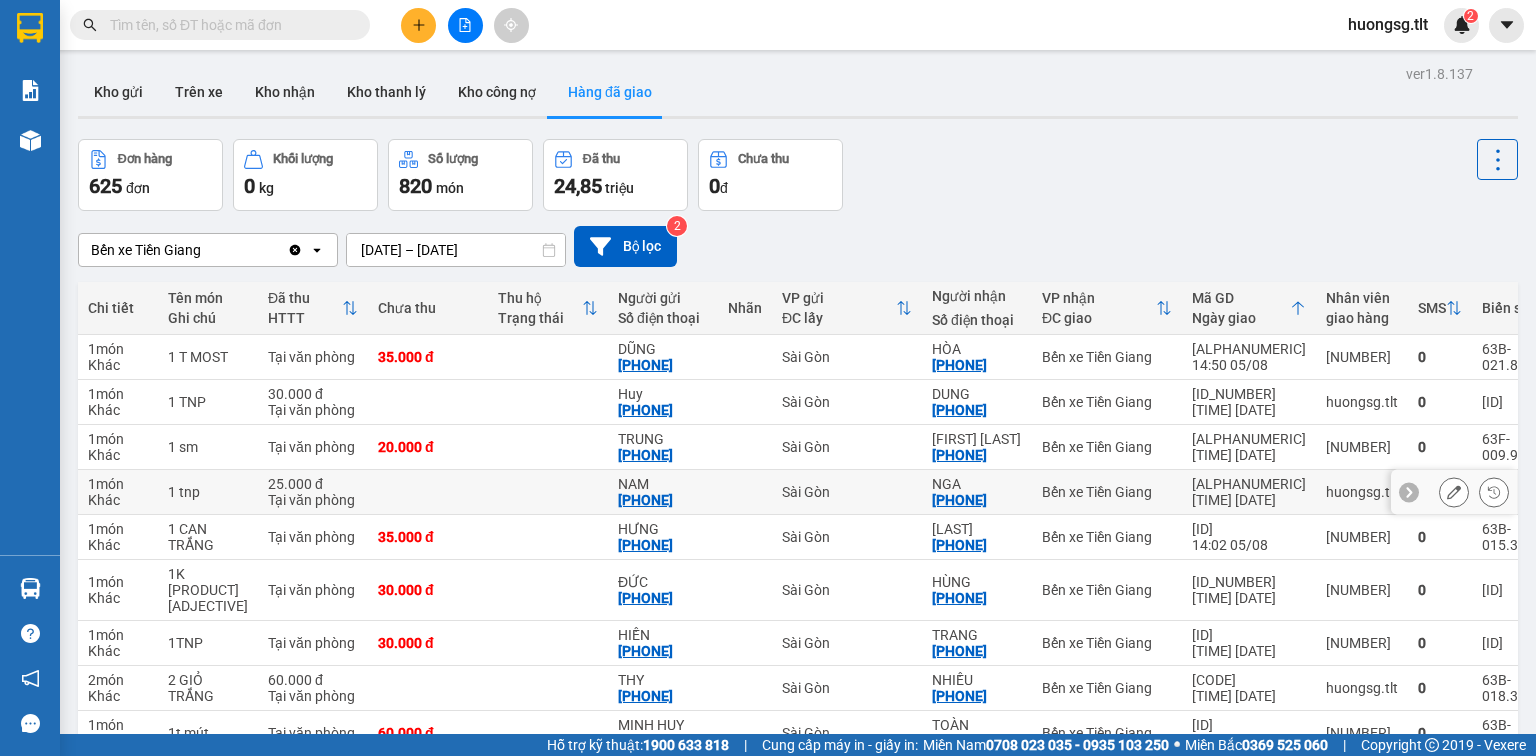 scroll, scrollTop: 0, scrollLeft: 0, axis: both 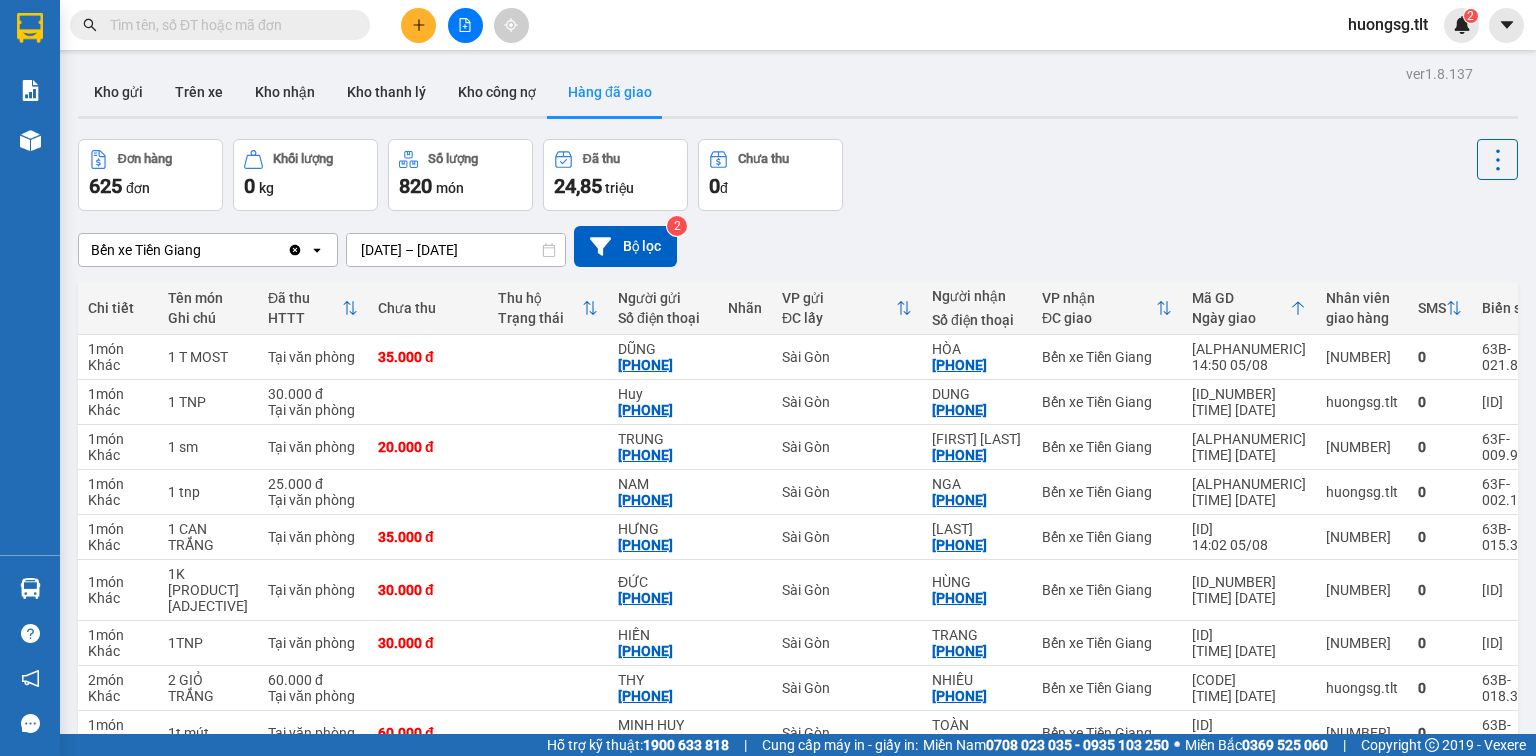 click at bounding box center (220, 25) 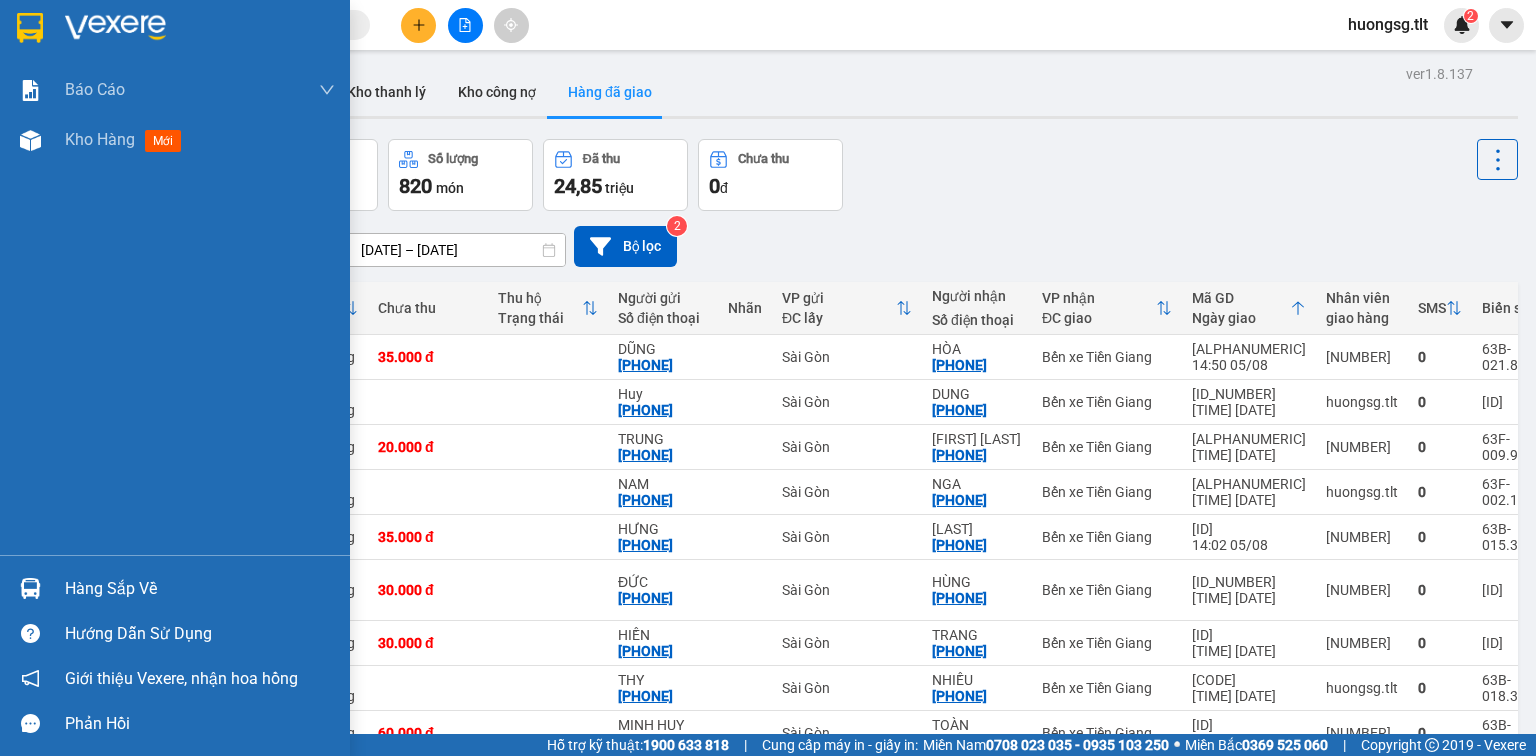 click at bounding box center [30, 588] 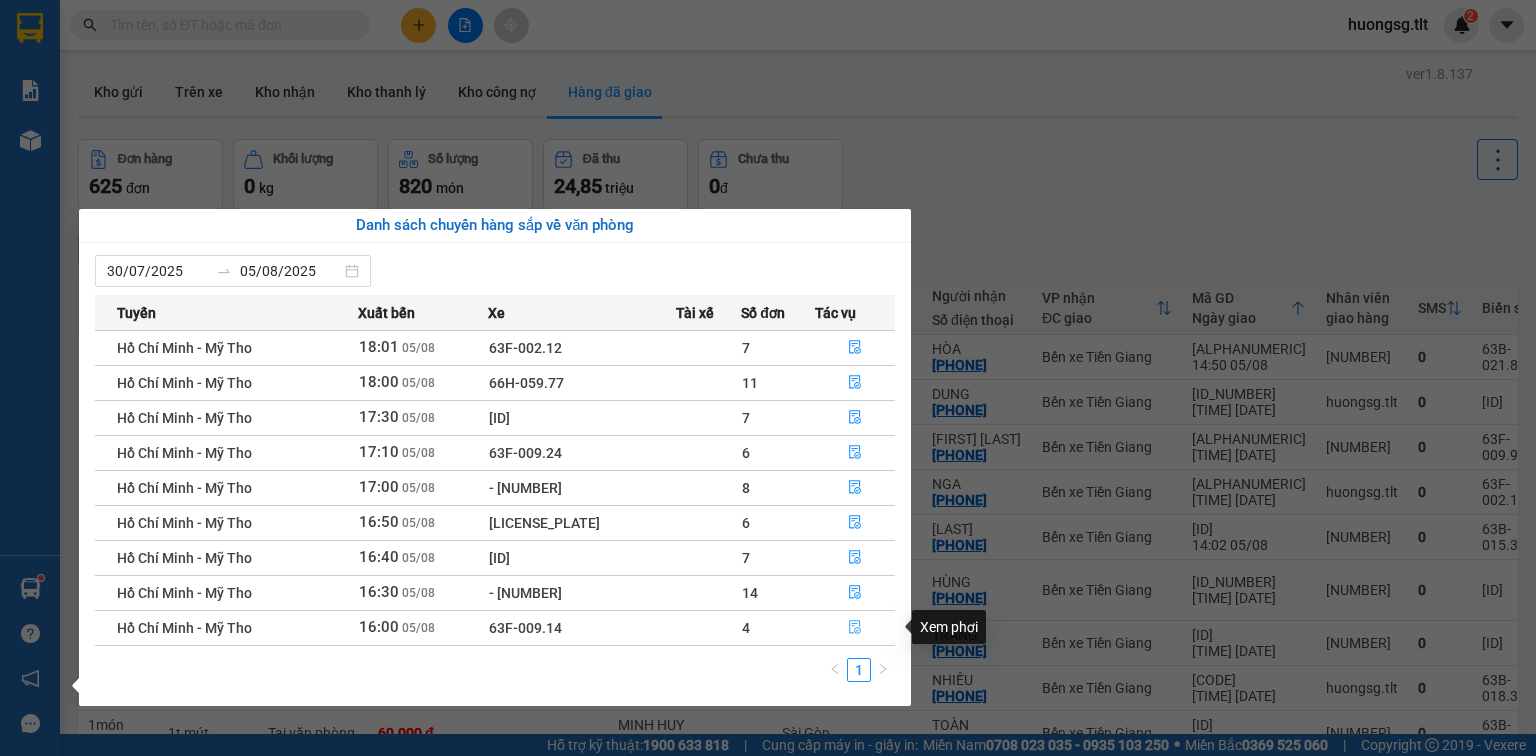 click at bounding box center (855, 628) 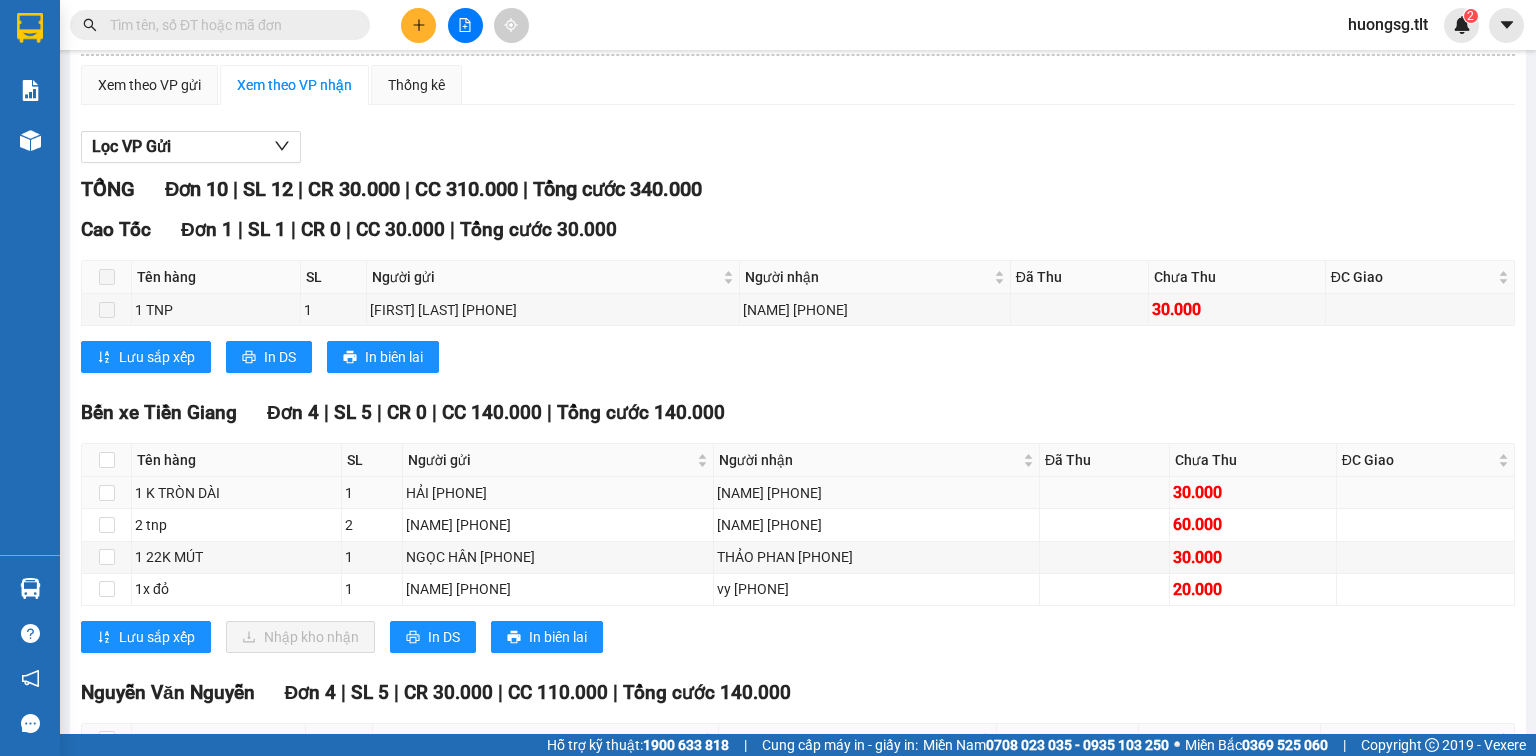scroll, scrollTop: 160, scrollLeft: 0, axis: vertical 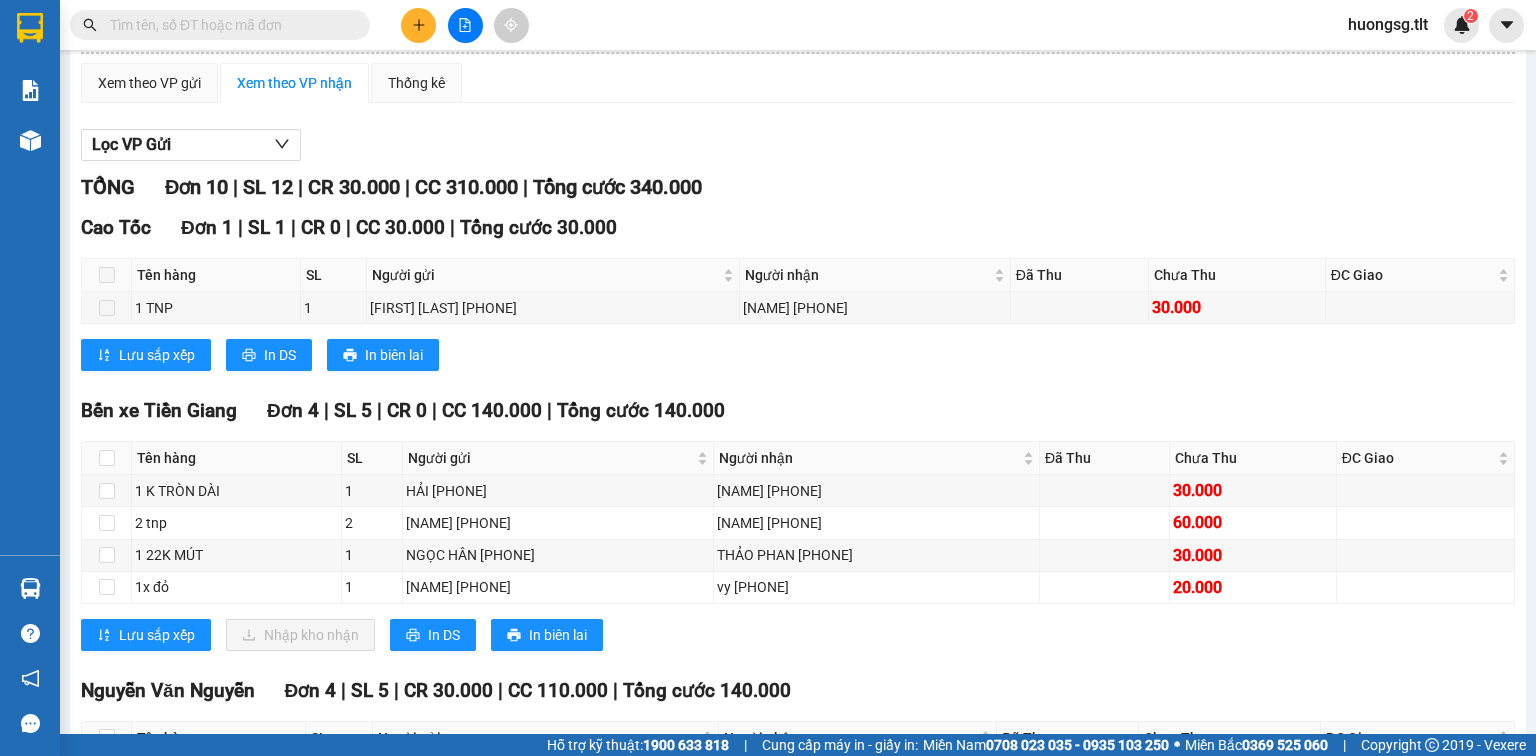 click at bounding box center [107, 458] 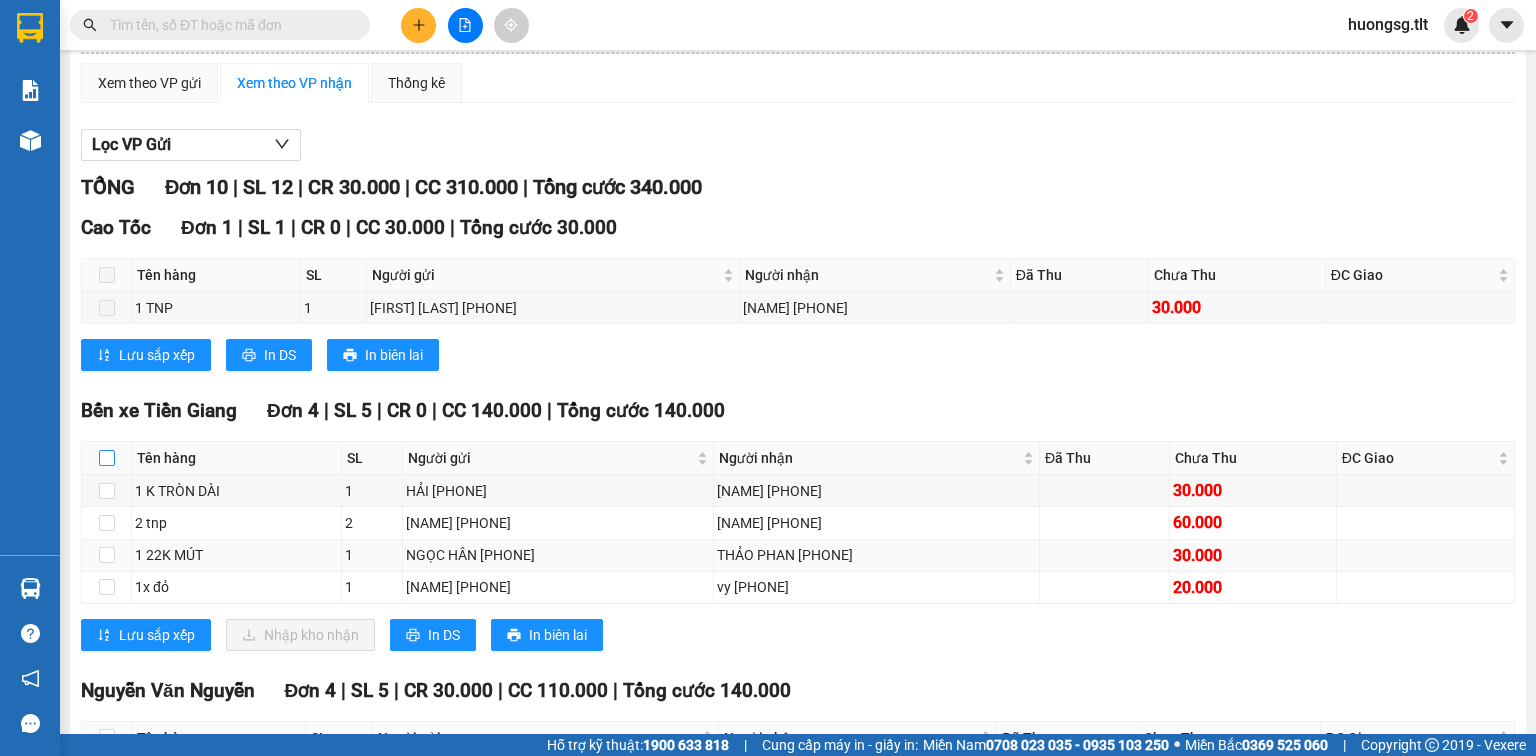 drag, startPoint x: 104, startPoint y: 482, endPoint x: 226, endPoint y: 584, distance: 159.02202 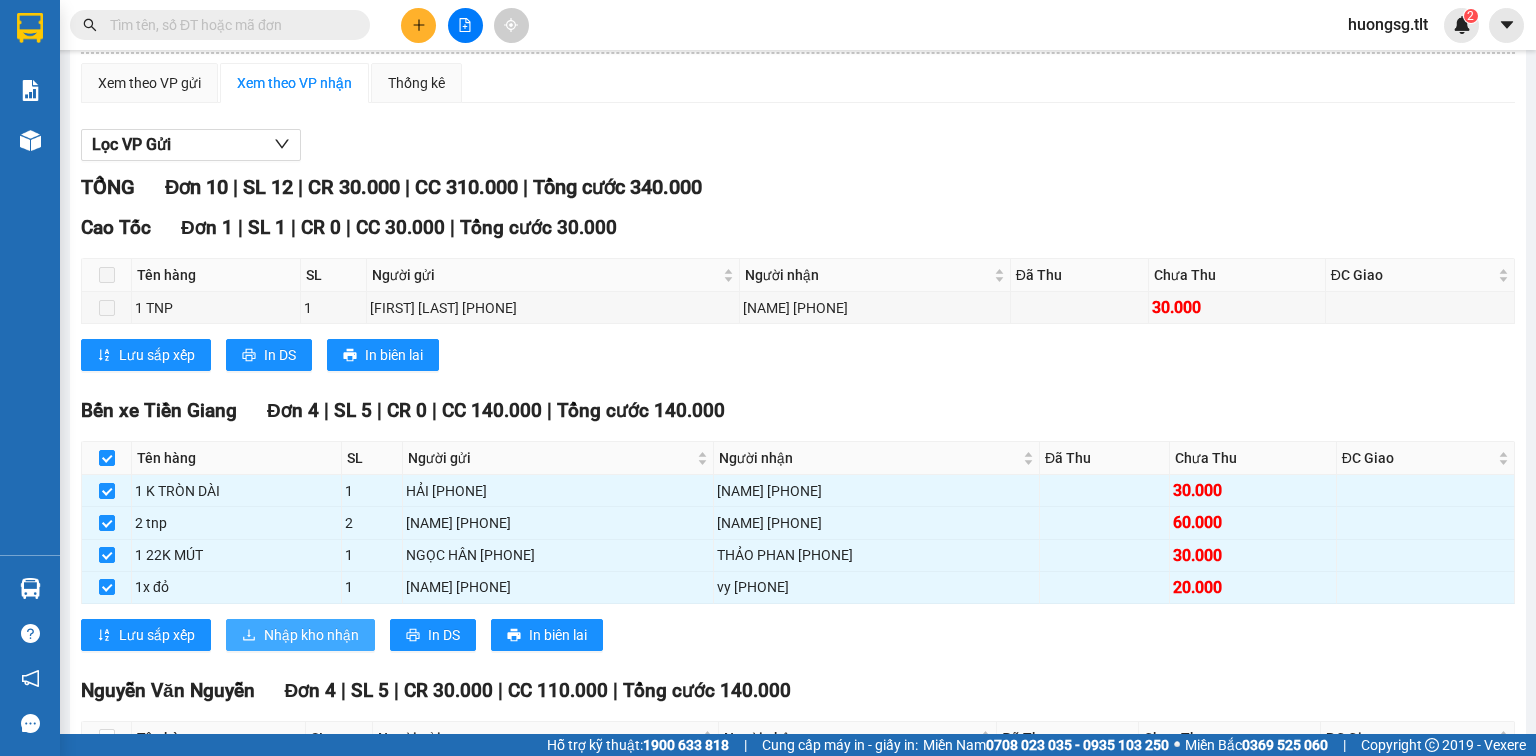 click on "Nhập kho nhận" at bounding box center (300, 635) 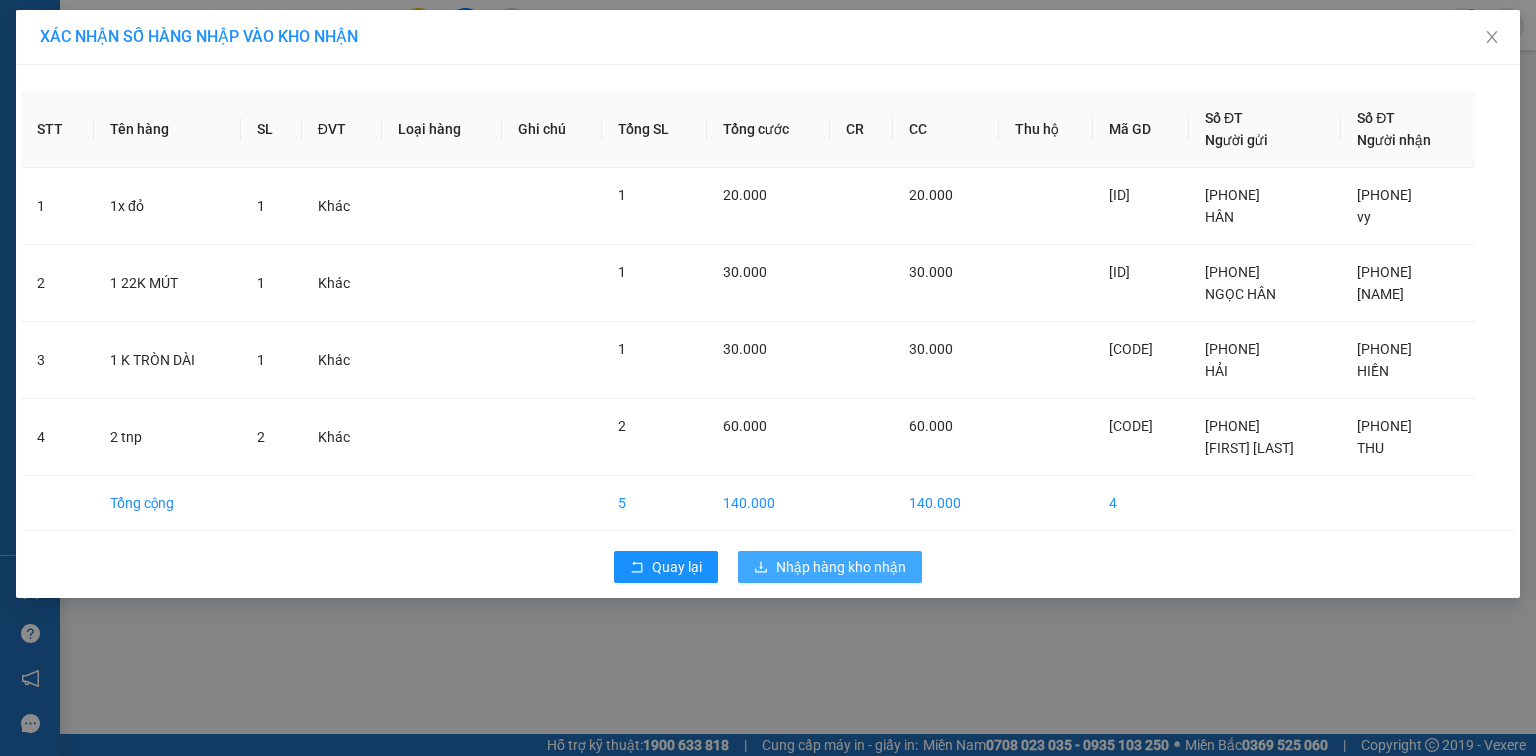 click on "Quay lại Nhập hàng kho nhận" at bounding box center [768, 567] 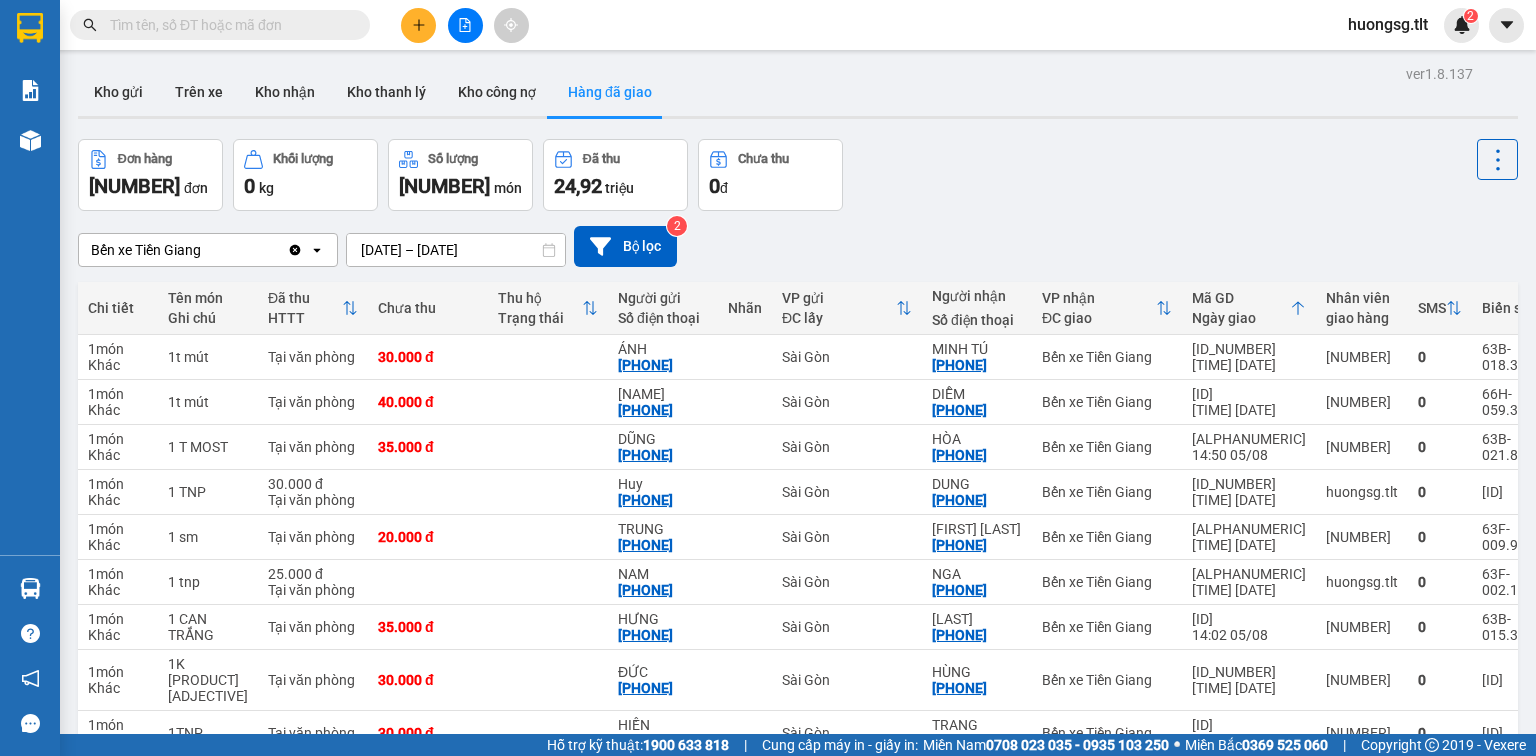 click at bounding box center (228, 25) 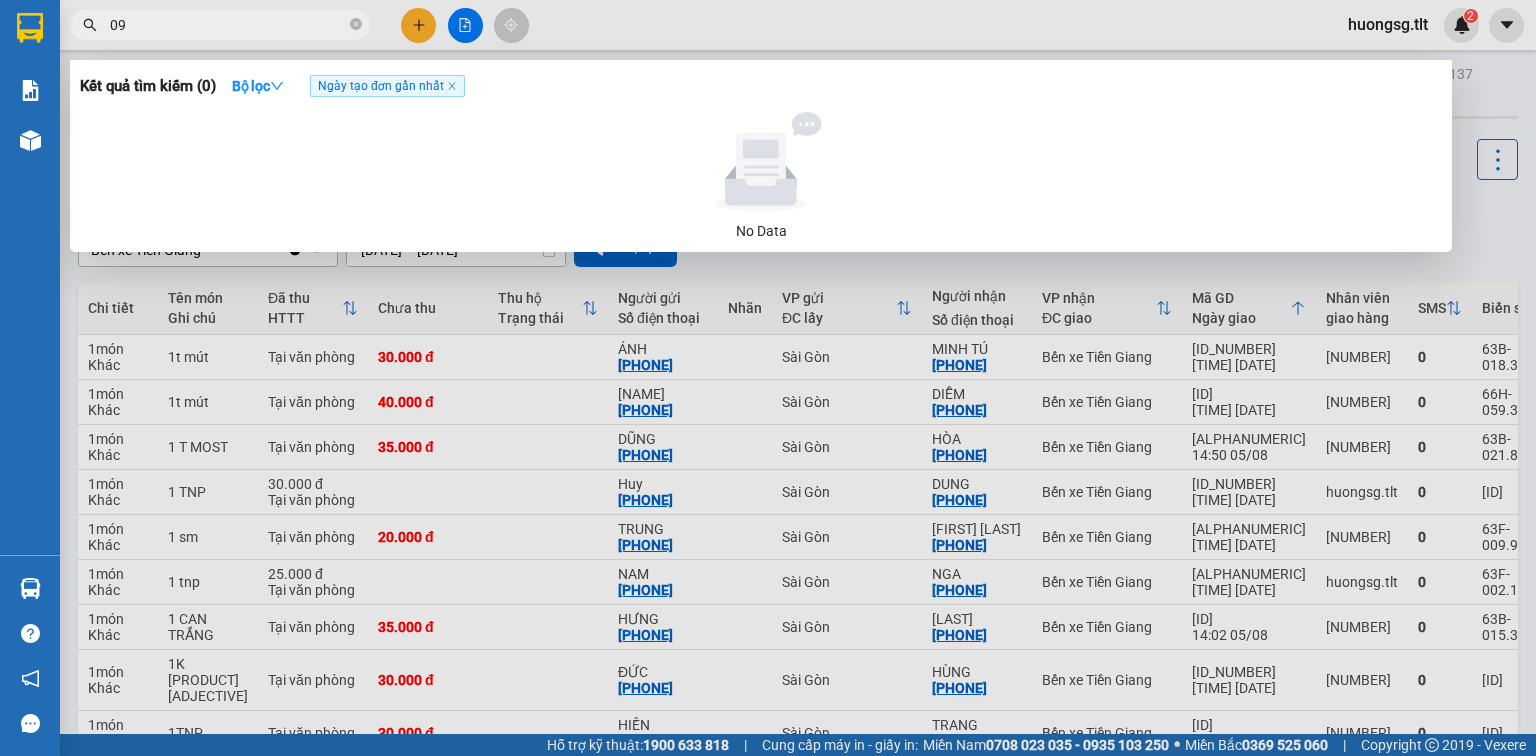 type on "0" 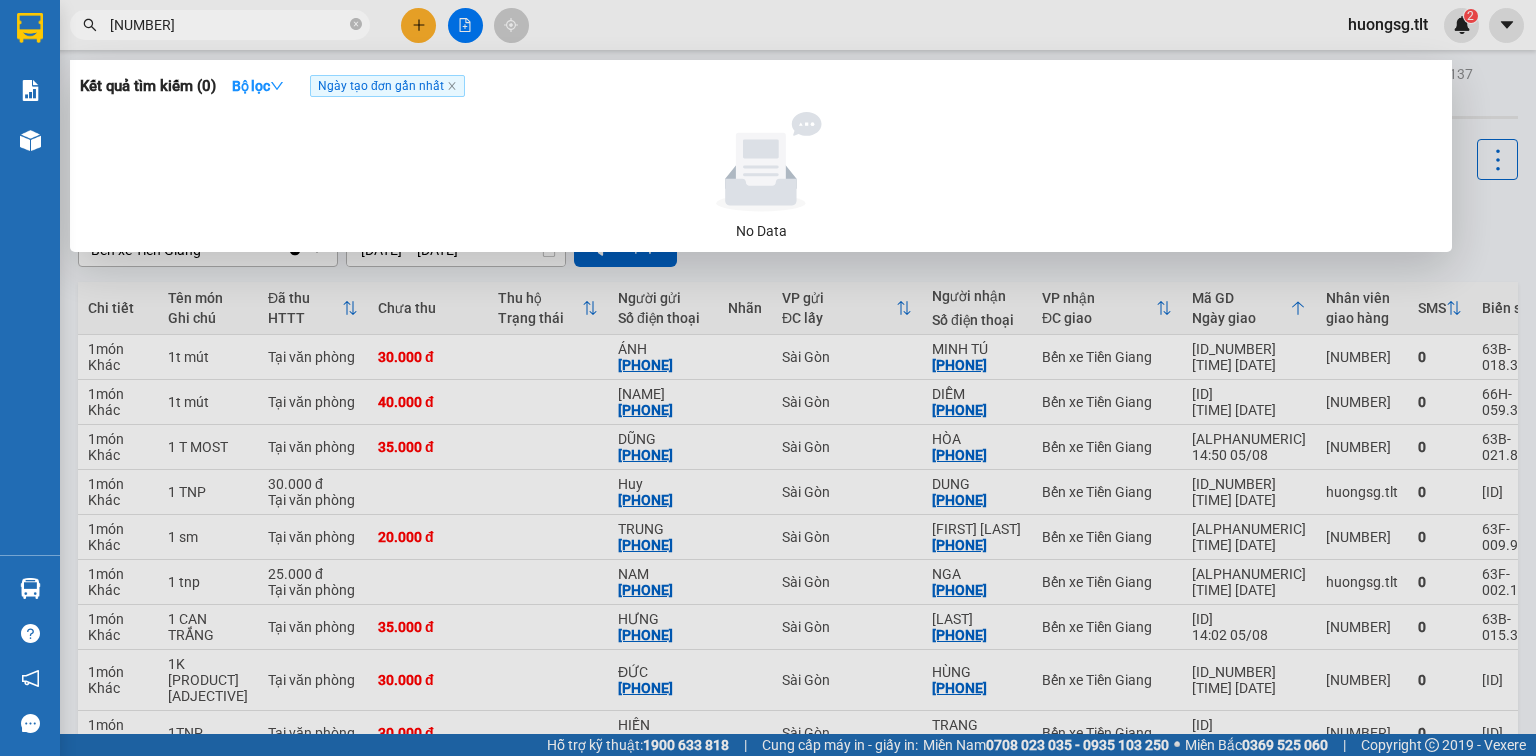click on "[NUMBER]" at bounding box center [220, 25] 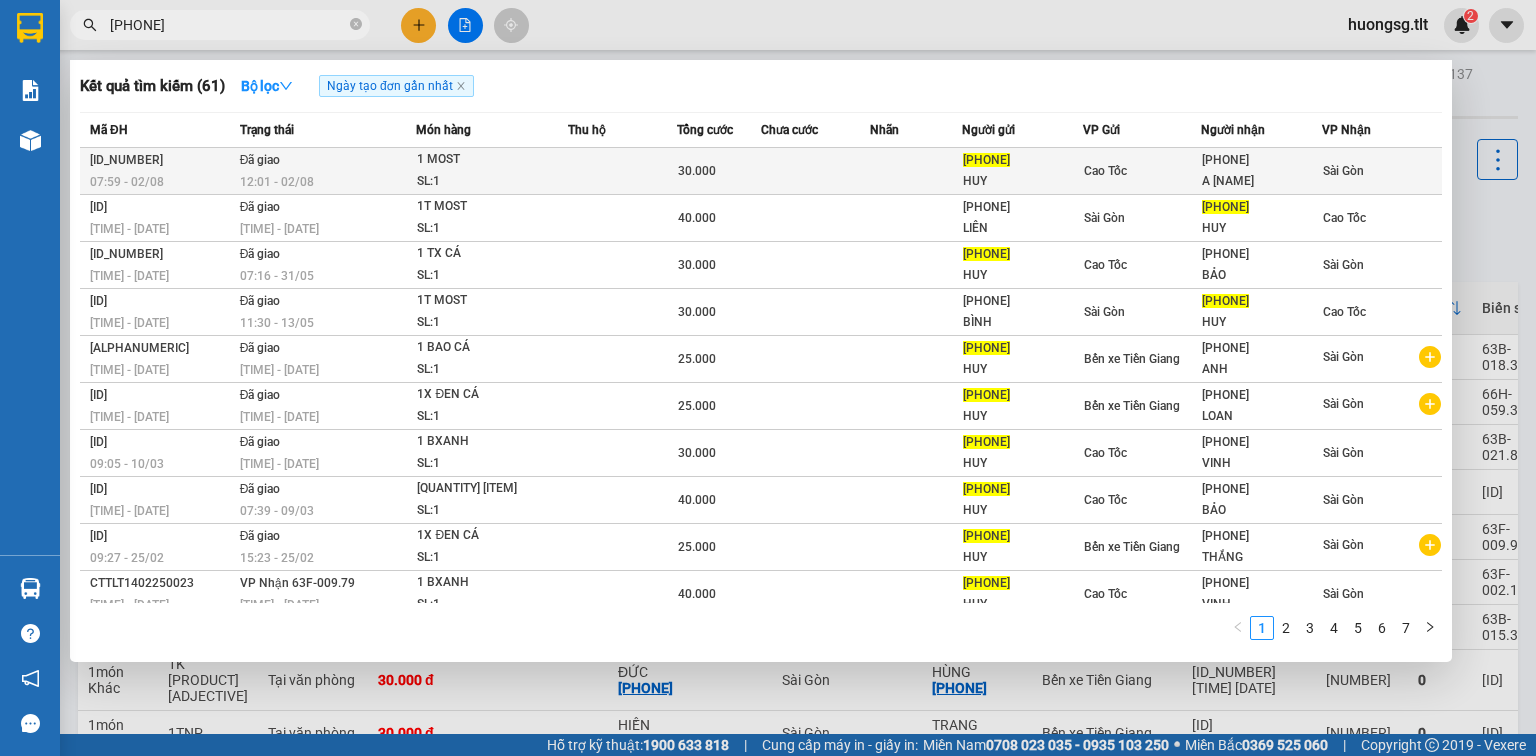 type on "[PHONE]" 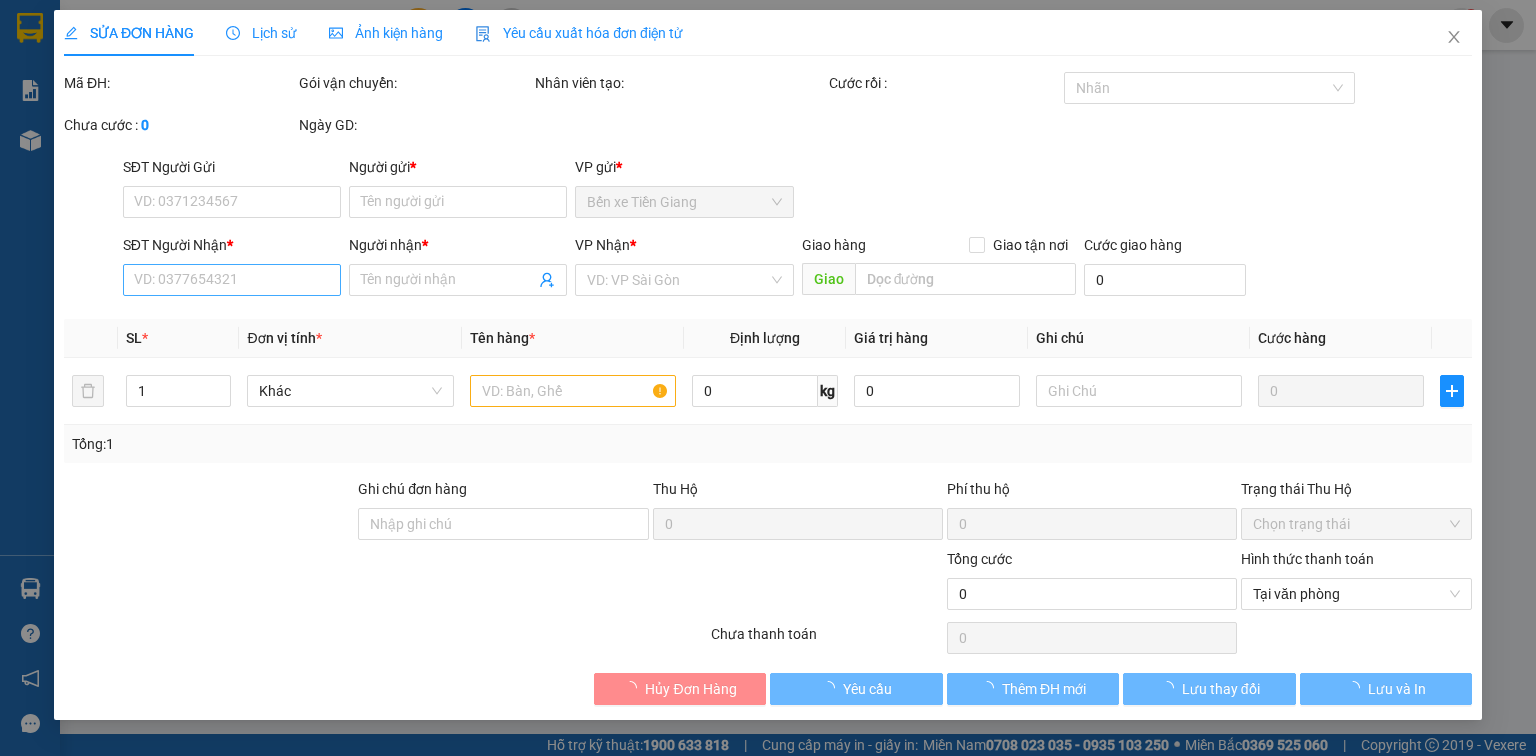 type on "[PHONE]" 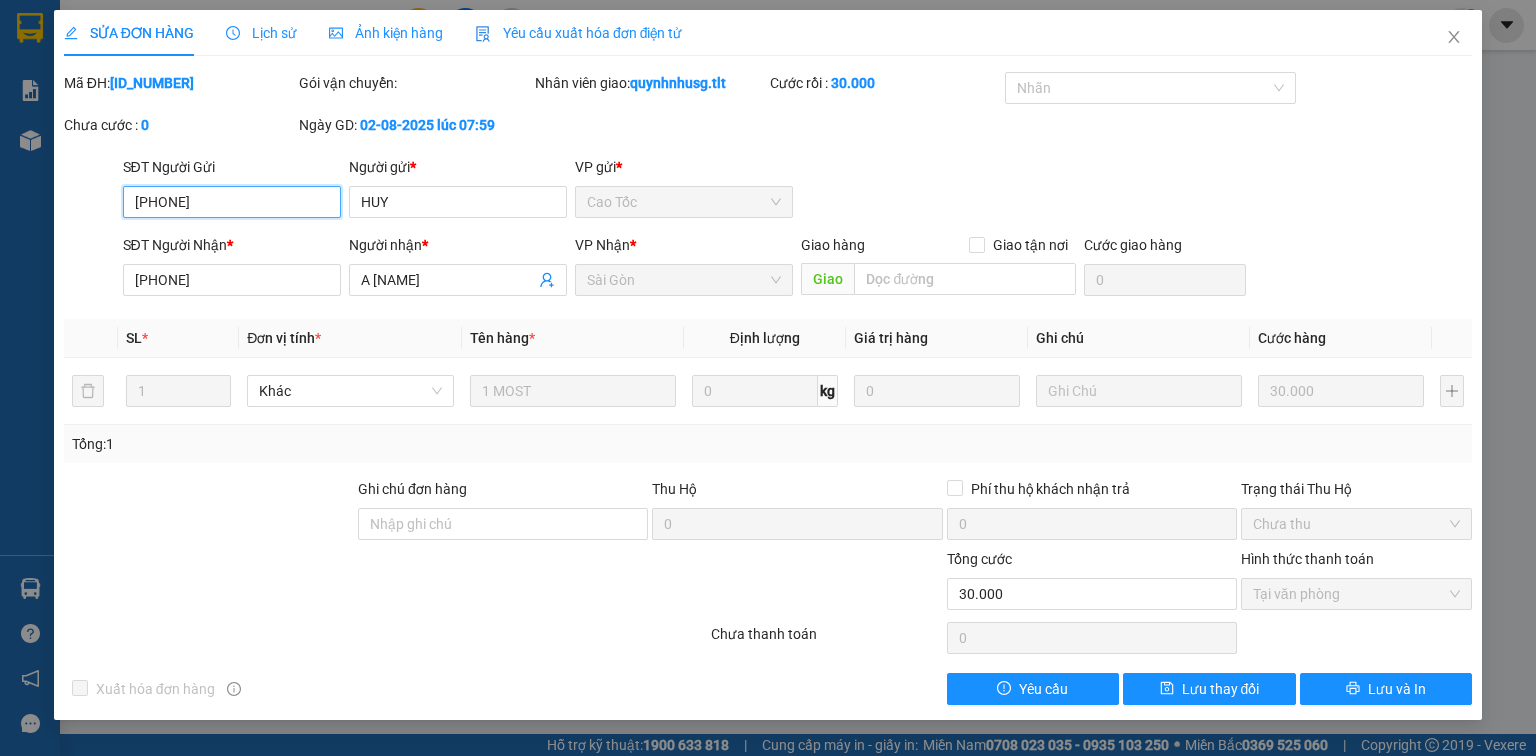 click on "[PHONE]" at bounding box center [232, 202] 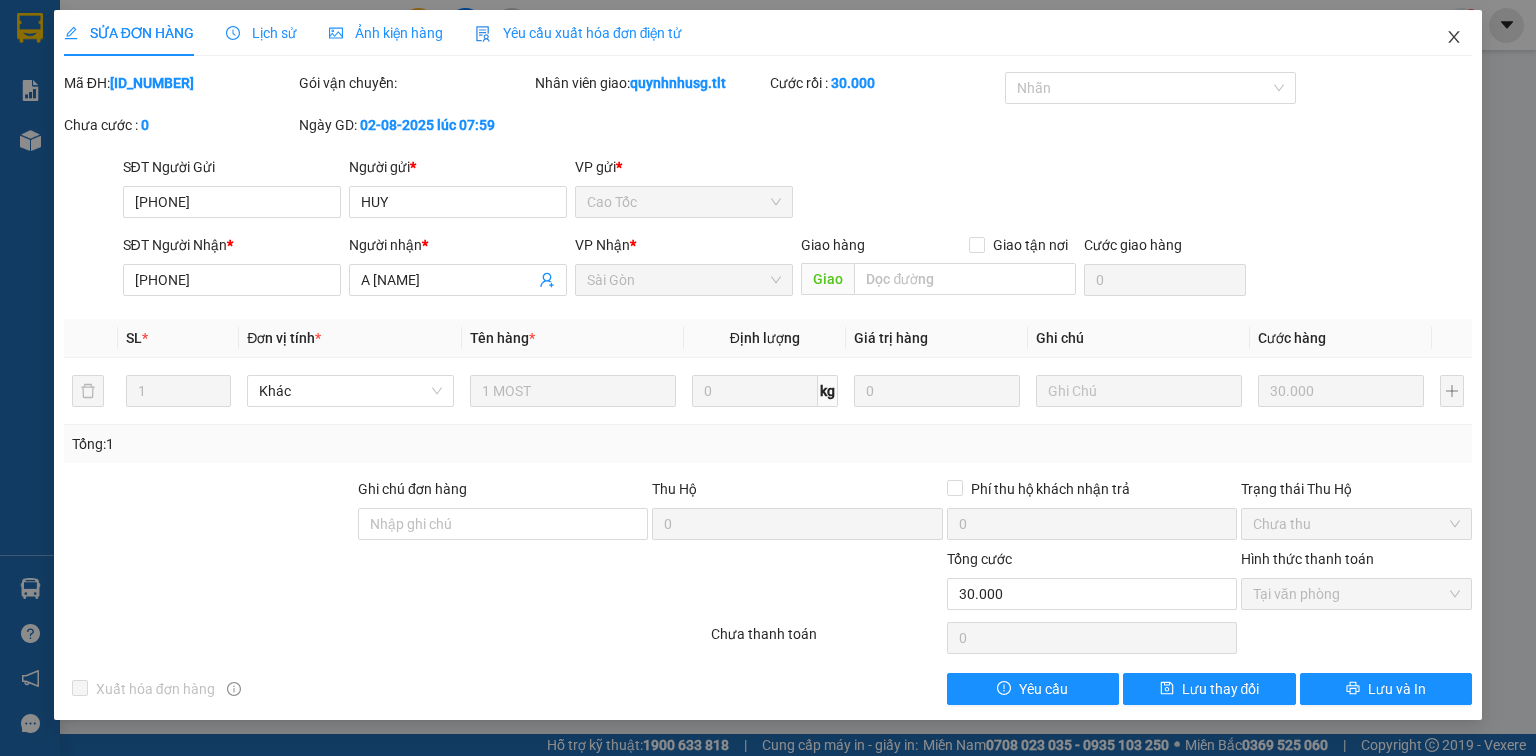 click 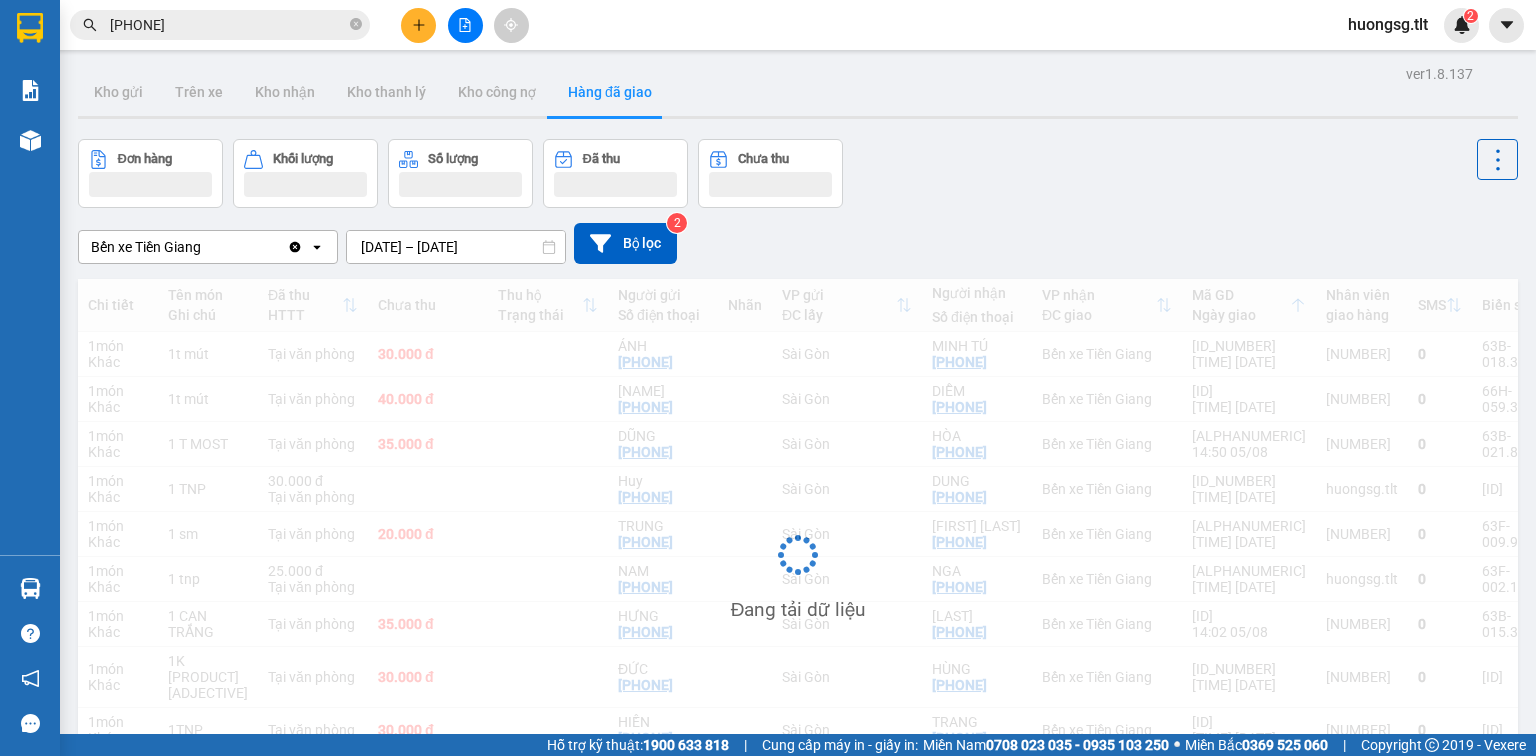 click at bounding box center [418, 25] 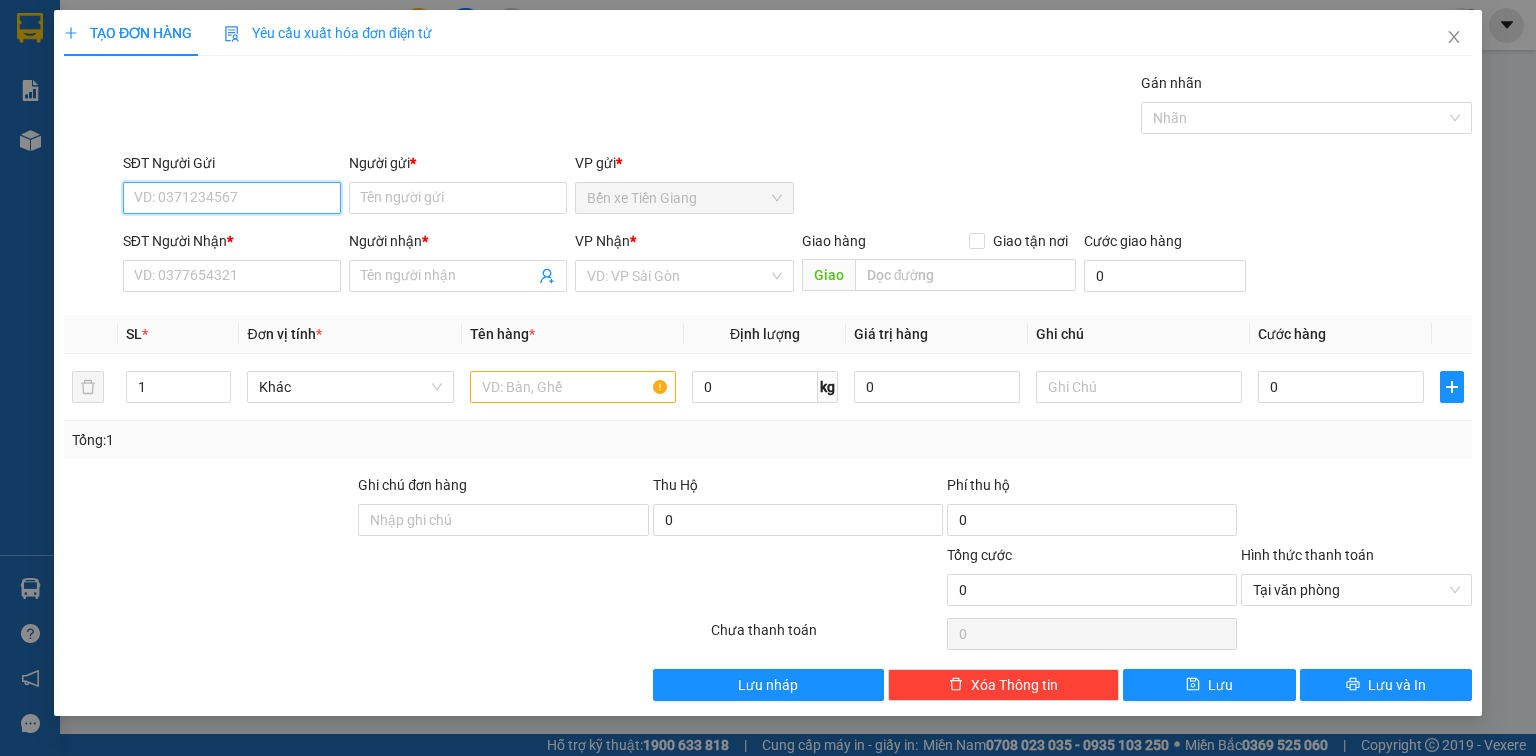 click on "SĐT Người Gửi" at bounding box center [232, 198] 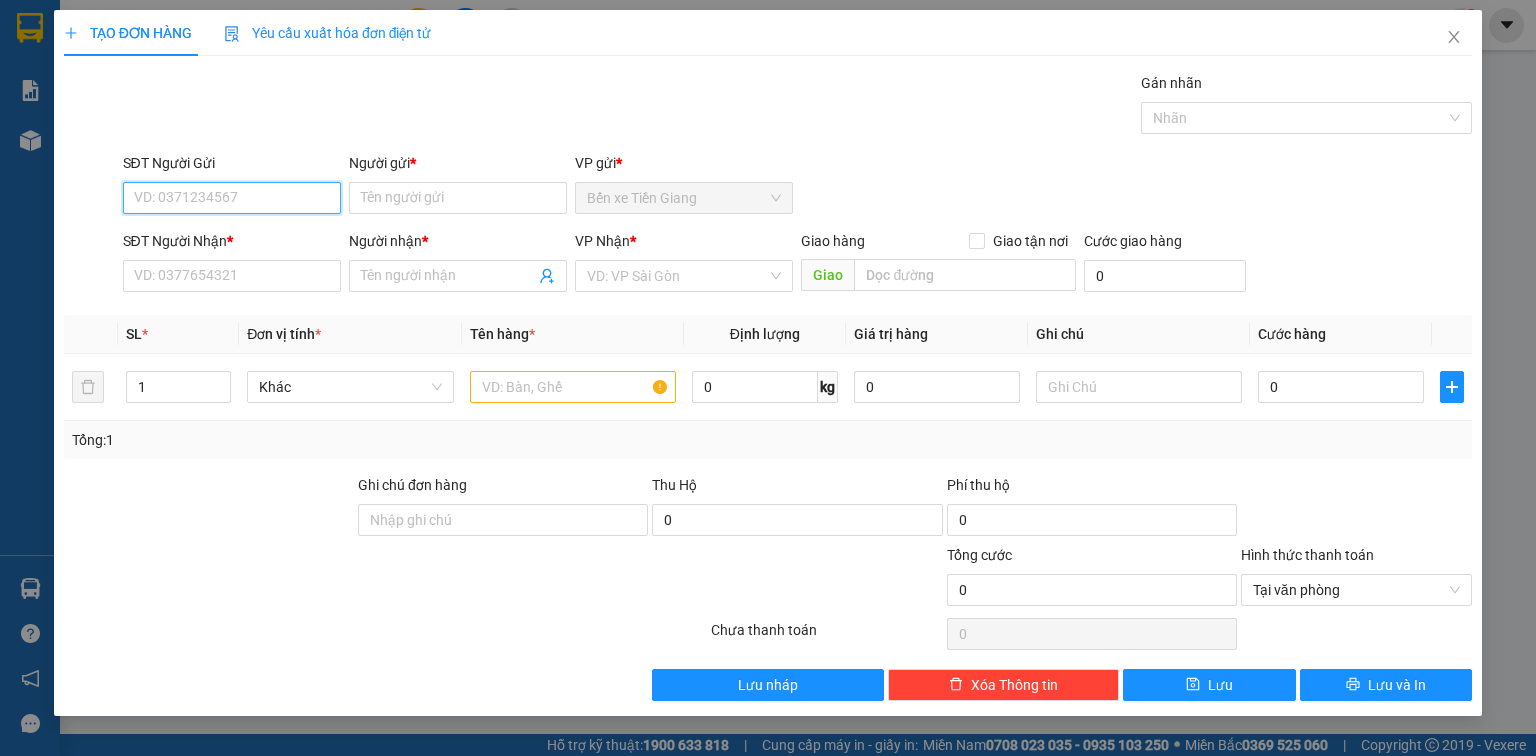 paste on "[PHONE]" 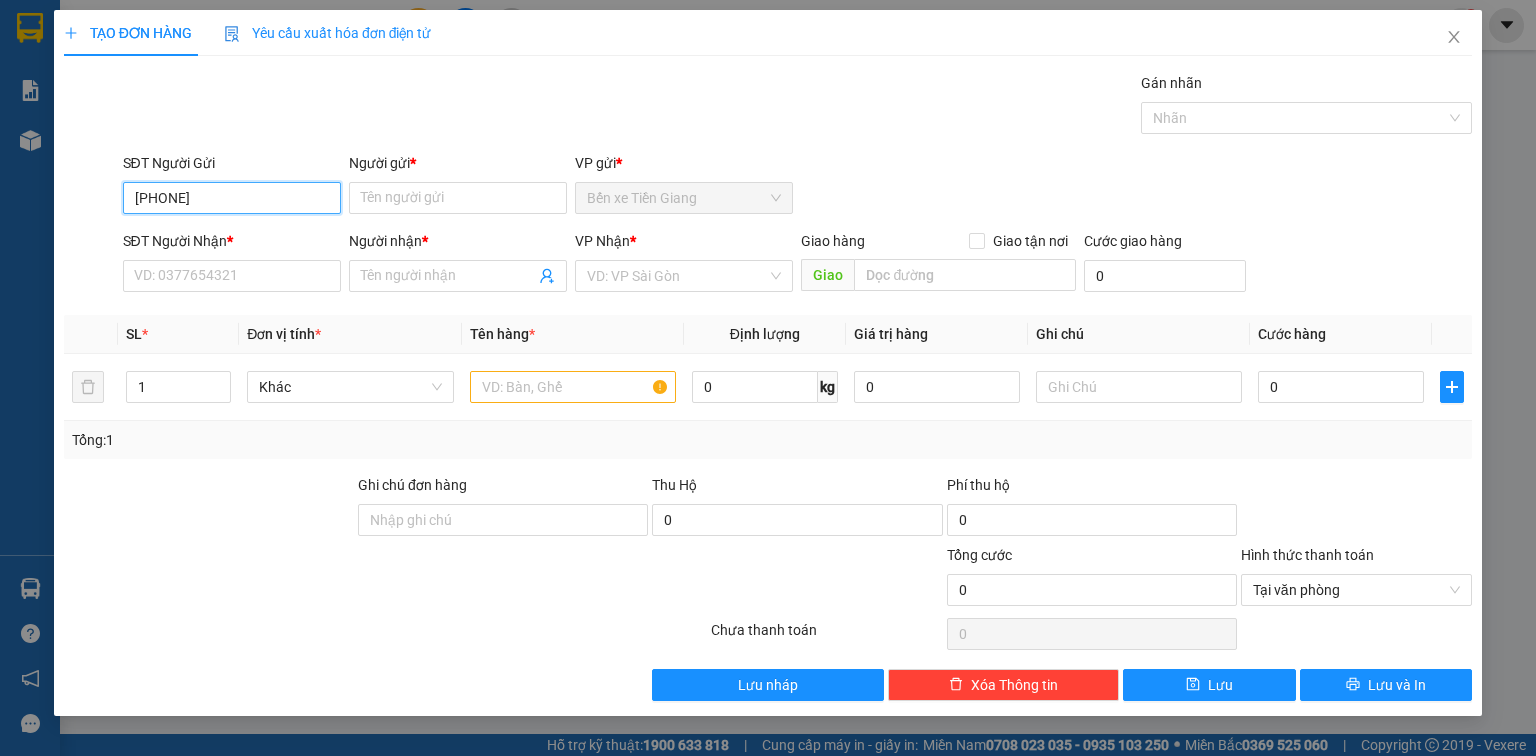 click on "[PHONE]" at bounding box center [232, 198] 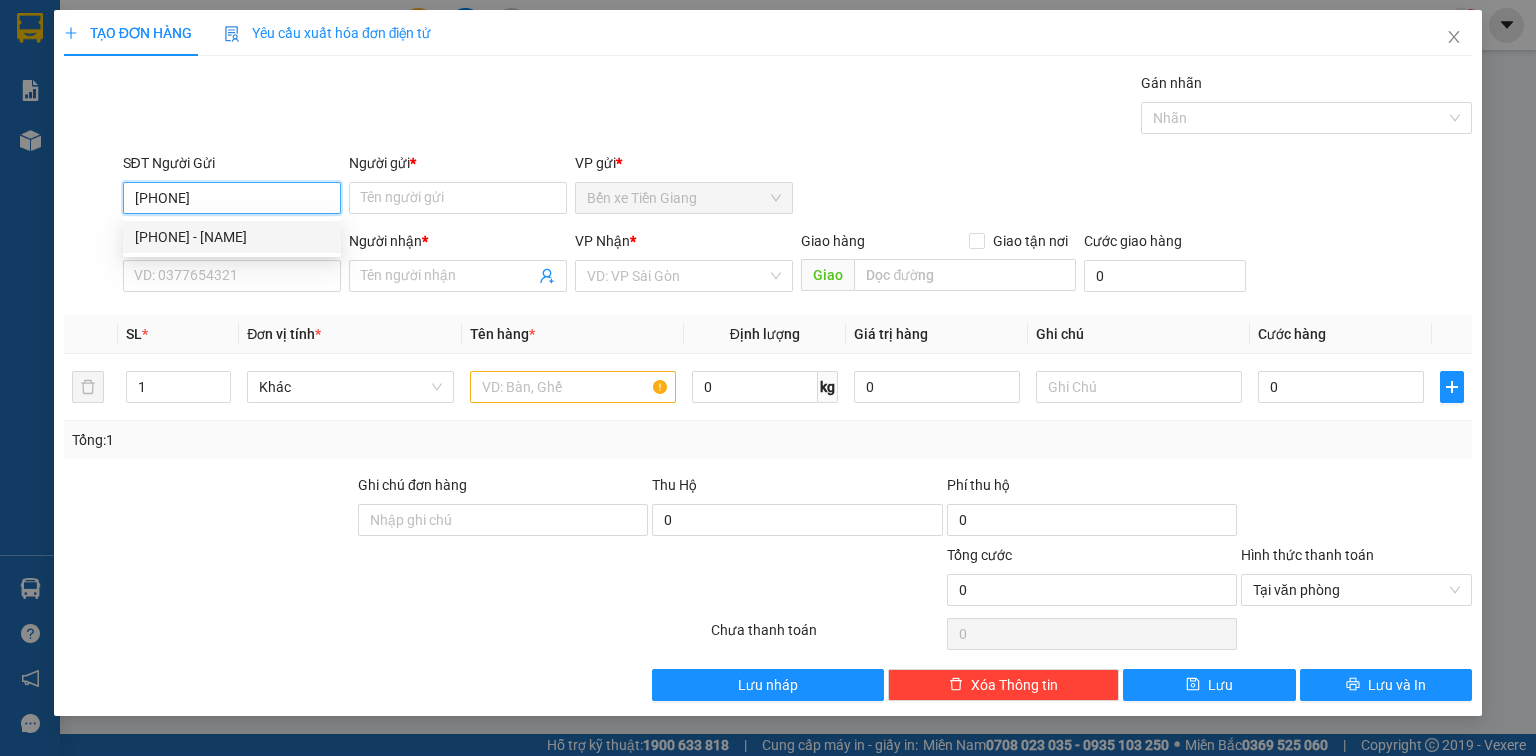 click on "[PHONE] - [NAME]" at bounding box center [232, 237] 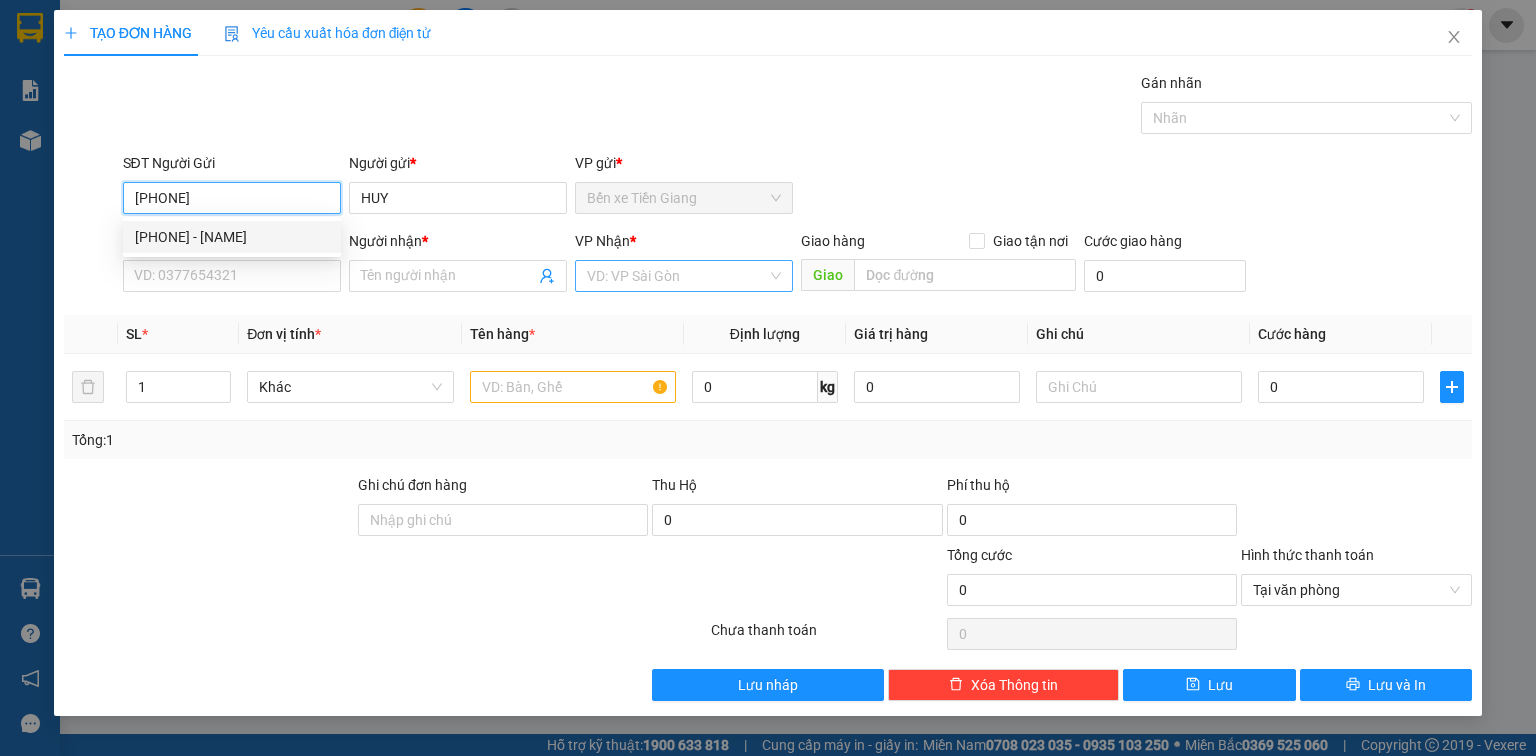 type on "[PHONE]" 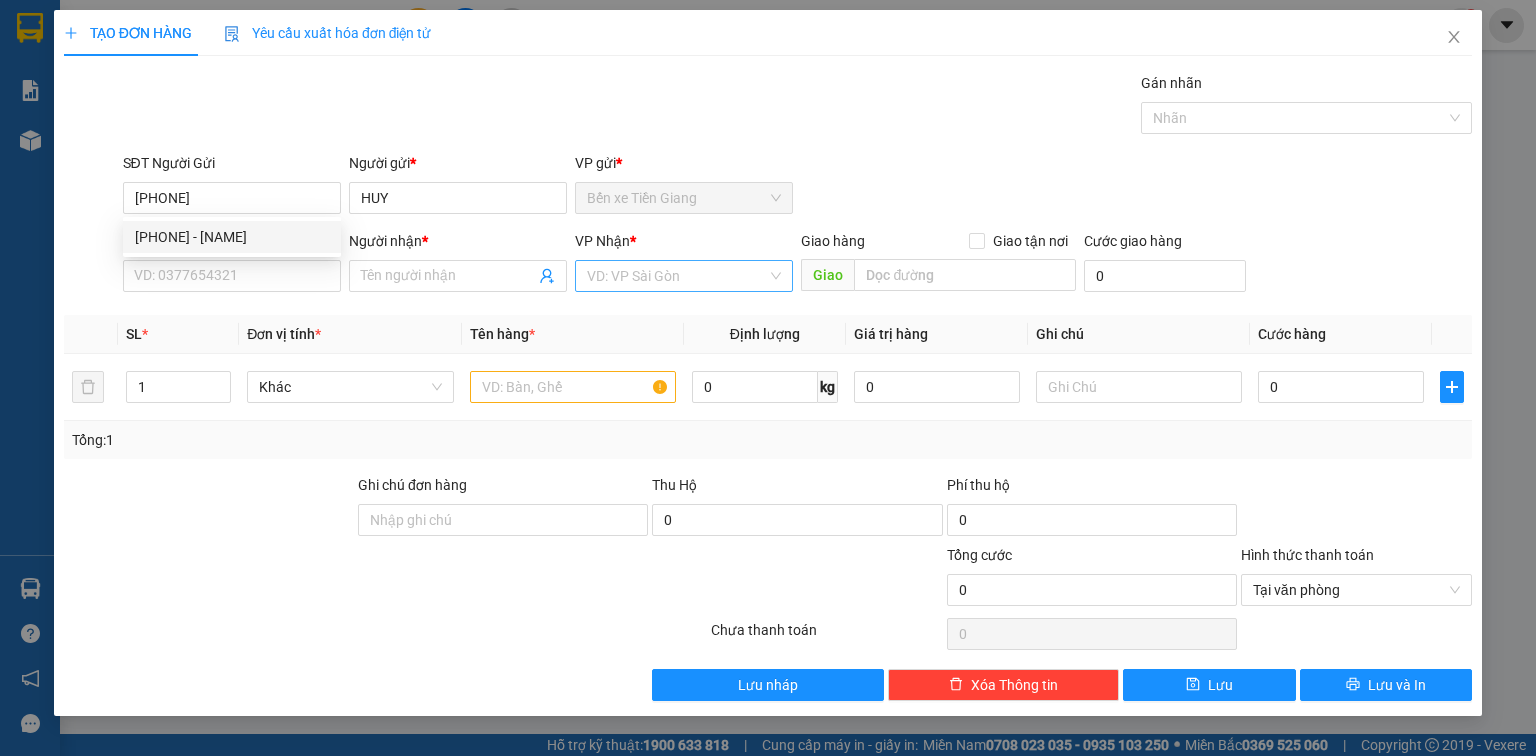 click at bounding box center [677, 276] 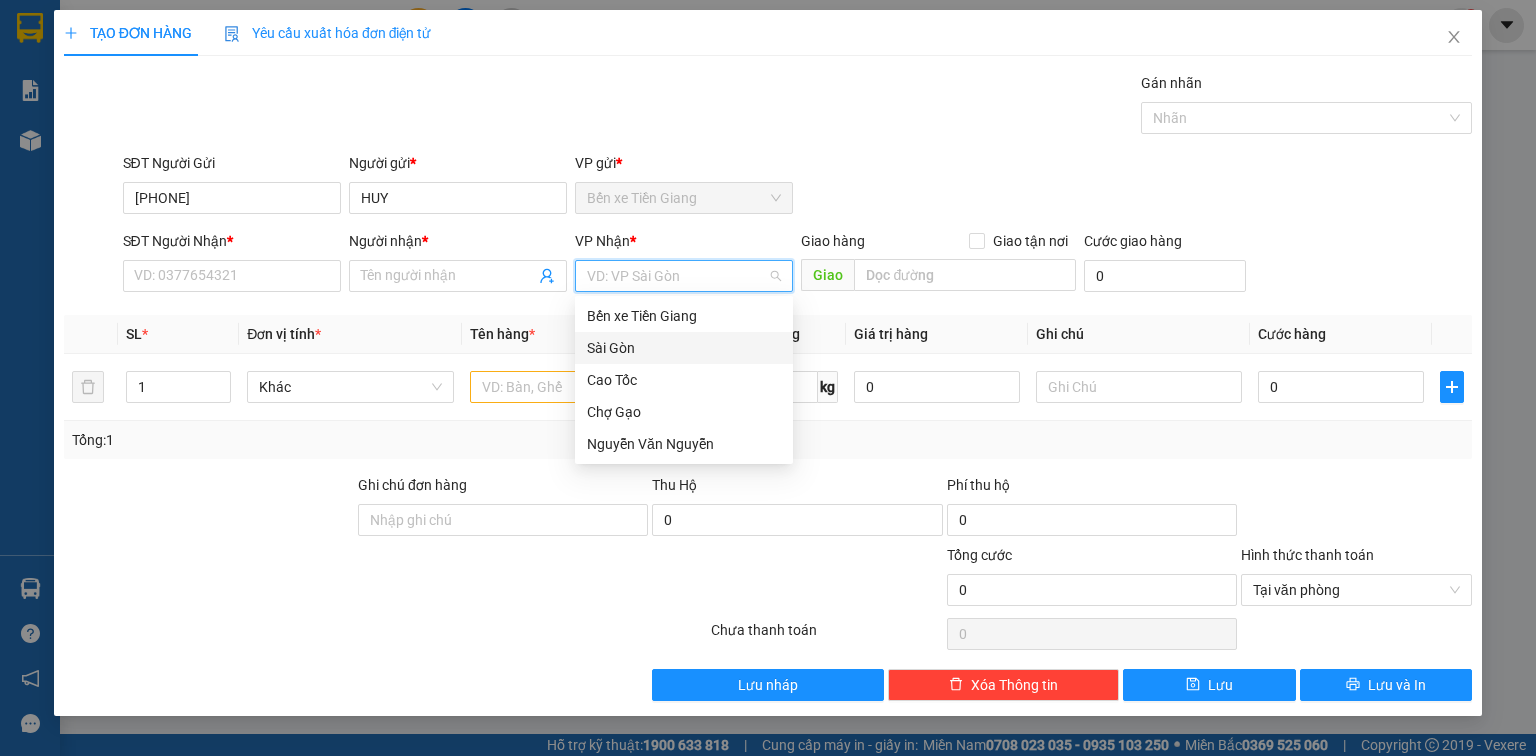 click on "Sài Gòn" at bounding box center [684, 348] 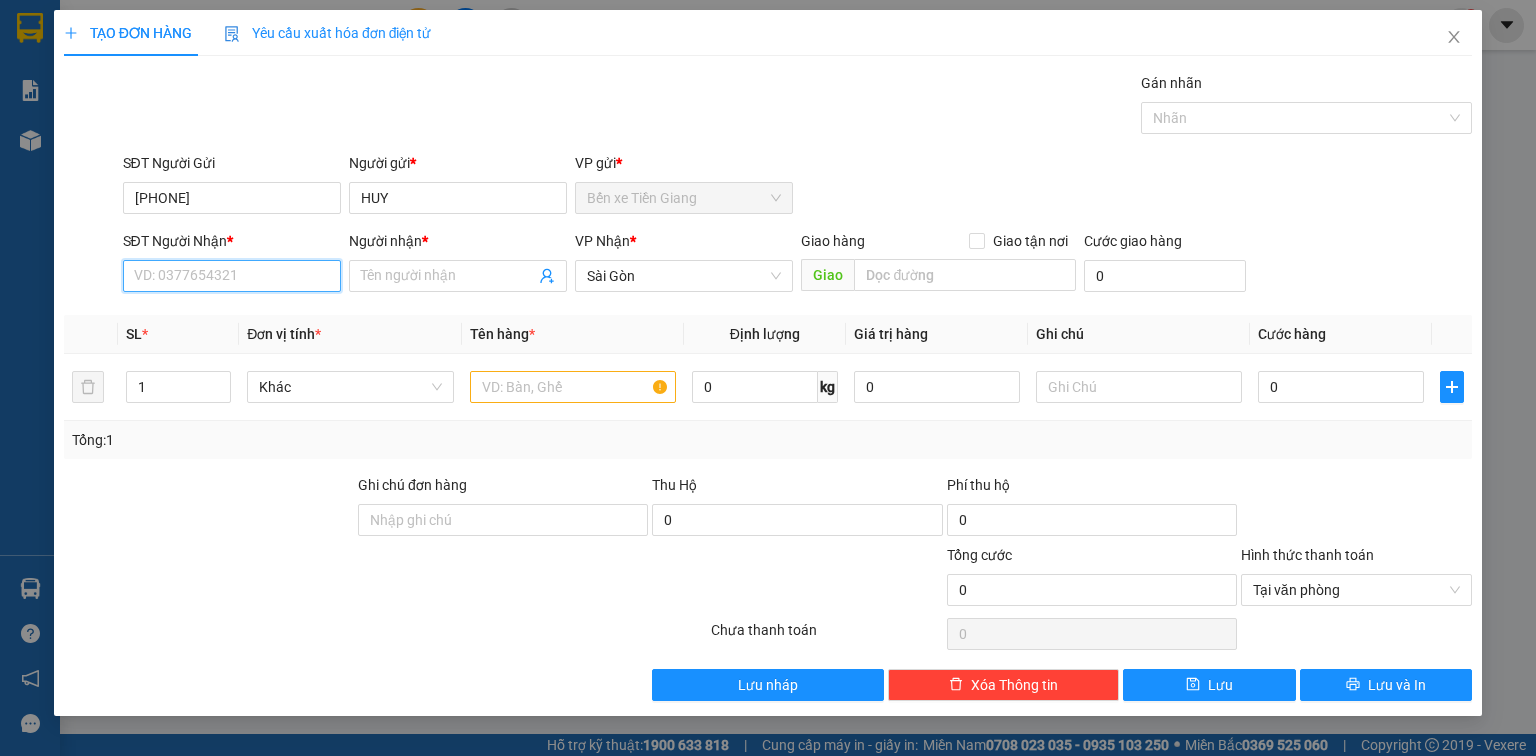click on "SĐT Người Nhận  *" at bounding box center [232, 276] 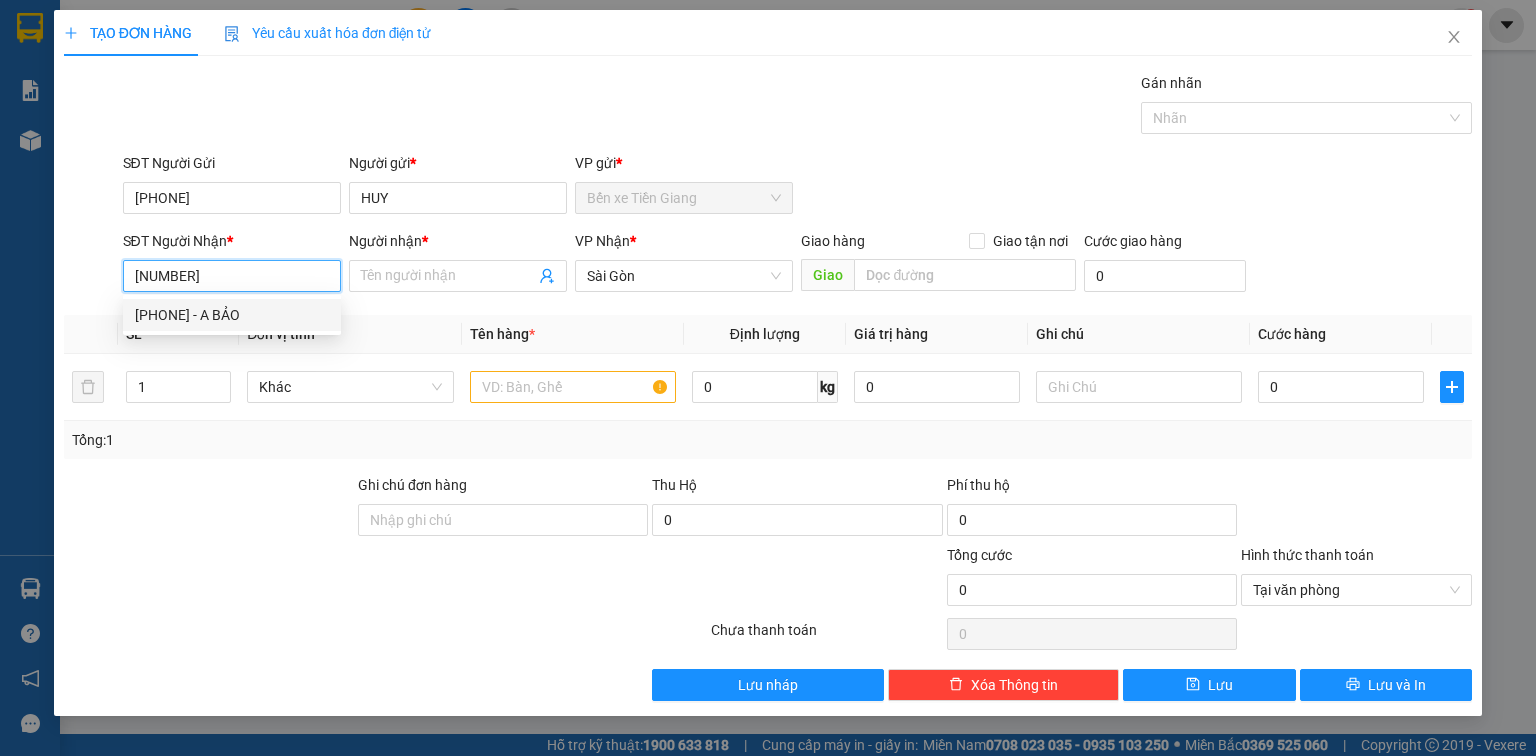click on "[PHONE] - A BẢO" at bounding box center [232, 315] 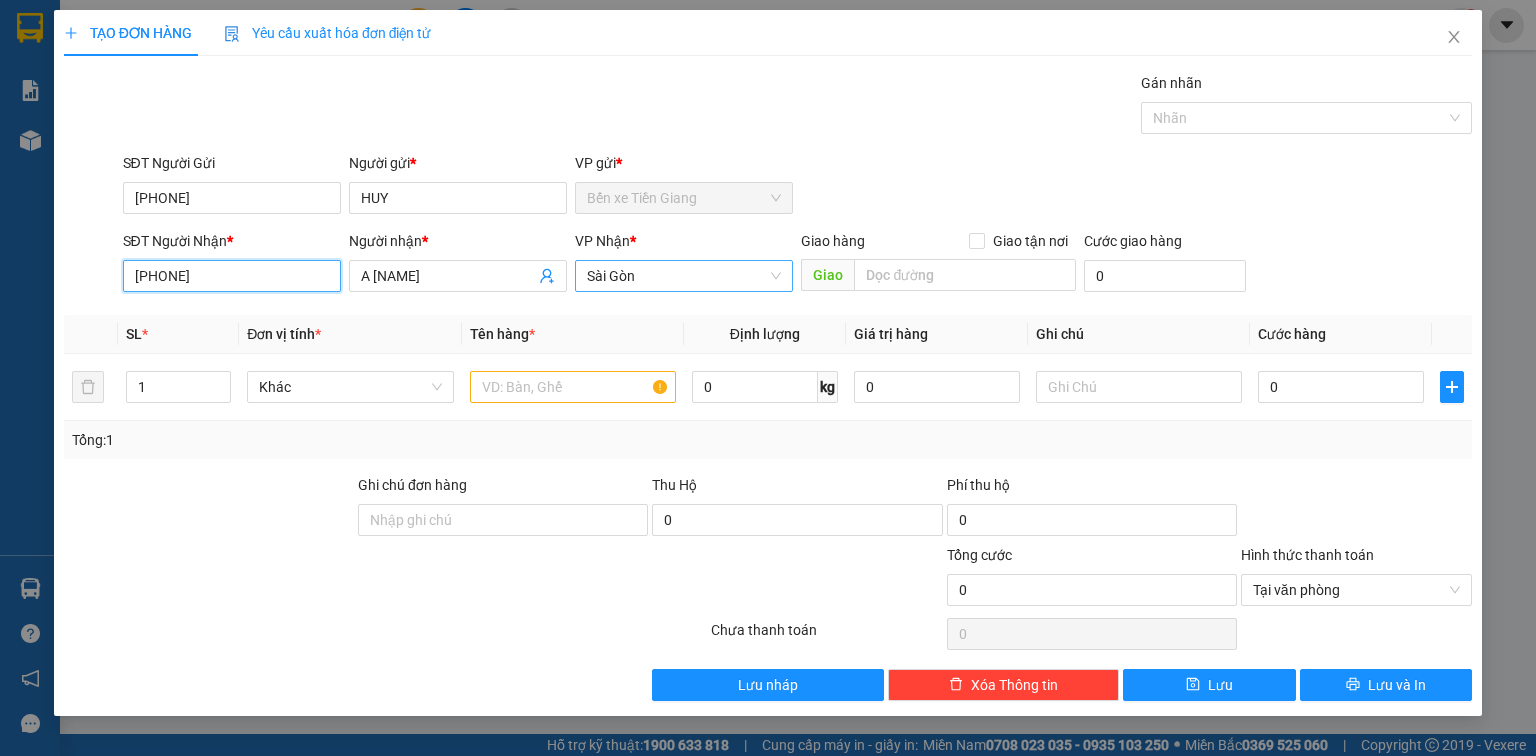 click on "Sài Gòn" at bounding box center [684, 276] 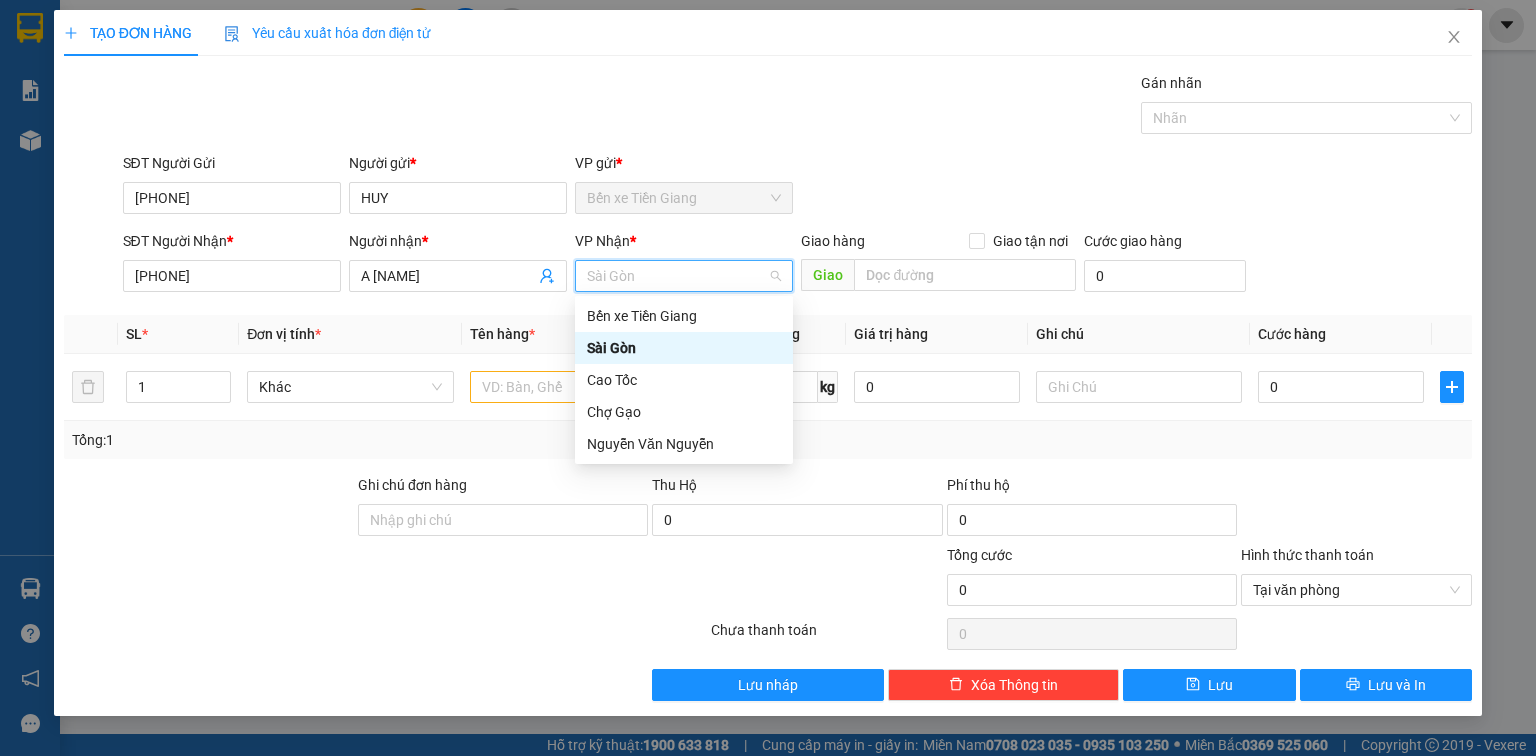 click on "Sài Gòn" at bounding box center (684, 276) 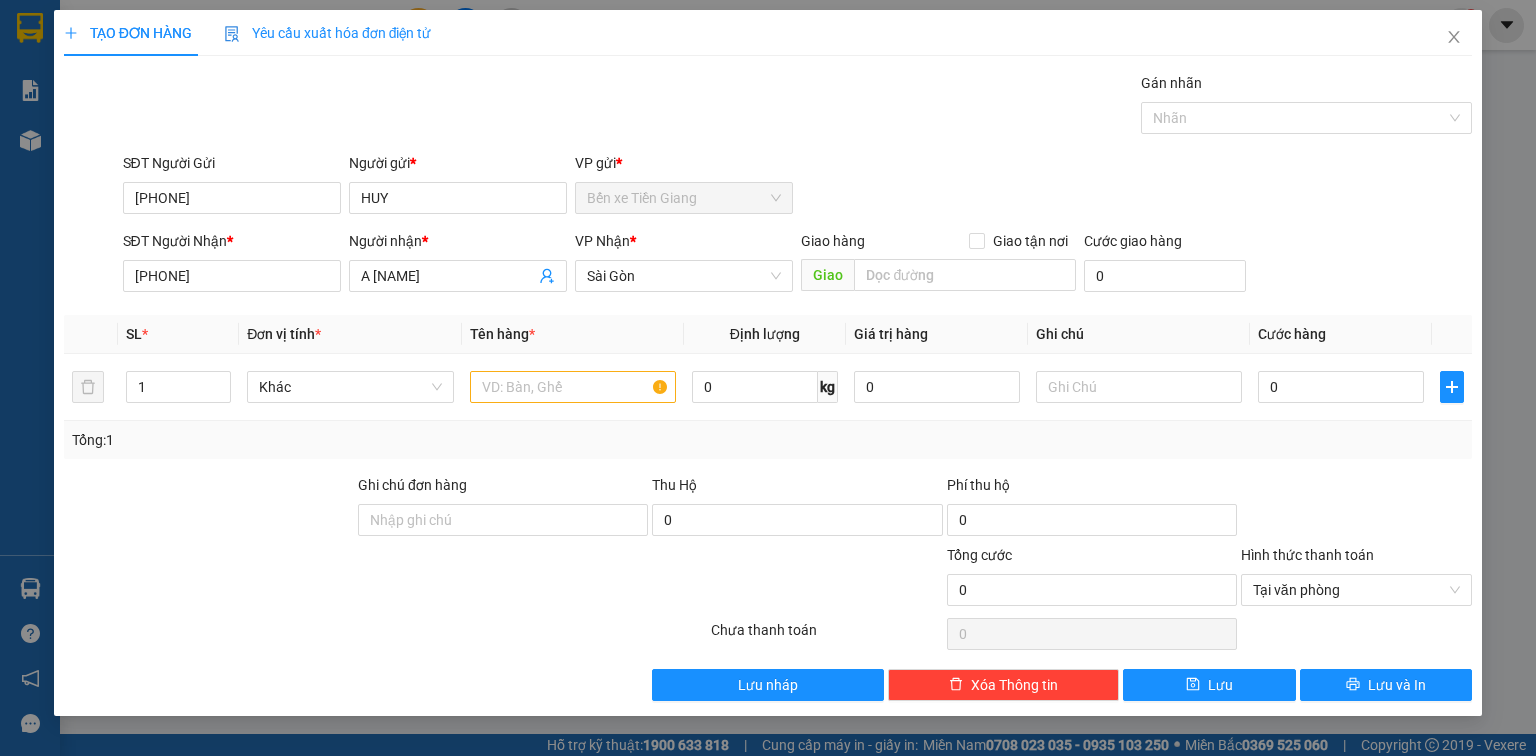 drag, startPoint x: 518, startPoint y: 468, endPoint x: 508, endPoint y: 461, distance: 12.206555 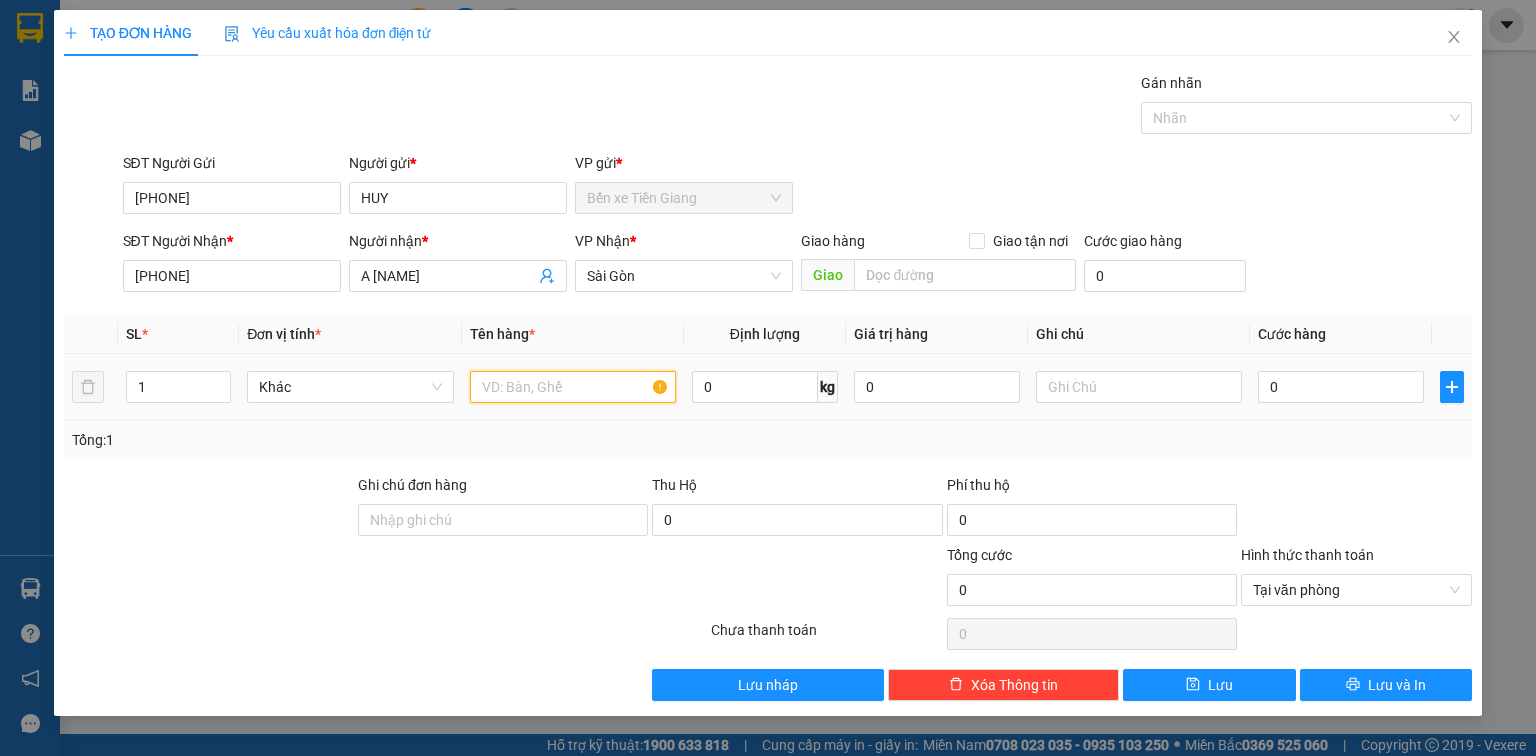 click at bounding box center [573, 387] 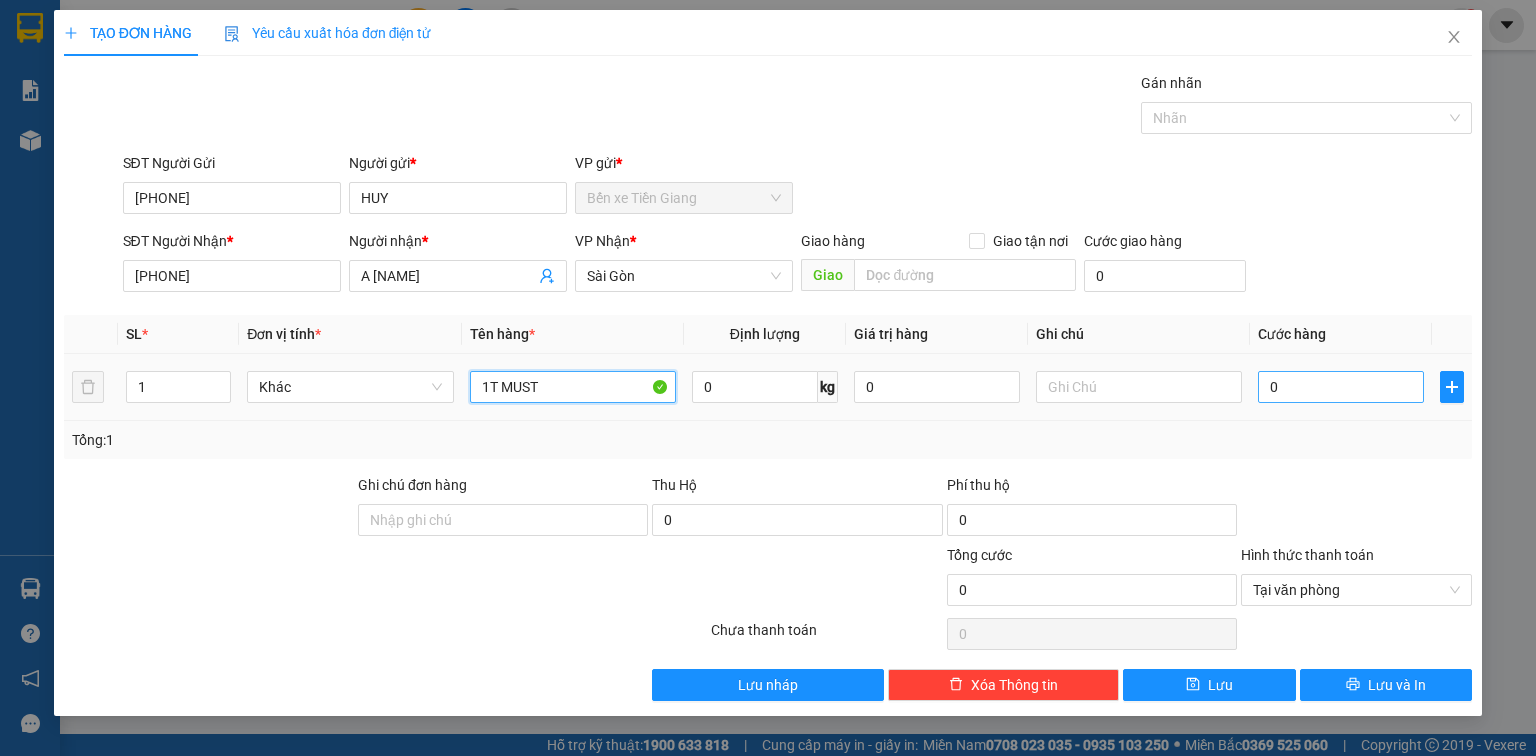 type on "1T MUST" 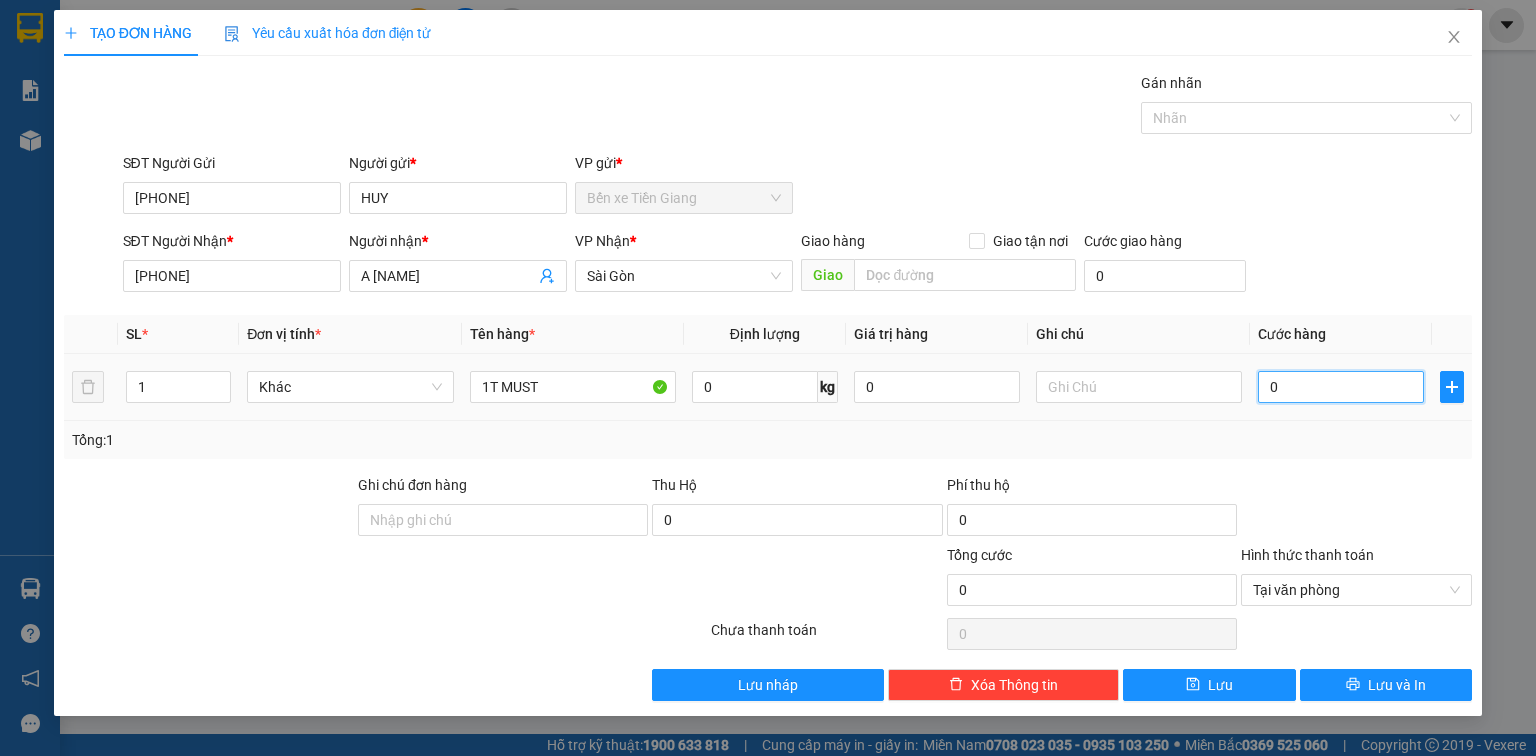 click on "0" at bounding box center [1341, 387] 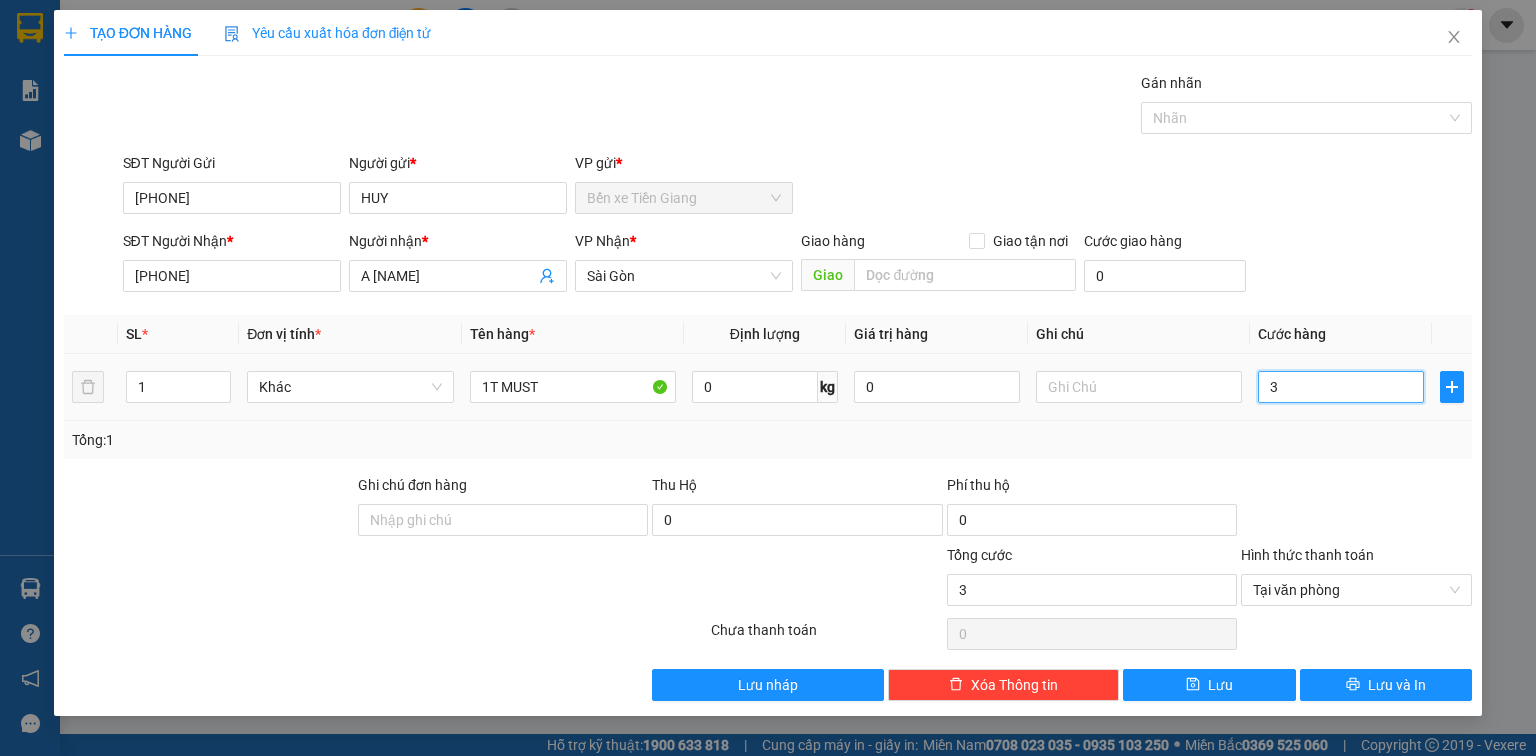type on "30" 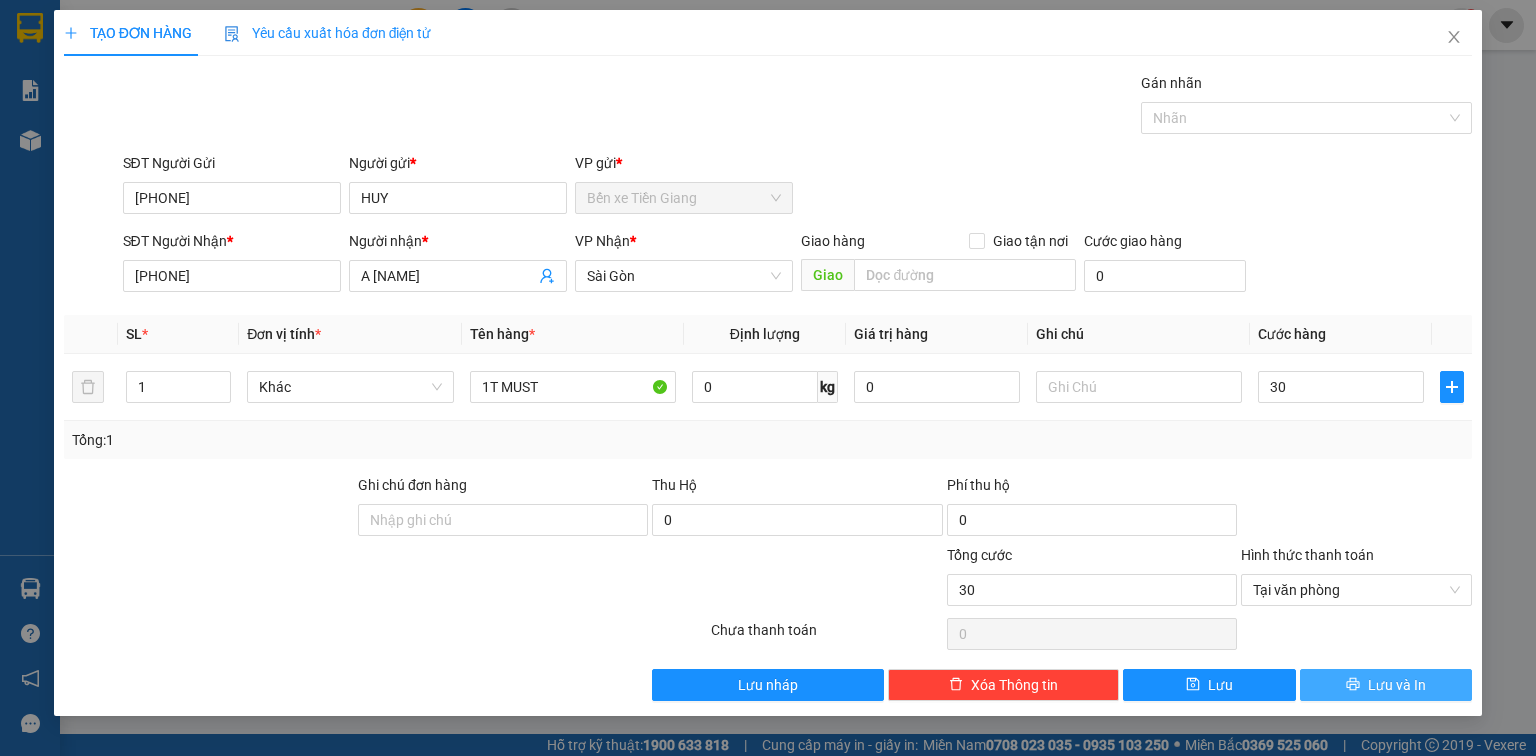 type on "30.000" 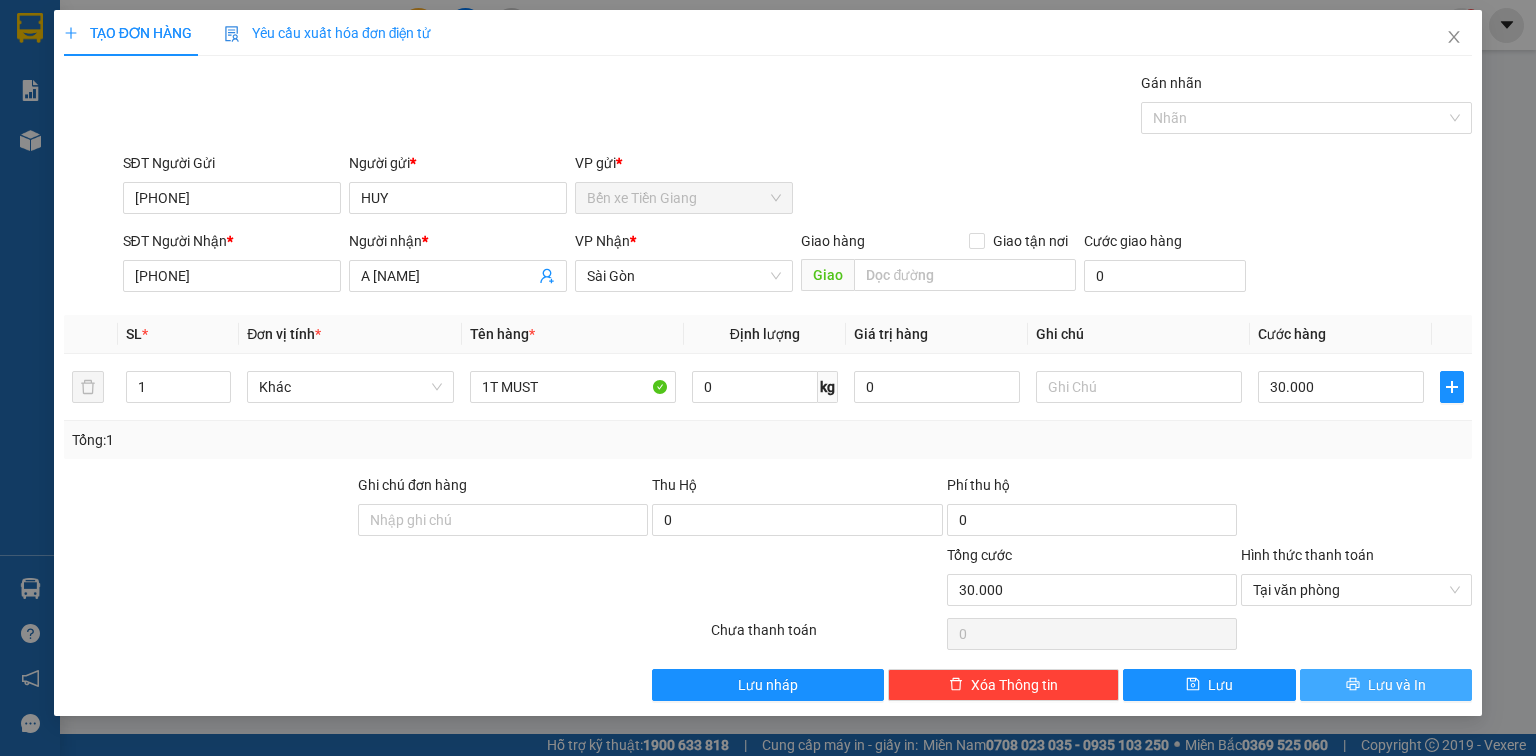 click on "Lưu và In" at bounding box center (1386, 685) 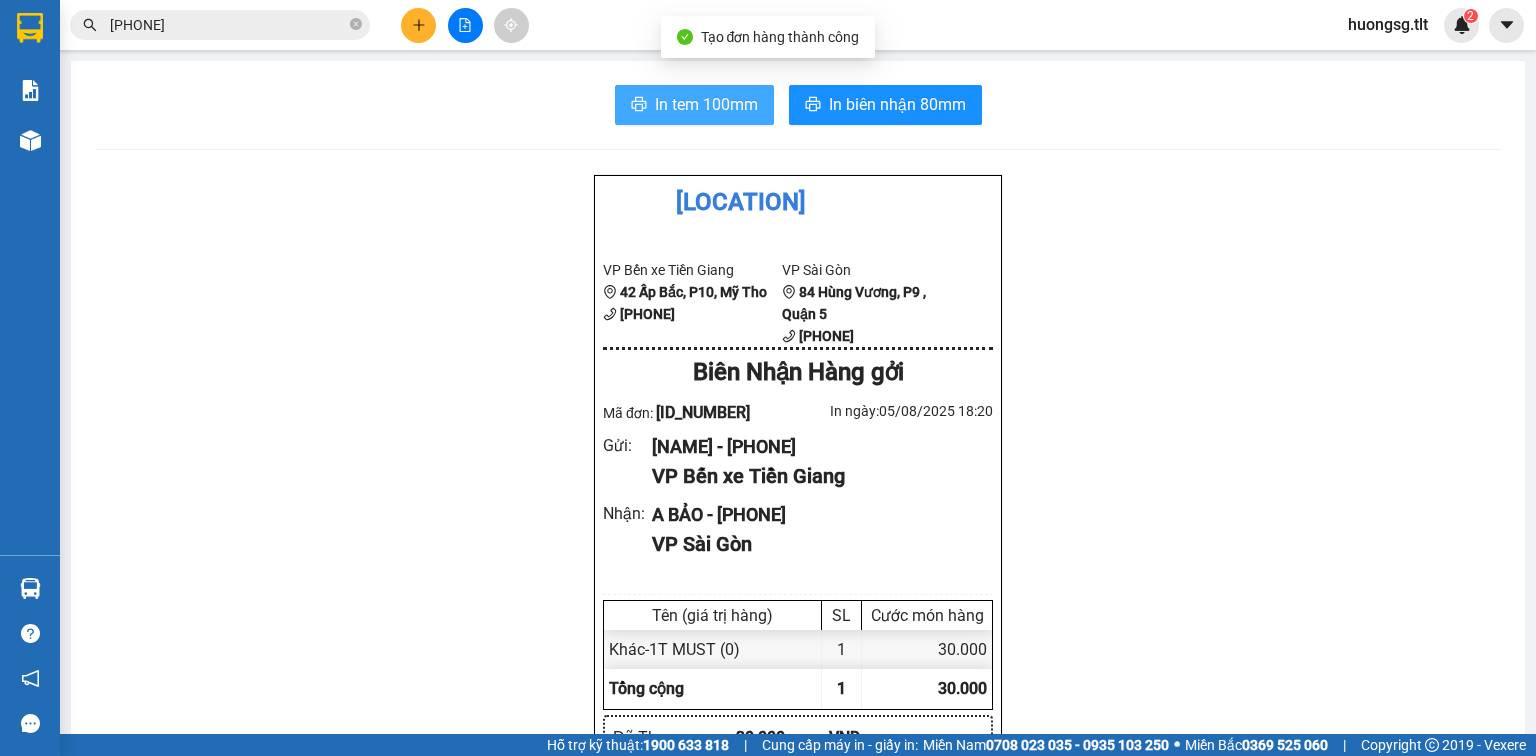 click on "In tem 100mm" at bounding box center [706, 104] 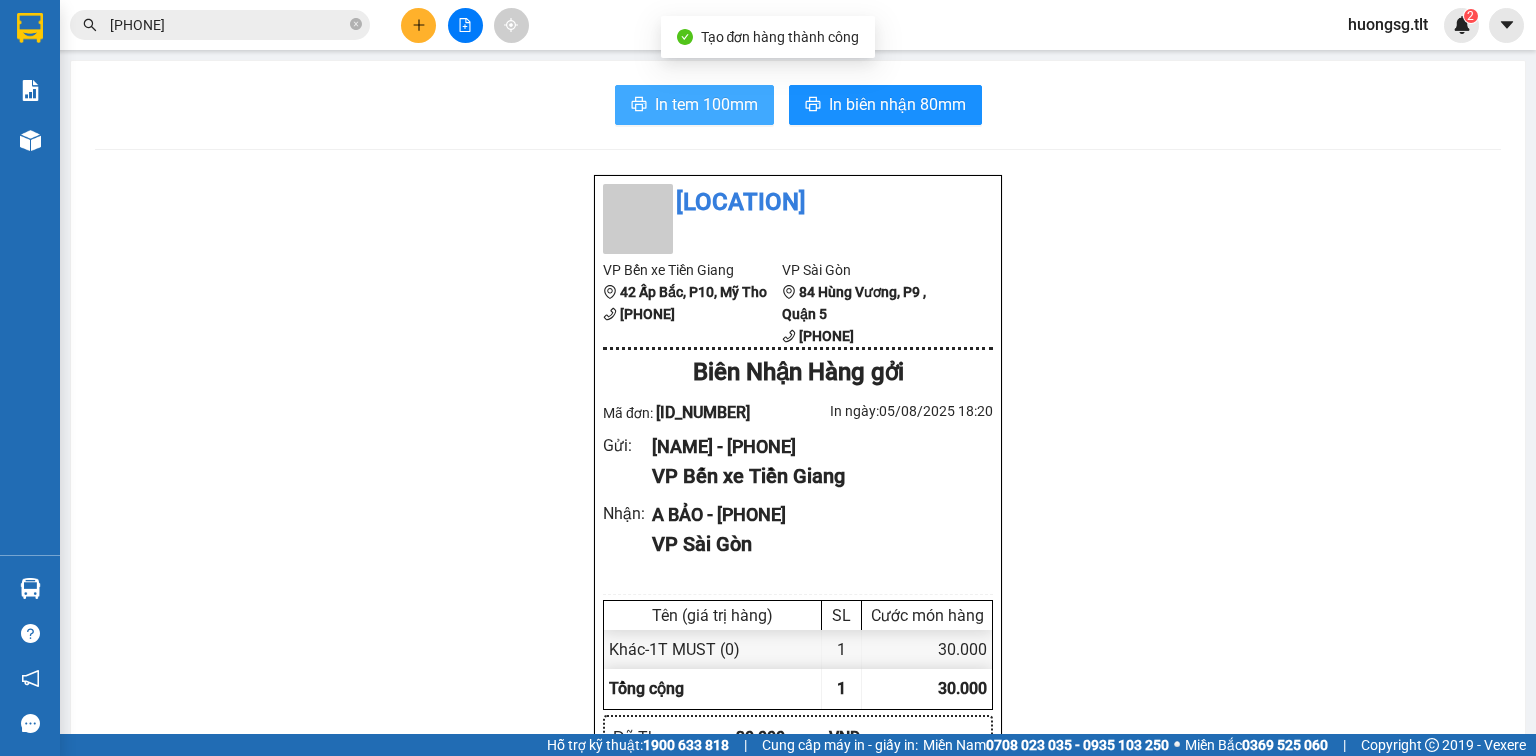scroll, scrollTop: 0, scrollLeft: 0, axis: both 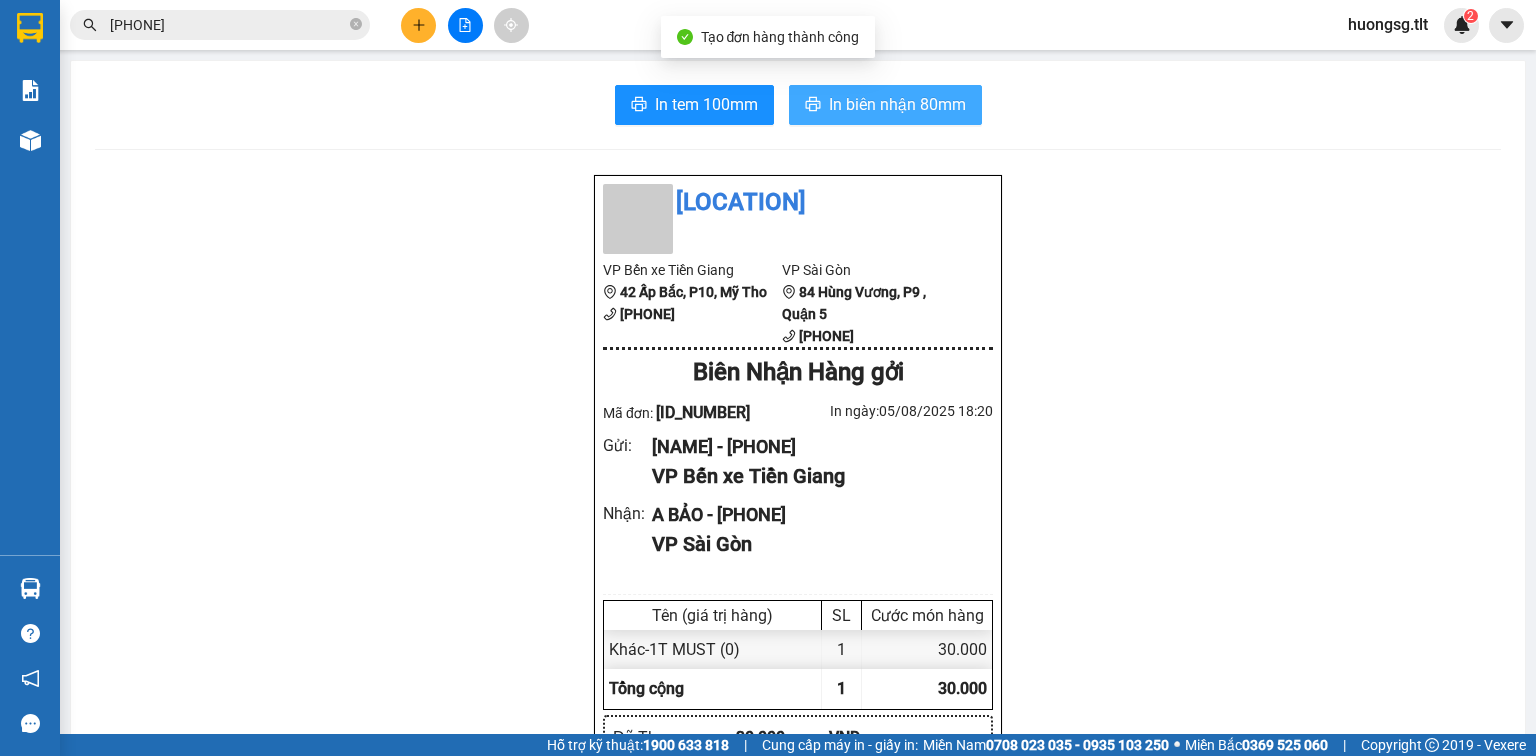 click on "In biên nhận 80mm" at bounding box center (897, 104) 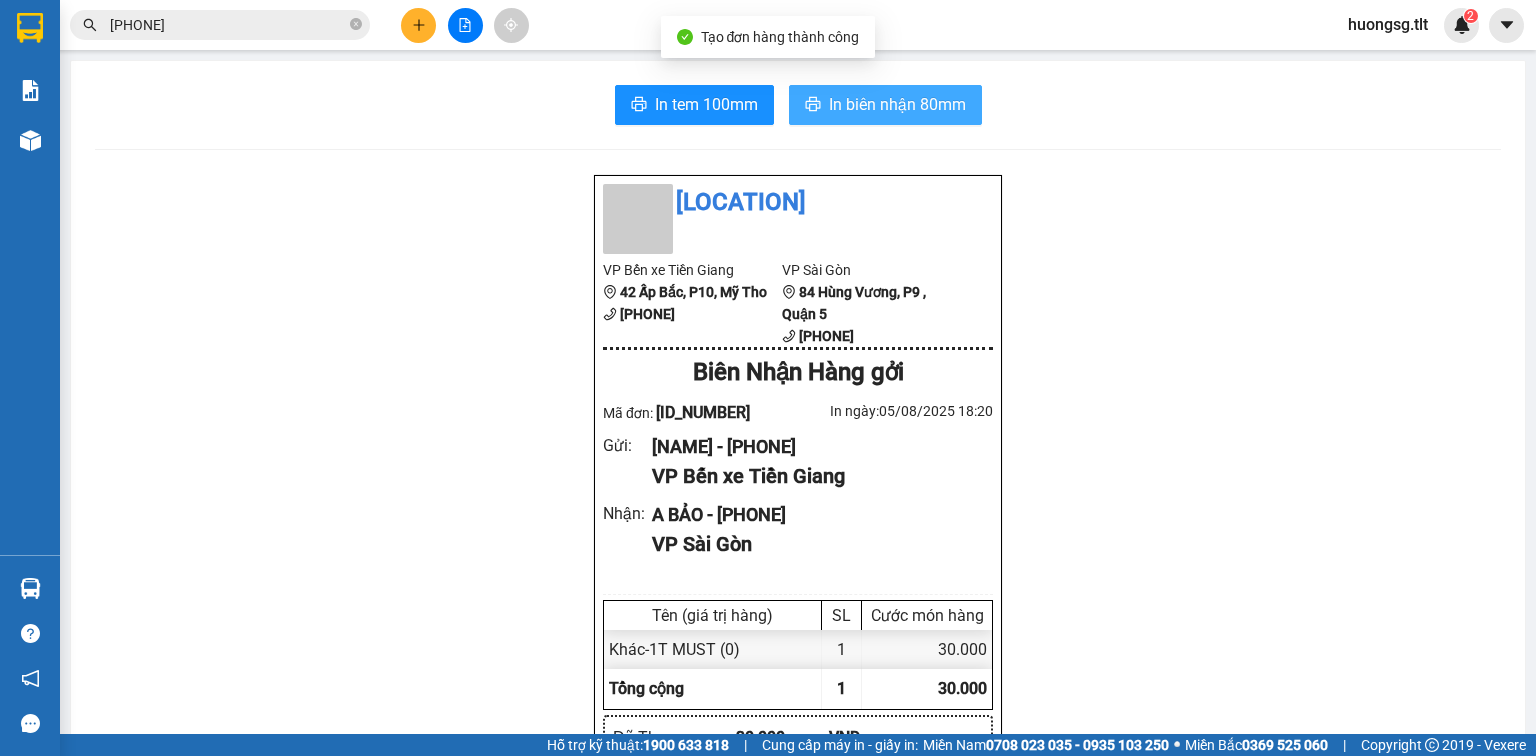 scroll, scrollTop: 0, scrollLeft: 0, axis: both 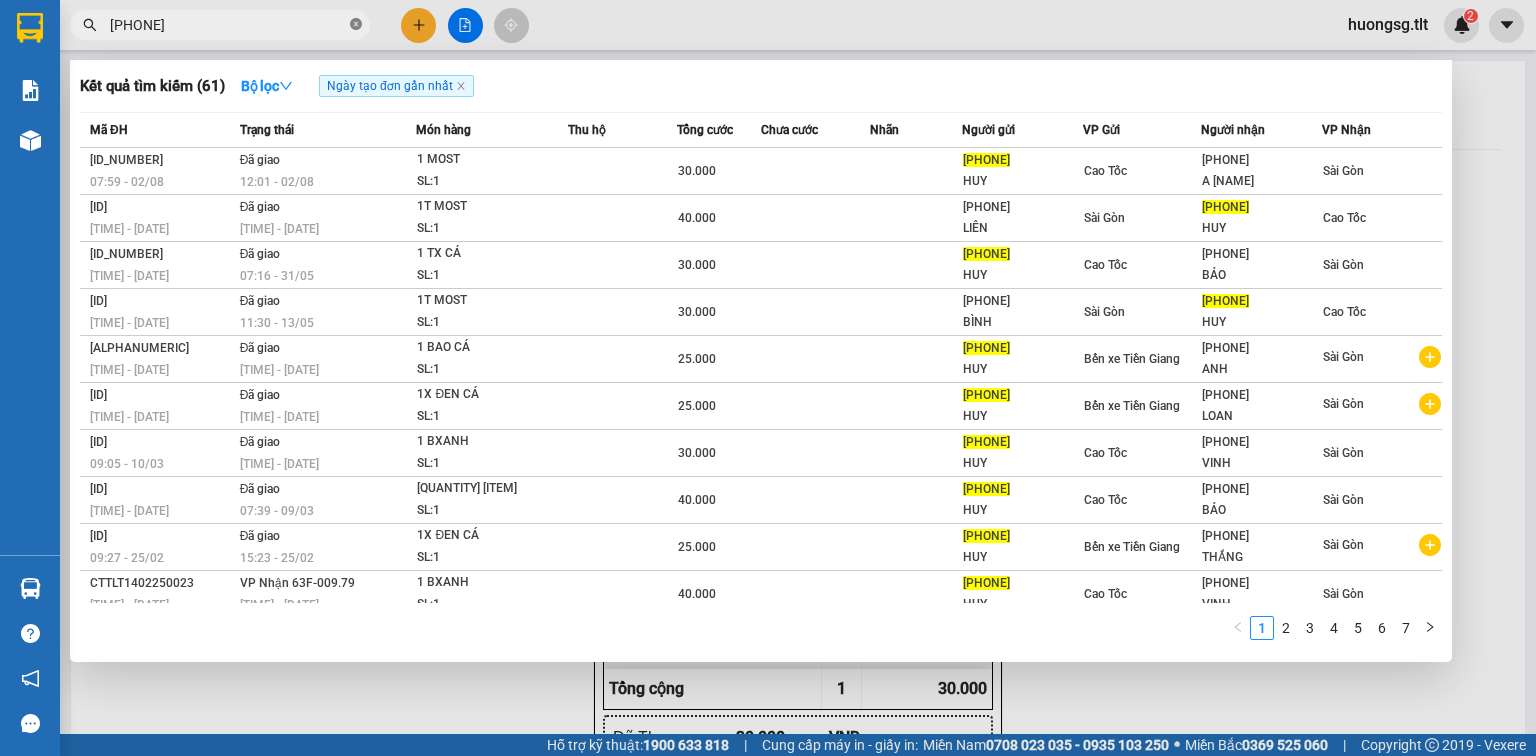 drag, startPoint x: 353, startPoint y: 27, endPoint x: 344, endPoint y: 221, distance: 194.20865 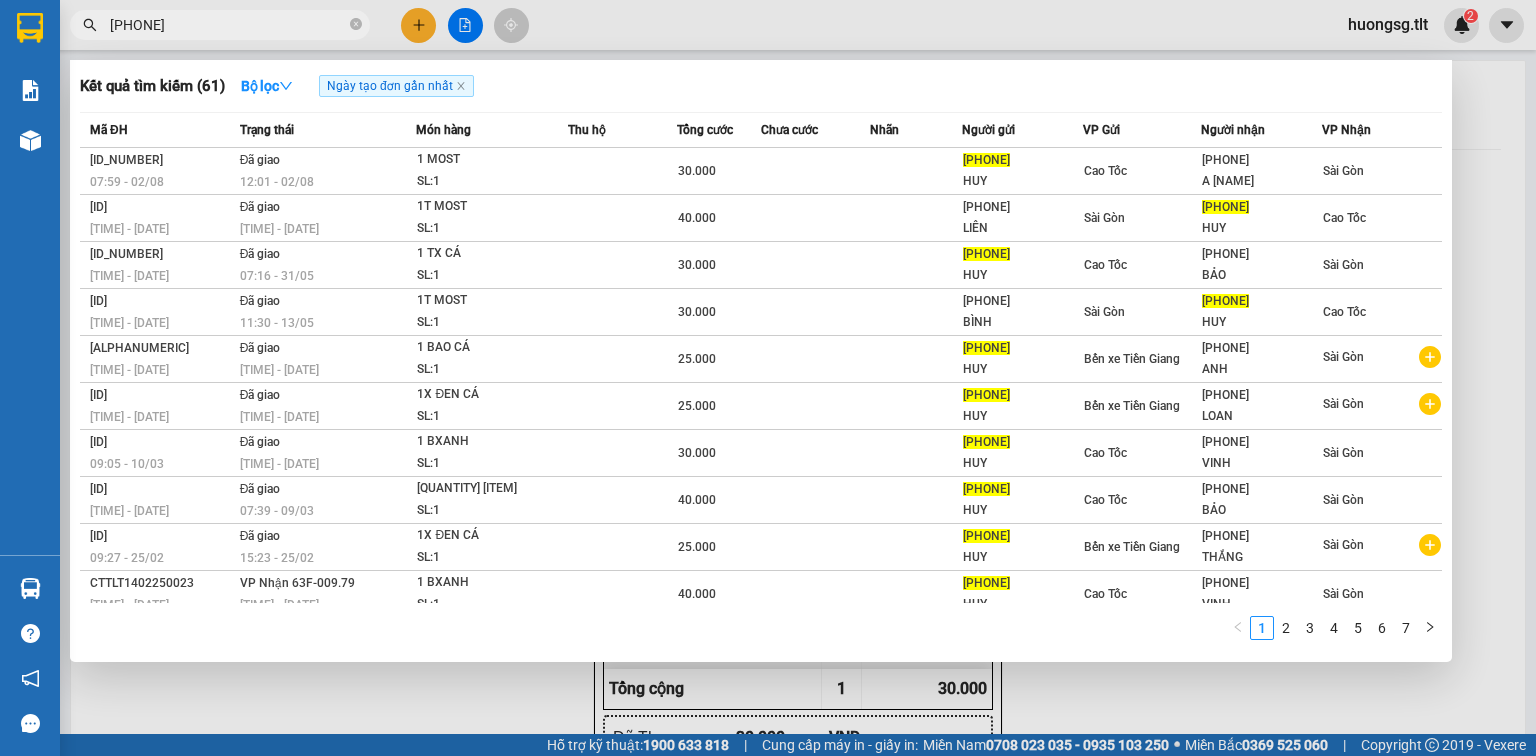click 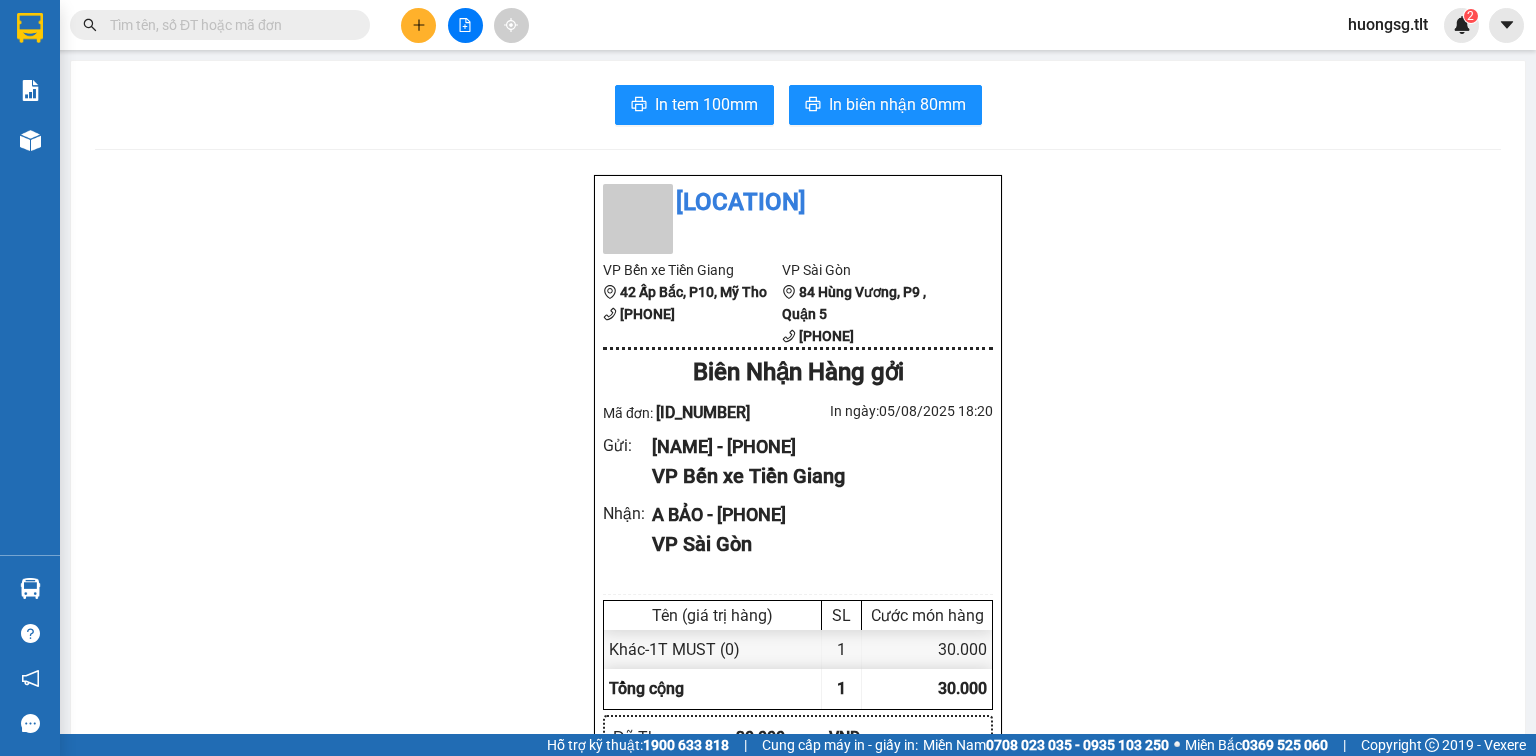 click at bounding box center (228, 25) 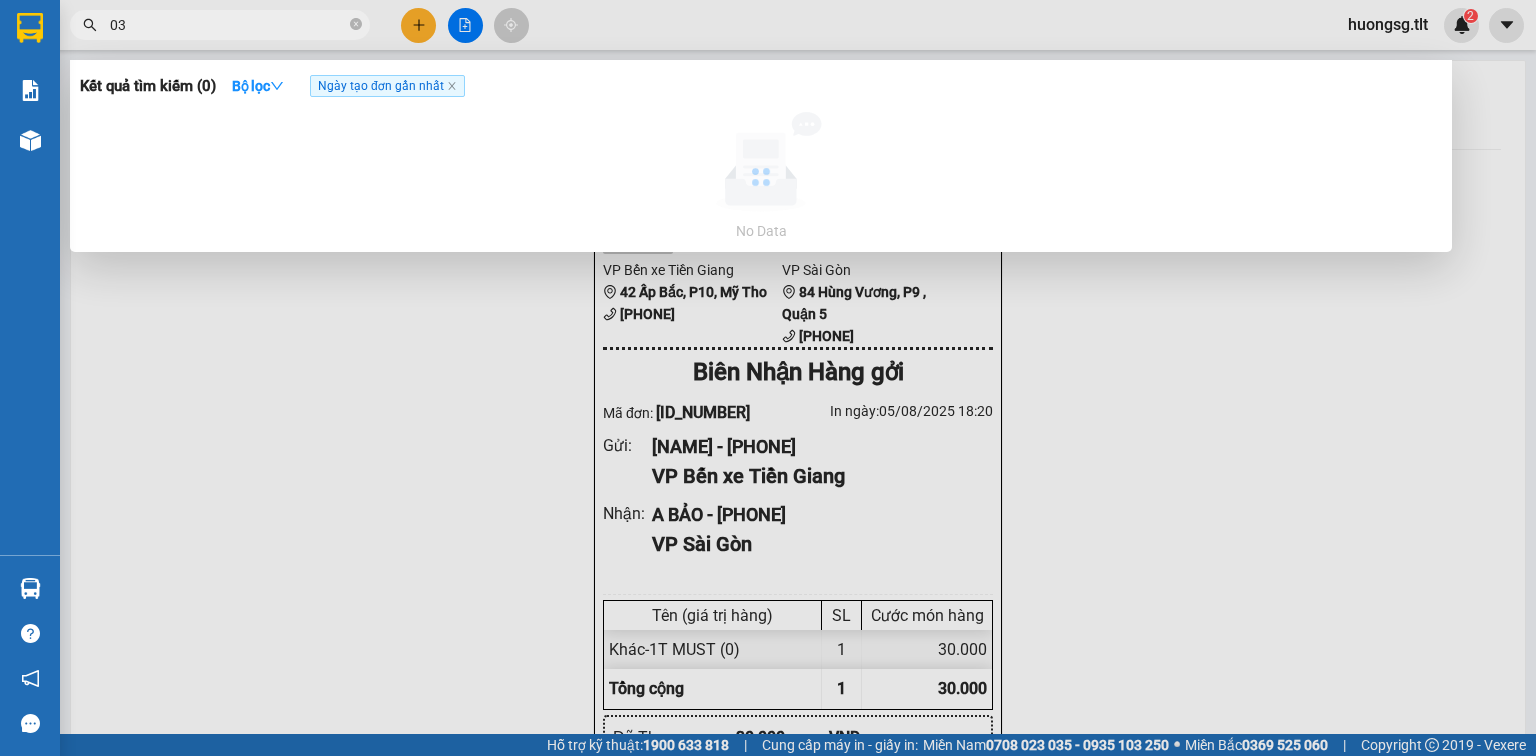 type on "0" 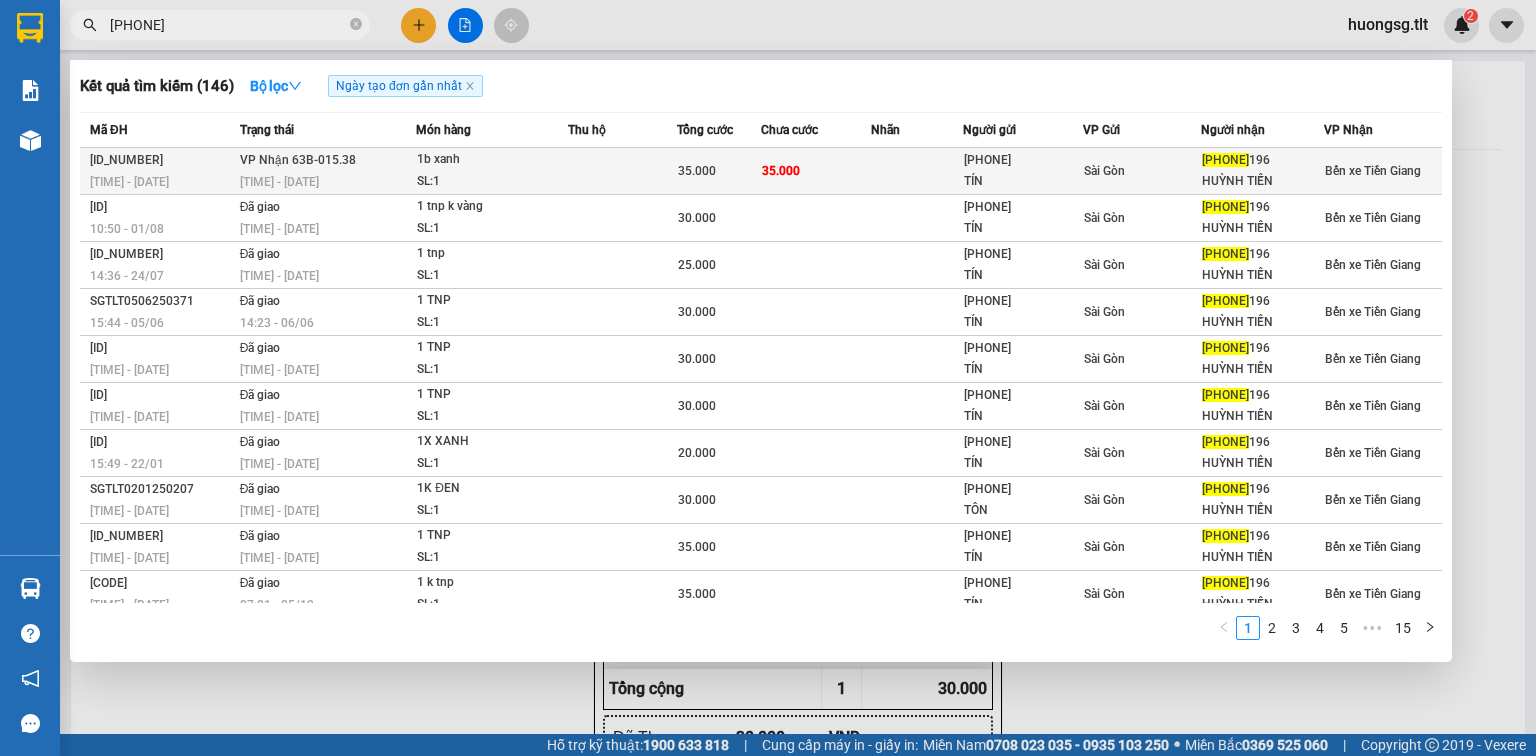 type on "[PHONE]" 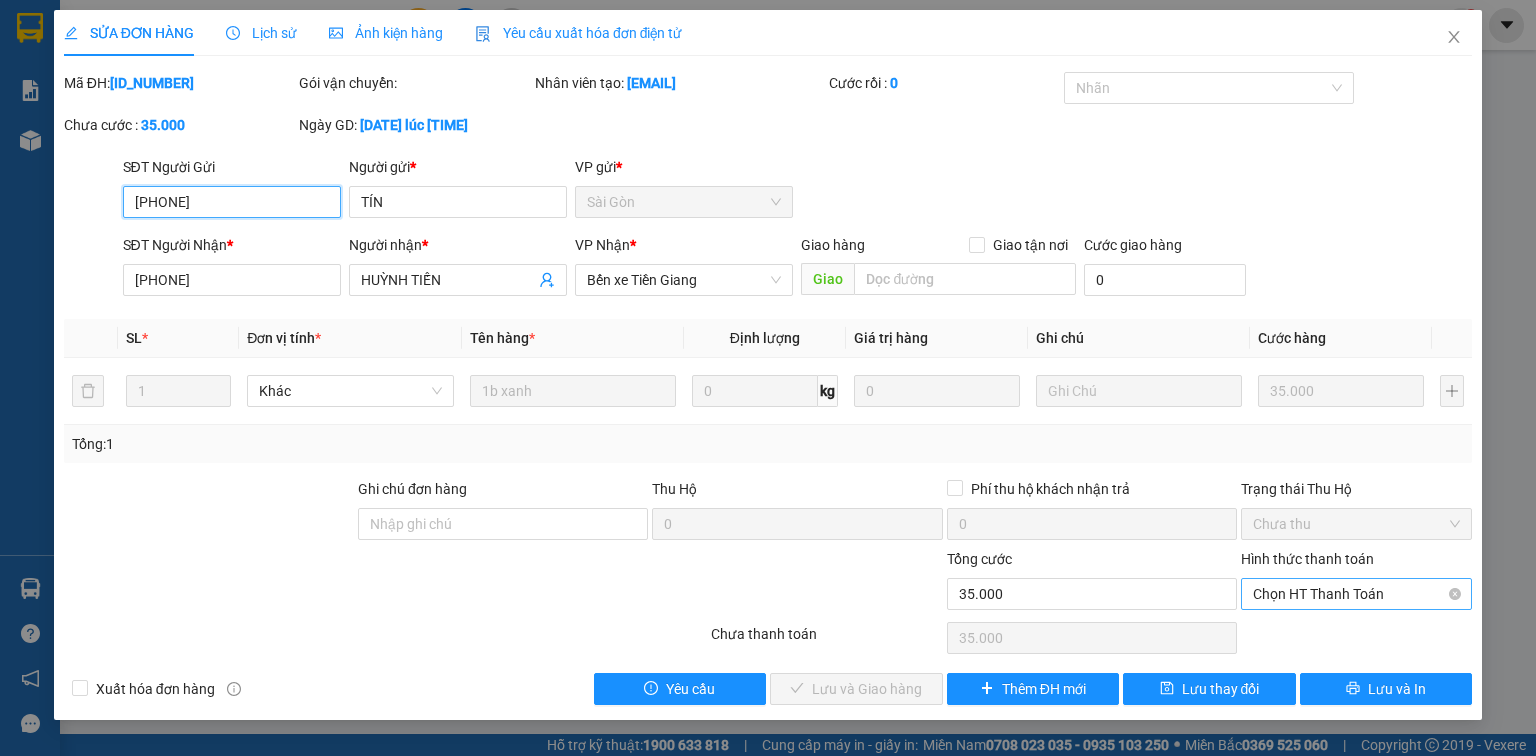 click on "Chọn HT Thanh Toán" at bounding box center (1356, 594) 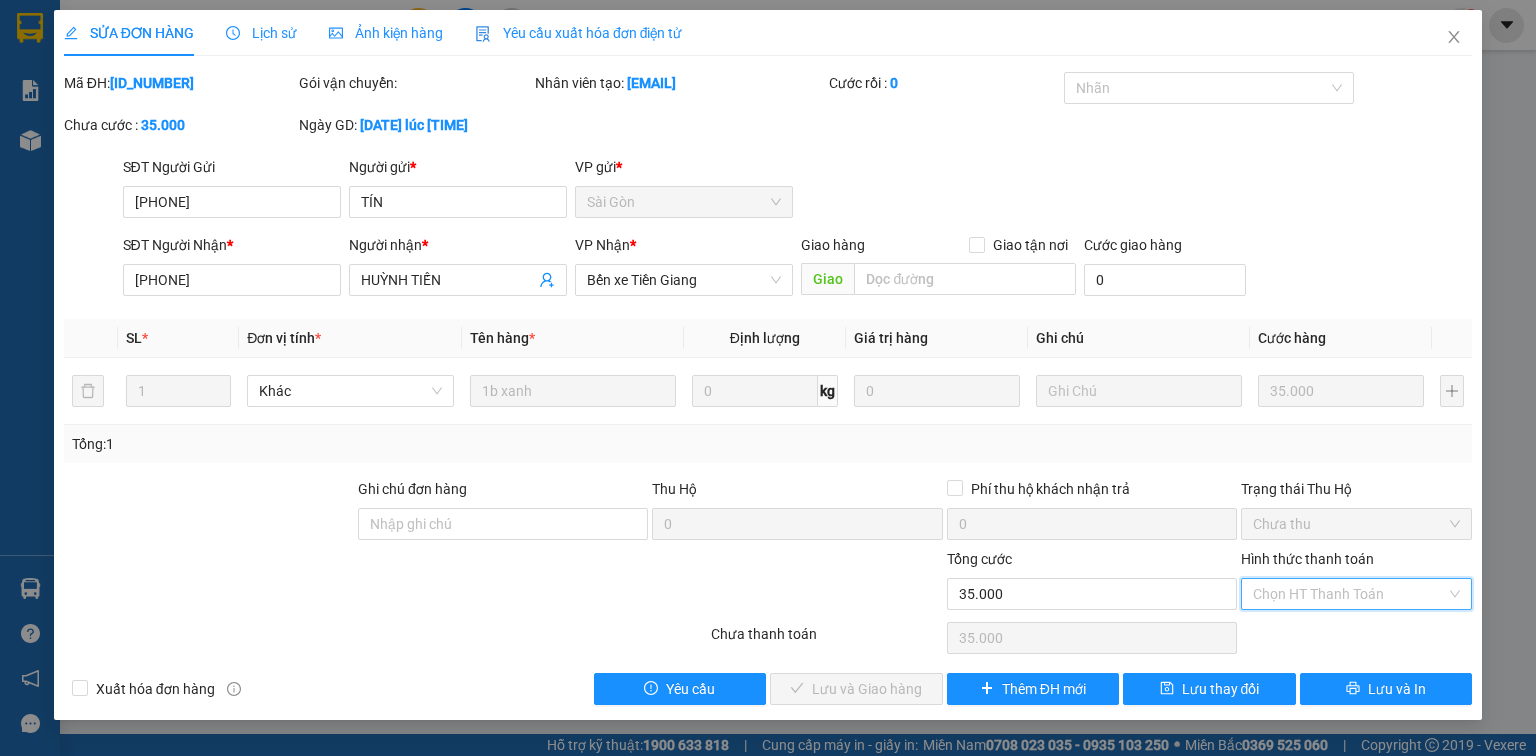 drag, startPoint x: 1323, startPoint y: 626, endPoint x: 1162, endPoint y: 648, distance: 162.49615 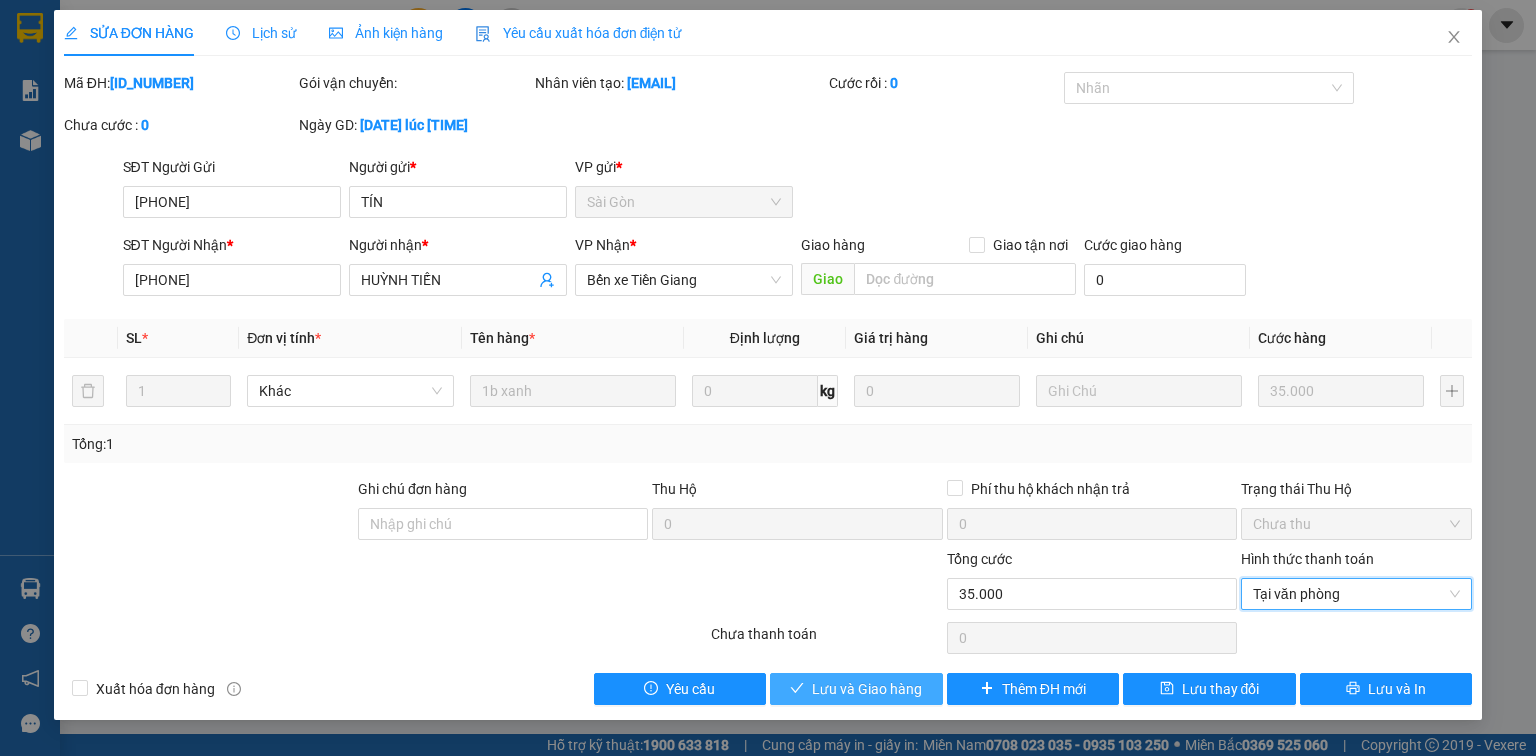 click on "Lưu và Giao hàng" at bounding box center (867, 689) 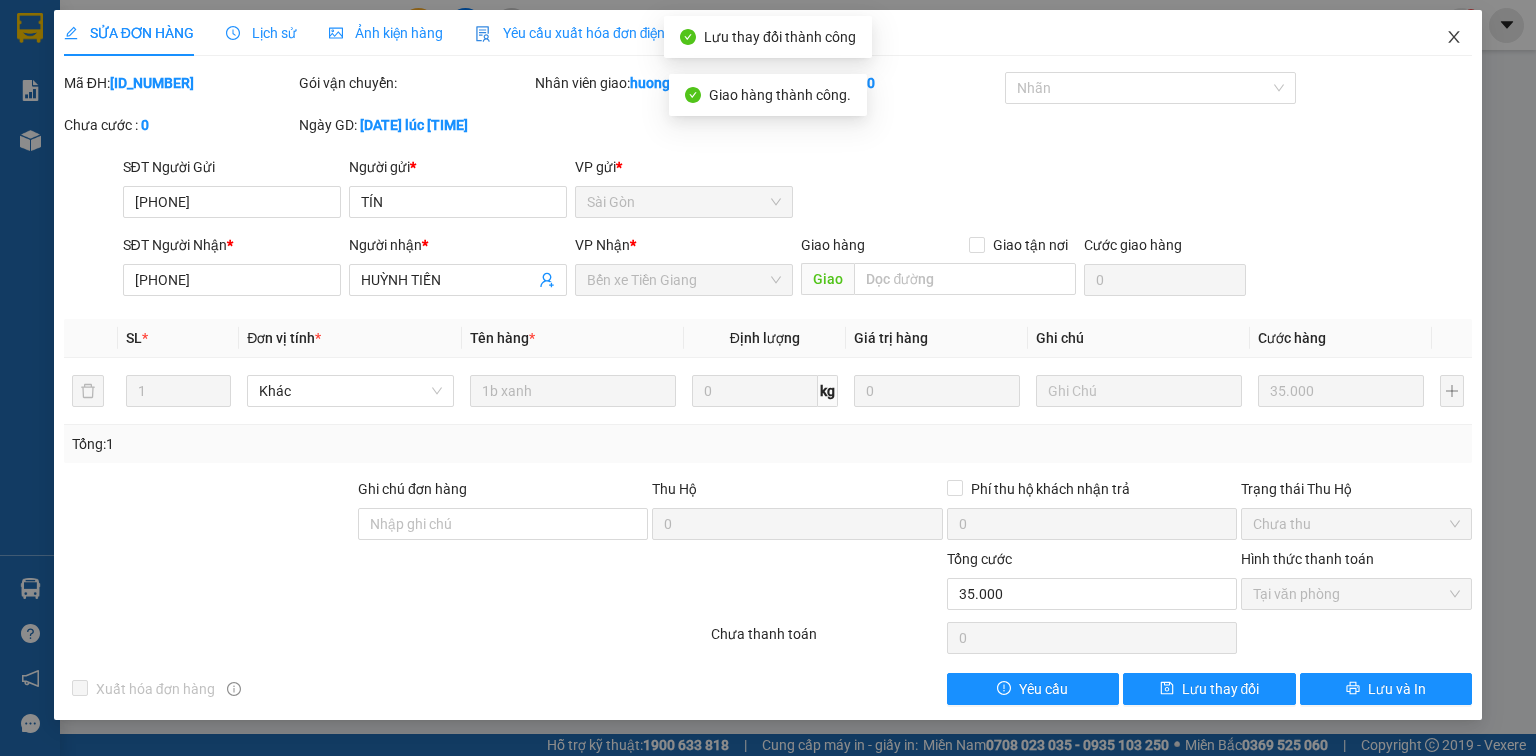 click 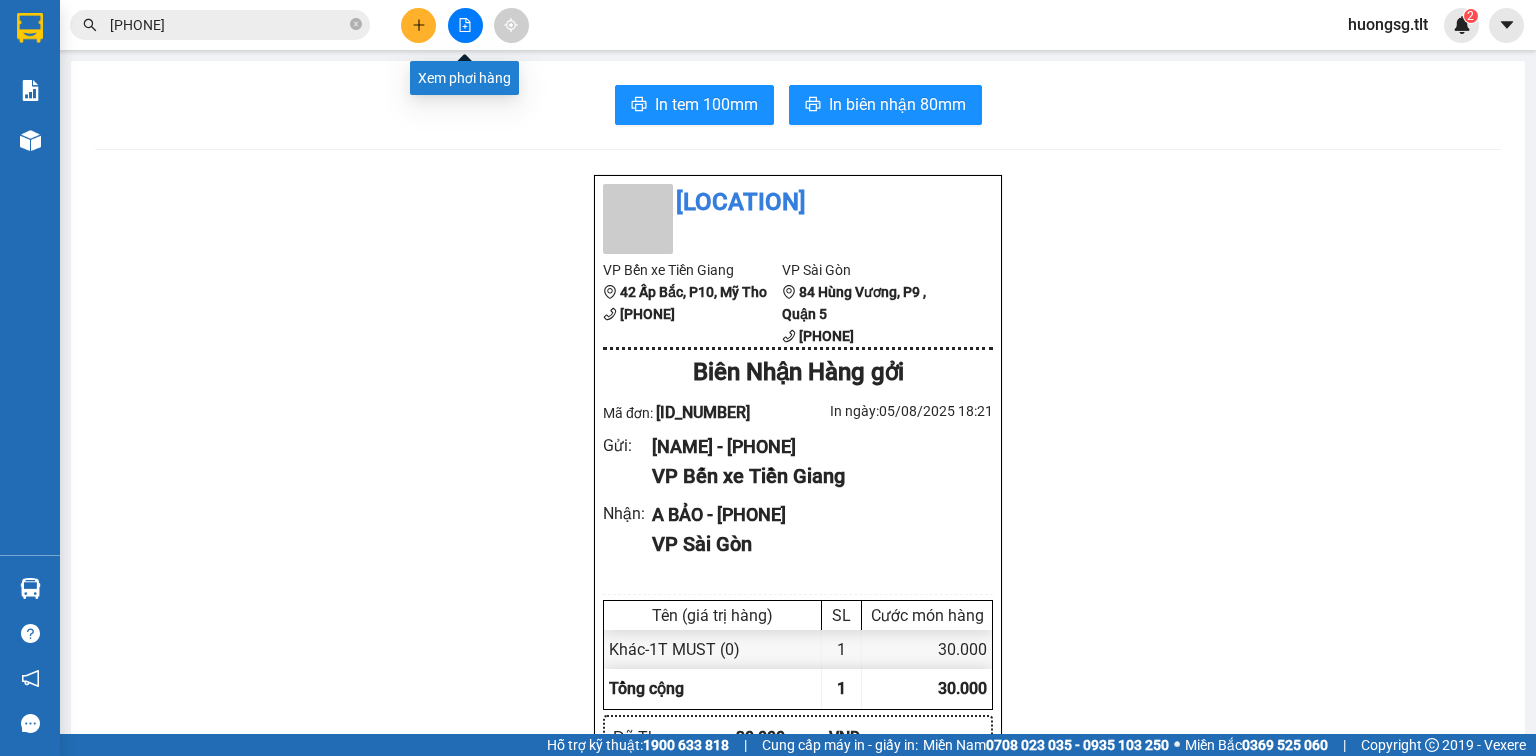 click at bounding box center [465, 25] 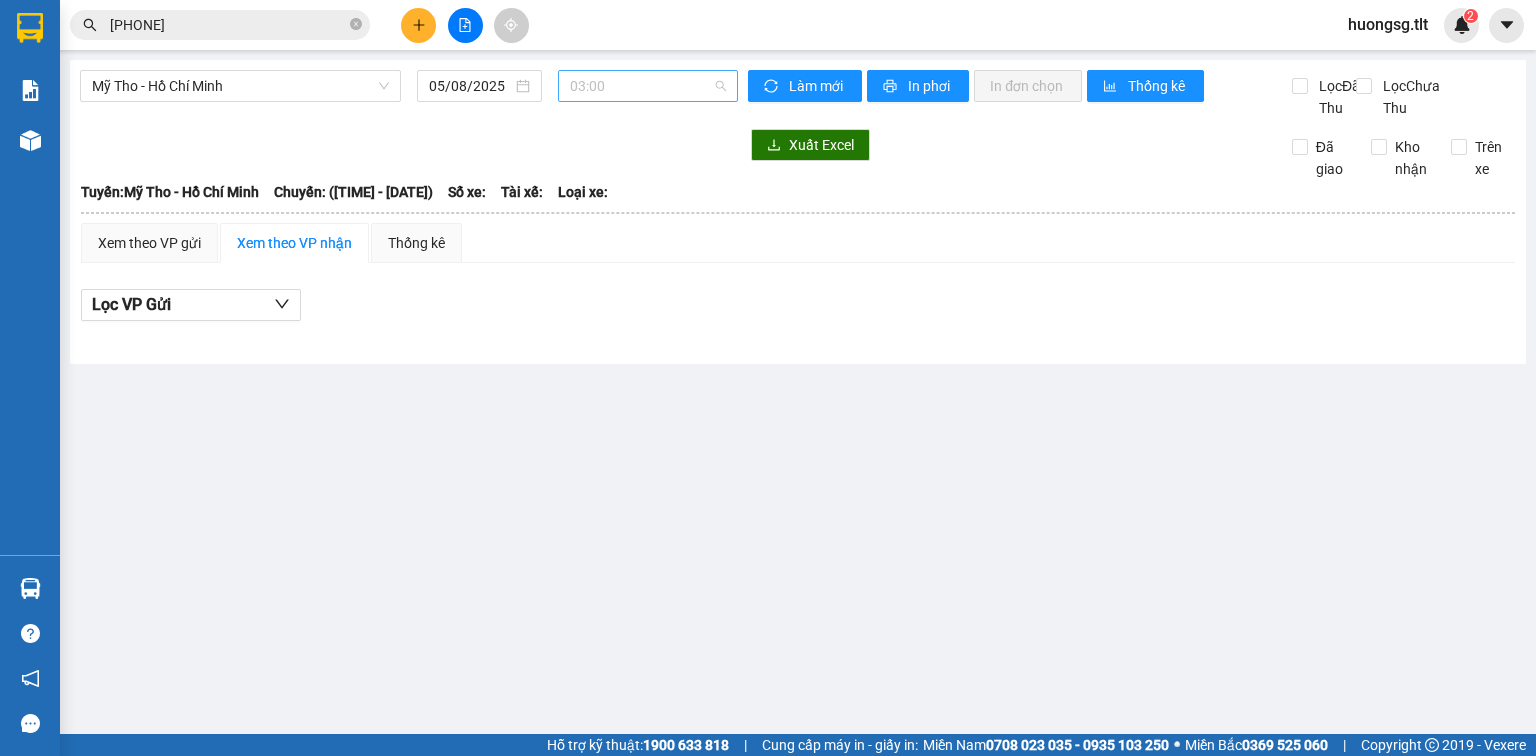 click on "03:00" at bounding box center (648, 86) 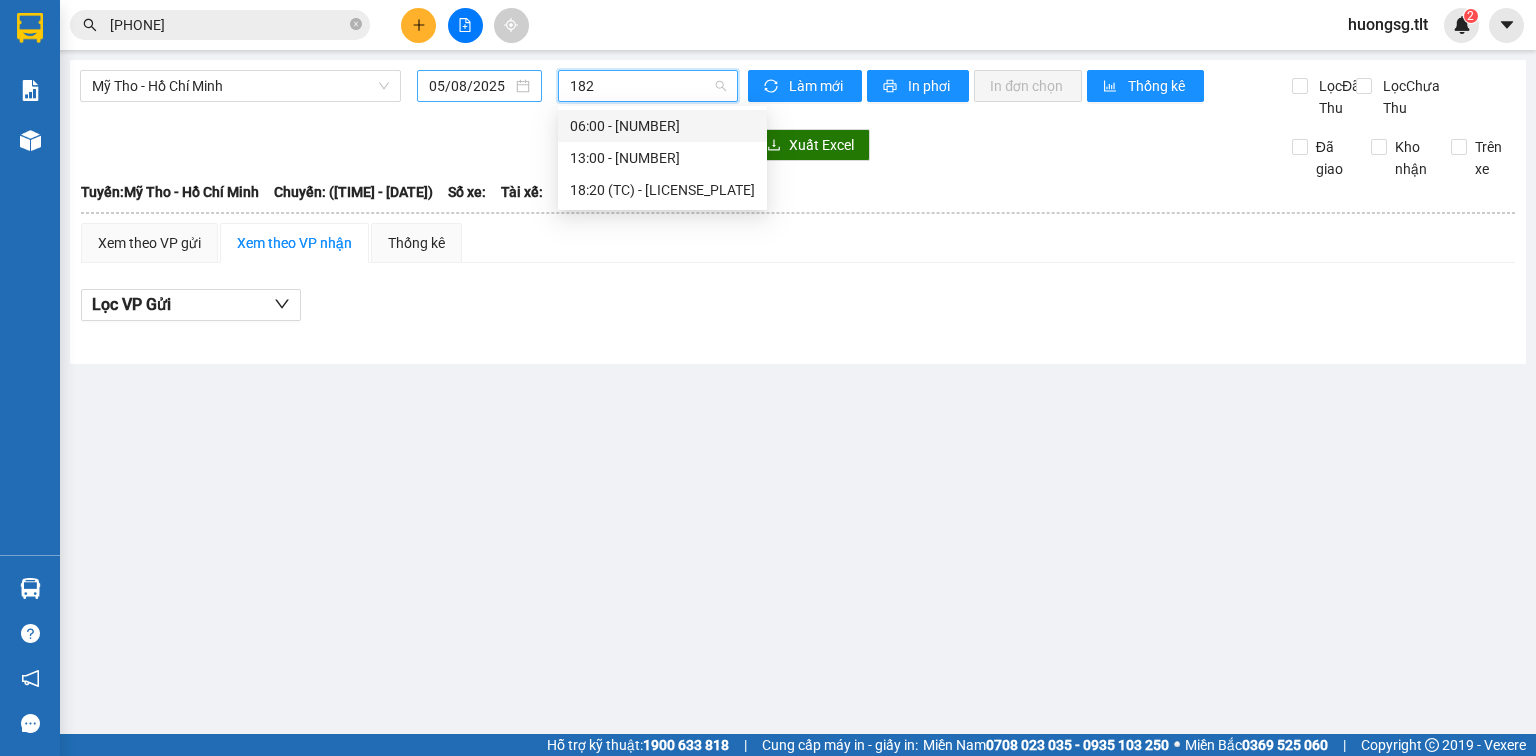 drag, startPoint x: 618, startPoint y: 95, endPoint x: 422, endPoint y: 94, distance: 196.00255 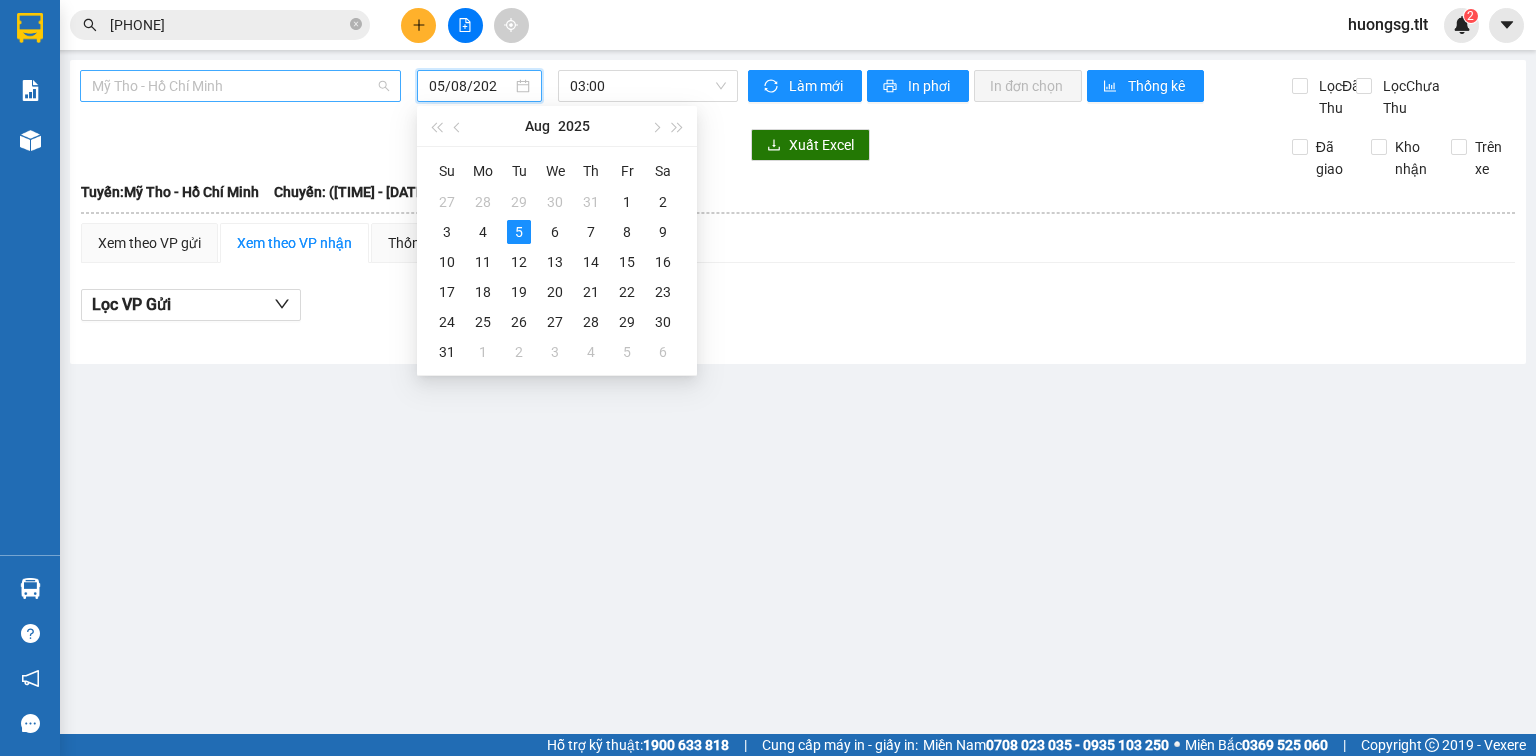 type on "05/08/2025" 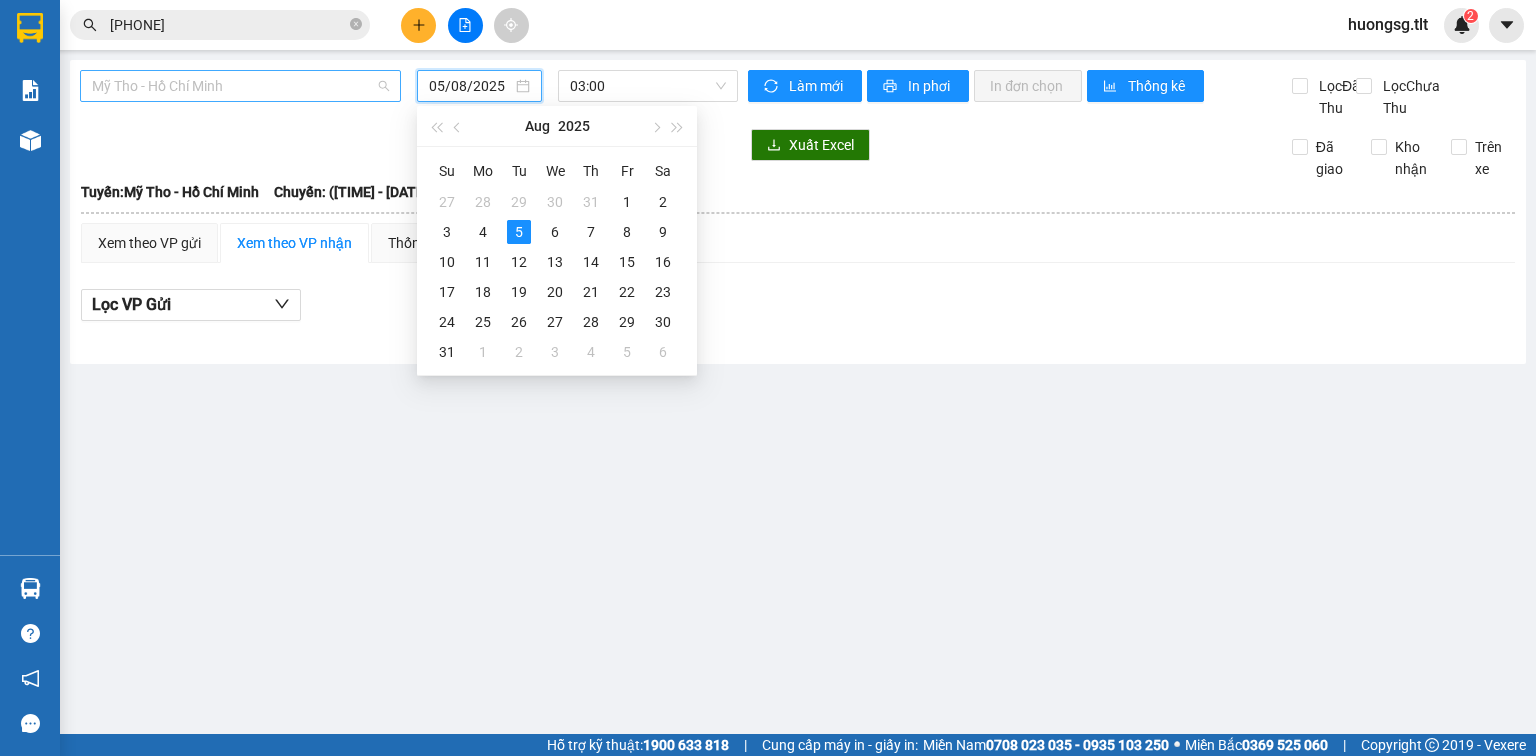 click on "Mỹ Tho - Hồ Chí Minh" at bounding box center [240, 86] 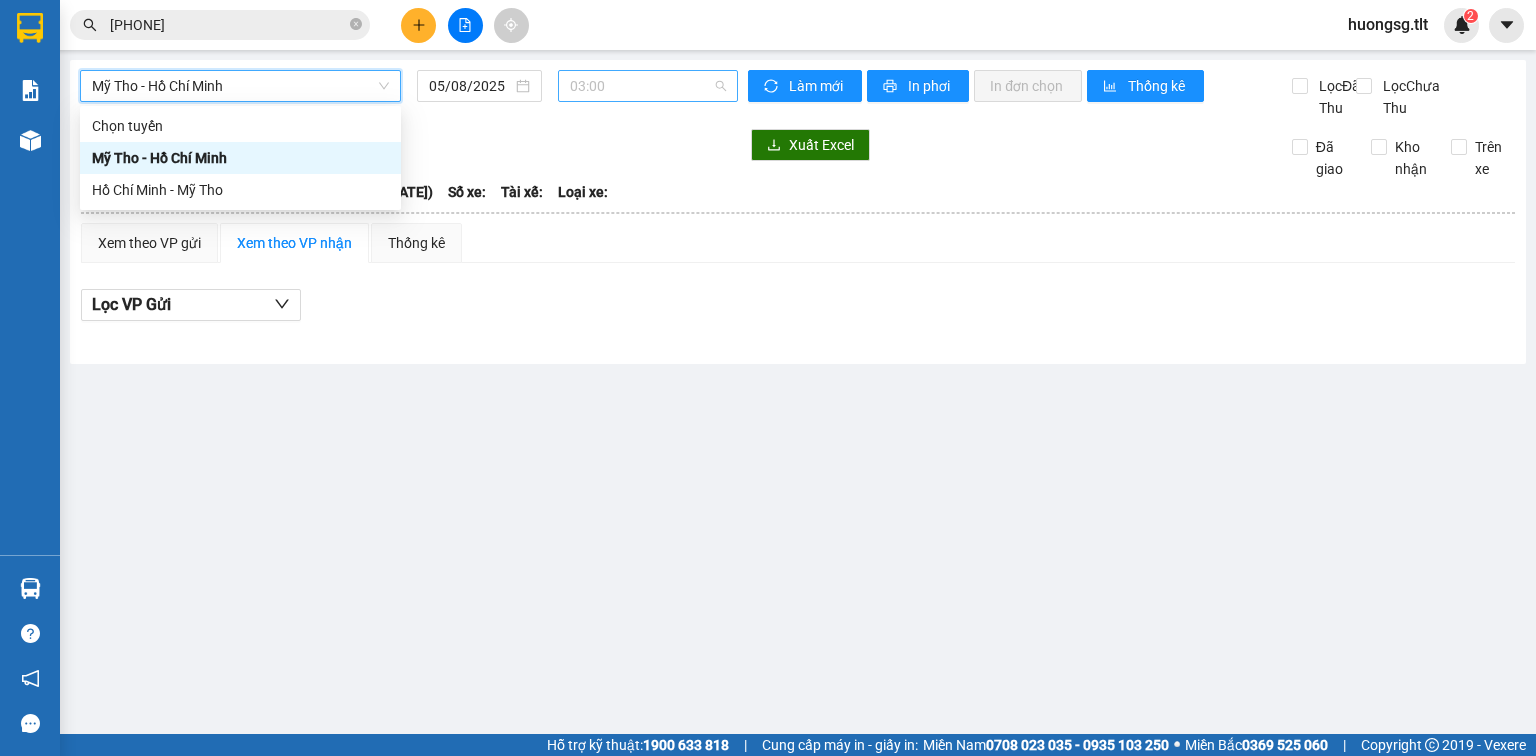 click on "03:00" at bounding box center [648, 86] 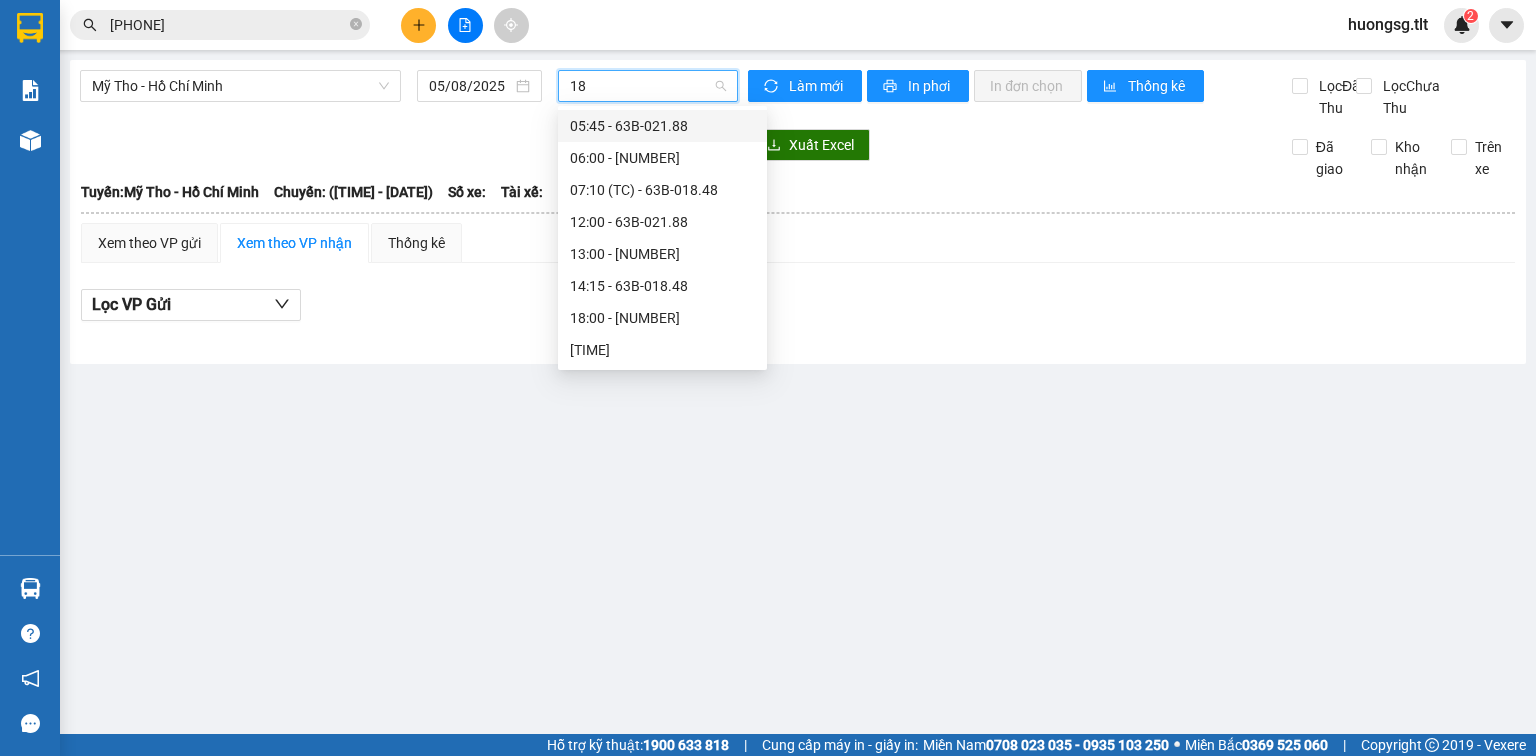 type on "182" 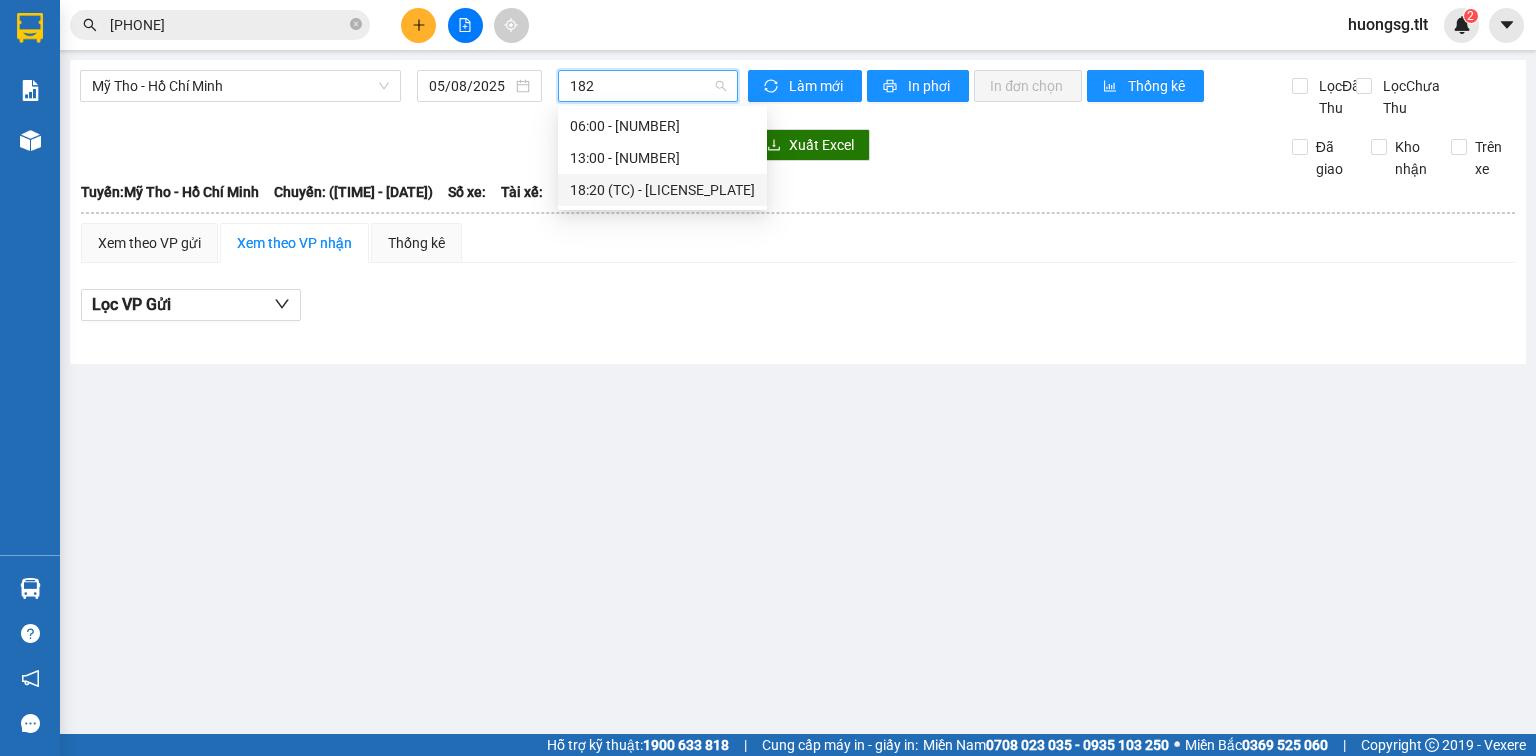 click on "[TIME] (TC) - [ALPHANUMERIC]" at bounding box center [662, 190] 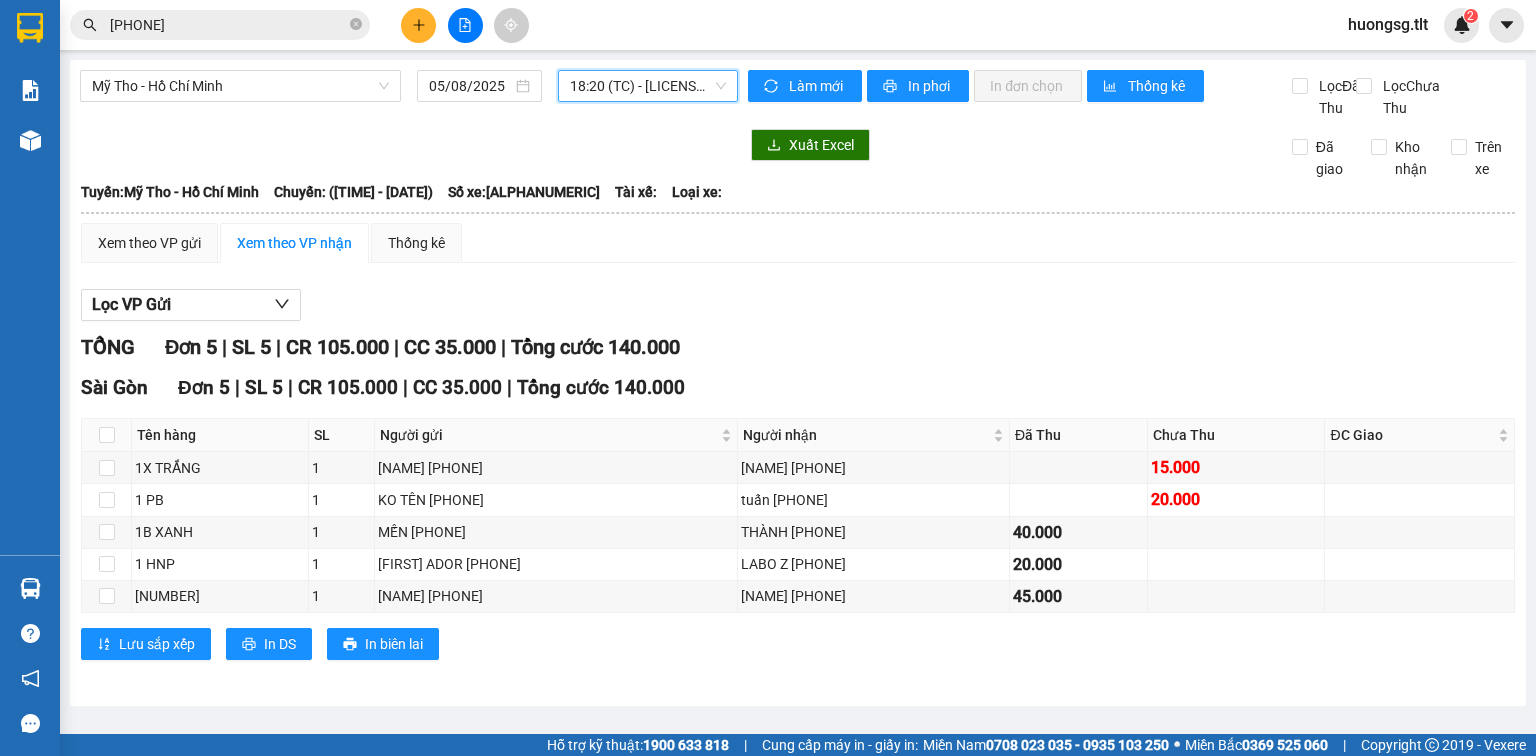click on "[TIME] (TC) - [ALPHANUMERIC]" at bounding box center [648, 86] 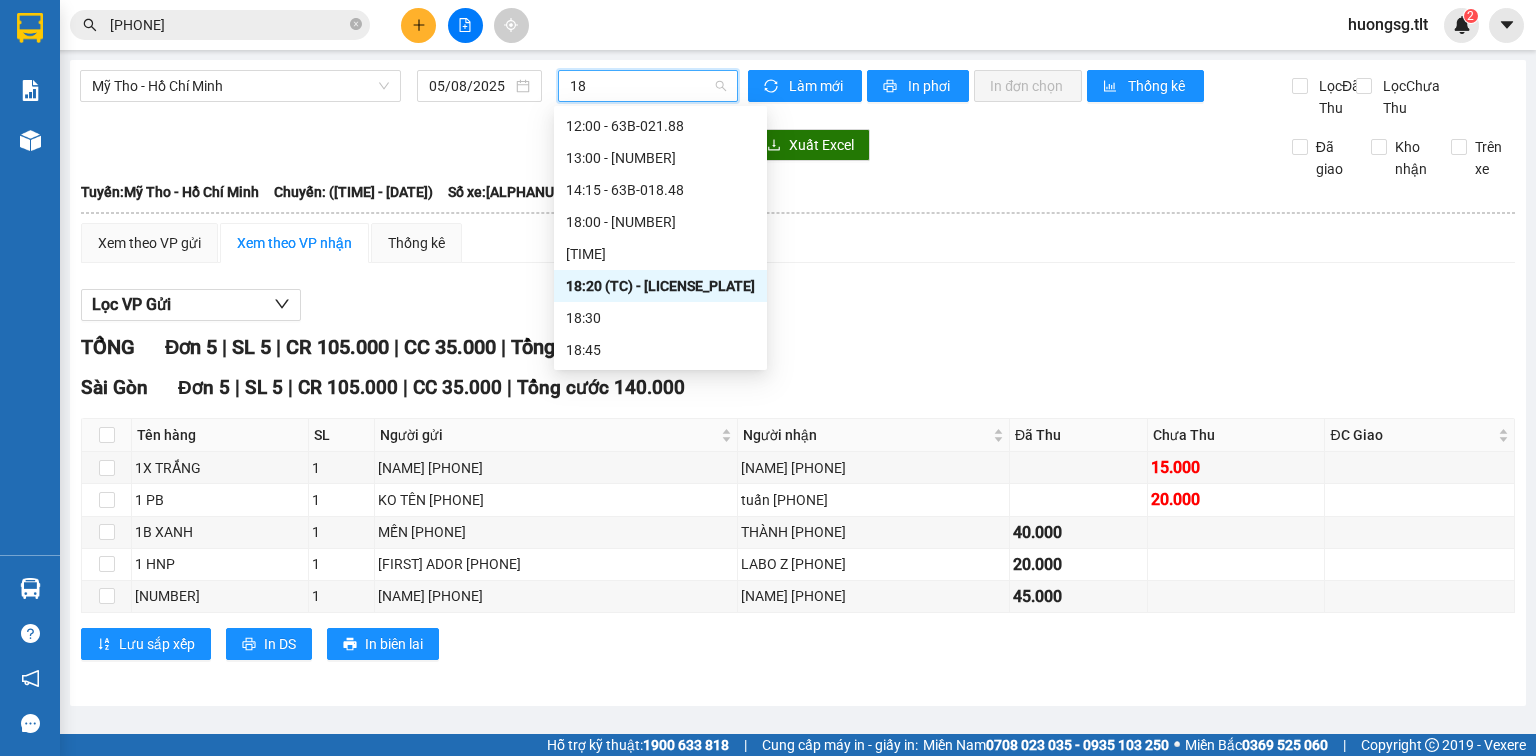 scroll, scrollTop: 96, scrollLeft: 0, axis: vertical 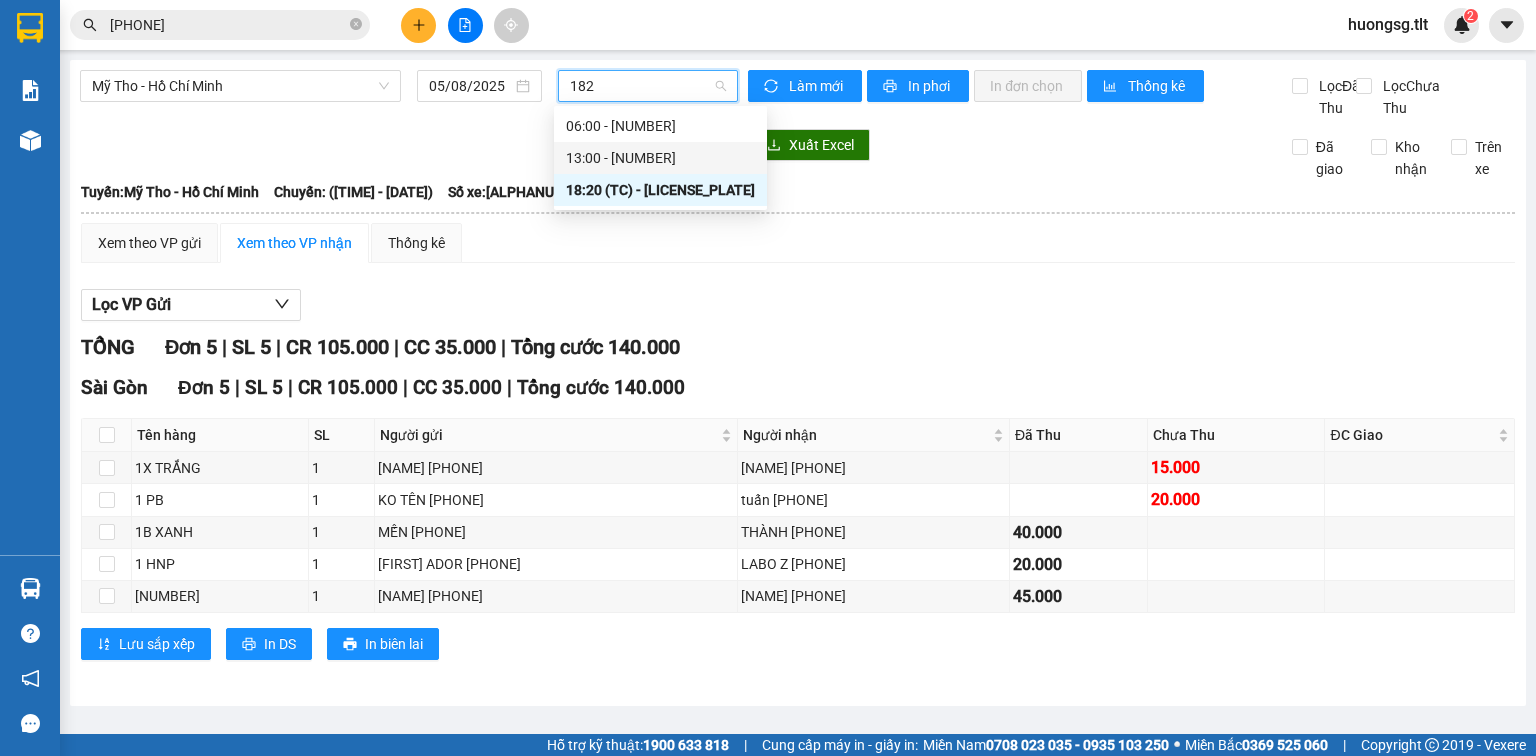 click on "13:00     - 63B-021.82" at bounding box center [660, 158] 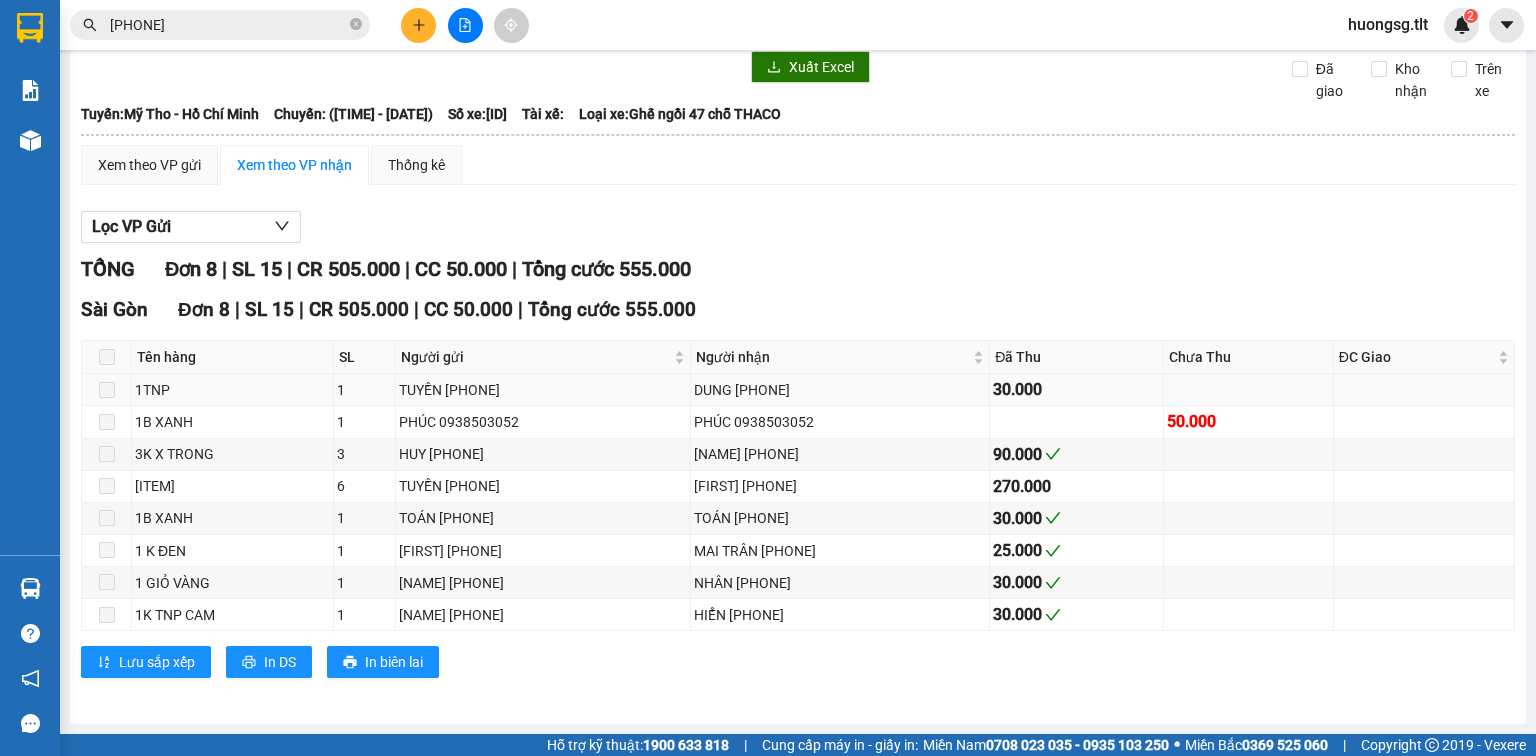 scroll, scrollTop: 96, scrollLeft: 0, axis: vertical 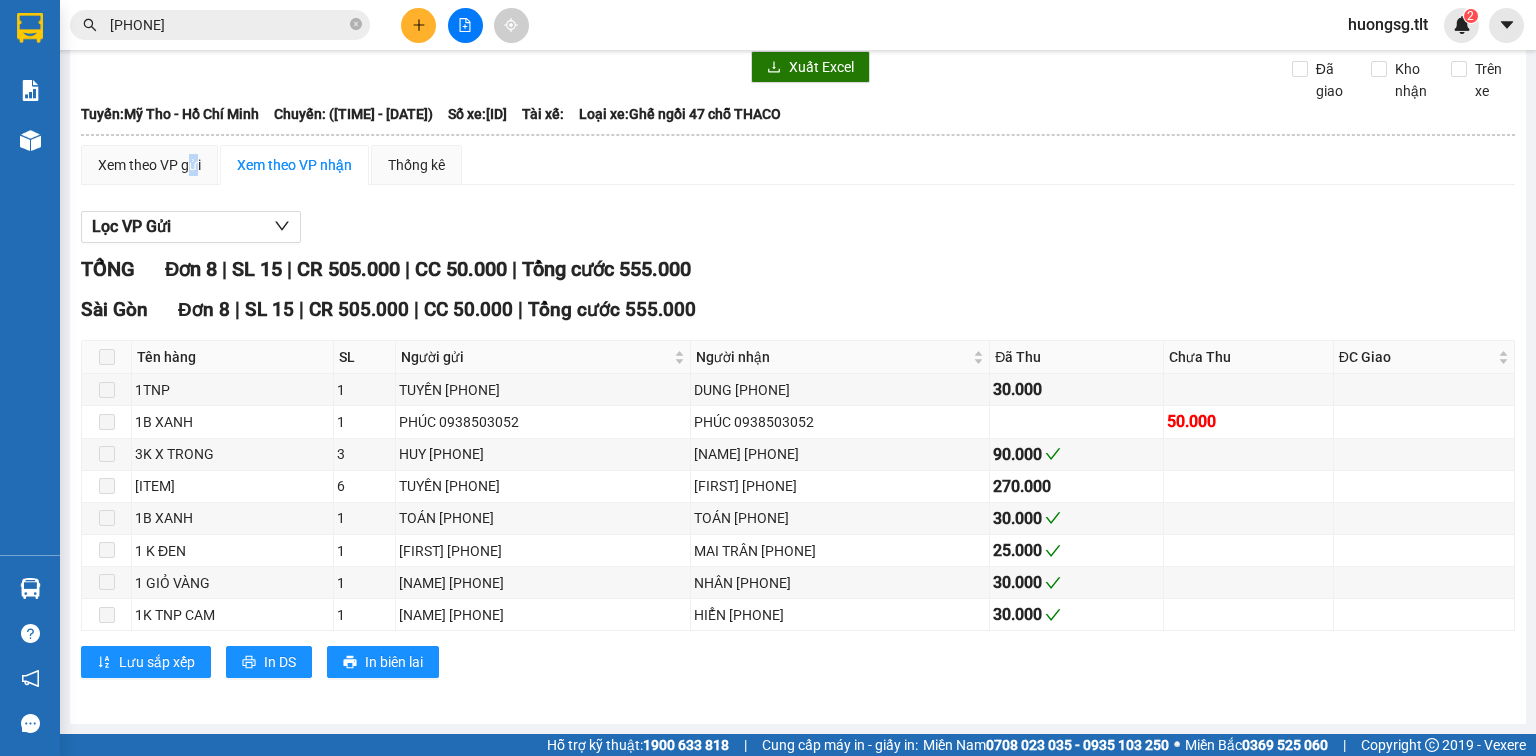 click on "Xem theo VP gửi" at bounding box center (149, 165) 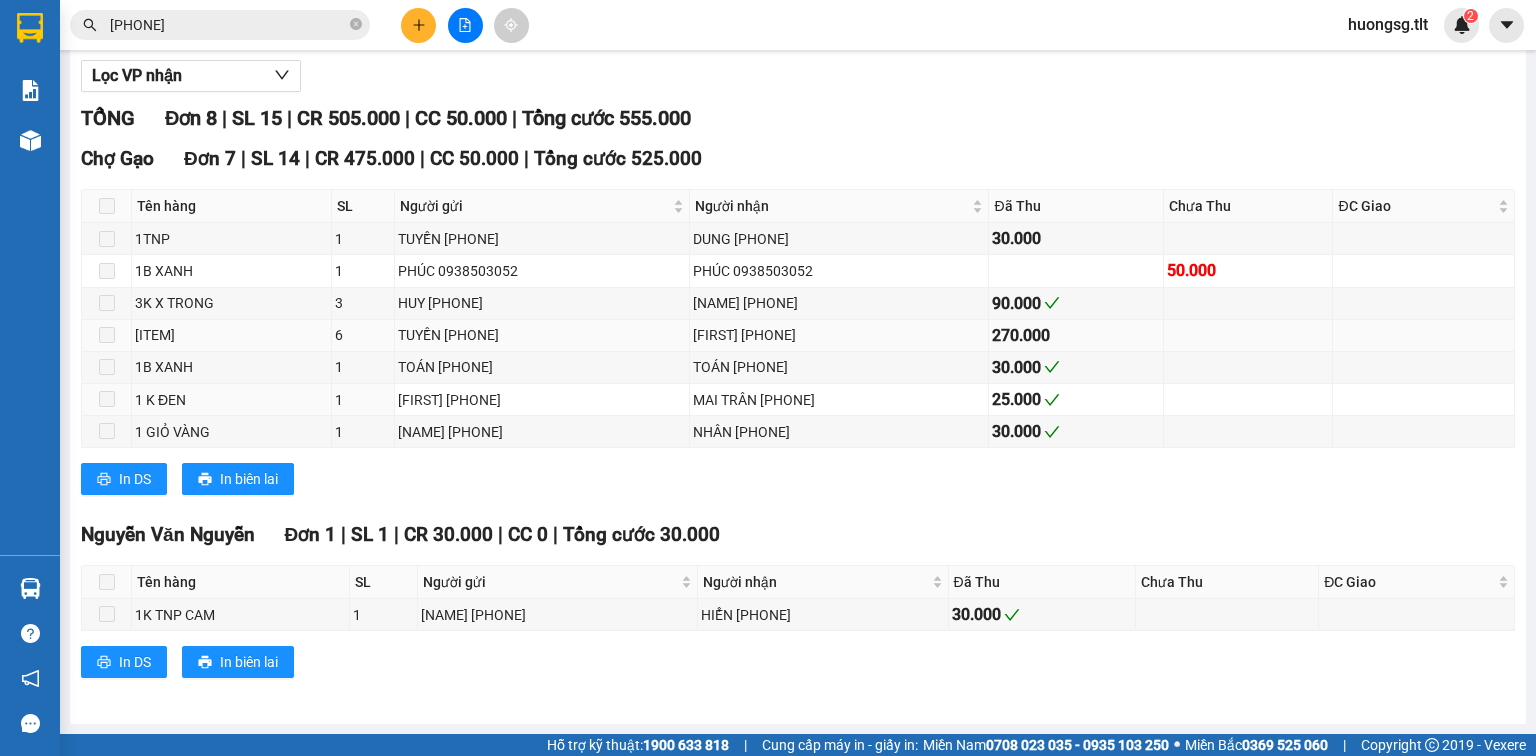 scroll, scrollTop: 0, scrollLeft: 0, axis: both 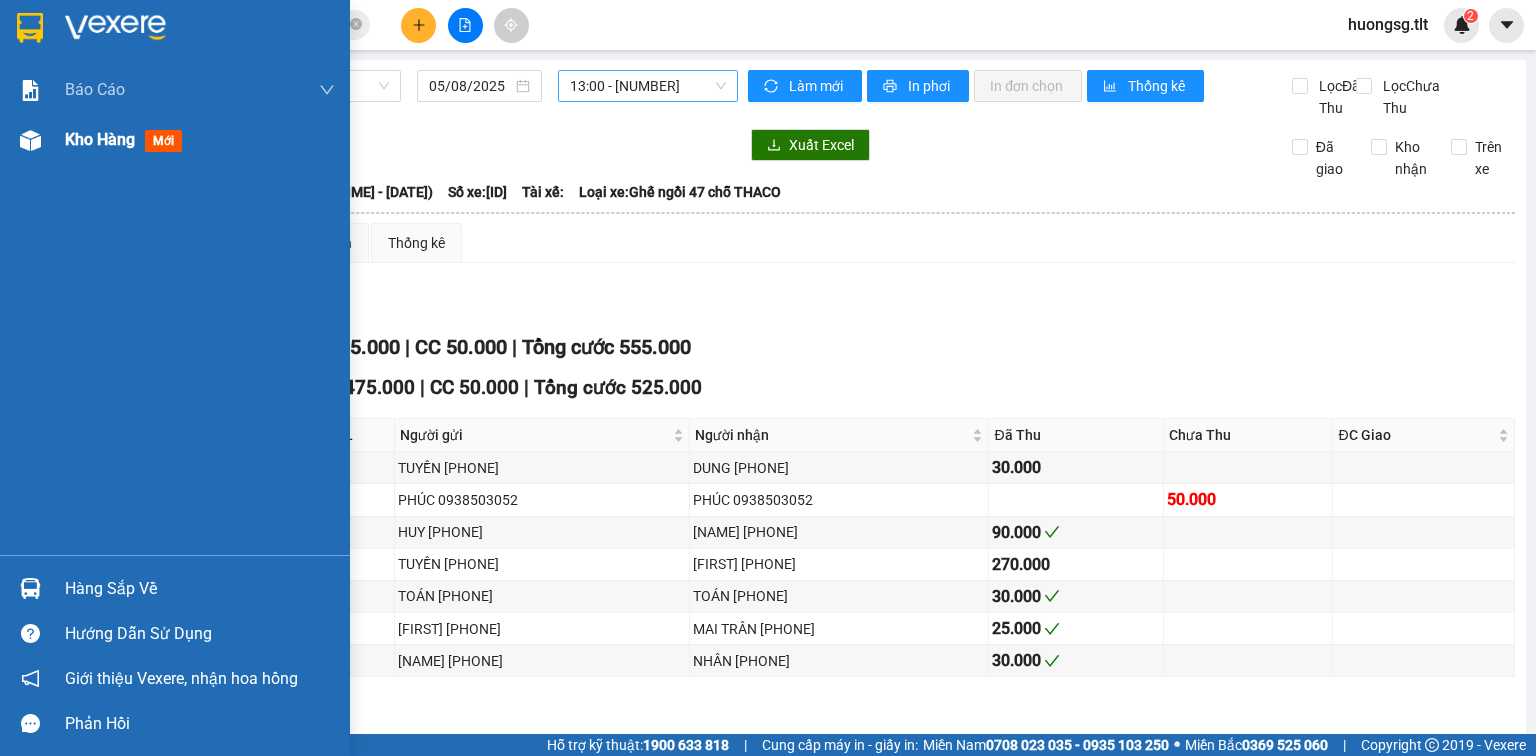 click at bounding box center (30, 140) 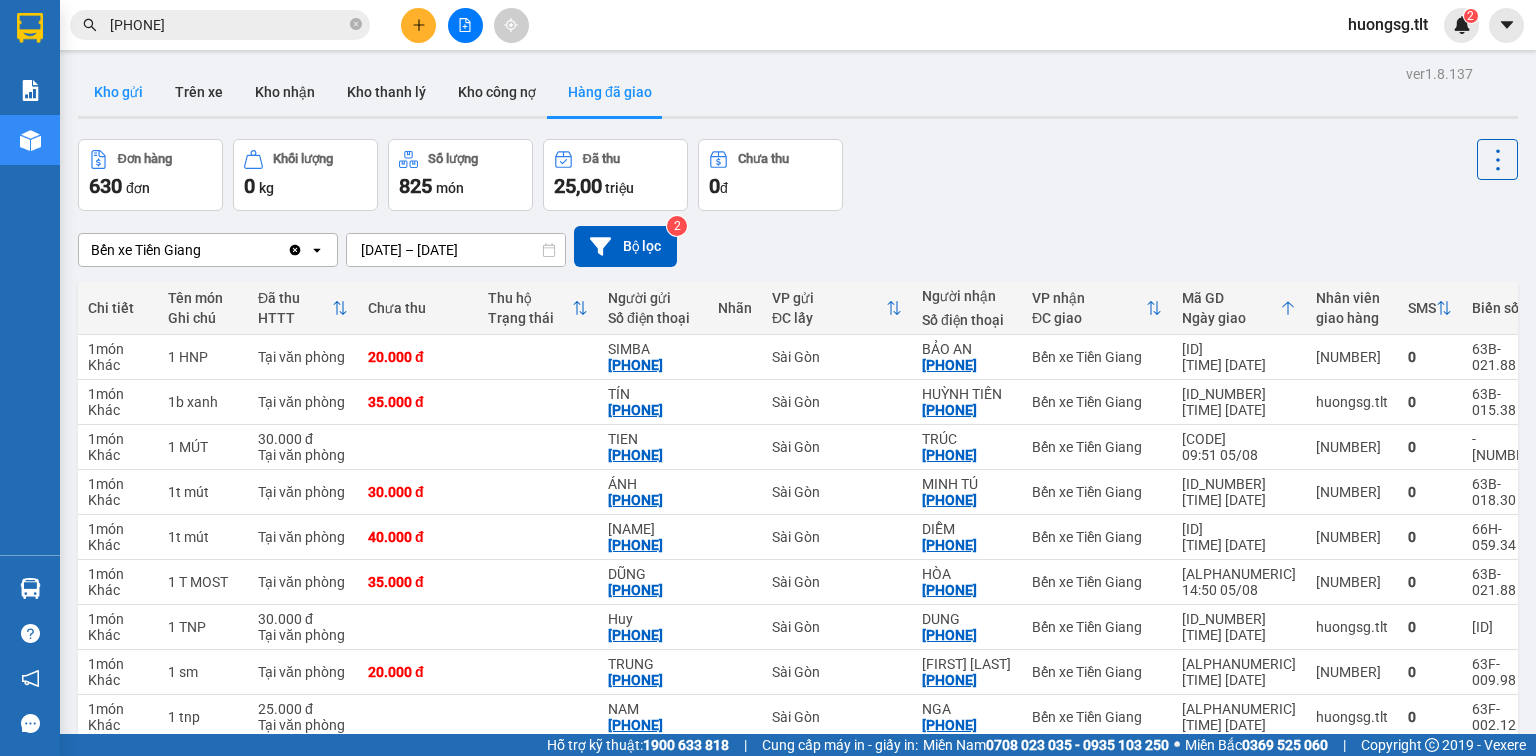 click on "Kho gửi" at bounding box center (118, 92) 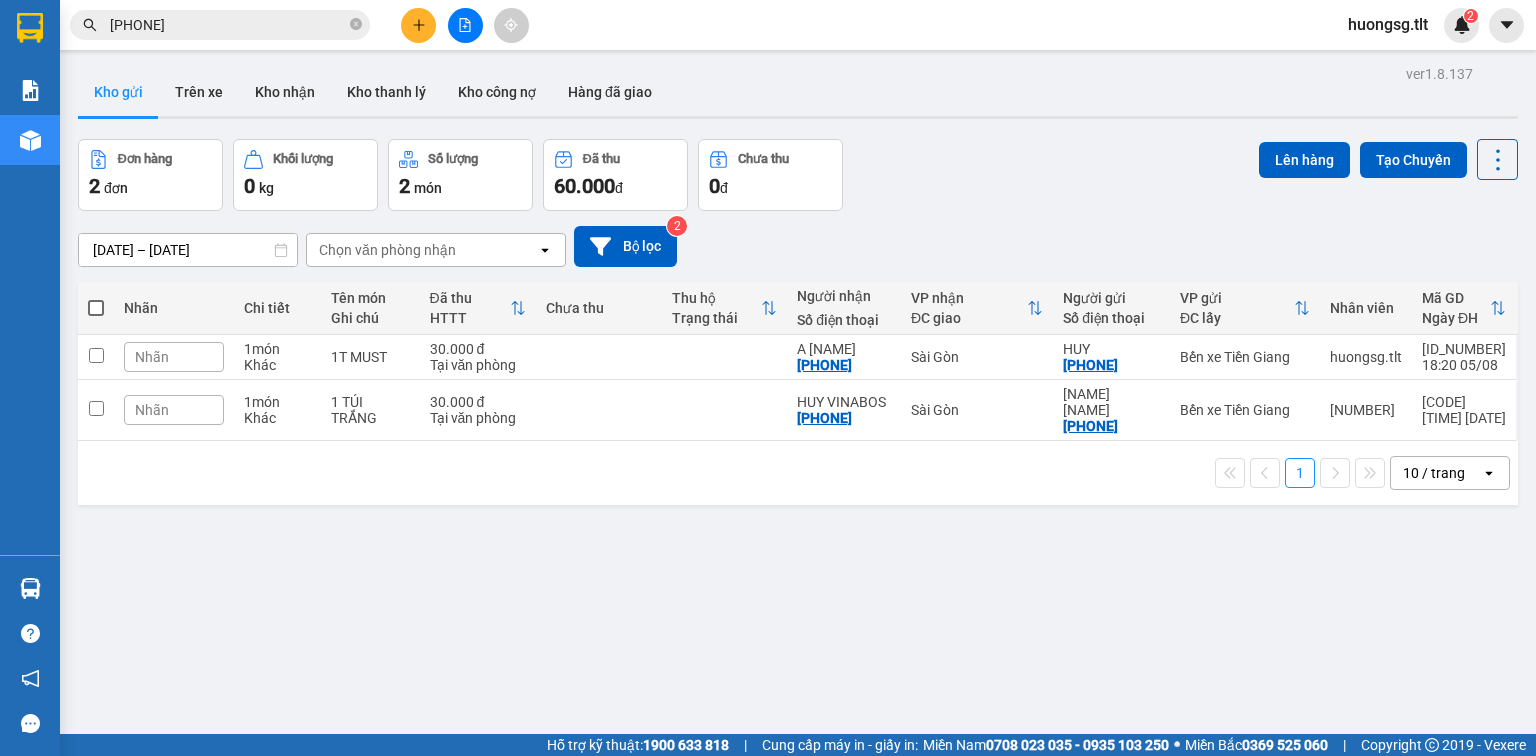 click 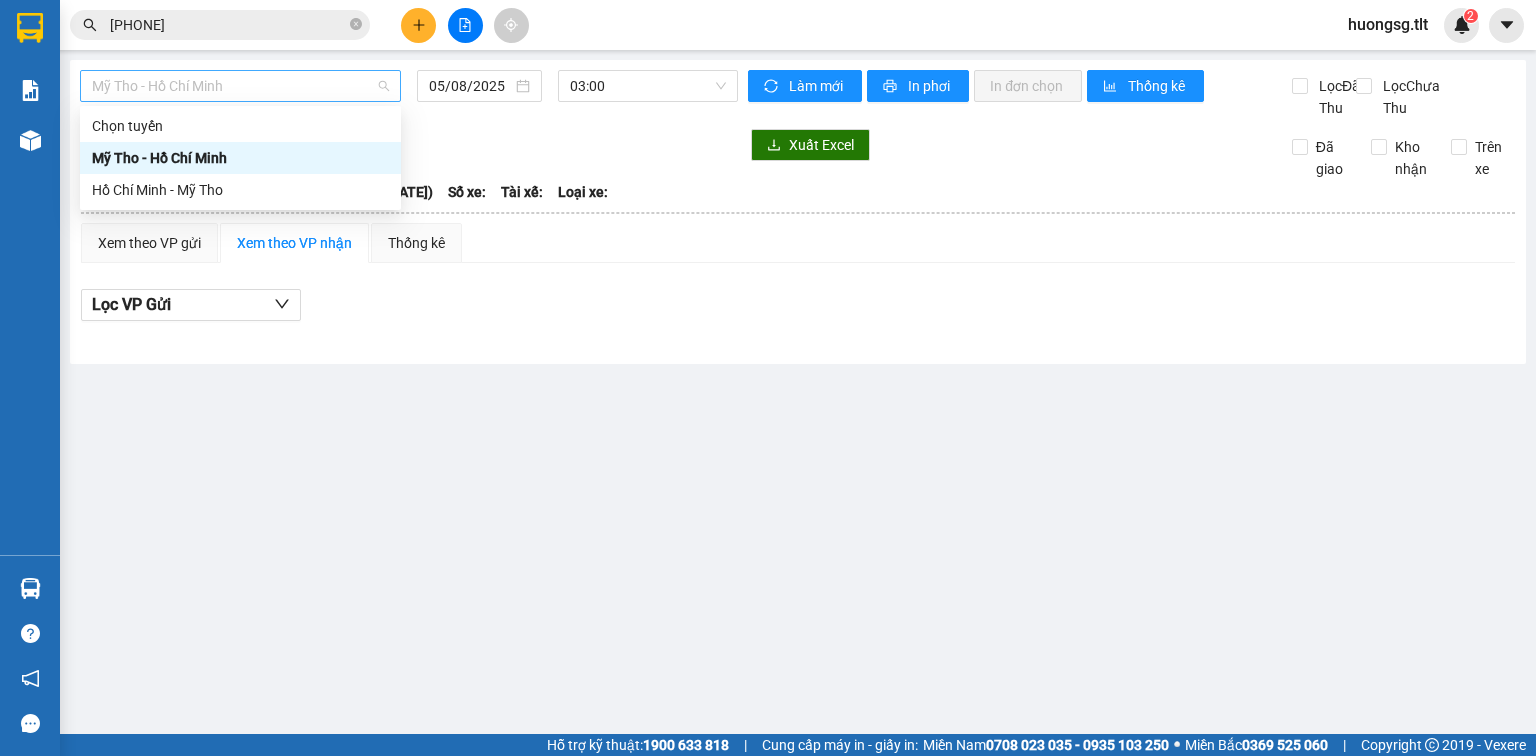 click on "Mỹ Tho - Hồ Chí Minh" at bounding box center [240, 86] 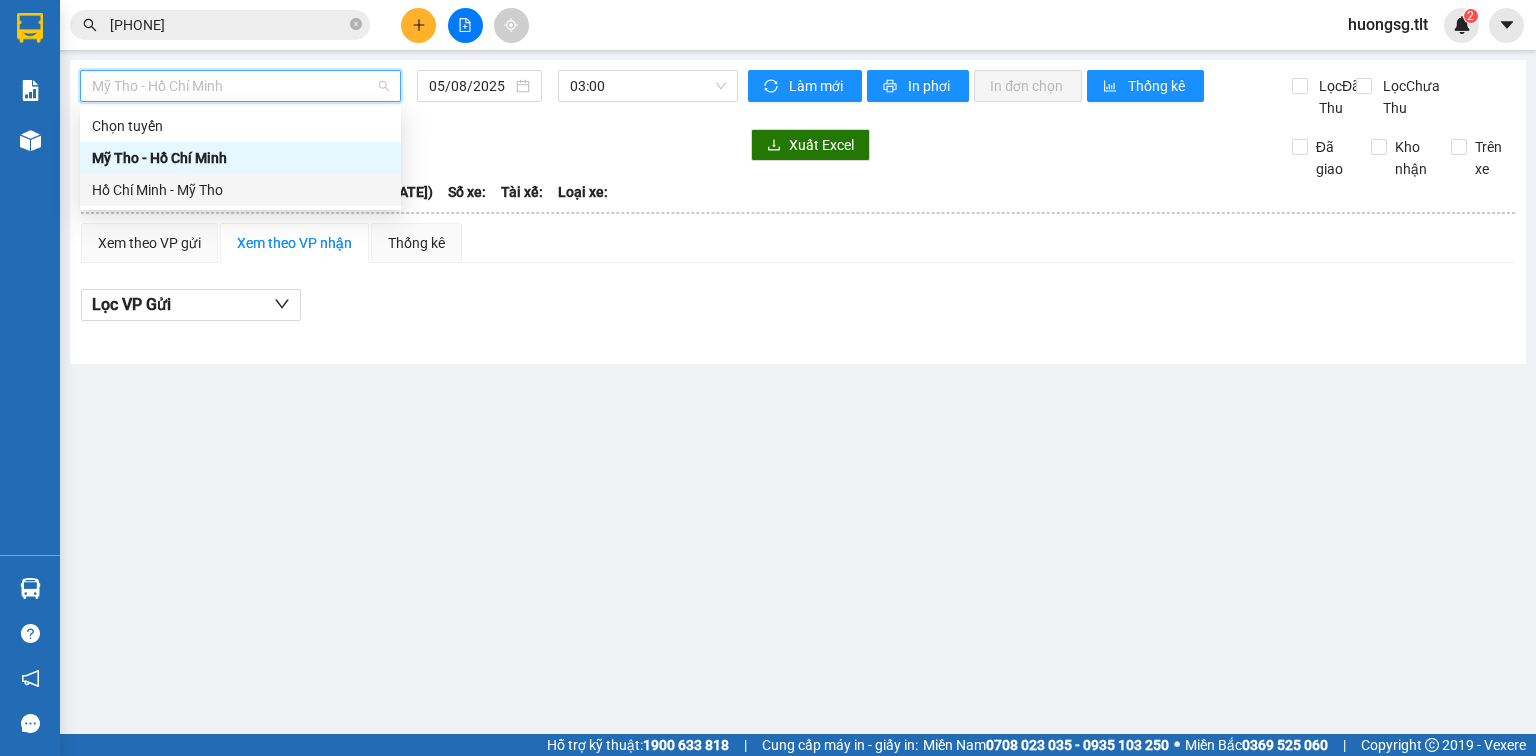 click on "Hồ Chí Minh - Mỹ Tho" at bounding box center (240, 190) 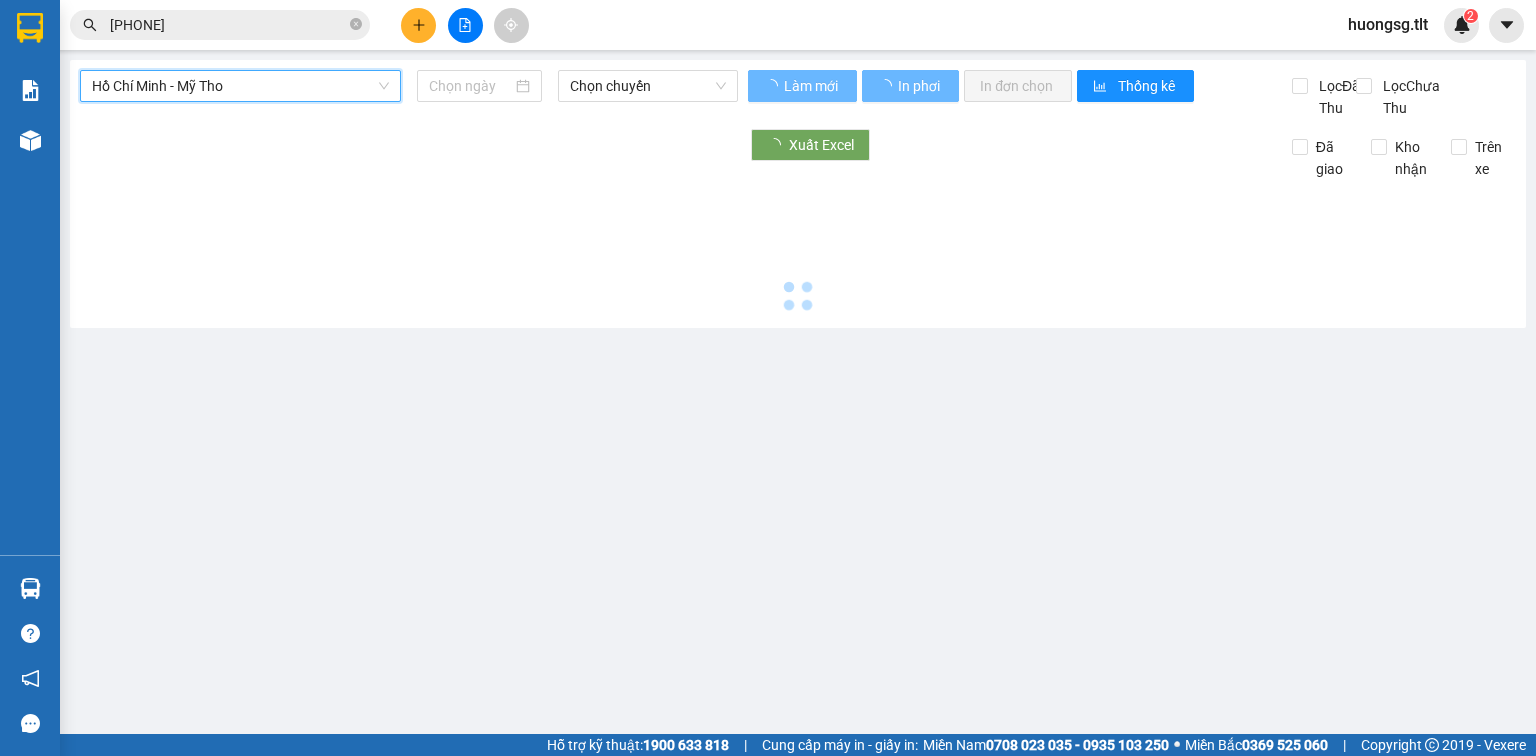 type on "05/08/2025" 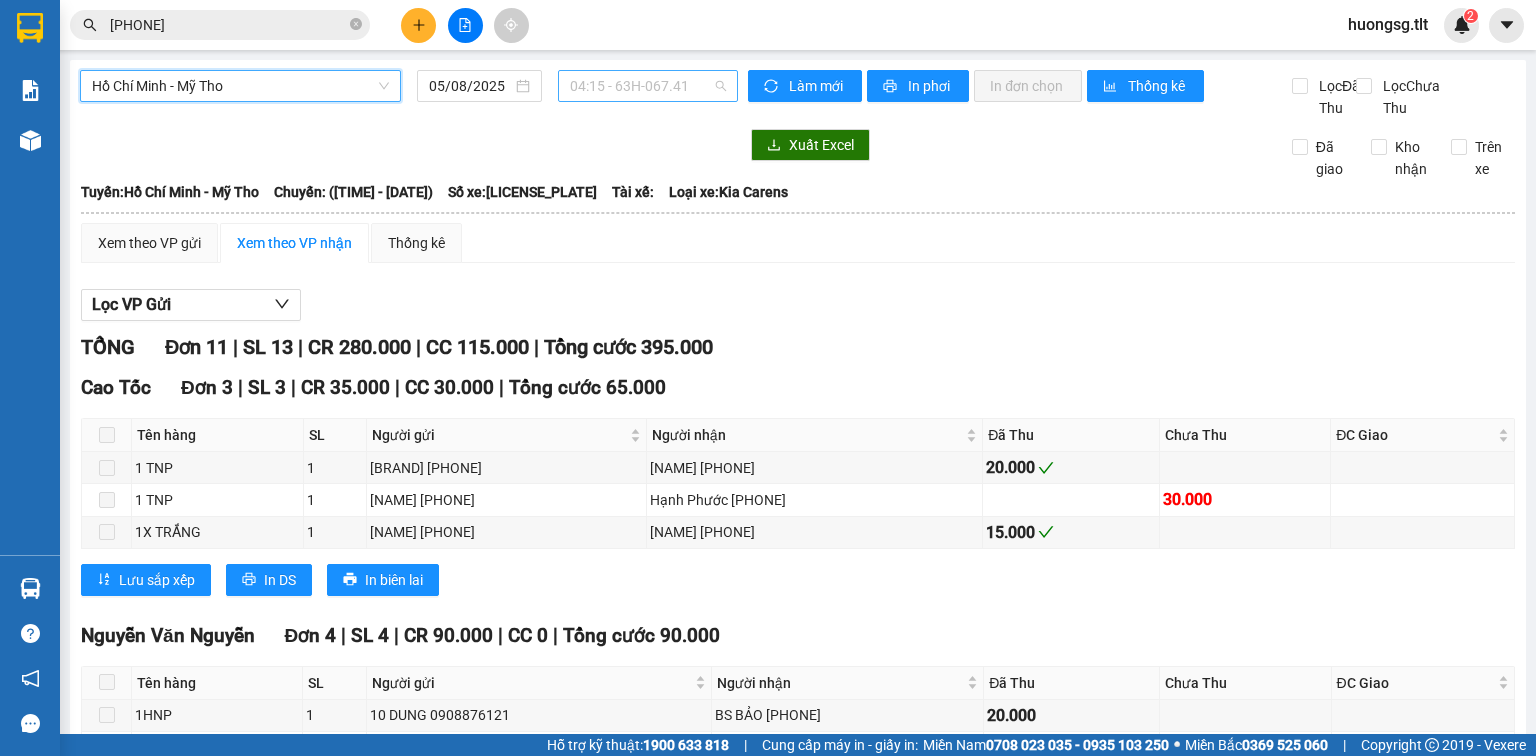 click on "[TIME] - [ID]" at bounding box center [648, 86] 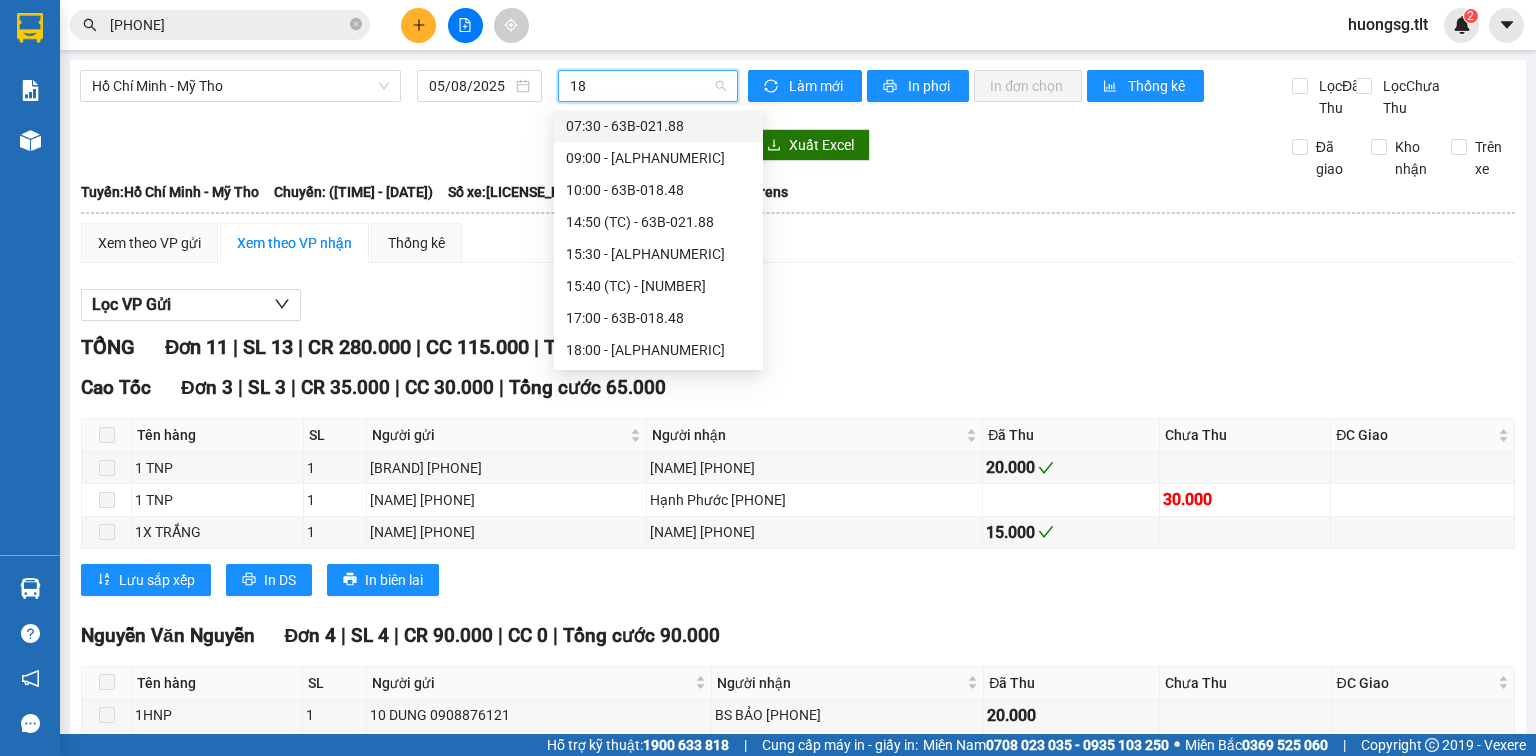 type on "182" 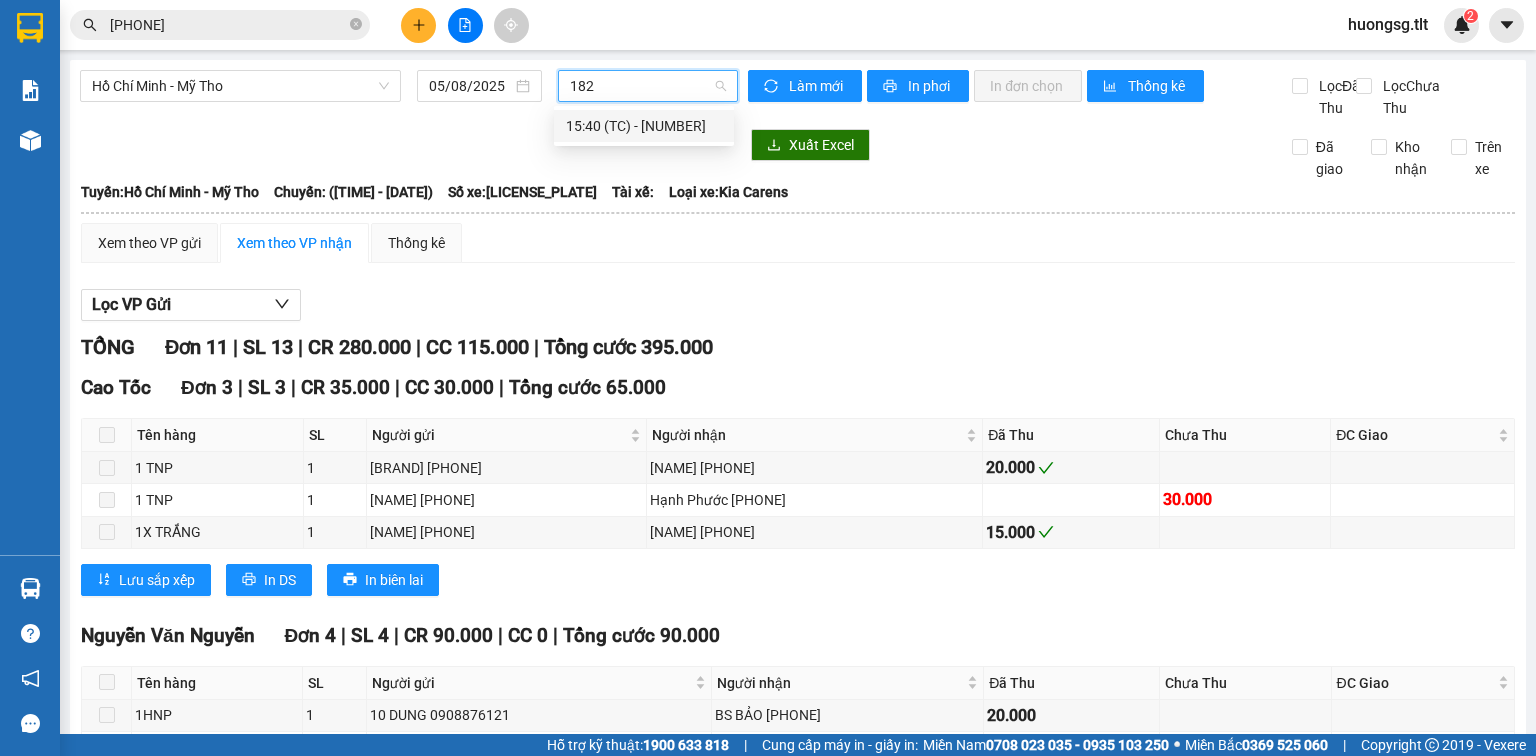 click on "[TIME]   (TC)   - [NUMBER]" at bounding box center [644, 126] 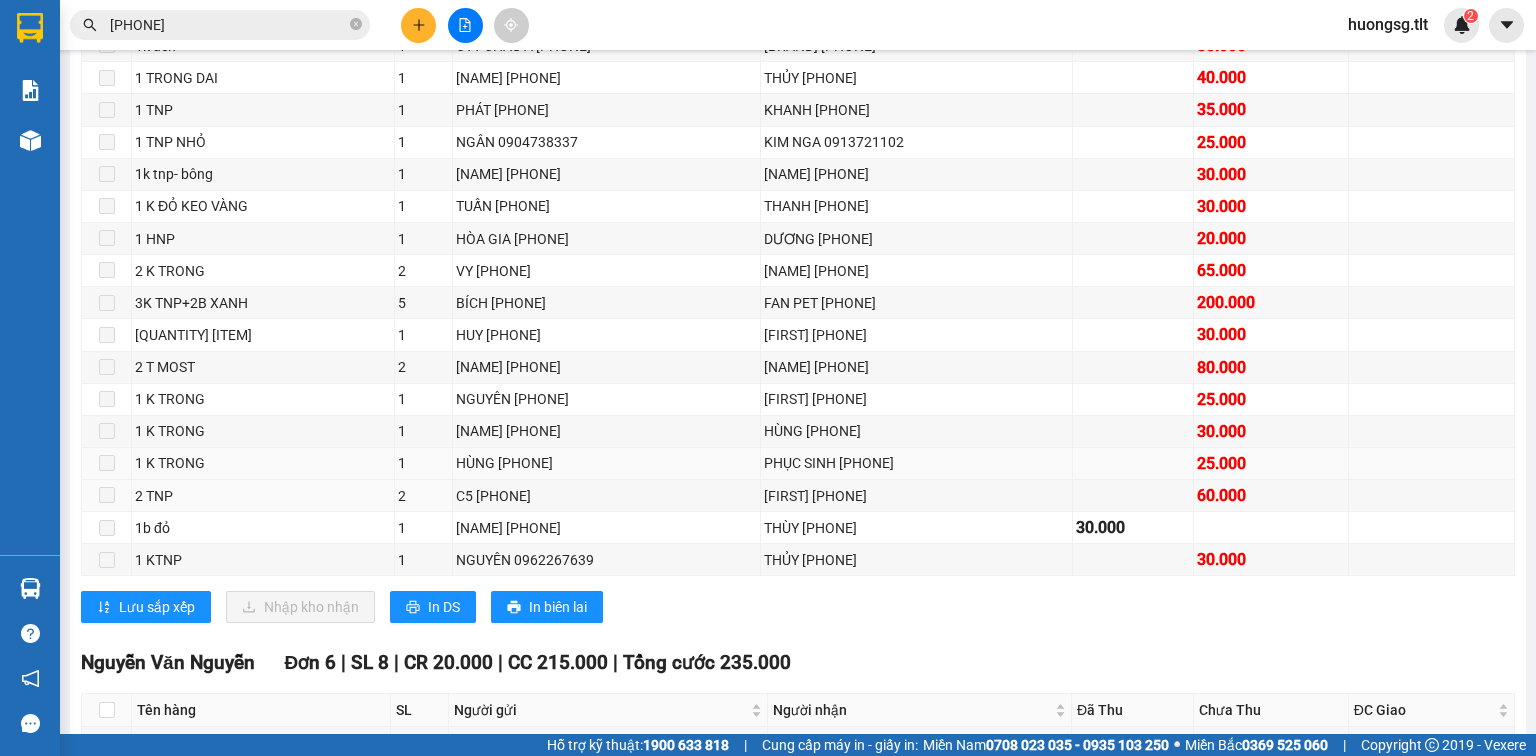 scroll, scrollTop: 800, scrollLeft: 0, axis: vertical 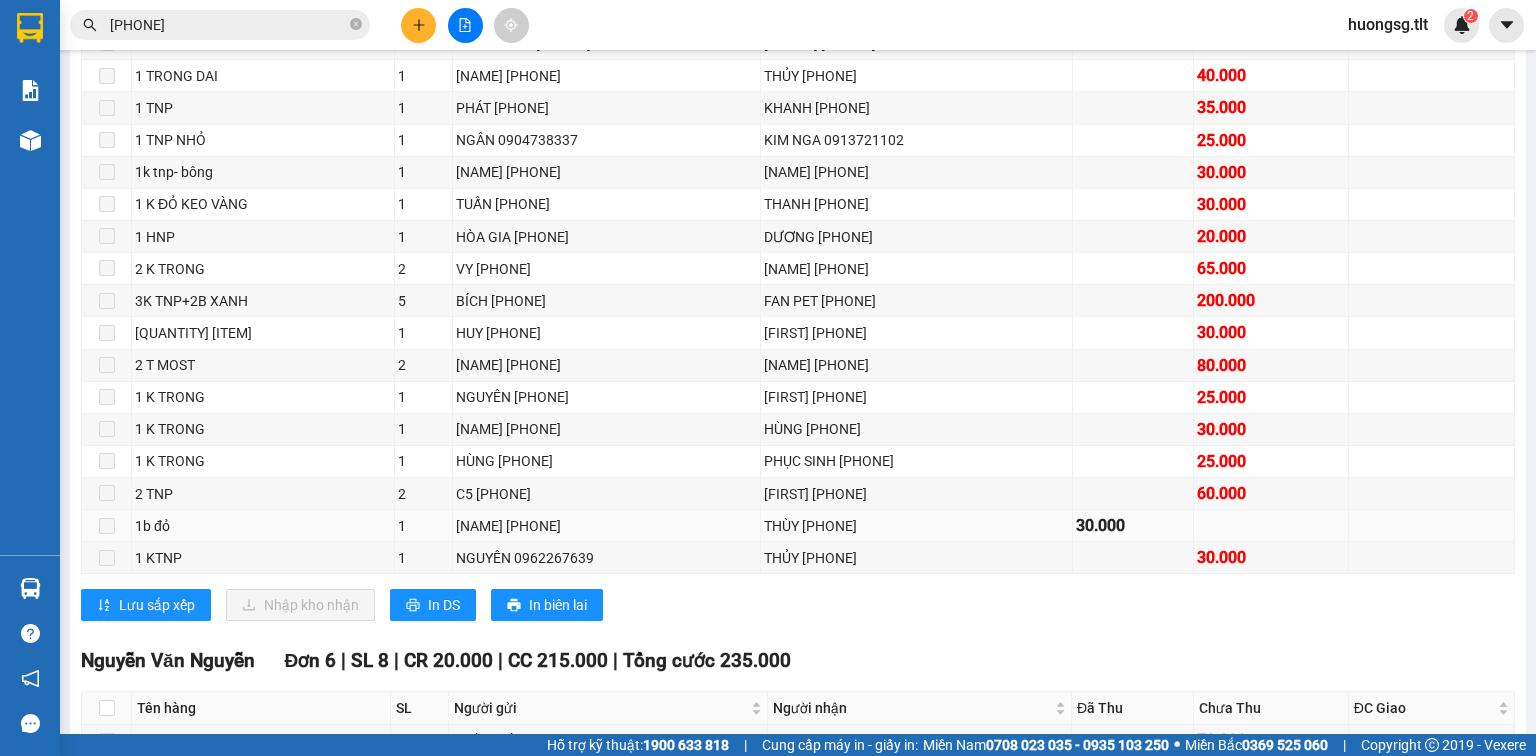 click on "THÙY [PHONE]" at bounding box center [916, 526] 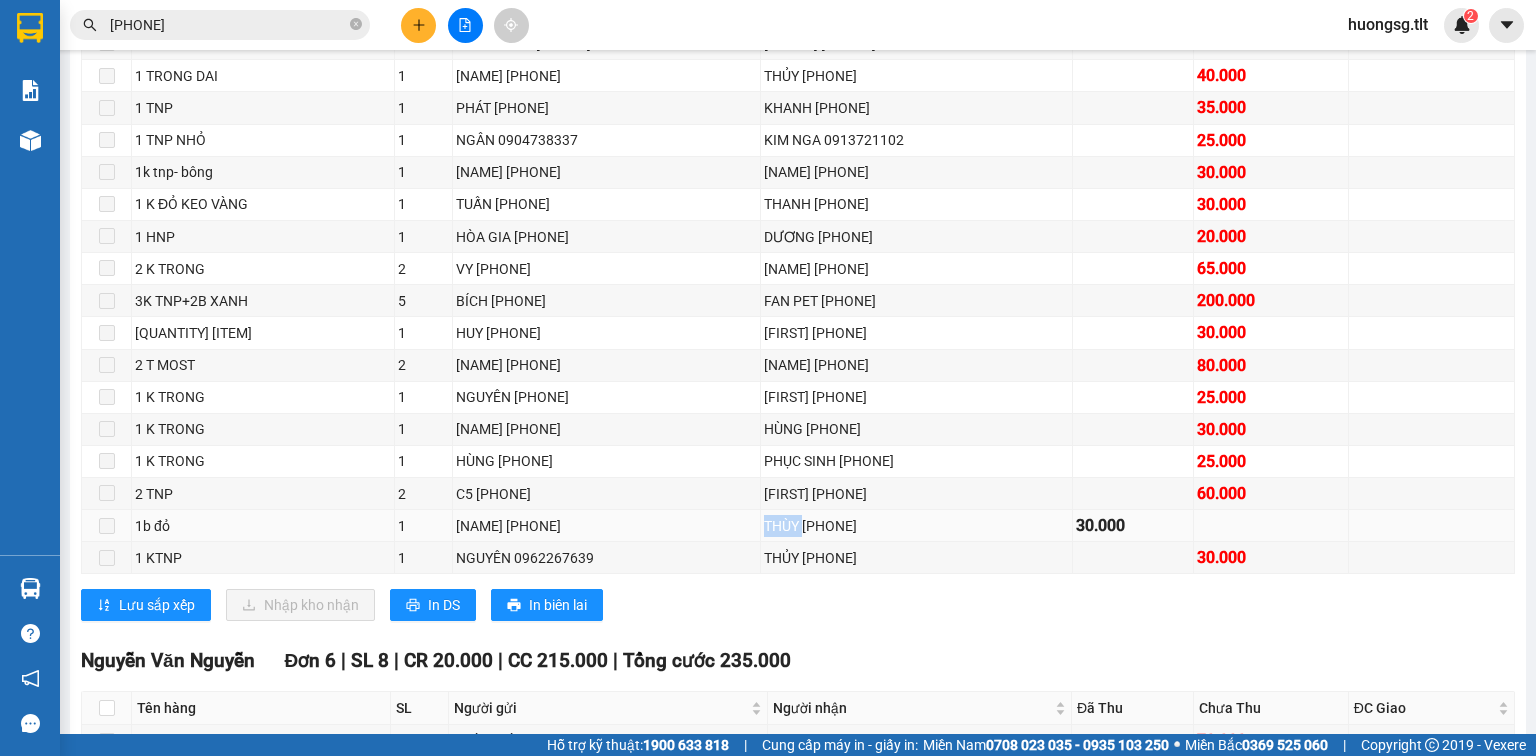 click on "THÙY [PHONE]" at bounding box center (916, 526) 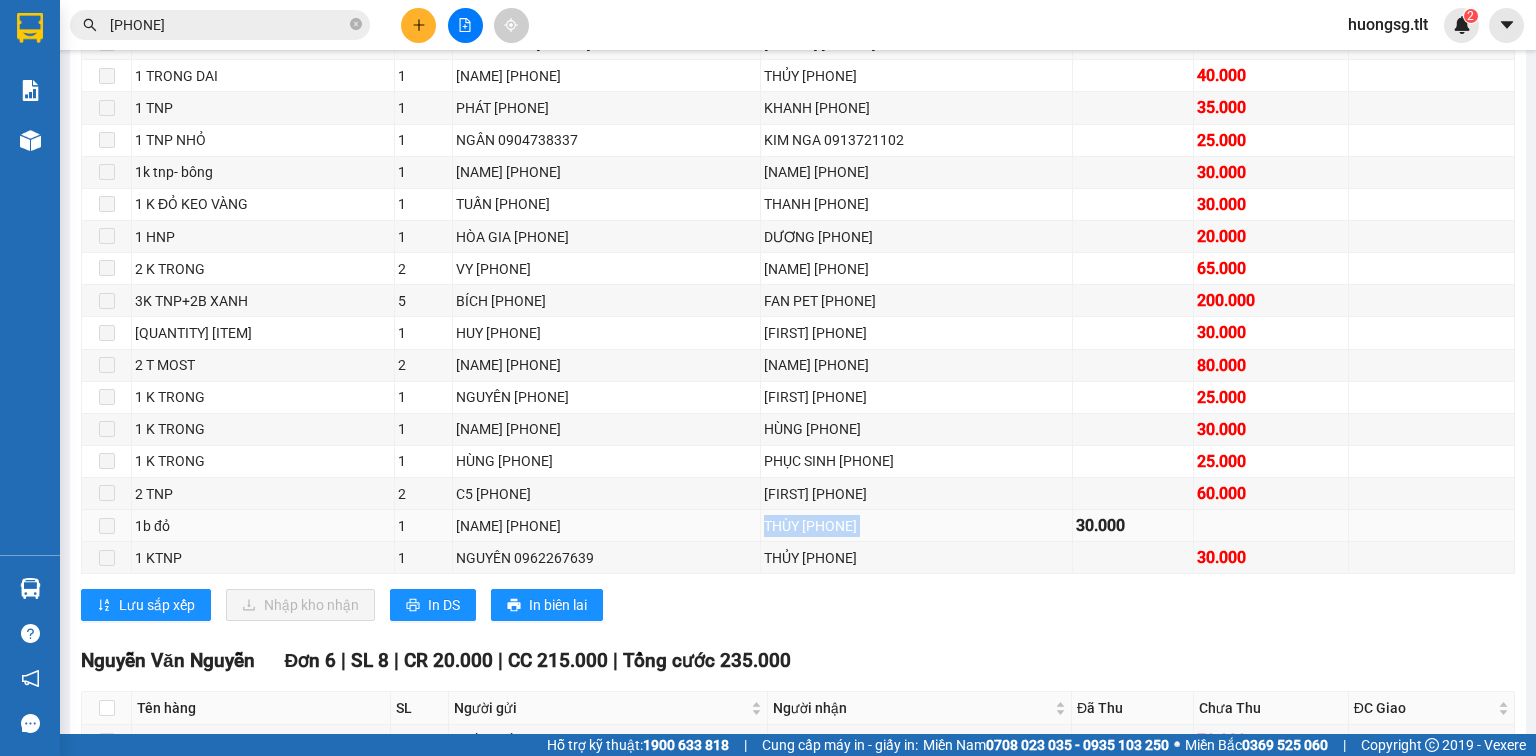 click on "THÙY [PHONE]" at bounding box center (916, 526) 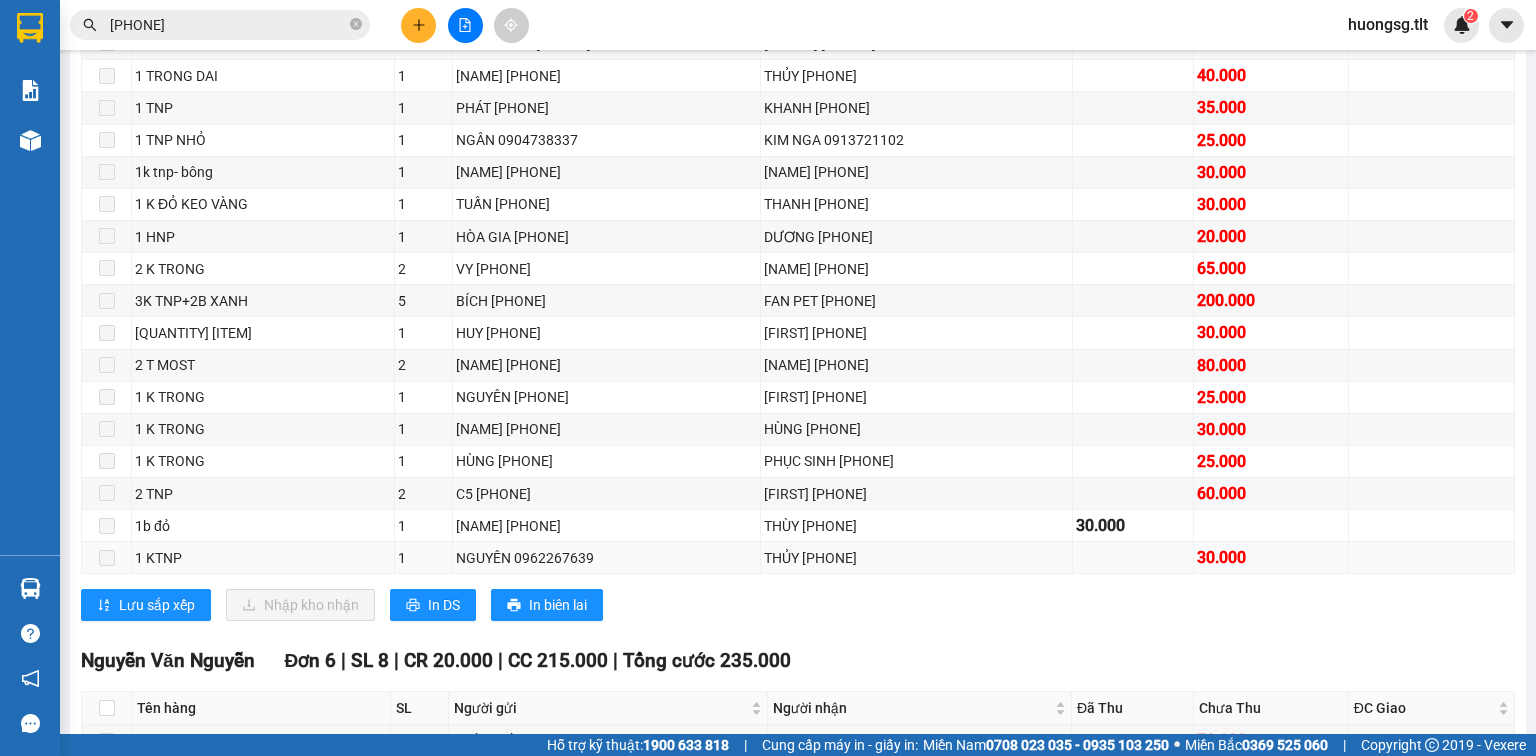 click on "THỦY [PHONE]" at bounding box center [916, 558] 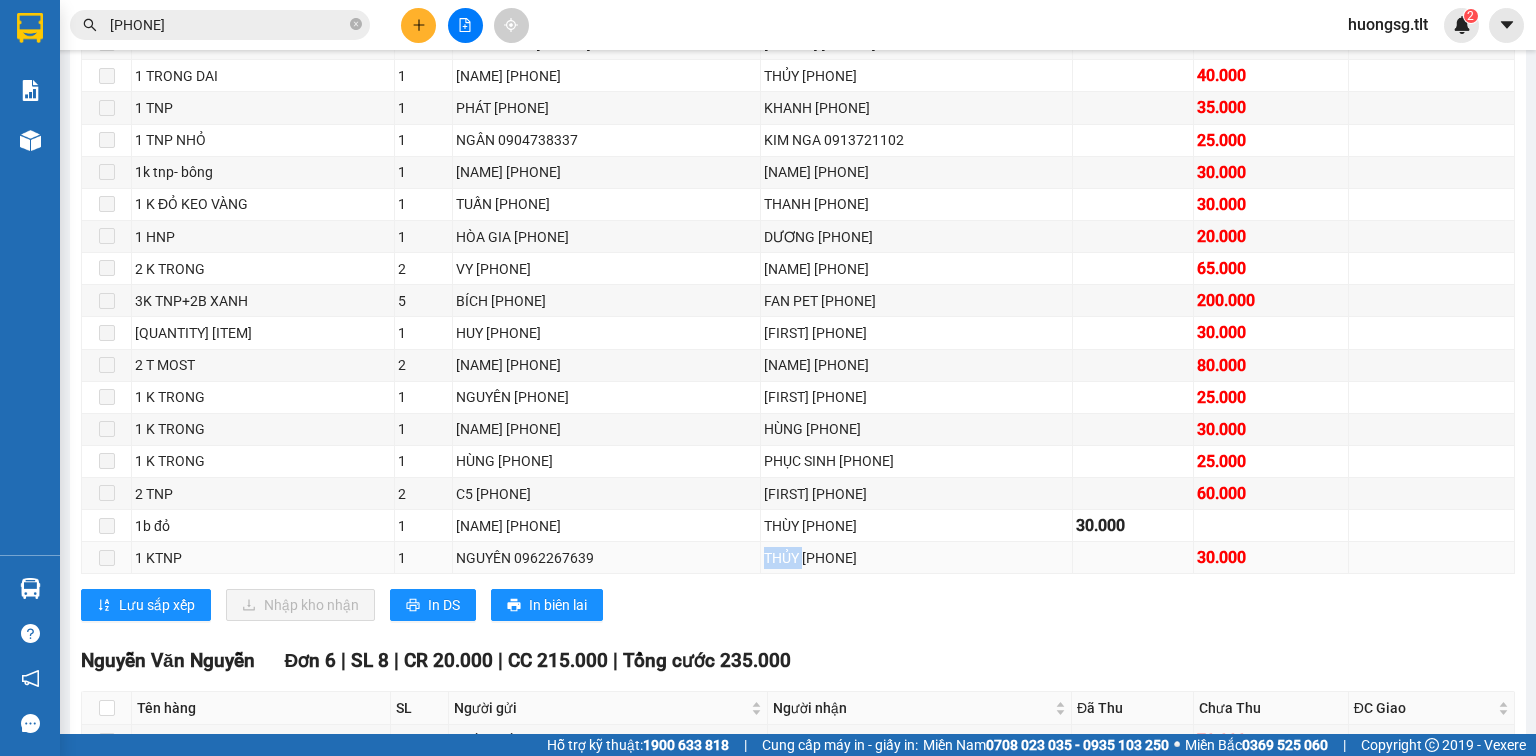 click on "THỦY [PHONE]" at bounding box center [916, 558] 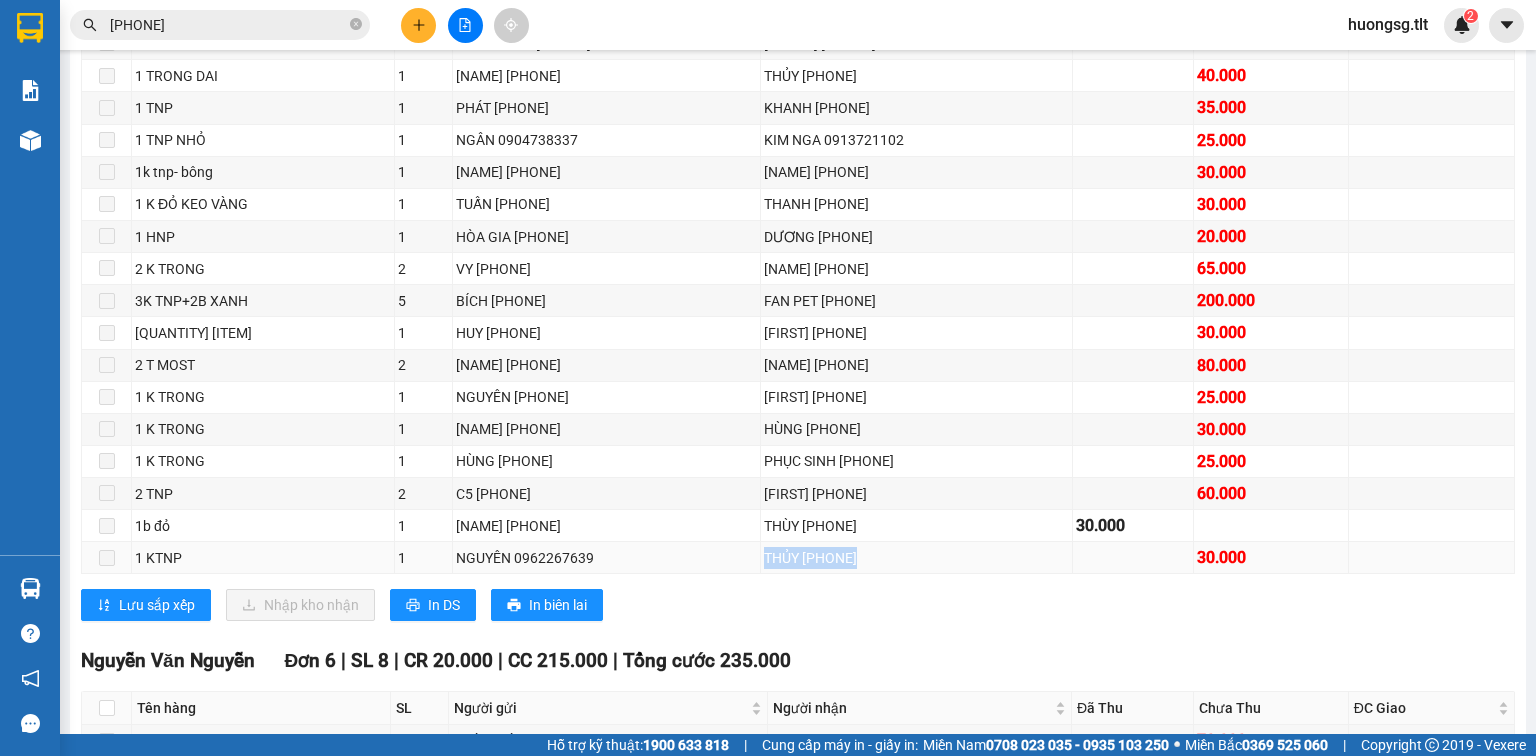 click on "THỦY [PHONE]" at bounding box center (916, 558) 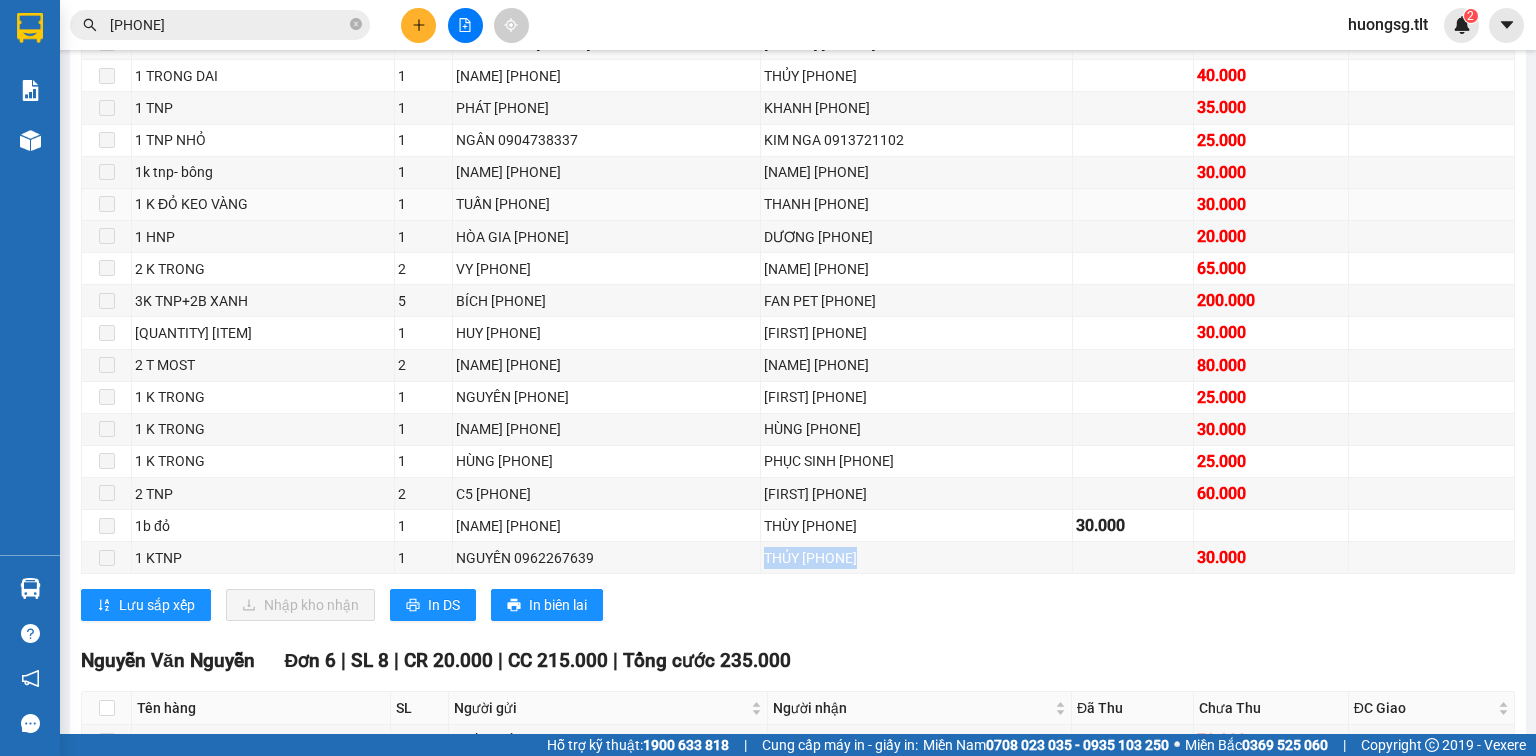 scroll, scrollTop: 720, scrollLeft: 0, axis: vertical 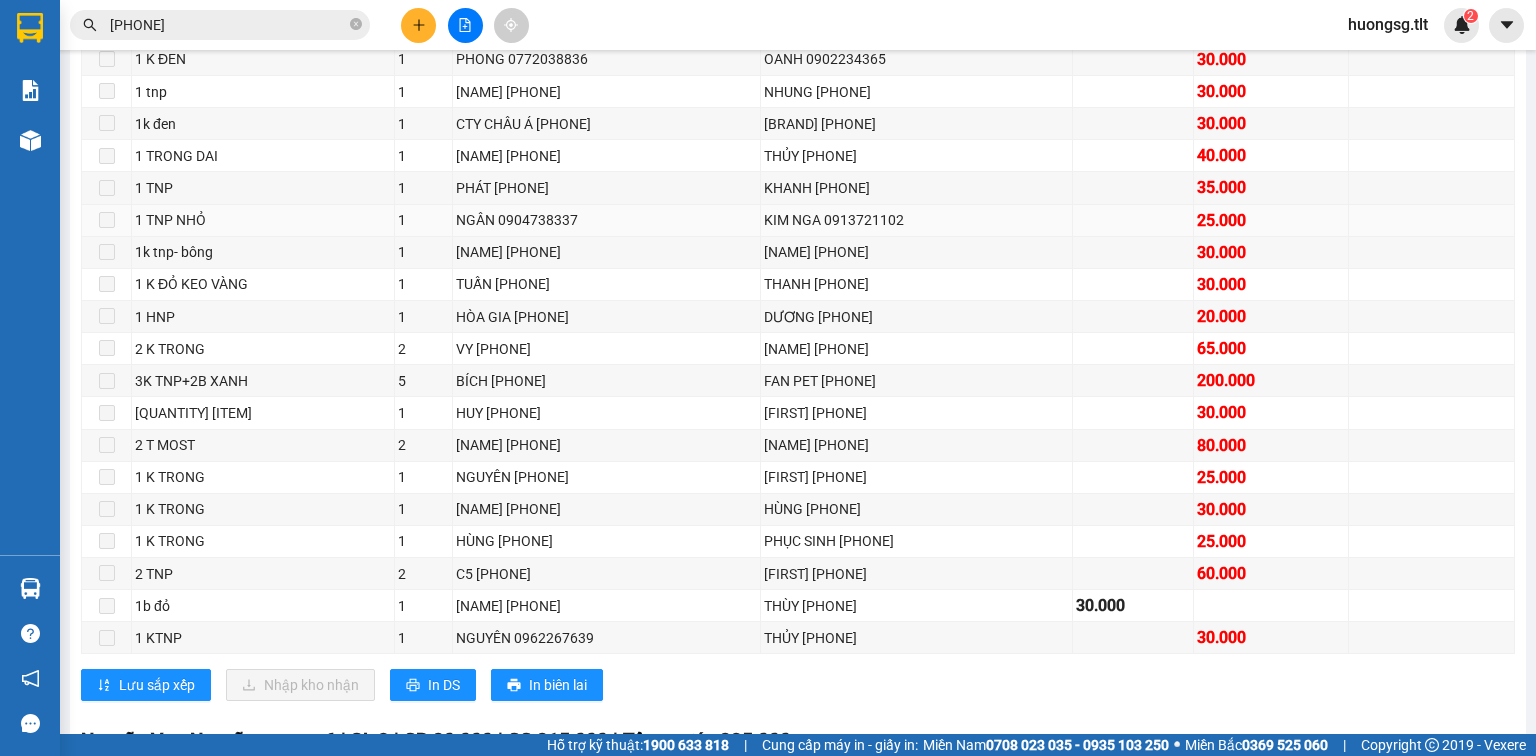 drag, startPoint x: 768, startPoint y: 238, endPoint x: 777, endPoint y: 232, distance: 10.816654 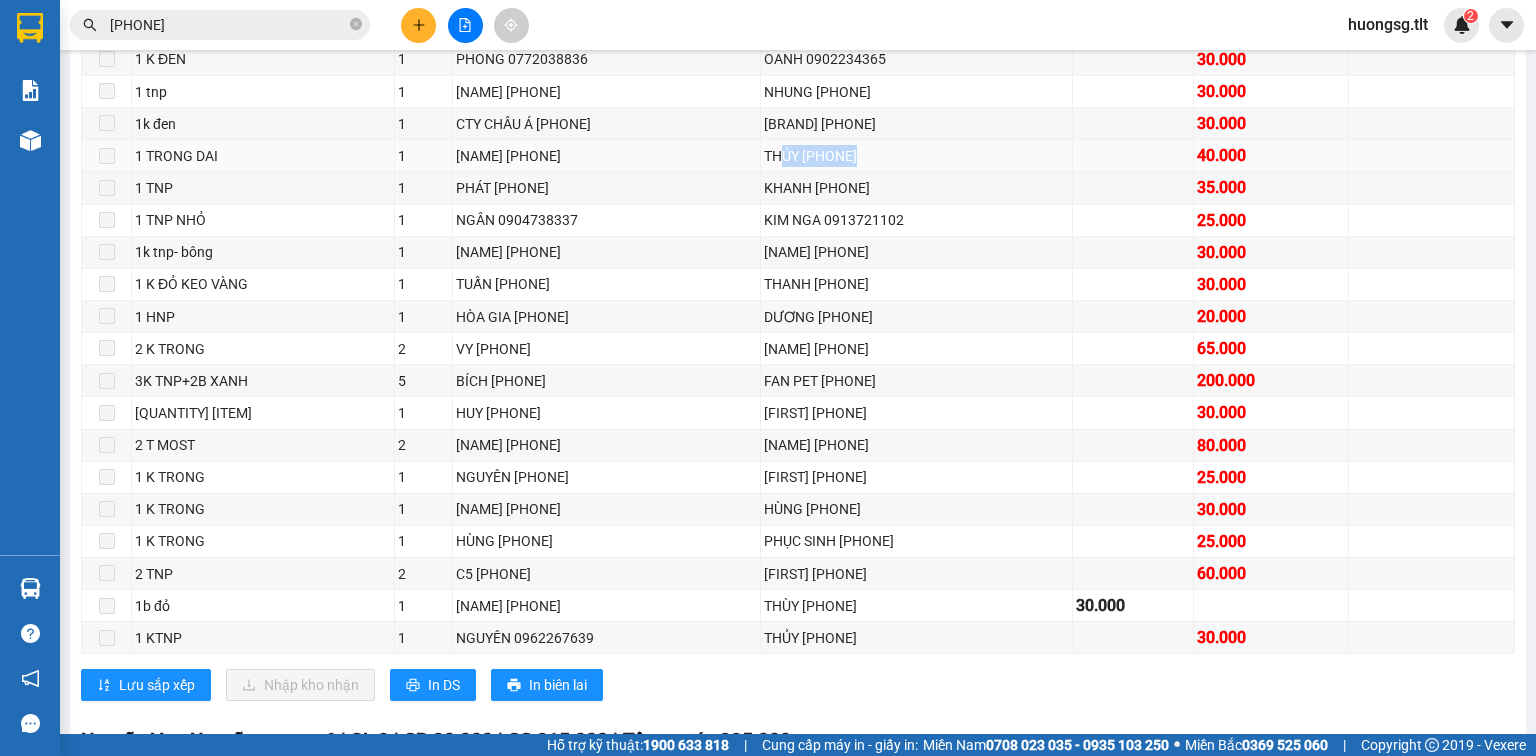 drag, startPoint x: 779, startPoint y: 170, endPoint x: 860, endPoint y: 184, distance: 82.20097 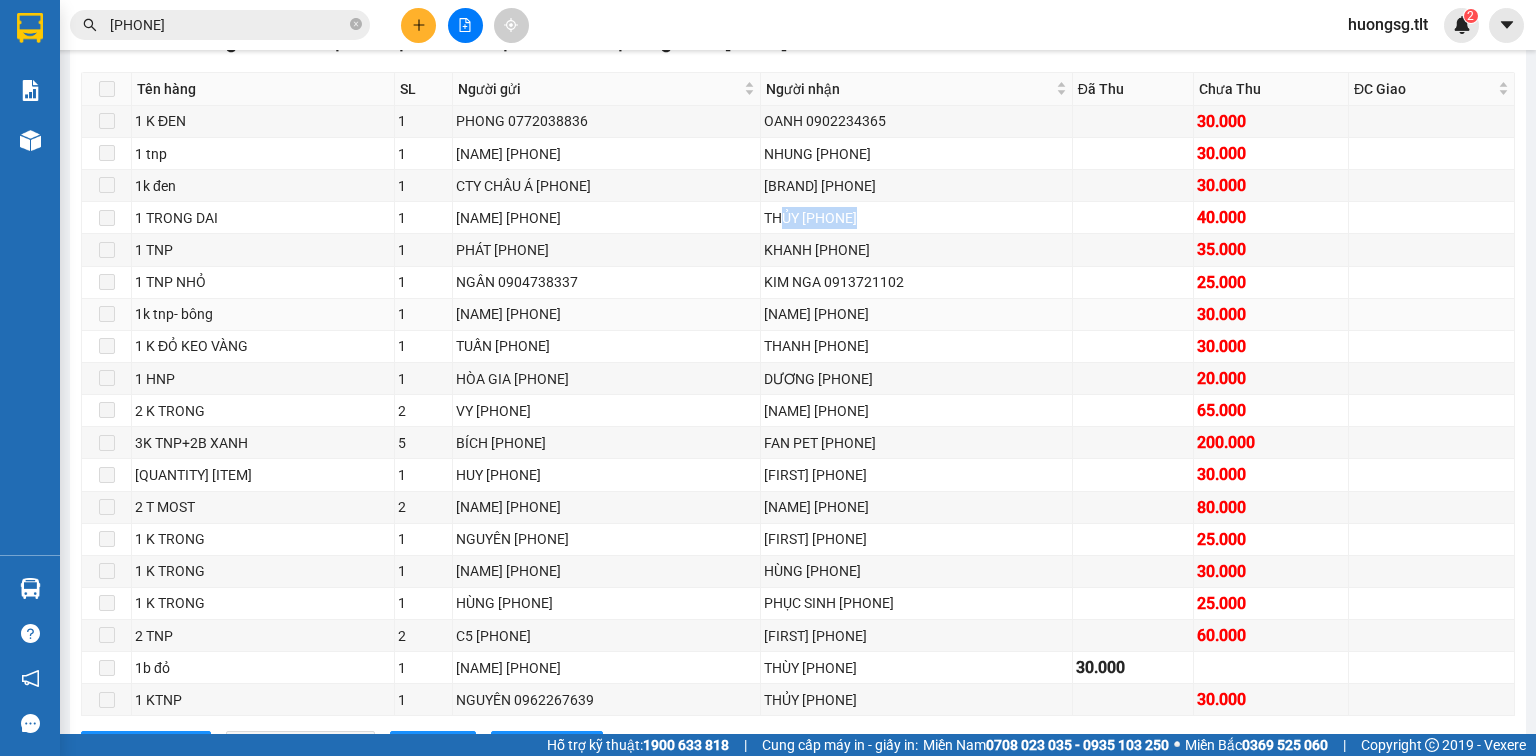 scroll, scrollTop: 640, scrollLeft: 0, axis: vertical 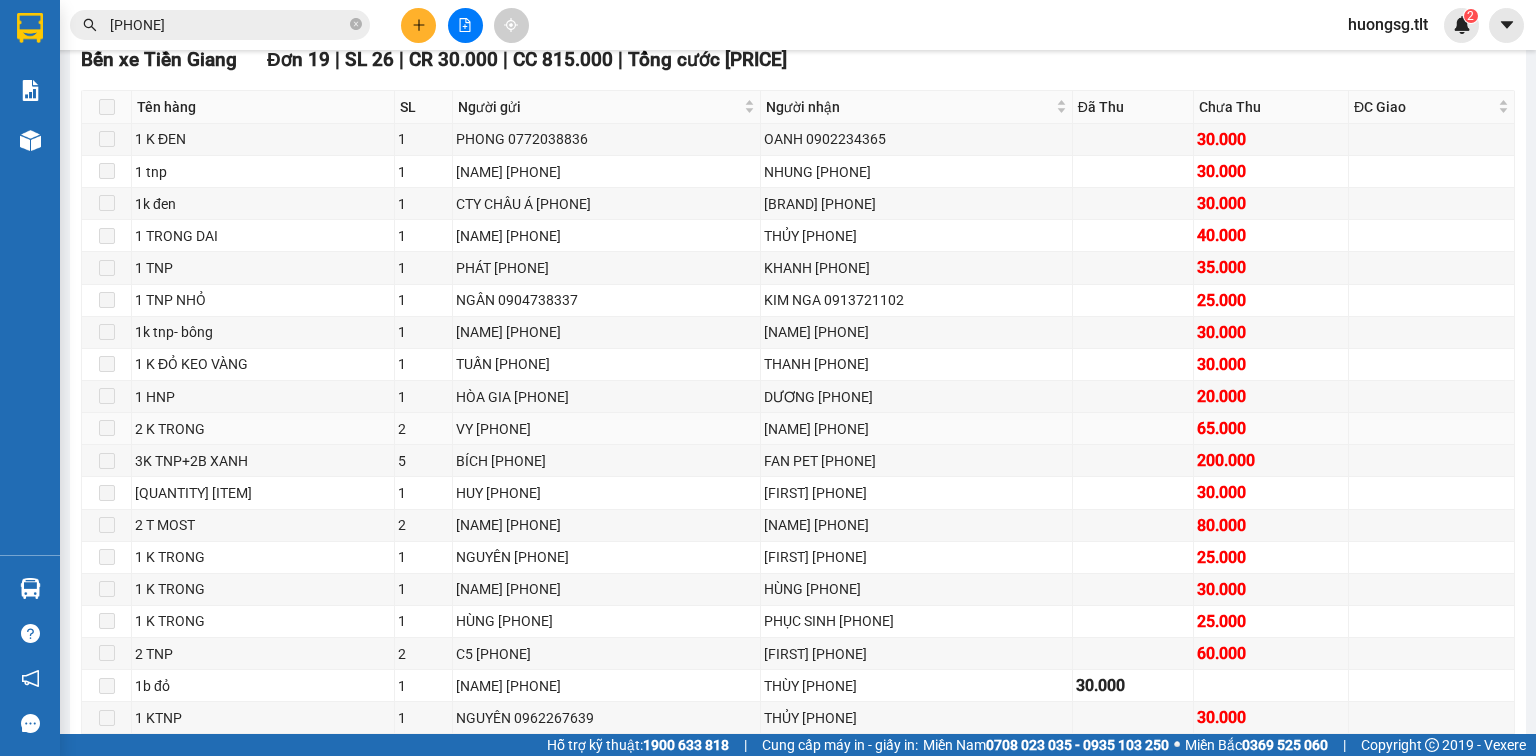 click on "[NAME] [PHONE]" at bounding box center (917, 429) 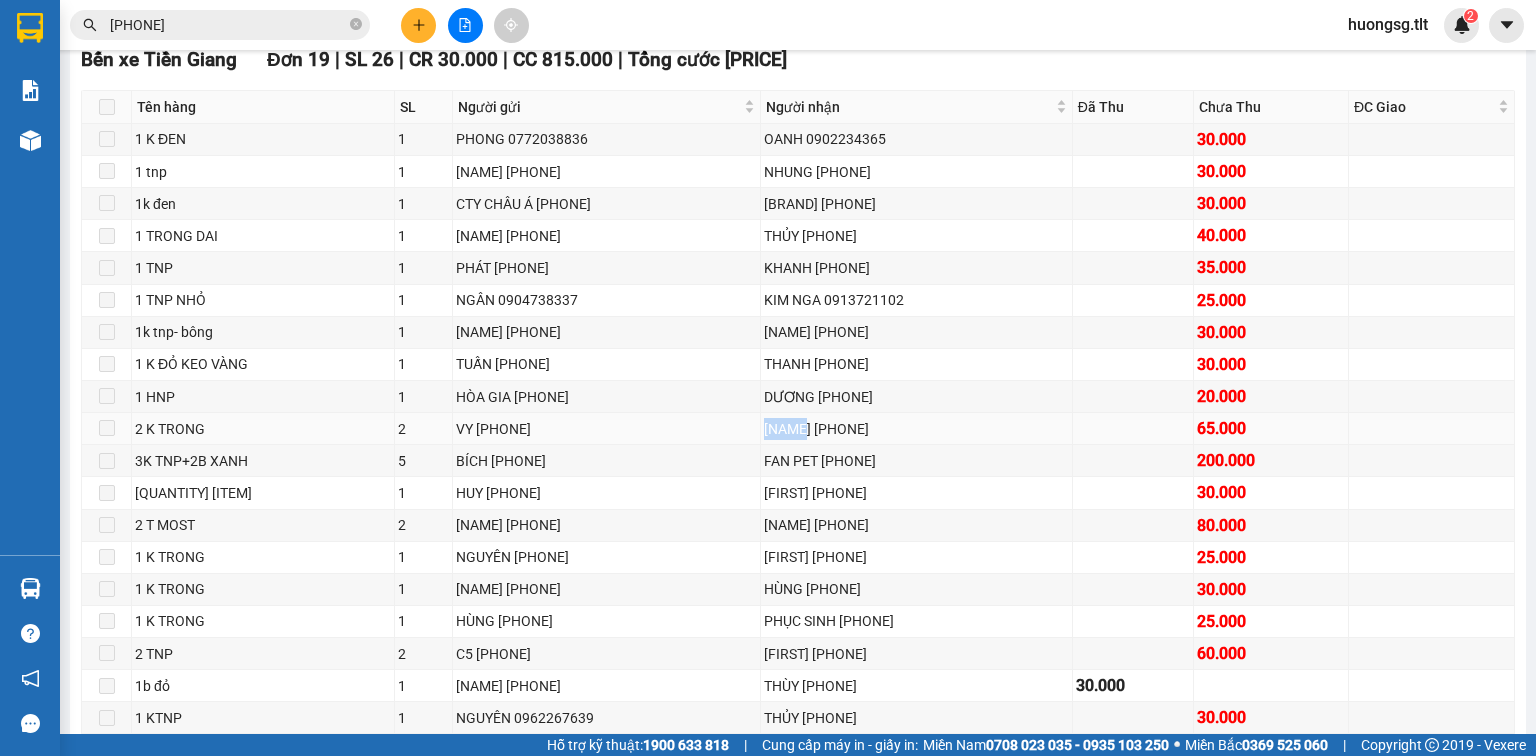 click on "[NAME] [PHONE]" at bounding box center [917, 429] 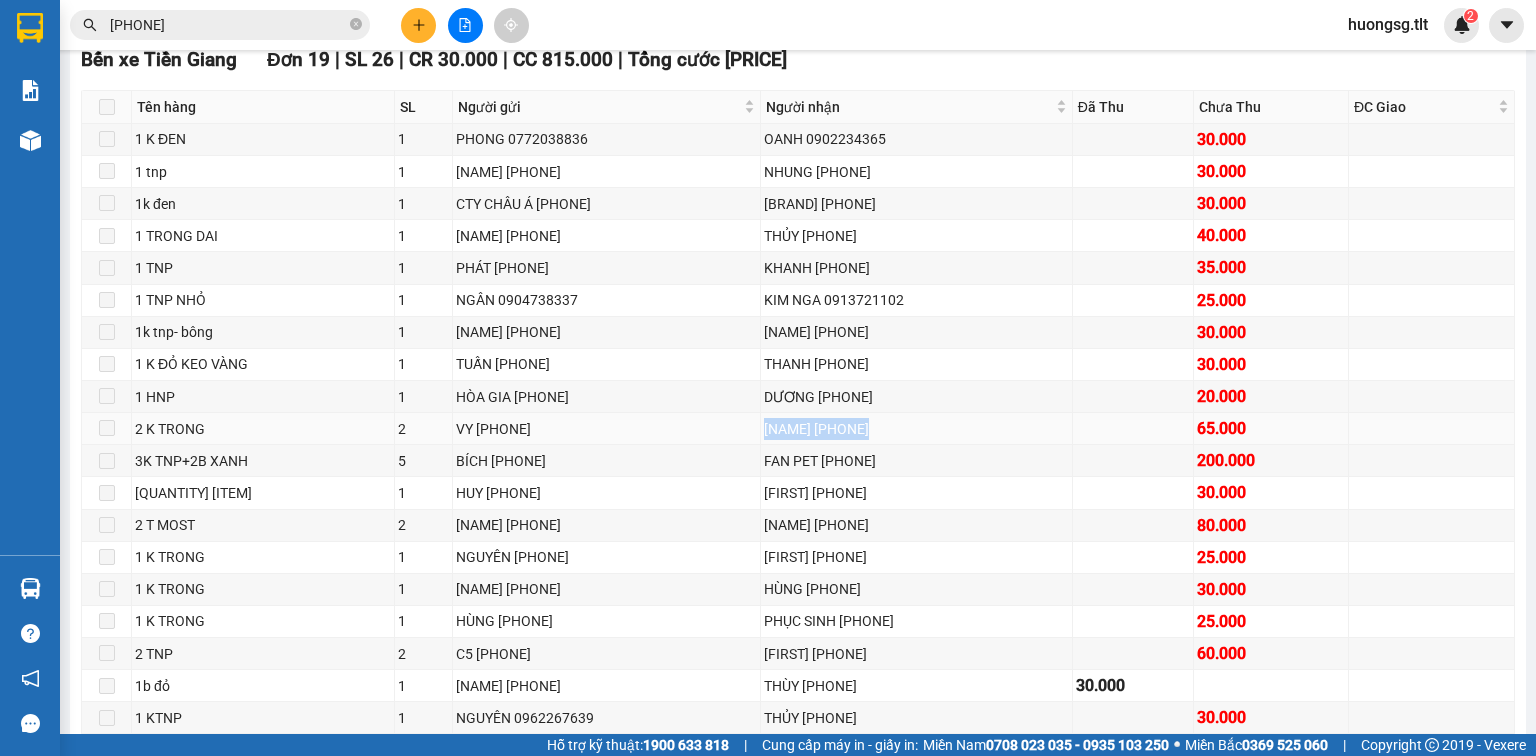 click on "[NAME] [PHONE]" at bounding box center (917, 429) 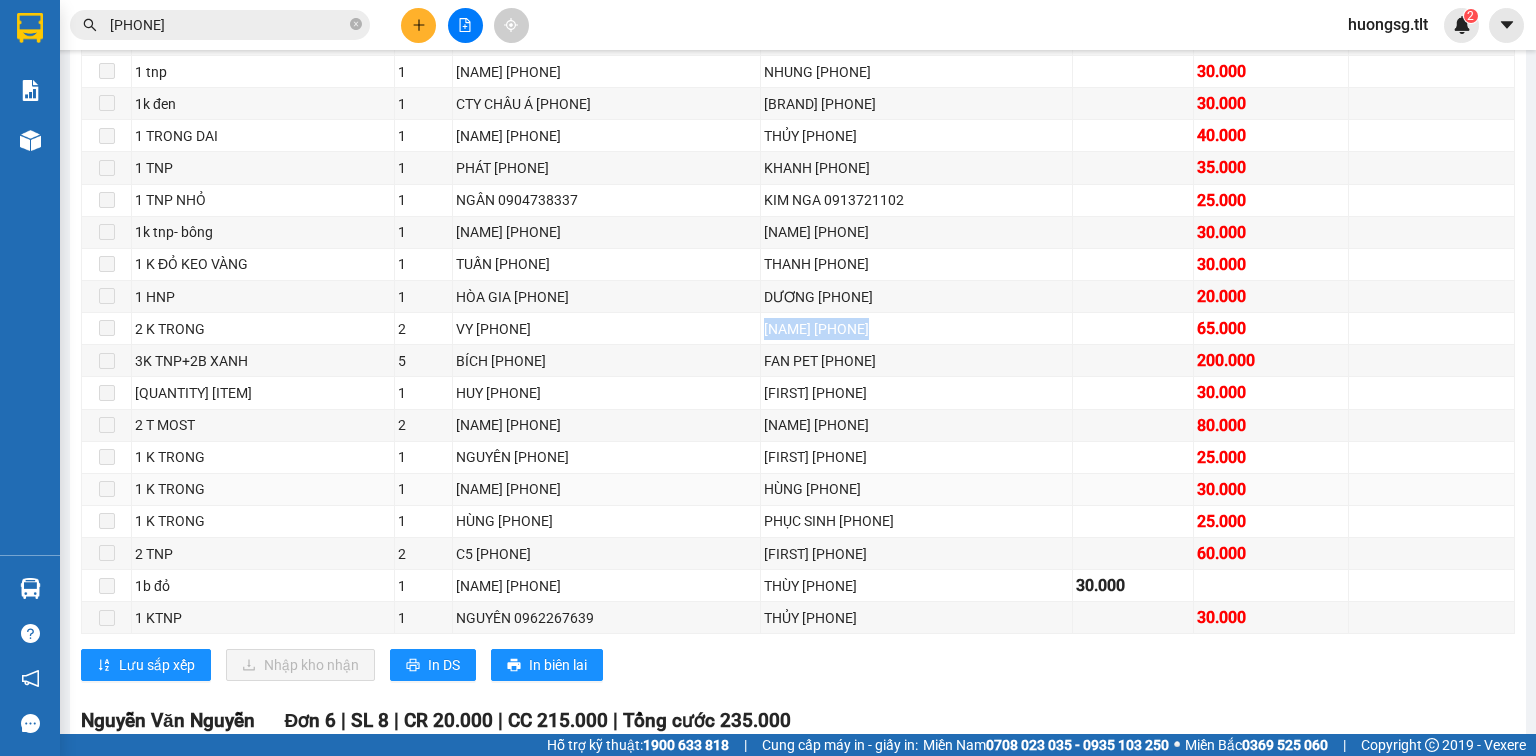 scroll, scrollTop: 800, scrollLeft: 0, axis: vertical 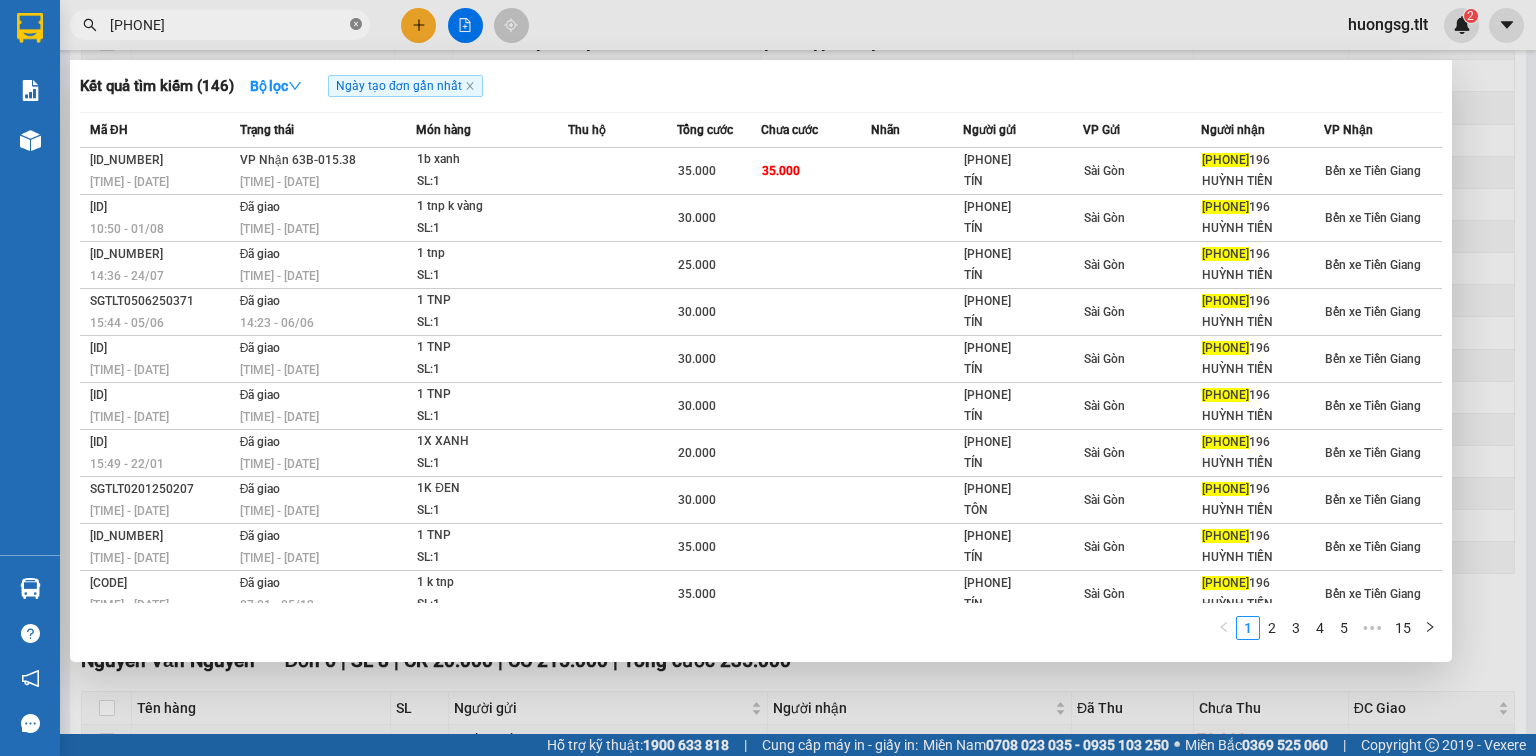 click 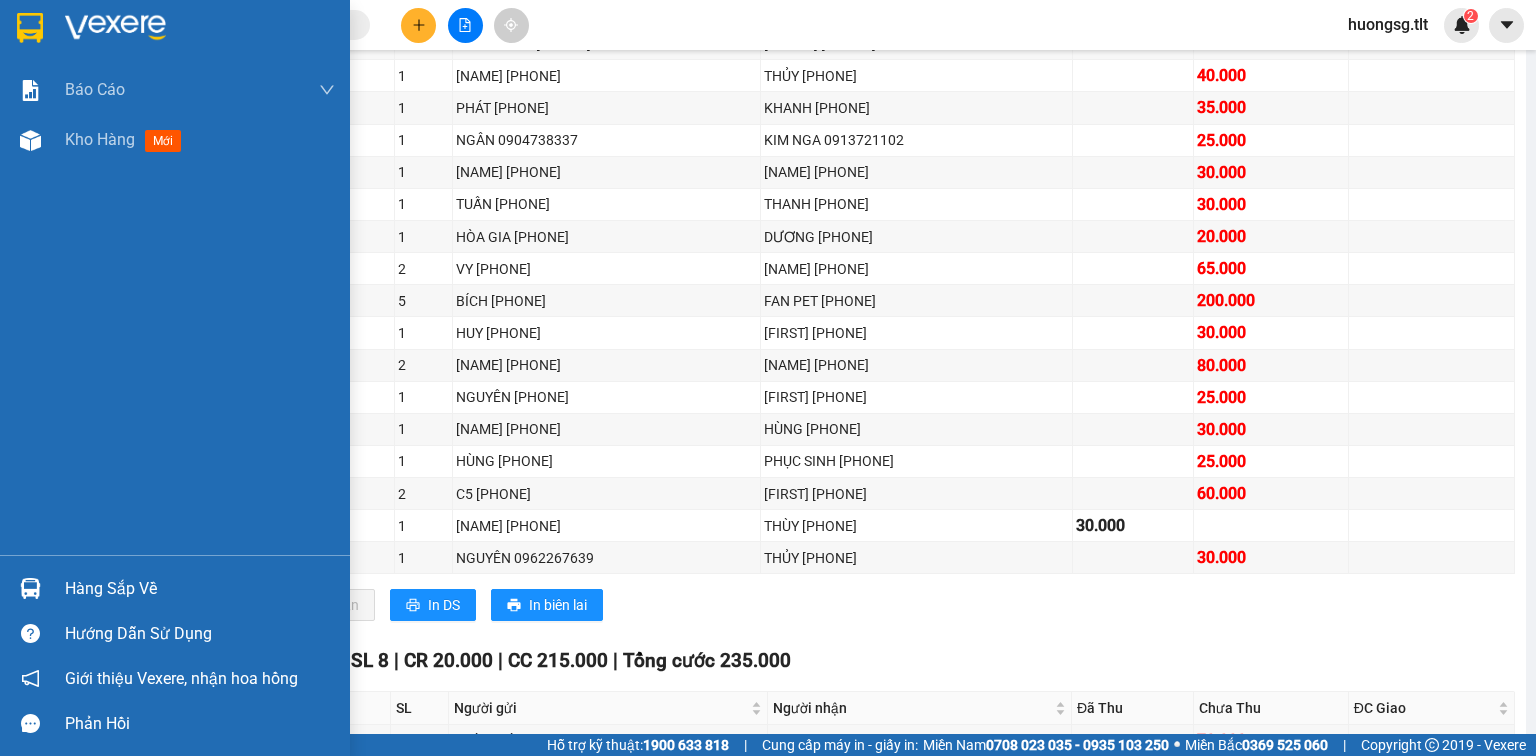 click at bounding box center [30, 588] 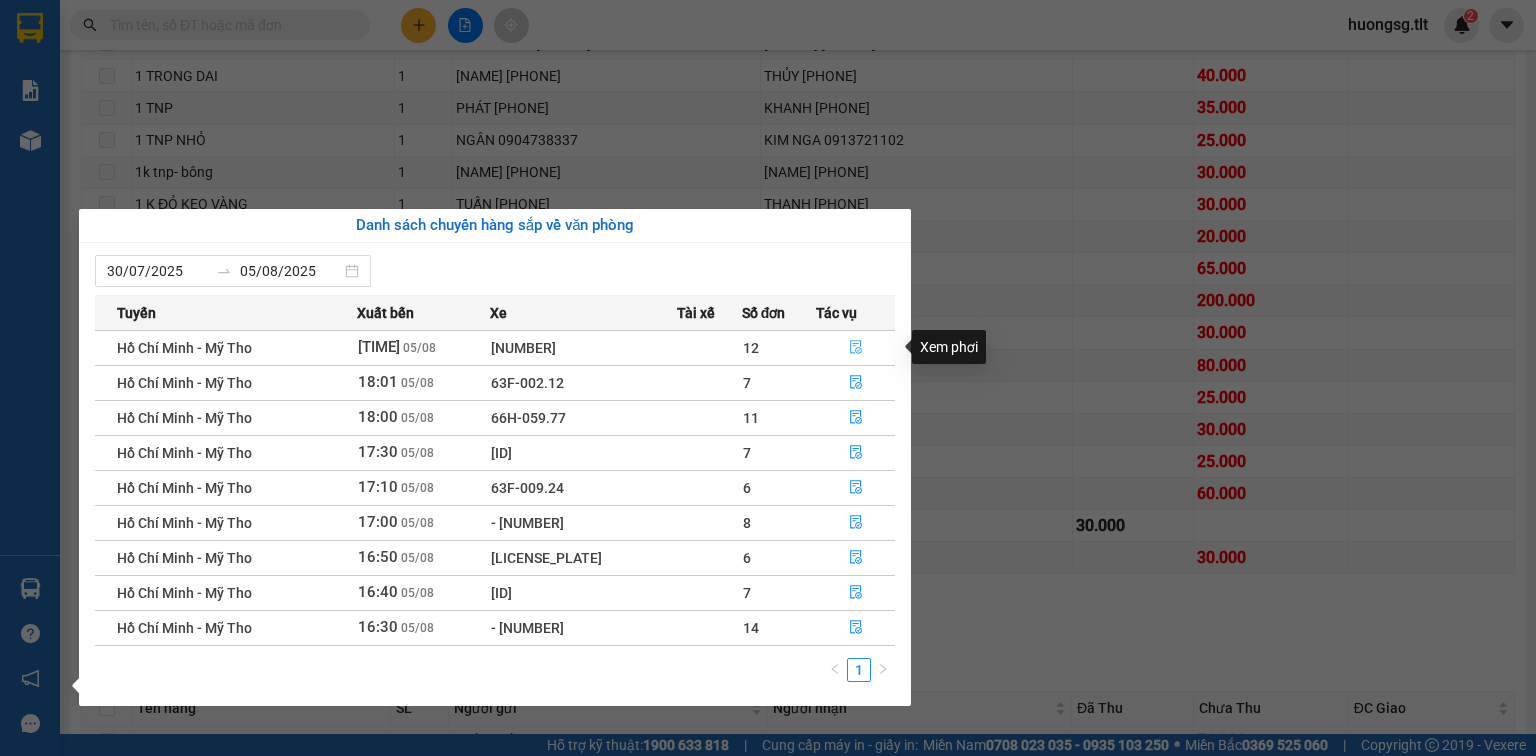 click 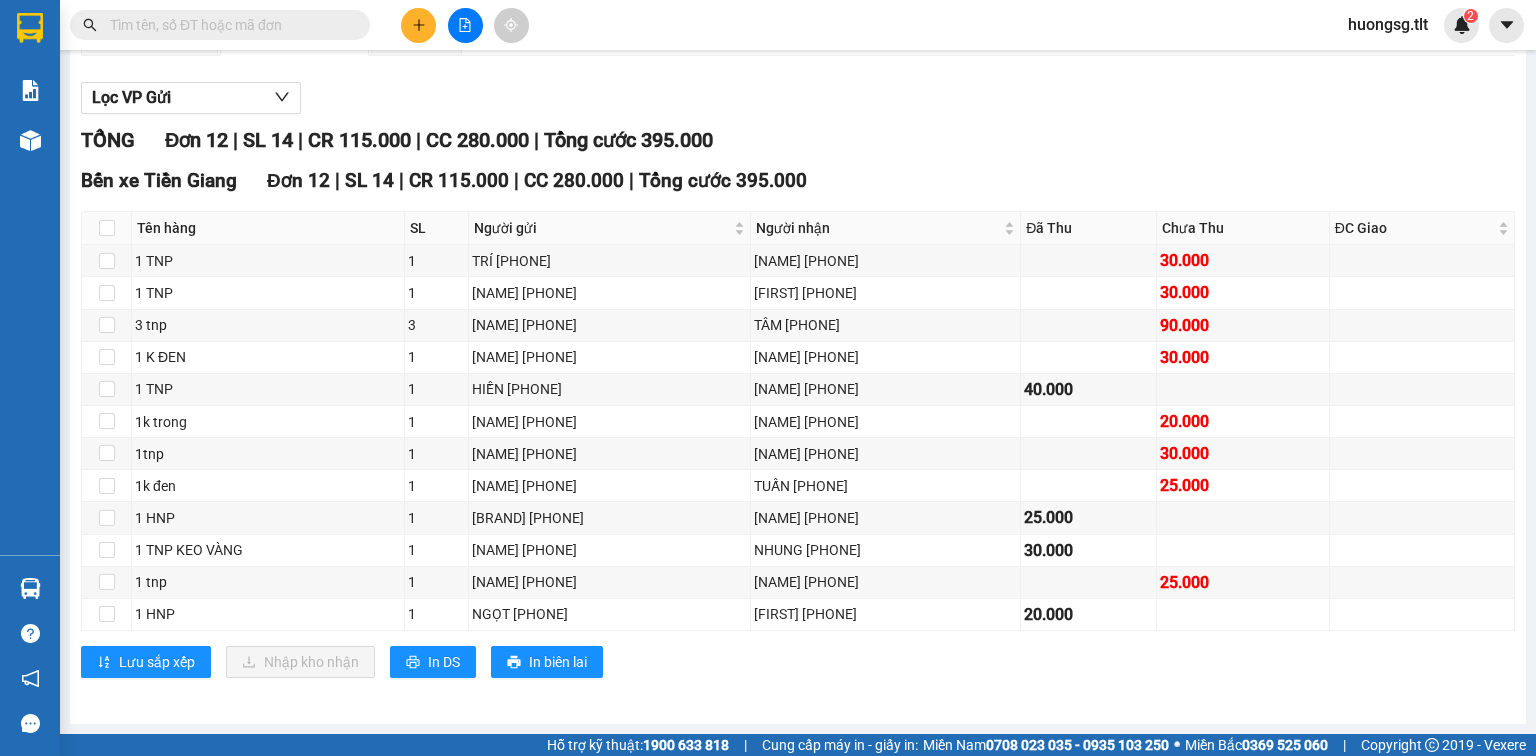 scroll, scrollTop: 224, scrollLeft: 0, axis: vertical 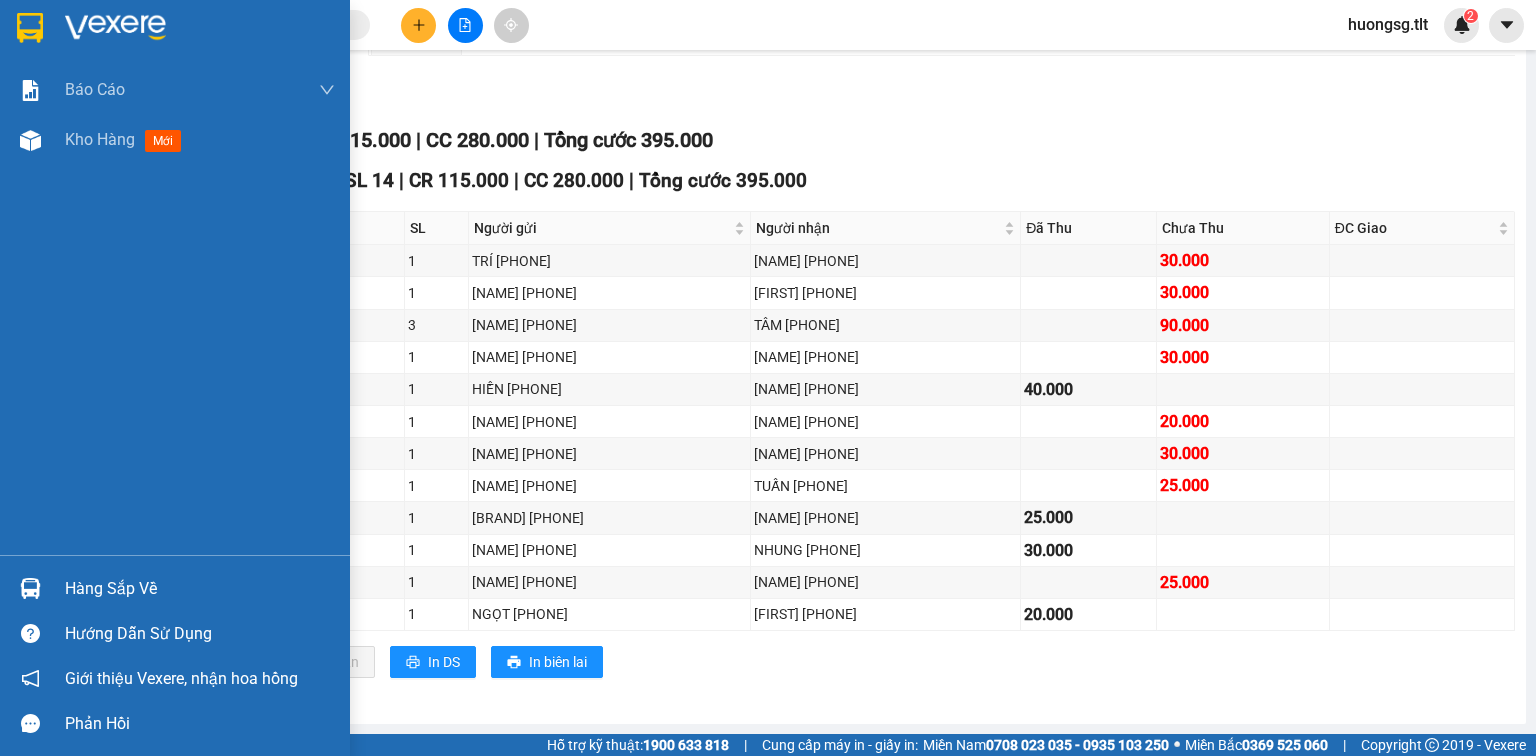 click at bounding box center [30, 588] 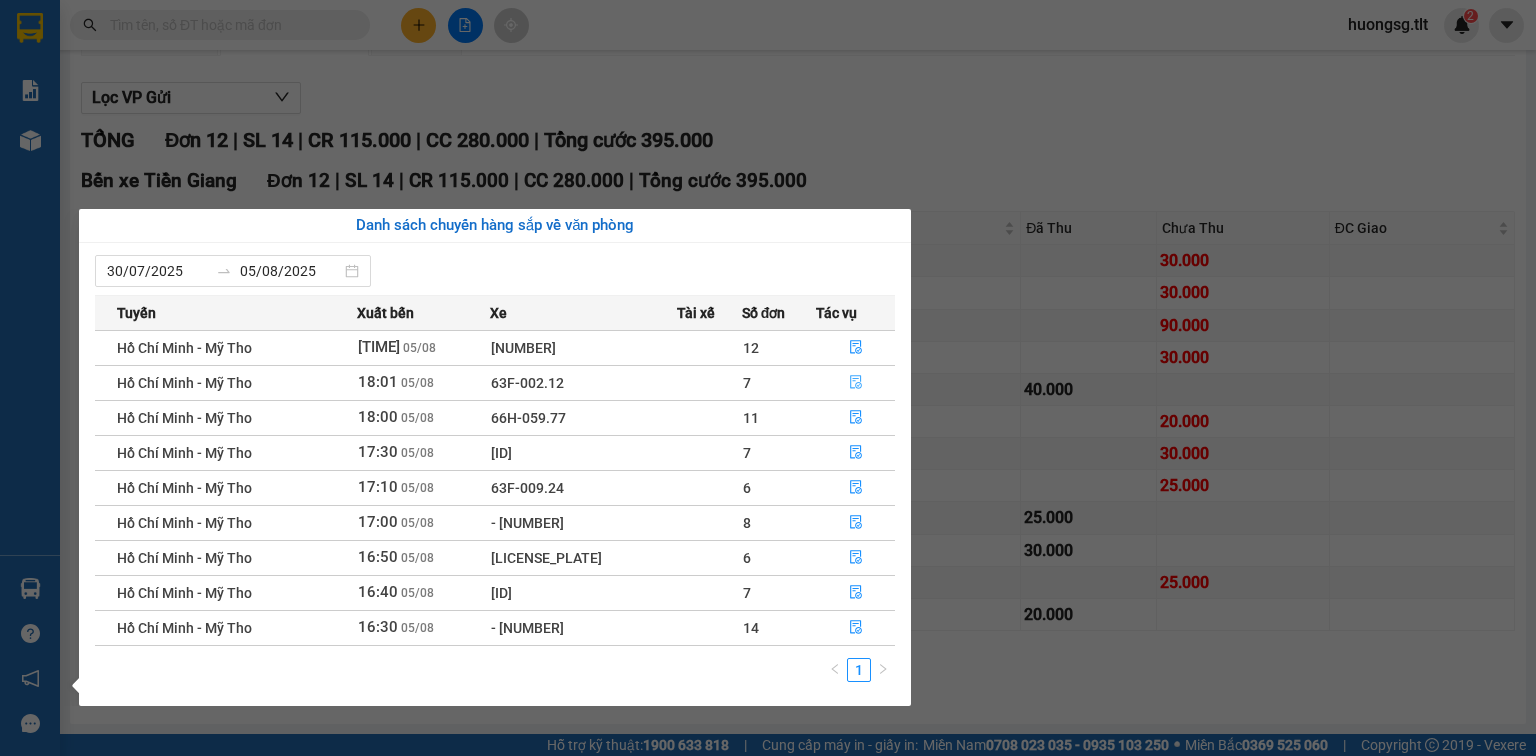 click 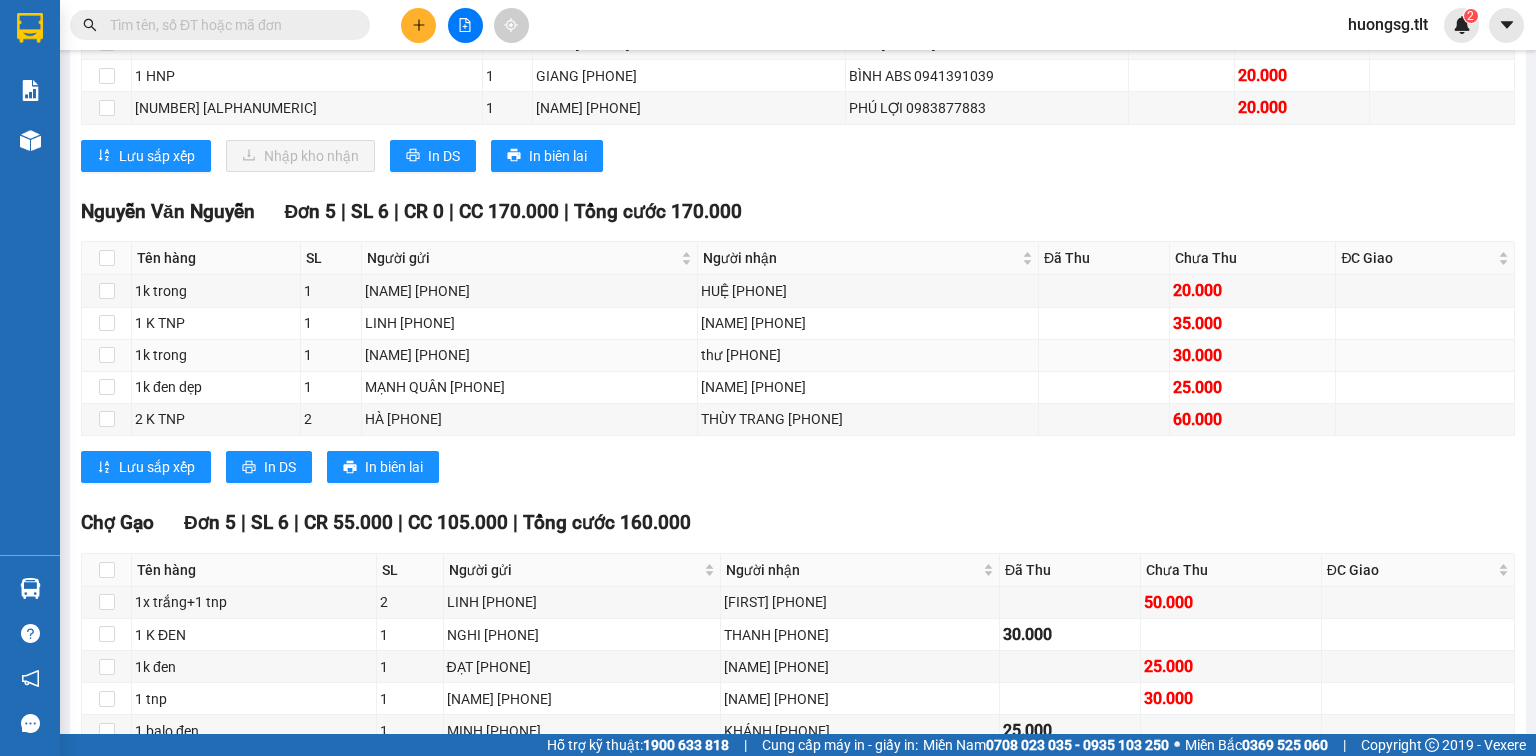 scroll, scrollTop: 880, scrollLeft: 0, axis: vertical 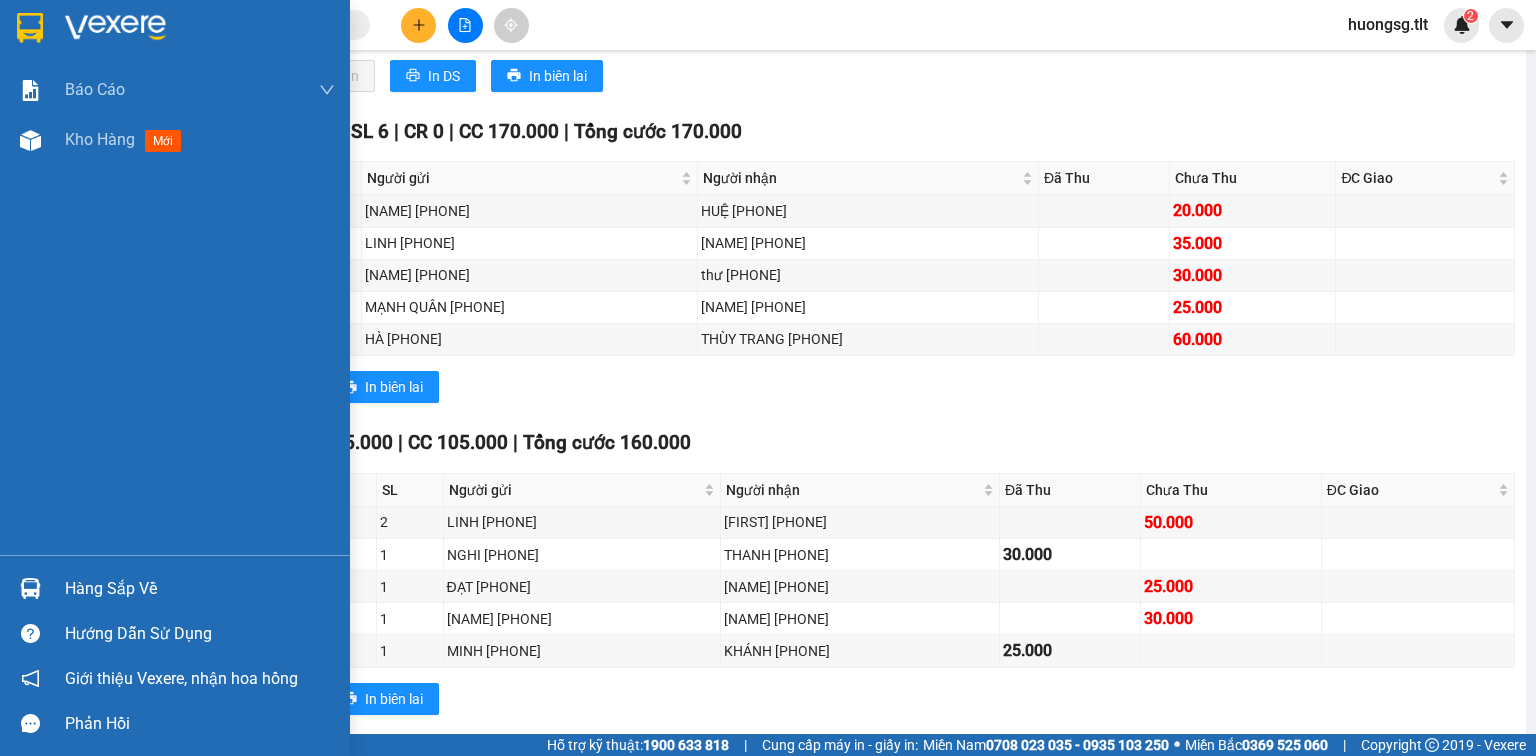 click on "Hàng sắp về" at bounding box center [200, 589] 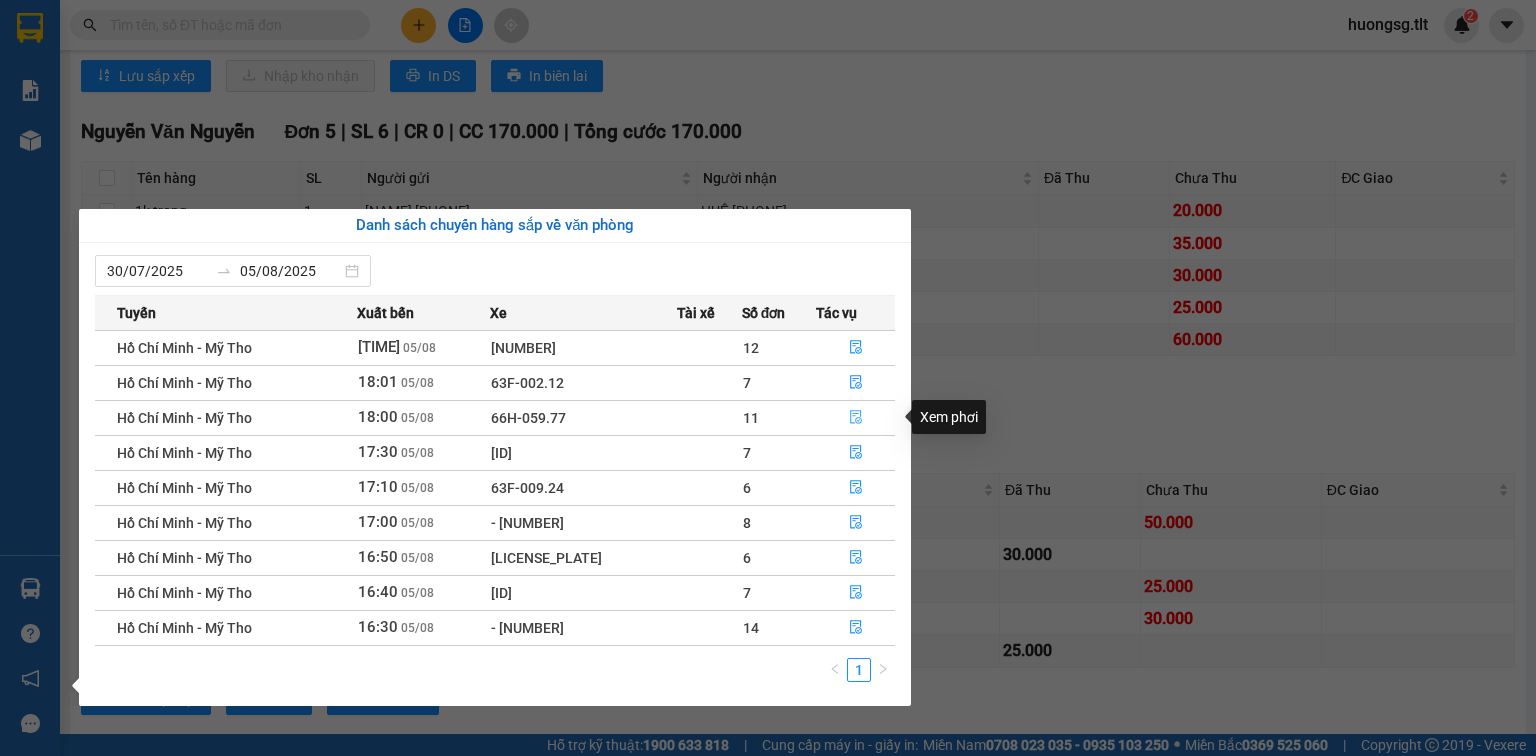 click 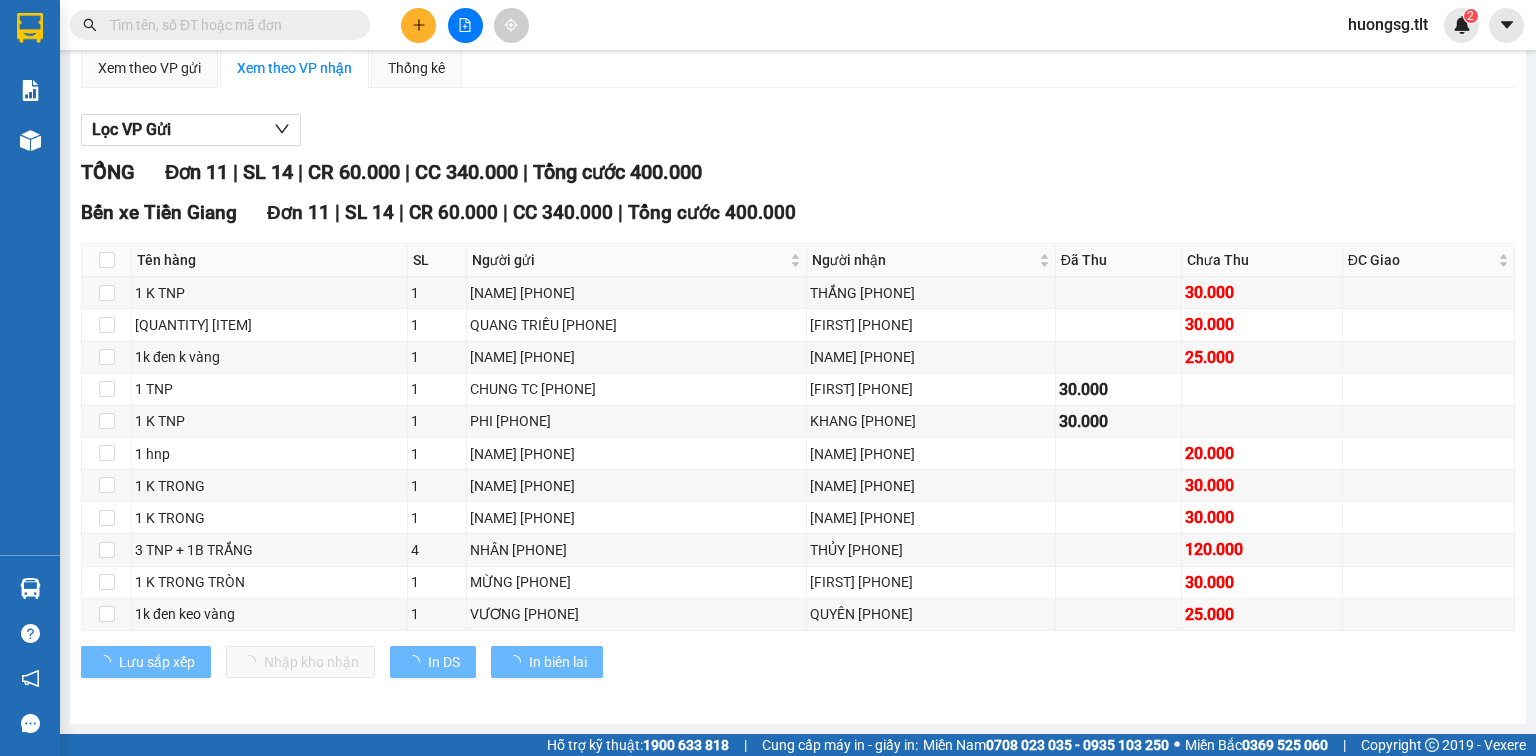 scroll, scrollTop: 192, scrollLeft: 0, axis: vertical 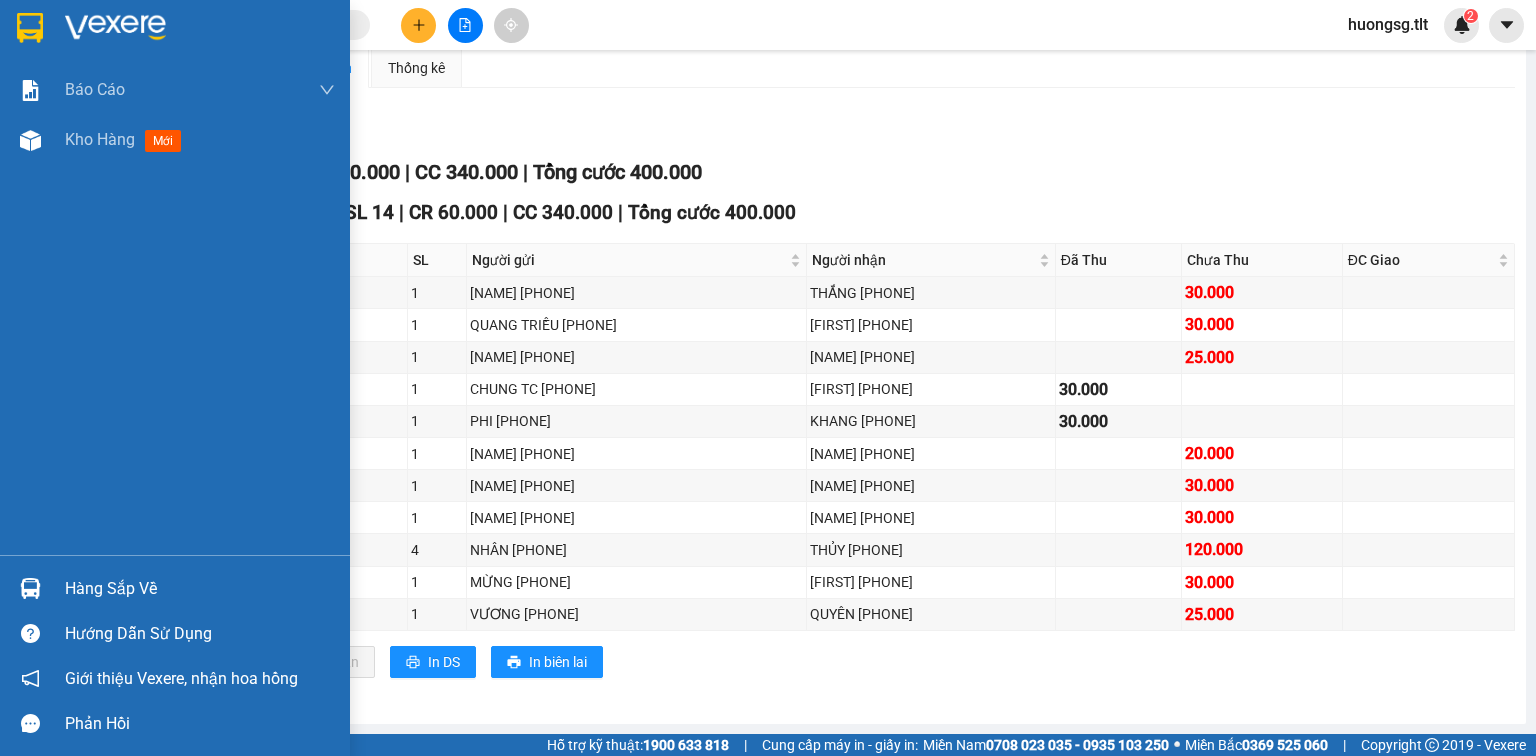 click at bounding box center [30, 588] 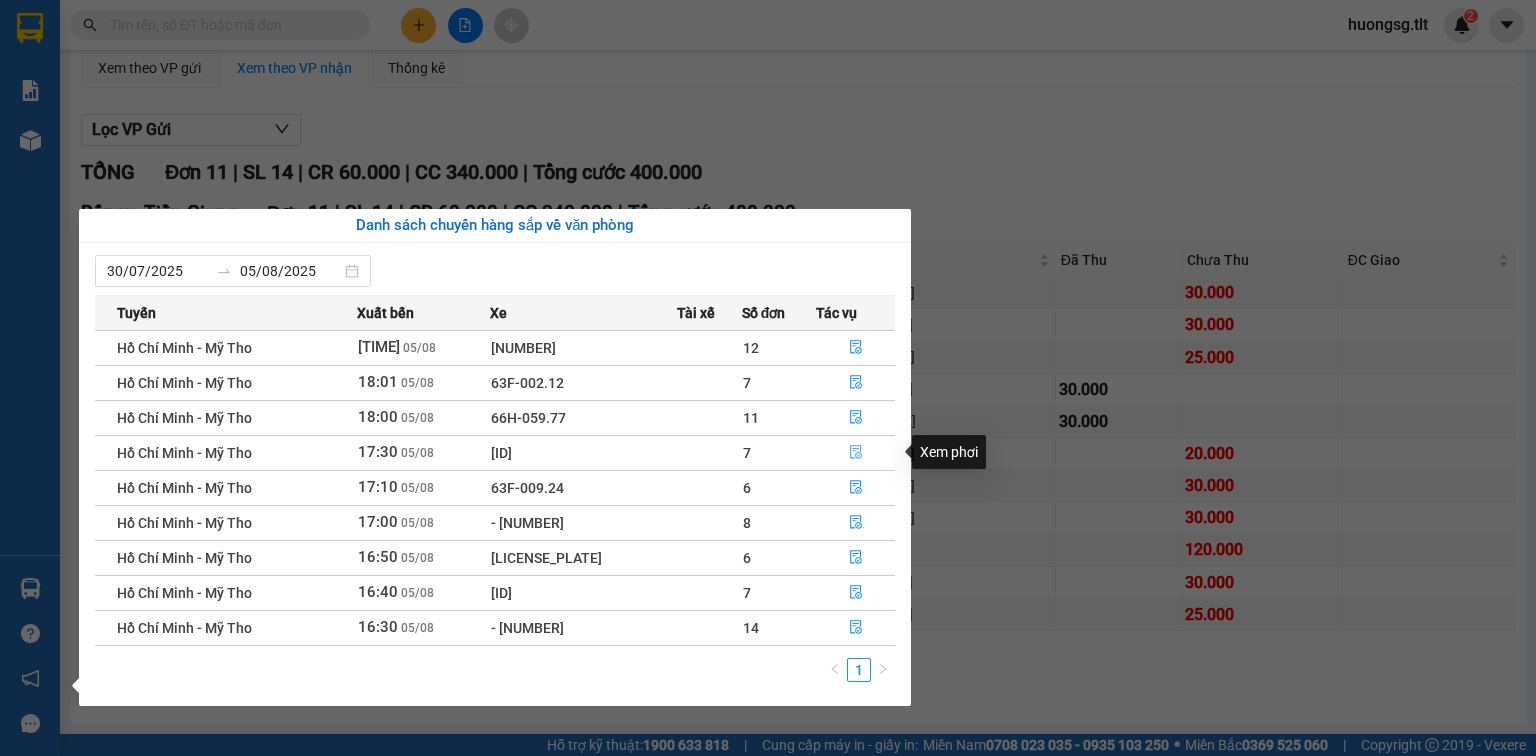 drag, startPoint x: 844, startPoint y: 455, endPoint x: 855, endPoint y: 446, distance: 14.21267 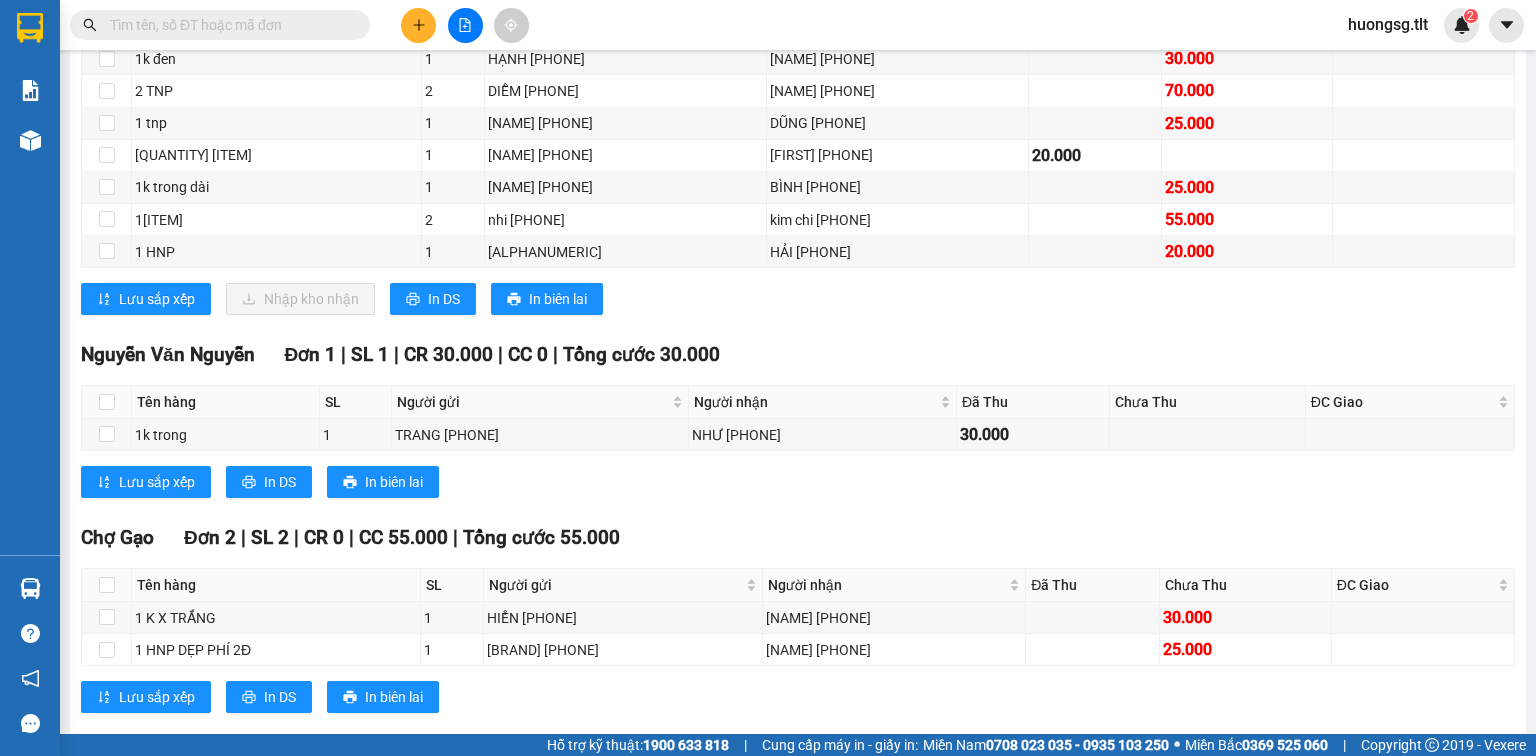 scroll, scrollTop: 564, scrollLeft: 0, axis: vertical 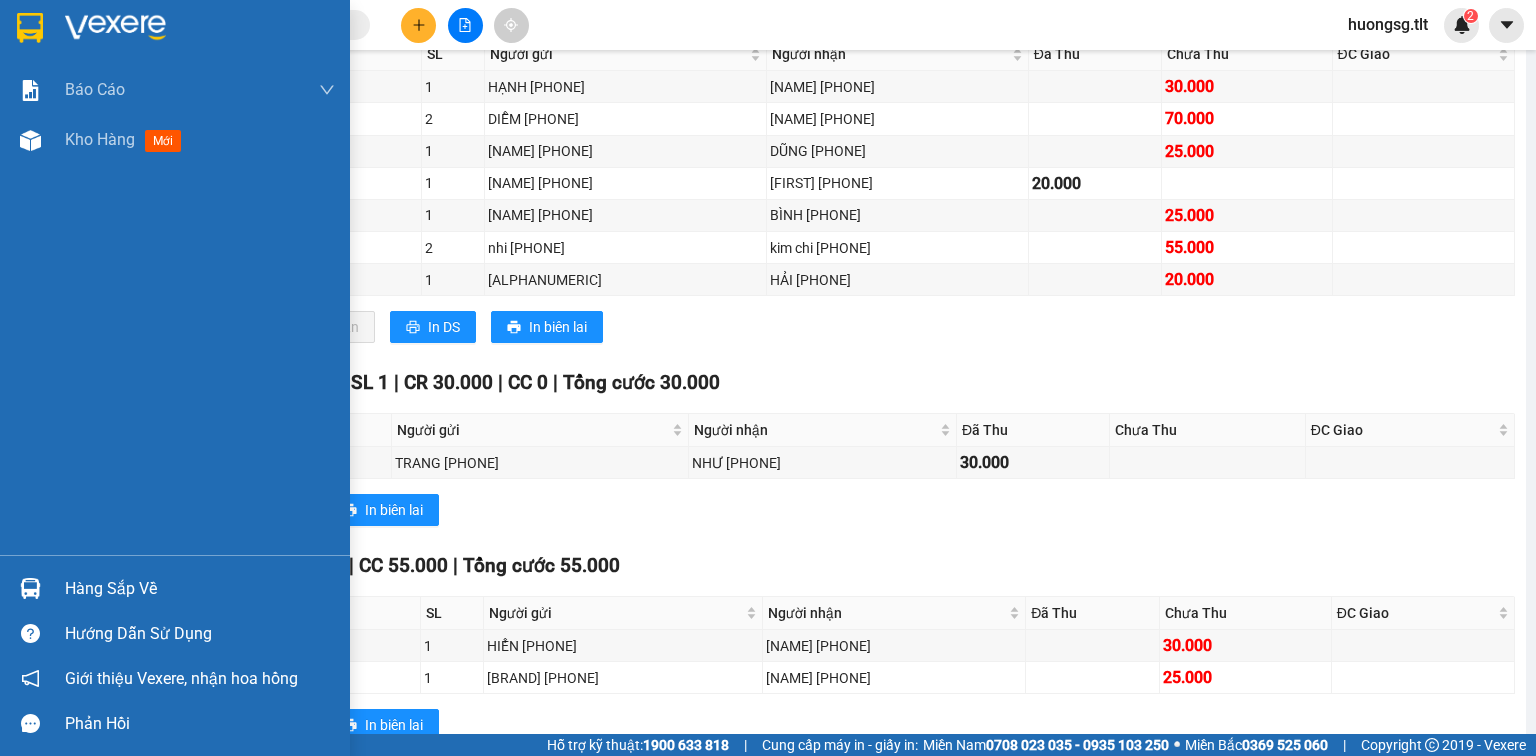 click at bounding box center [30, 588] 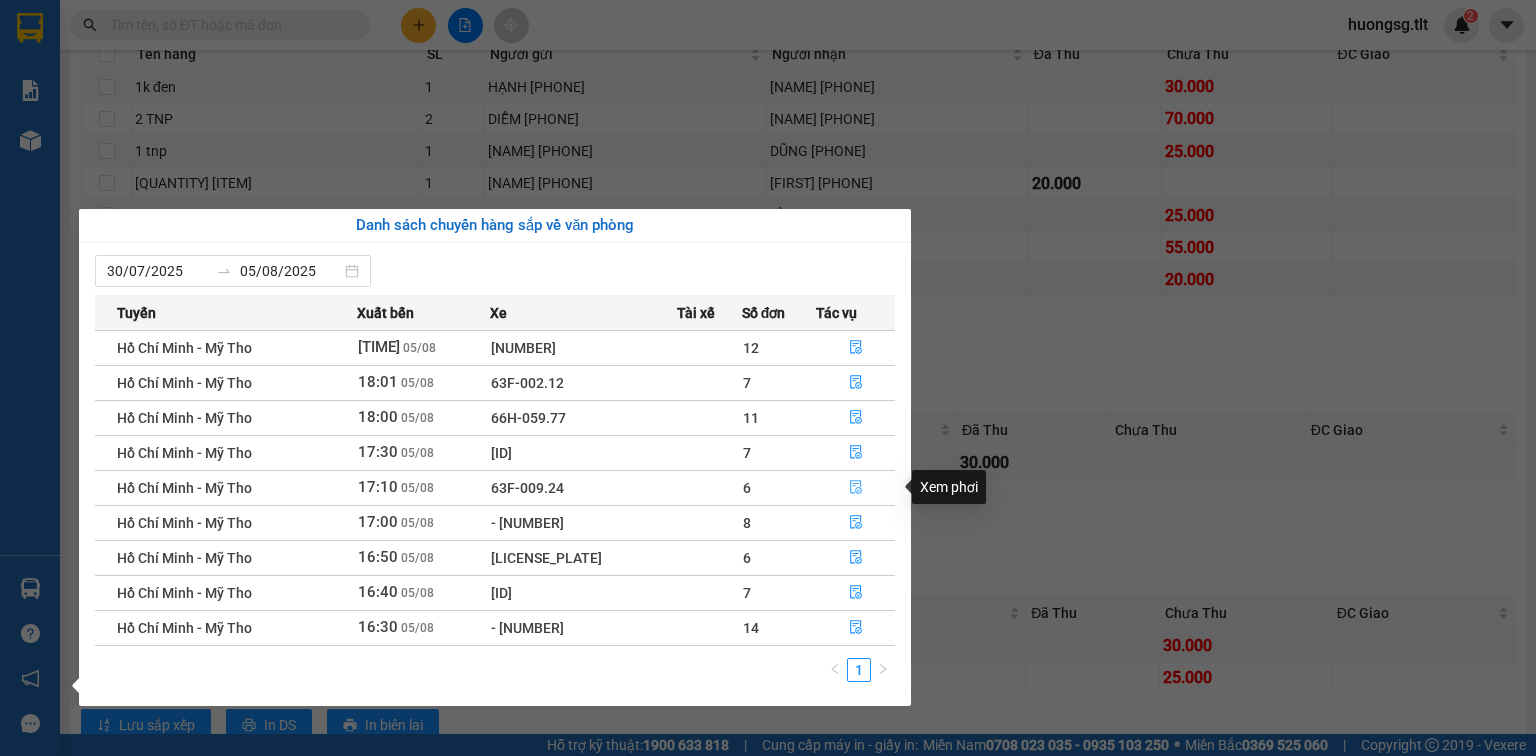 click at bounding box center (856, 488) 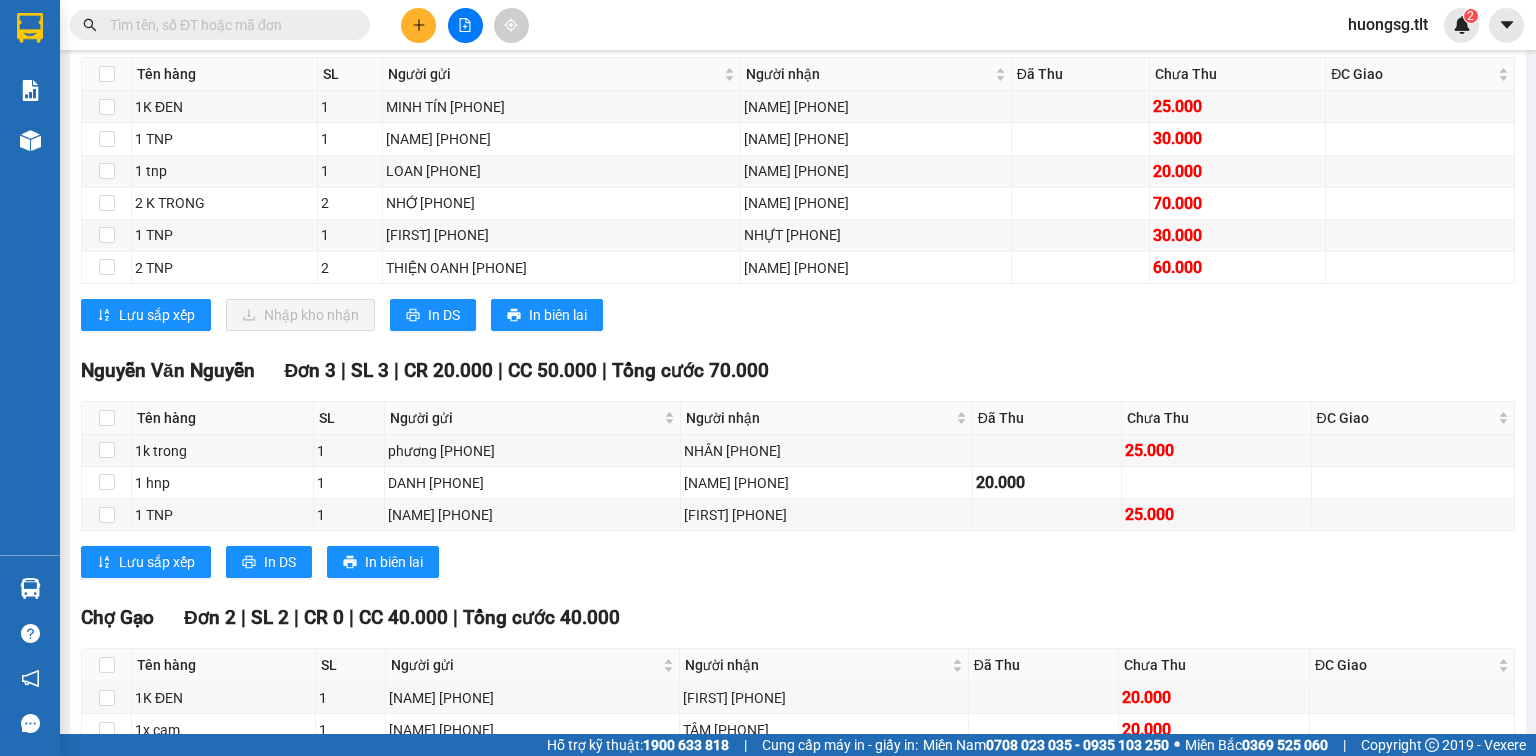 scroll, scrollTop: 333, scrollLeft: 0, axis: vertical 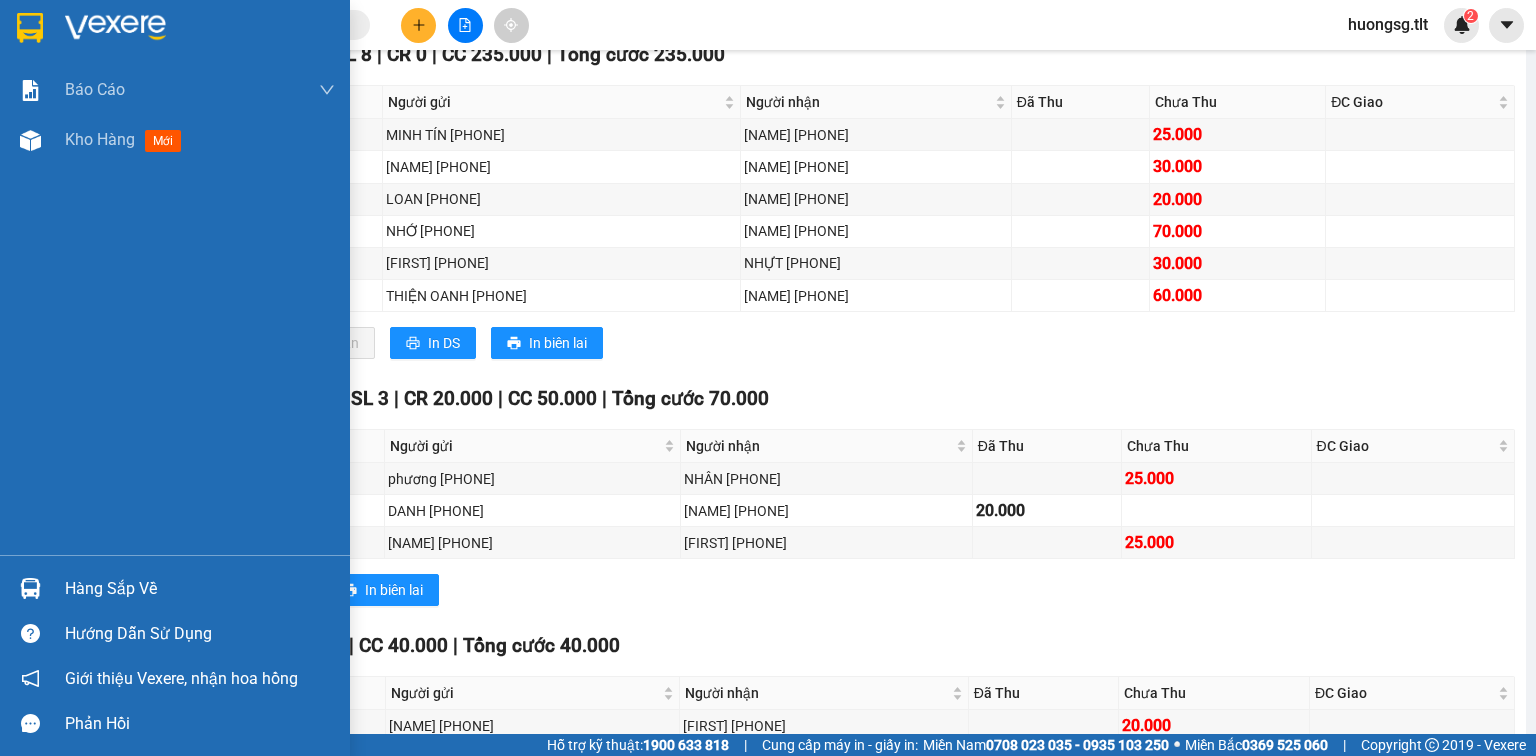 click at bounding box center (30, 588) 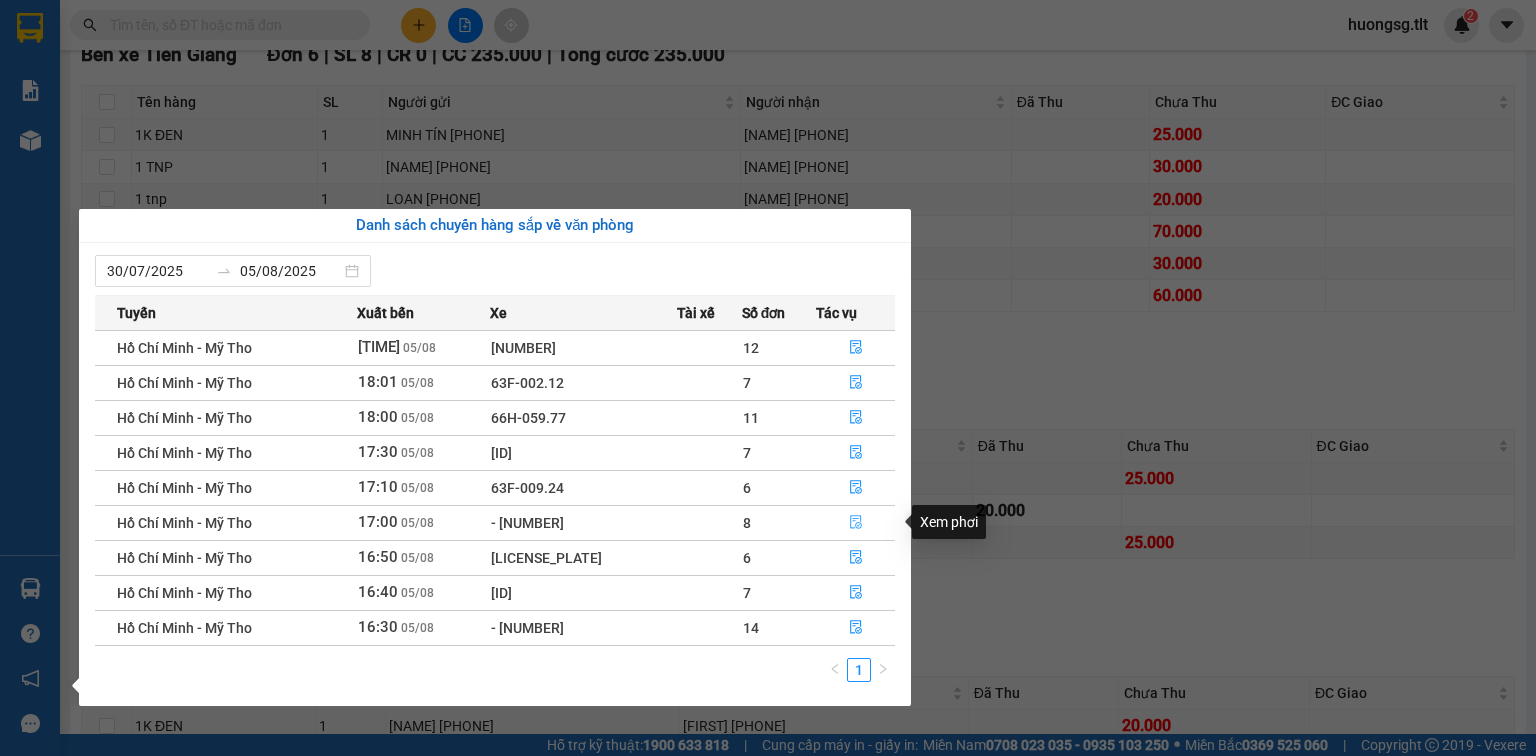 click 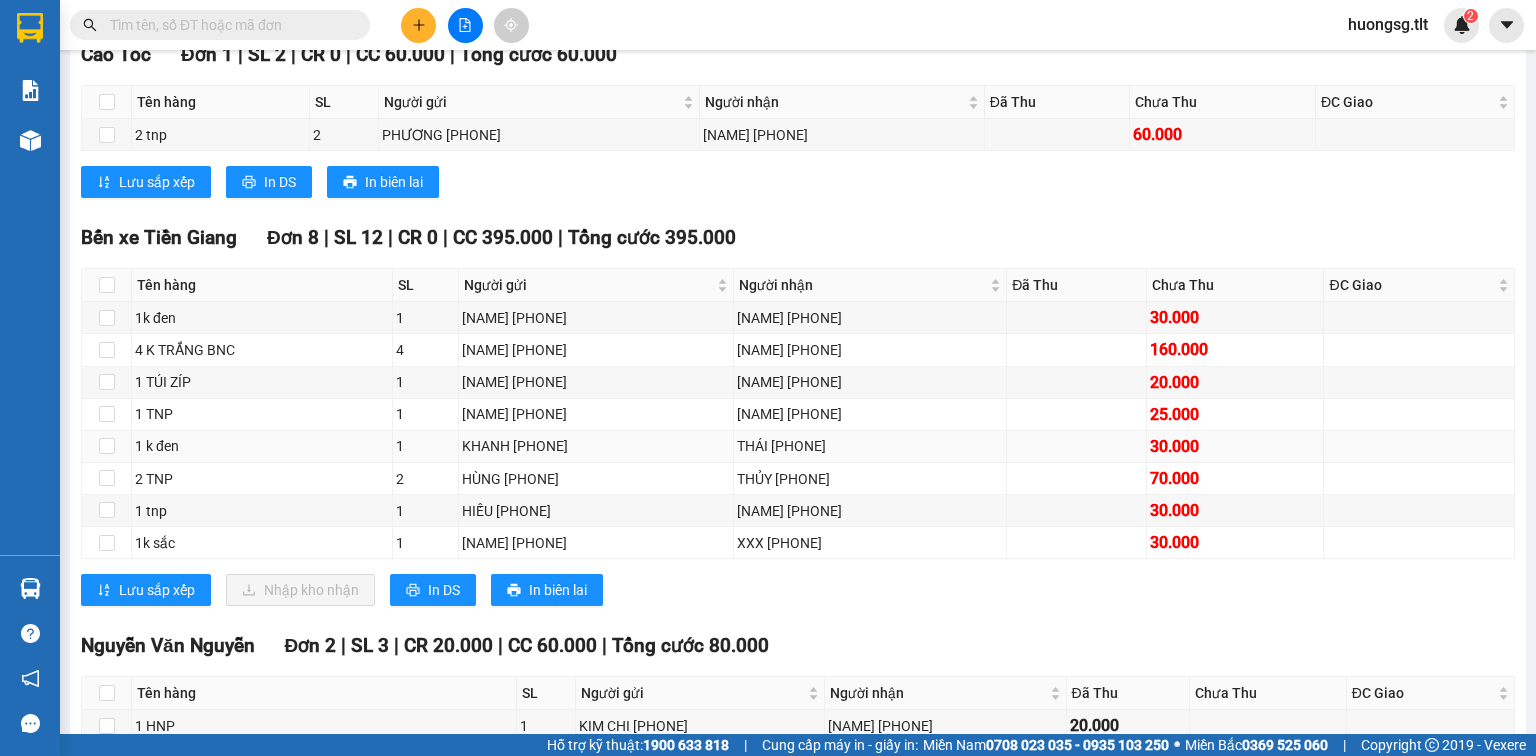 scroll, scrollTop: 253, scrollLeft: 0, axis: vertical 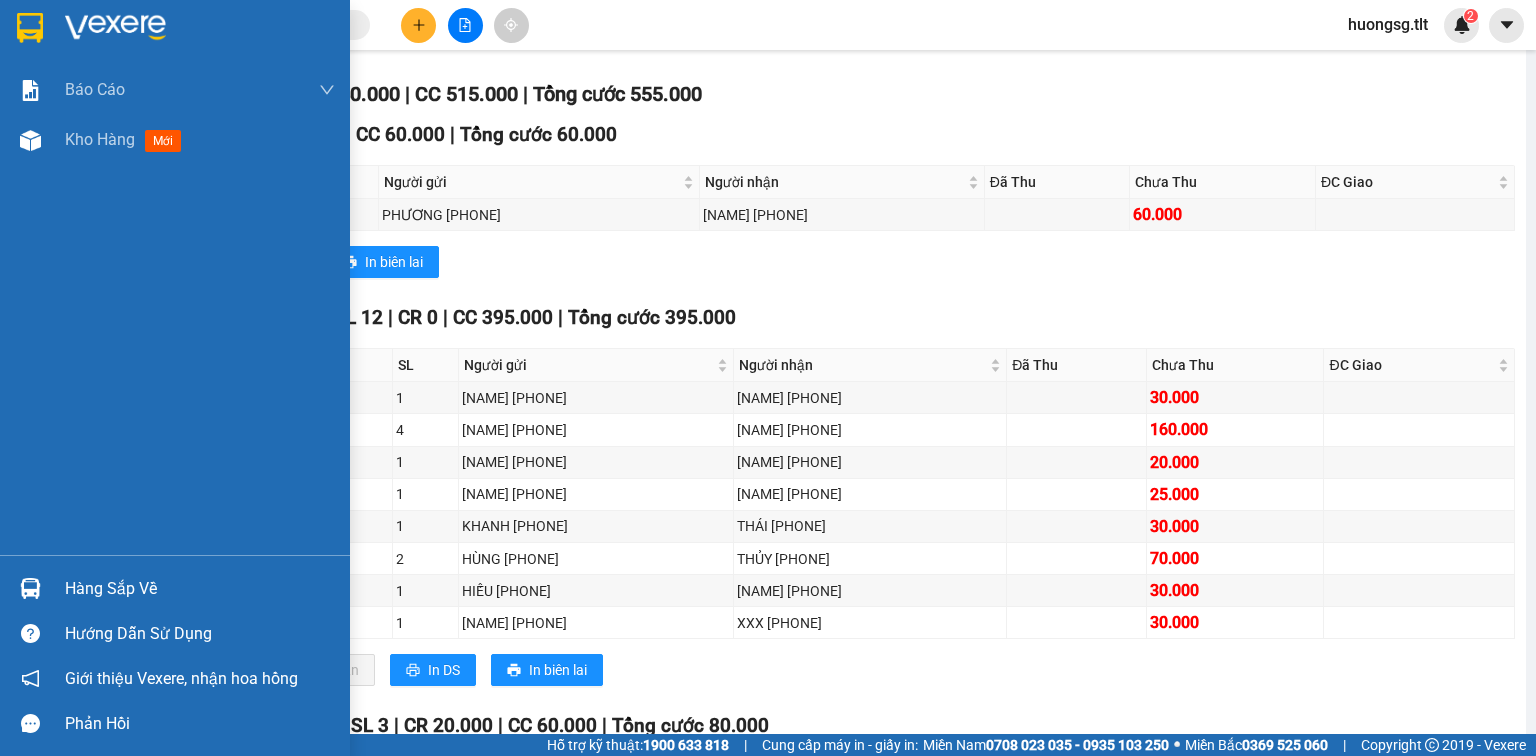 drag, startPoint x: 42, startPoint y: 568, endPoint x: 48, endPoint y: 581, distance: 14.3178215 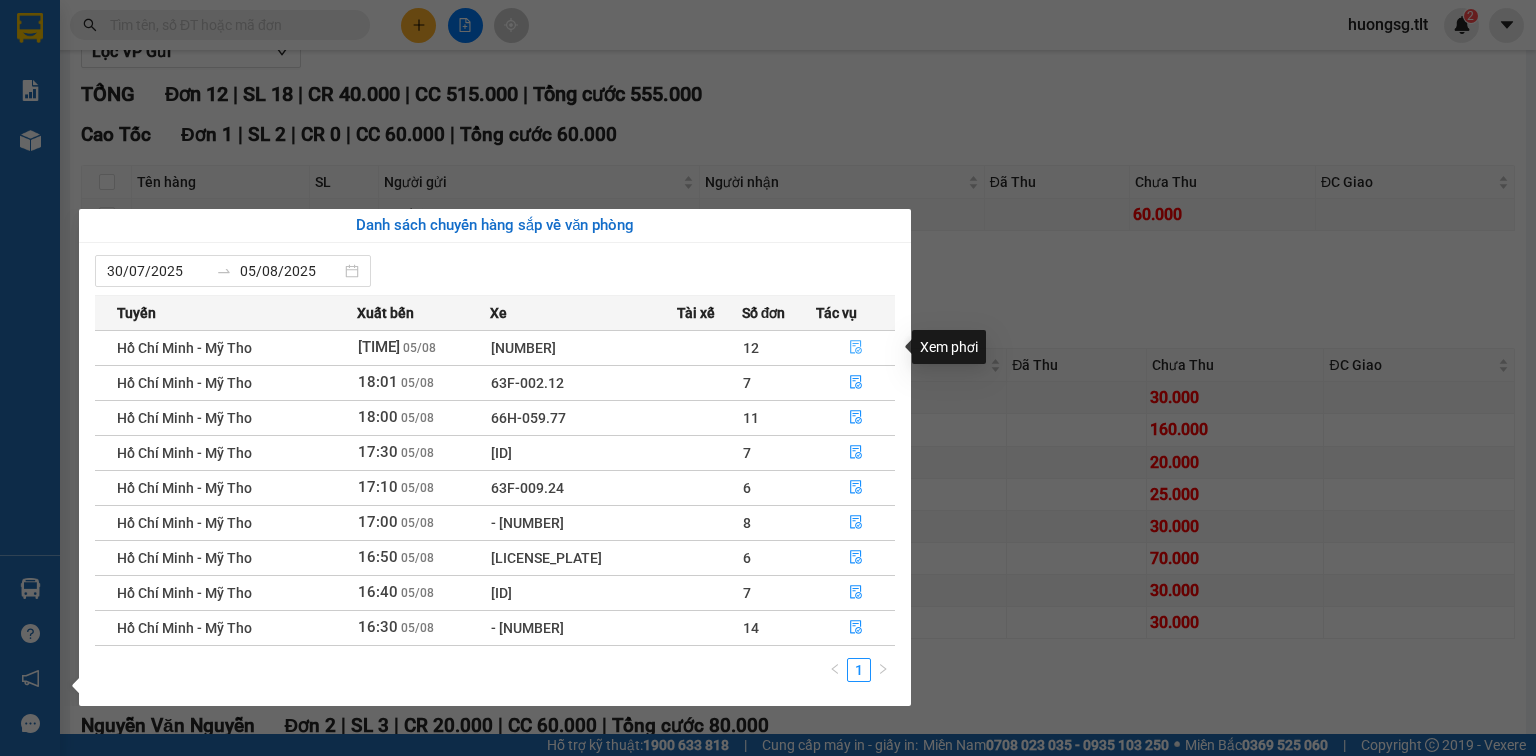 click 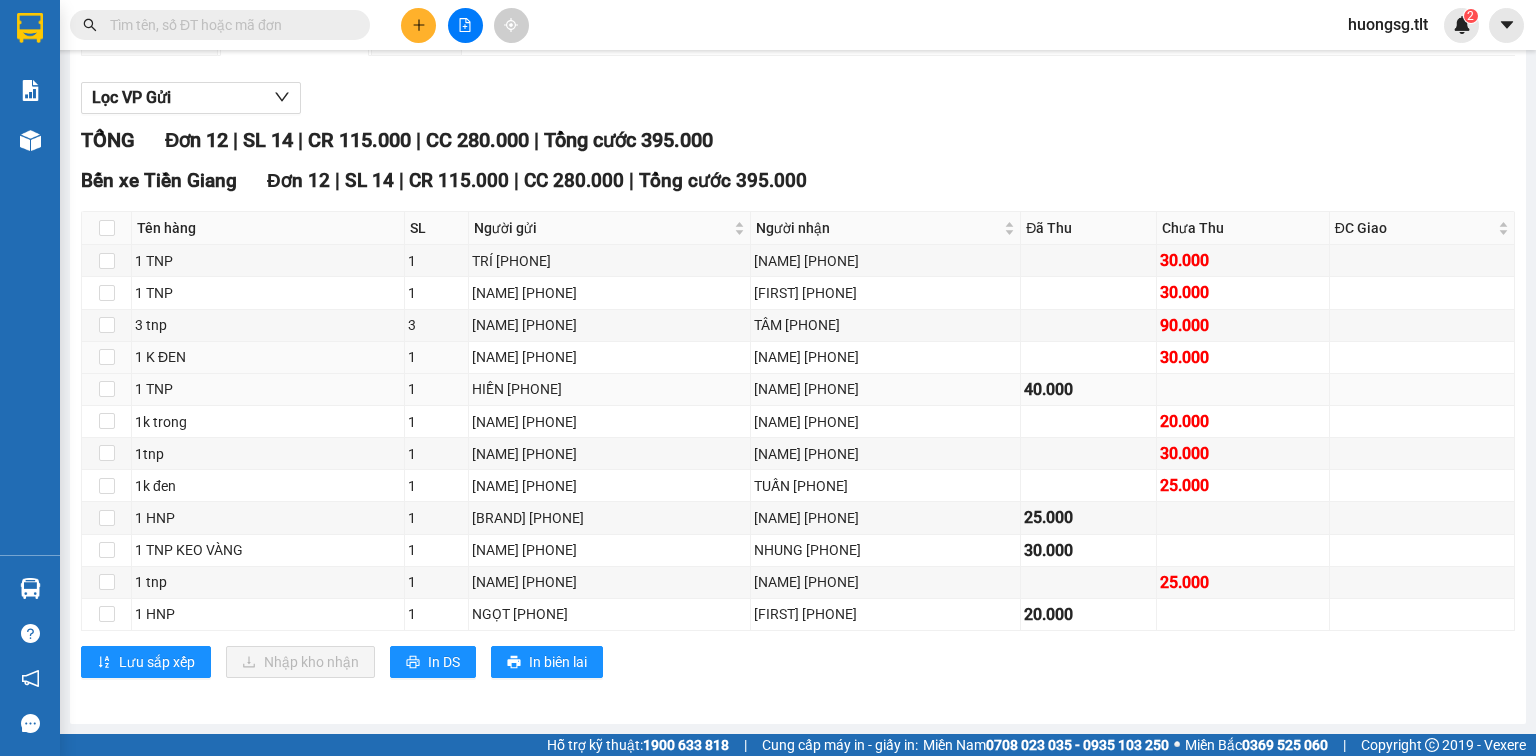 scroll, scrollTop: 224, scrollLeft: 0, axis: vertical 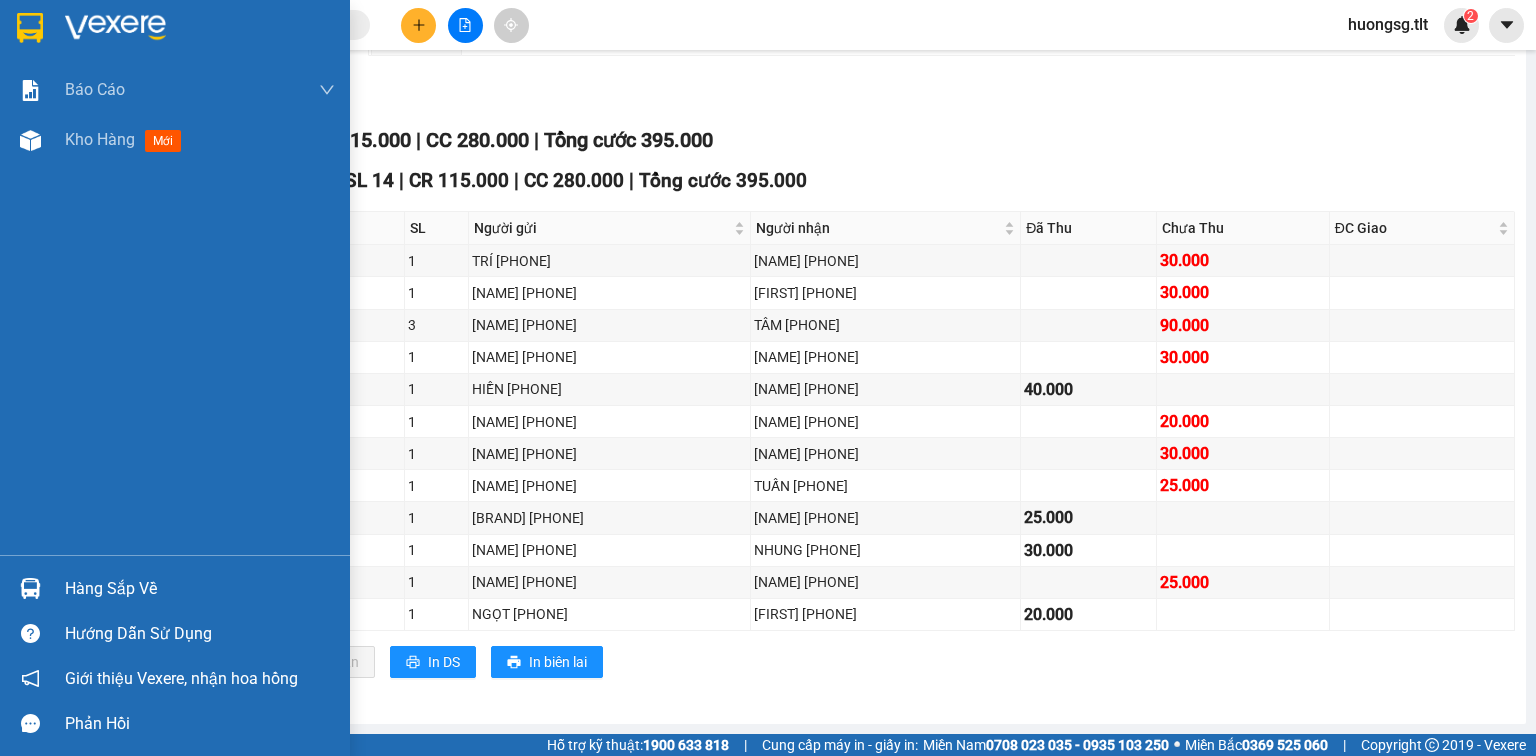 click on "Hàng sắp về" at bounding box center [175, 588] 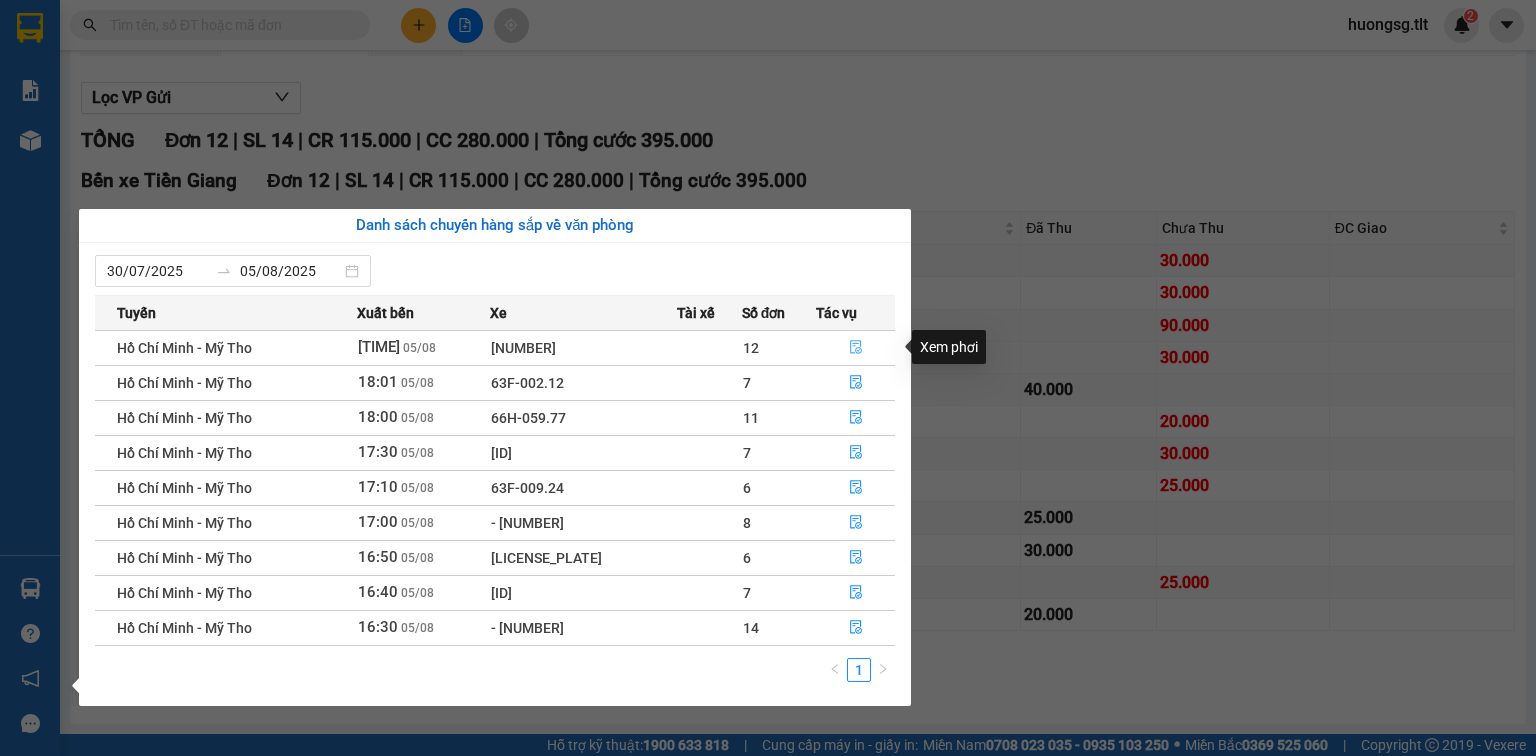 click at bounding box center (856, 348) 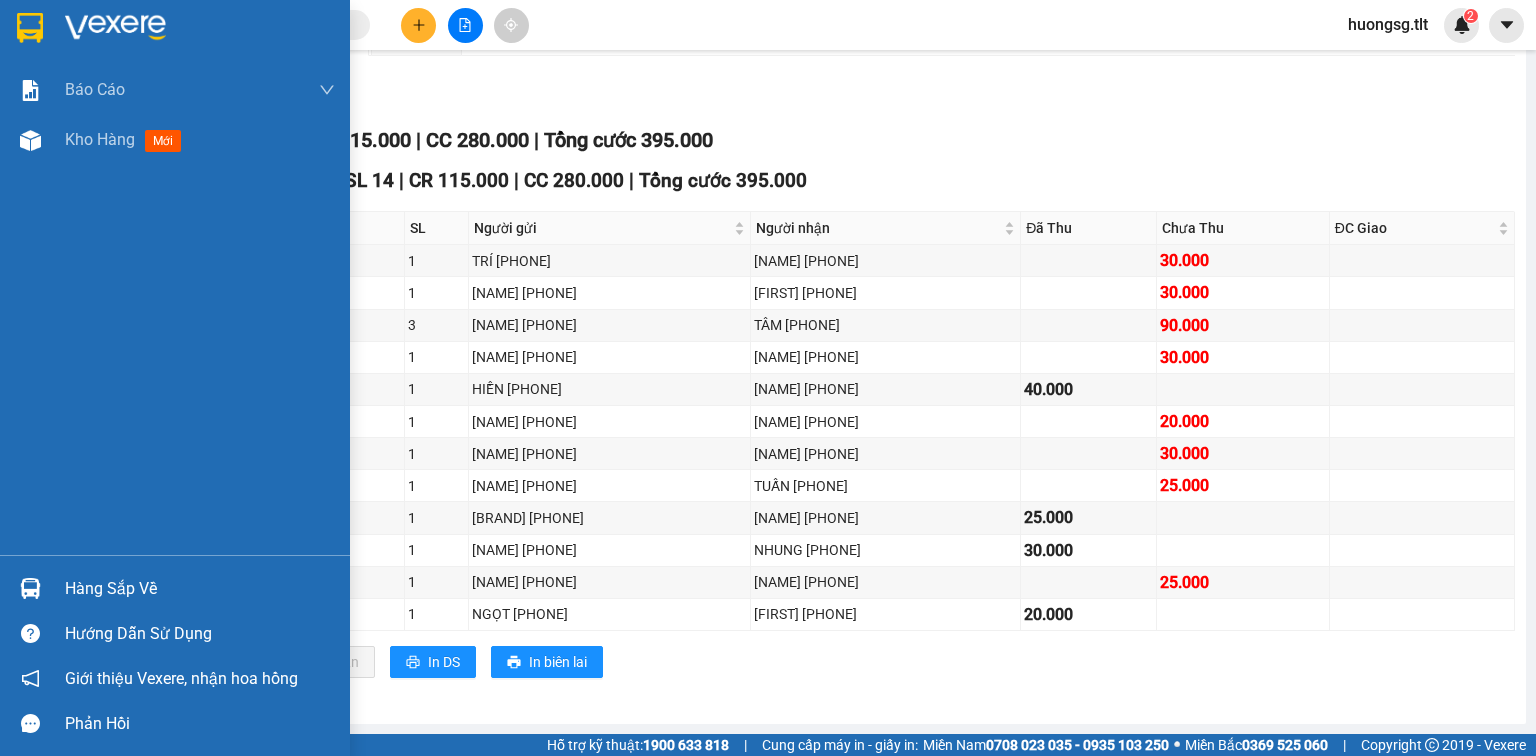 click at bounding box center (30, 588) 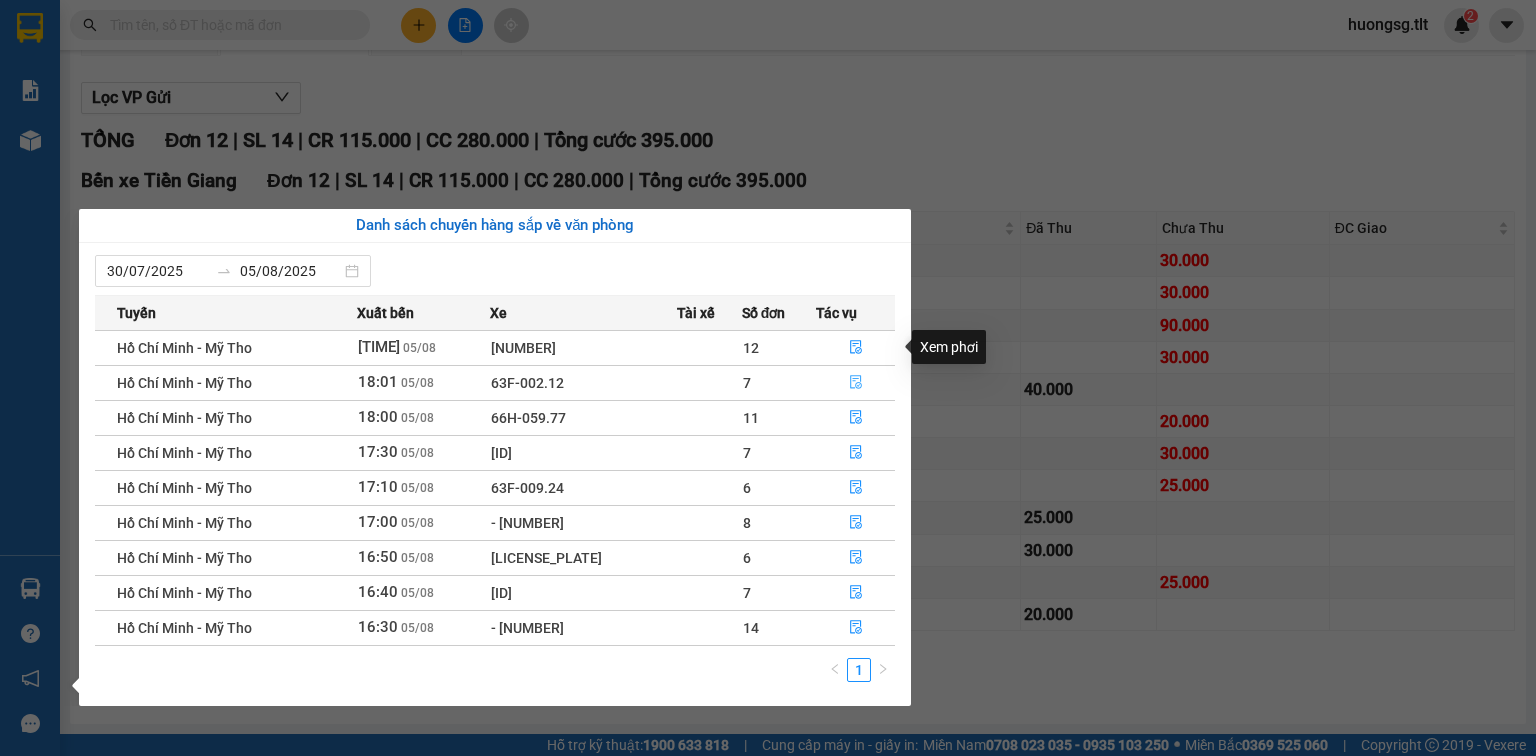 click at bounding box center (856, 383) 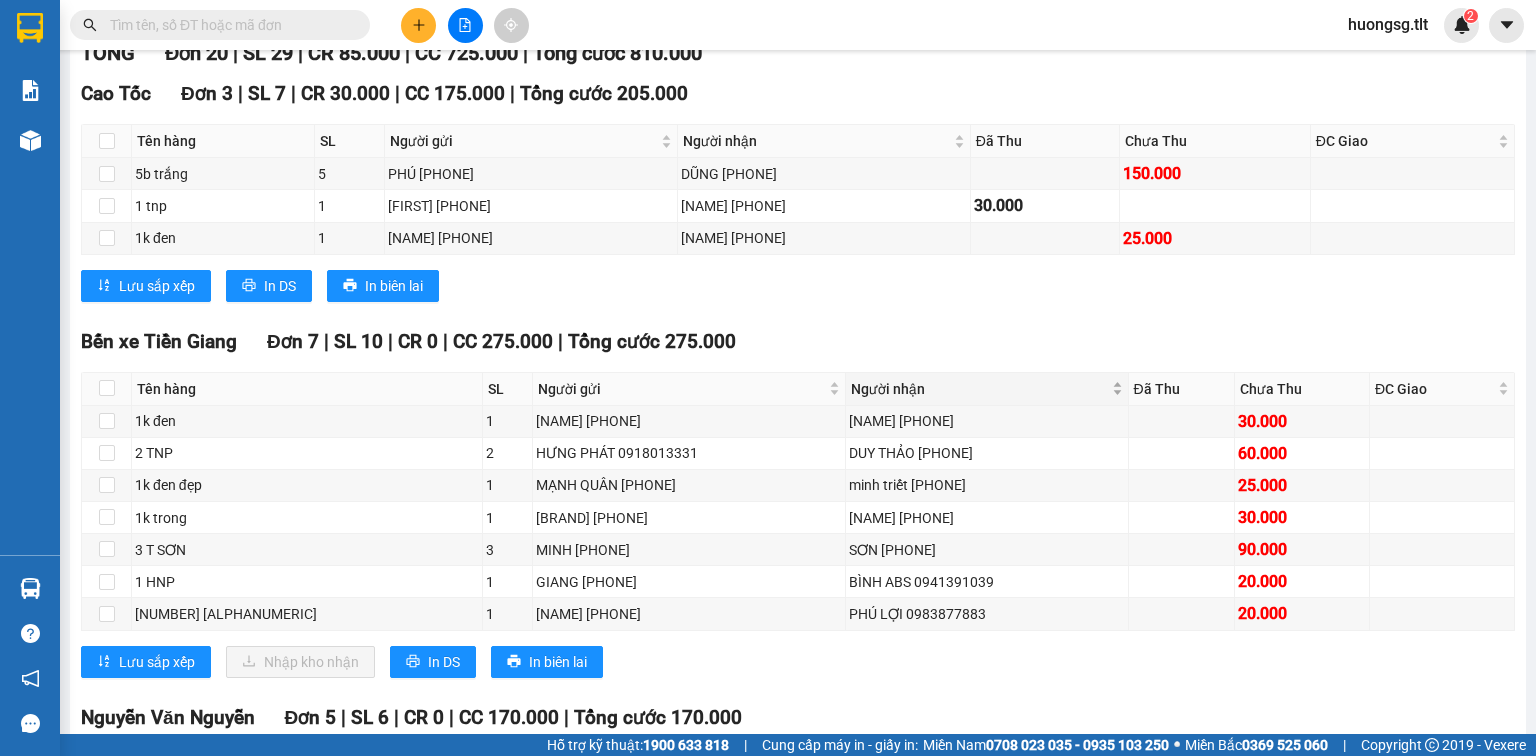 scroll, scrollTop: 333, scrollLeft: 0, axis: vertical 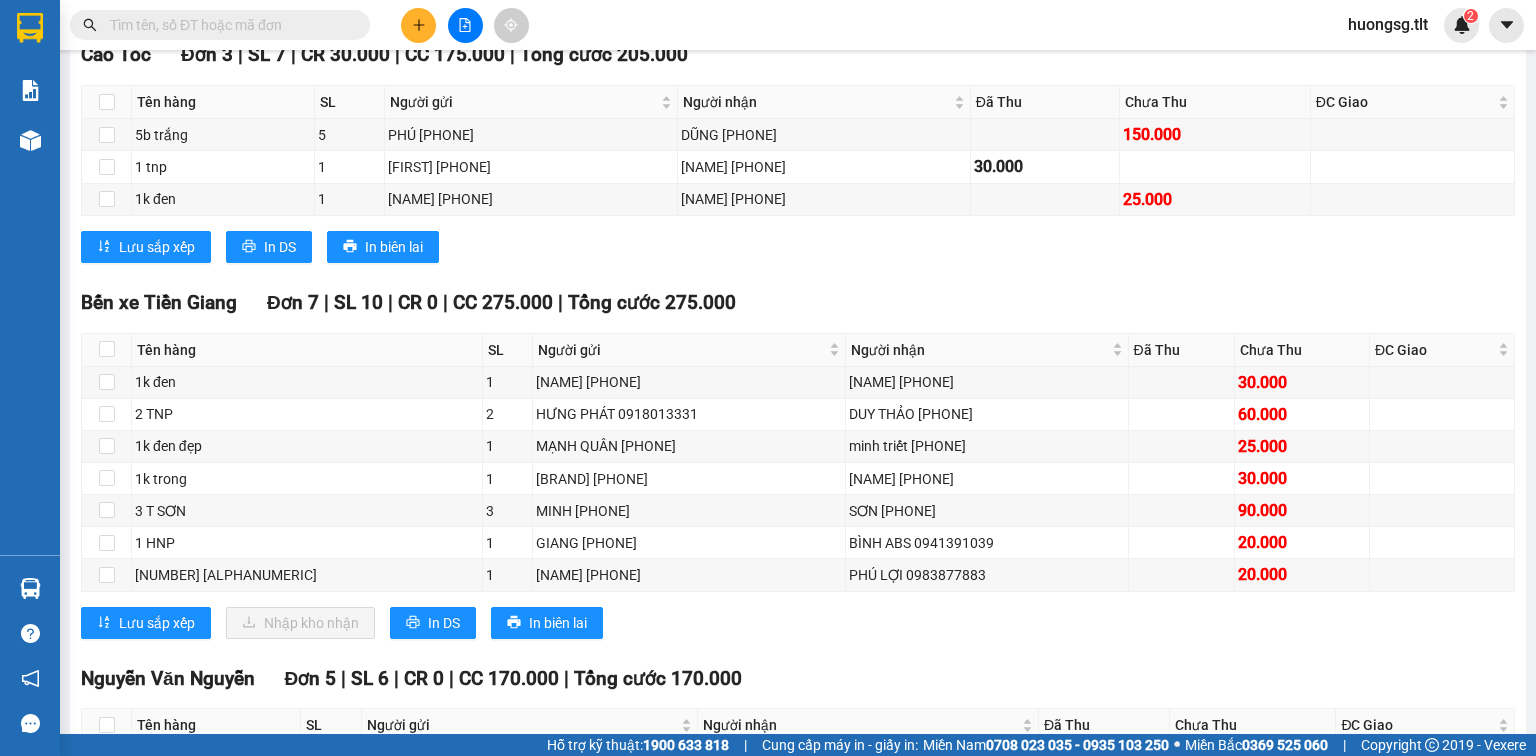 click at bounding box center [228, 25] 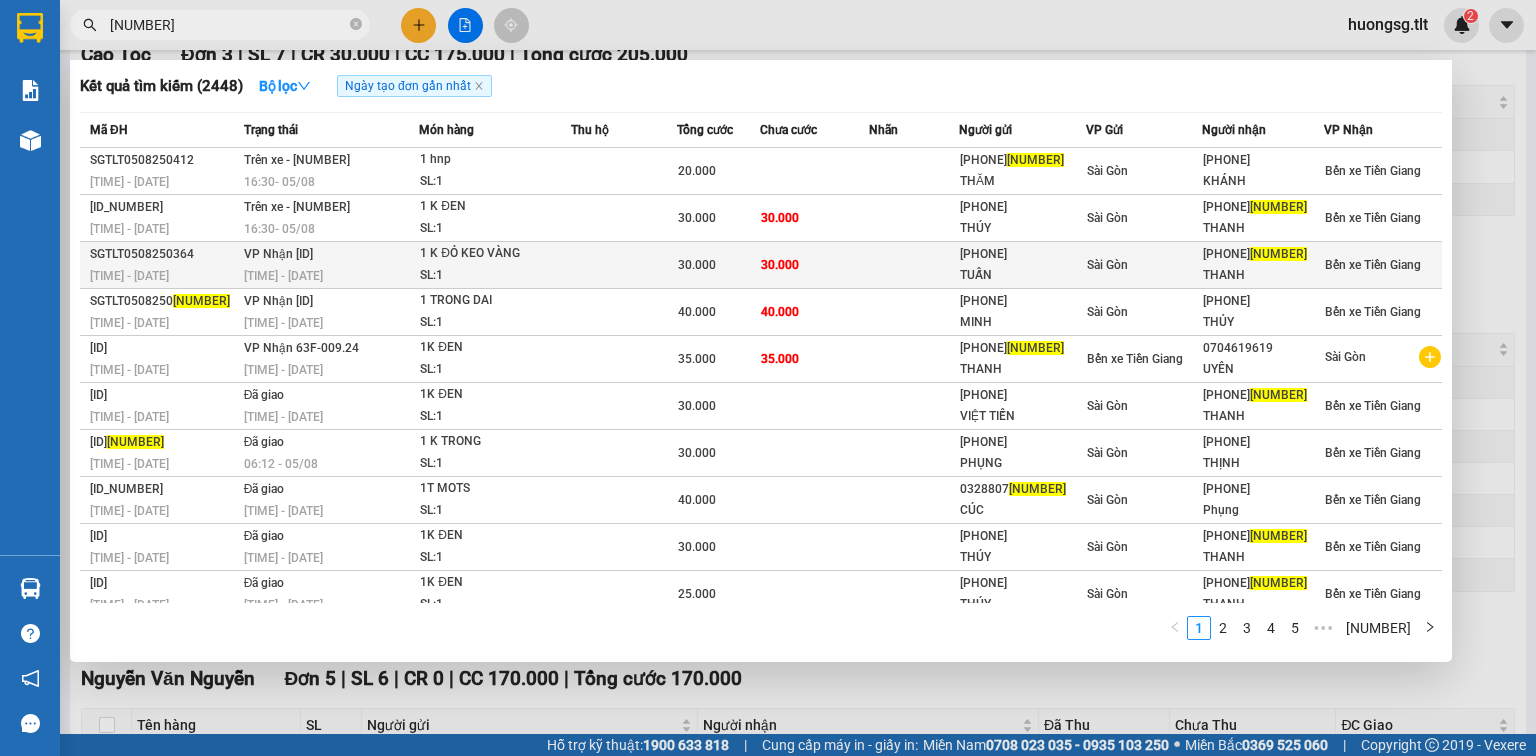 type on "[NUMBER]" 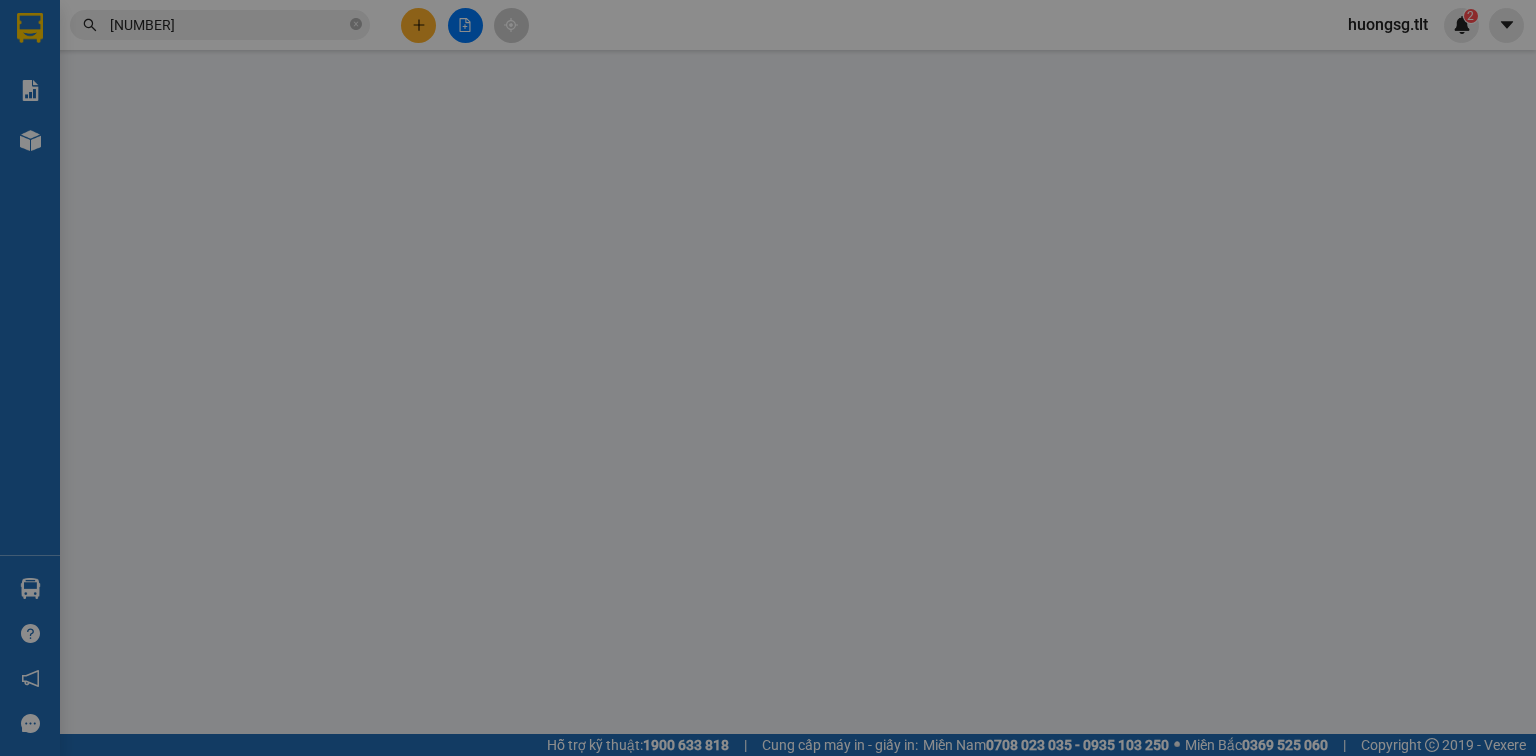scroll, scrollTop: 0, scrollLeft: 0, axis: both 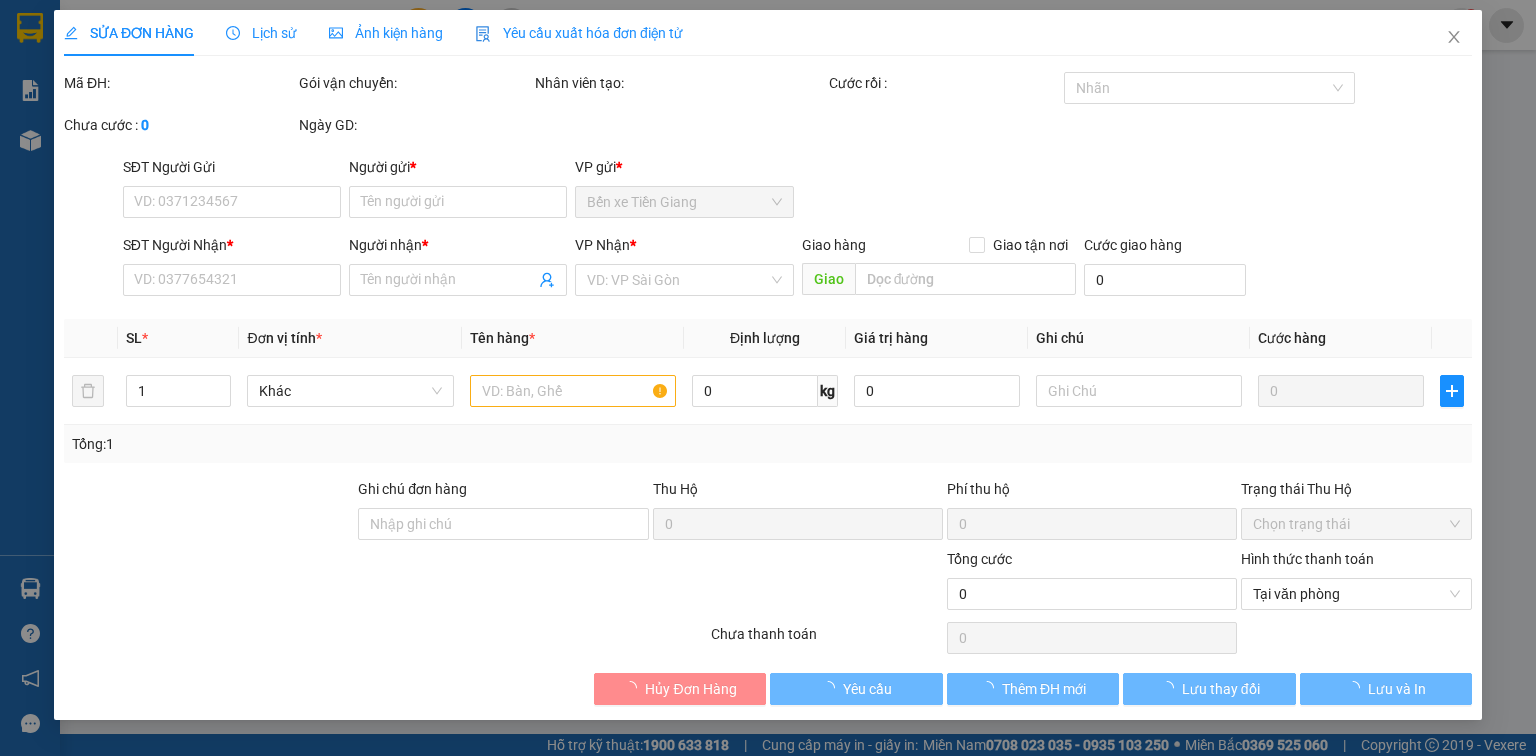 type on "[PHONE]" 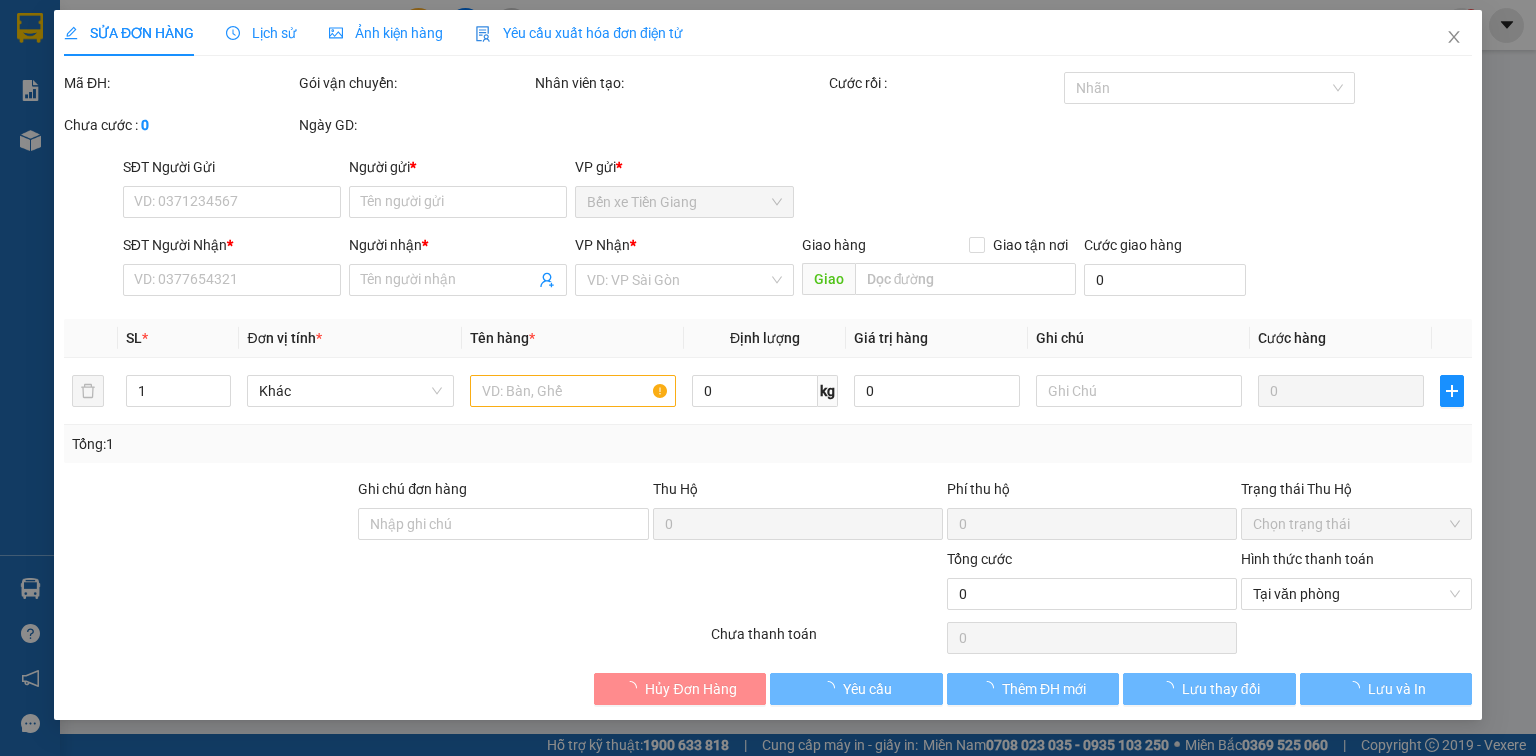 type on "TUẤN" 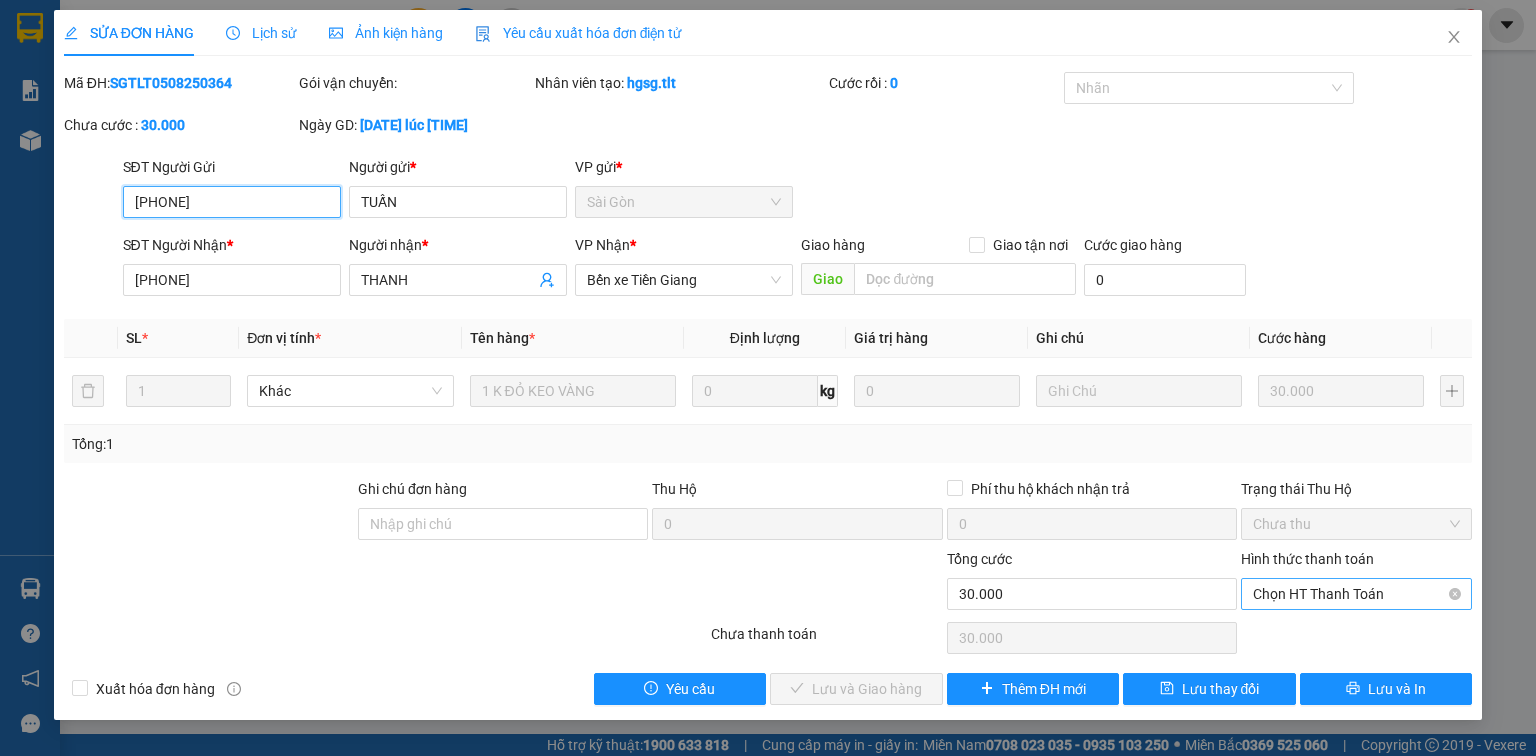 drag, startPoint x: 1301, startPoint y: 580, endPoint x: 1287, endPoint y: 612, distance: 34.928497 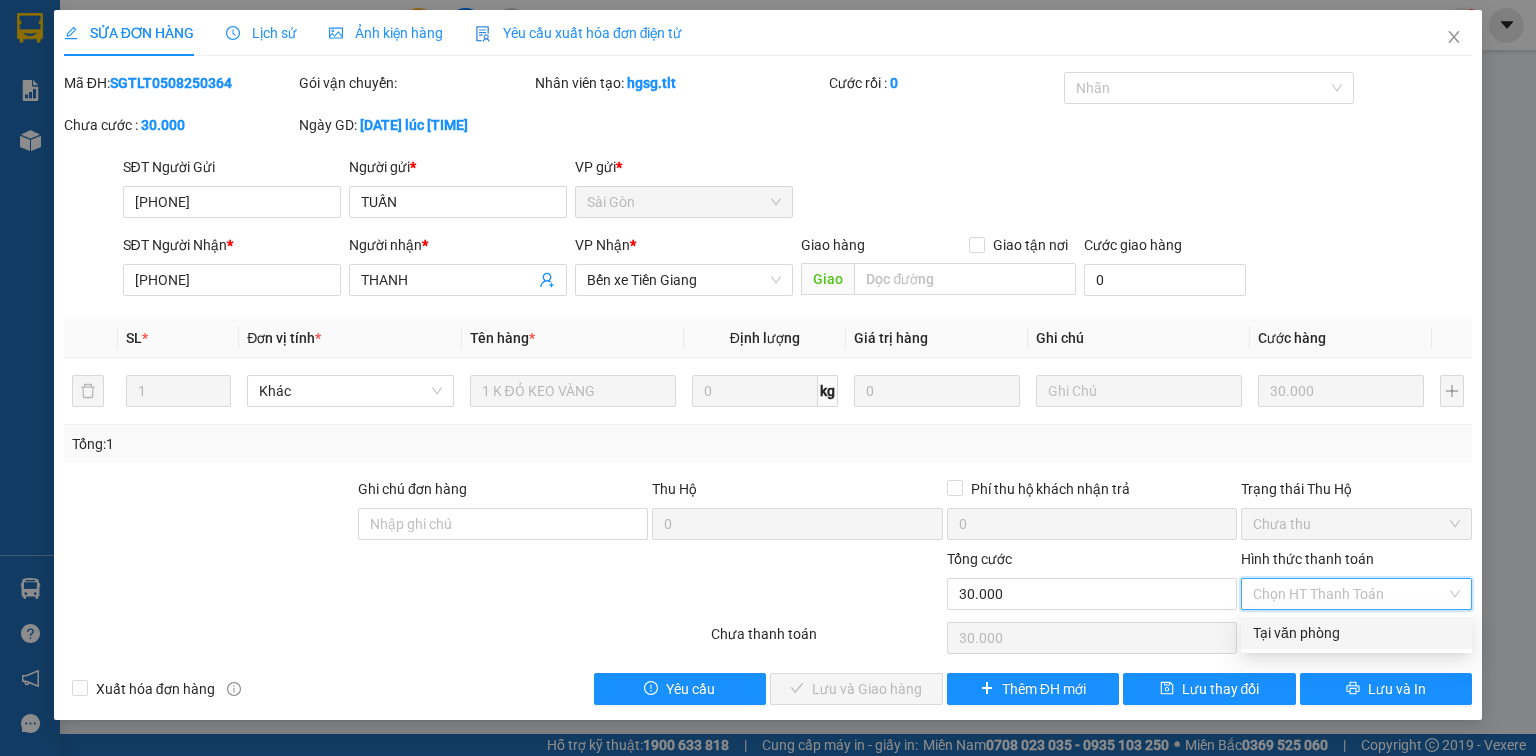 drag, startPoint x: 1284, startPoint y: 632, endPoint x: 1252, endPoint y: 644, distance: 34.176014 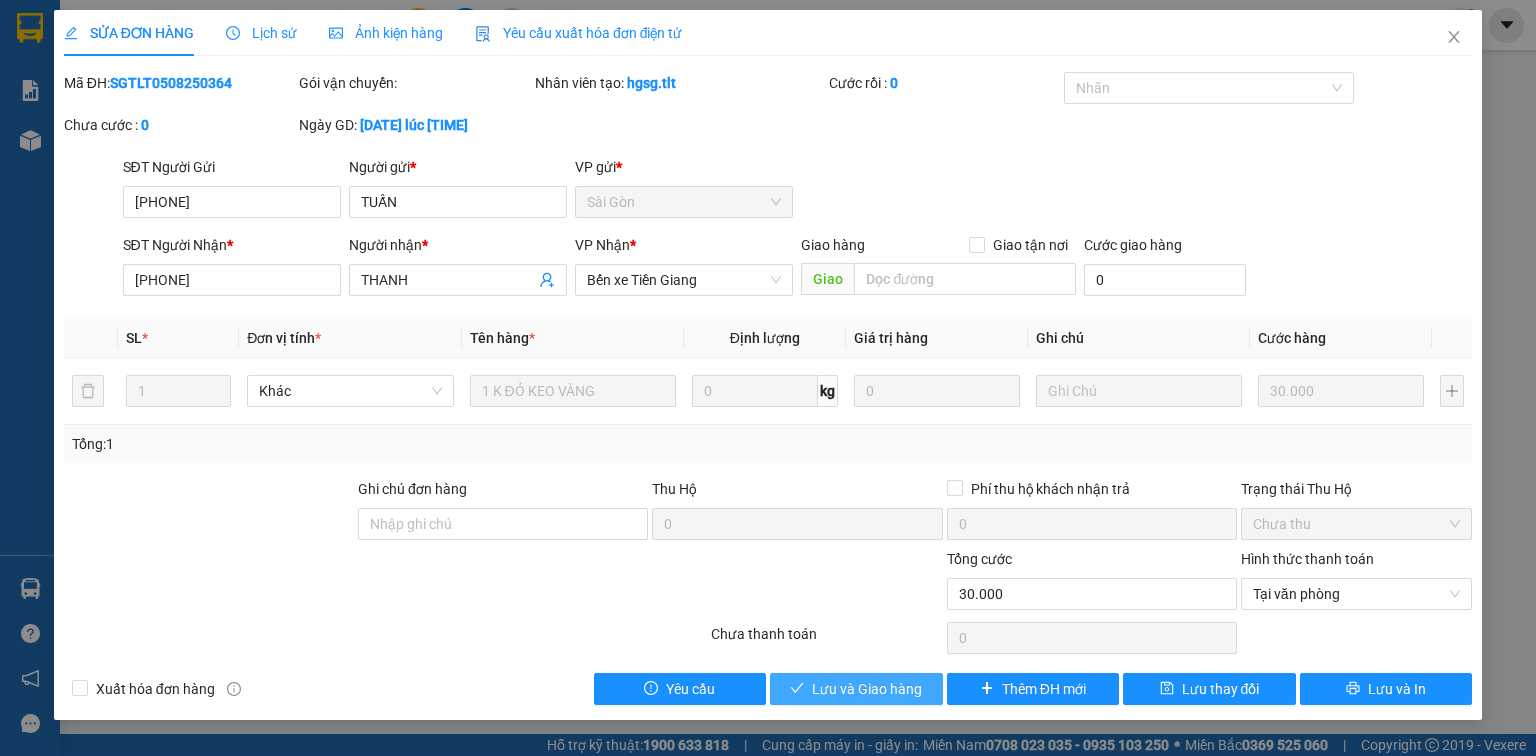click on "Lưu và Giao hàng" at bounding box center (867, 689) 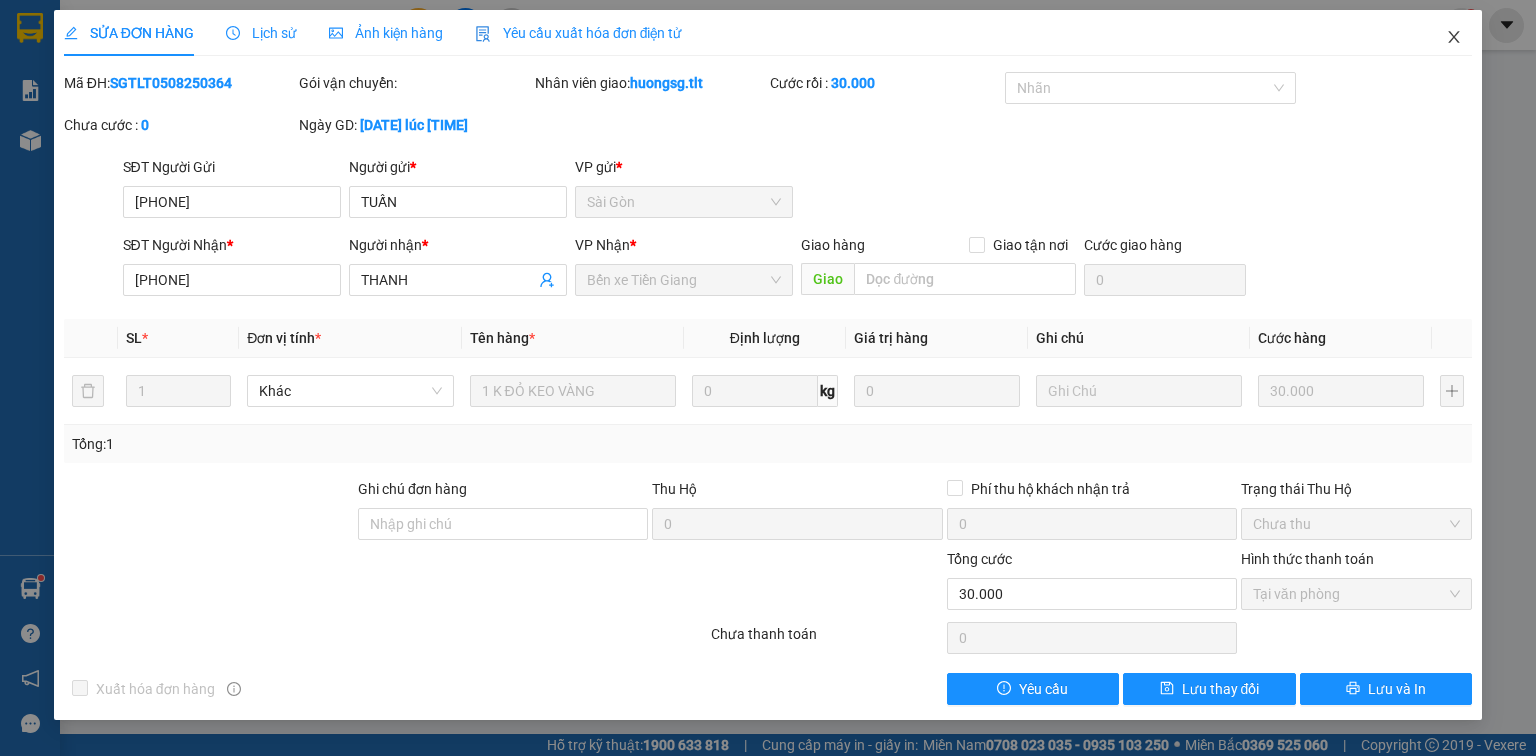 click 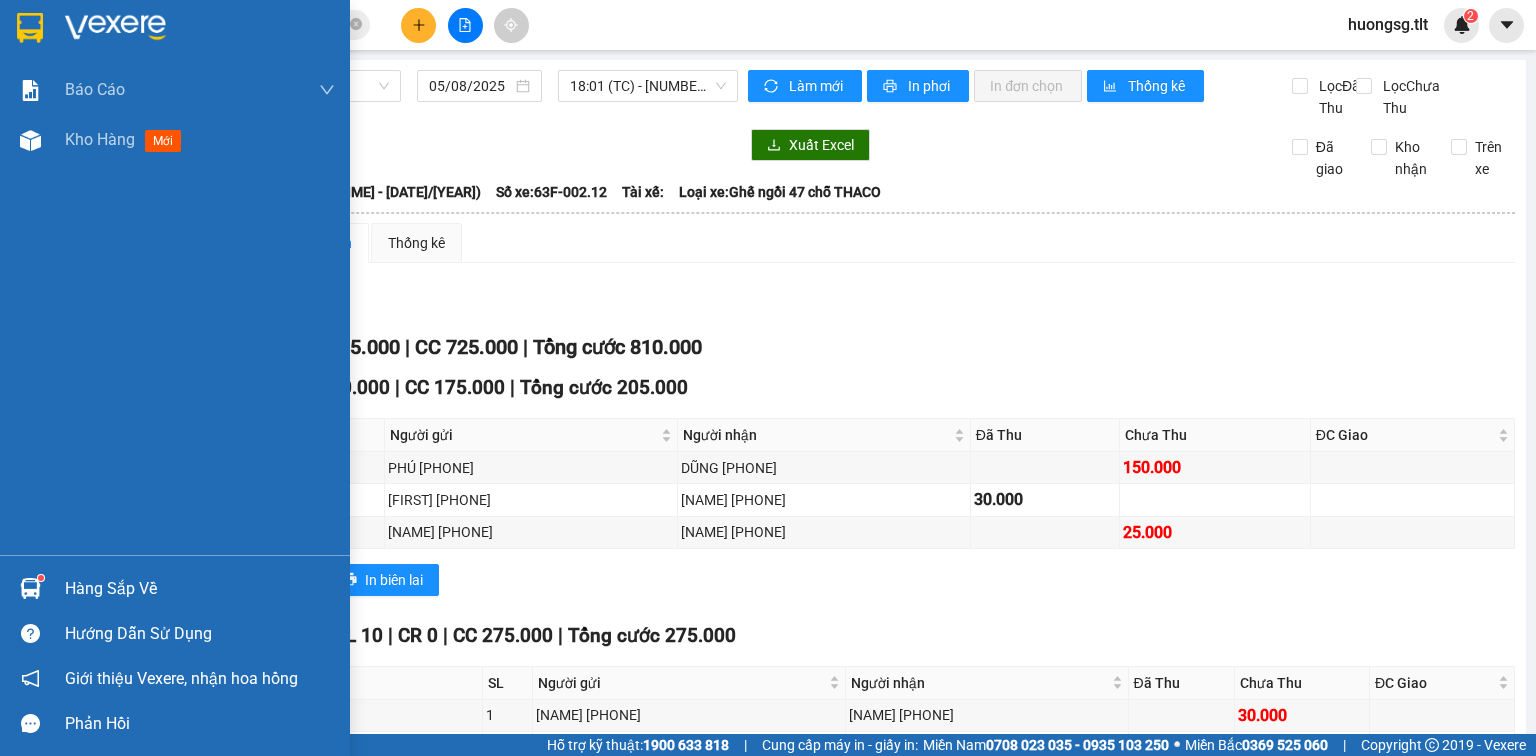drag, startPoint x: 40, startPoint y: 590, endPoint x: 79, endPoint y: 592, distance: 39.051247 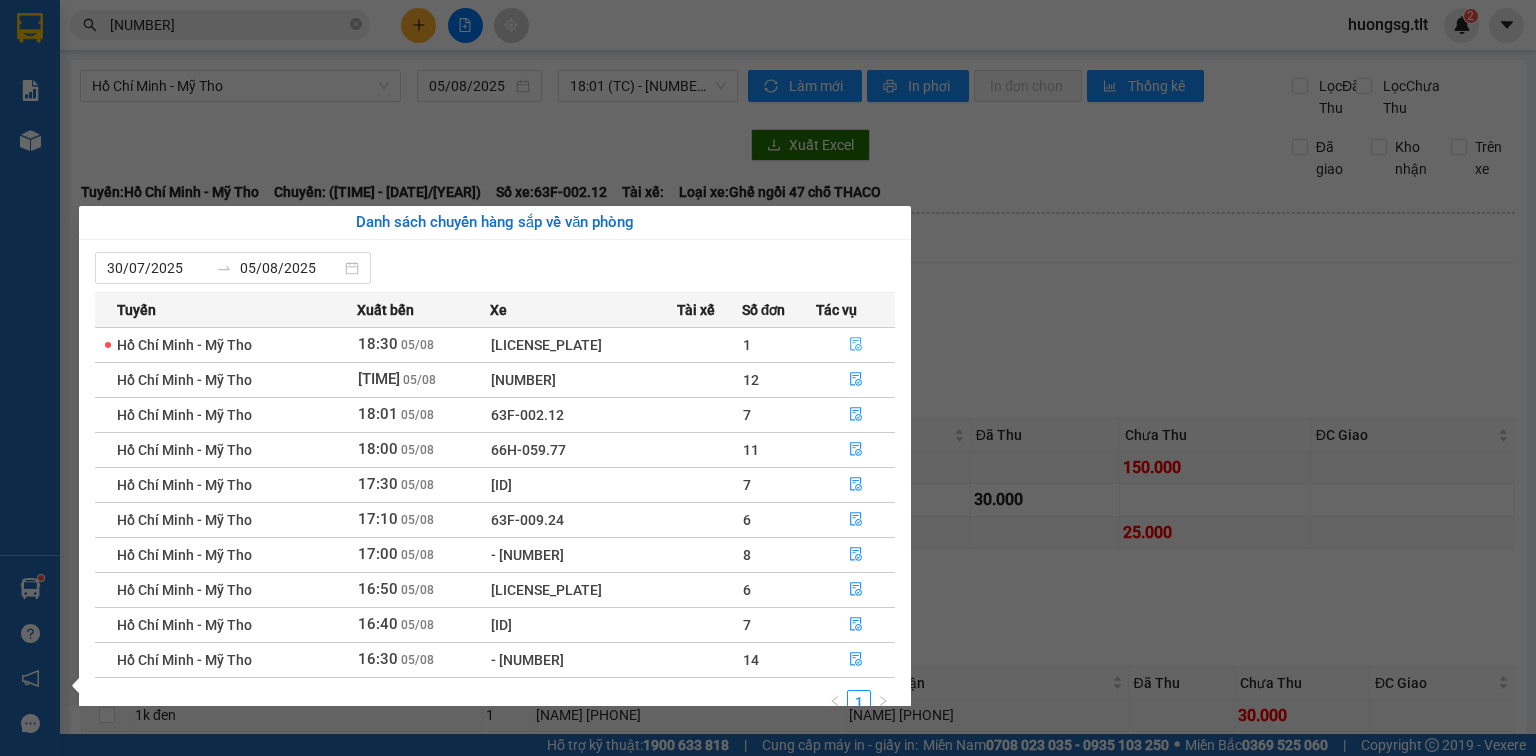 click at bounding box center [856, 345] 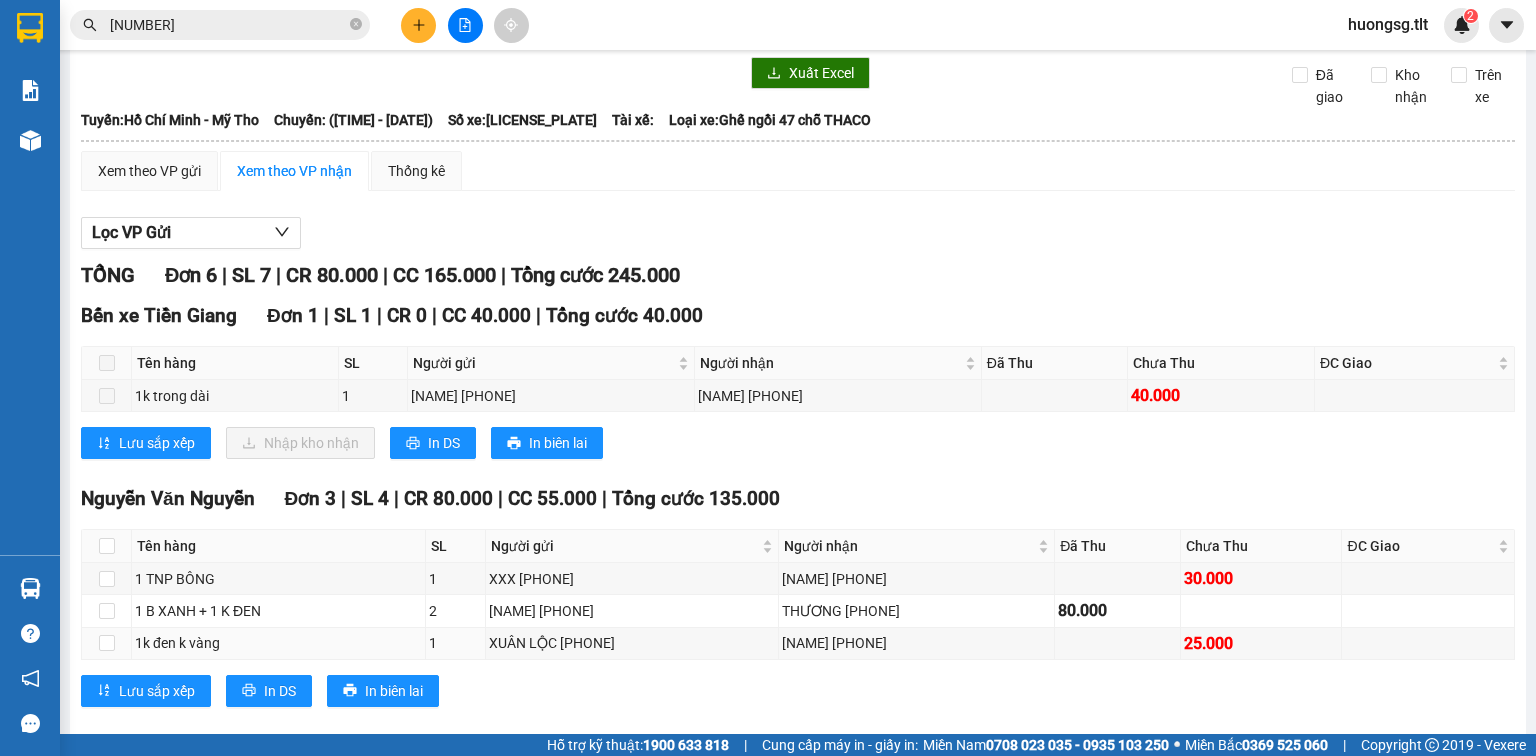scroll, scrollTop: 160, scrollLeft: 0, axis: vertical 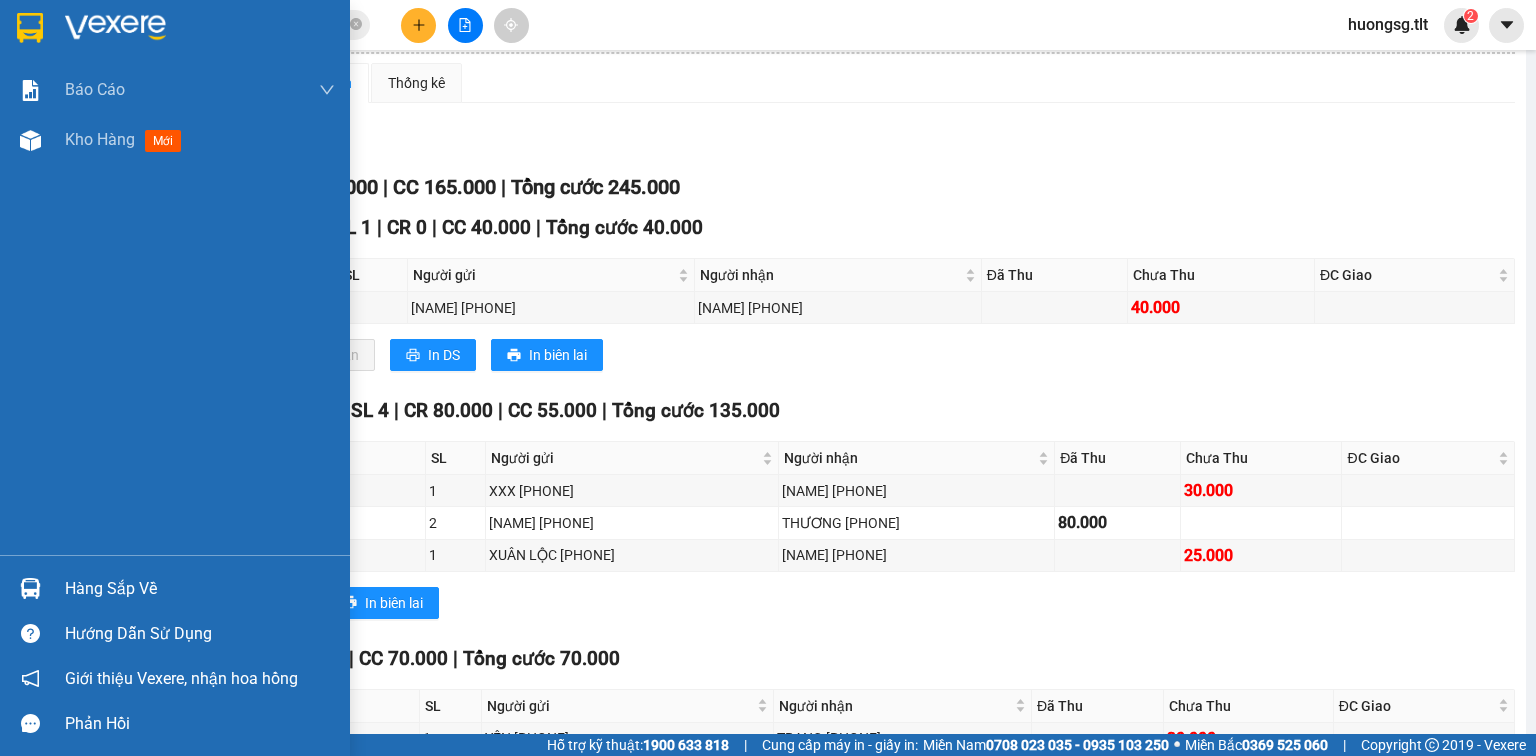 click at bounding box center (30, 588) 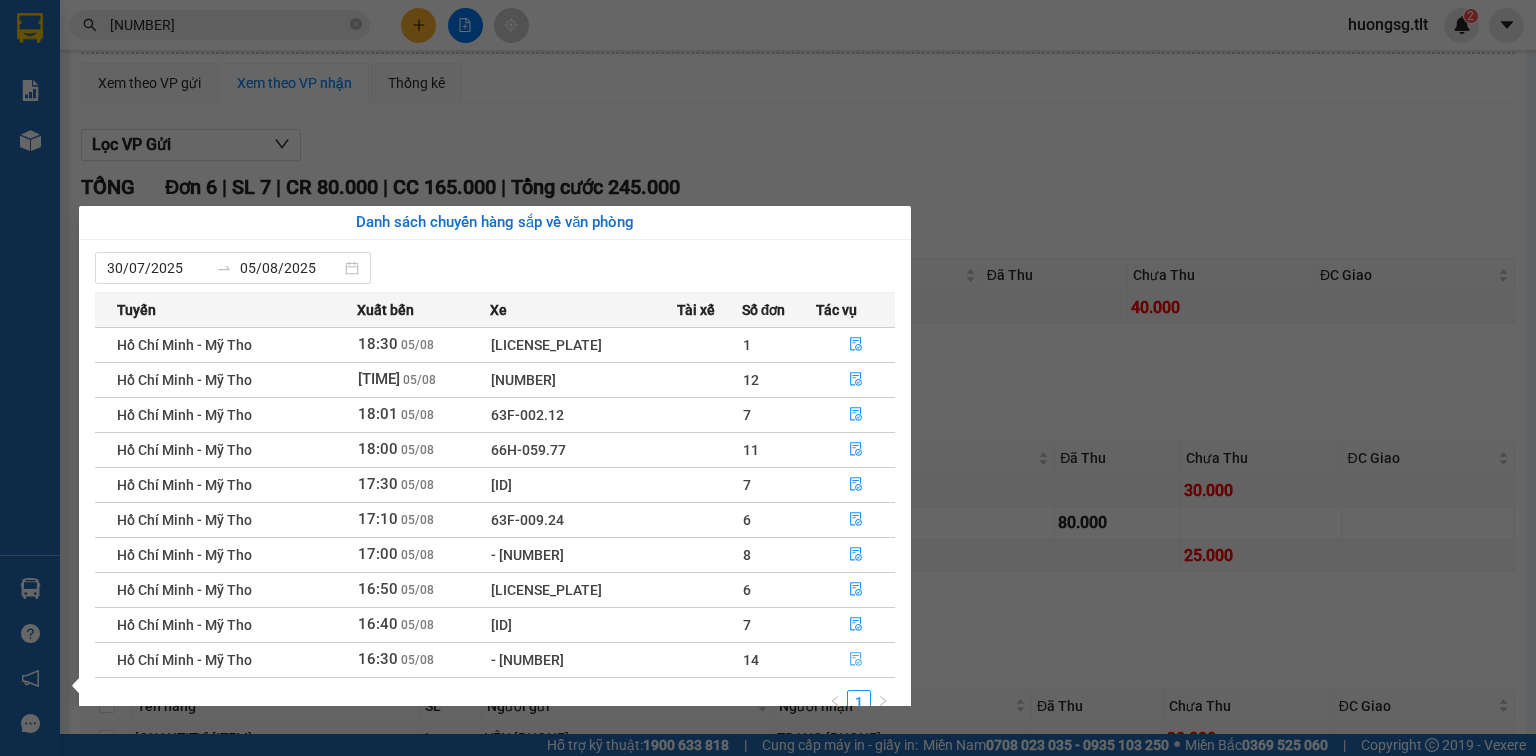 click at bounding box center [856, 660] 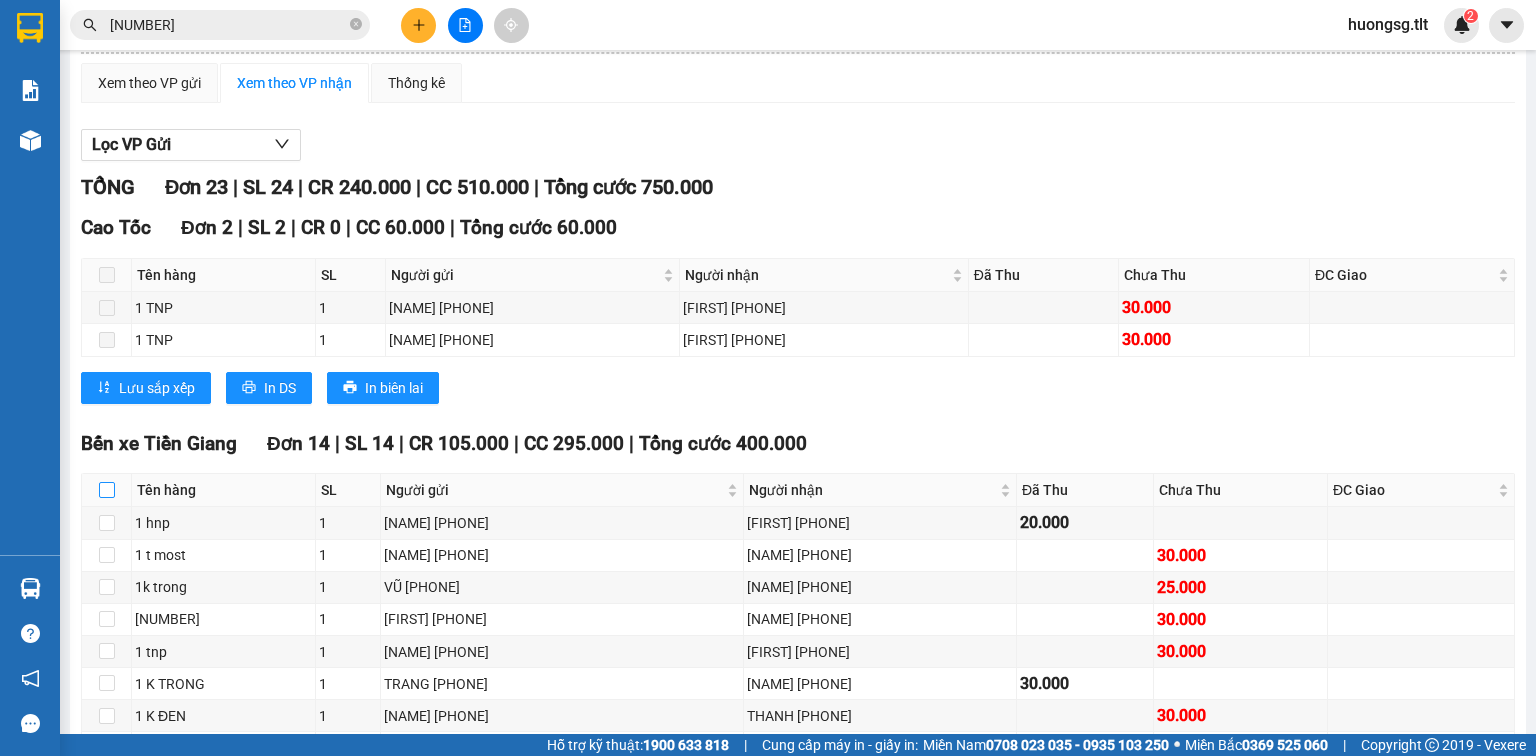 click at bounding box center (107, 490) 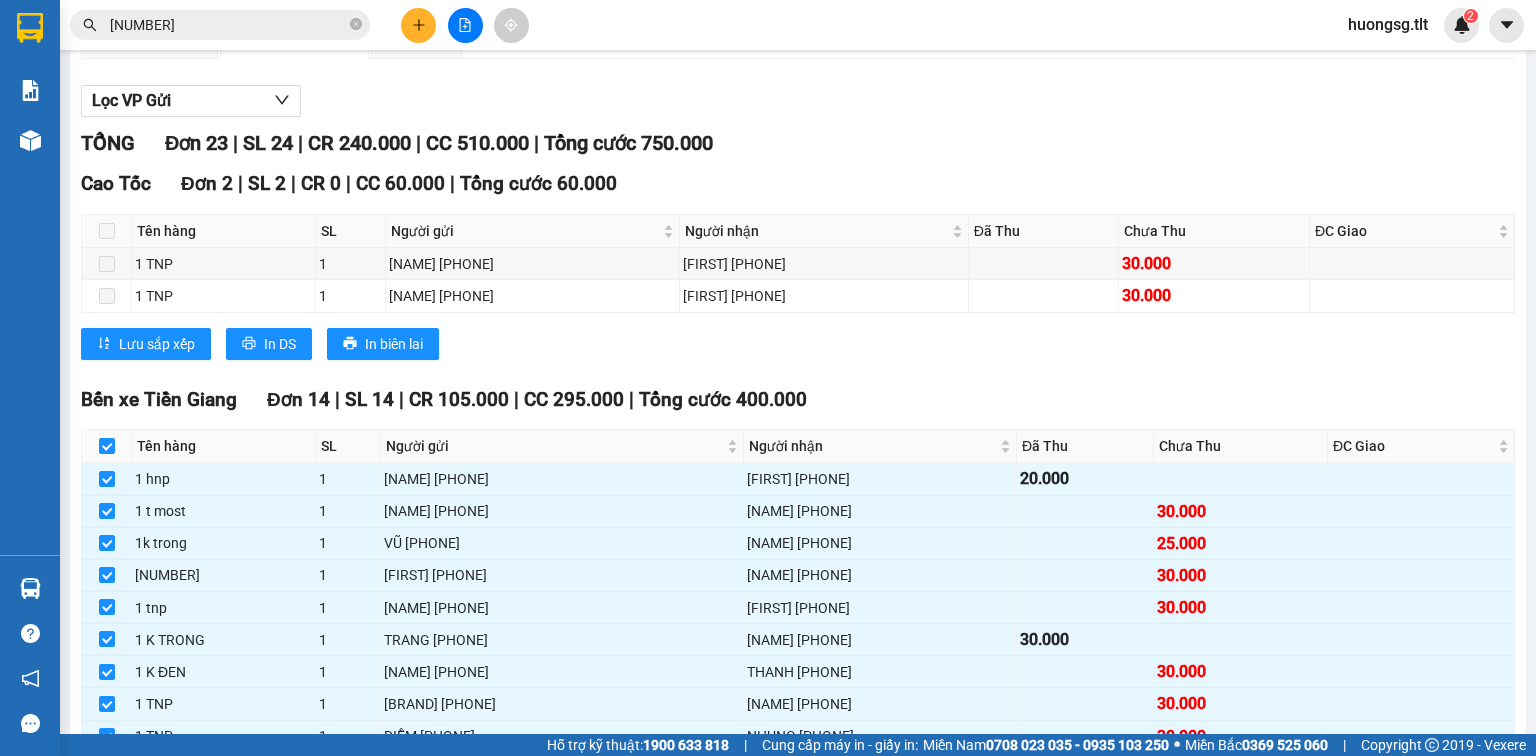 scroll, scrollTop: 480, scrollLeft: 0, axis: vertical 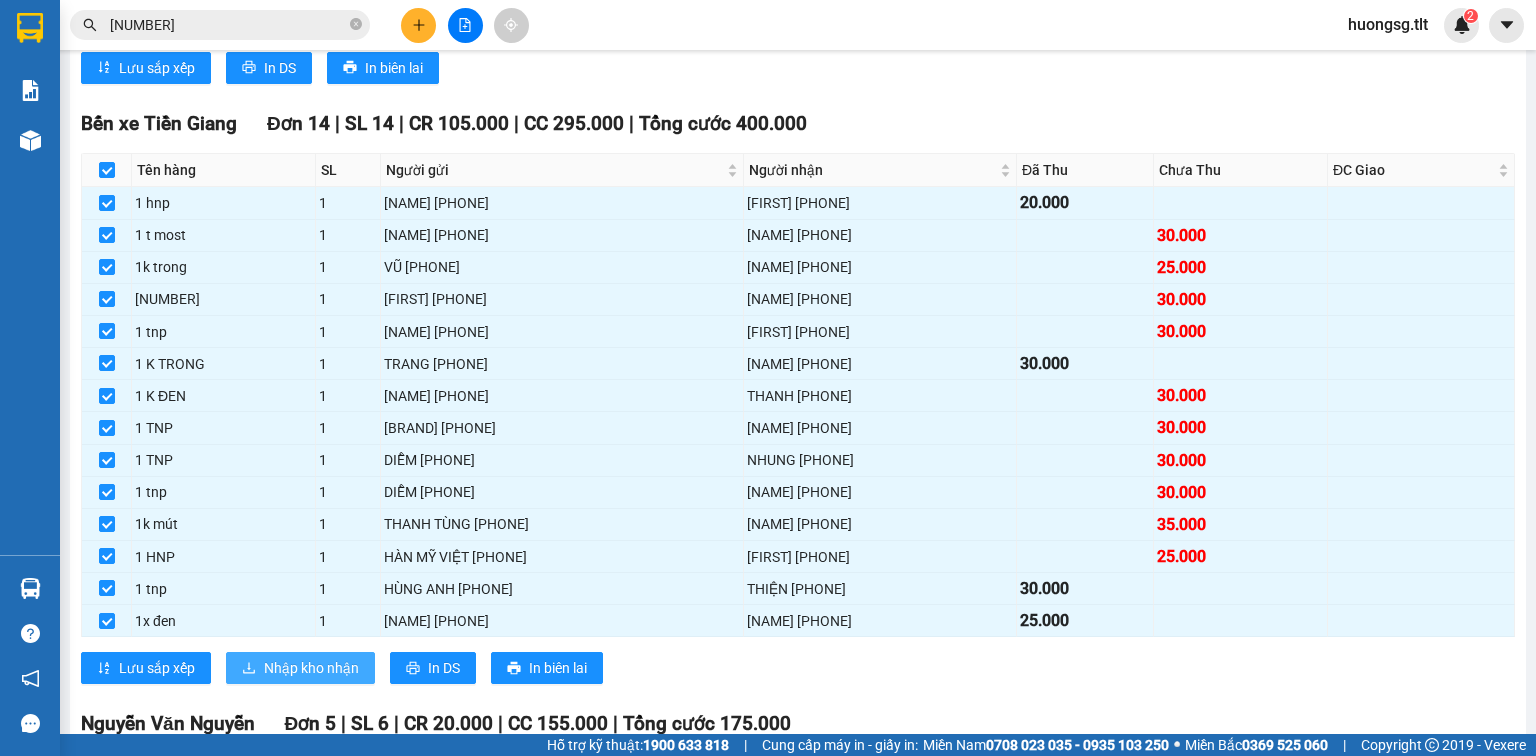 click on "Nhập kho nhận" at bounding box center (311, 668) 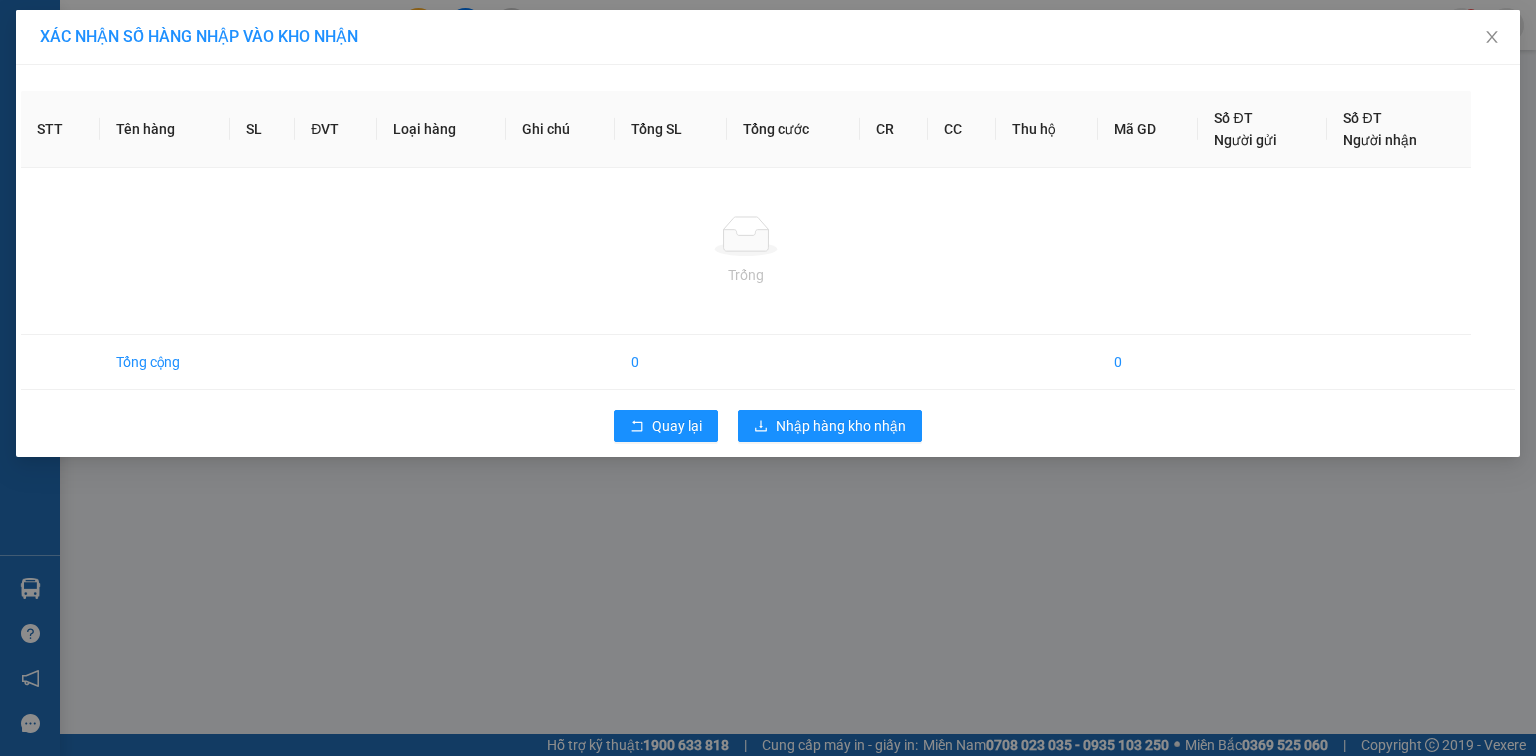 scroll, scrollTop: 0, scrollLeft: 0, axis: both 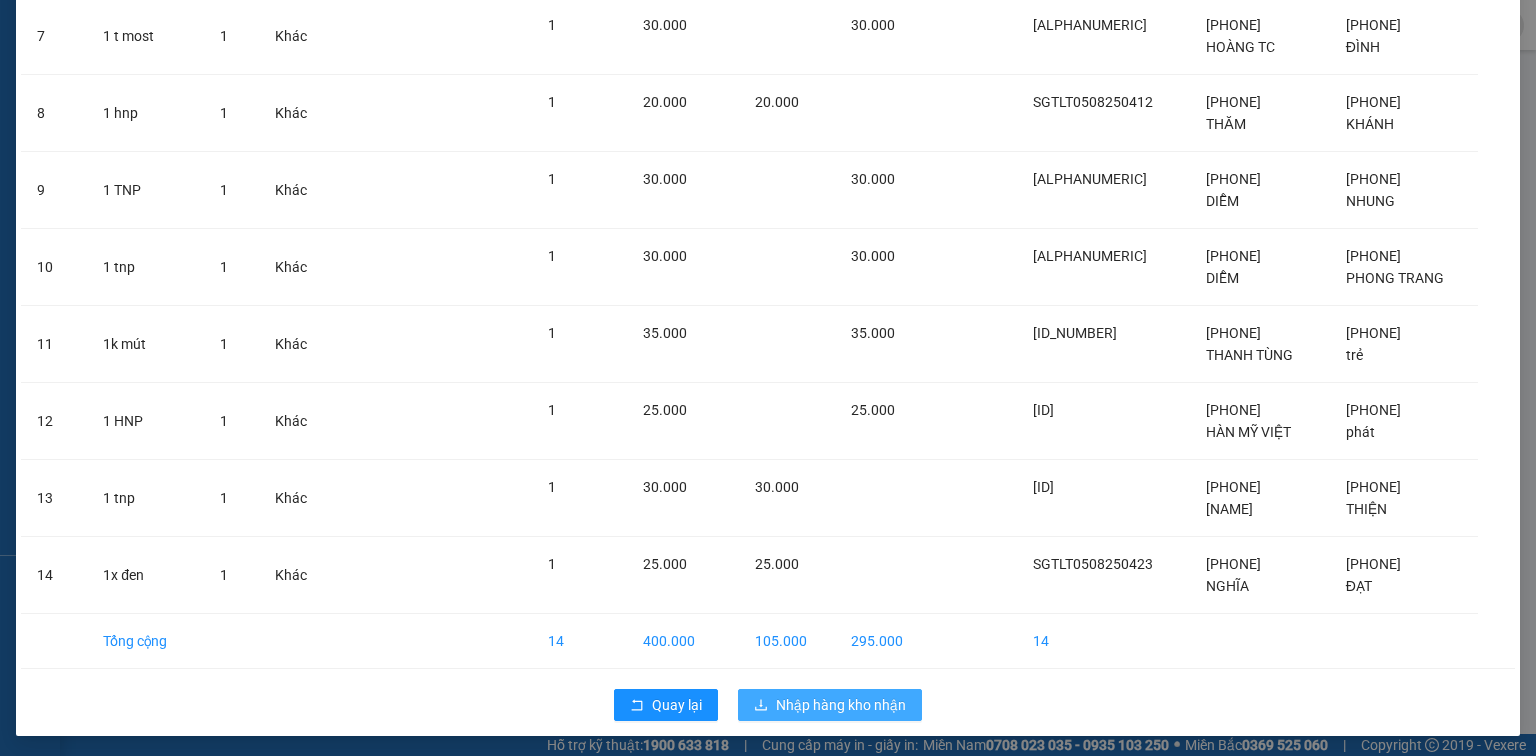 click on "Nhập hàng kho nhận" at bounding box center [841, 705] 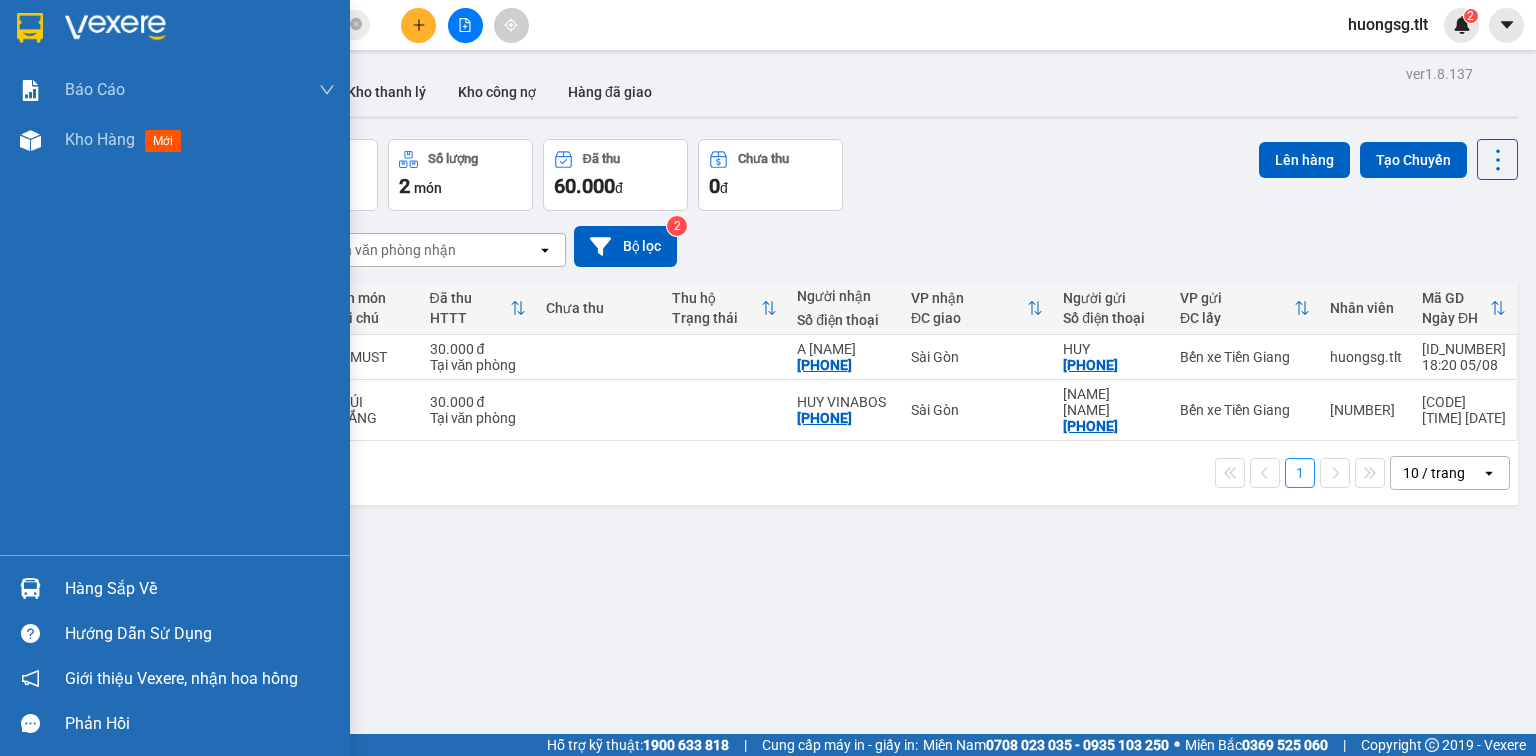 click on "Hàng sắp về" at bounding box center [200, 589] 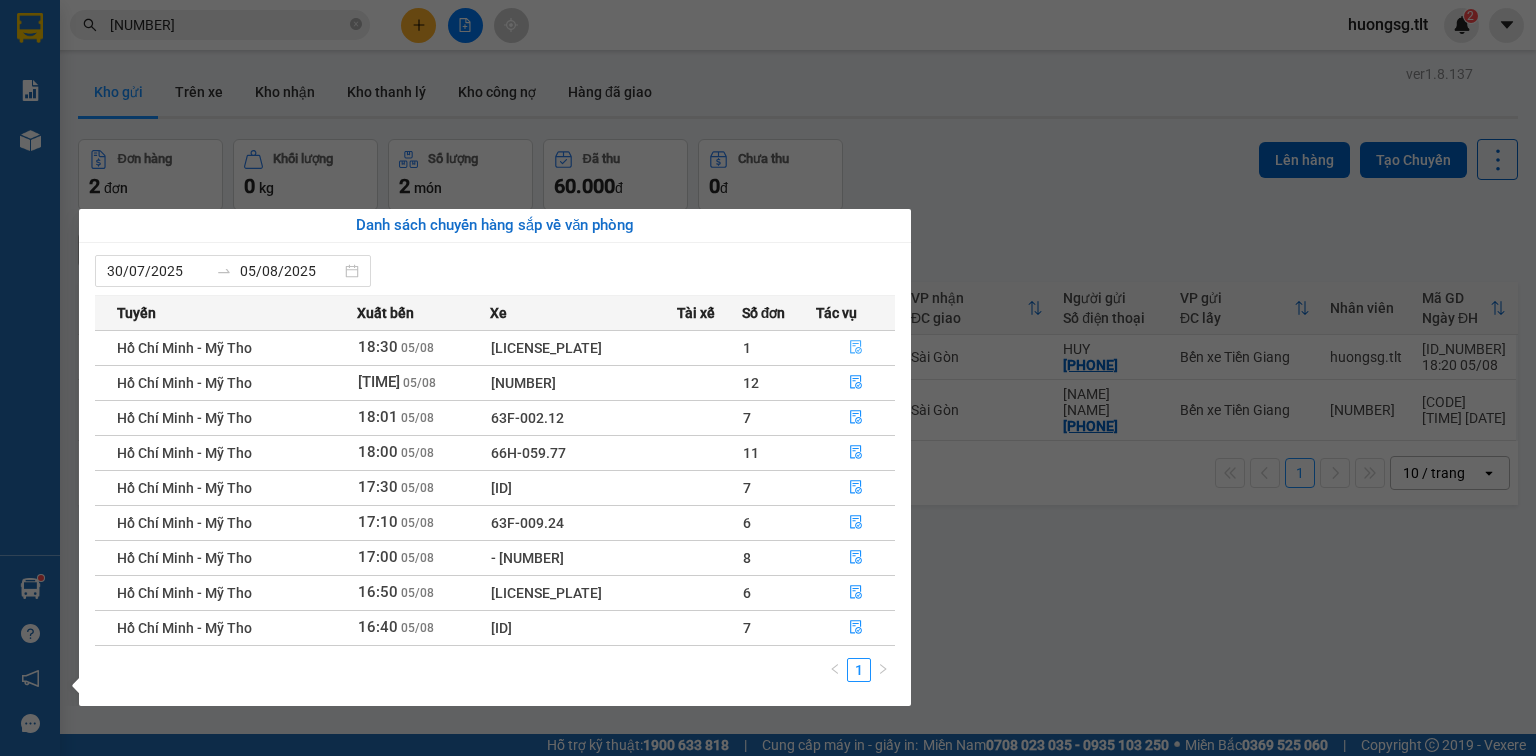 click 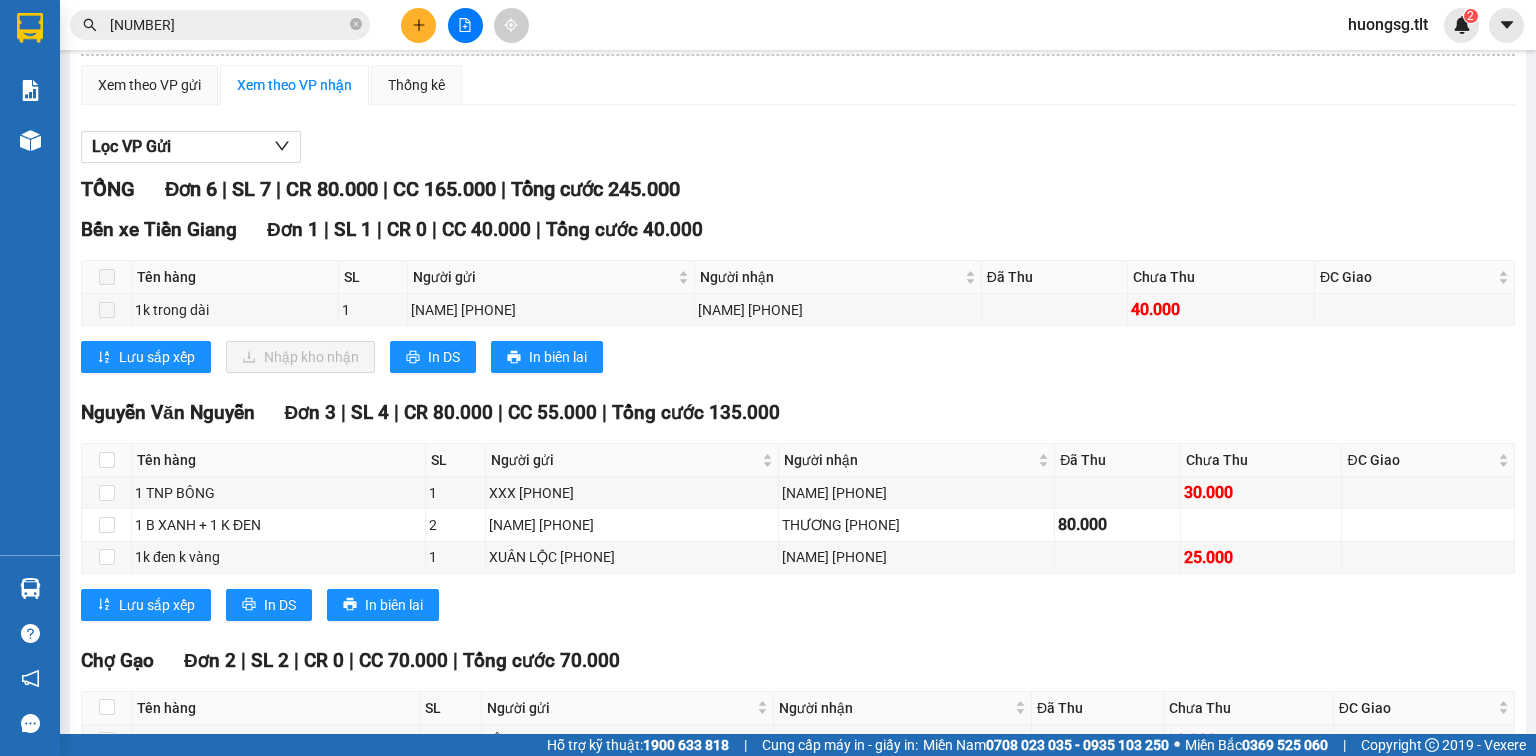 scroll, scrollTop: 160, scrollLeft: 0, axis: vertical 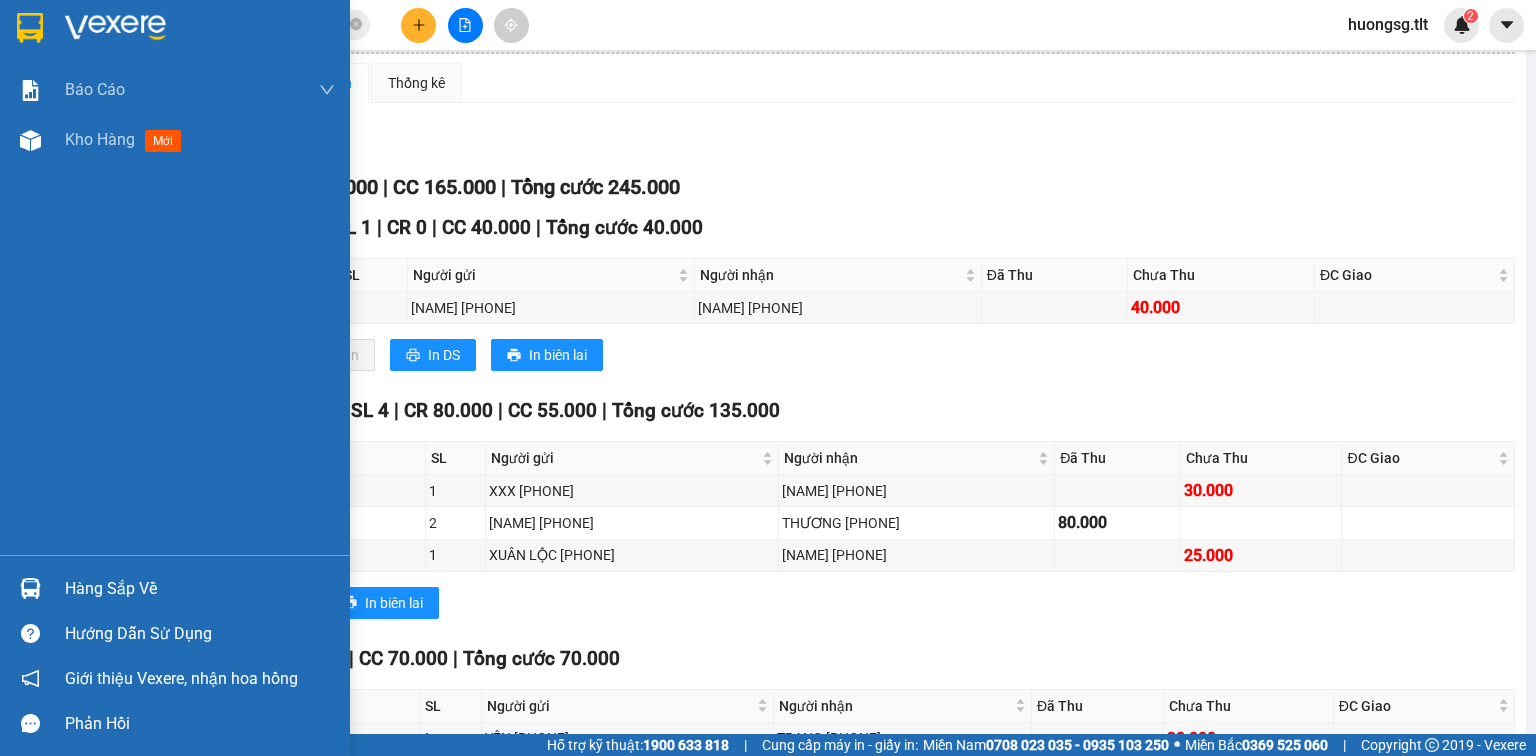 drag, startPoint x: 0, startPoint y: 574, endPoint x: 43, endPoint y: 581, distance: 43.56604 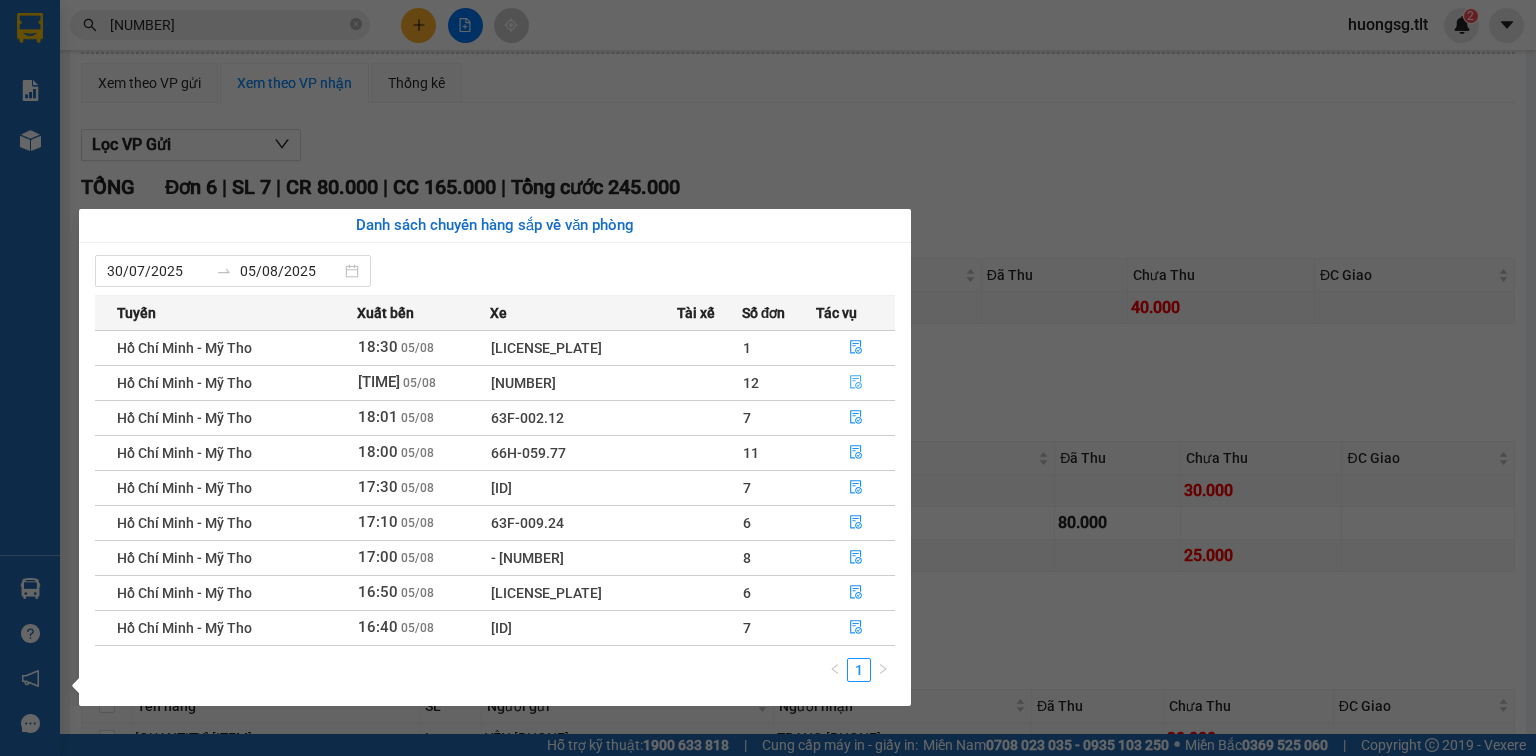 click at bounding box center (856, 383) 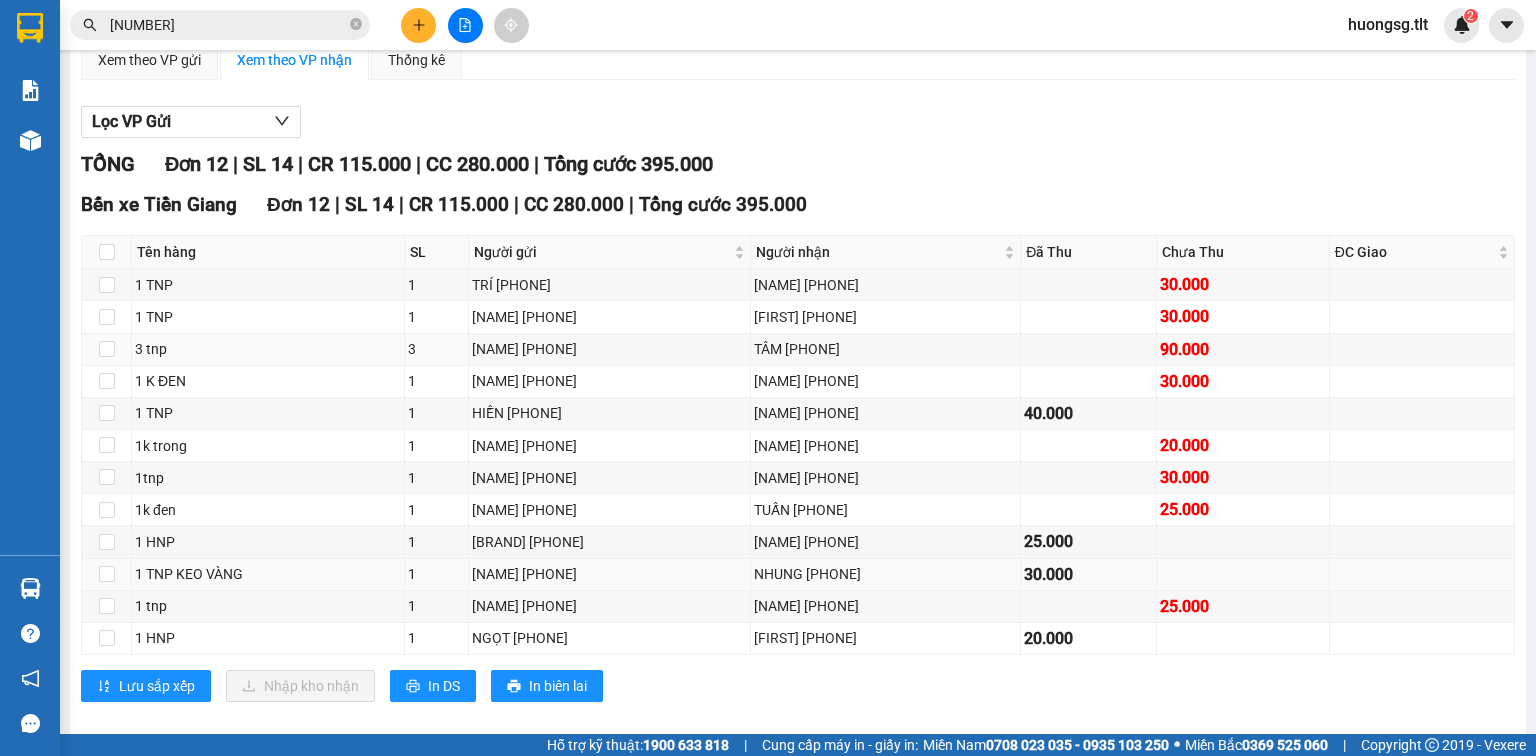 scroll, scrollTop: 224, scrollLeft: 0, axis: vertical 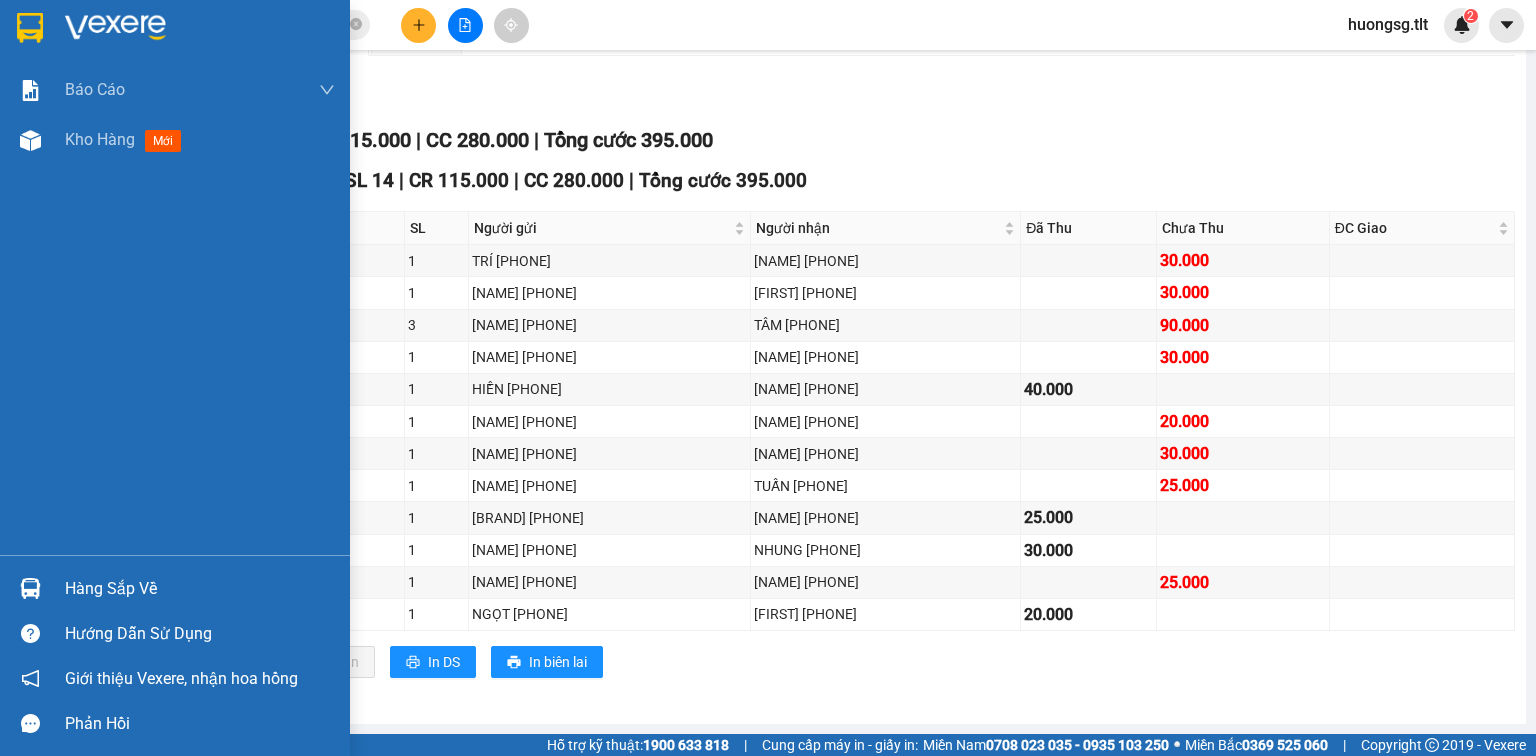 click on "Hàng sắp về" at bounding box center (175, 588) 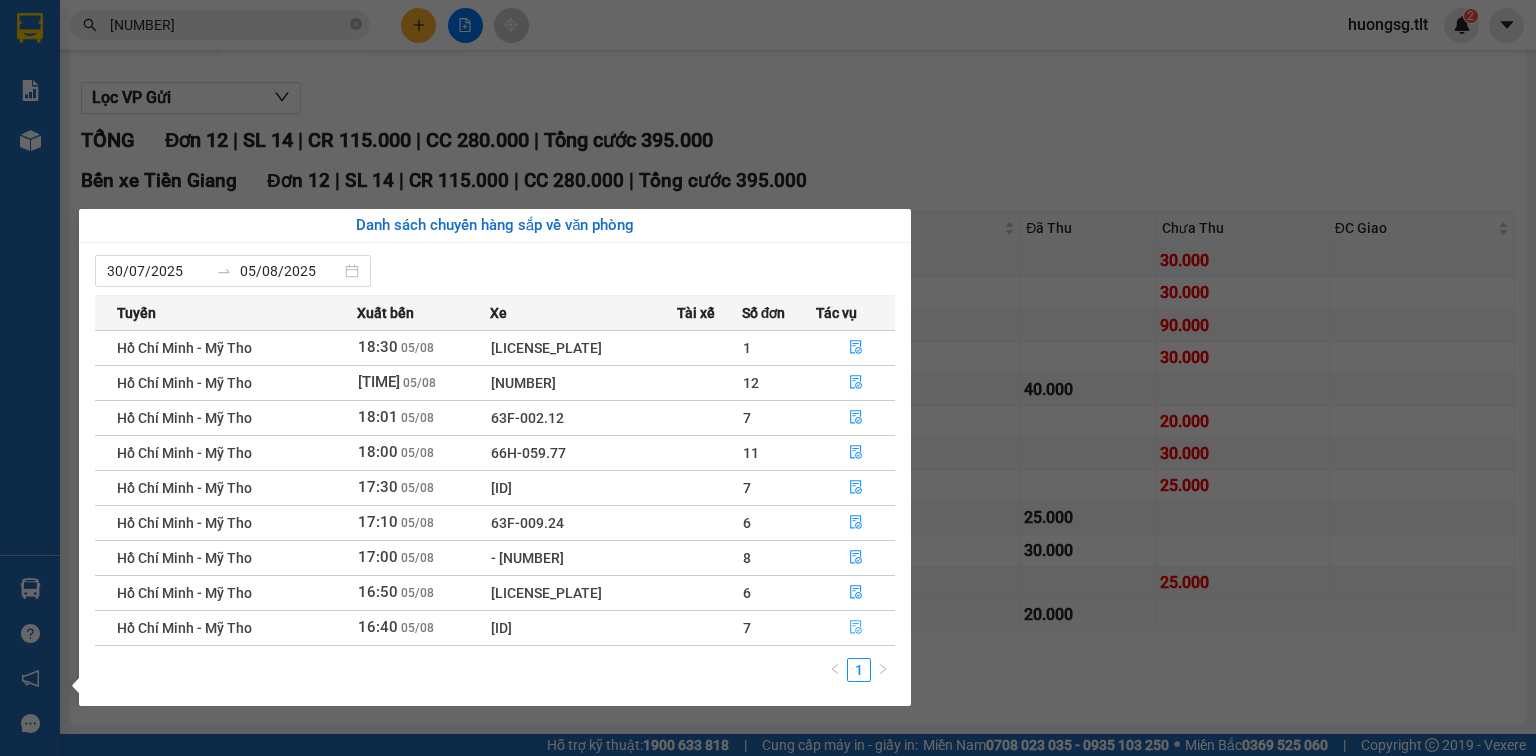 click 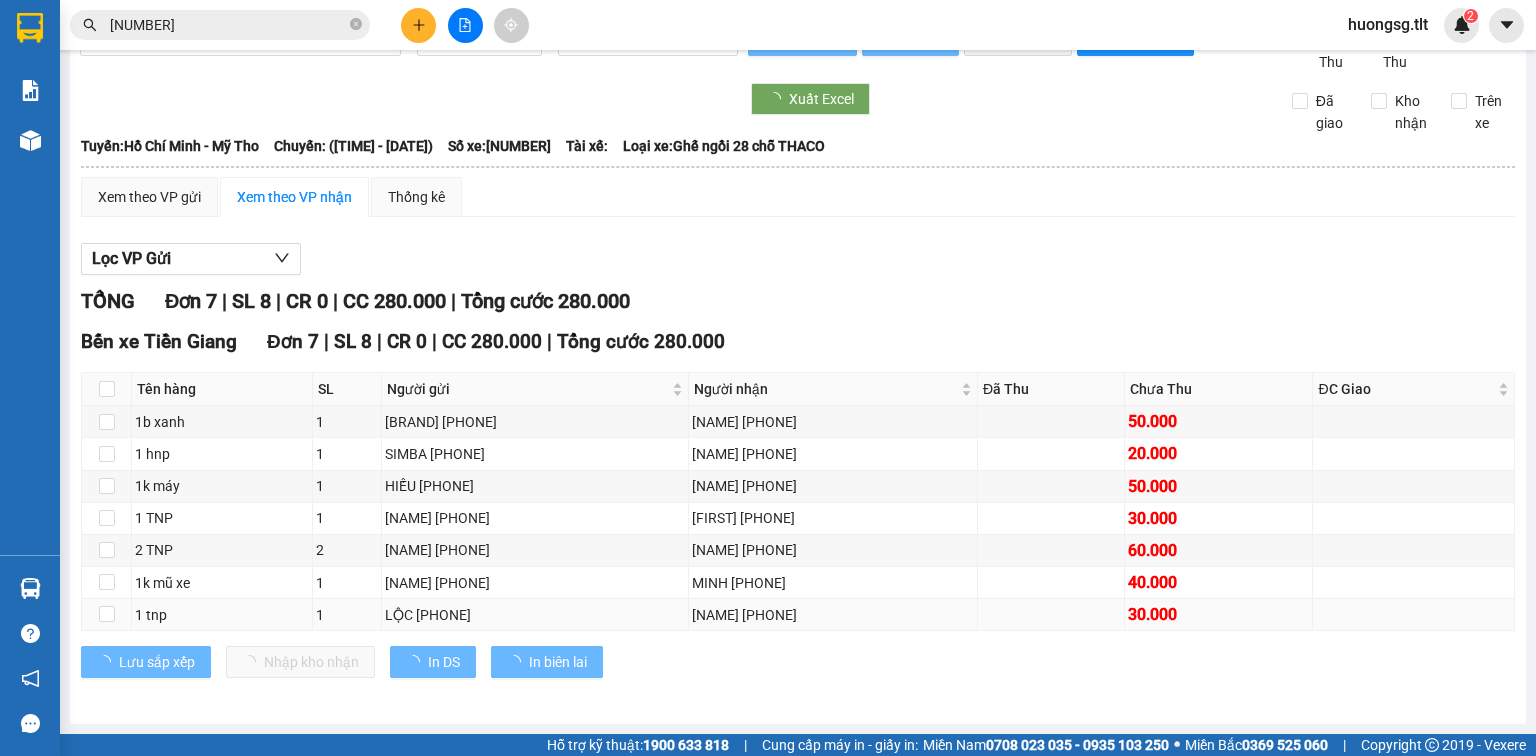 scroll, scrollTop: 65, scrollLeft: 0, axis: vertical 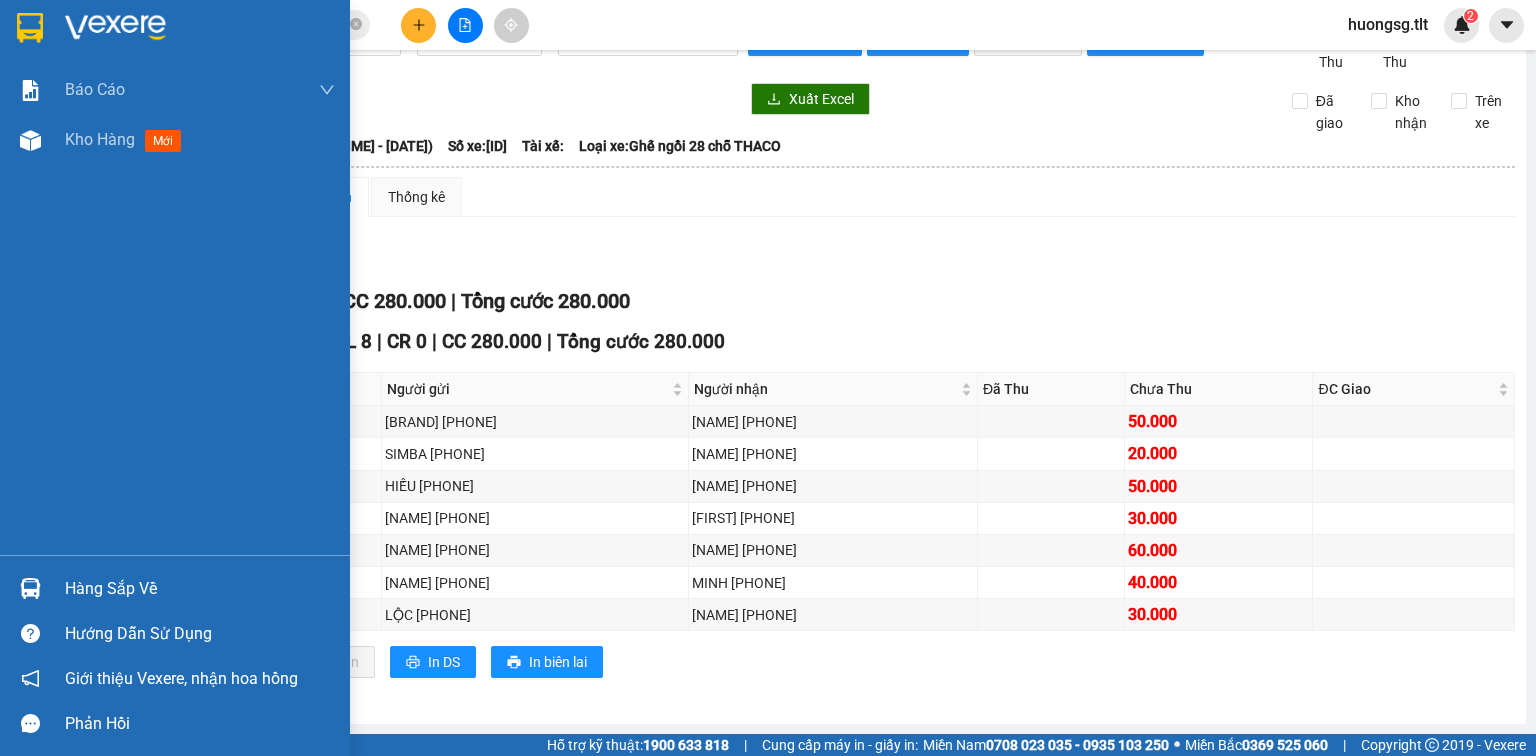 click at bounding box center (30, 588) 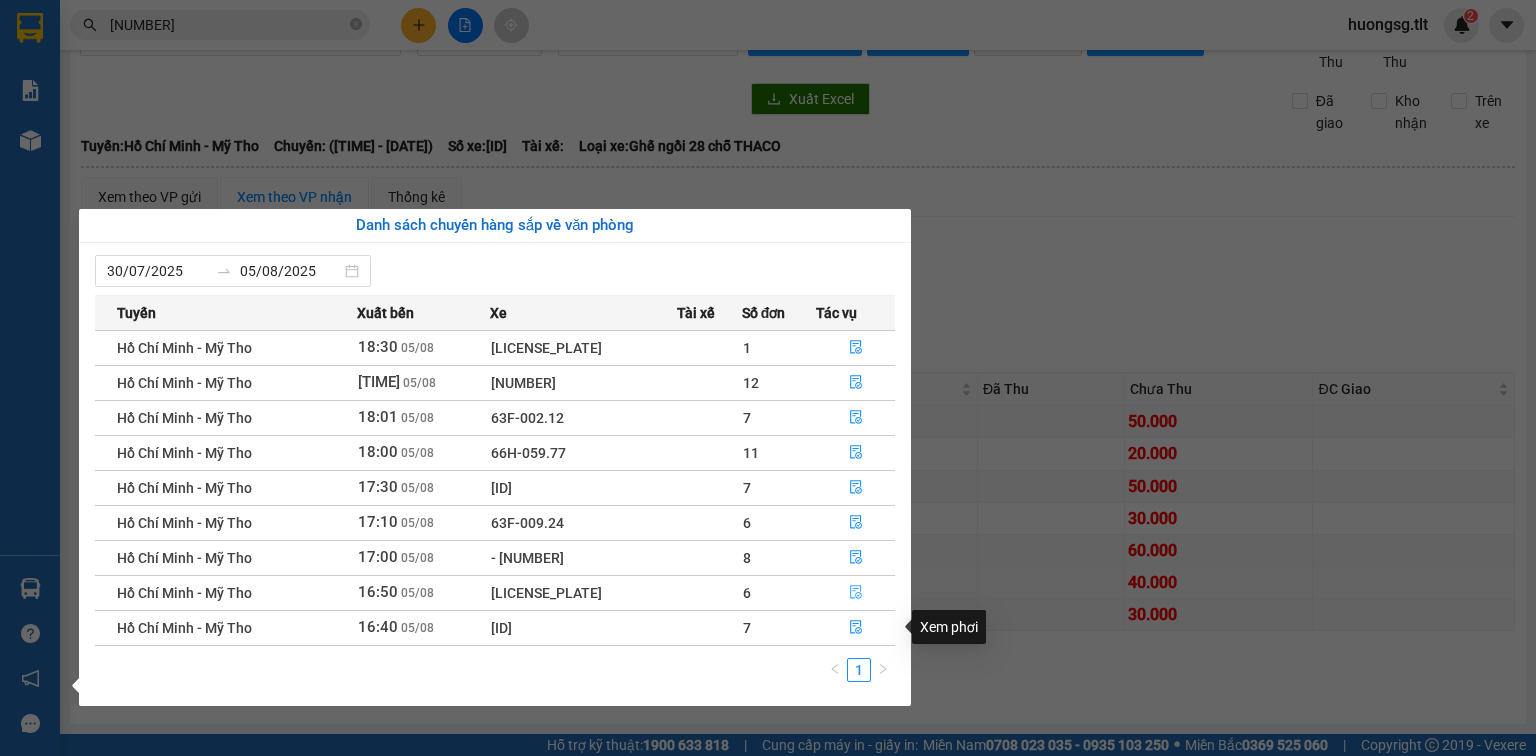 click 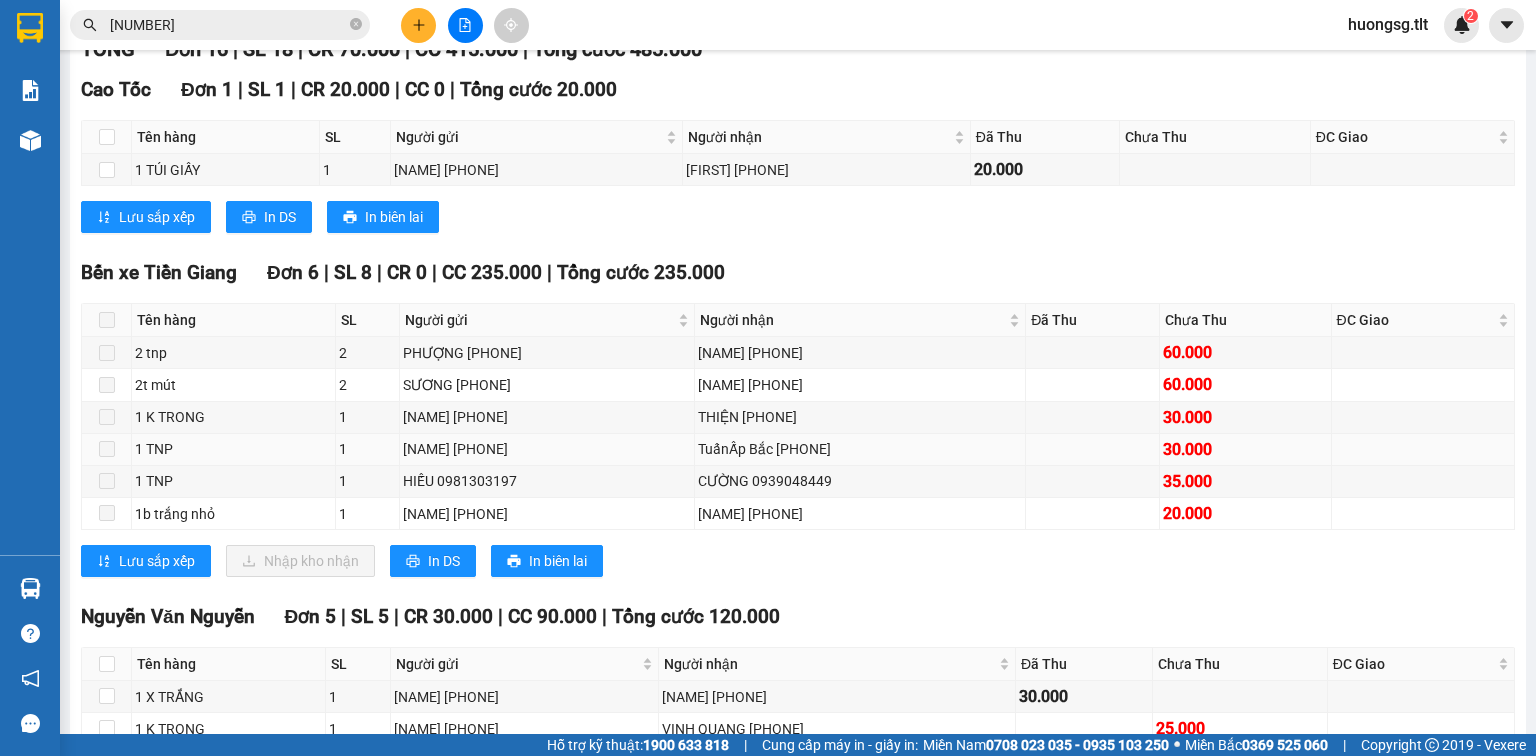 scroll, scrollTop: 384, scrollLeft: 0, axis: vertical 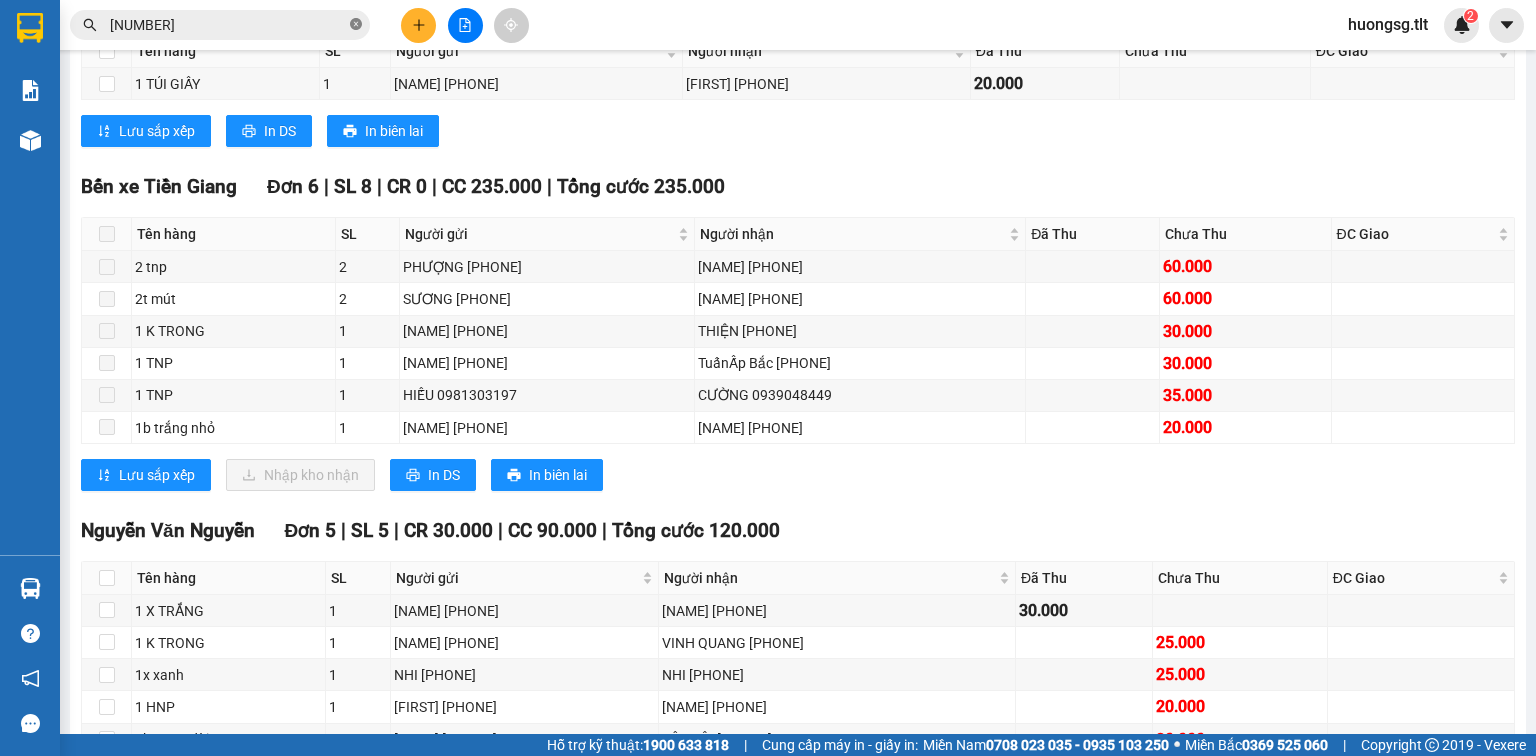 click on "[NUMBER]" at bounding box center [220, 25] 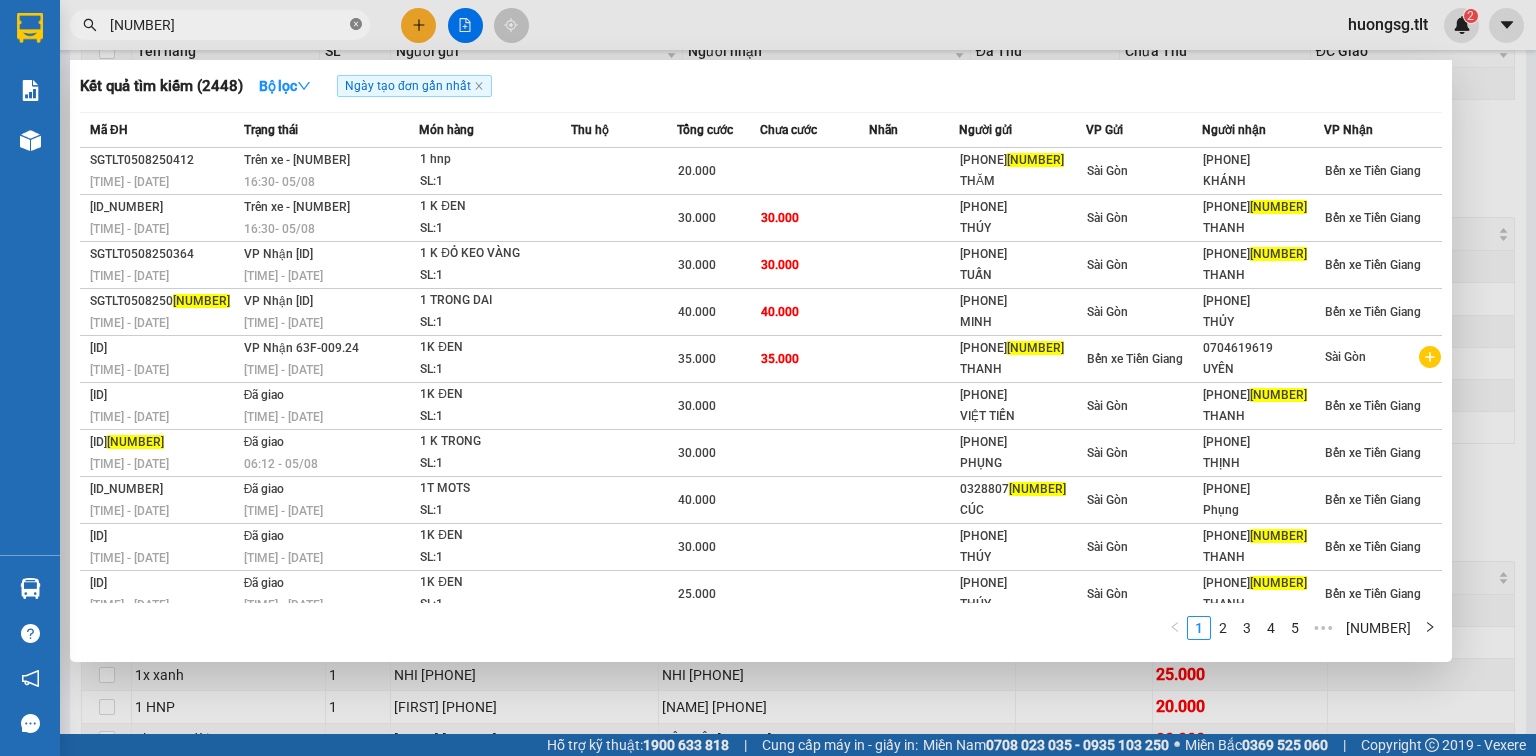 click 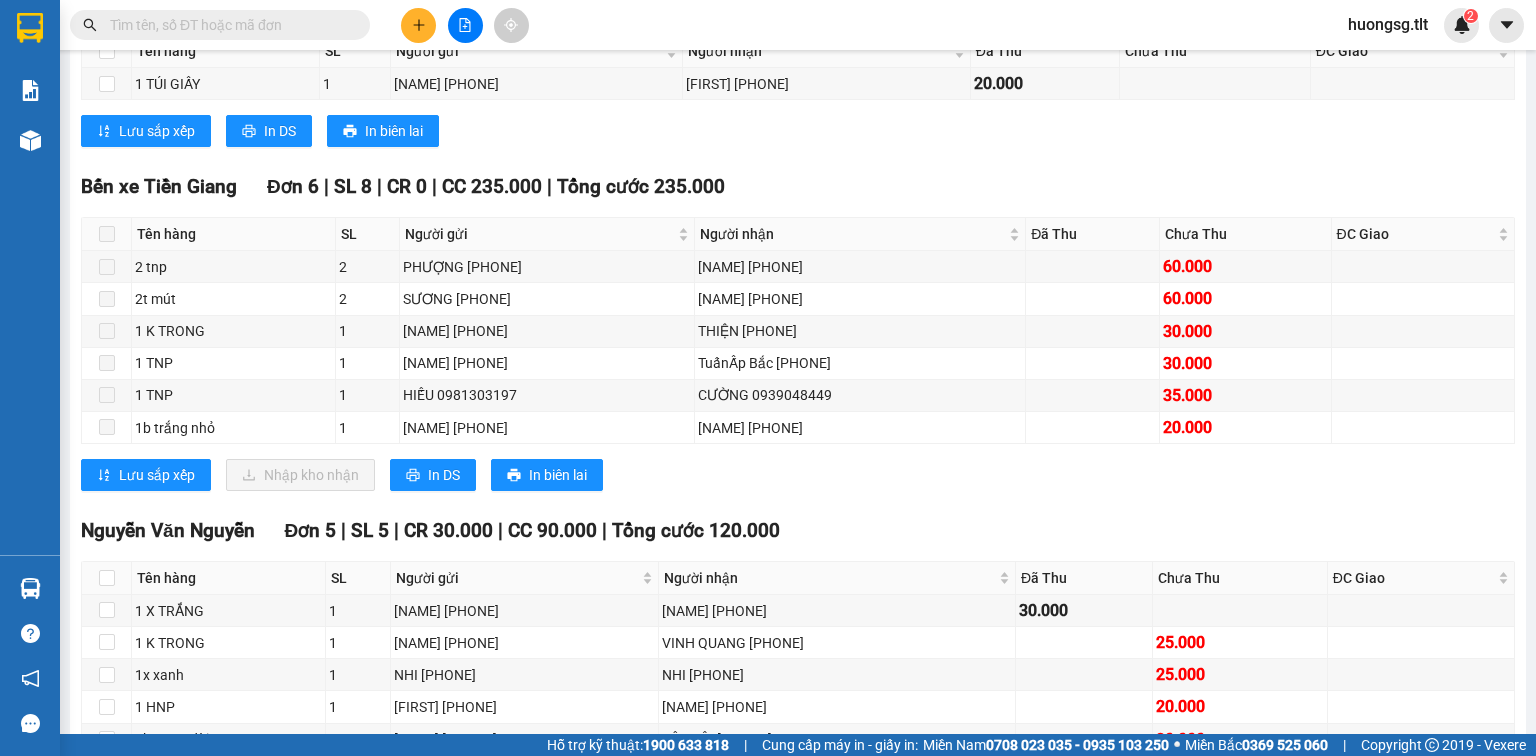 click at bounding box center [228, 25] 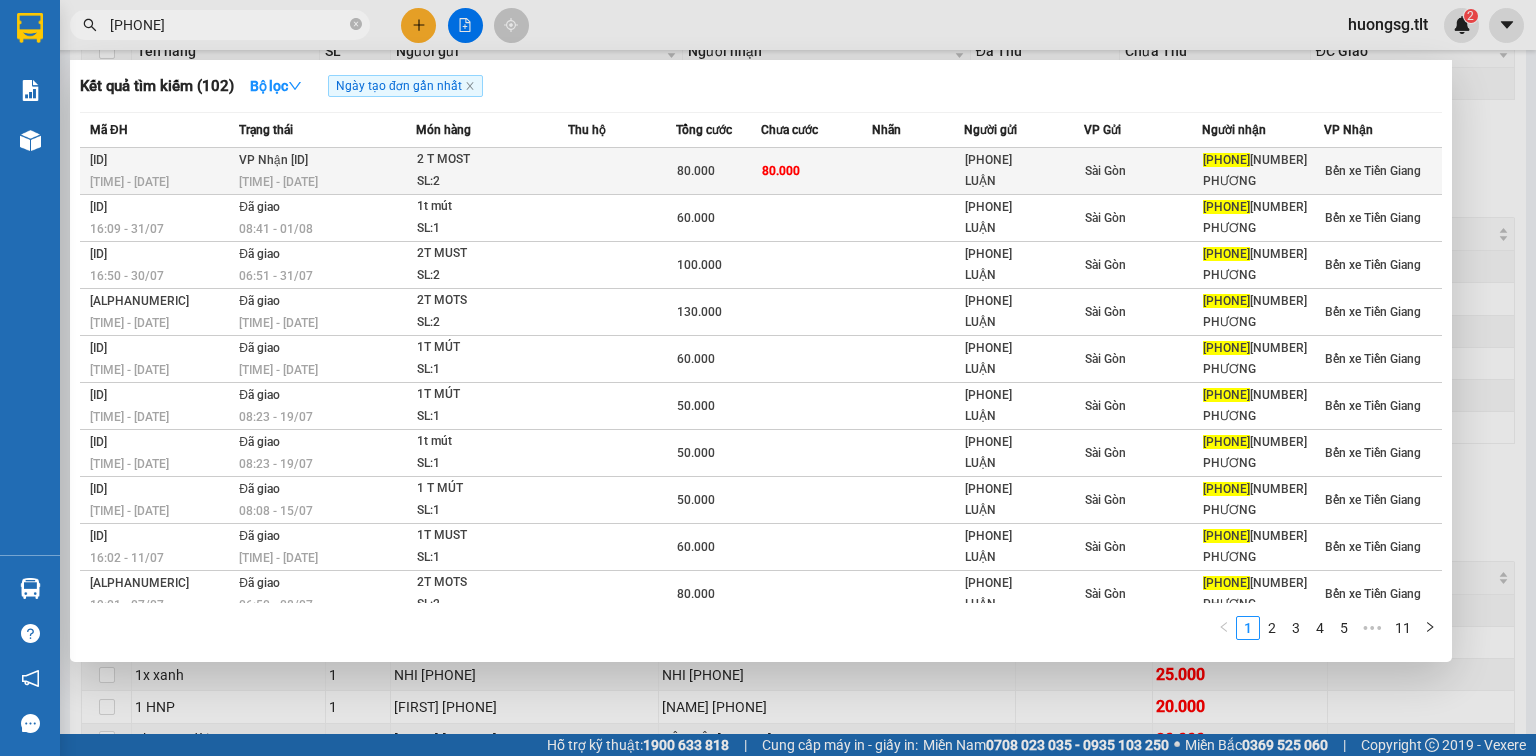 type on "[PHONE]" 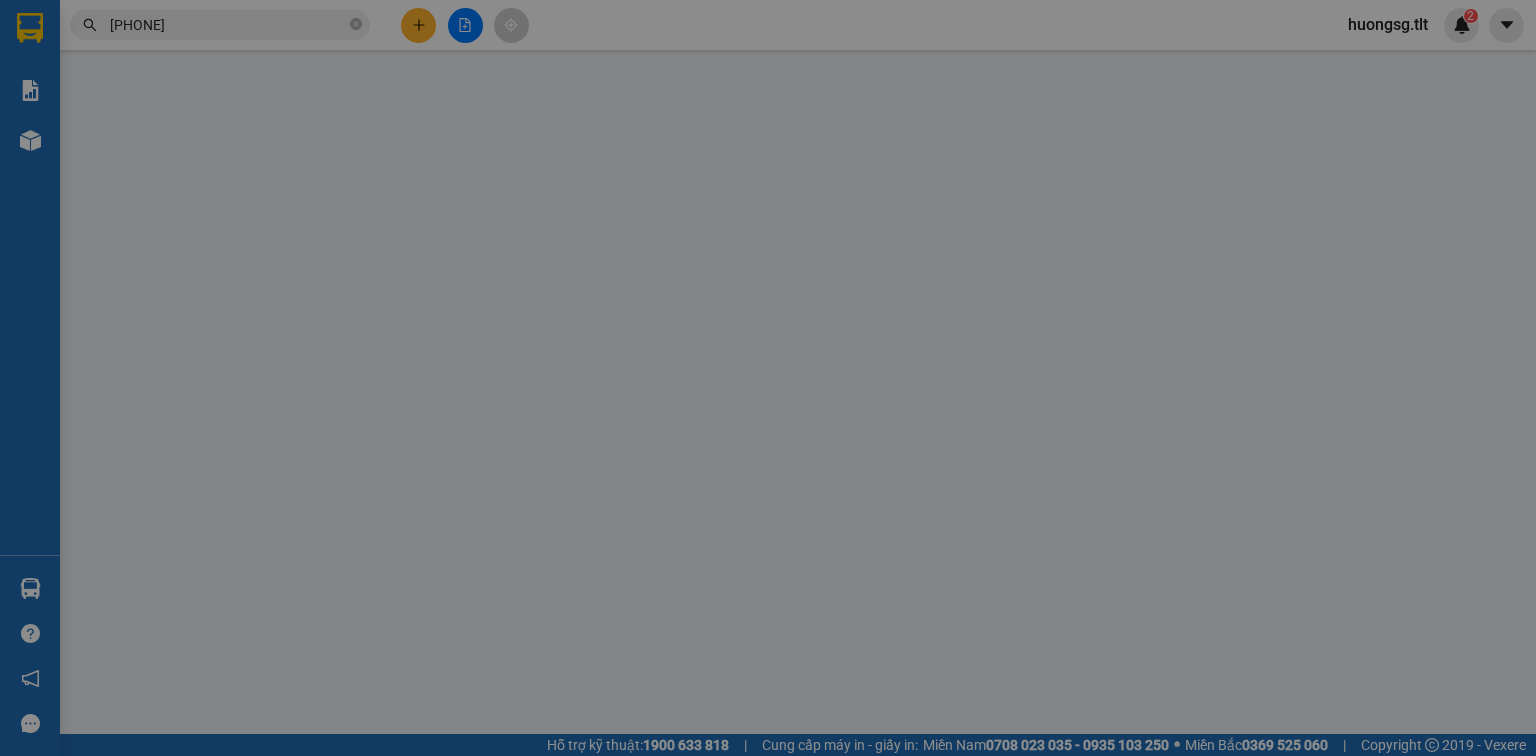 type on "[PHONE]" 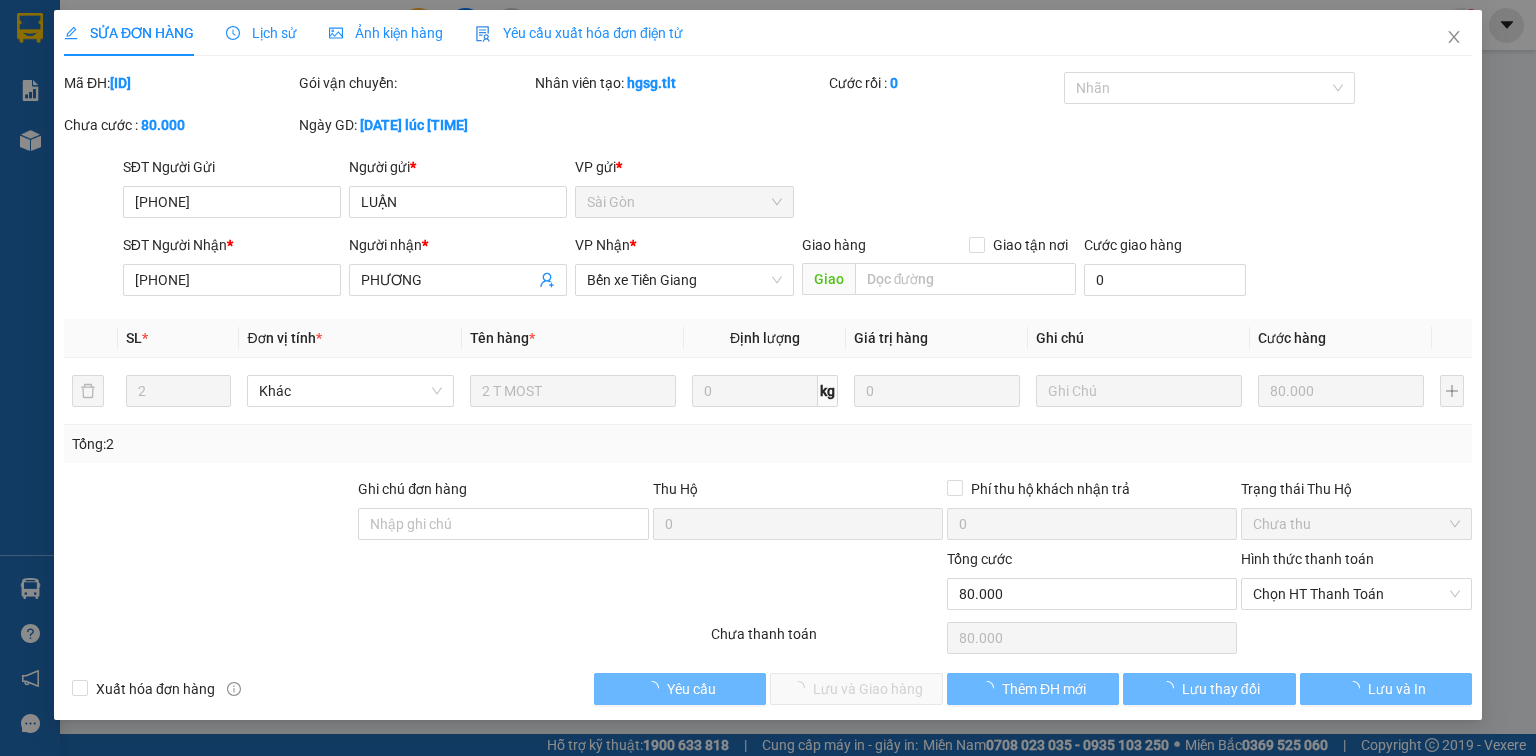 scroll, scrollTop: 0, scrollLeft: 0, axis: both 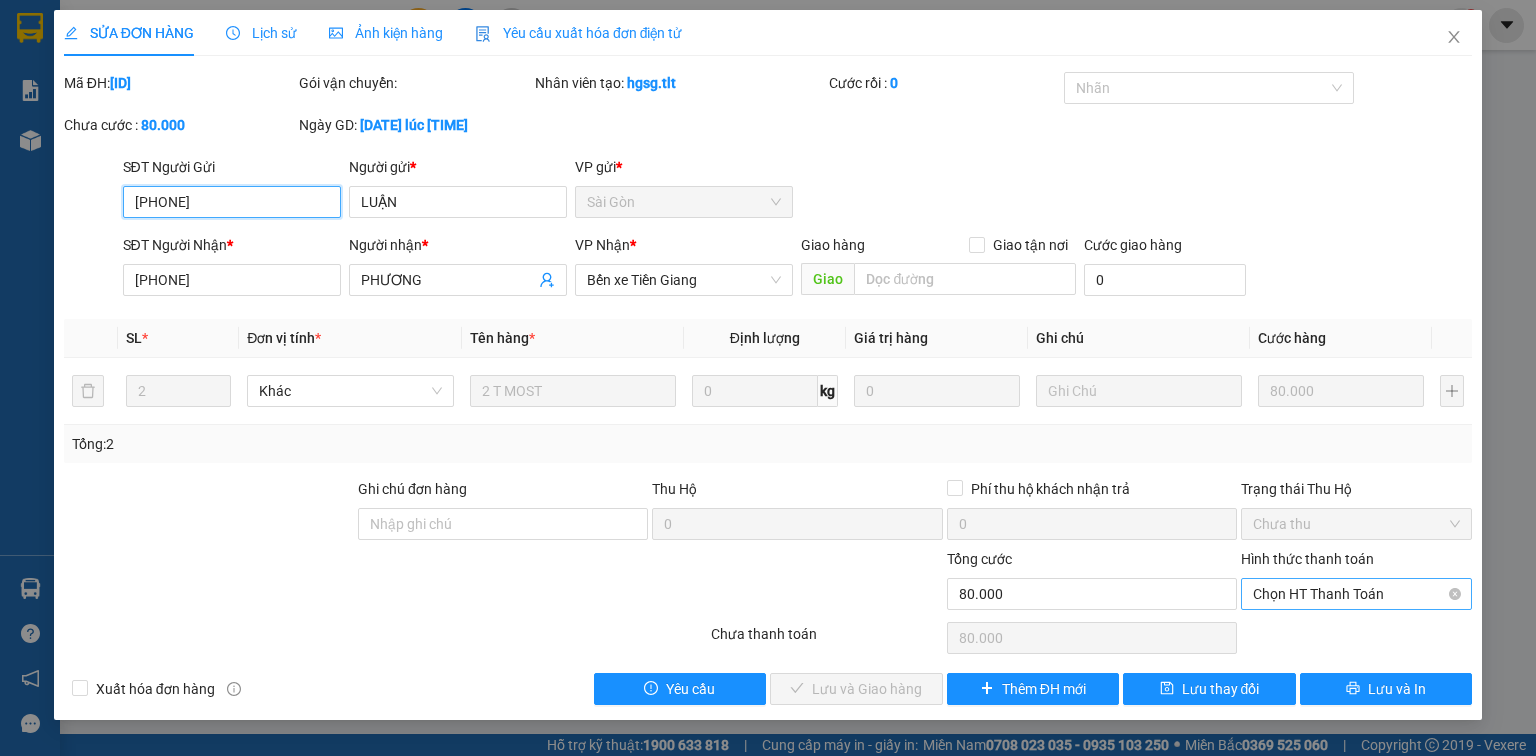 drag, startPoint x: 1249, startPoint y: 590, endPoint x: 1271, endPoint y: 608, distance: 28.42534 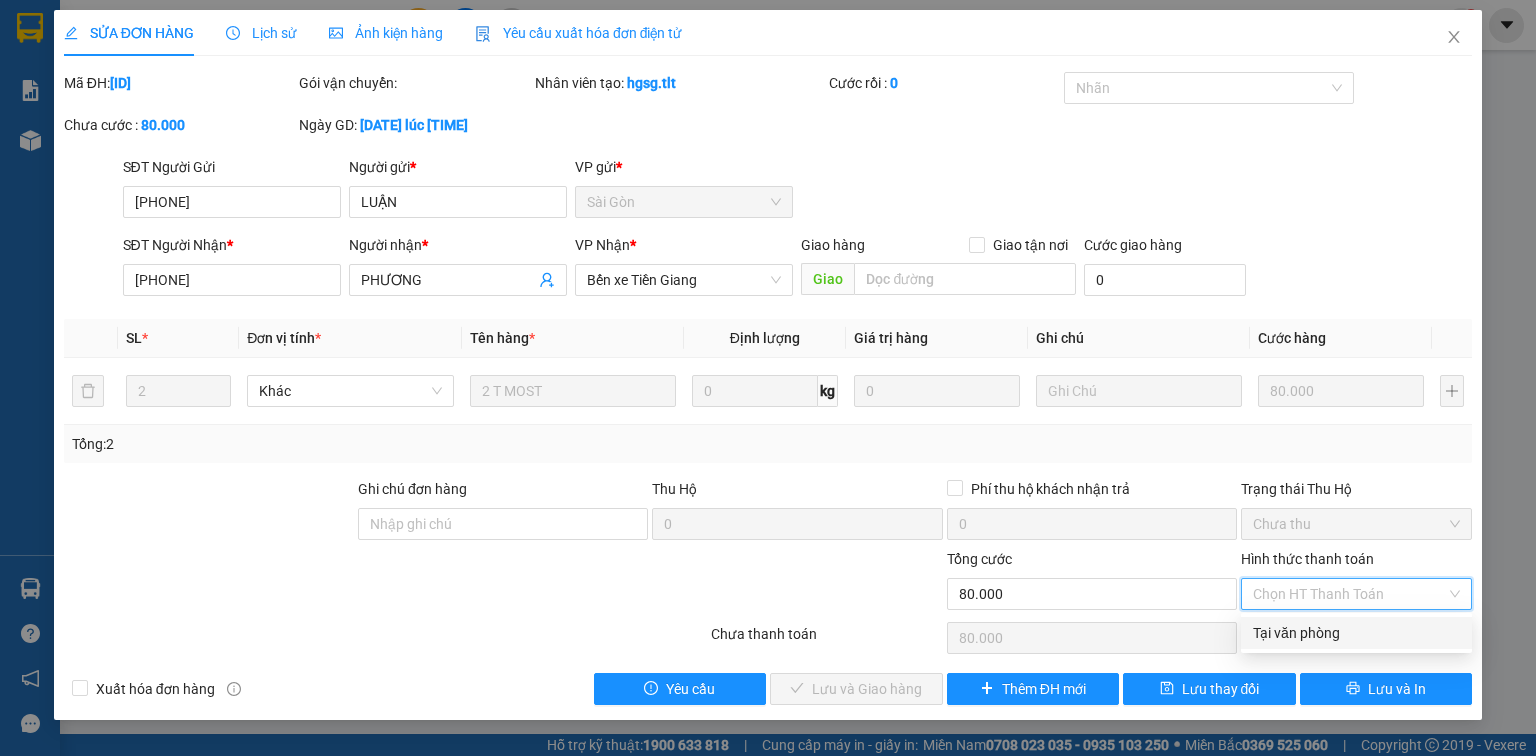 click on "Tại văn phòng" at bounding box center (1356, 633) 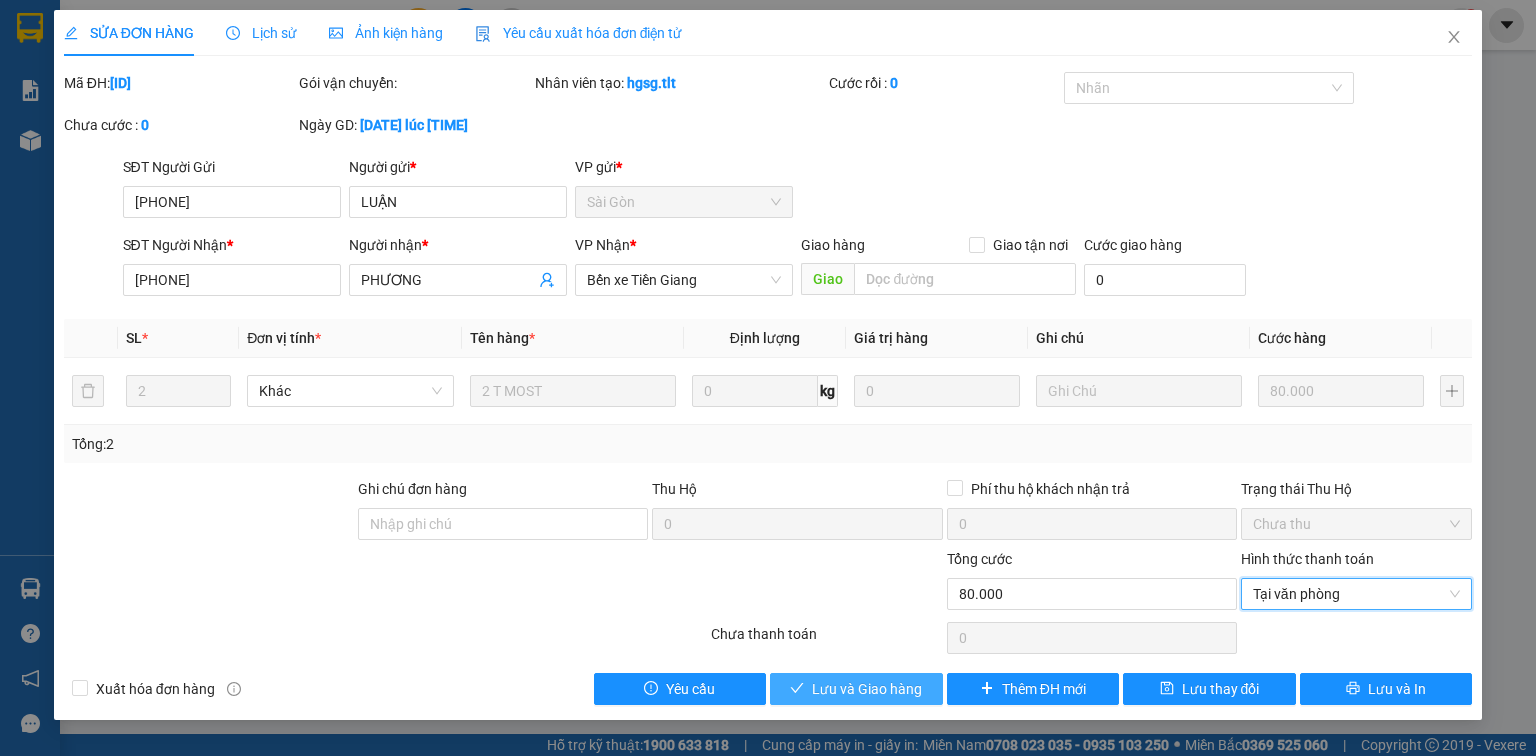 click on "Lưu và Giao hàng" at bounding box center [867, 689] 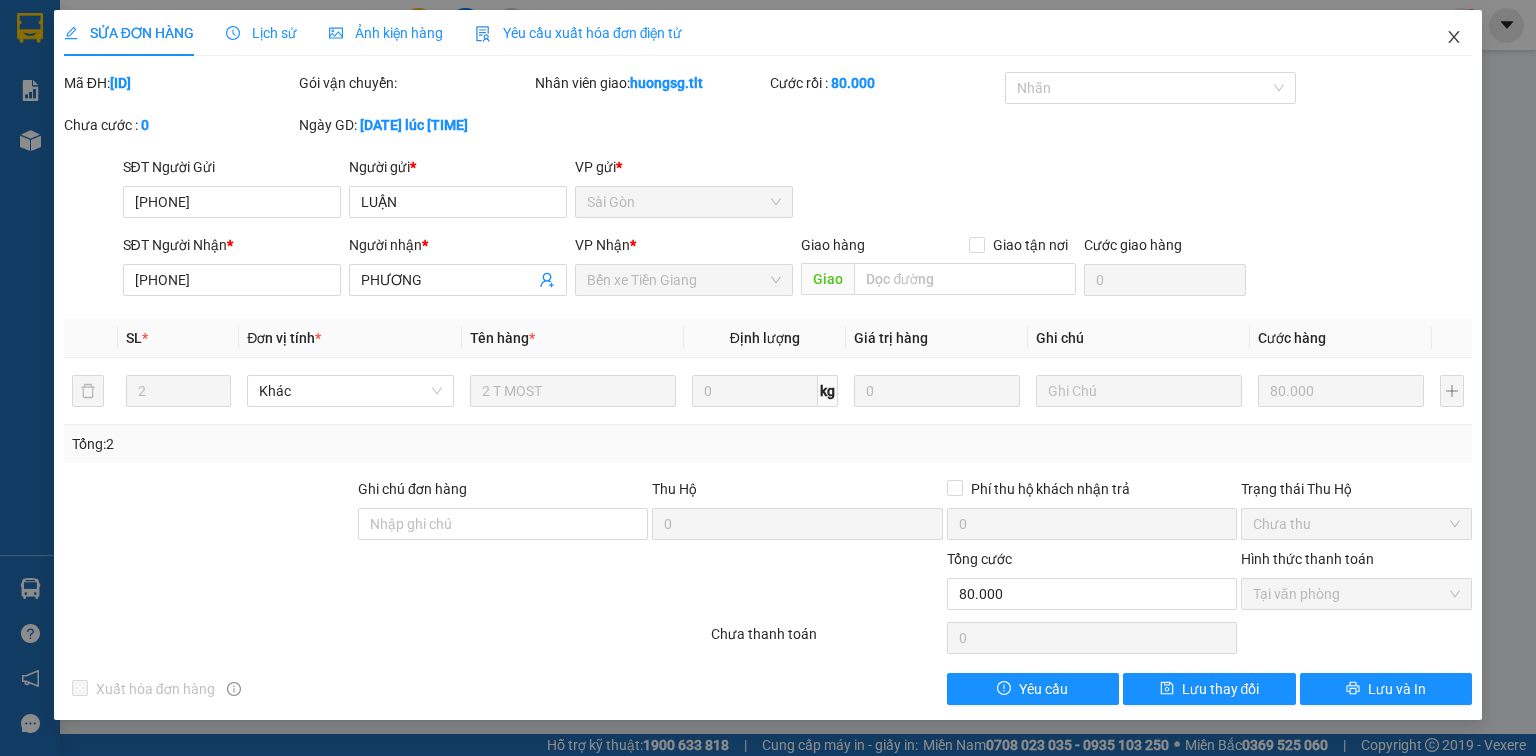 click at bounding box center [1454, 38] 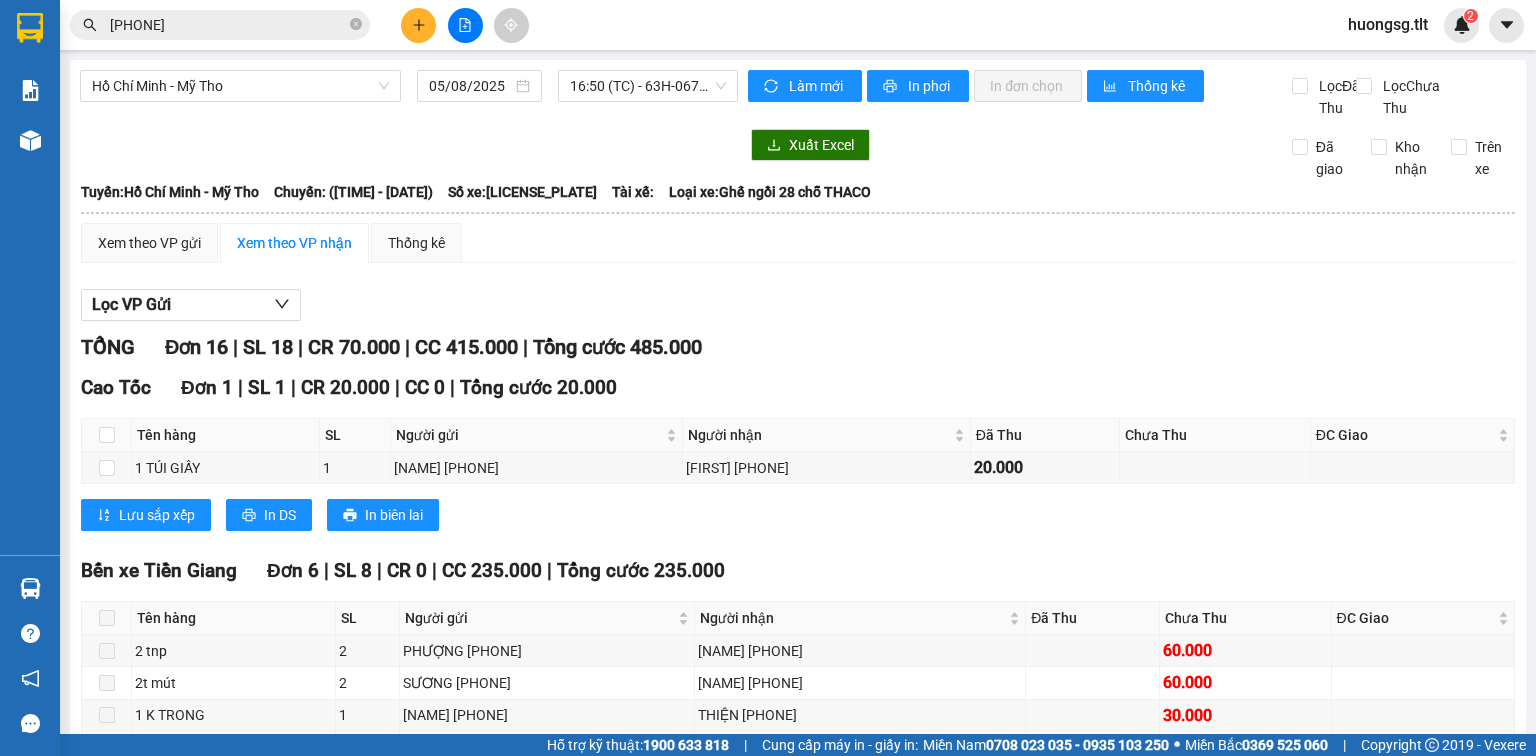 click on "[PHONE]" at bounding box center [228, 25] 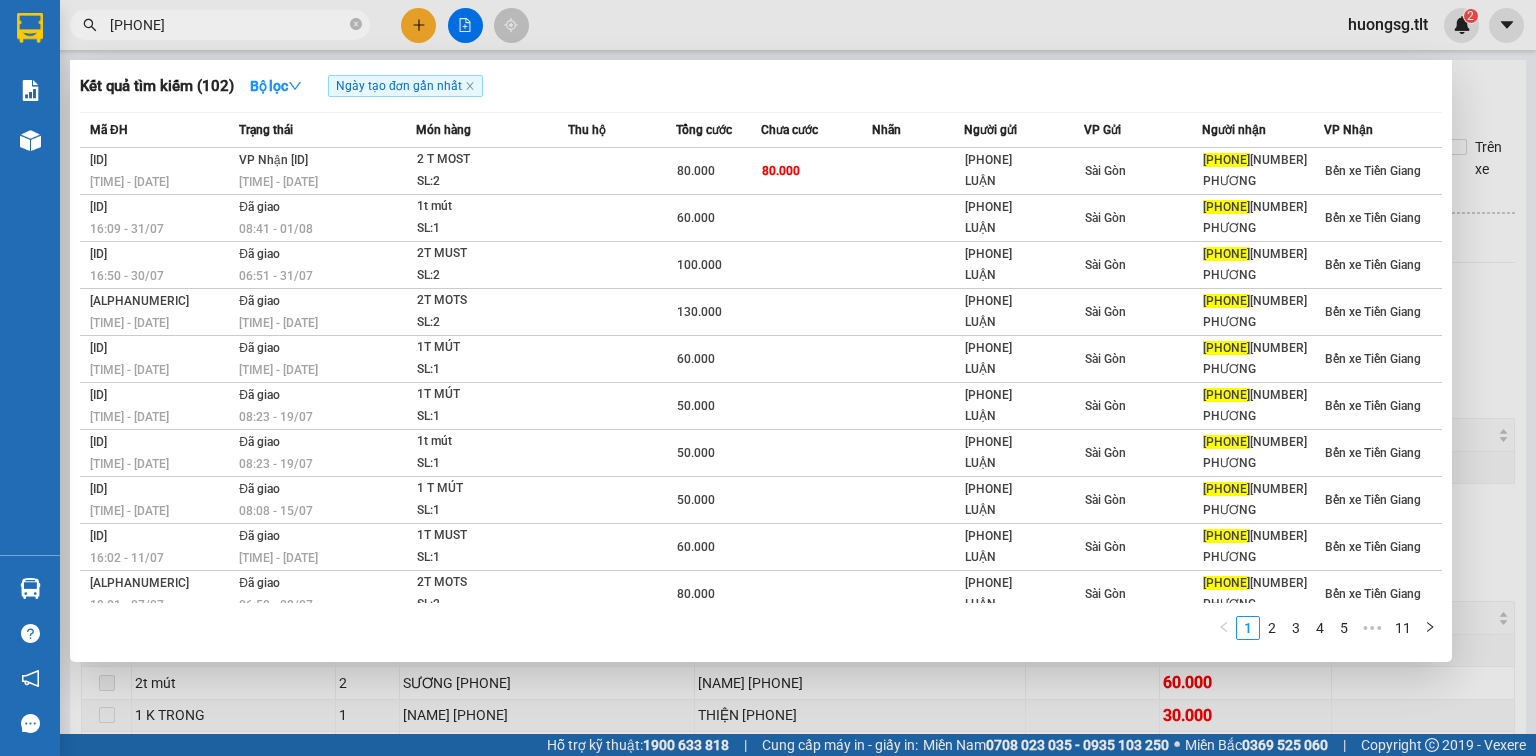 click 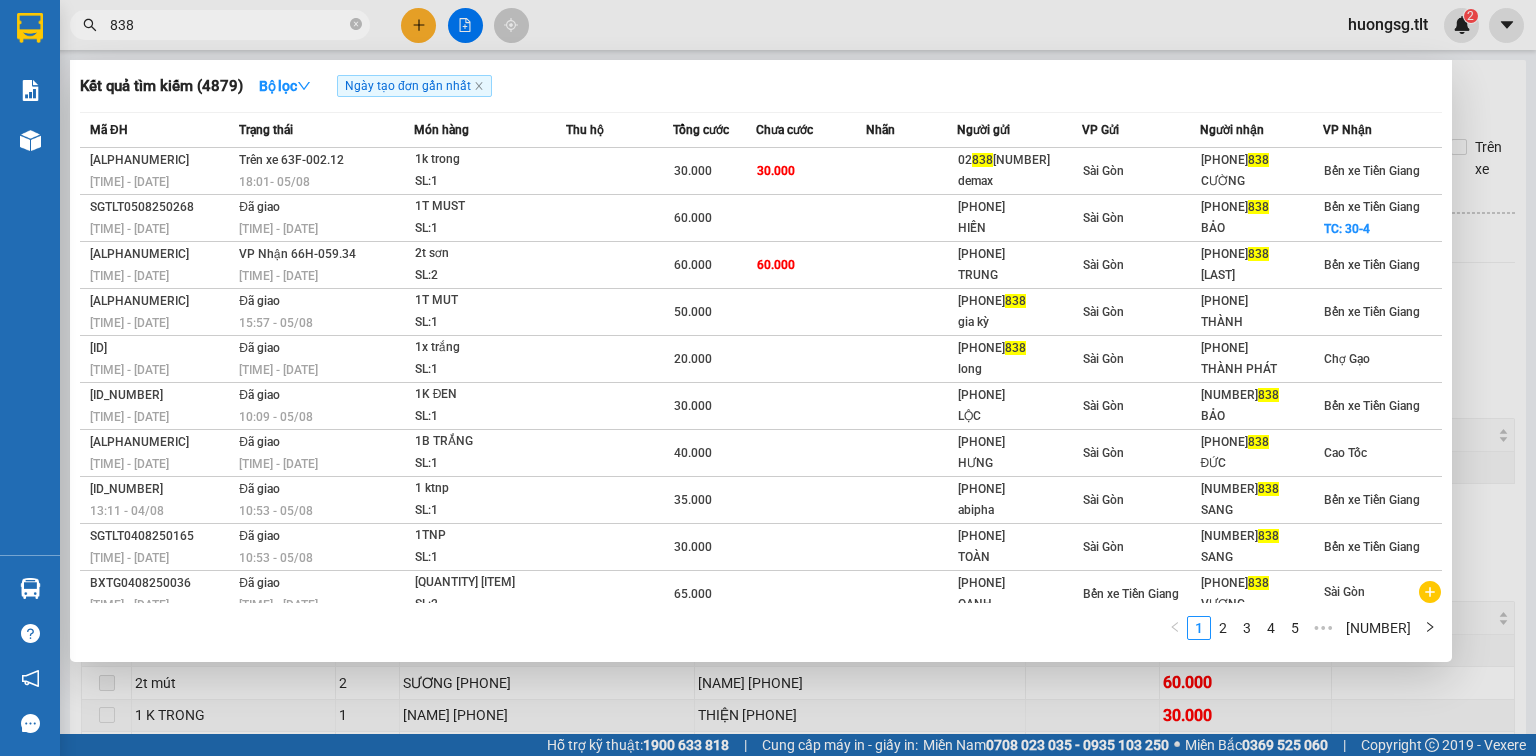 type on "838" 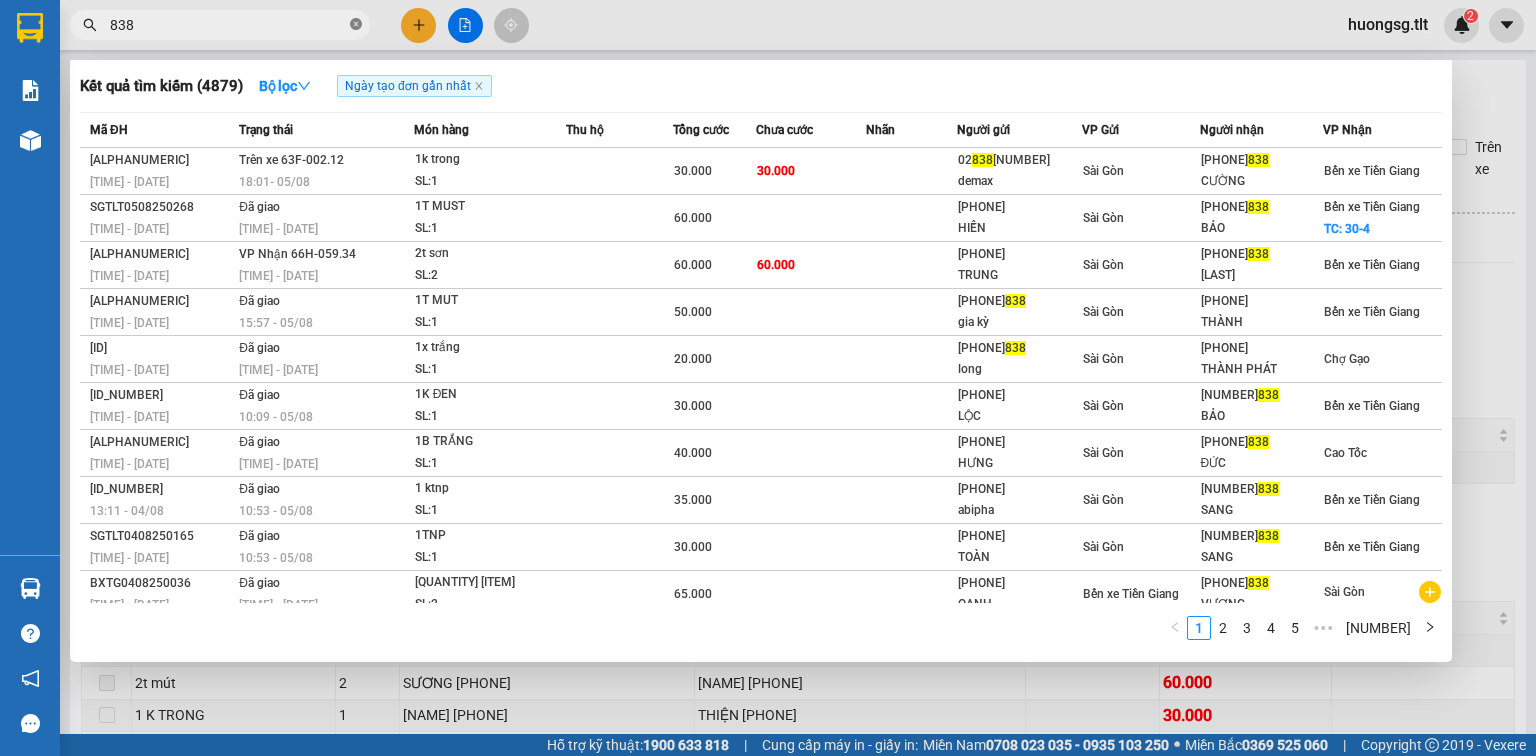 click 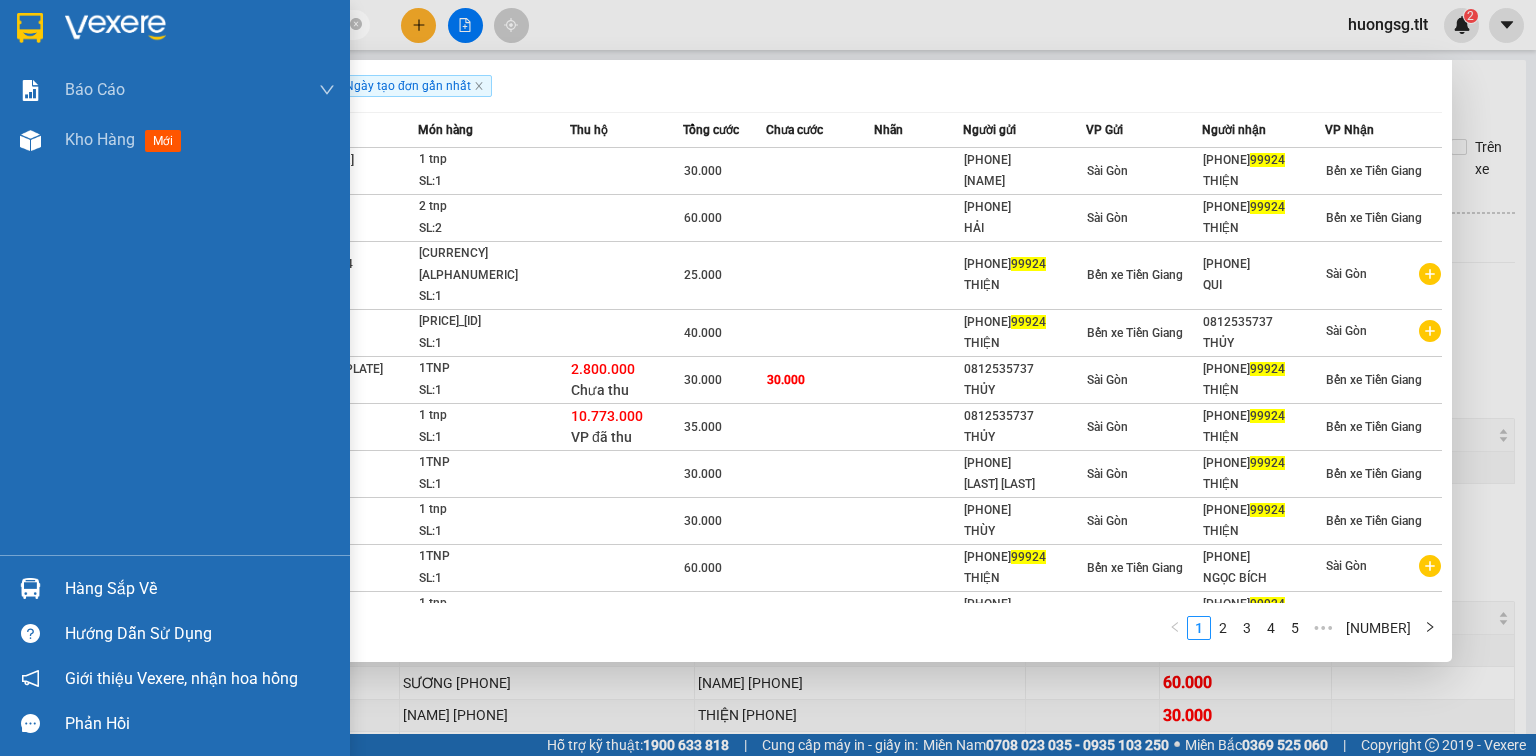 type on "99924" 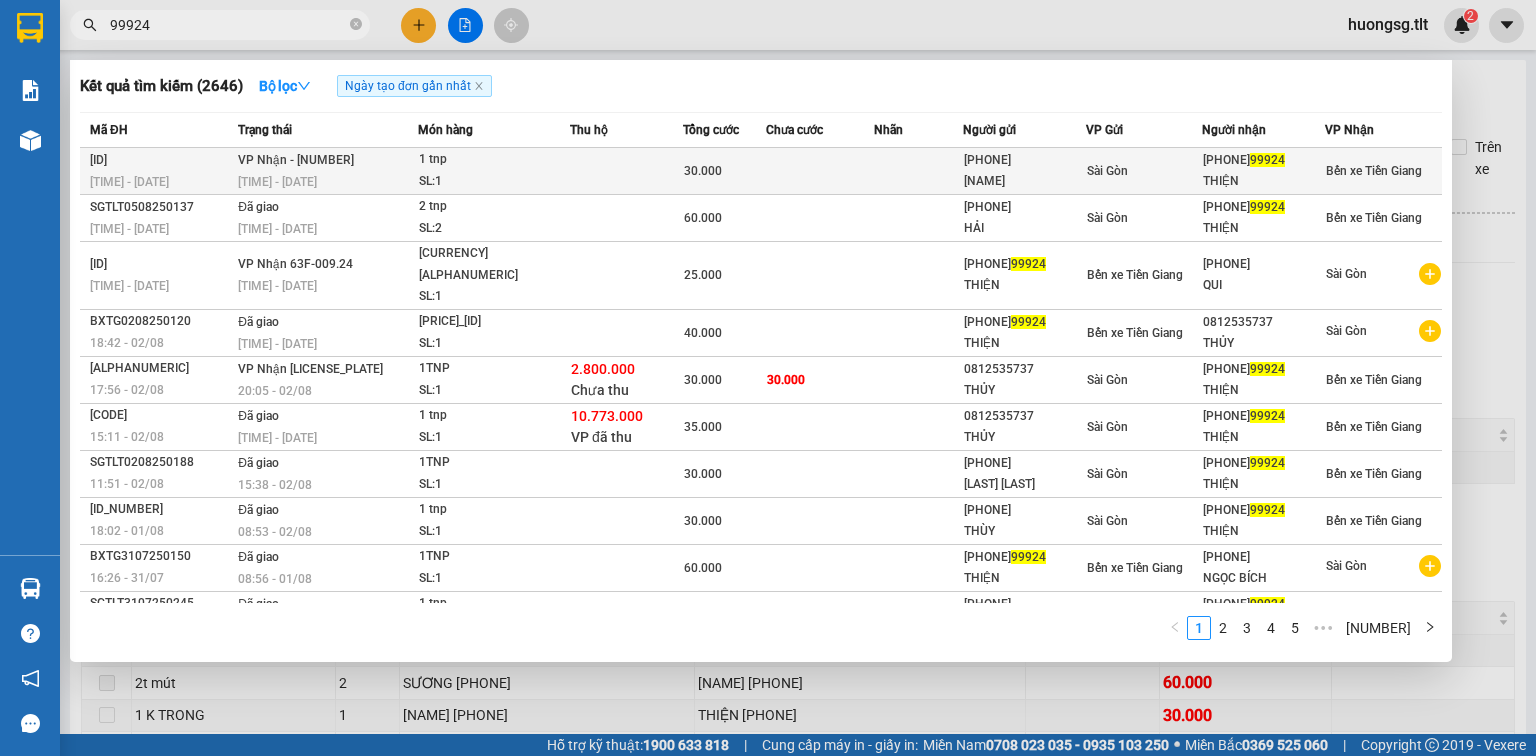 click on "[TIME] - [DATE]" at bounding box center [327, 182] 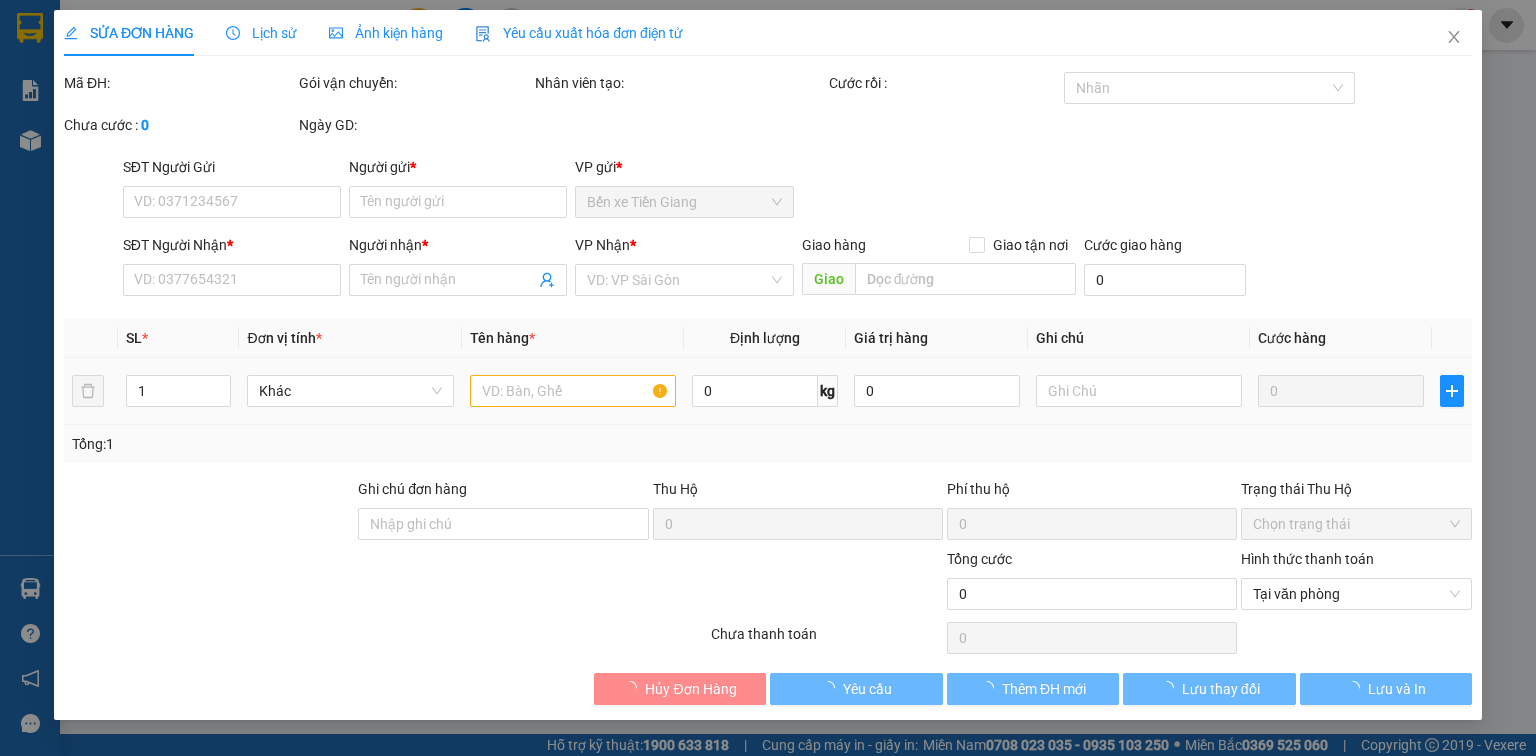 type on "[PHONE]" 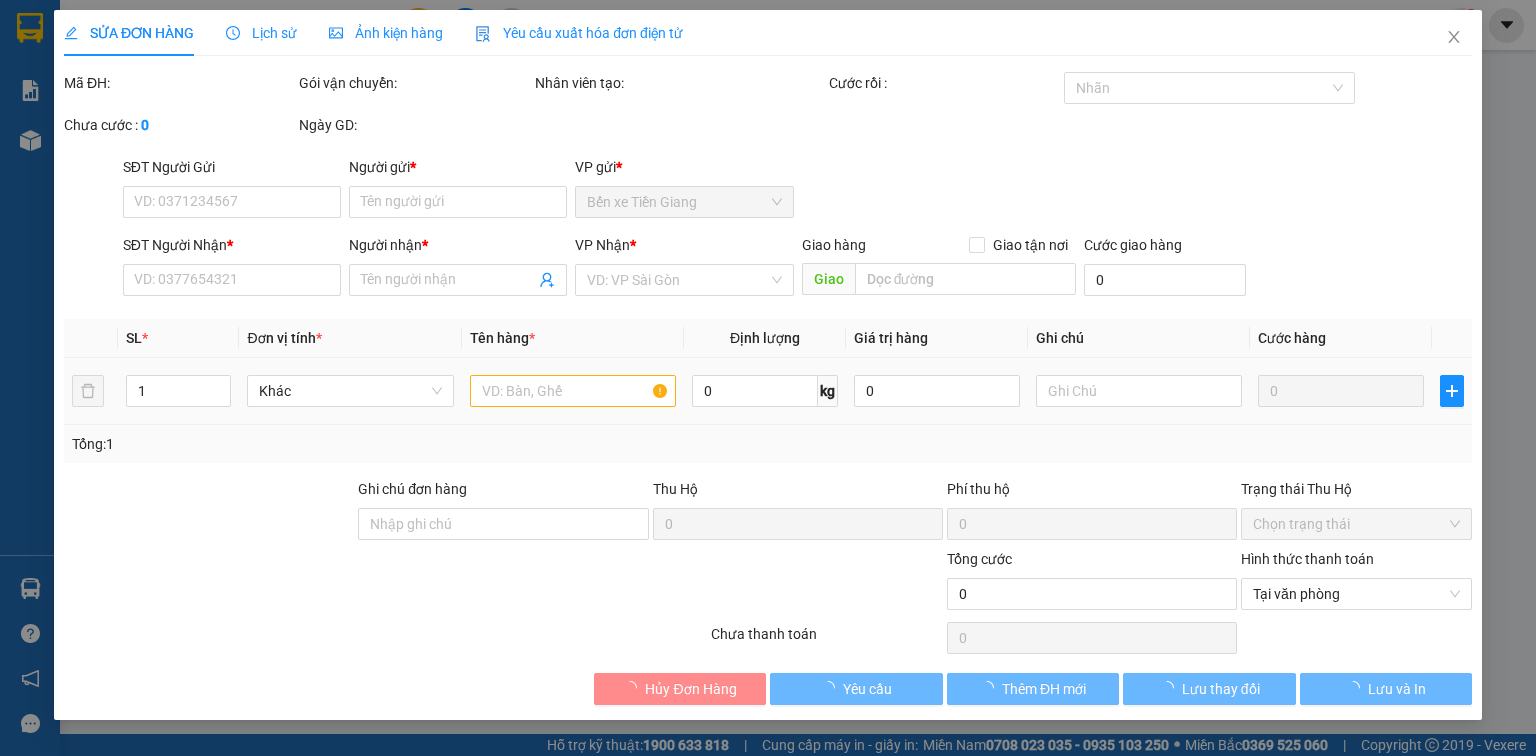 type on "30.000" 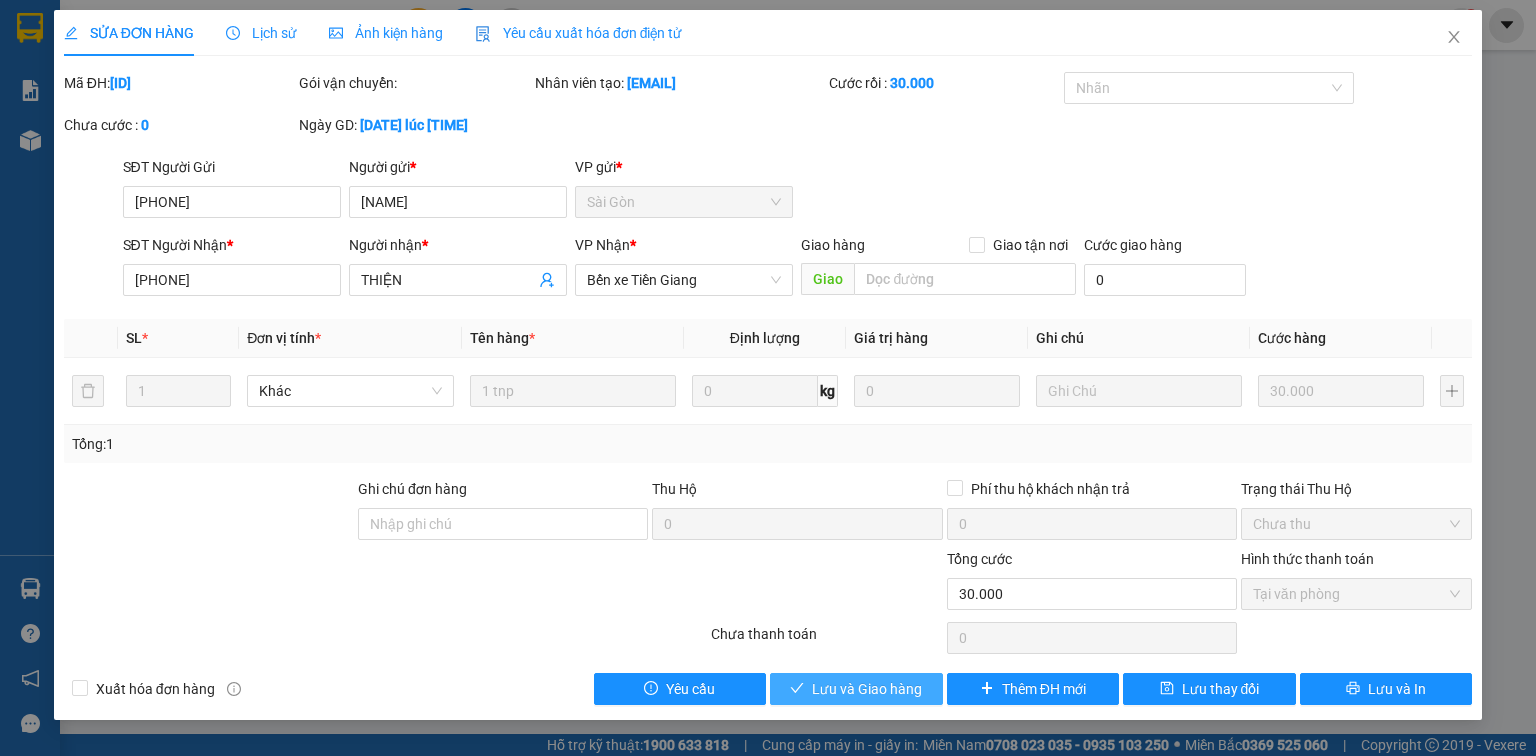 click on "Lưu và Giao hàng" at bounding box center [867, 689] 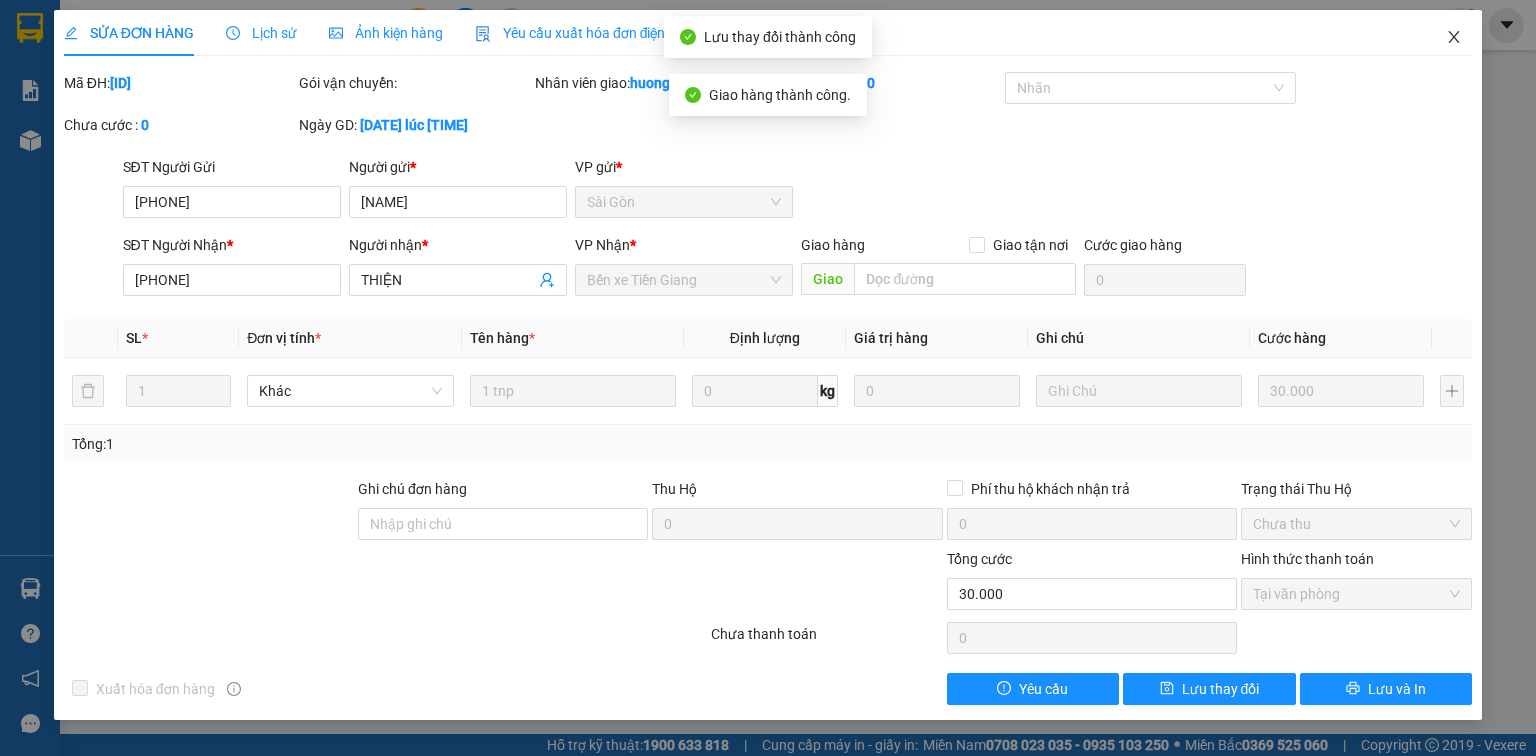 click 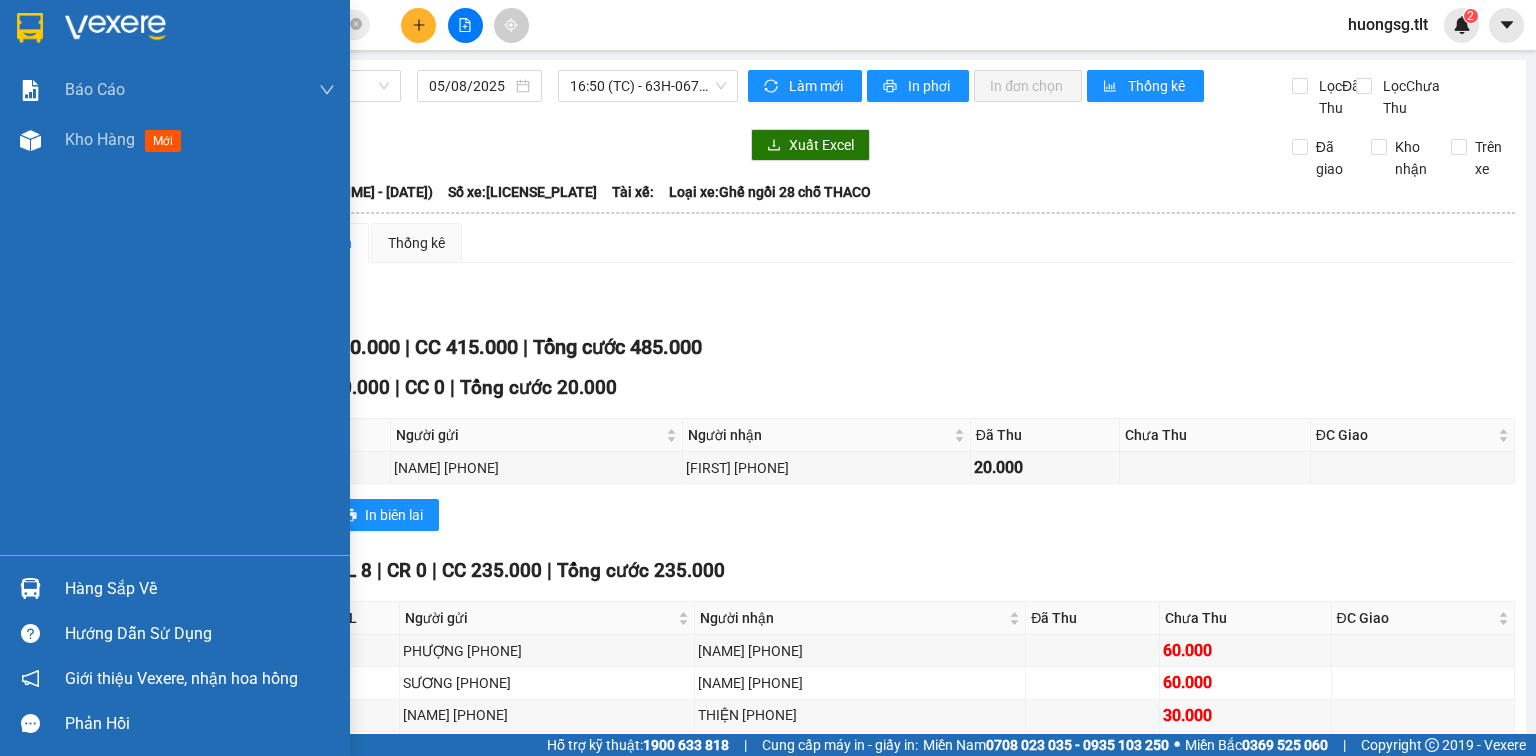 drag, startPoint x: 51, startPoint y: 571, endPoint x: 799, endPoint y: 755, distance: 770.29865 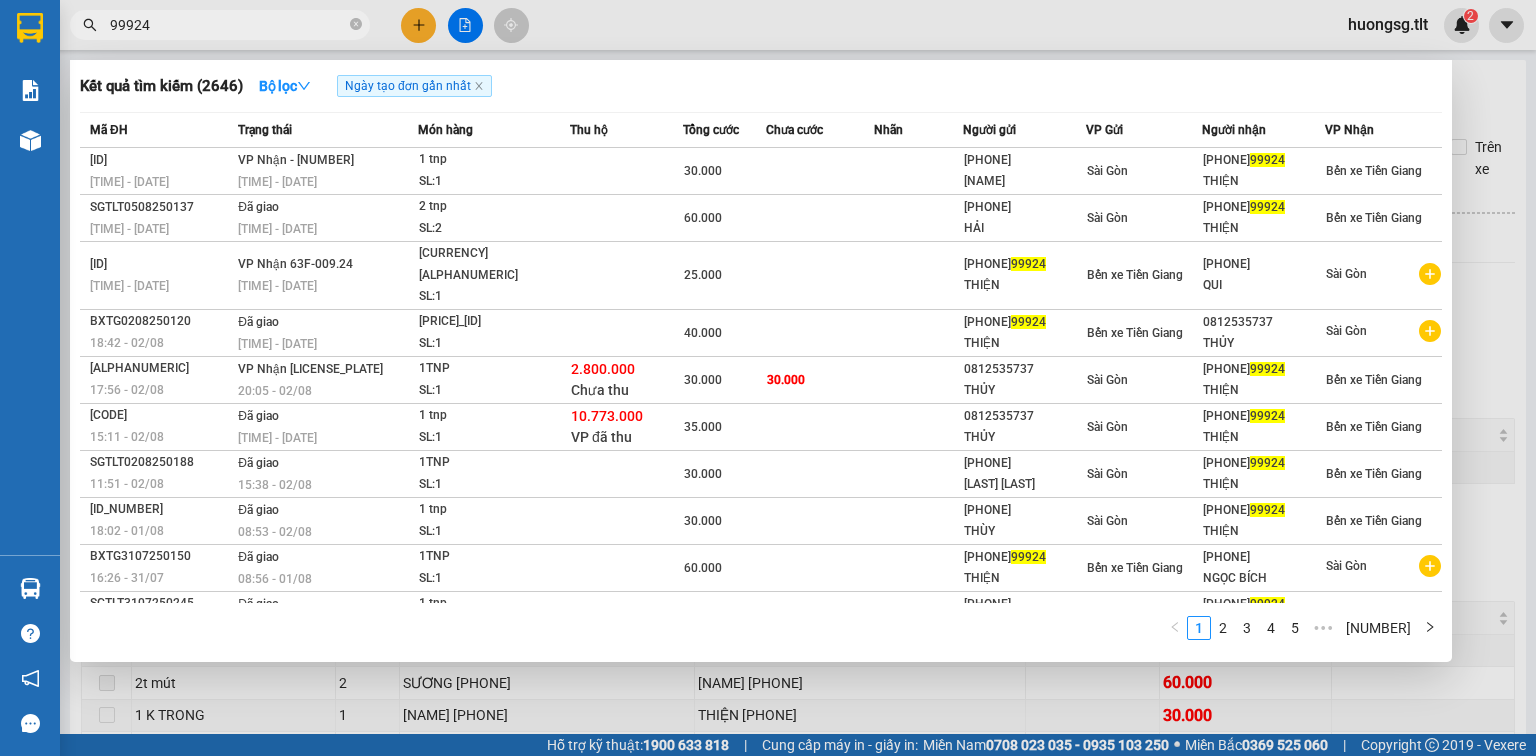 click on "Kết quả tìm kiếm ( 2646 )  Bộ lọc  Ngày tạo đơn gần nhất Mã ĐH Trạng thái Món hàng Thu hộ Tổng cước Chưa cước Nhãn Người gửi VP Gửi Người nhận VP Nhận [CODE] [TIME] - [DATE] VP Nhận   63B-019.41 [TIME] - [DATE] 1 tnp SL:  1 [PRICE] [DATE] [PHONE] [NAME] Sài Gòn [PHONE] [NAME] Bến xe Tiền Giang [CODE] [TIME] - [DATE] Đã giao   [TIME] - [DATE] 2 tnp SL:  2 [PRICE] [PHONE] [NAME] Sài Gòn [PHONE] [NAME] Bến xe Tiền Giang [CODE] [TIME] - [DATE] VP Nhận   63F-009.24 [TIME] - [DATE] [PRICE]TH [CODE] SL:  1 [PRICE] [PHONE] [NAME] Bến xe Tiền Giang [PHONE] [NAME] Sài Gòn [CODE] [TIME] - [DATE] Đã giao   [TIME] - [DATE] [PRICE]_TH[DATE] SL:  1 [PRICE] [PHONE] [NAME] Bến xe Tiền Giang [PHONE] [NAME] Sài Gòn [CODE] [TIME] - [DATE] VP Nhận   63H-066.52 [TIME] - [DATE] 1TNP SL:  1 [PRICE] Chưa thu [PRICE] [PHONE] [NAME] Sài Gòn [PHONE] [NAME]" at bounding box center (768, 378) 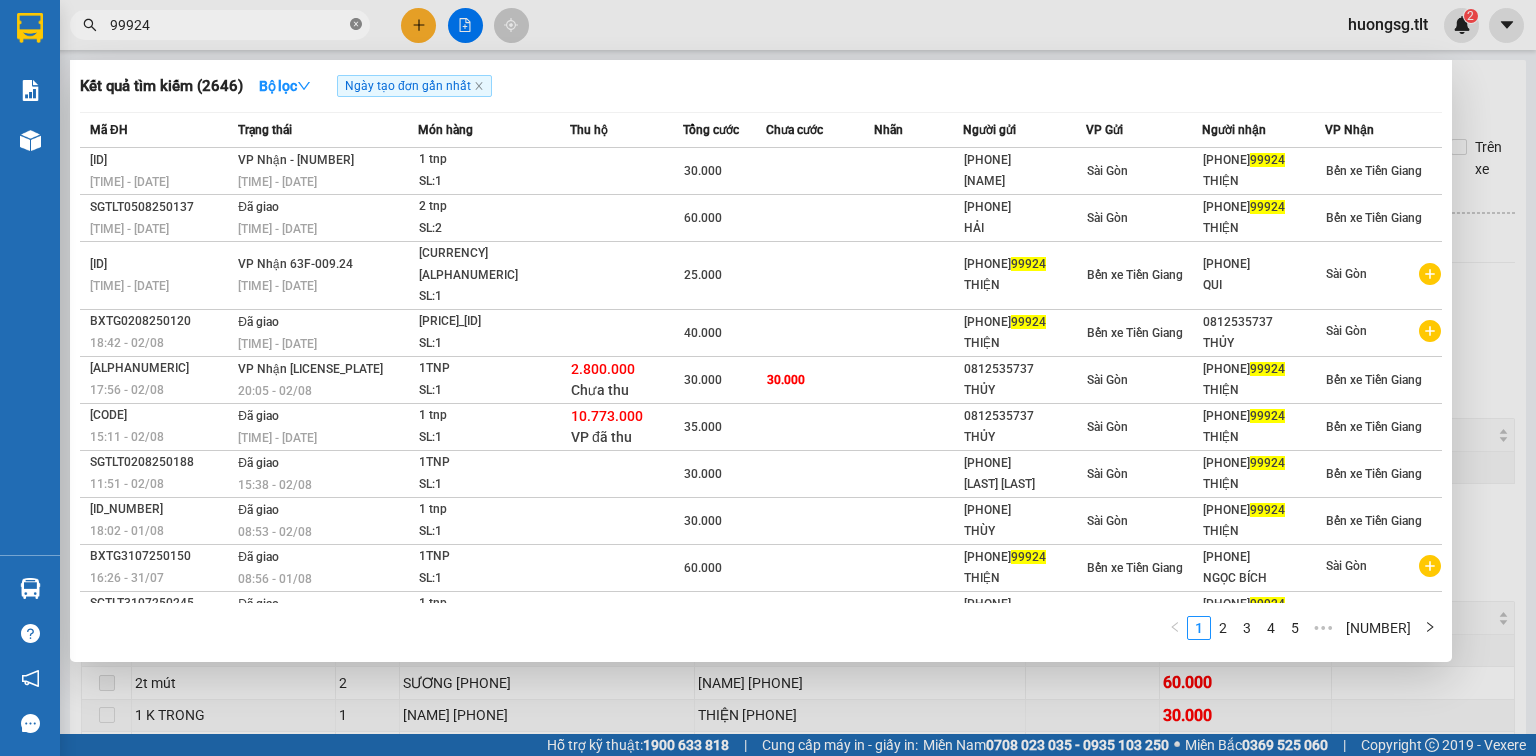 click 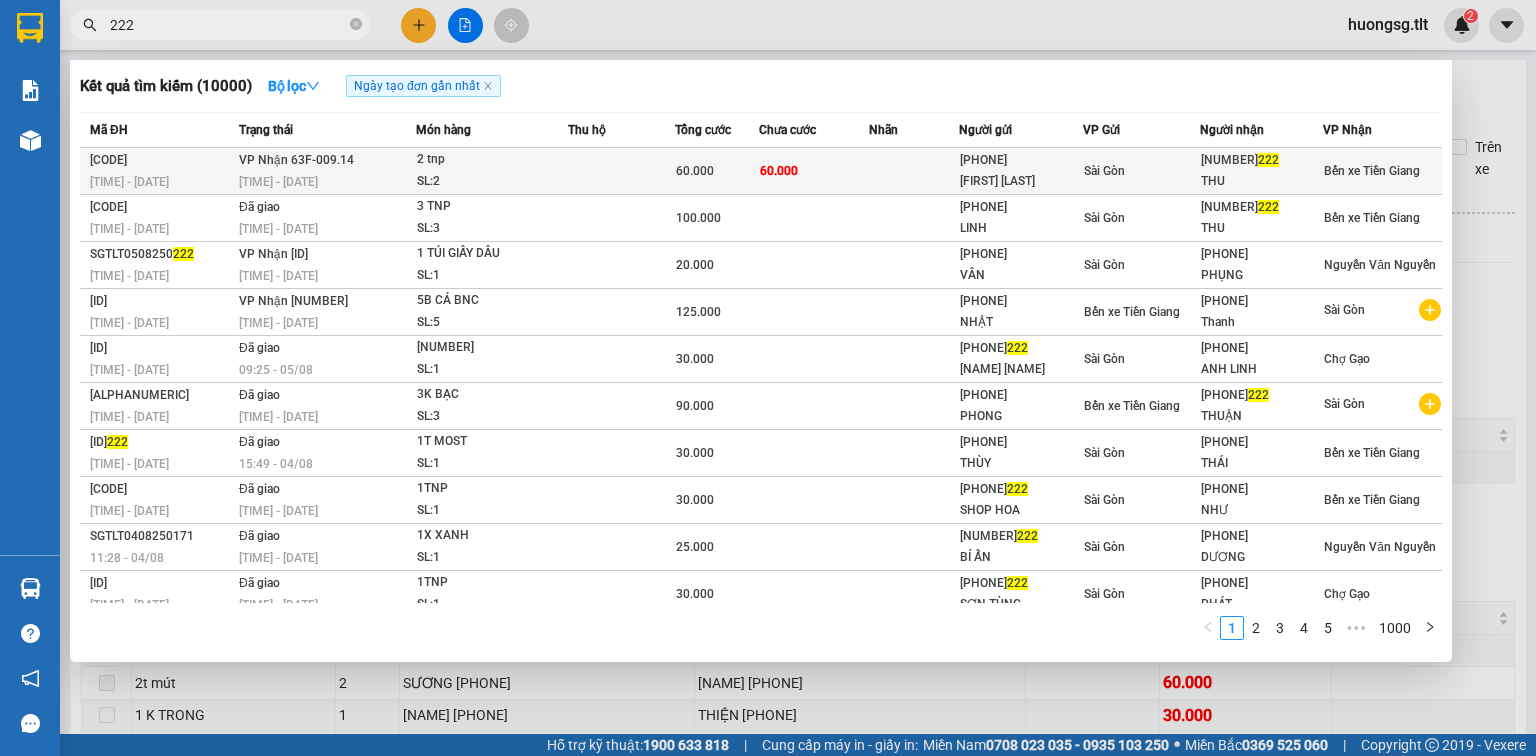 type on "222" 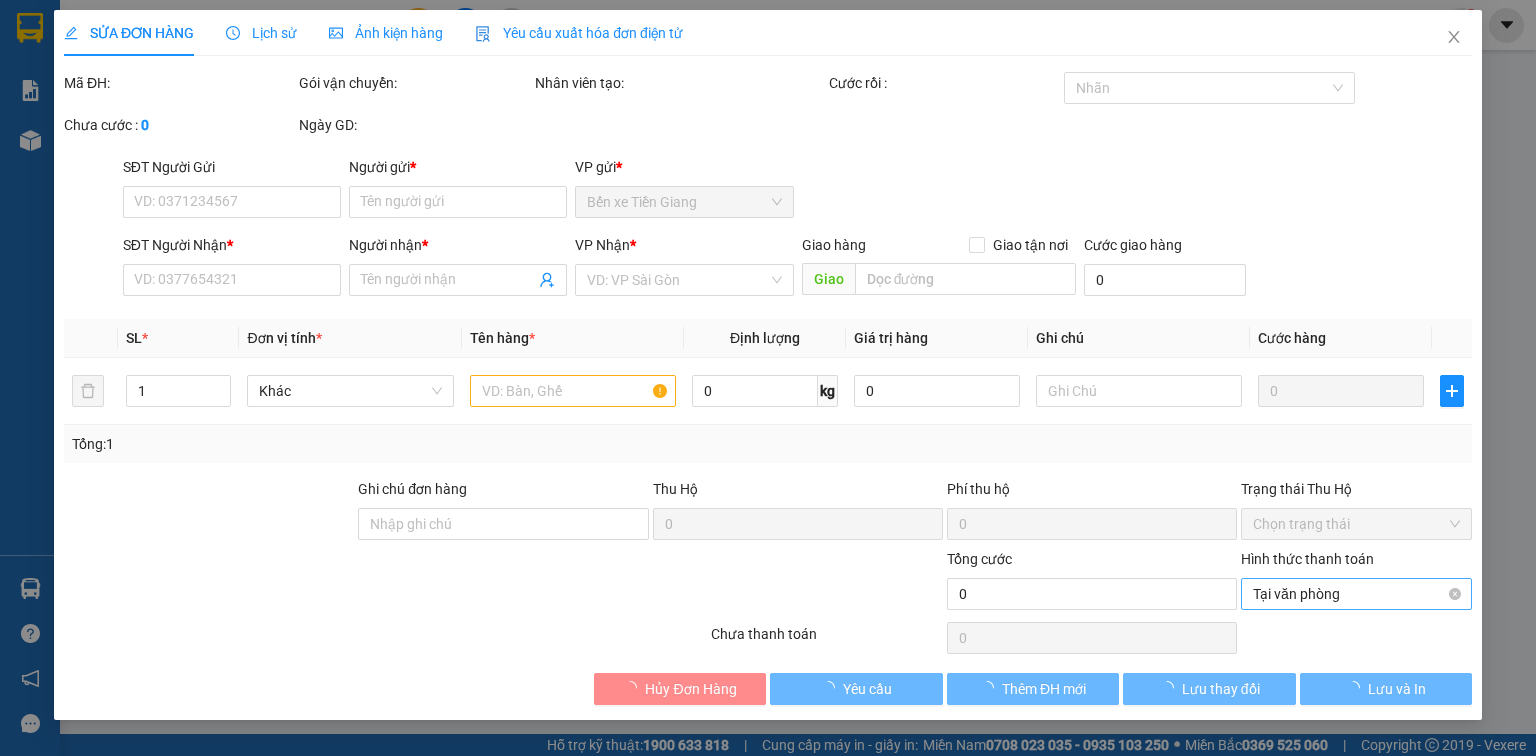 type on "[PHONE]" 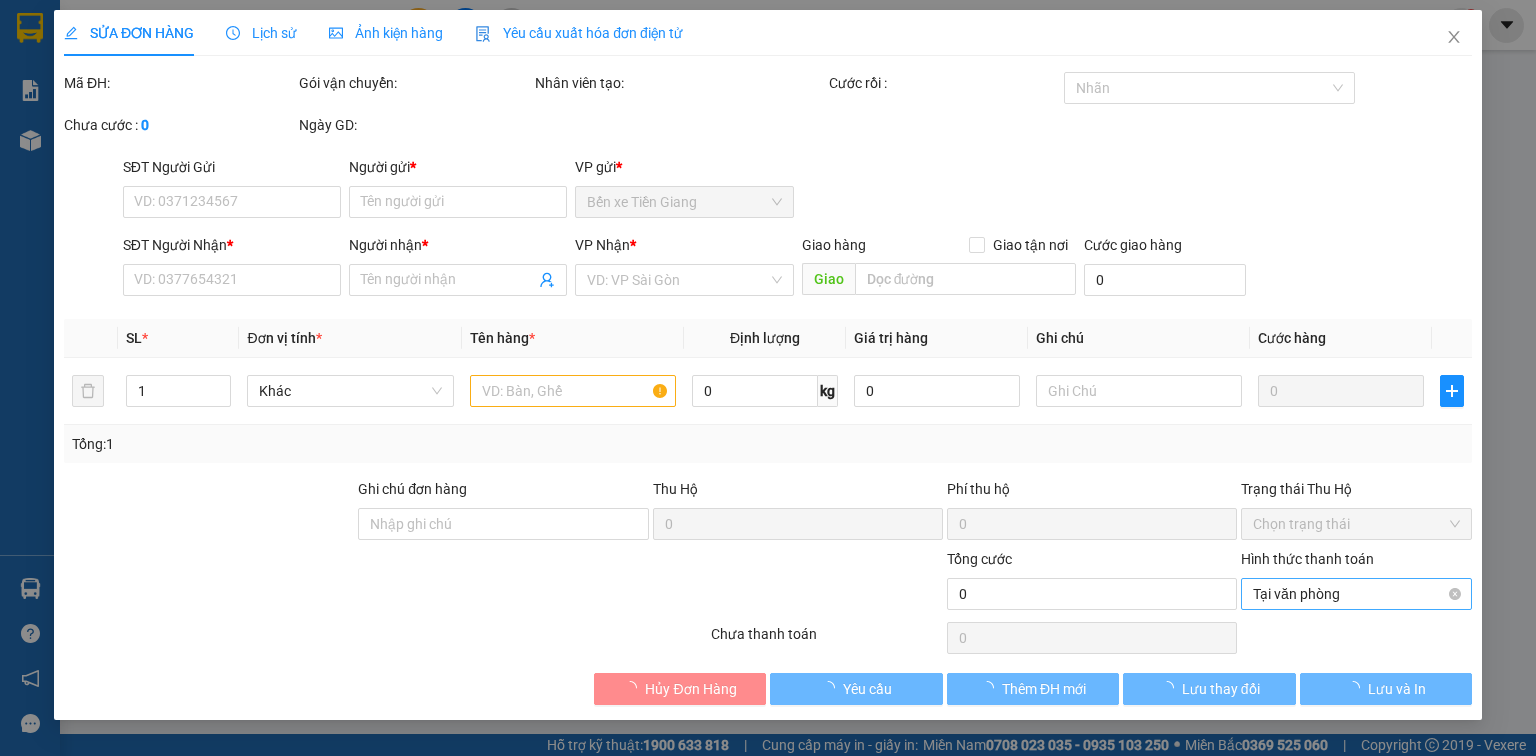 type on "[FIRST] [LAST]" 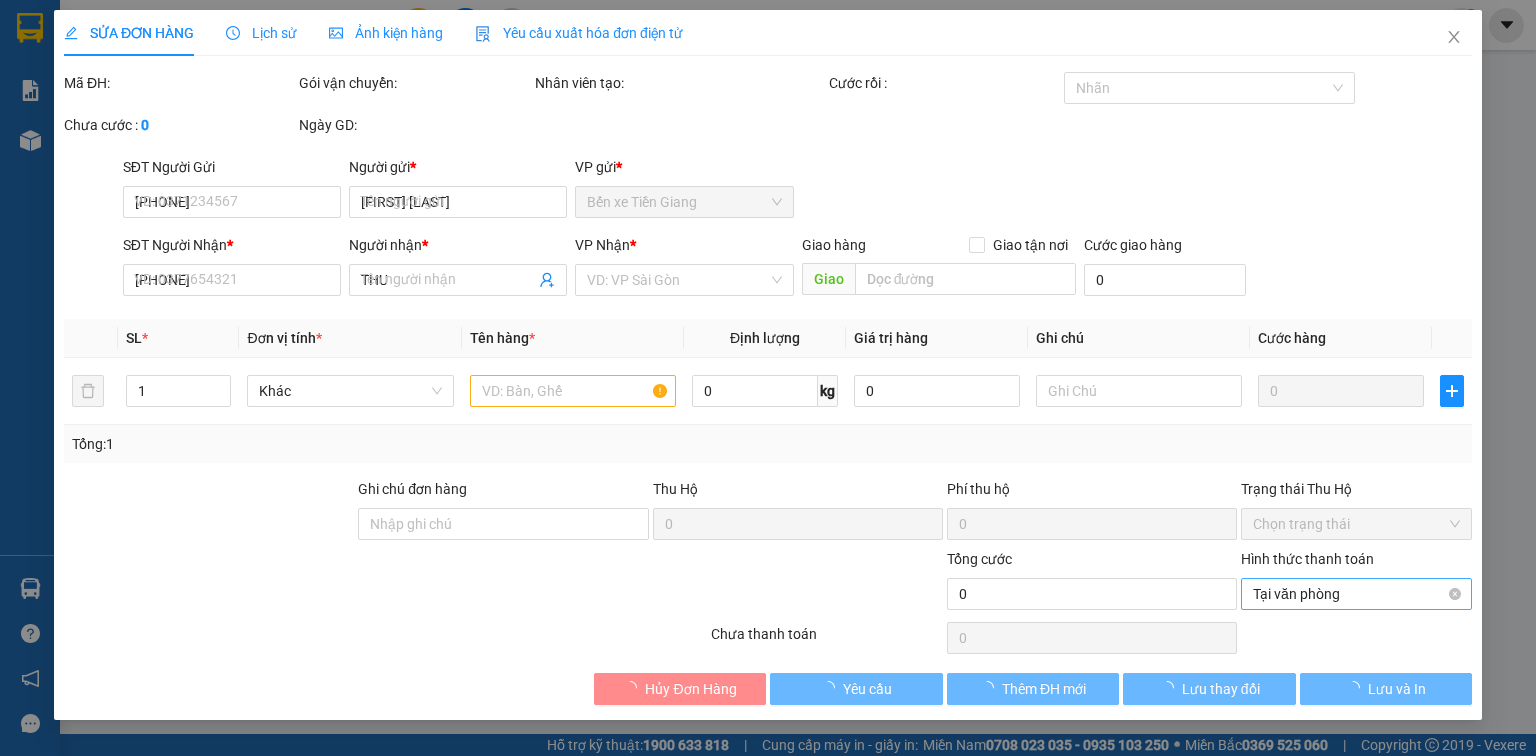 type on "60.000" 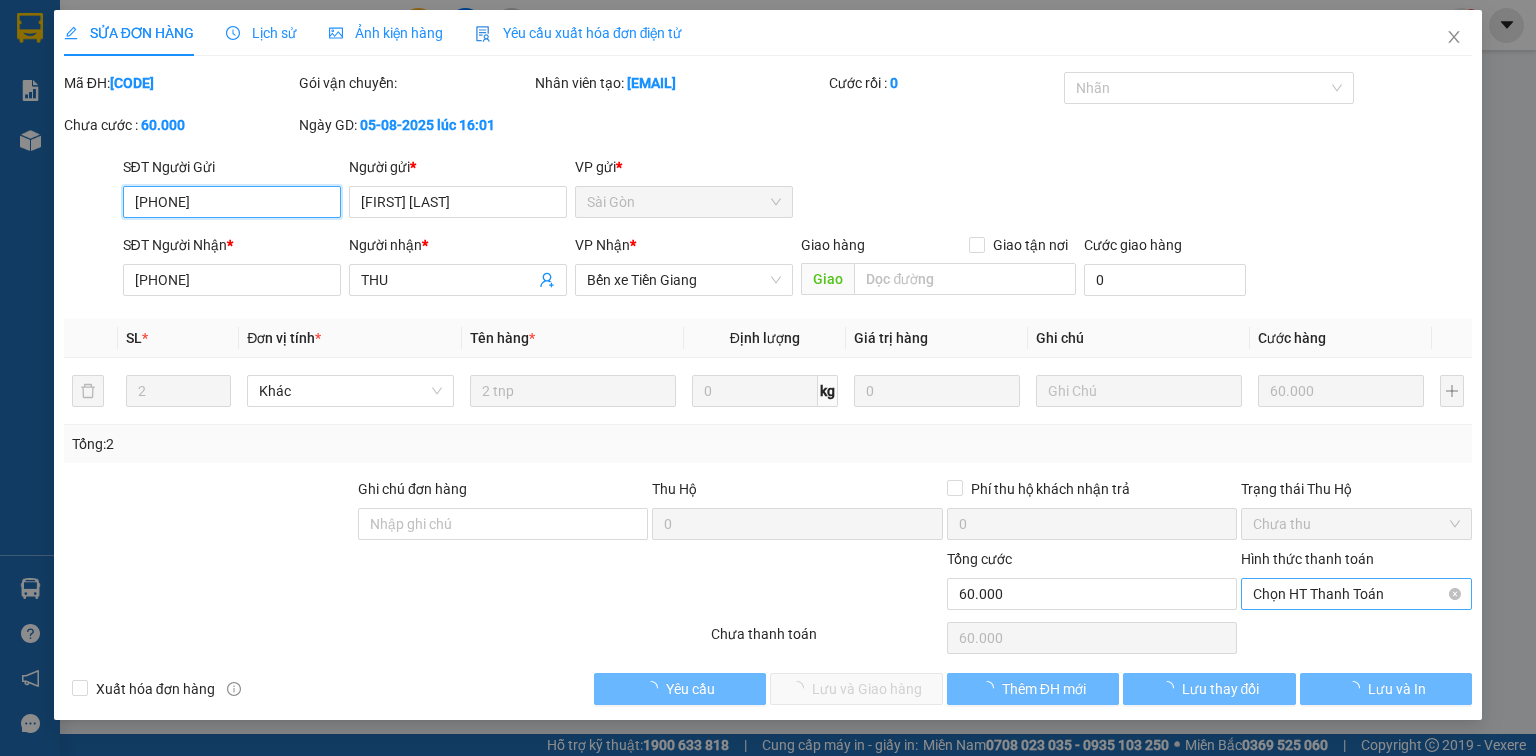 click on "Chọn HT Thanh Toán" at bounding box center (1356, 594) 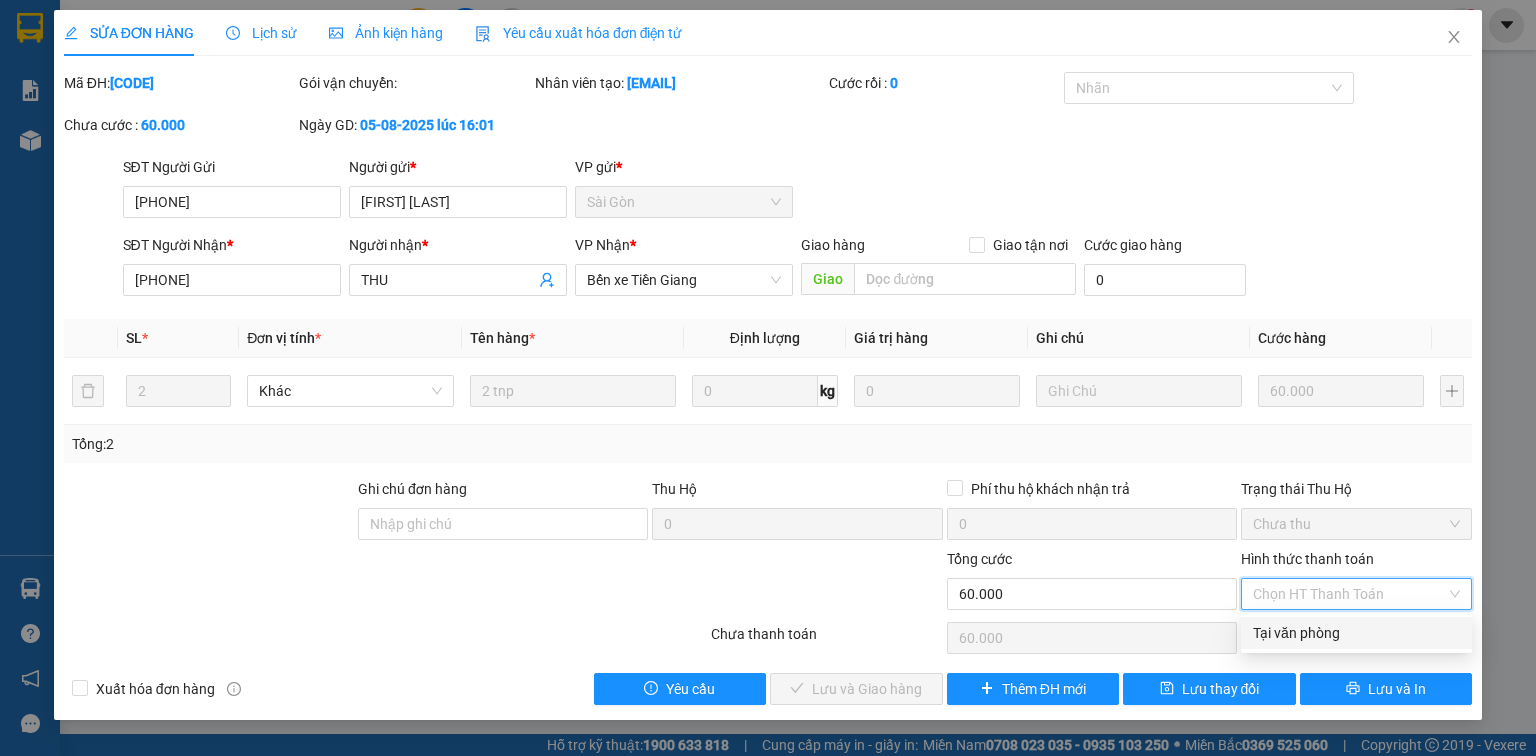 drag, startPoint x: 1308, startPoint y: 647, endPoint x: 1089, endPoint y: 669, distance: 220.10225 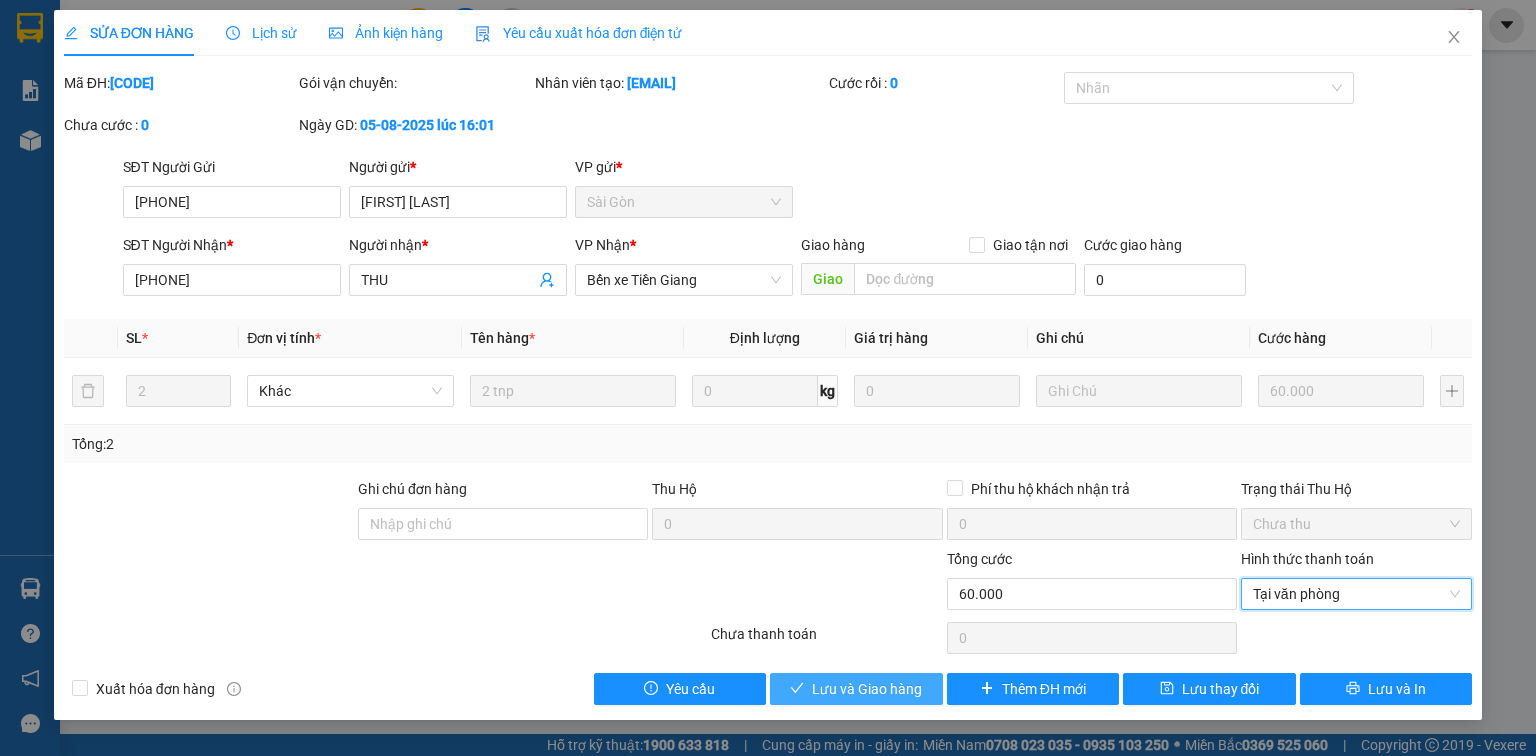 click on "Lưu và Giao hàng" at bounding box center [867, 689] 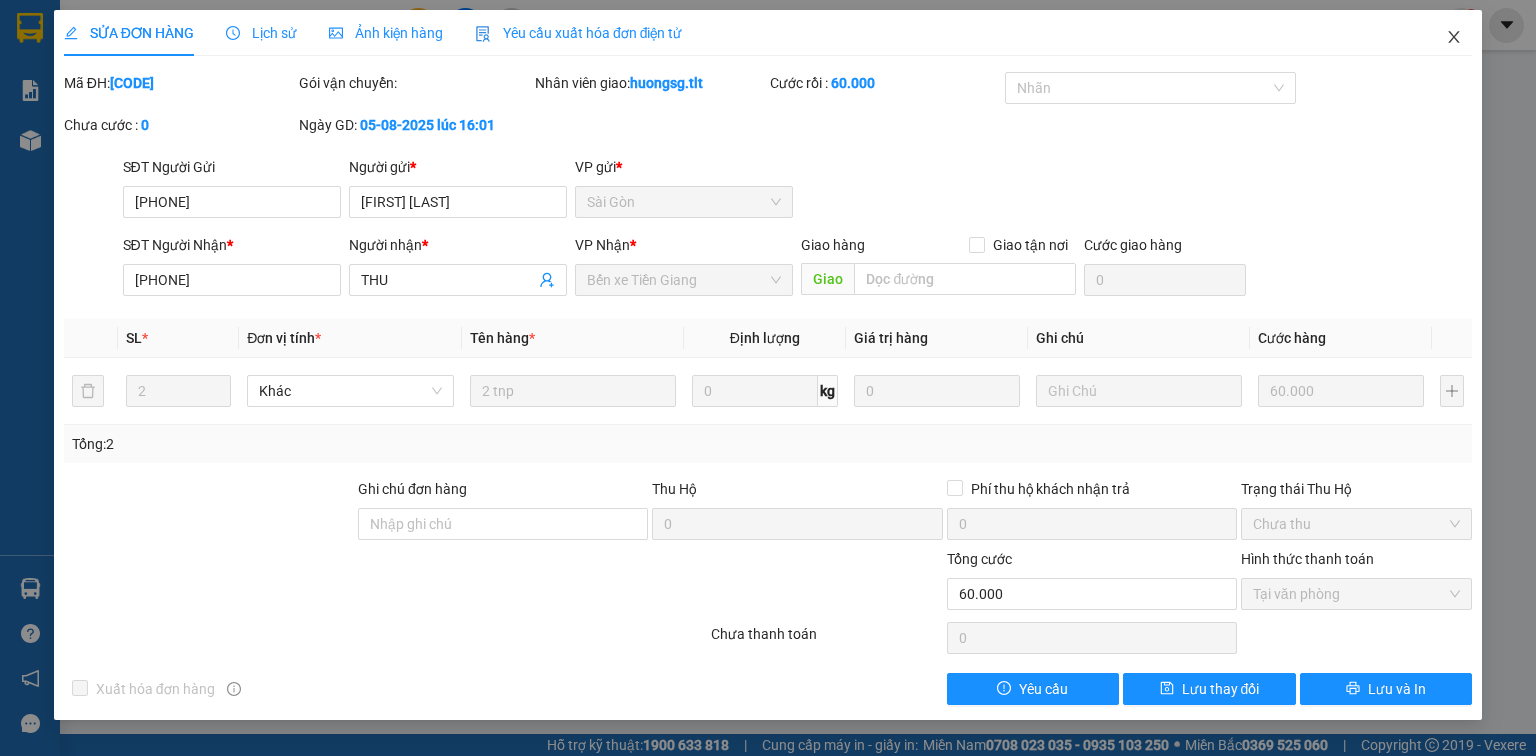 click at bounding box center (1454, 38) 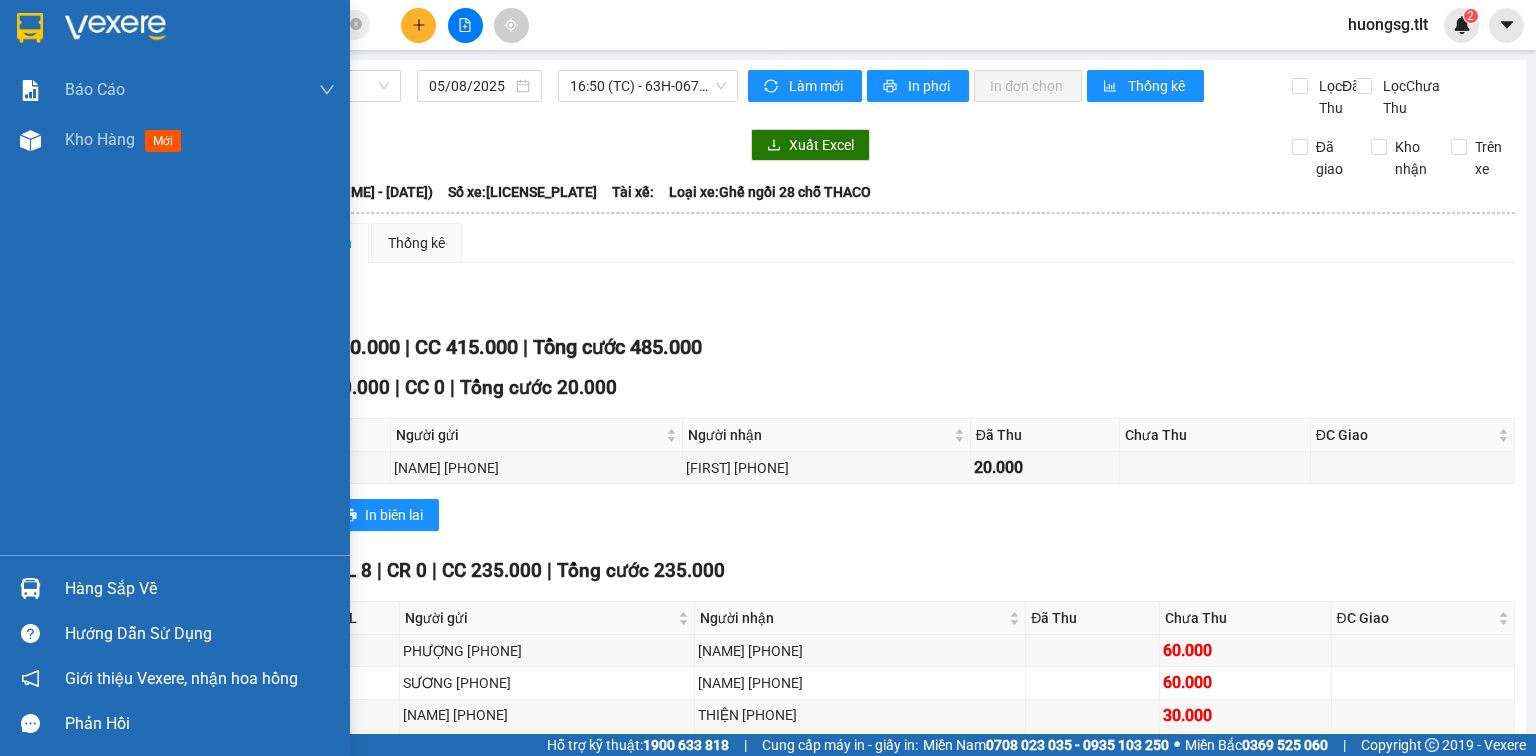 click on "Hàng sắp về" at bounding box center (175, 588) 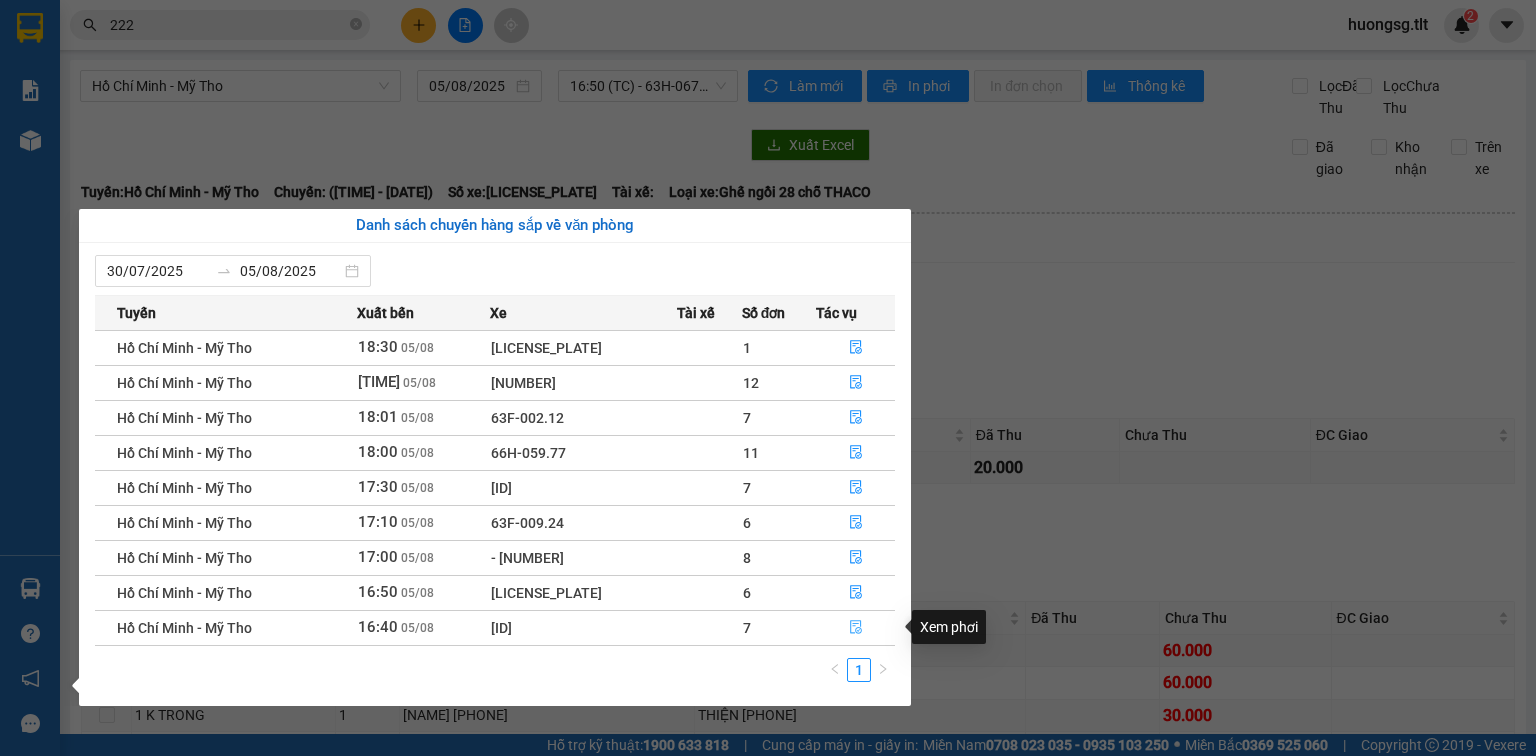 click at bounding box center (856, 628) 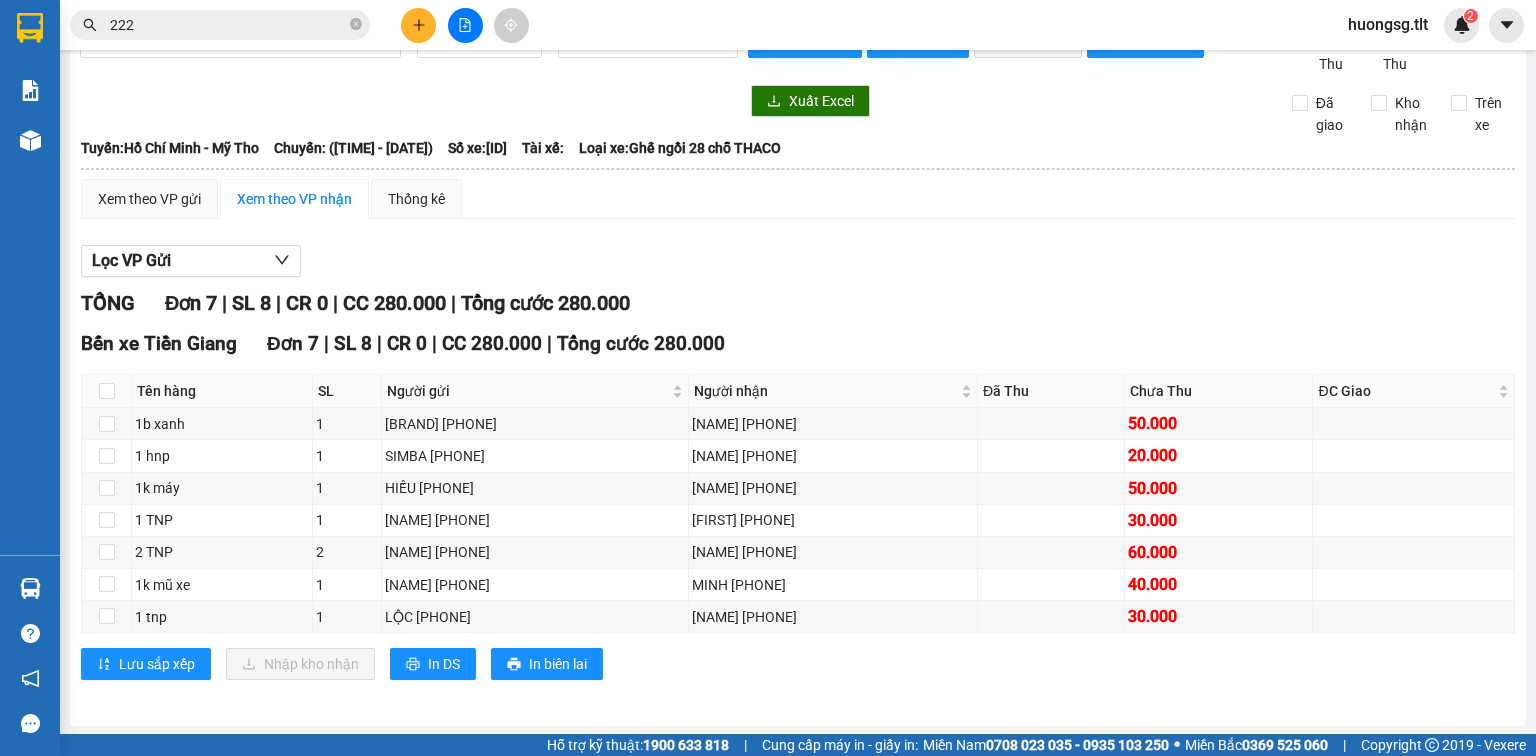 scroll, scrollTop: 65, scrollLeft: 0, axis: vertical 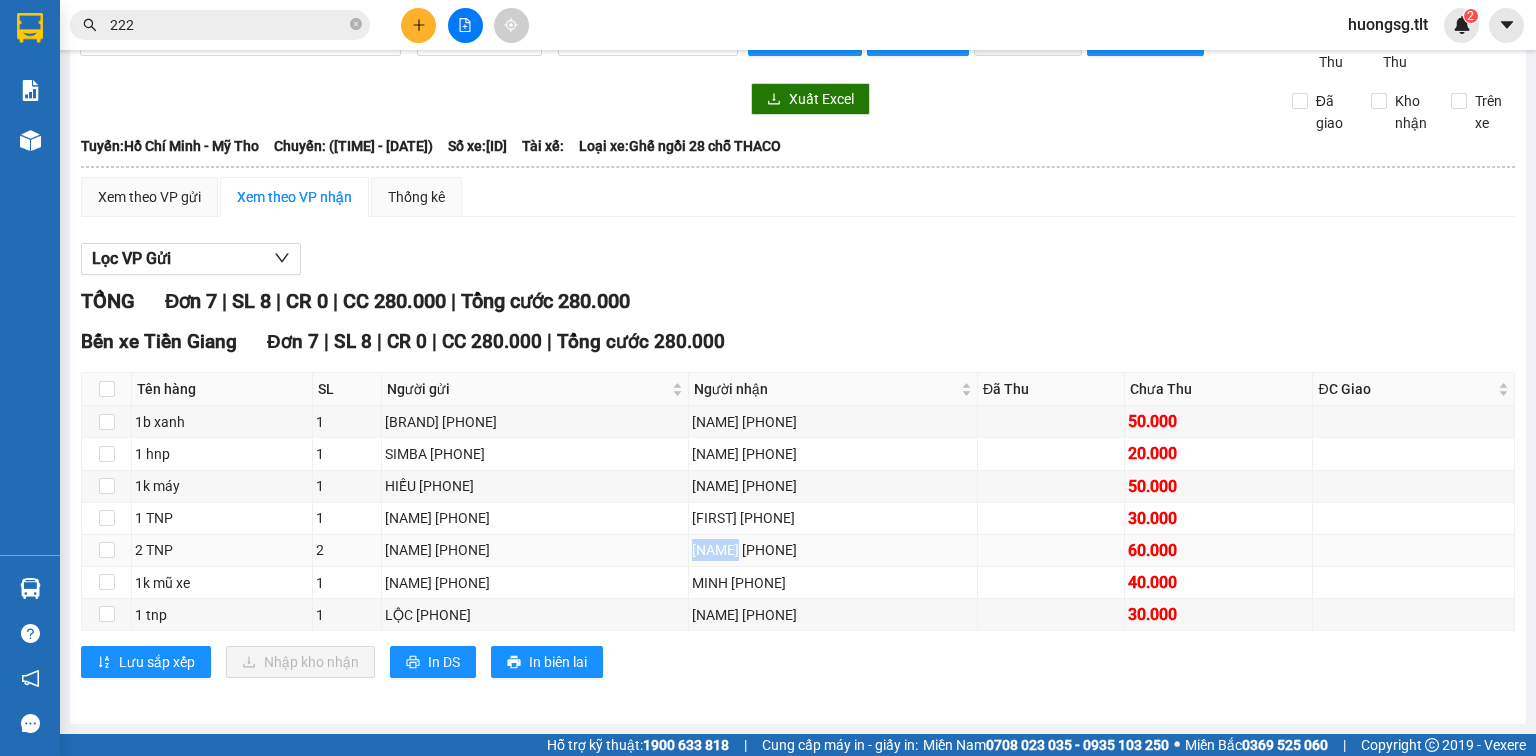 drag, startPoint x: 615, startPoint y: 551, endPoint x: 700, endPoint y: 538, distance: 85.98837 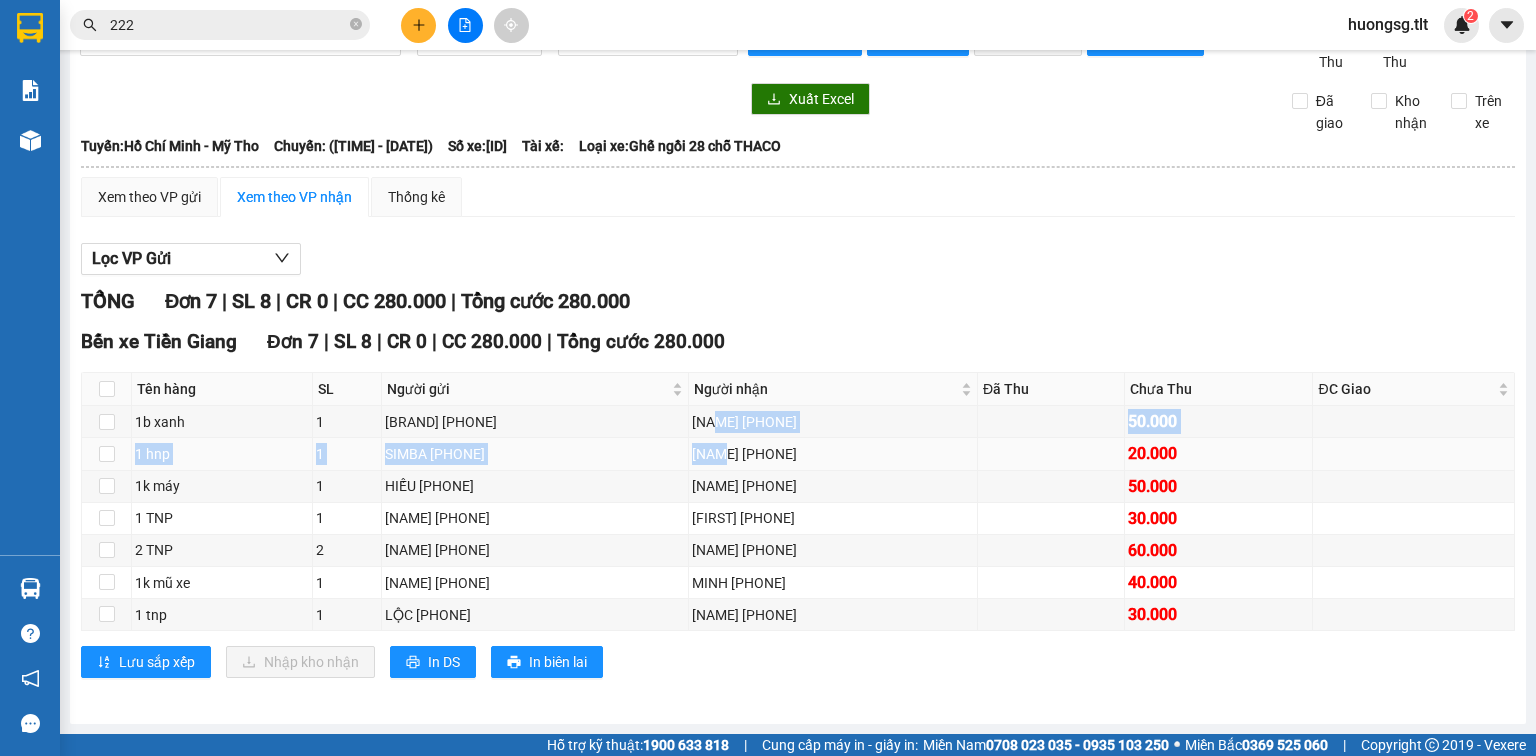click on "1b xanh 1 [ITEM] [PHONE] [NAME] [PHONE] [PRICE] 1k máy 1 [NAME]  [PHONE] [NAME] [PHONE] [PRICE] 1 TNP 1 [NAME] [PHONE] [NAME] [PHONE] [PRICE] 2 TNP 2 [NAME] [PHONE] [NAME] [PHONE] [PRICE] 1 tnp 1  [NAME] [PHONE] [NAME] [PHONE] [PRICE]" at bounding box center [798, 518] 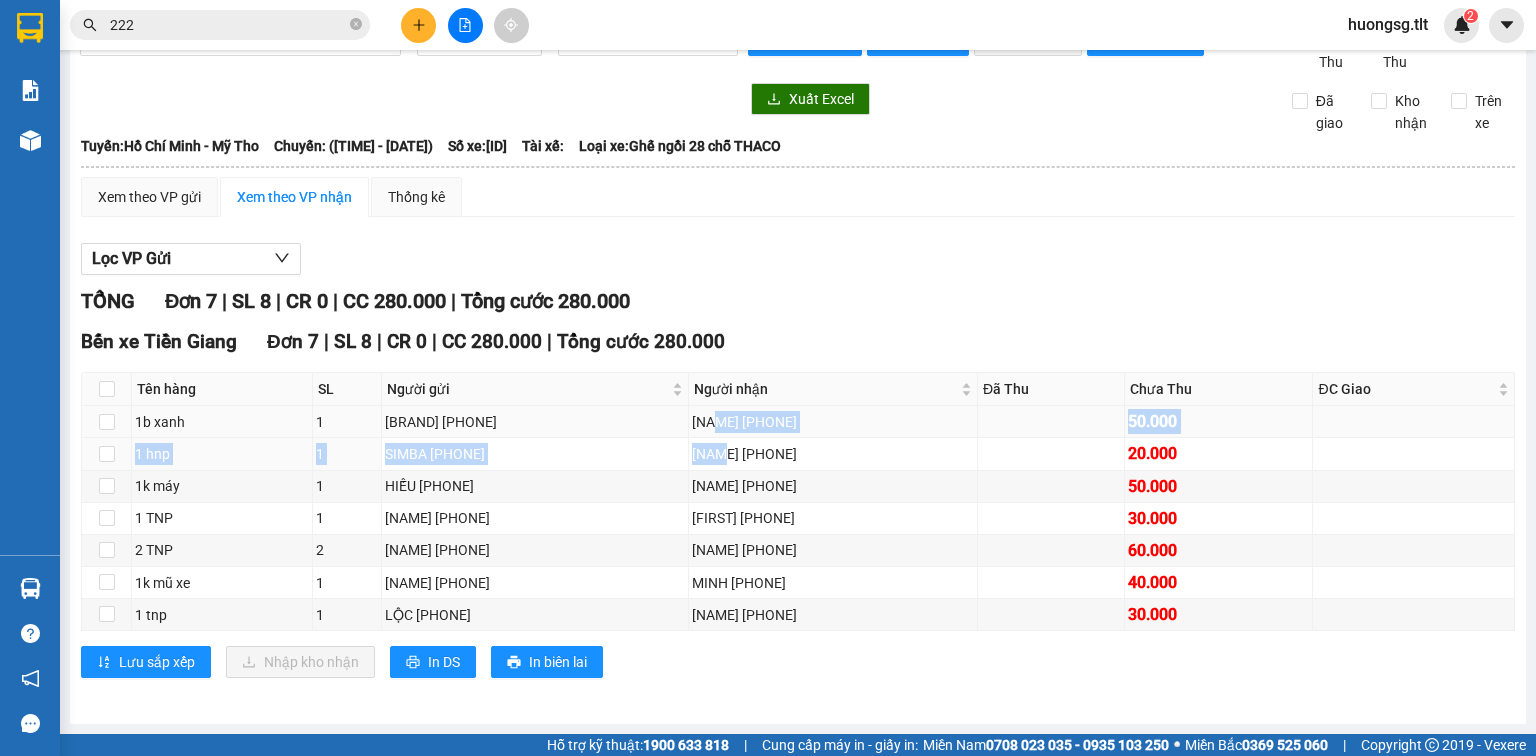 click on "[NAME] [PHONE]" at bounding box center (833, 422) 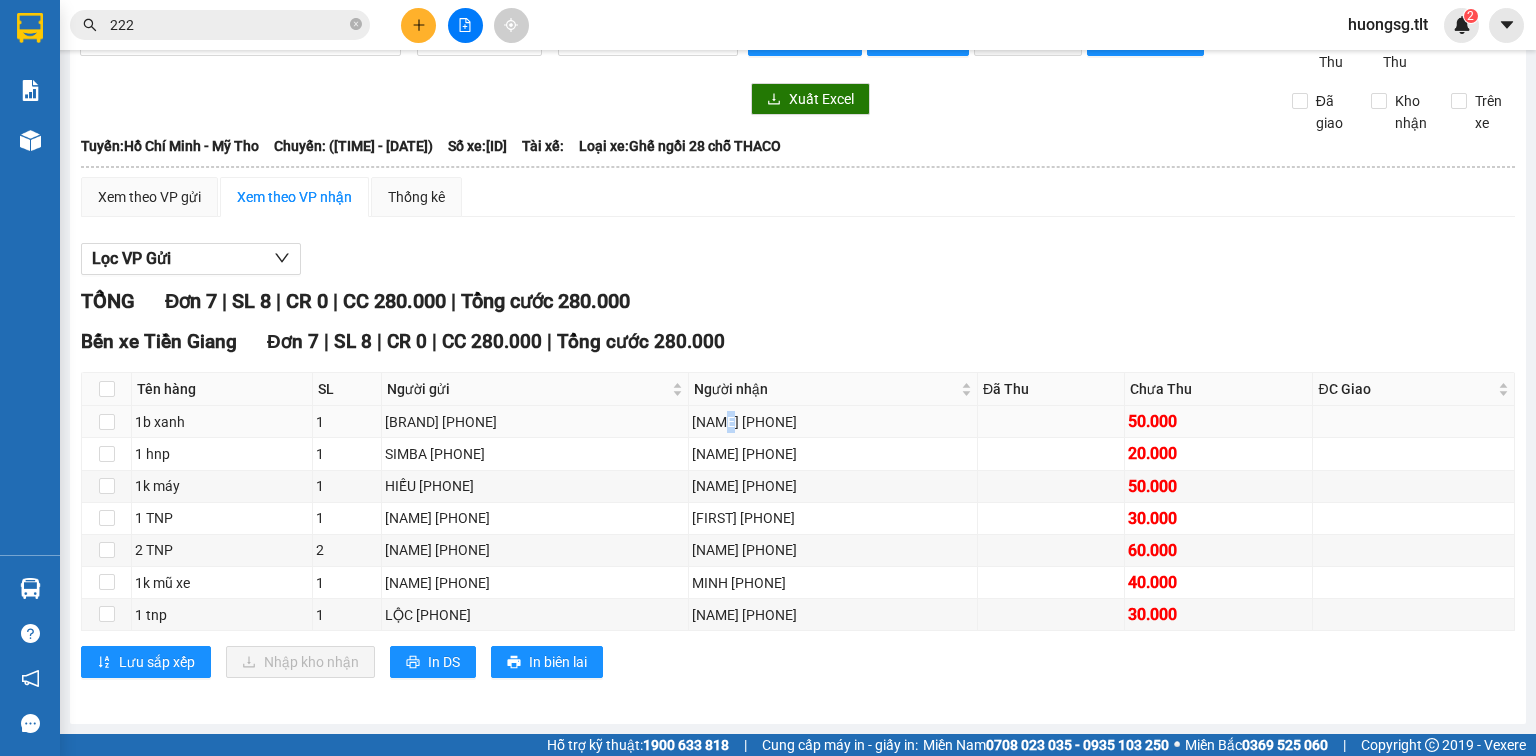 click on "[NAME] [PHONE]" at bounding box center (833, 422) 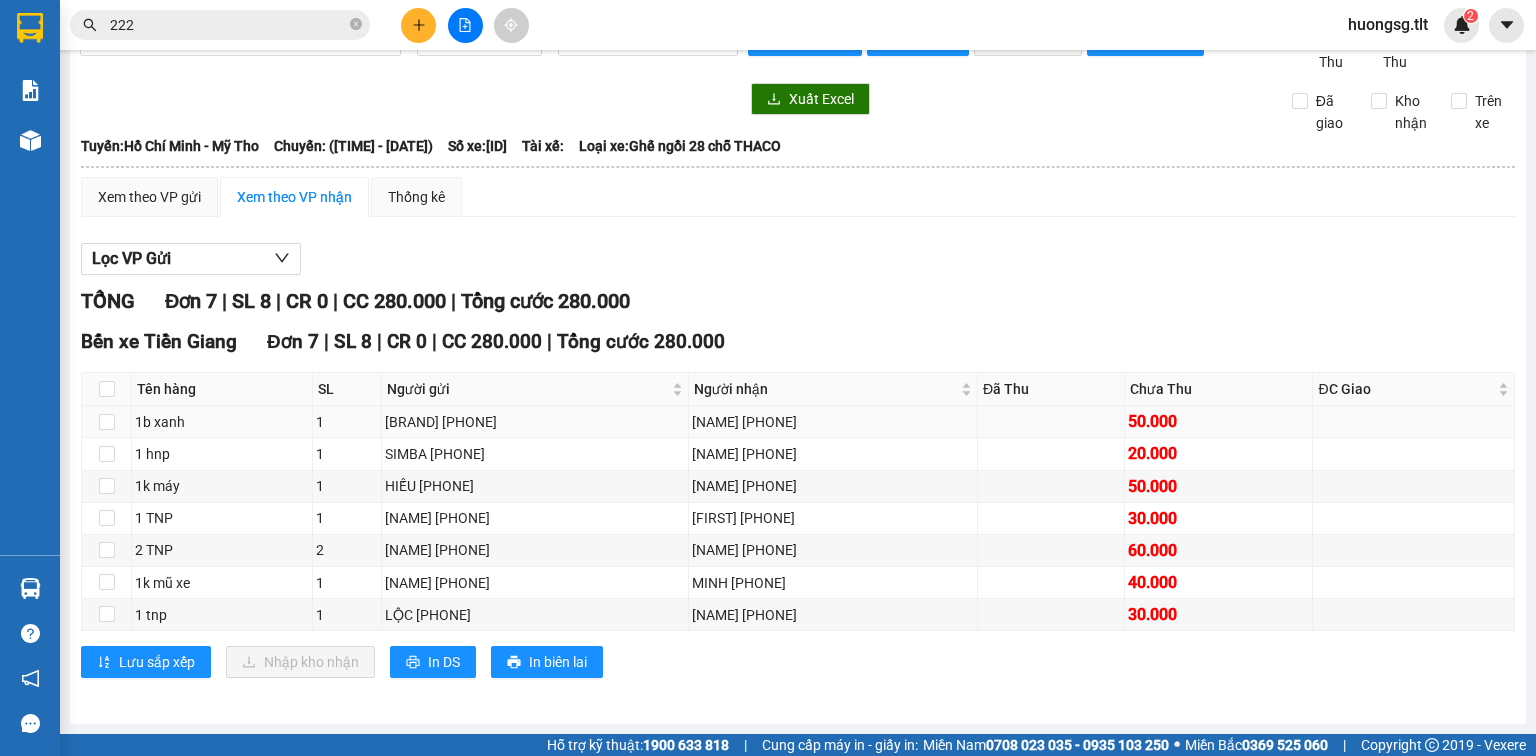 click on "[NAME] [PHONE]" at bounding box center (833, 422) 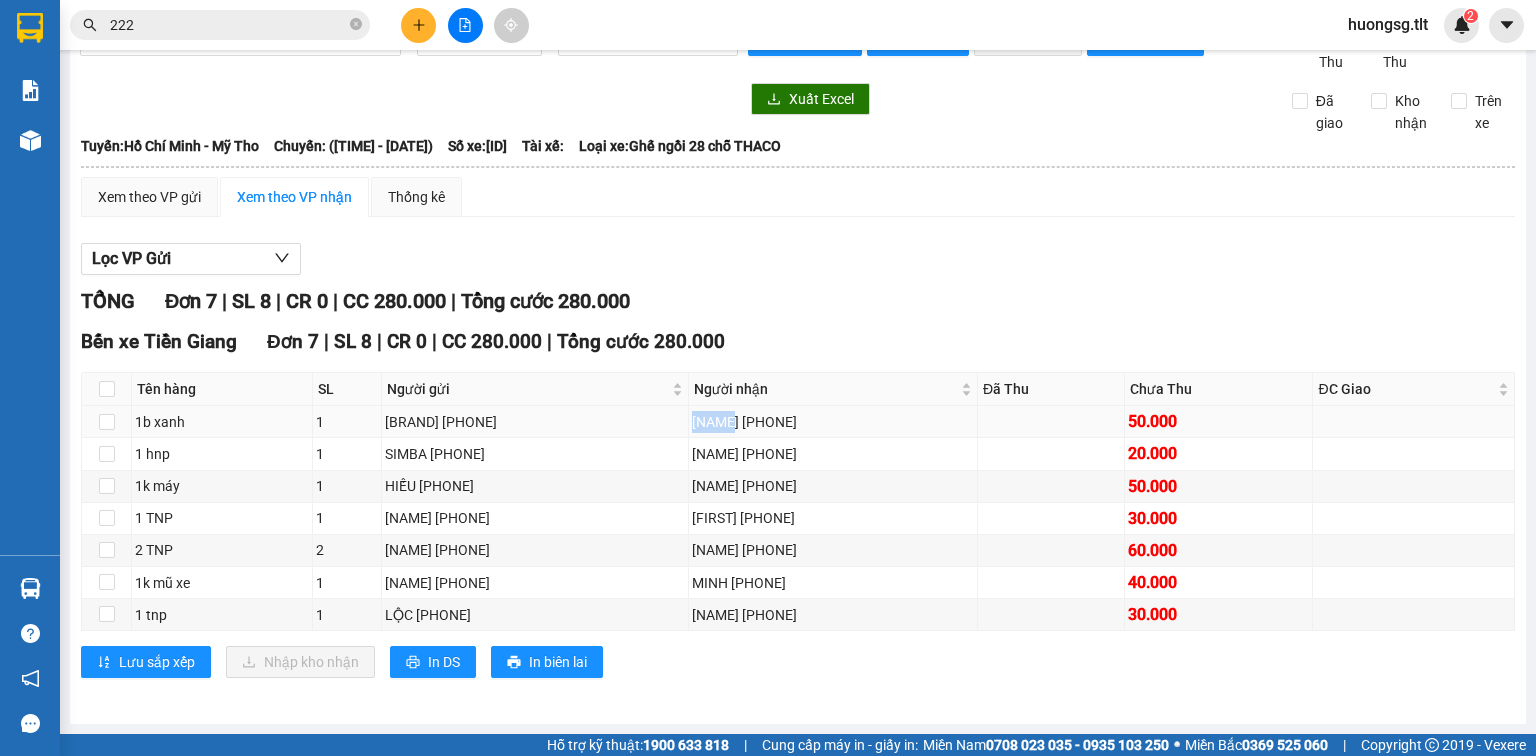 click on "[NAME] [PHONE]" at bounding box center (833, 422) 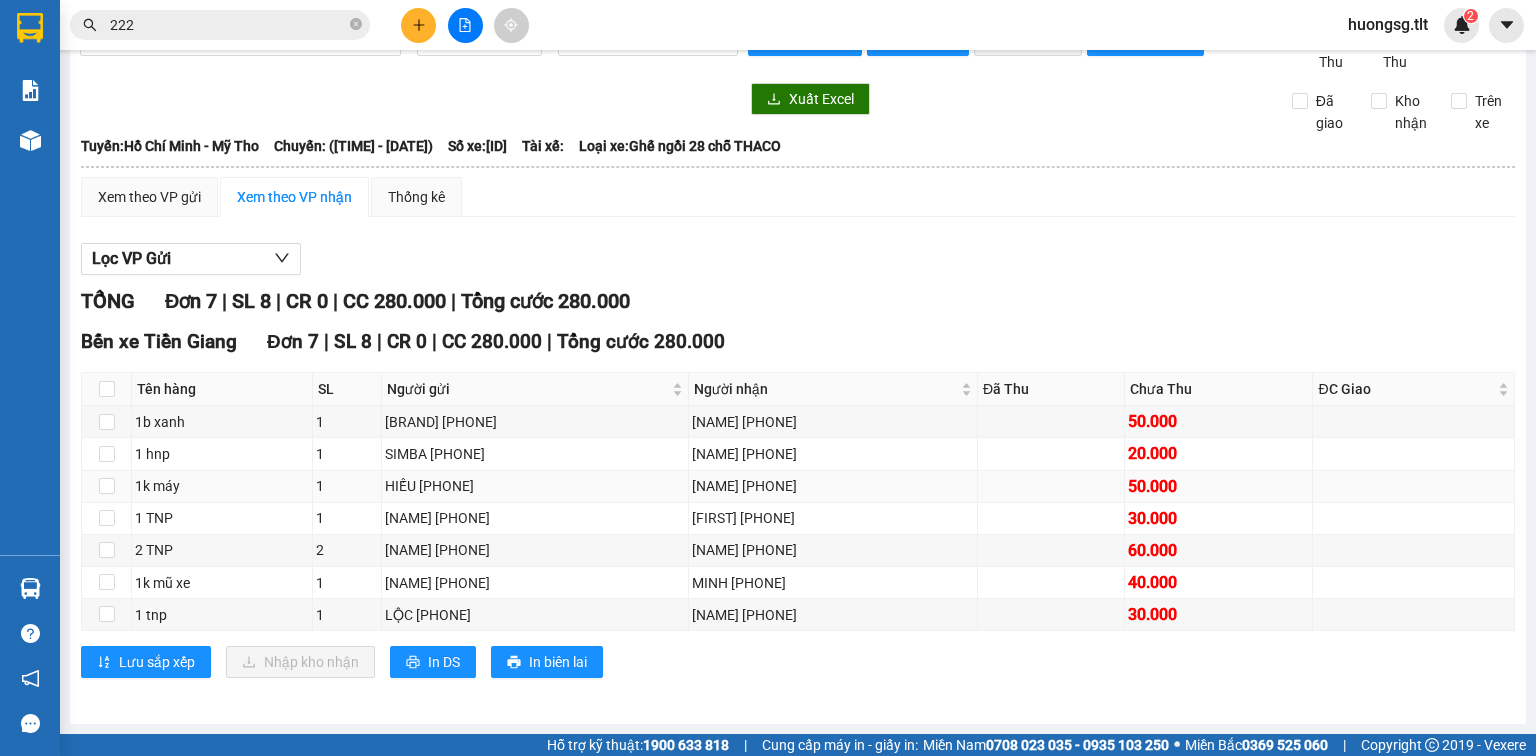 click on "HIẾU  [PHONE]" at bounding box center (535, 487) 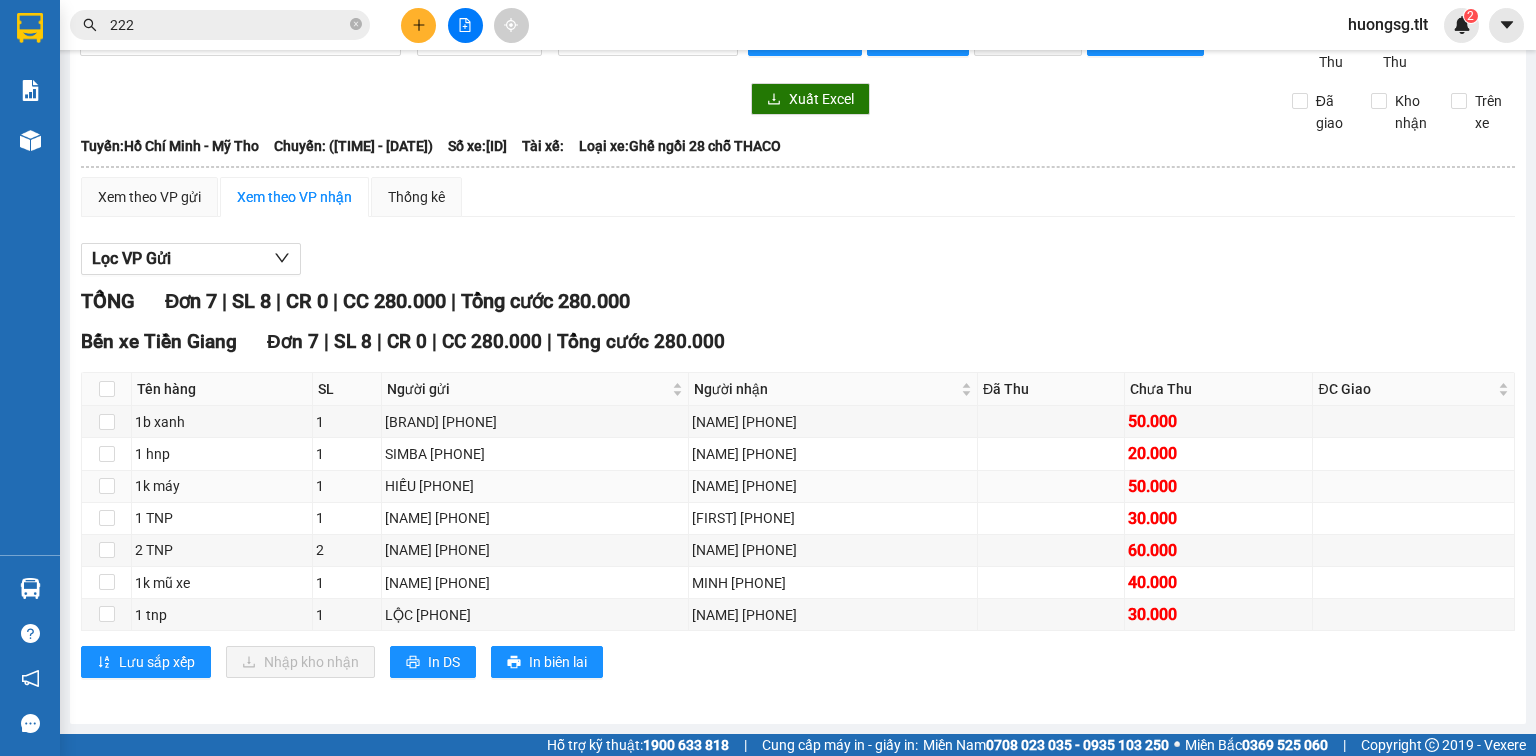 click on "[NAME] [PHONE]" at bounding box center (833, 486) 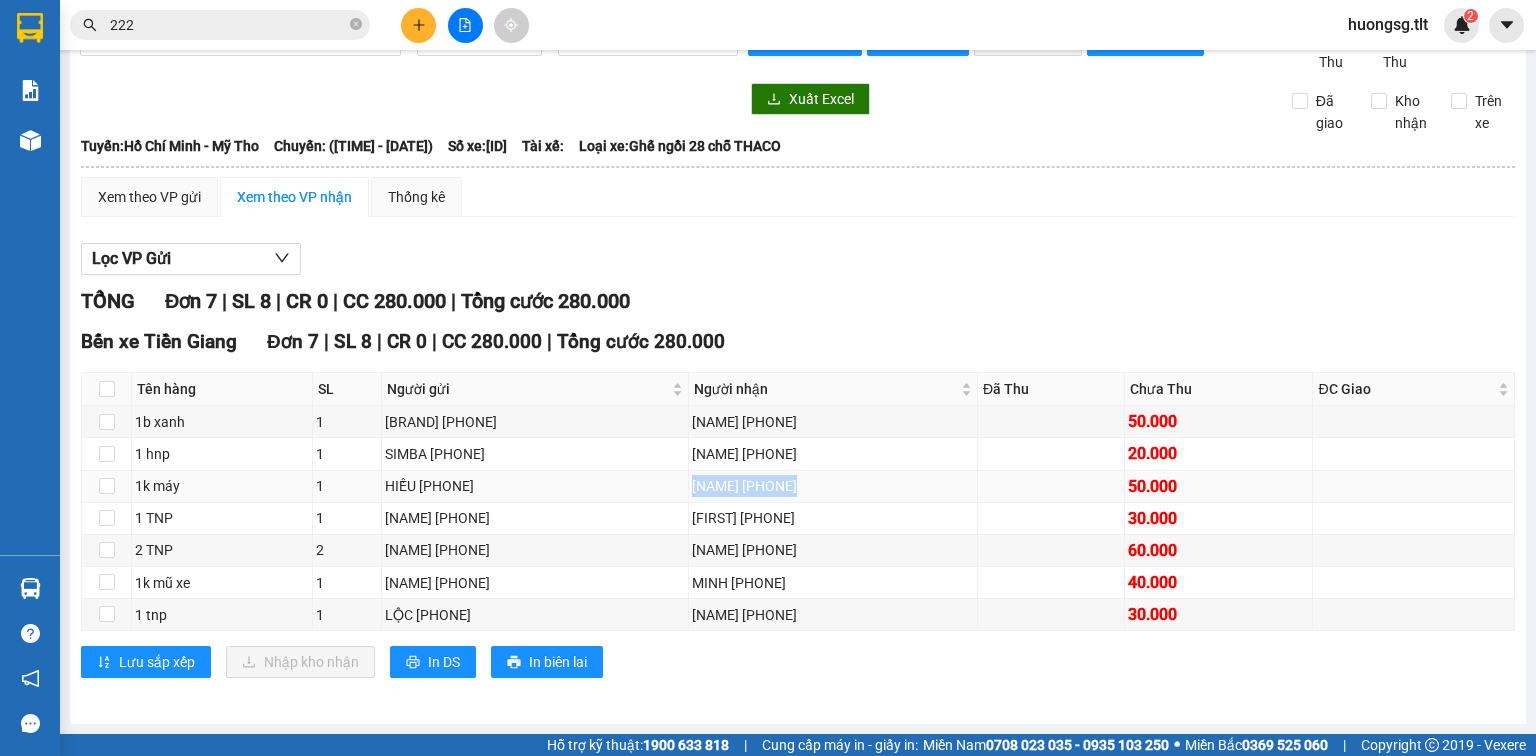 click on "[NAME] [PHONE]" at bounding box center [833, 486] 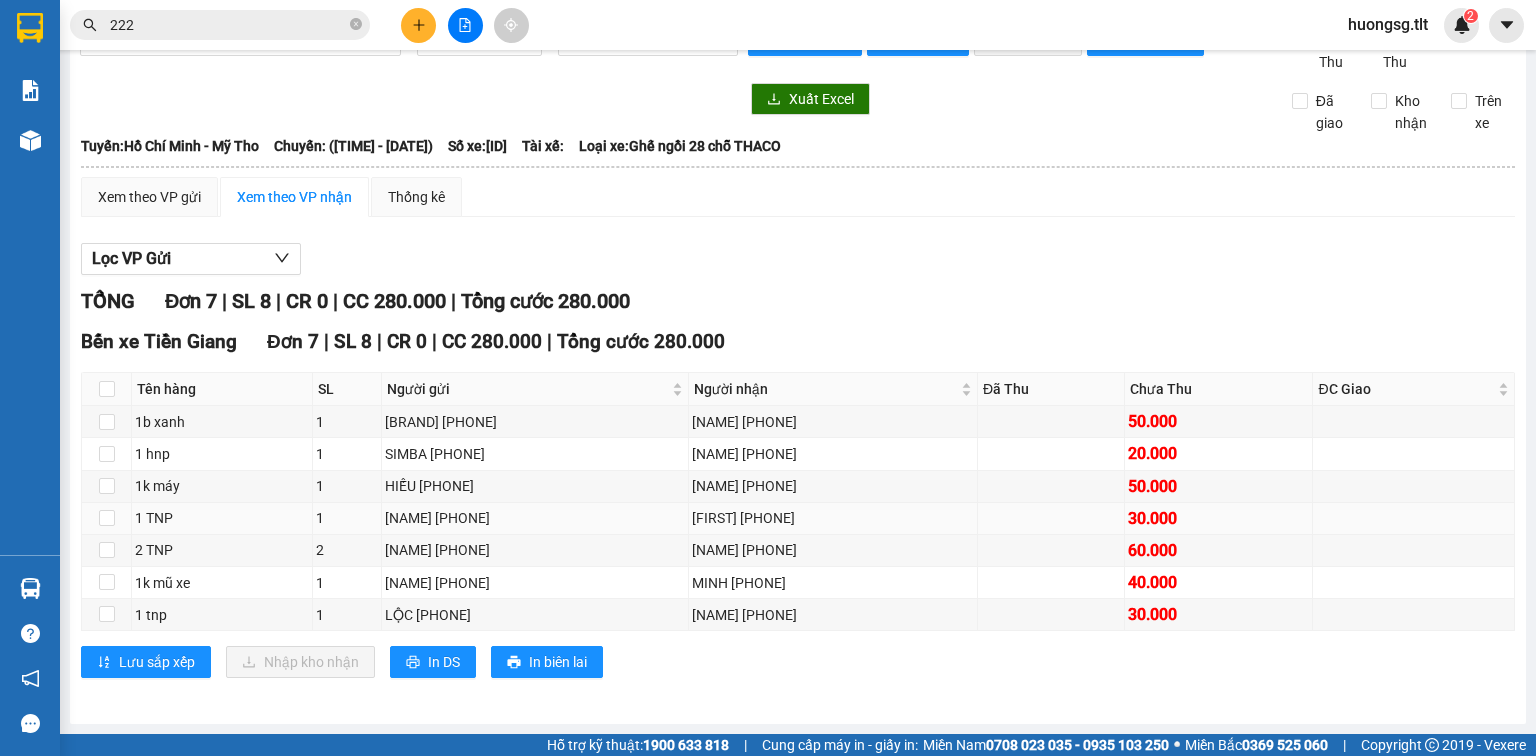 click on "[FIRST] [PHONE]" at bounding box center [833, 518] 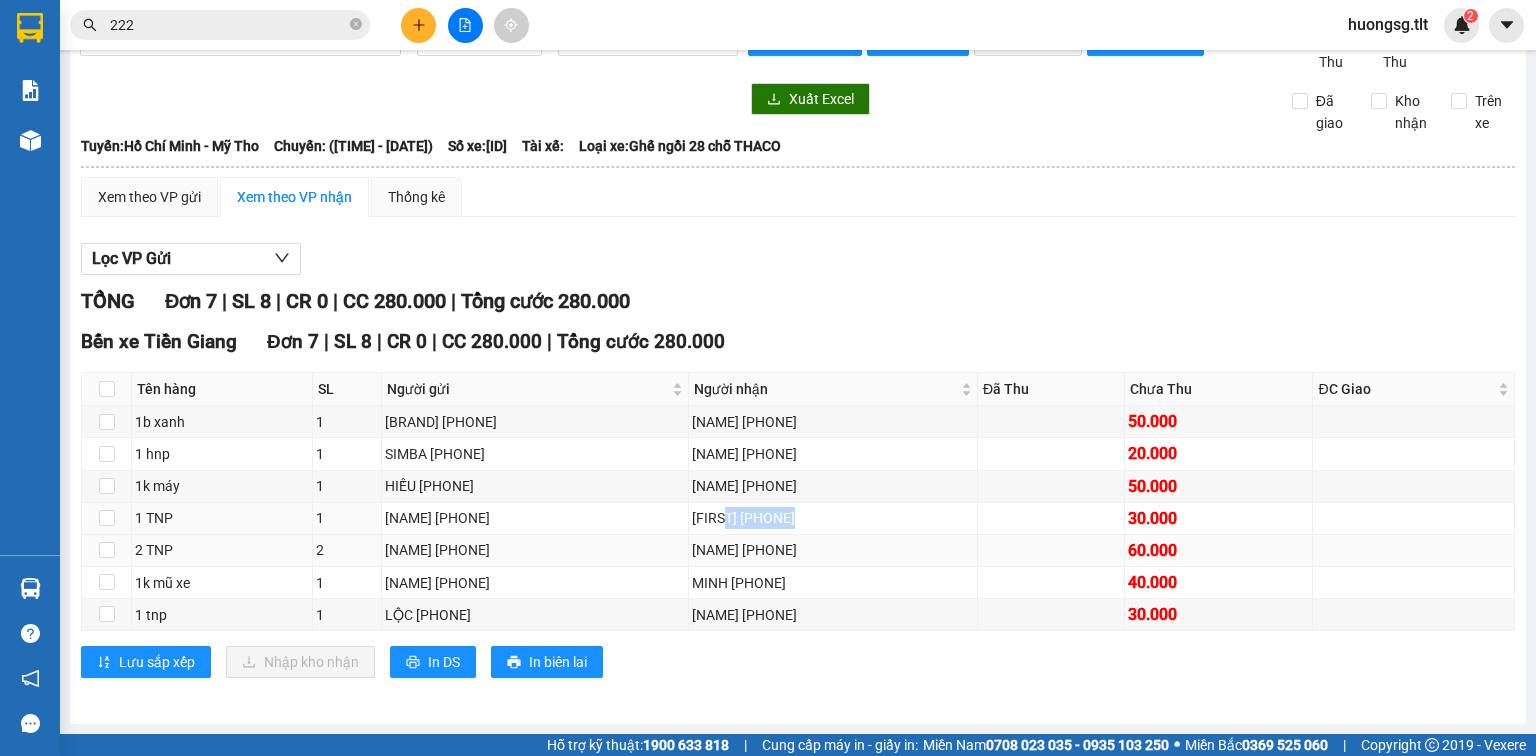 drag, startPoint x: 744, startPoint y: 524, endPoint x: 738, endPoint y: 540, distance: 17.088007 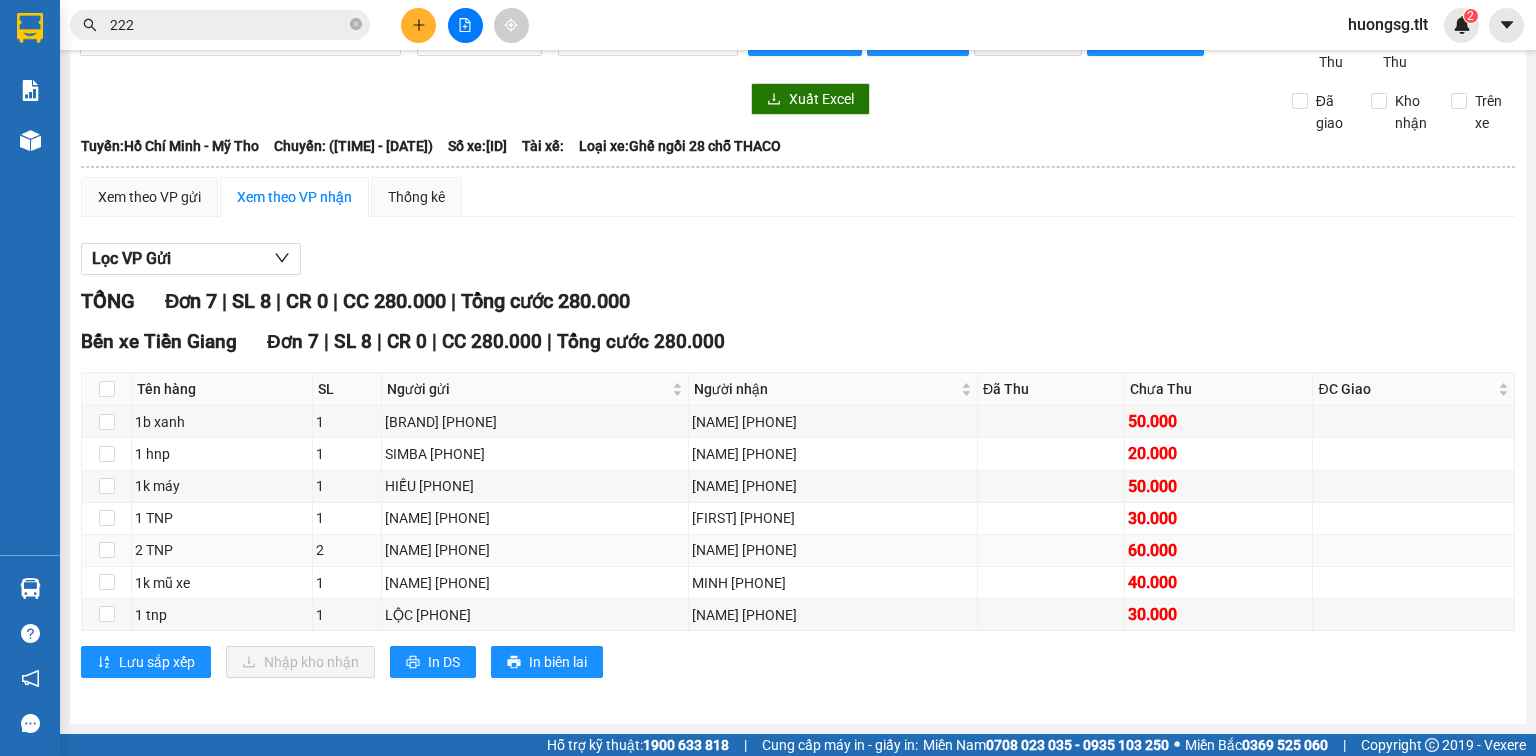 click on "[NAME] [PHONE]" at bounding box center [833, 550] 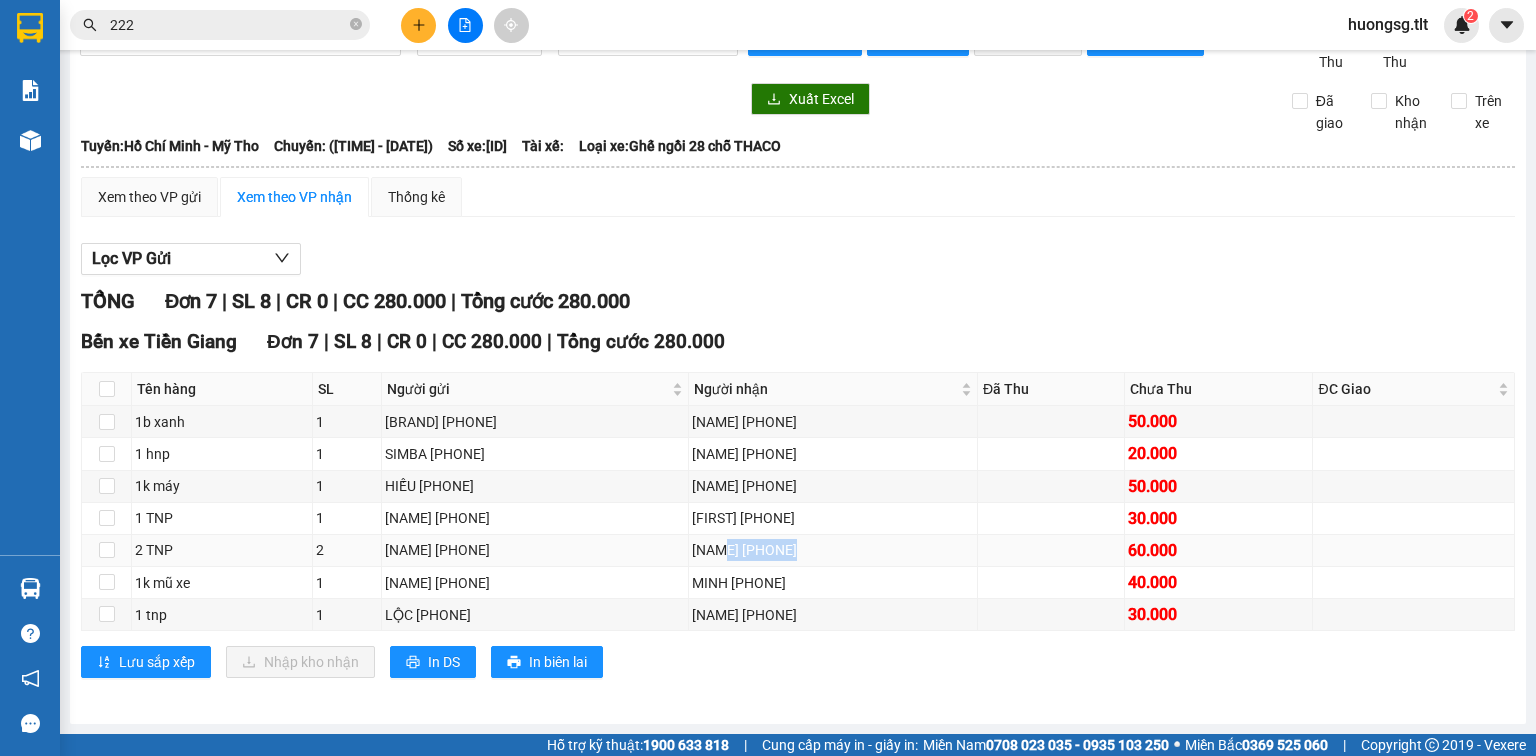 click on "[NAME] [PHONE]" at bounding box center (833, 550) 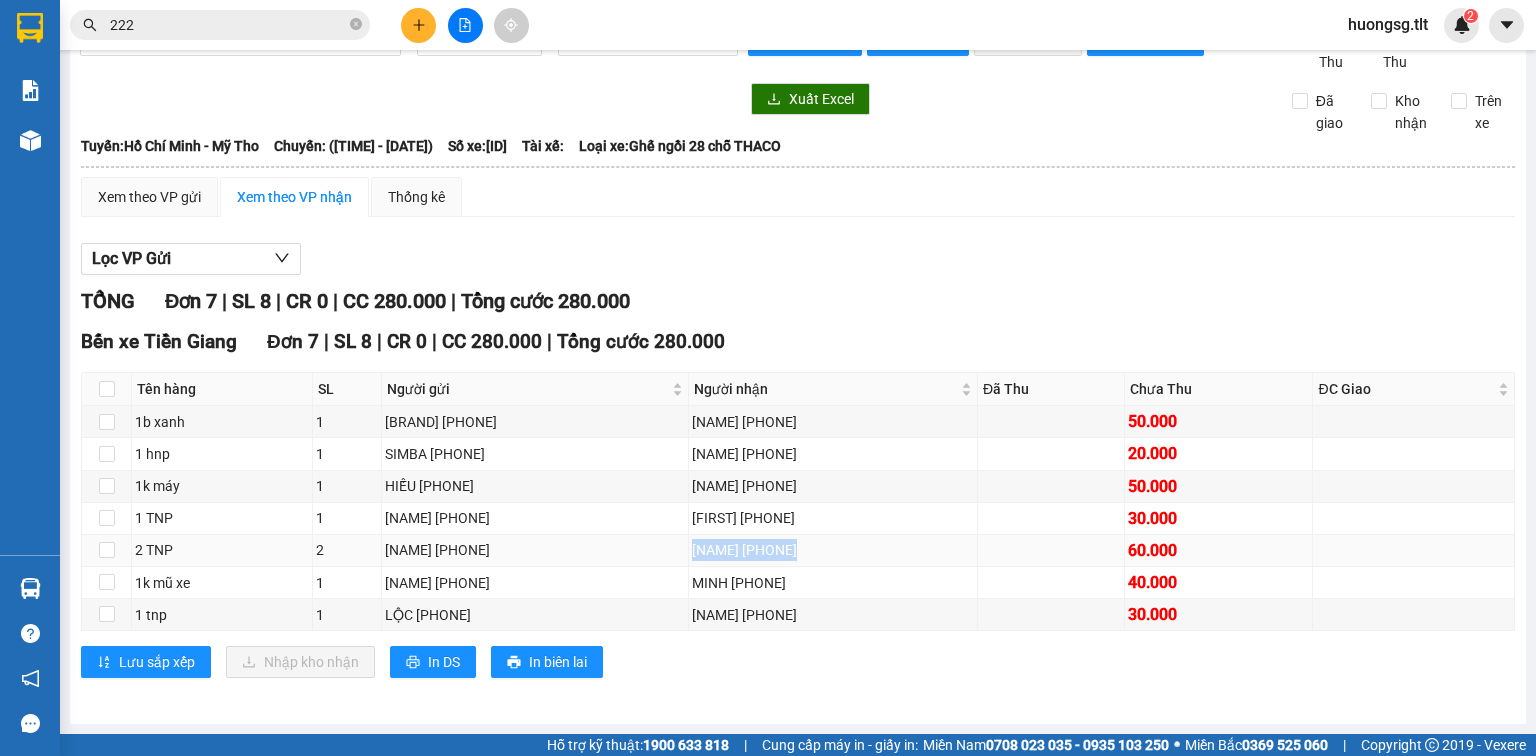 click on "[NAME] [PHONE]" at bounding box center [833, 551] 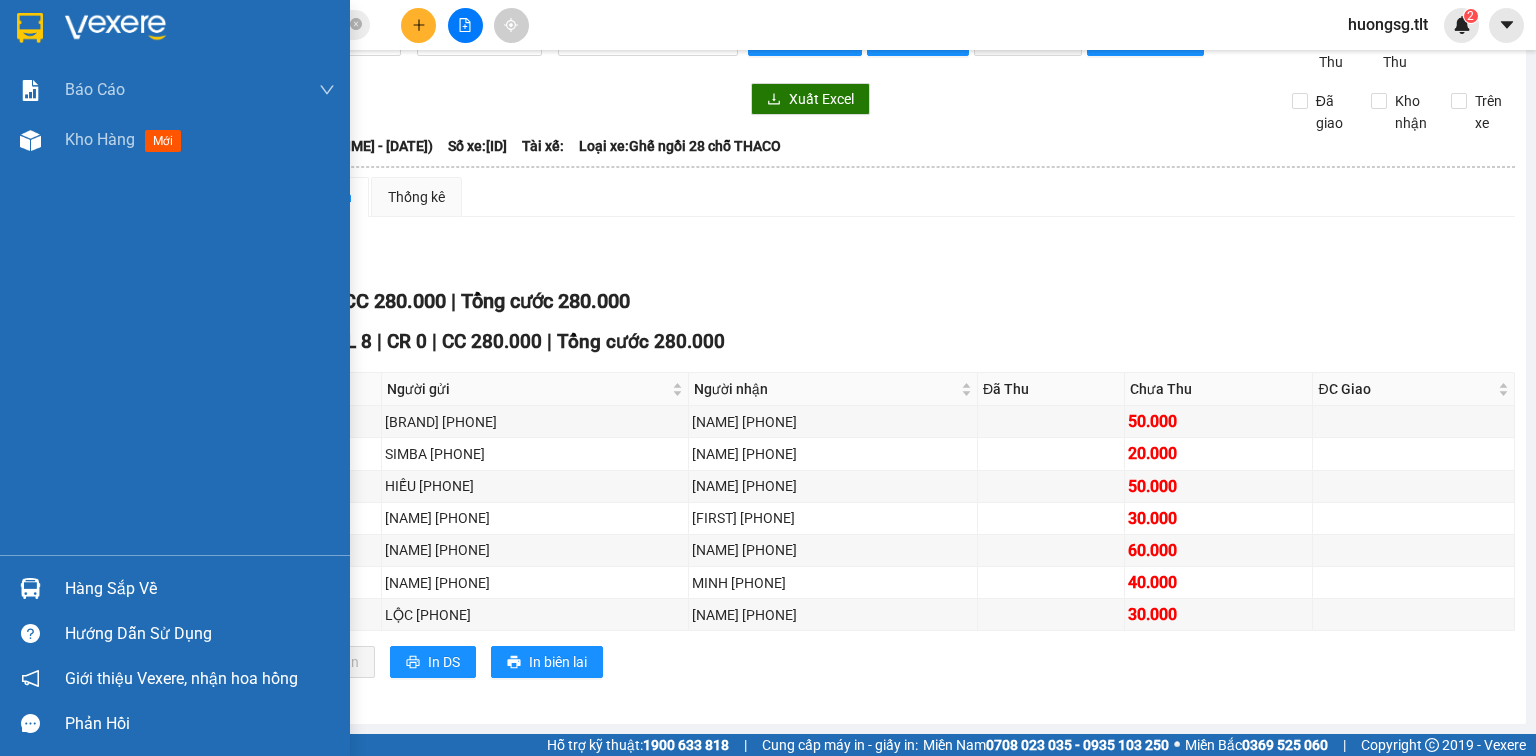 click at bounding box center (30, 588) 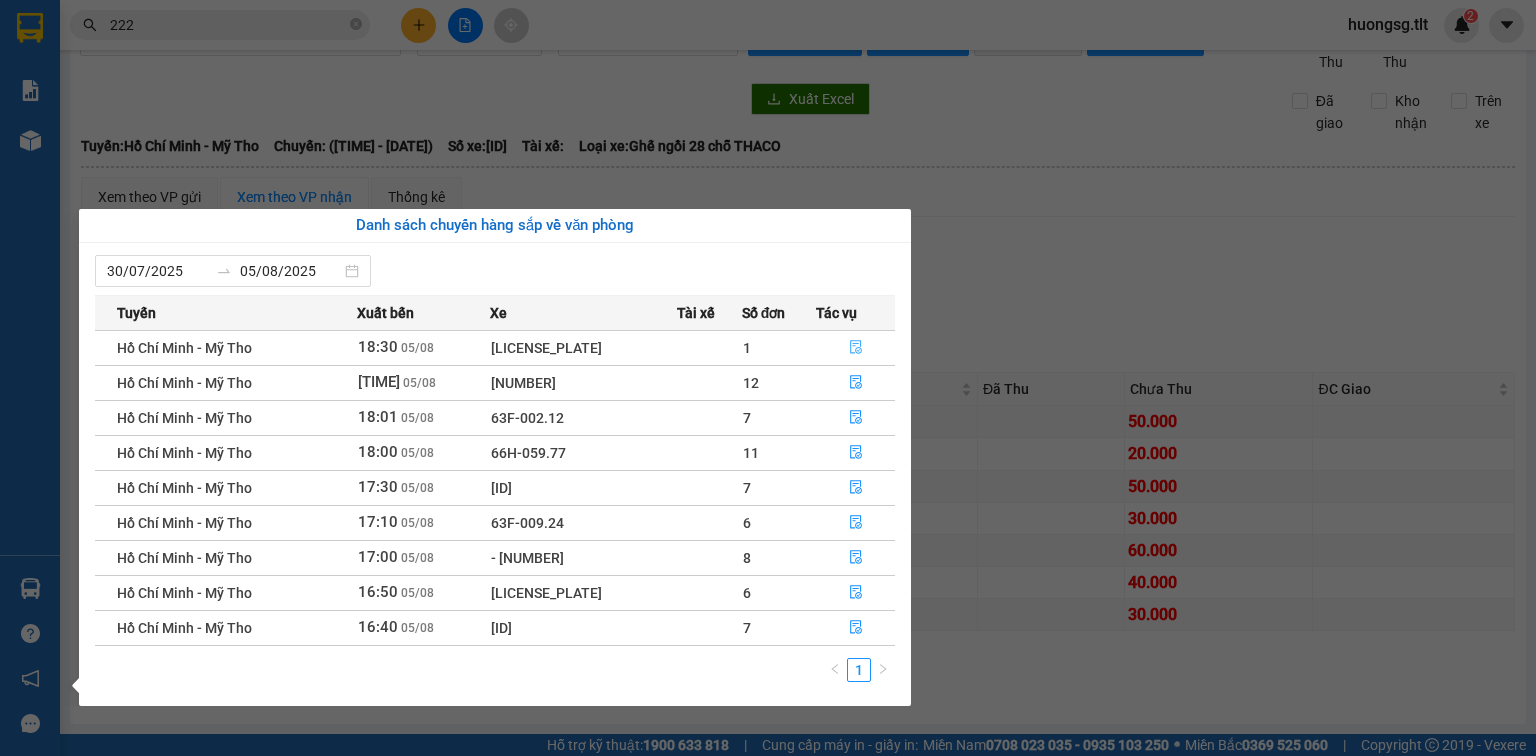 click at bounding box center (856, 348) 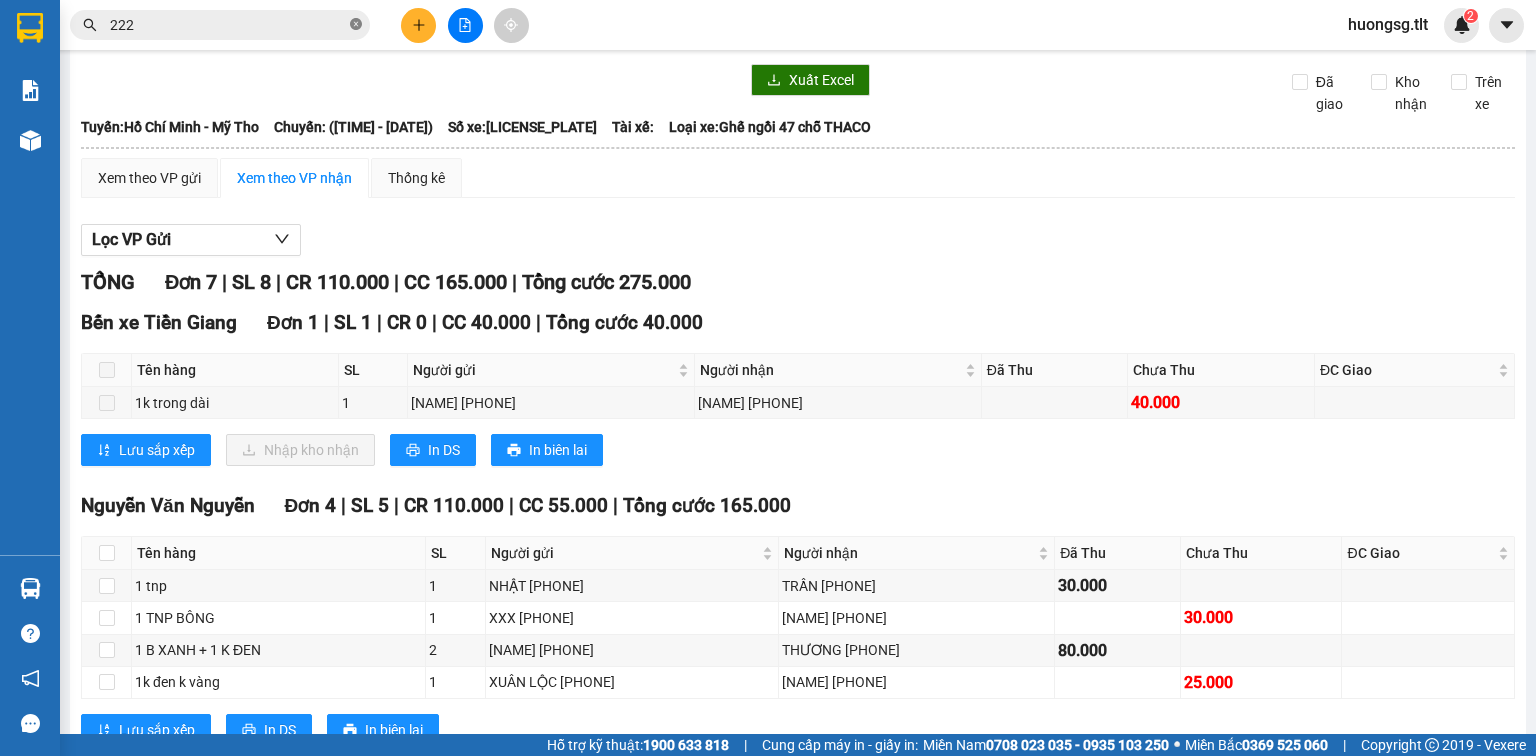 click 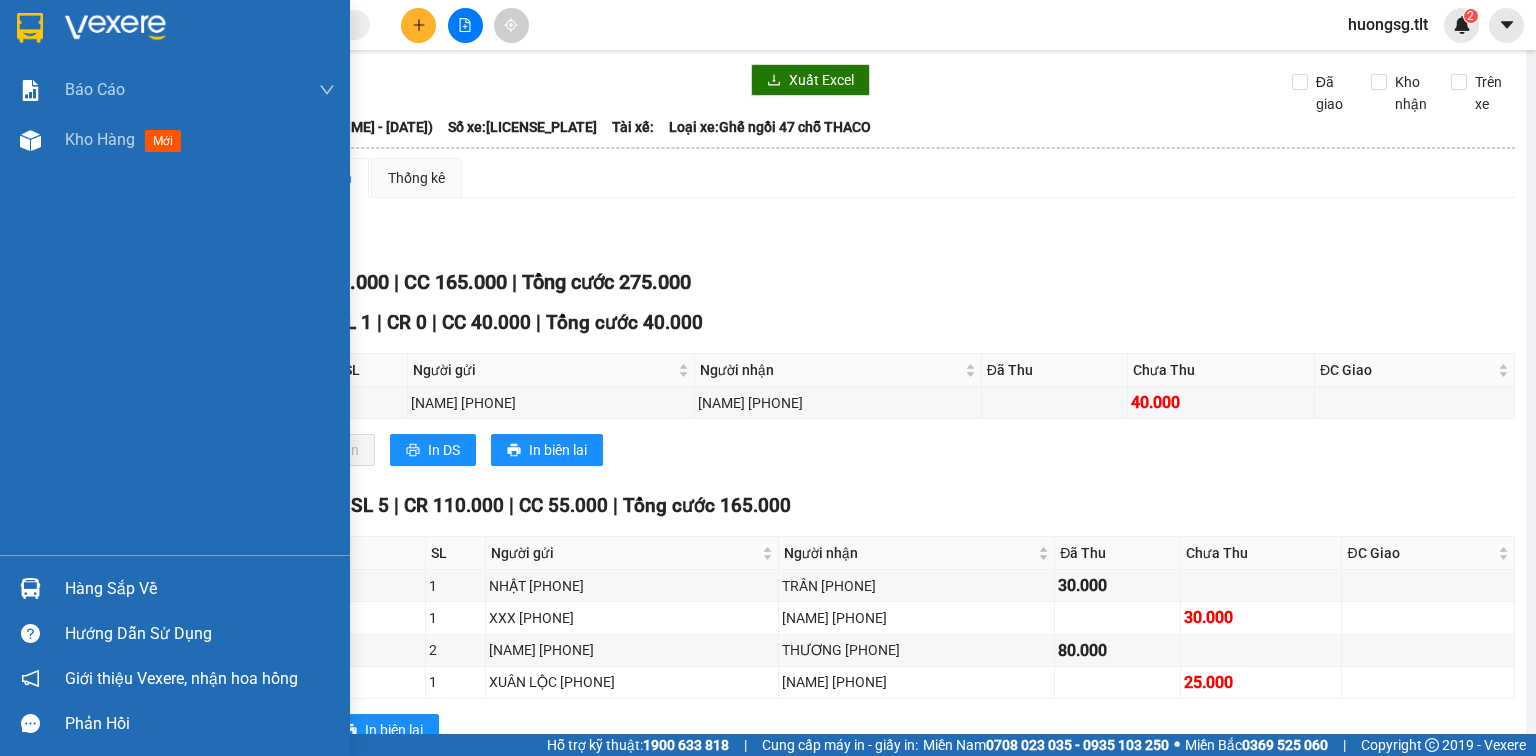 click on "Hàng sắp về" at bounding box center (175, 588) 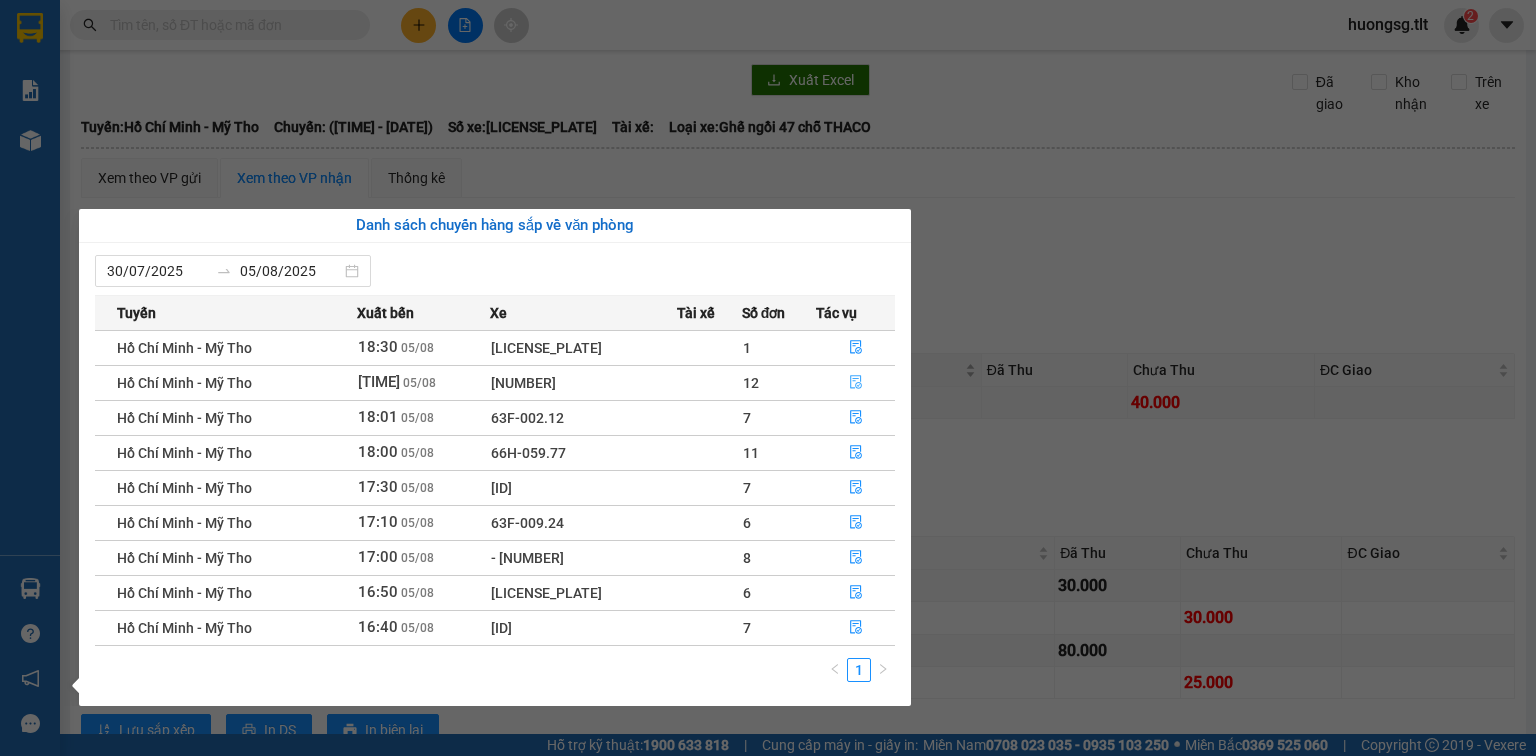 click at bounding box center [856, 383] 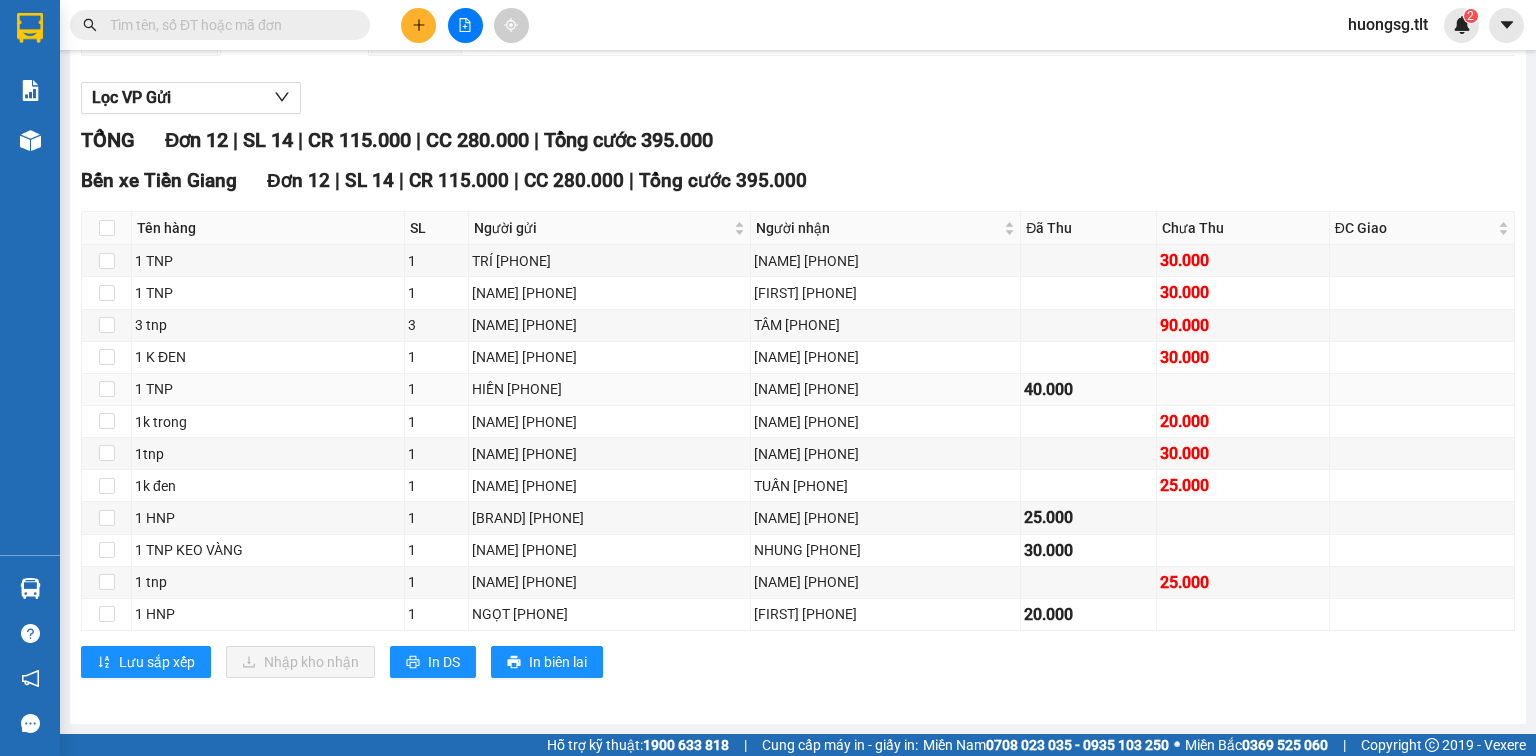 scroll, scrollTop: 224, scrollLeft: 0, axis: vertical 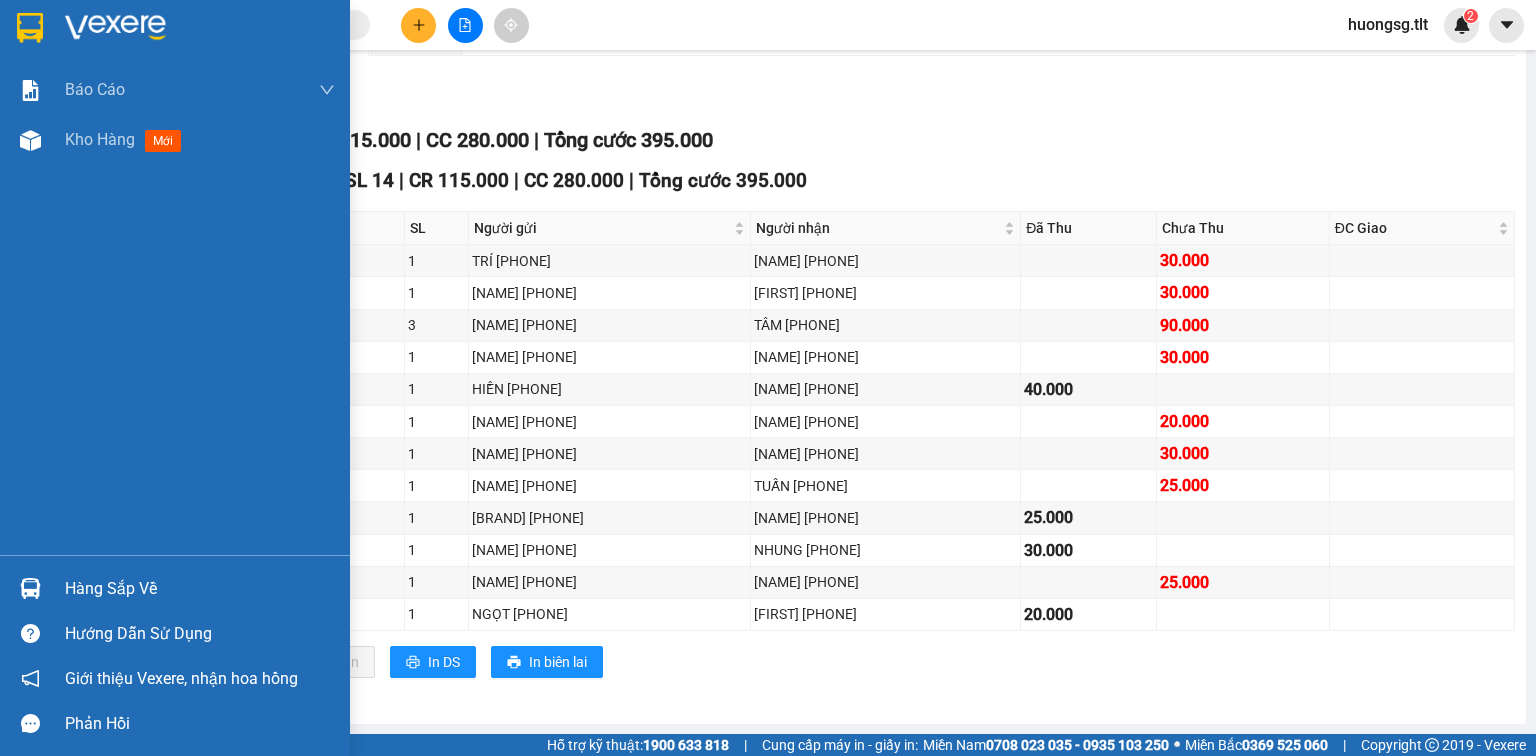 drag, startPoint x: 29, startPoint y: 544, endPoint x: 41, endPoint y: 555, distance: 16.27882 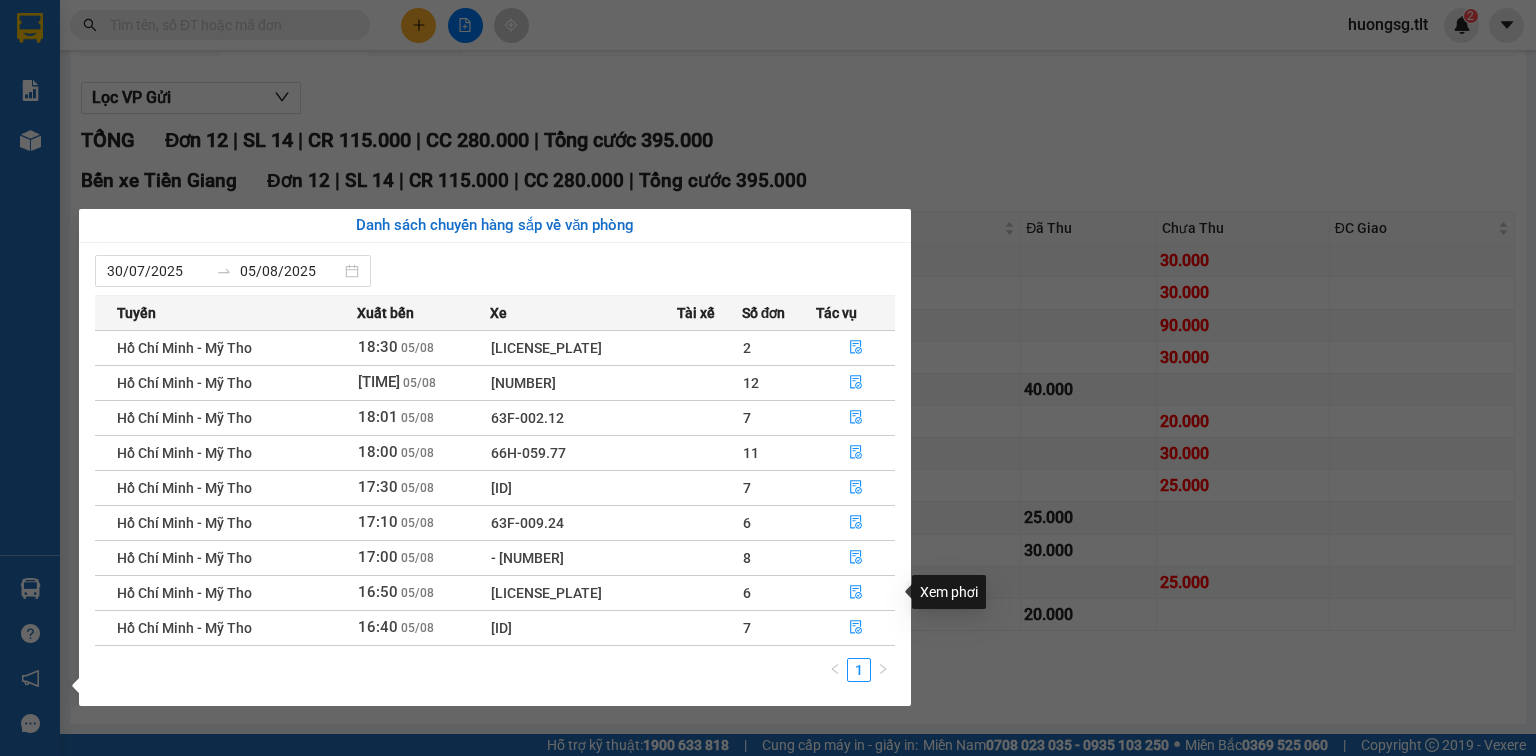 click at bounding box center (856, 592) 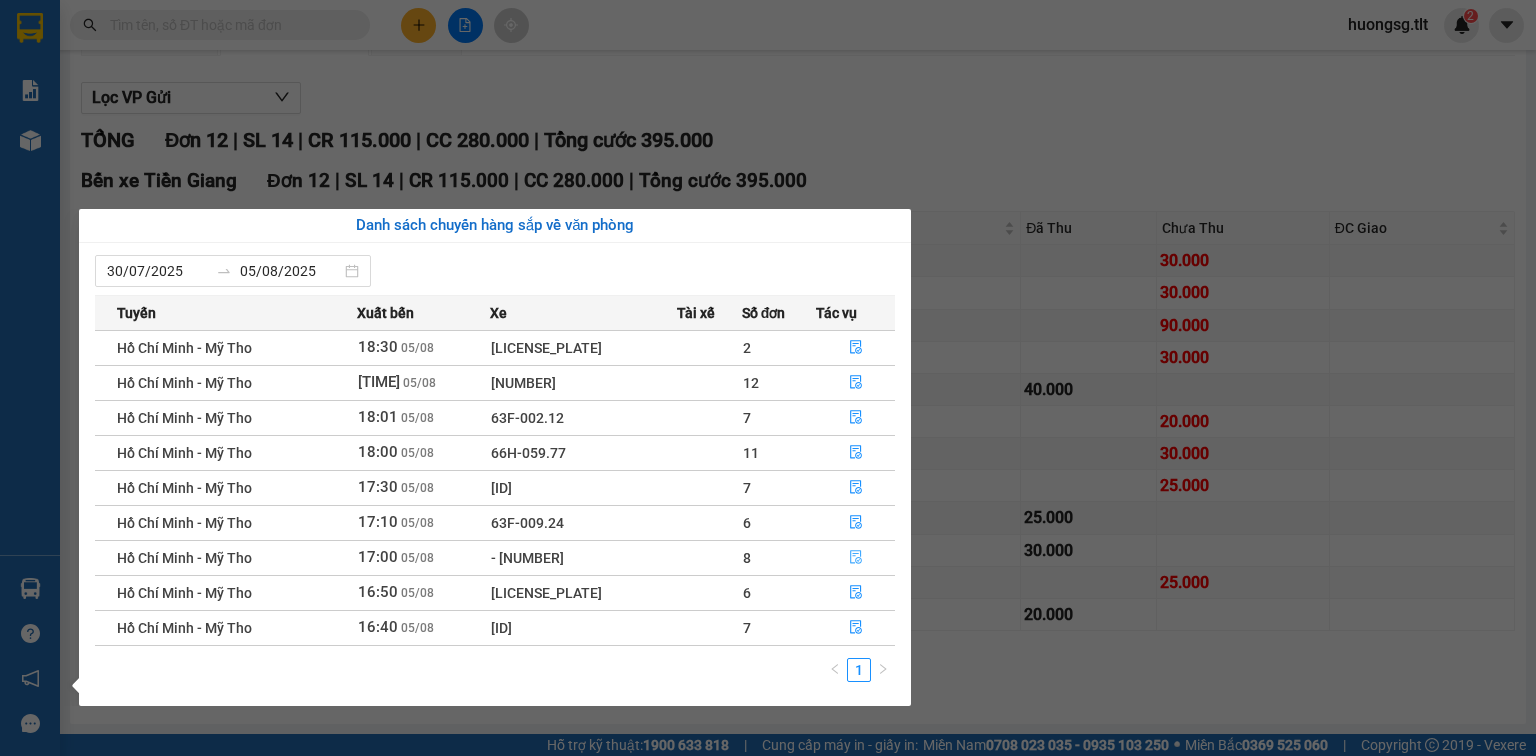 click at bounding box center [856, 558] 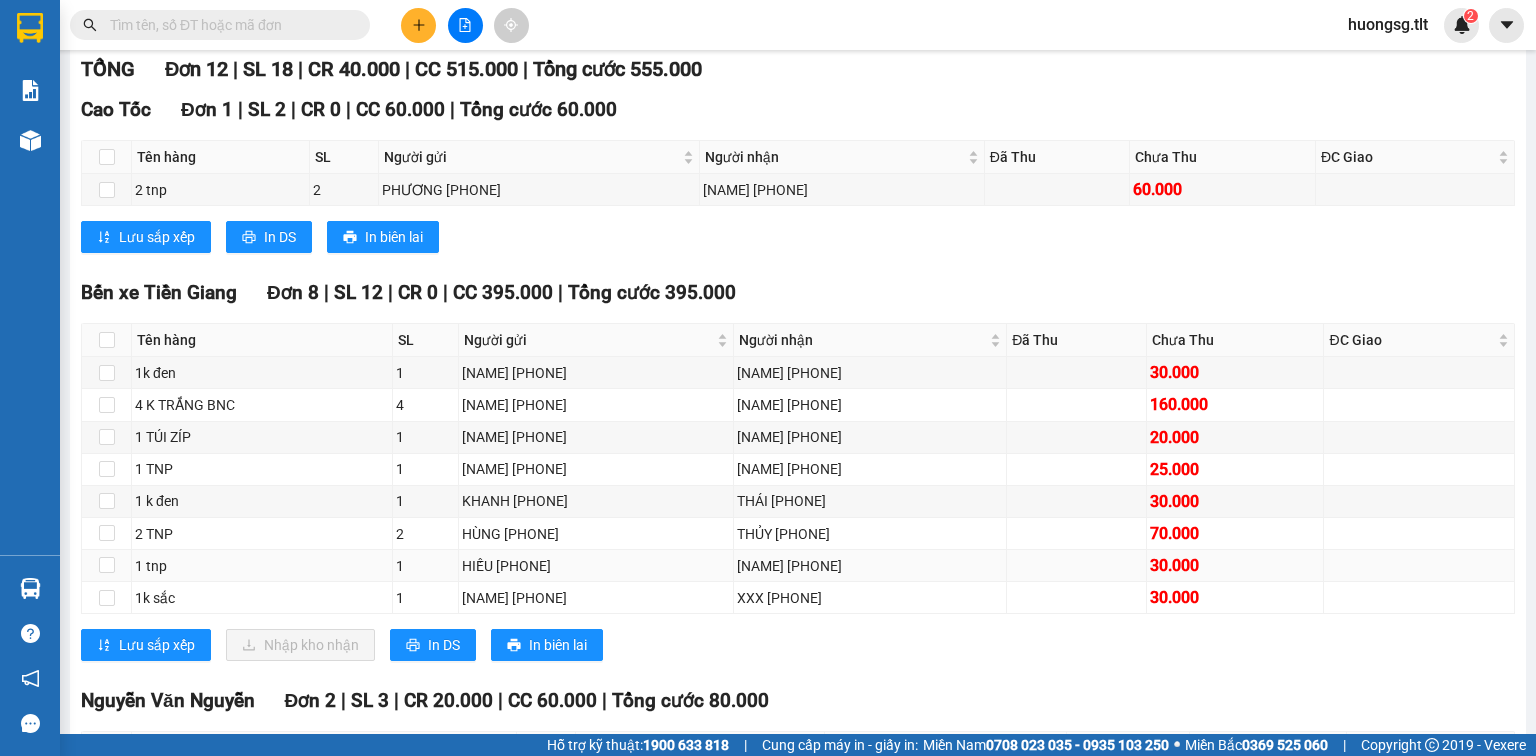 scroll, scrollTop: 304, scrollLeft: 0, axis: vertical 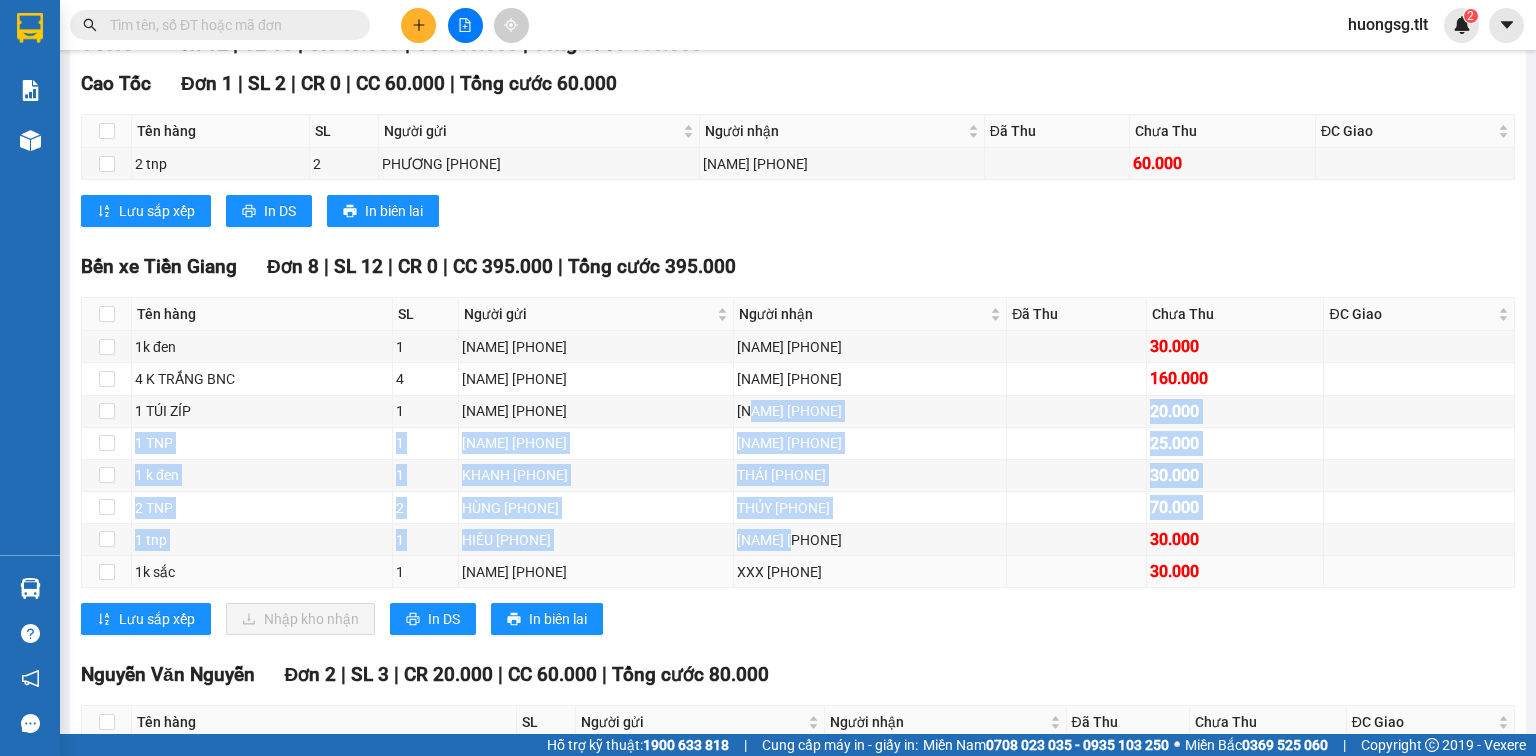 drag, startPoint x: 754, startPoint y: 428, endPoint x: 788, endPoint y: 580, distance: 155.75623 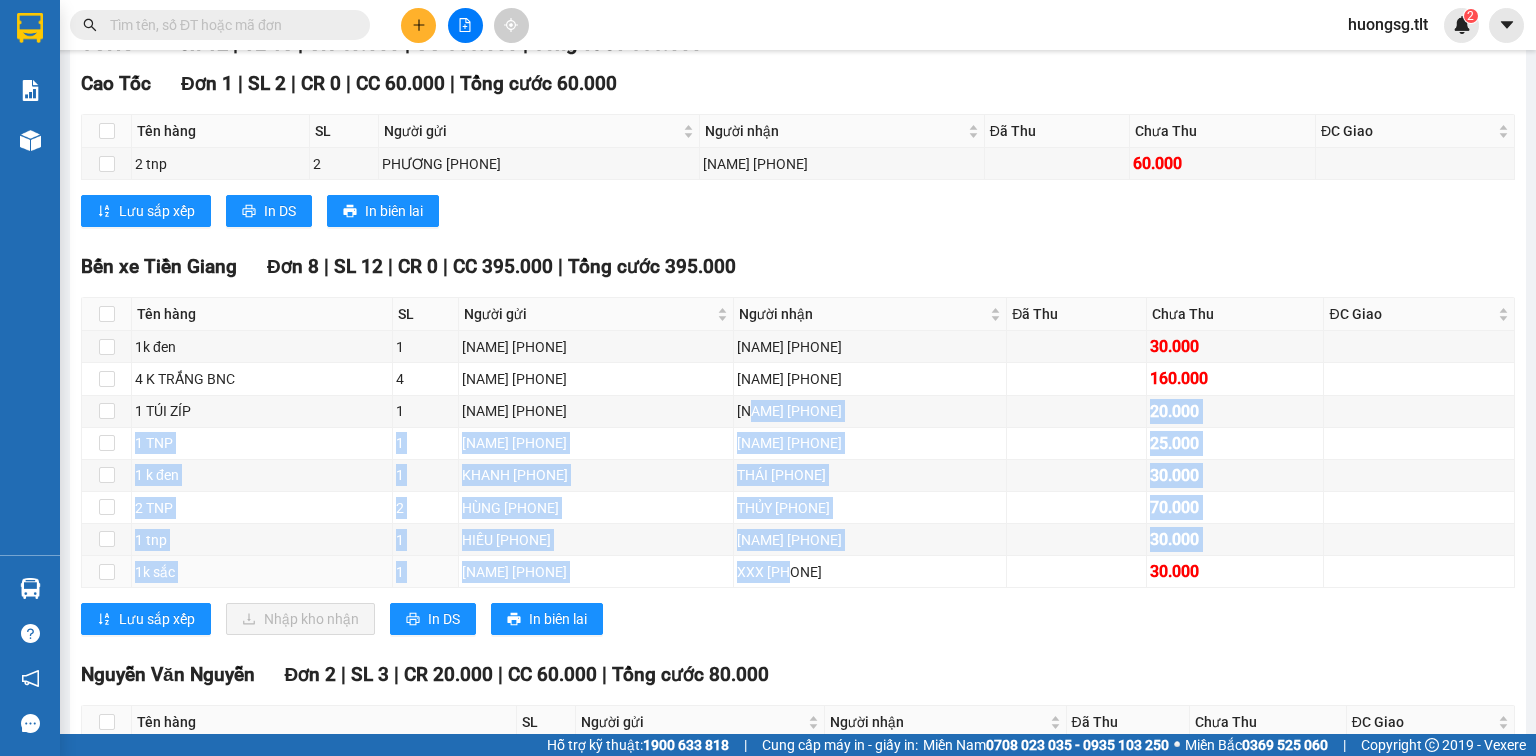 drag, startPoint x: 788, startPoint y: 580, endPoint x: 238, endPoint y: 615, distance: 551.1125 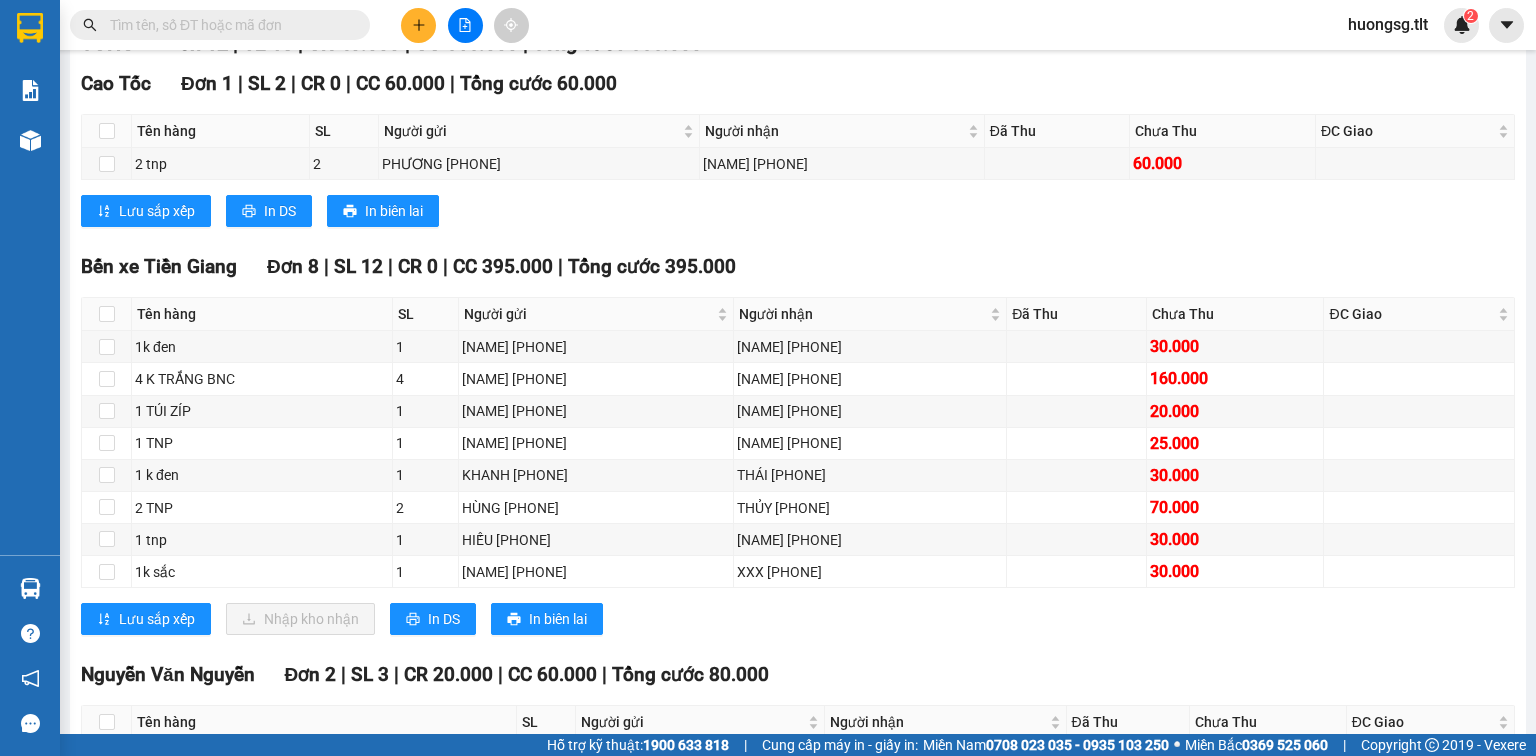 drag, startPoint x: 258, startPoint y: 11, endPoint x: 253, endPoint y: 31, distance: 20.615528 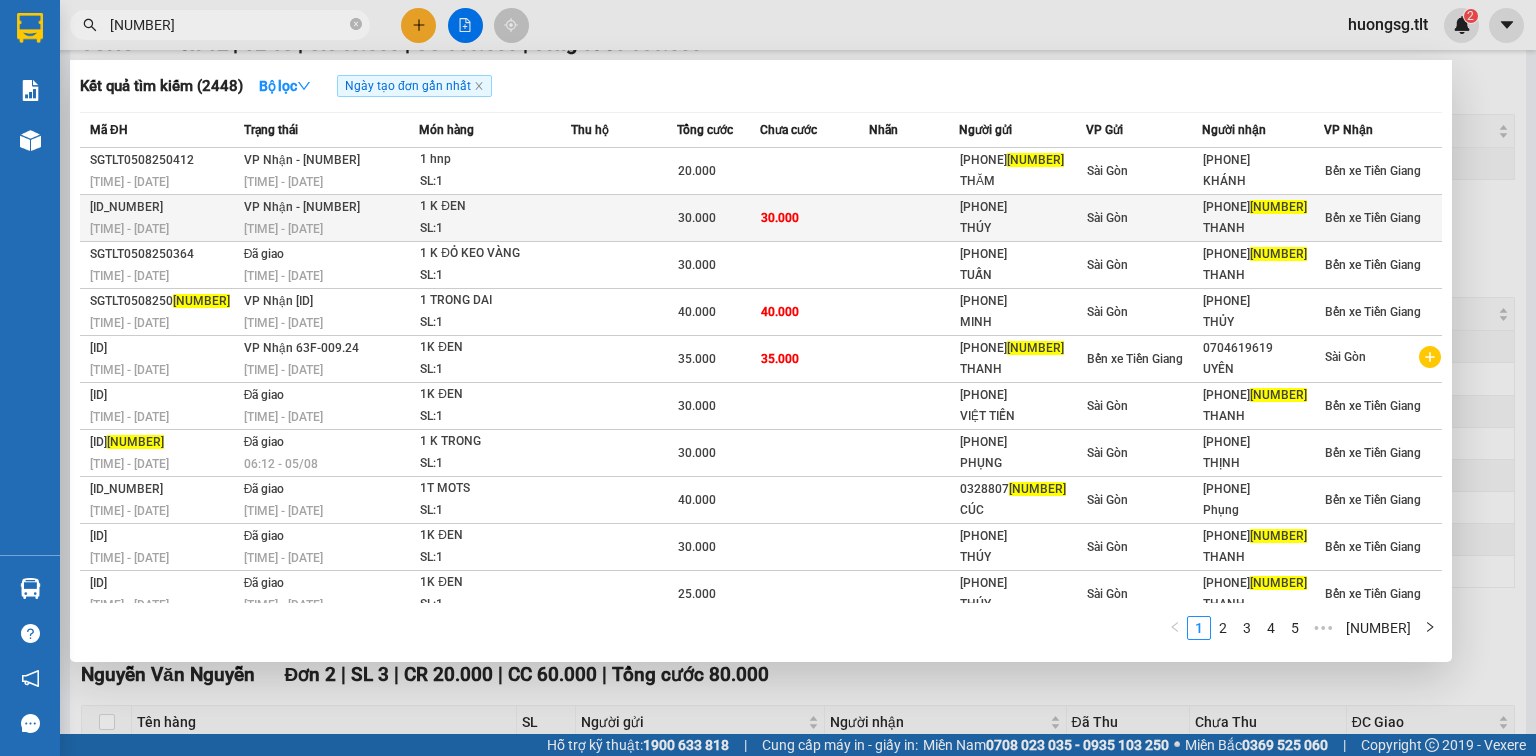 type on "[NUMBER]" 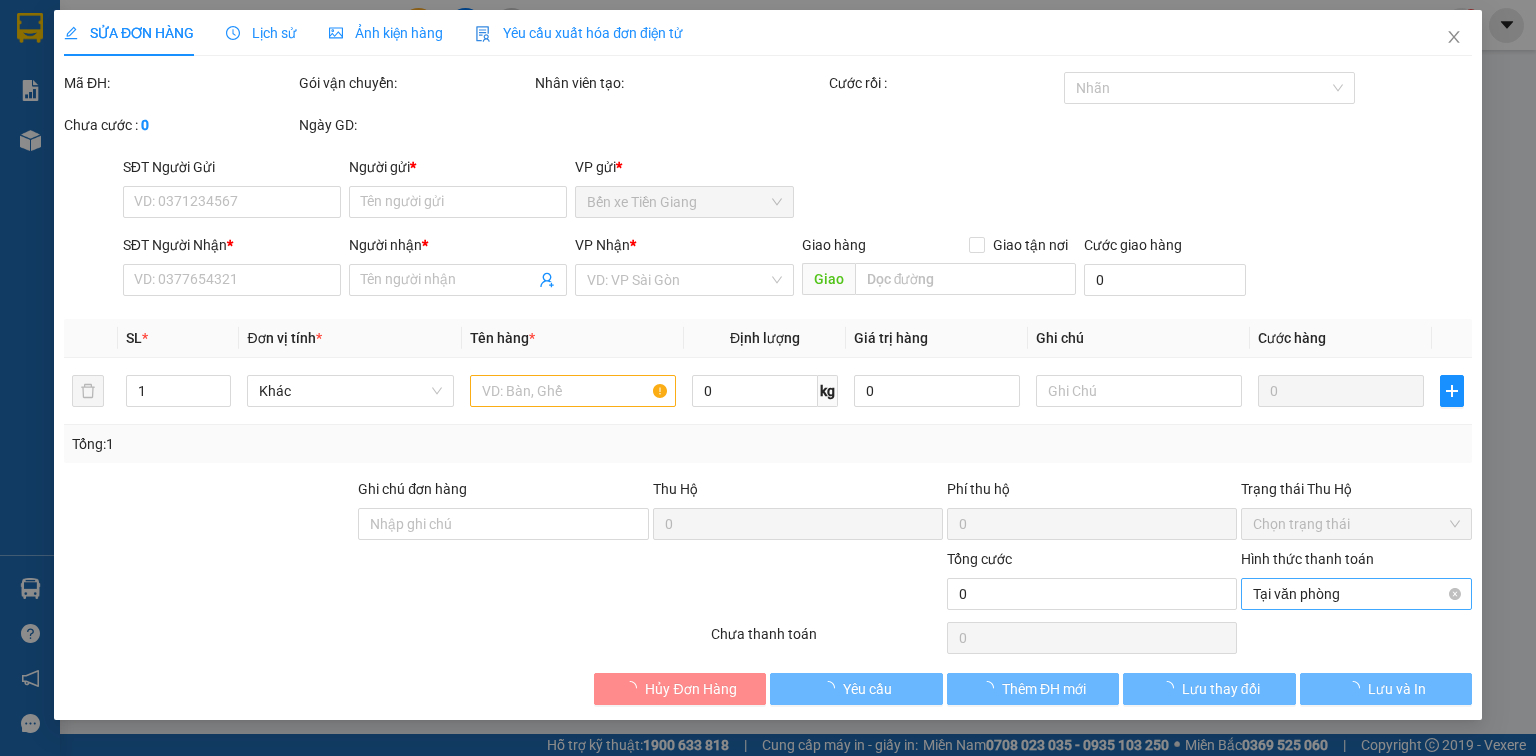 type on "[PHONE]" 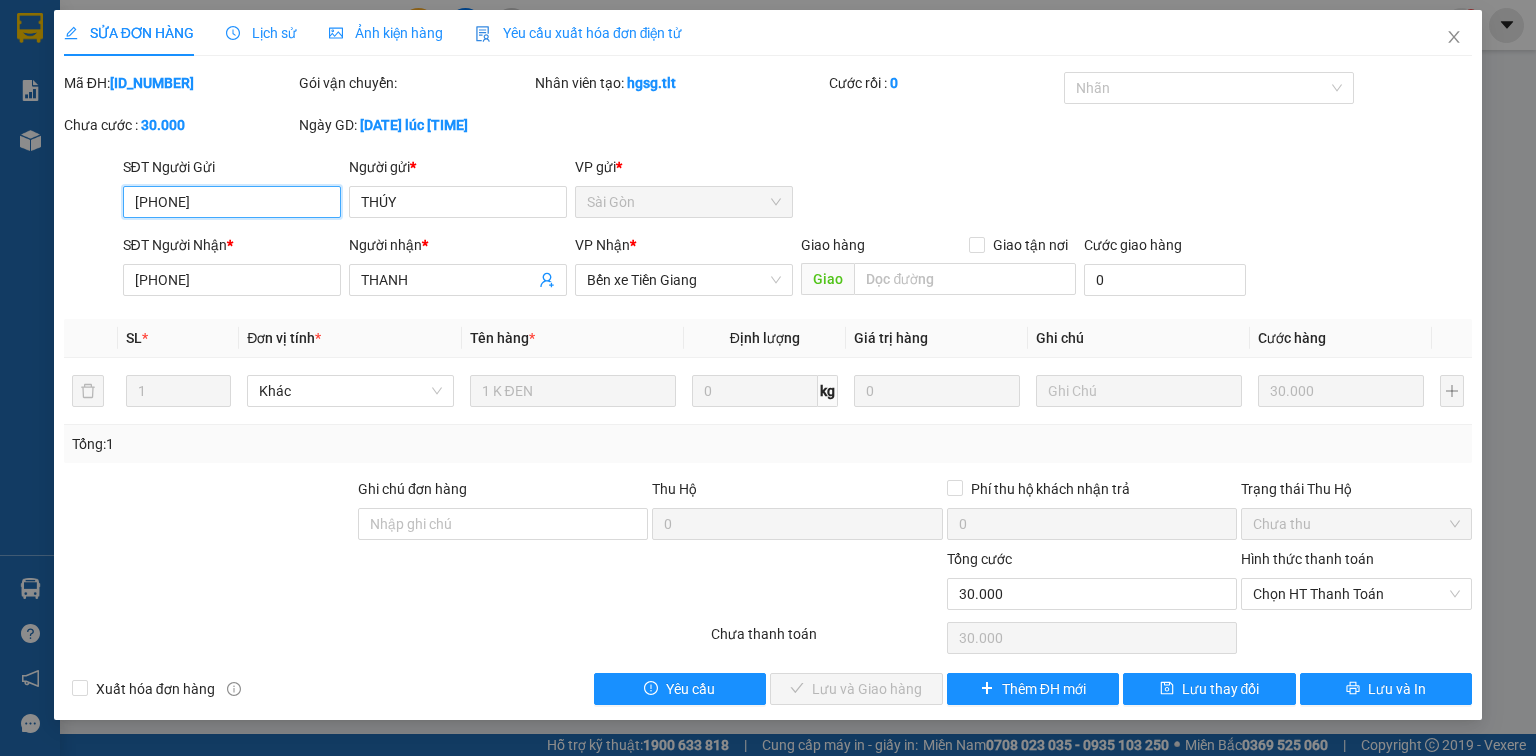 drag, startPoint x: 1347, startPoint y: 591, endPoint x: 1325, endPoint y: 612, distance: 30.413813 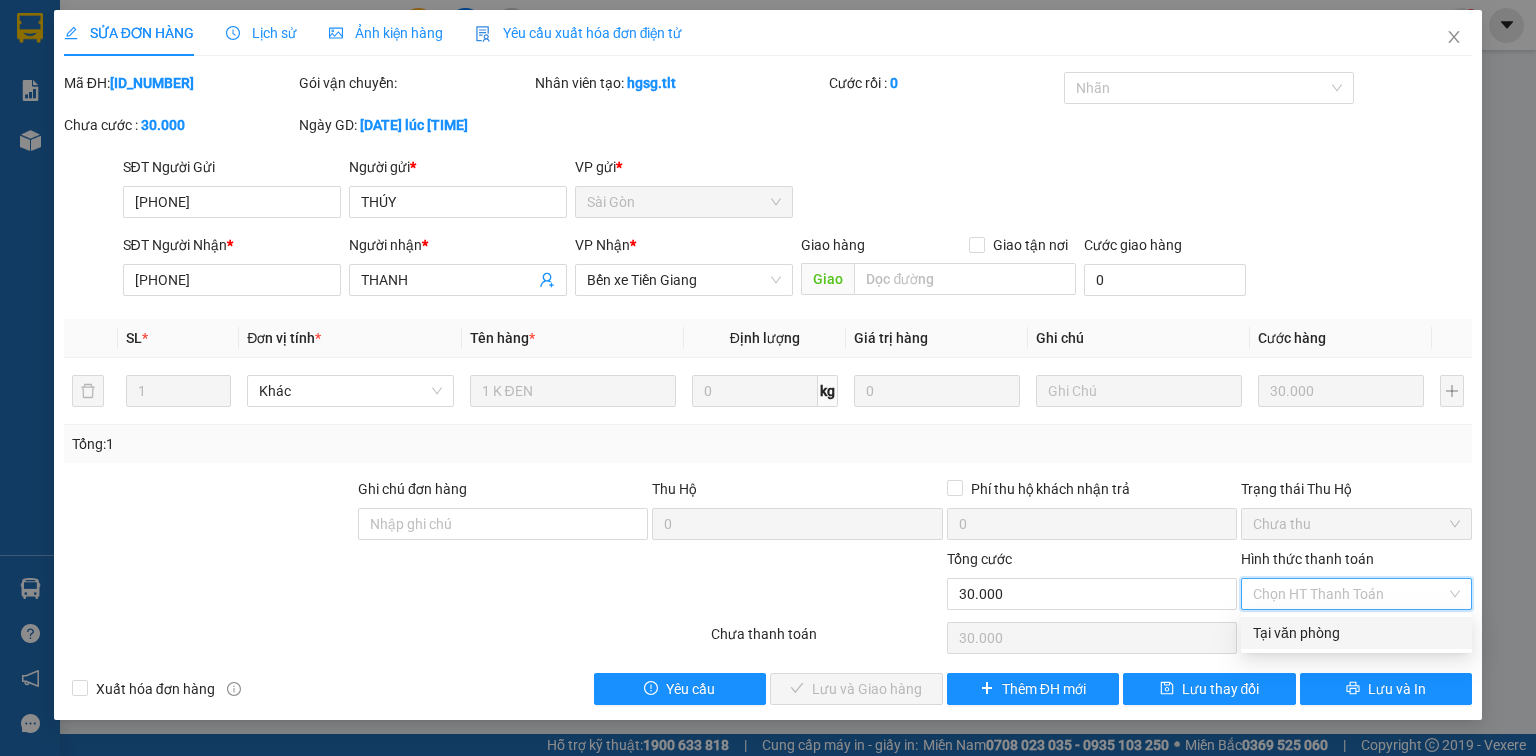 drag, startPoint x: 1318, startPoint y: 632, endPoint x: 1310, endPoint y: 642, distance: 12.806249 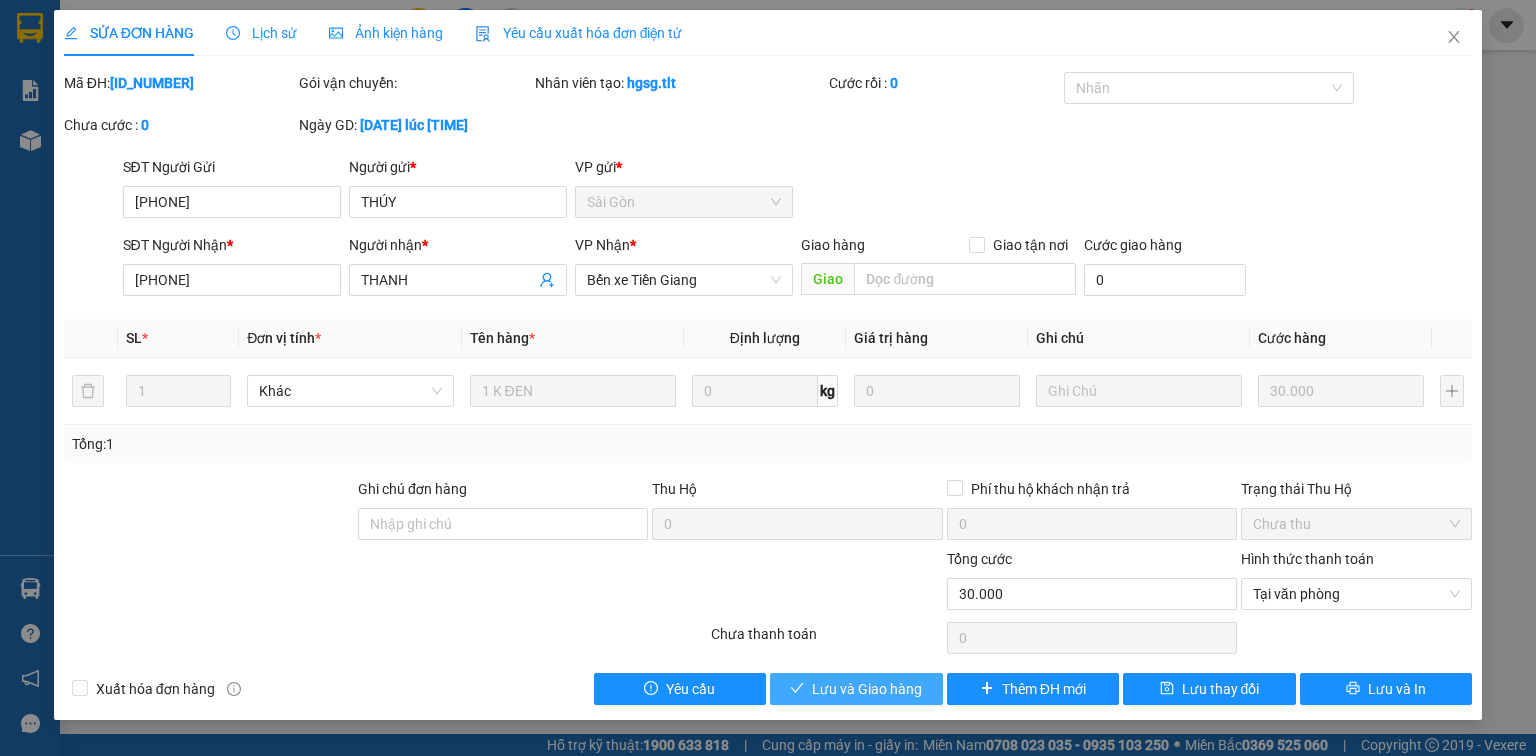 click on "Lưu và Giao hàng" at bounding box center (867, 689) 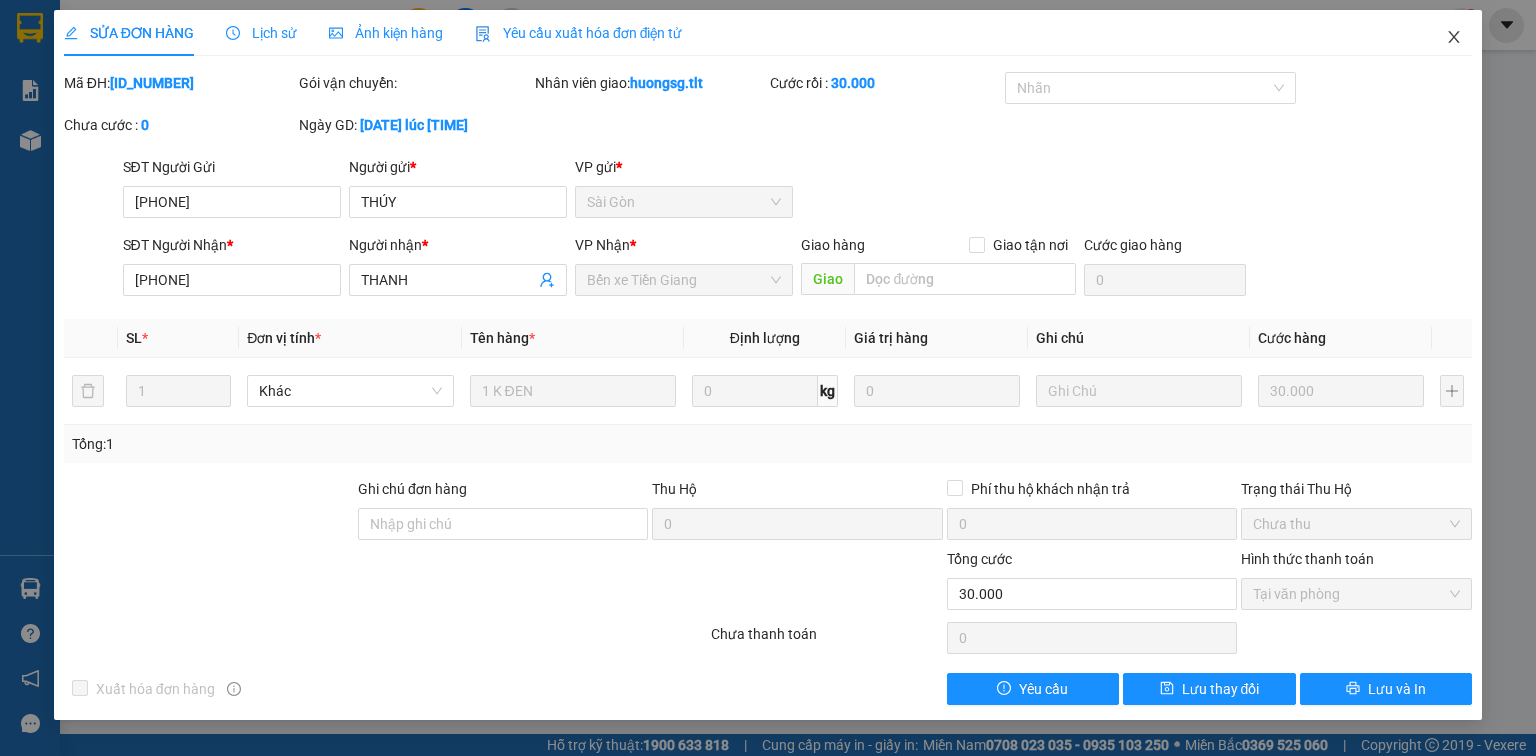 drag, startPoint x: 1469, startPoint y: 46, endPoint x: 1045, endPoint y: 59, distance: 424.19925 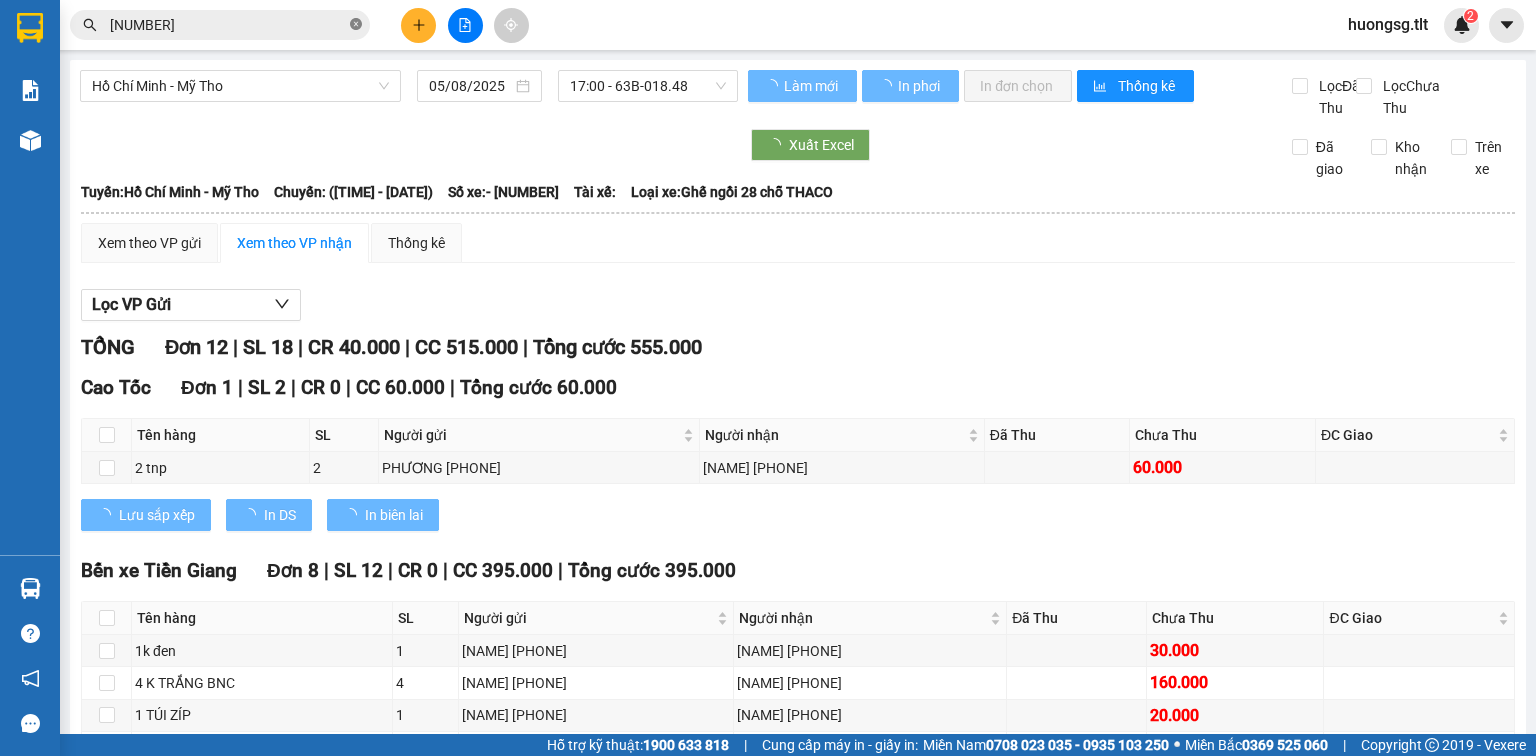 click on "[NUMBER]" at bounding box center (220, 25) 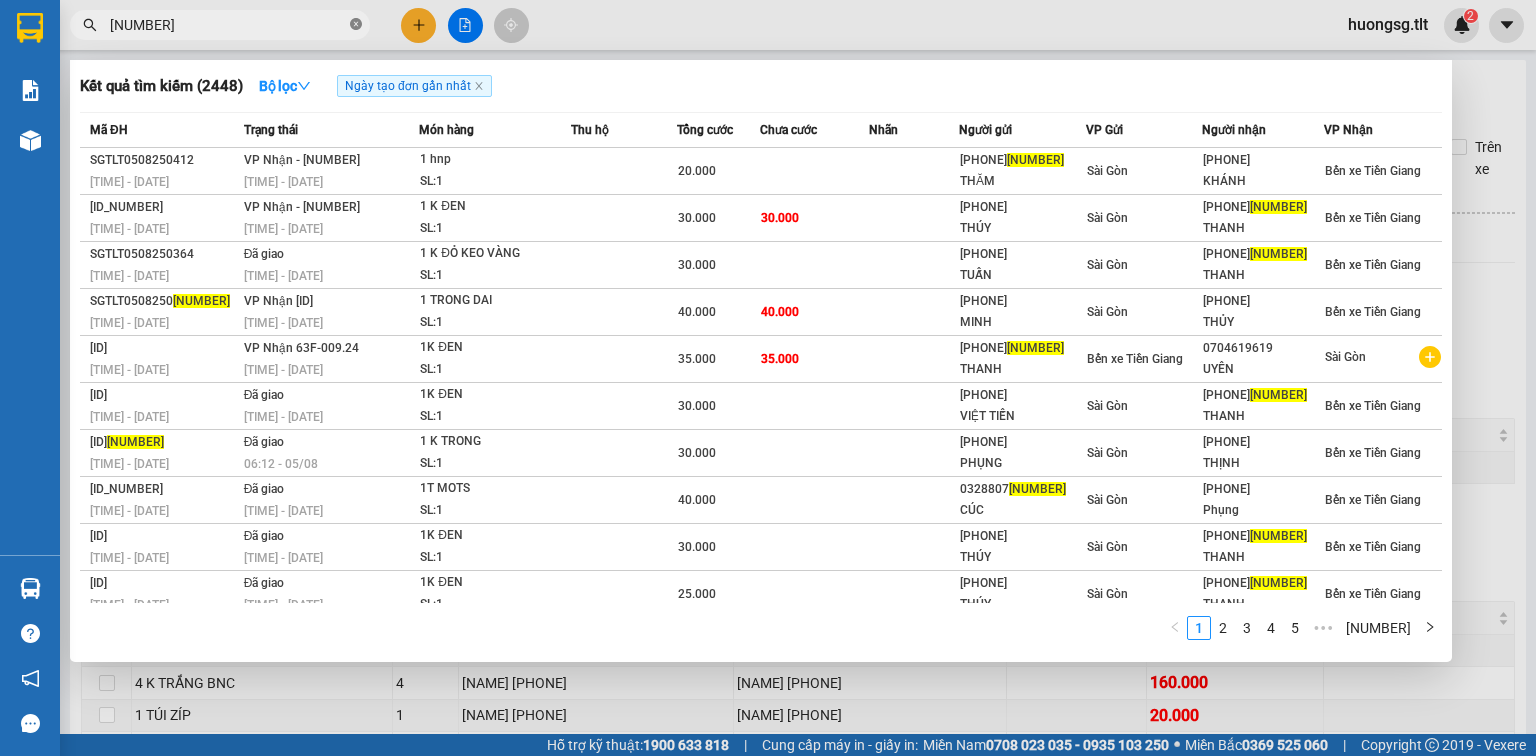 click 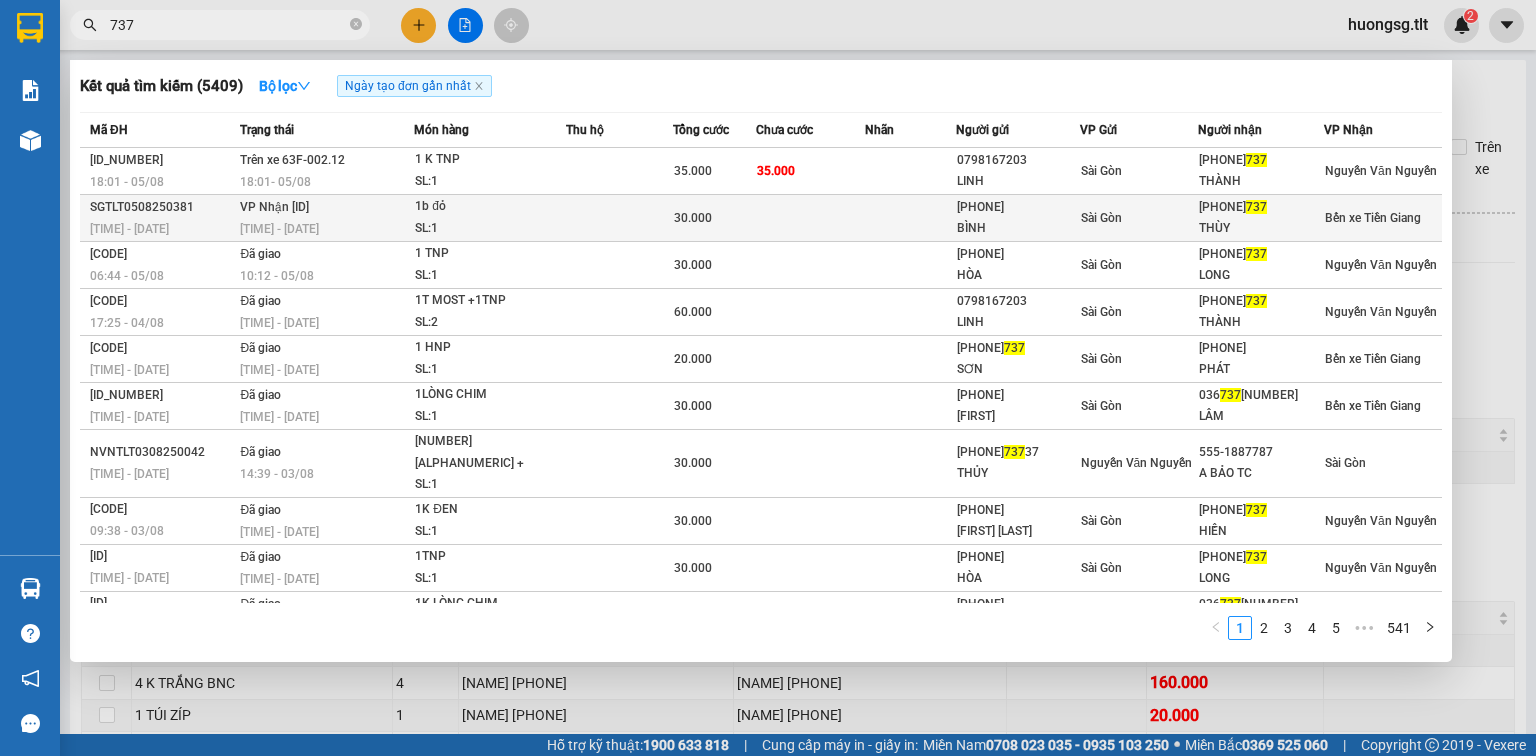 type on "737" 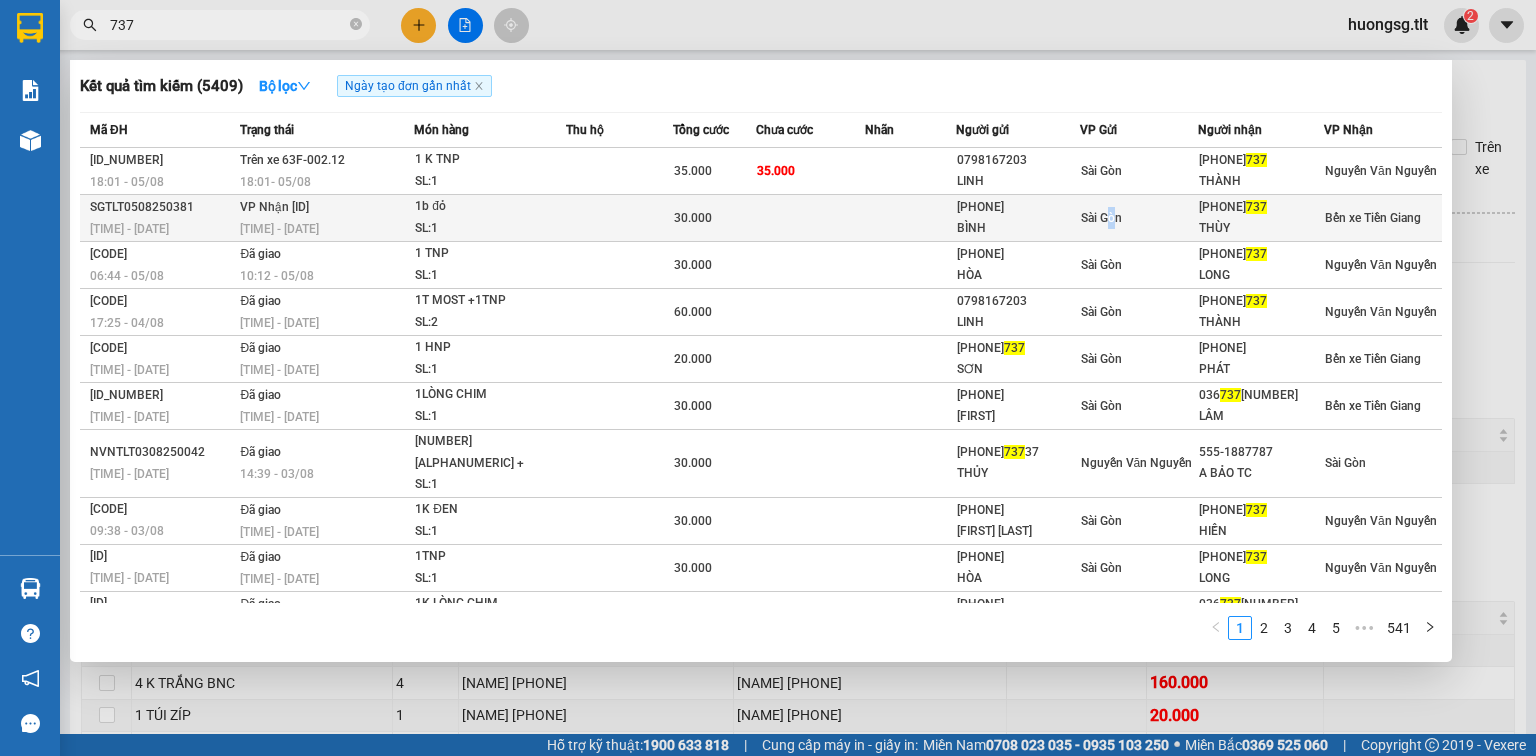 click on "Sài Gòn" at bounding box center [1101, 218] 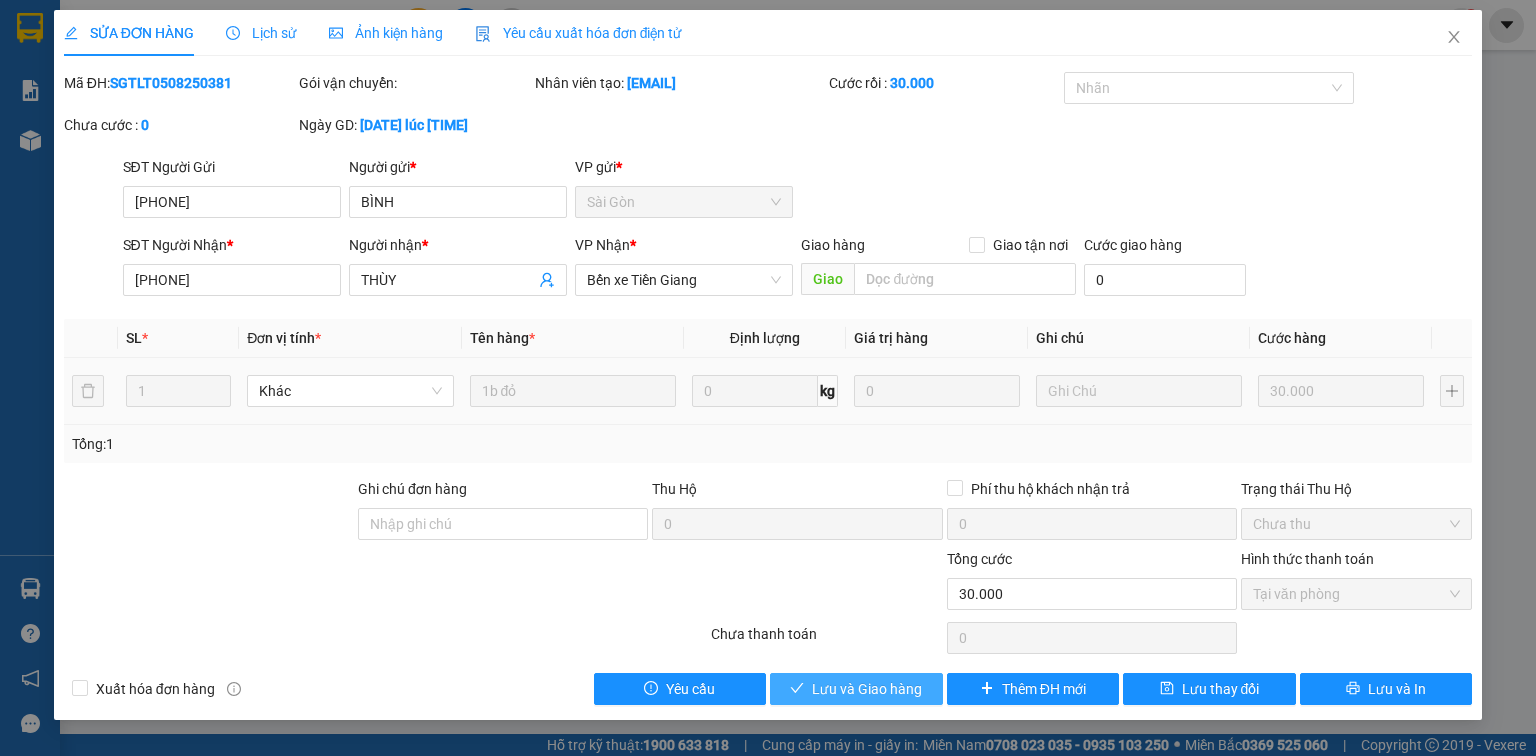 click on "Lưu và Giao hàng" at bounding box center [867, 689] 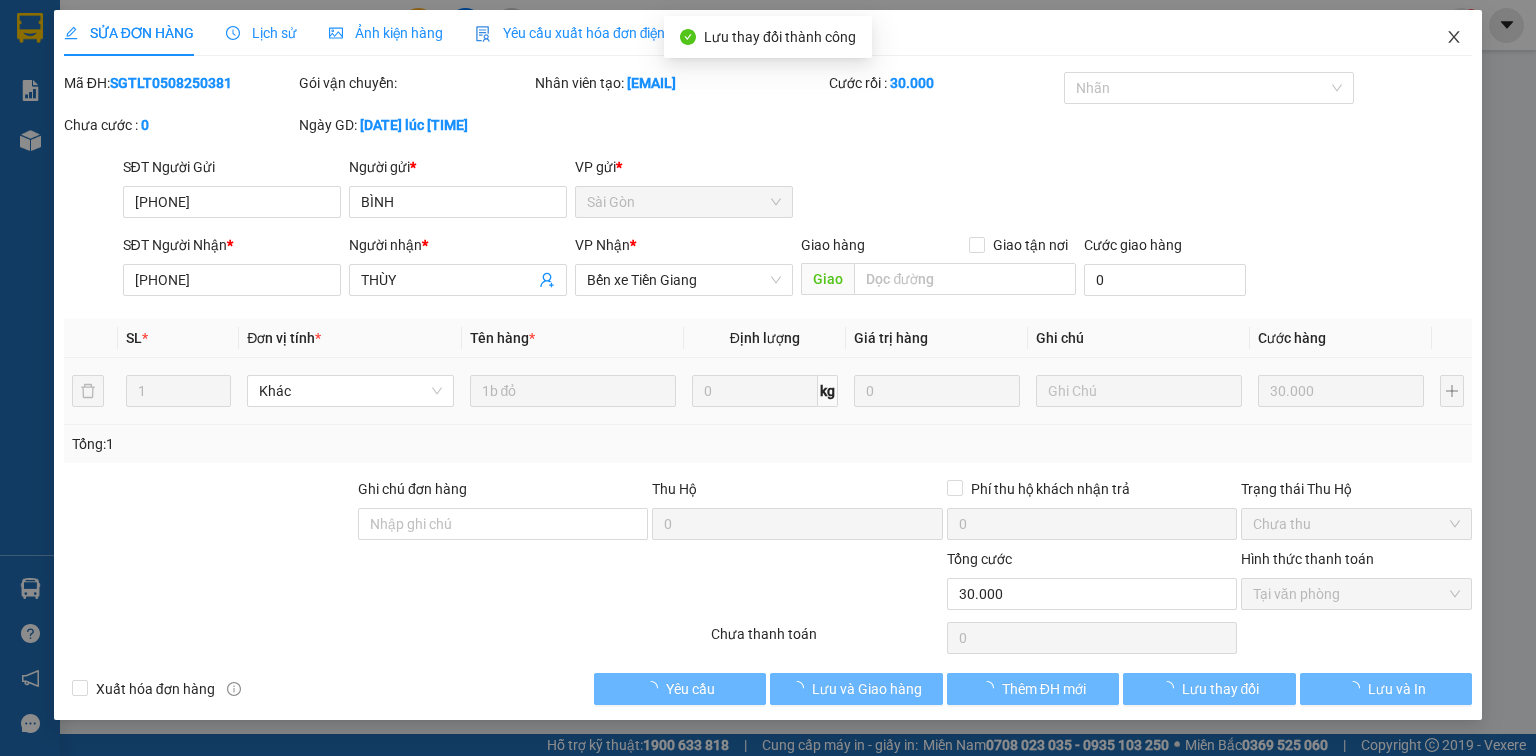 click at bounding box center (1454, 38) 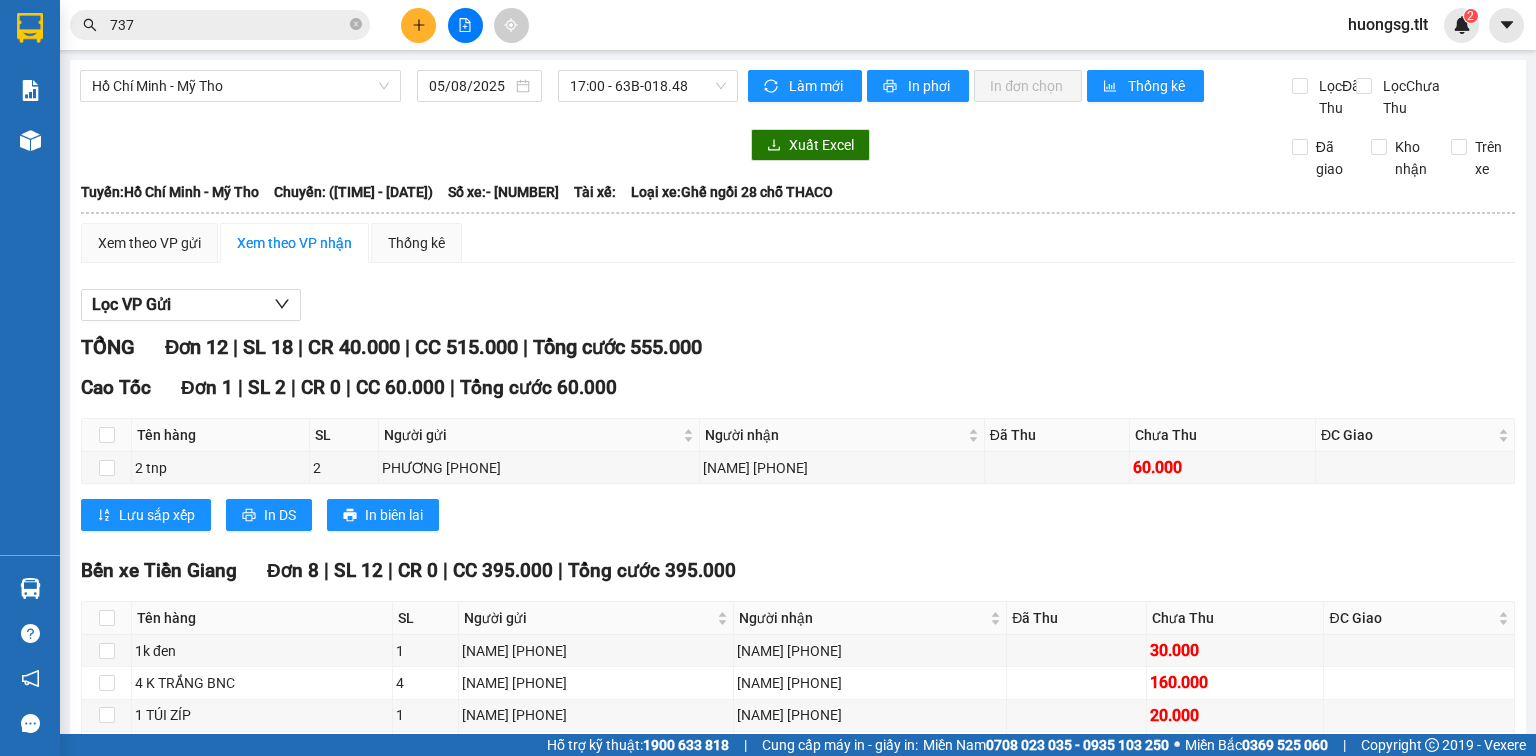 click on "737" at bounding box center (220, 25) 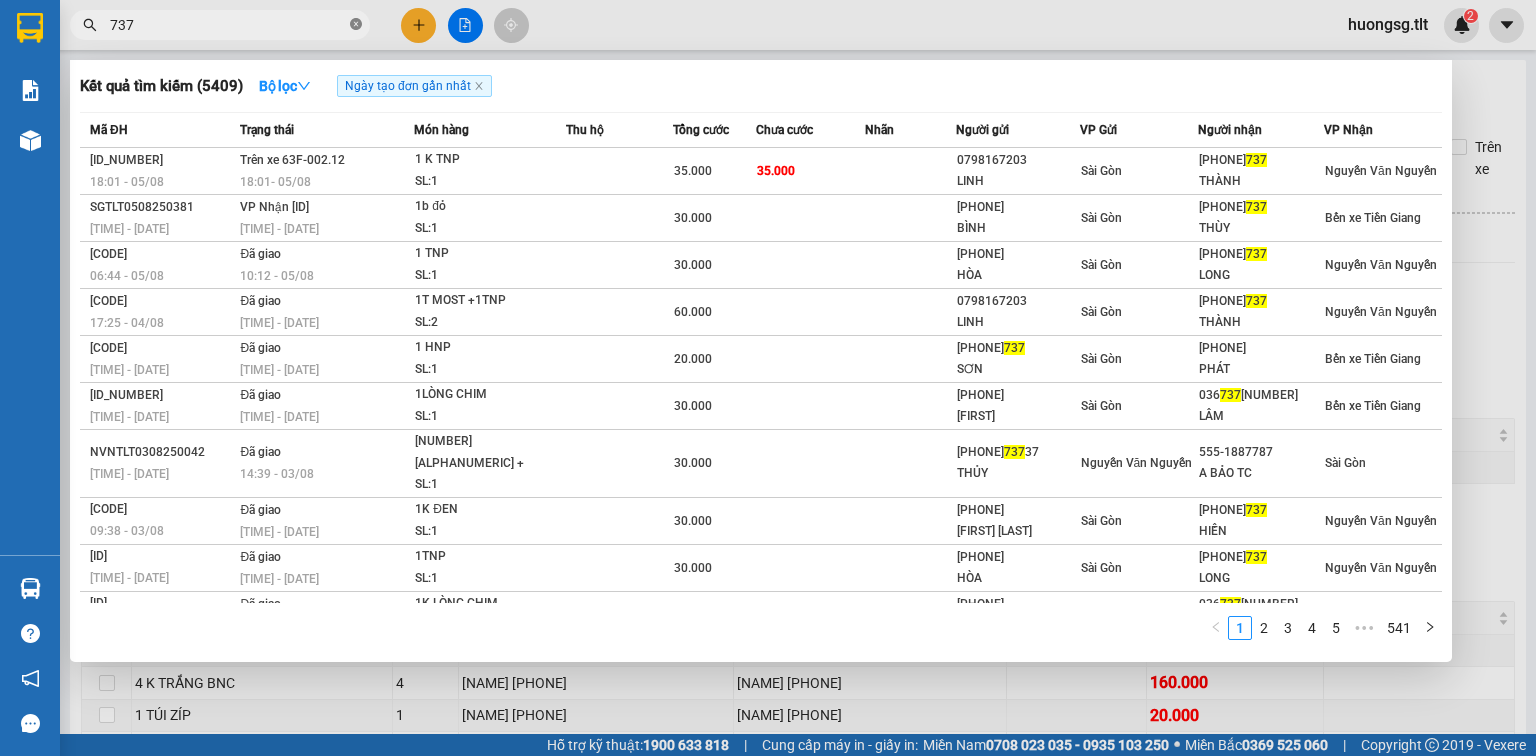 click 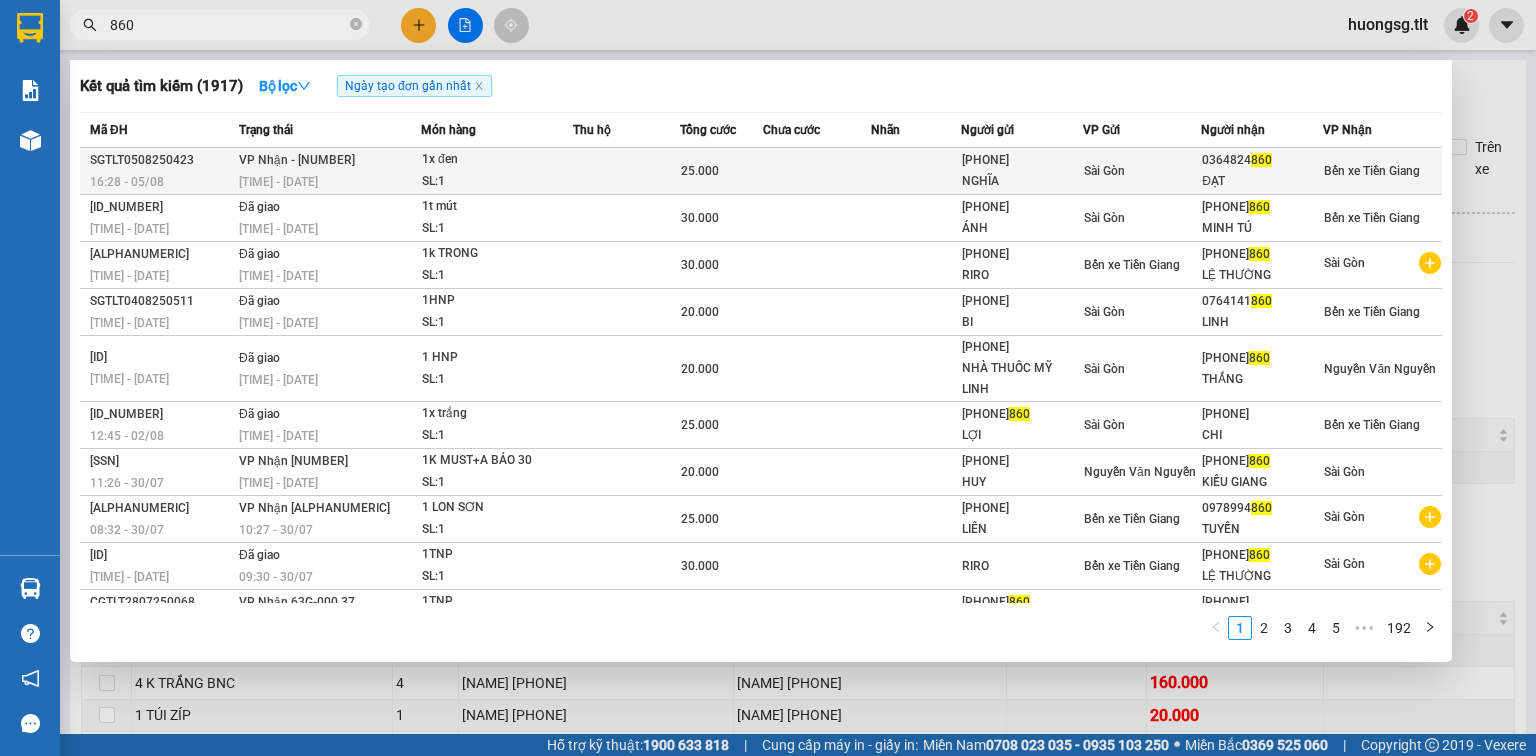 type on "860" 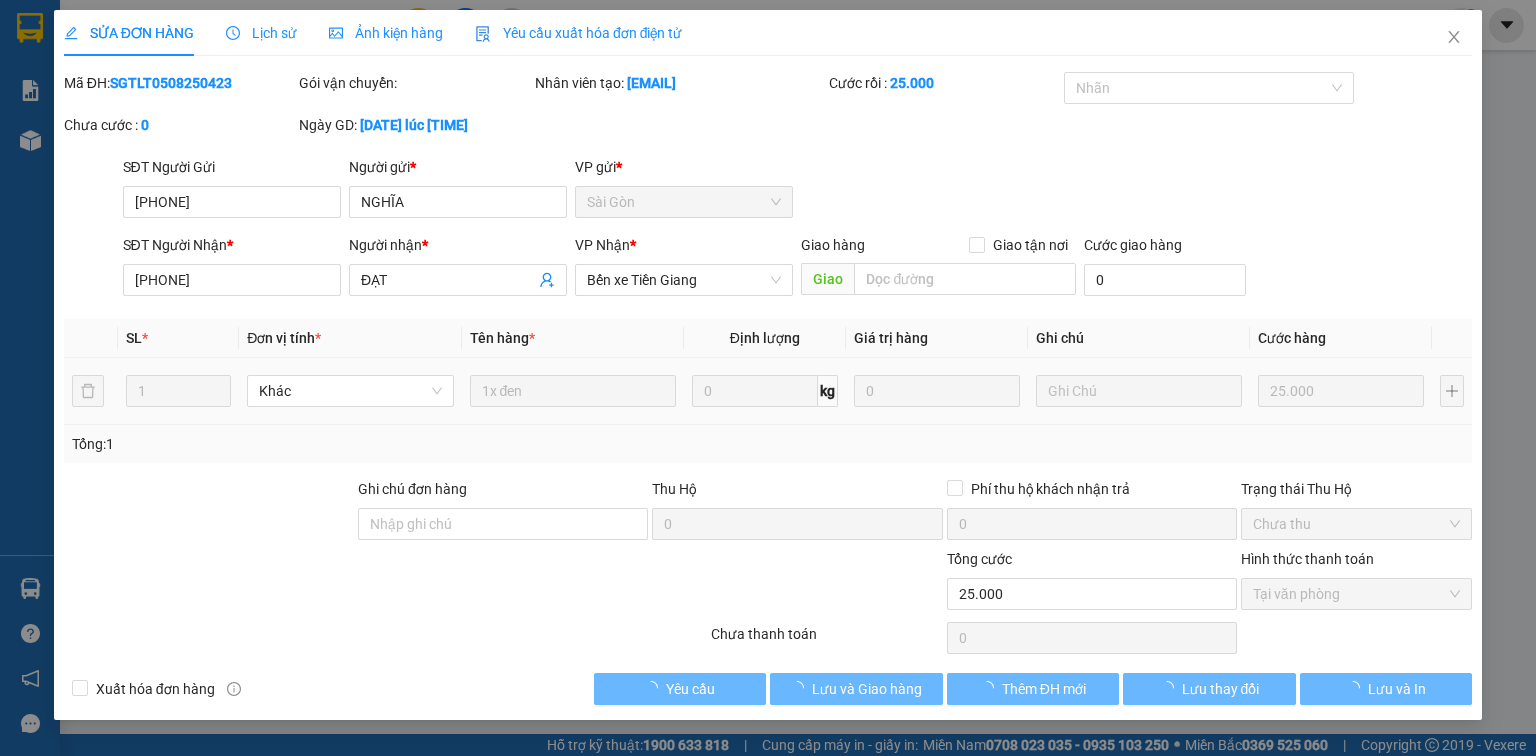 type on "[PHONE]" 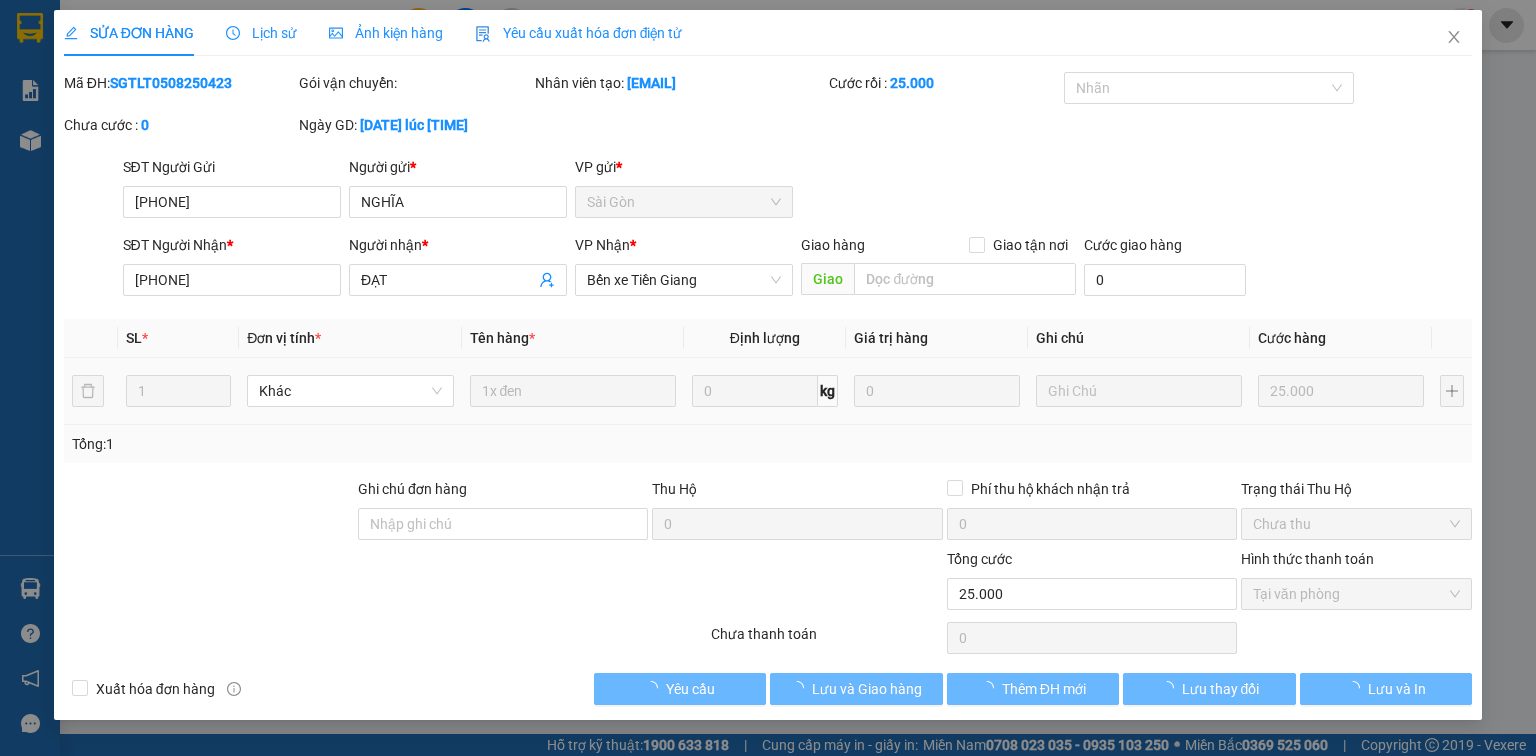 type on "NGHĨA" 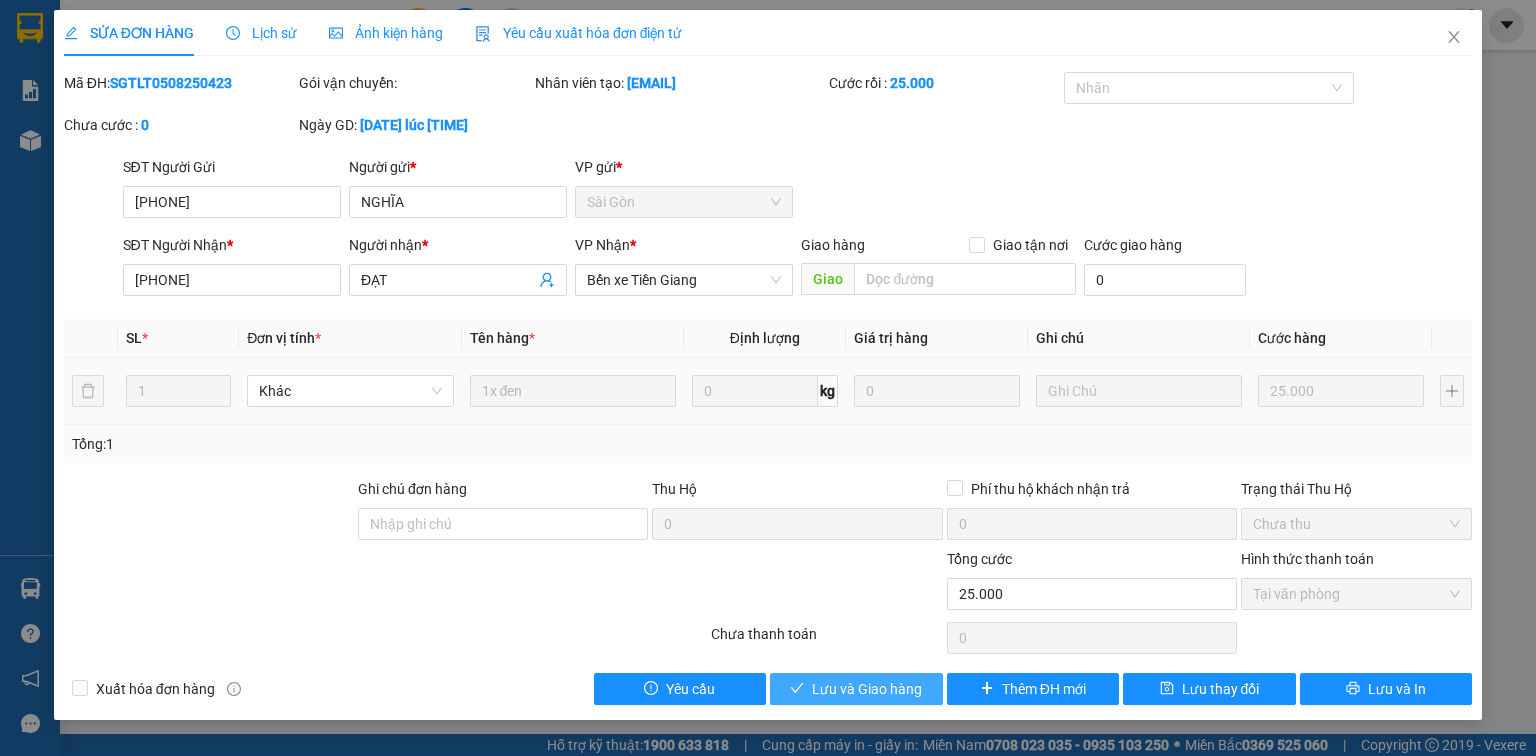 click on "Lưu và Giao hàng" at bounding box center (856, 689) 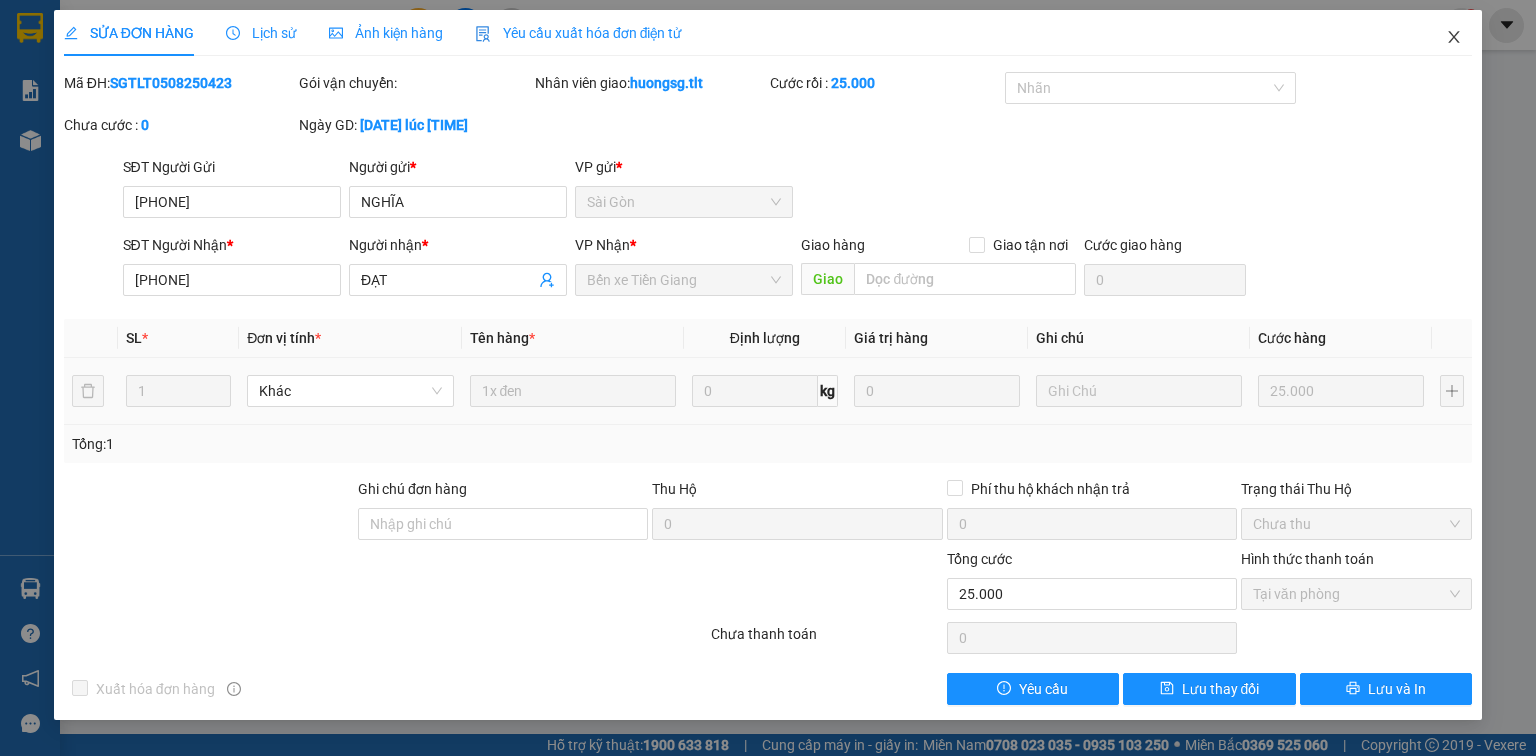 click 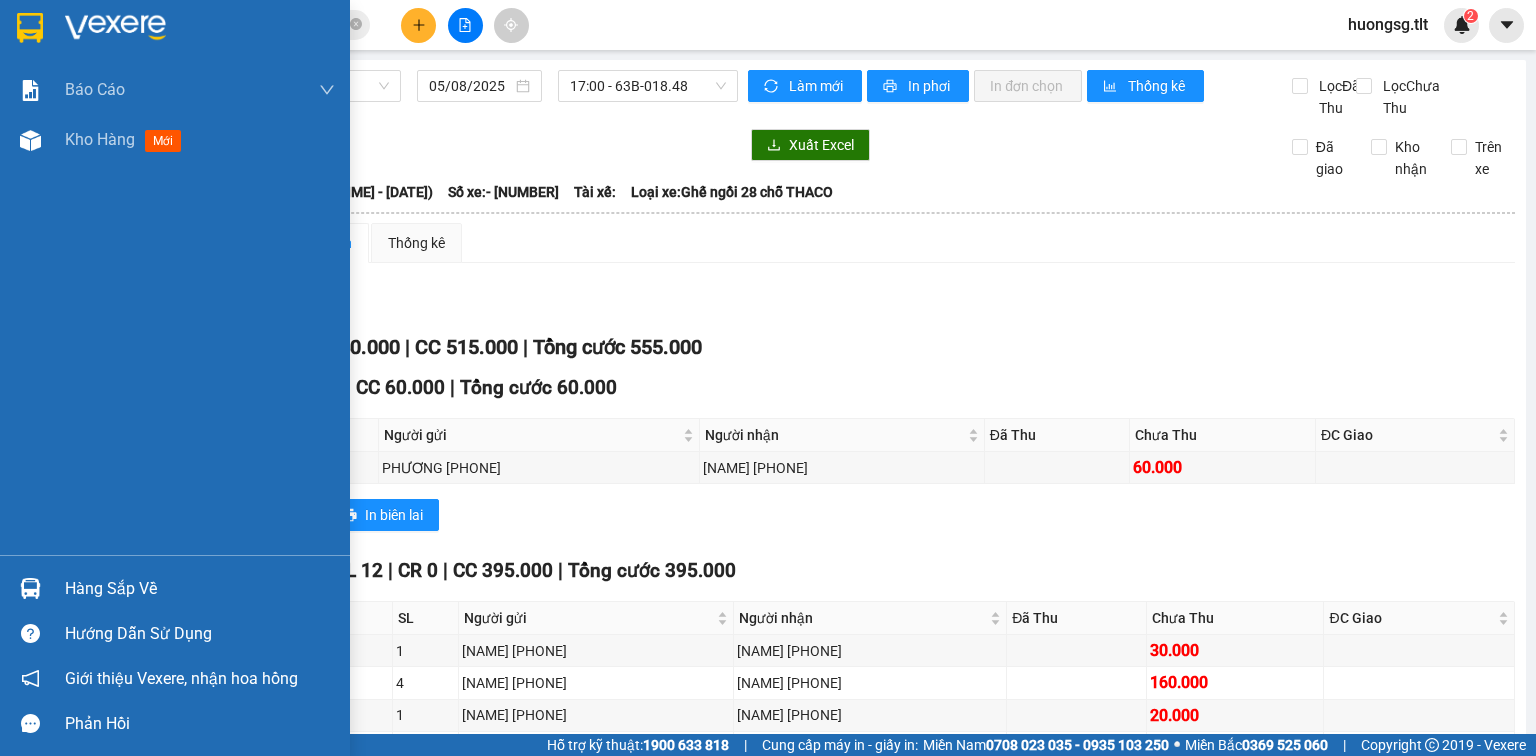 click on "Hàng sắp về" at bounding box center [175, 588] 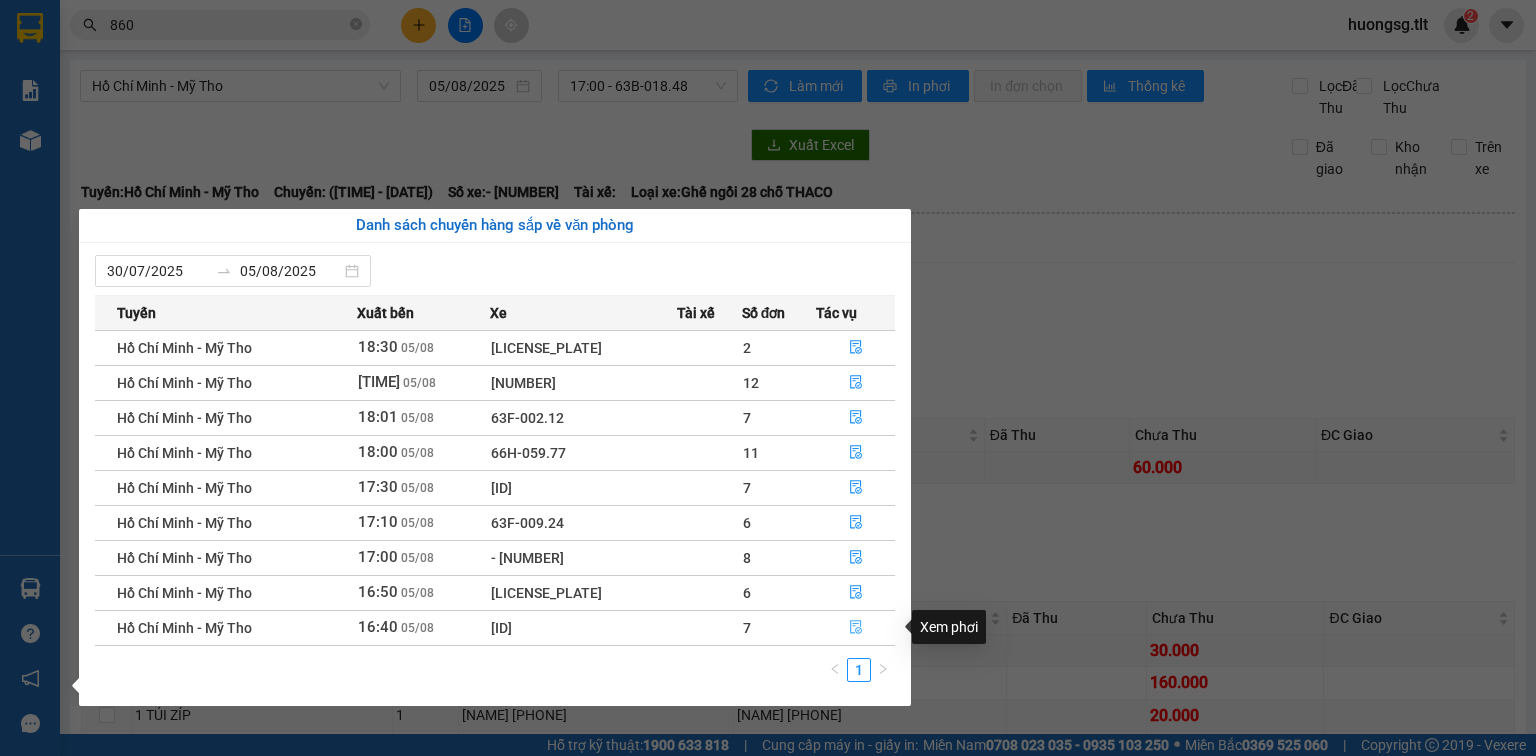 click at bounding box center (856, 628) 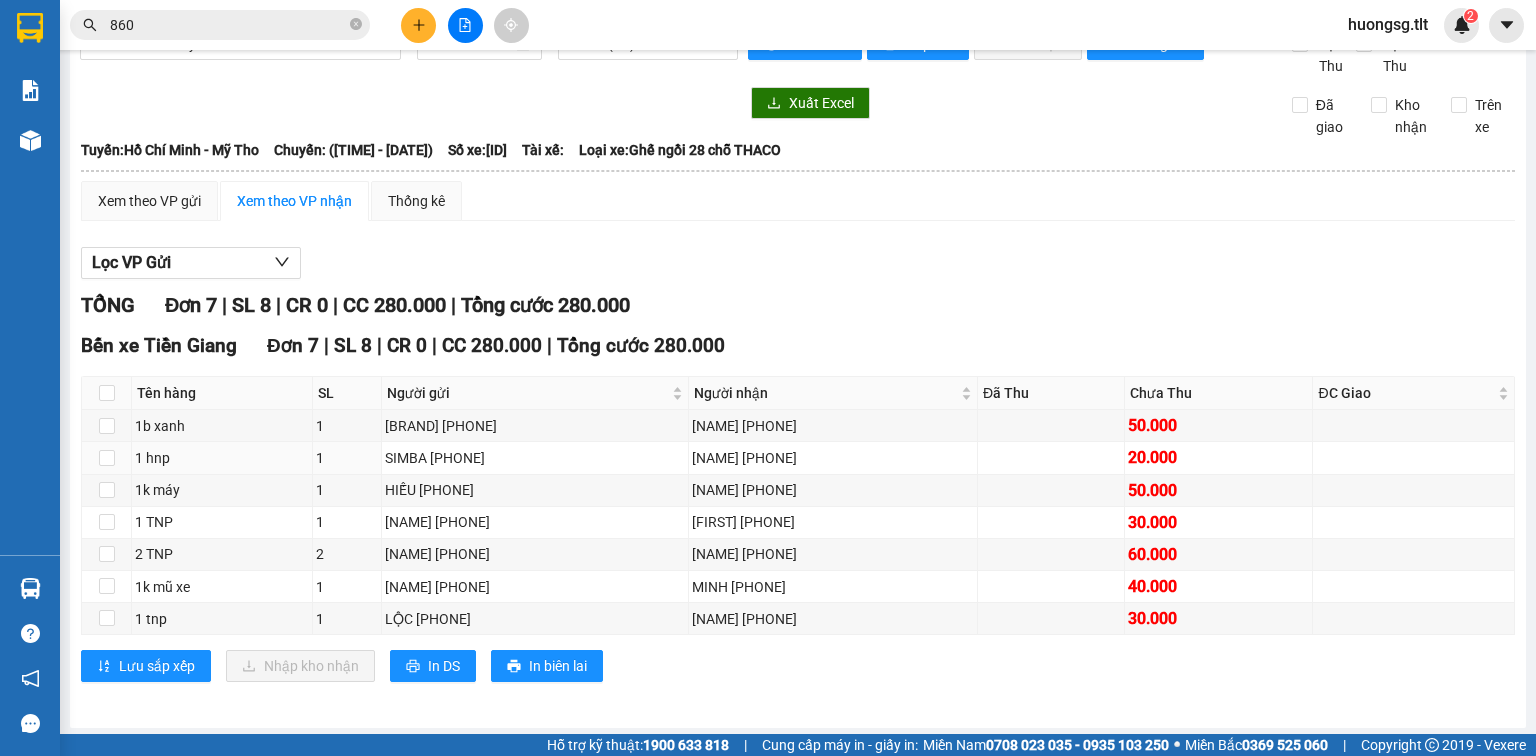 scroll, scrollTop: 65, scrollLeft: 0, axis: vertical 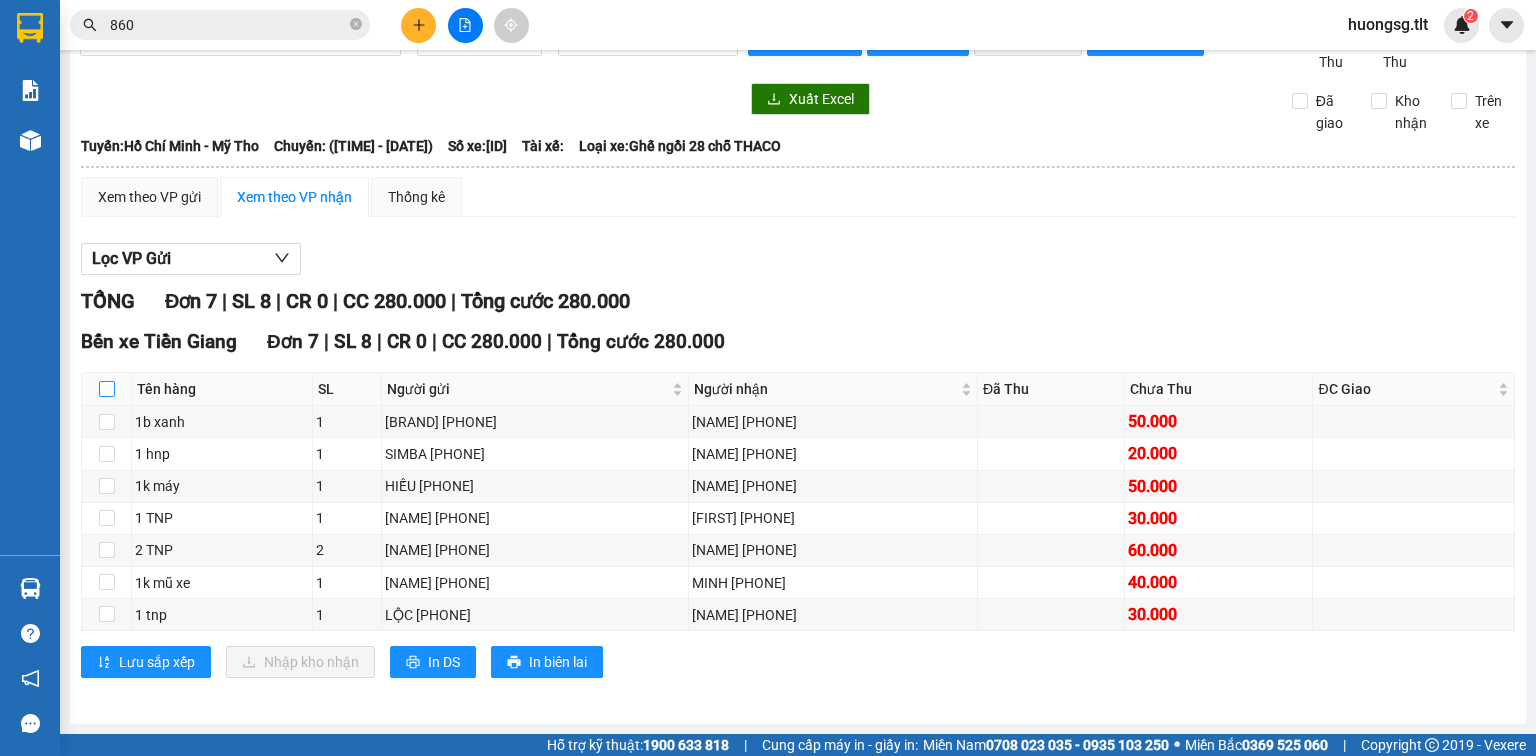 drag, startPoint x: 111, startPoint y: 391, endPoint x: 122, endPoint y: 398, distance: 13.038404 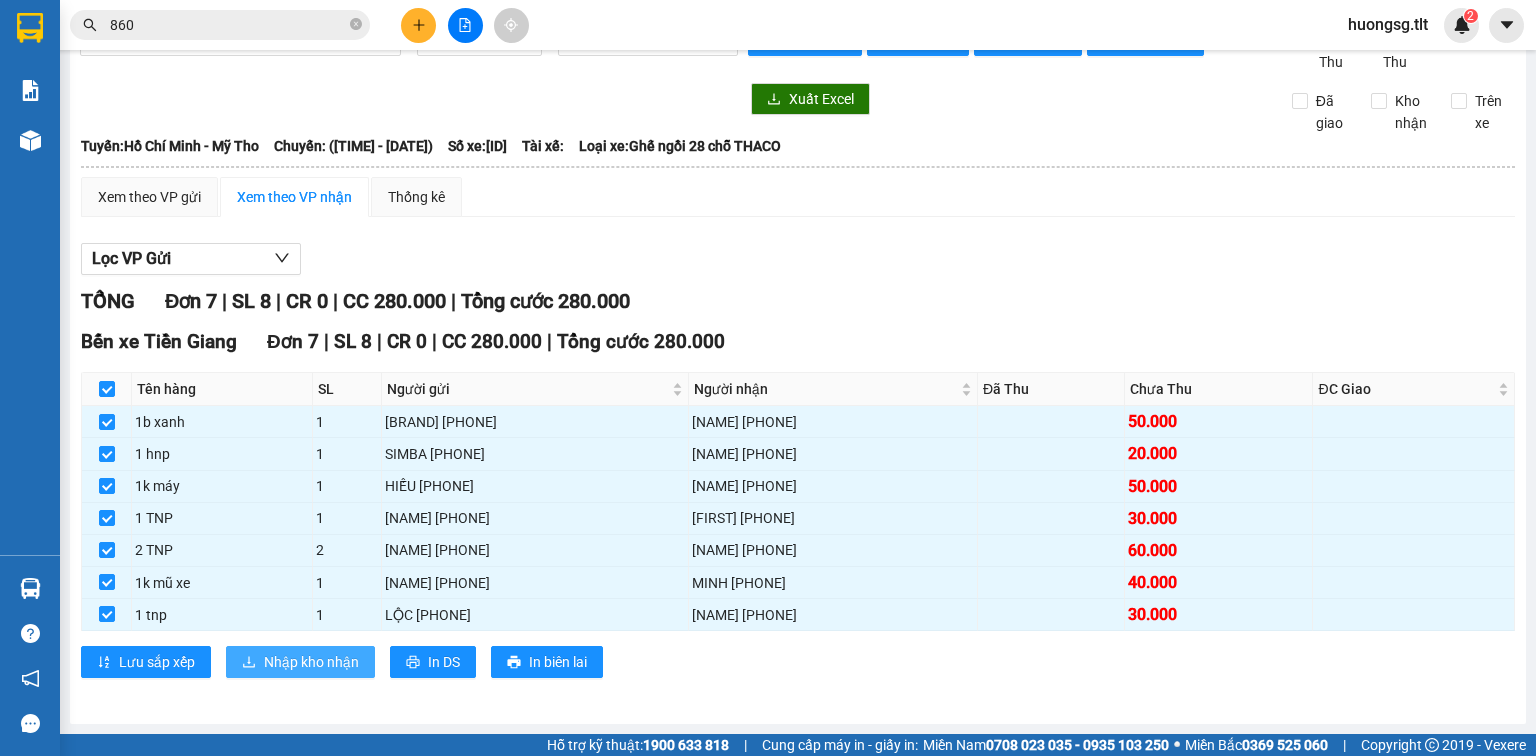 click on "Nhập kho nhận" at bounding box center [300, 662] 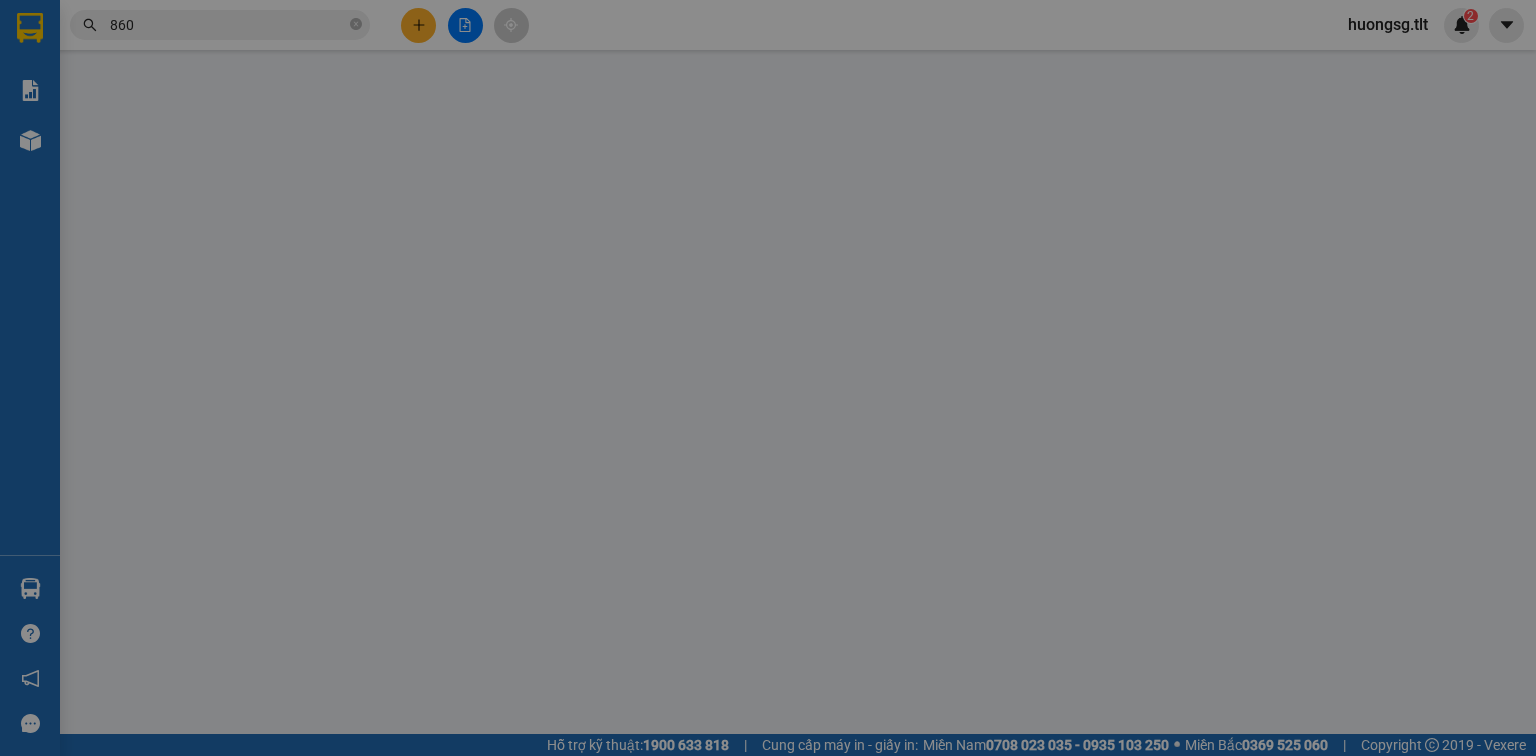 scroll, scrollTop: 0, scrollLeft: 0, axis: both 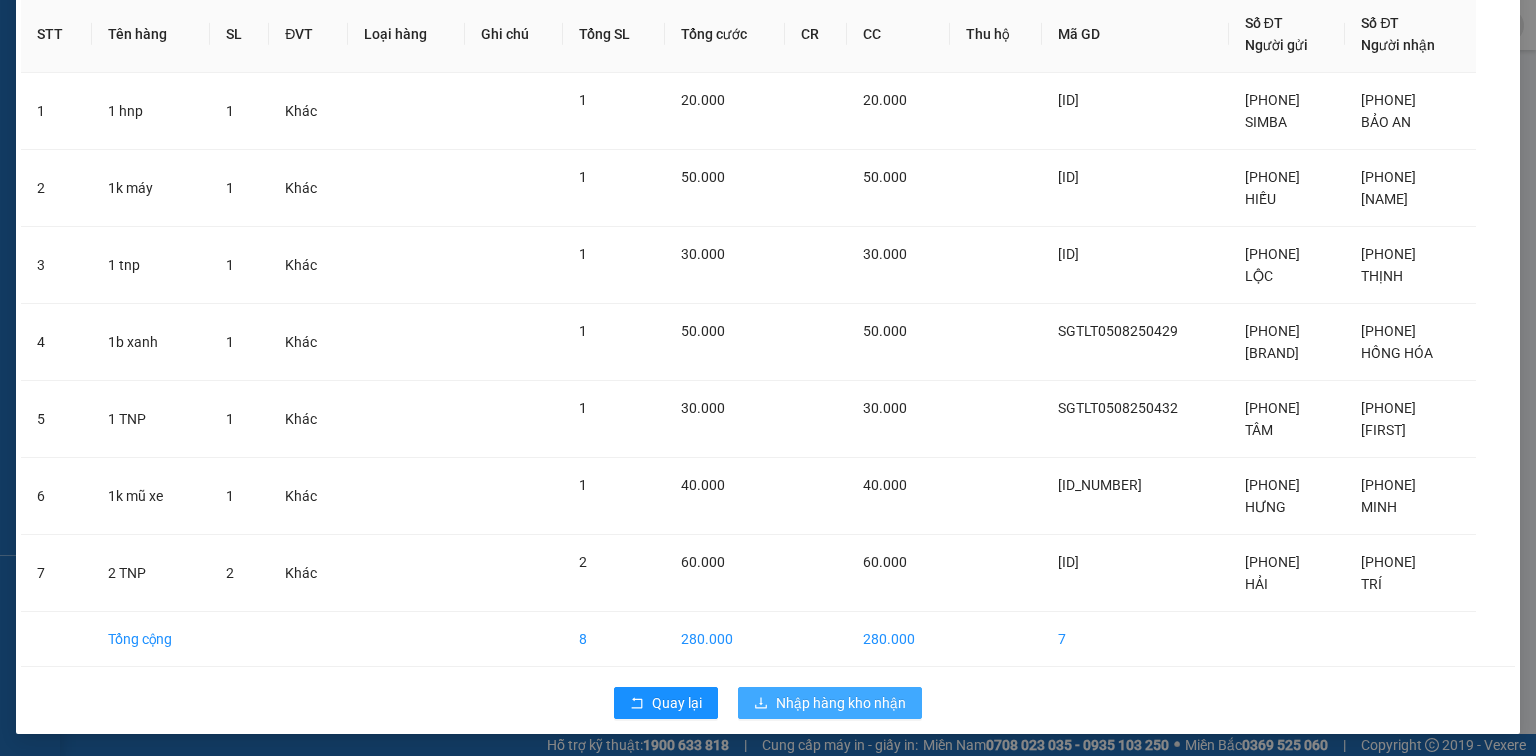click on "Nhập hàng kho nhận" at bounding box center (841, 703) 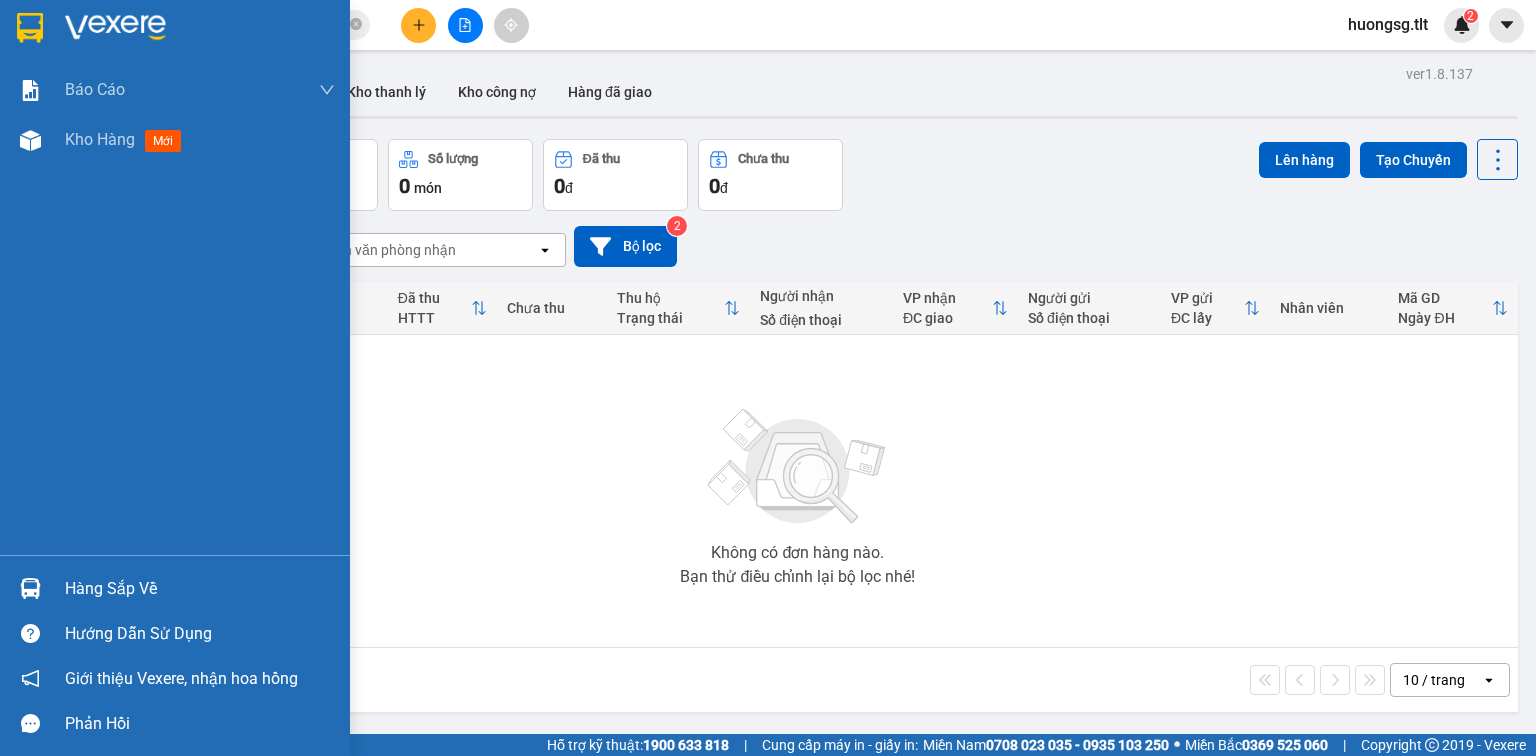 click on "Hàng sắp về" at bounding box center [175, 588] 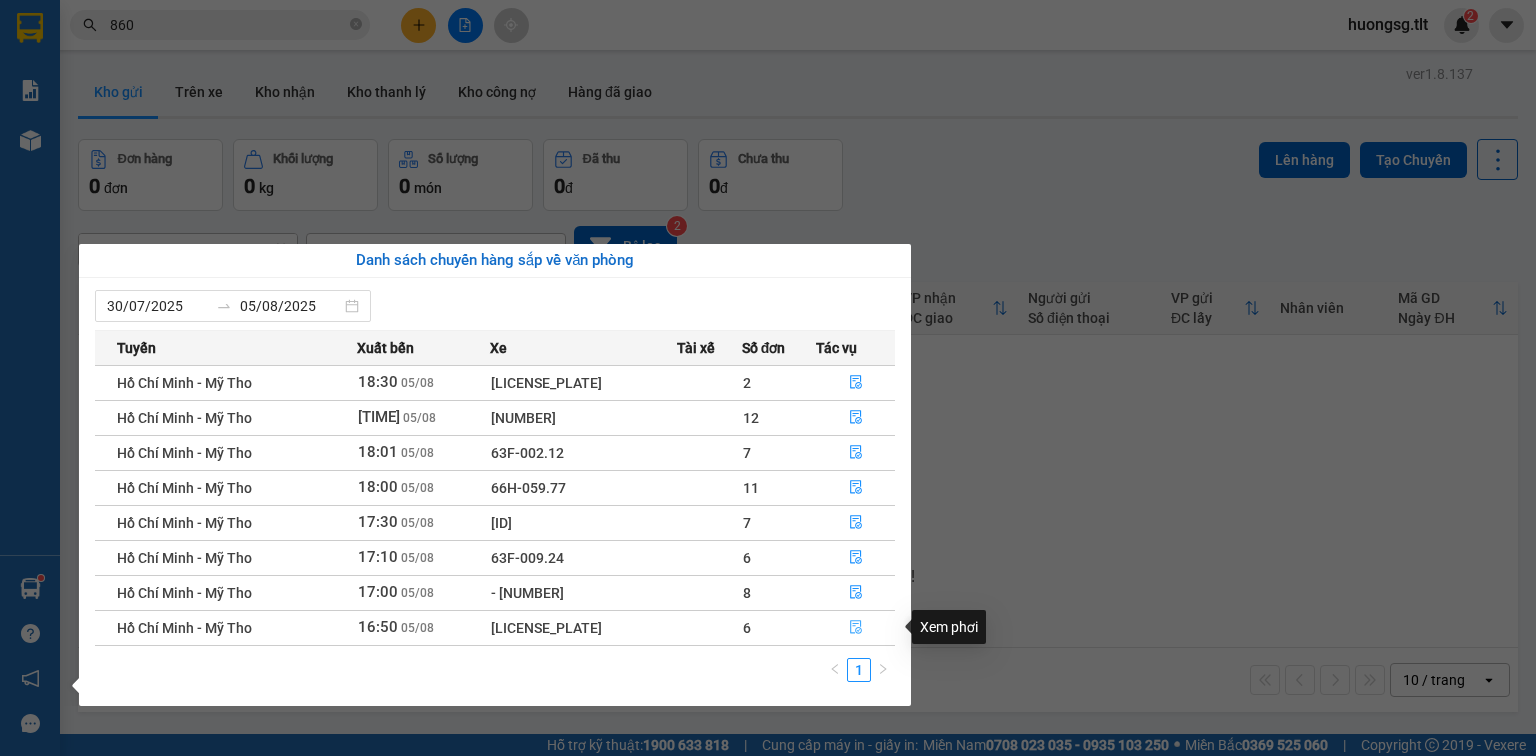 click at bounding box center [856, 628] 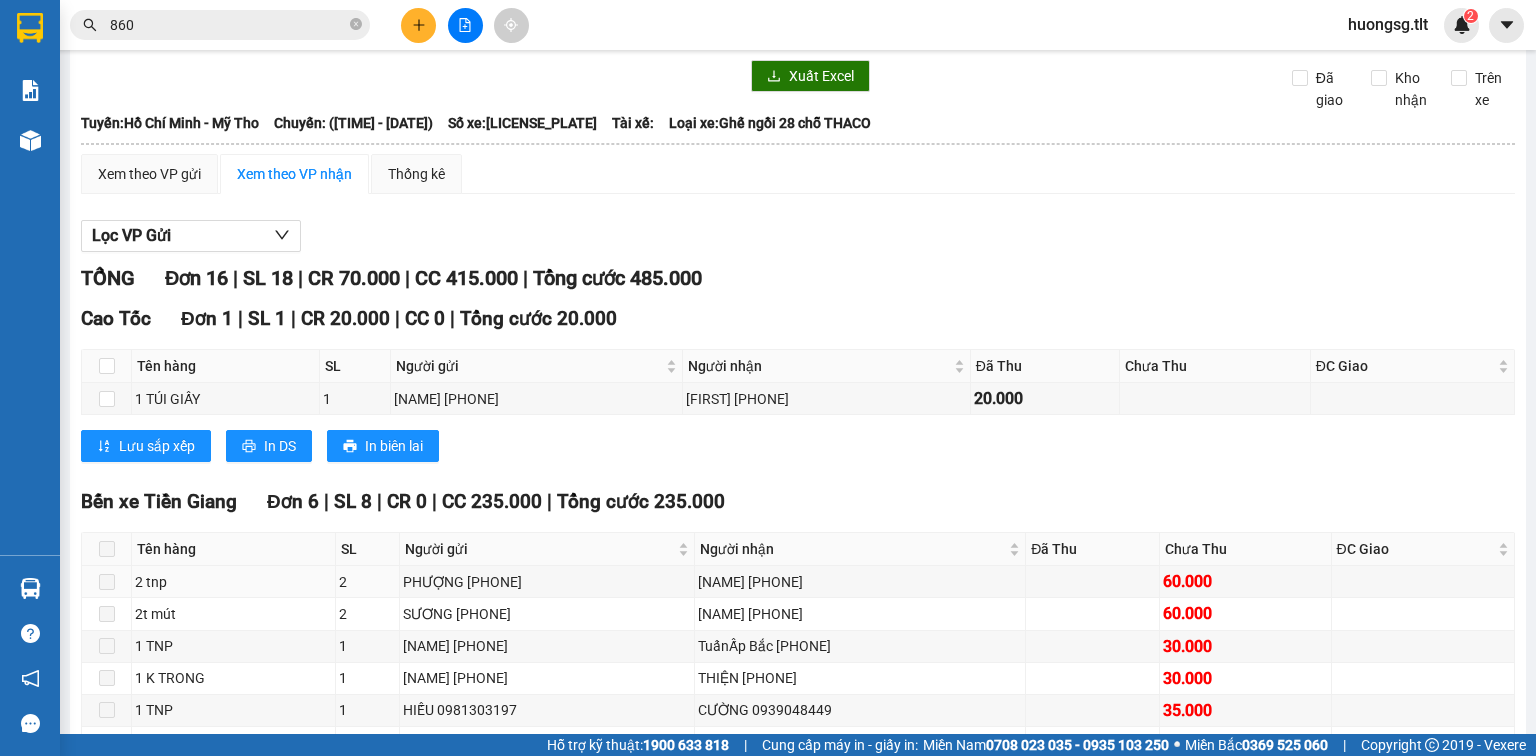 scroll, scrollTop: 240, scrollLeft: 0, axis: vertical 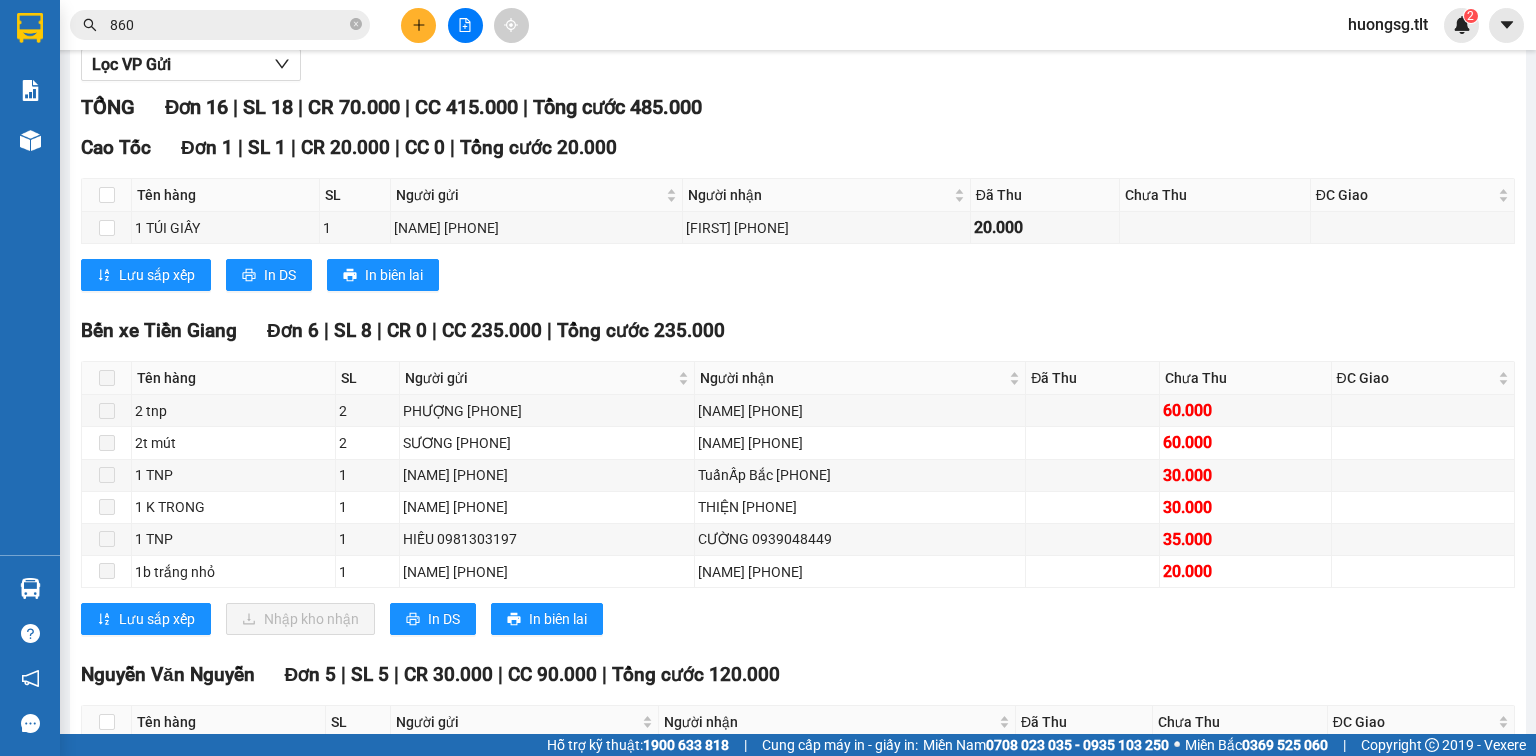 click on "860" at bounding box center [228, 25] 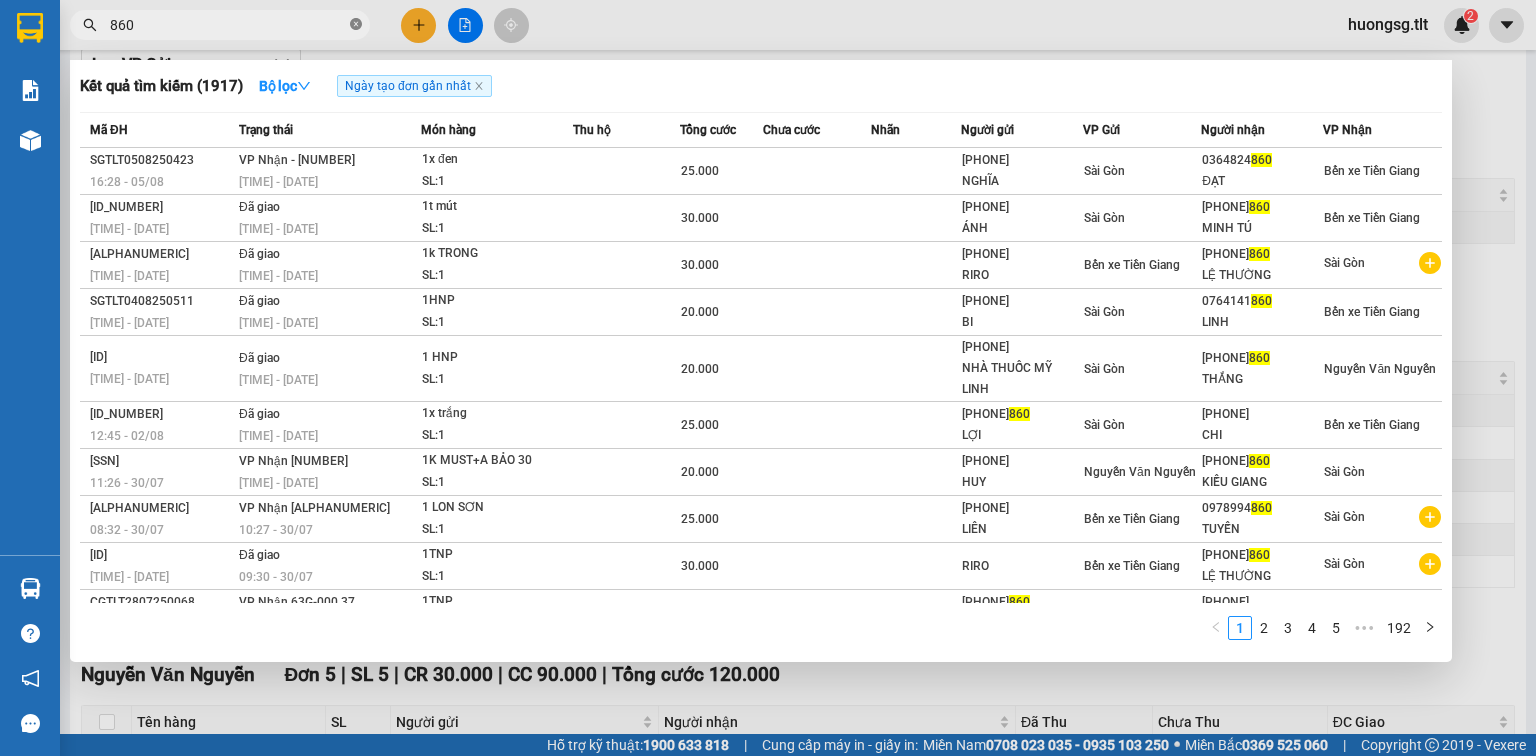 click 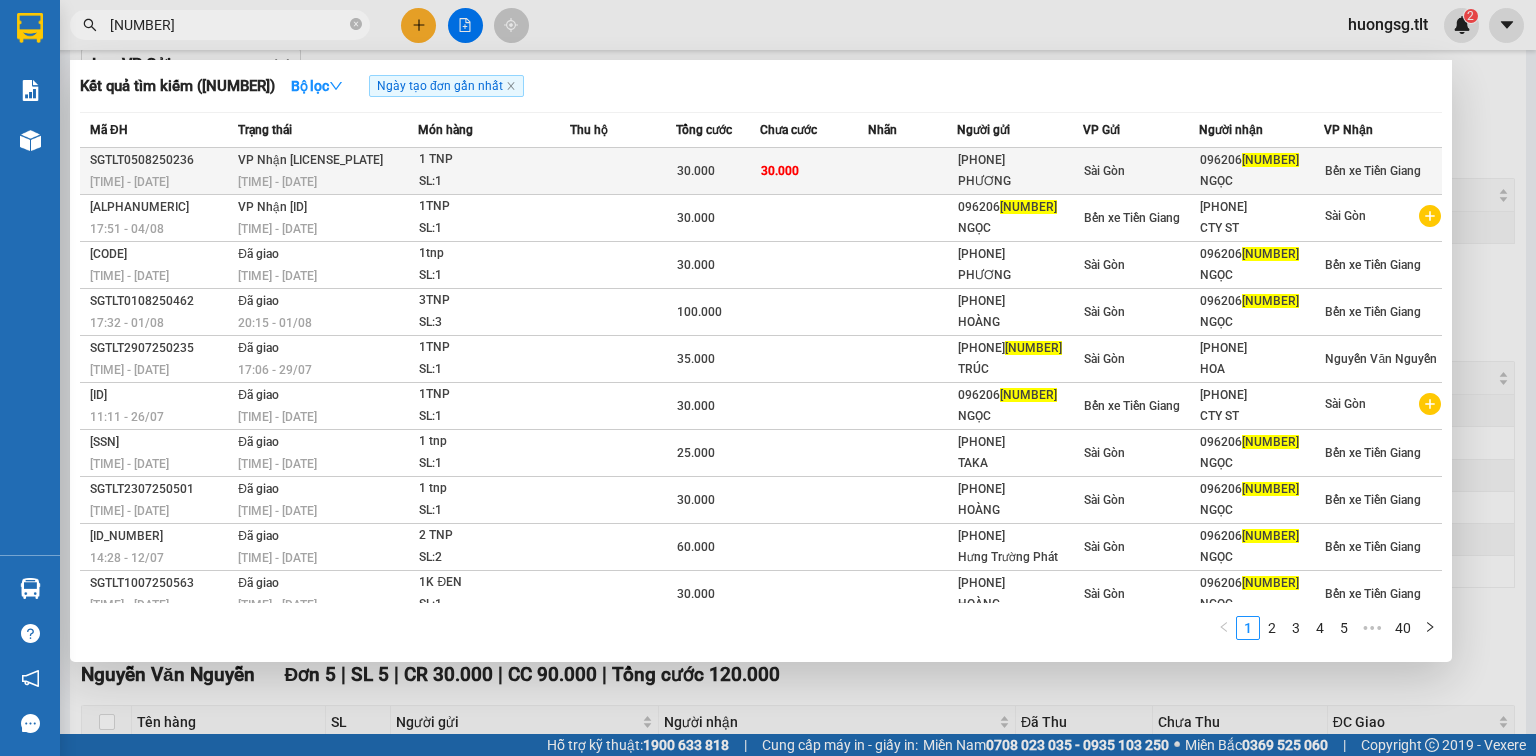 type on "[NUMBER]" 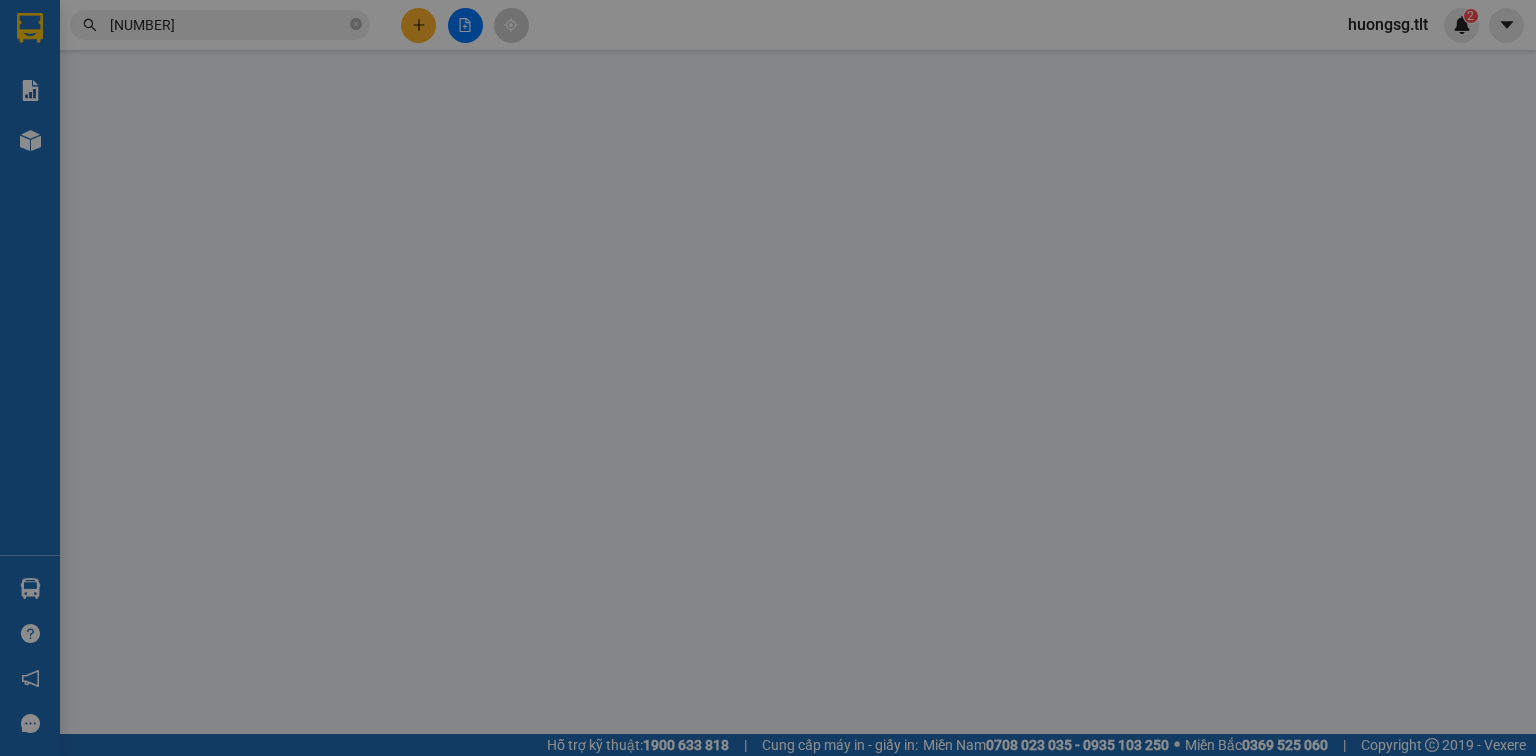 scroll, scrollTop: 0, scrollLeft: 0, axis: both 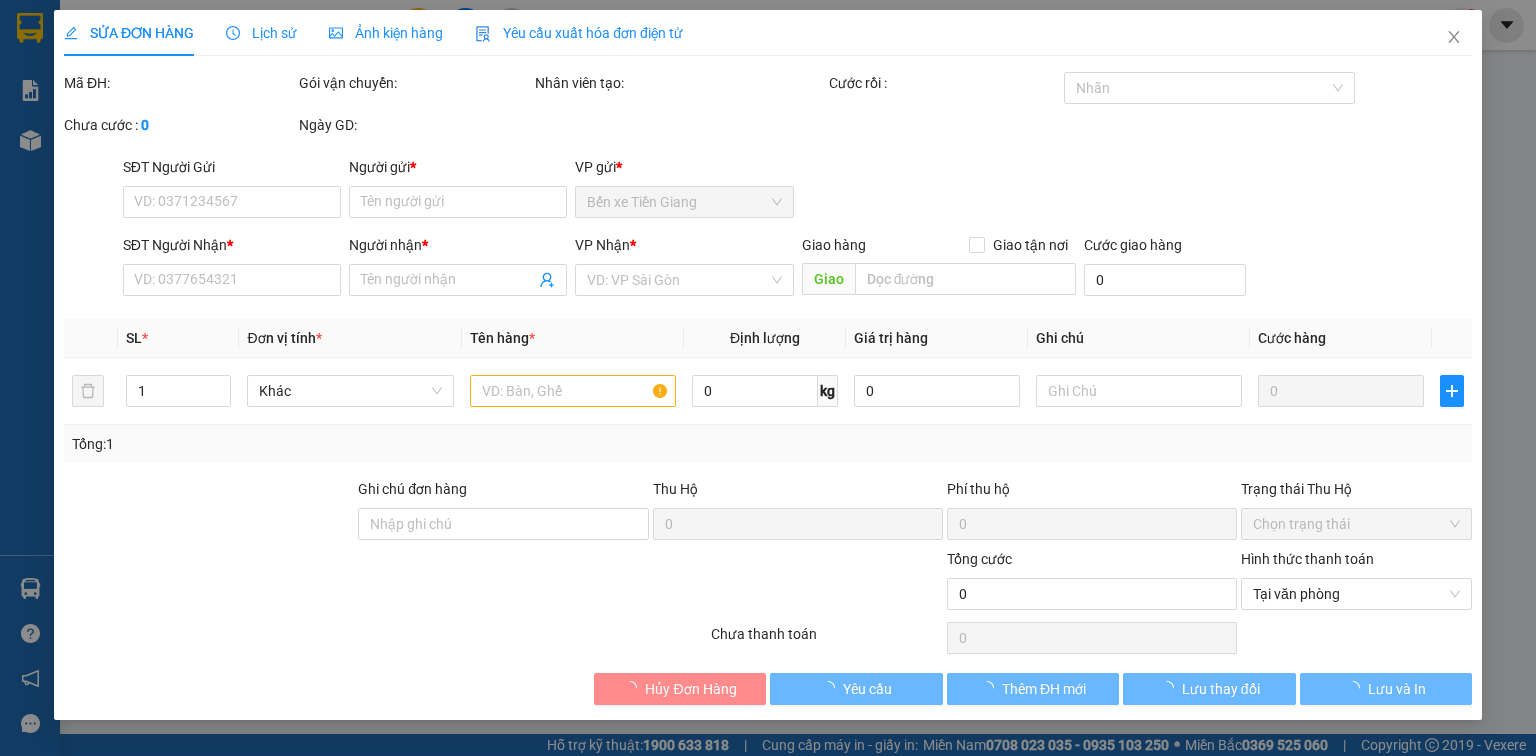 type on "[PHONE]" 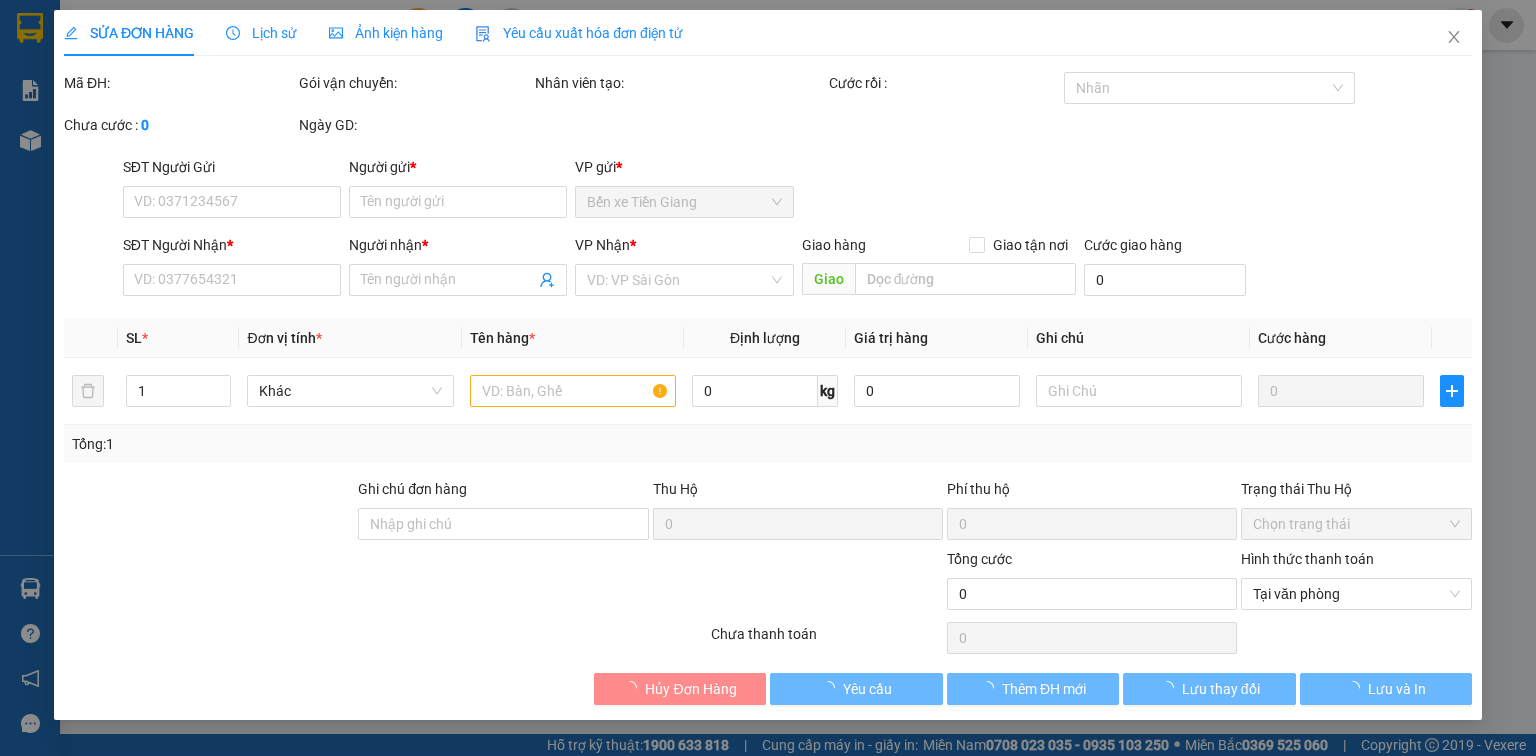type on "PHƯƠNG" 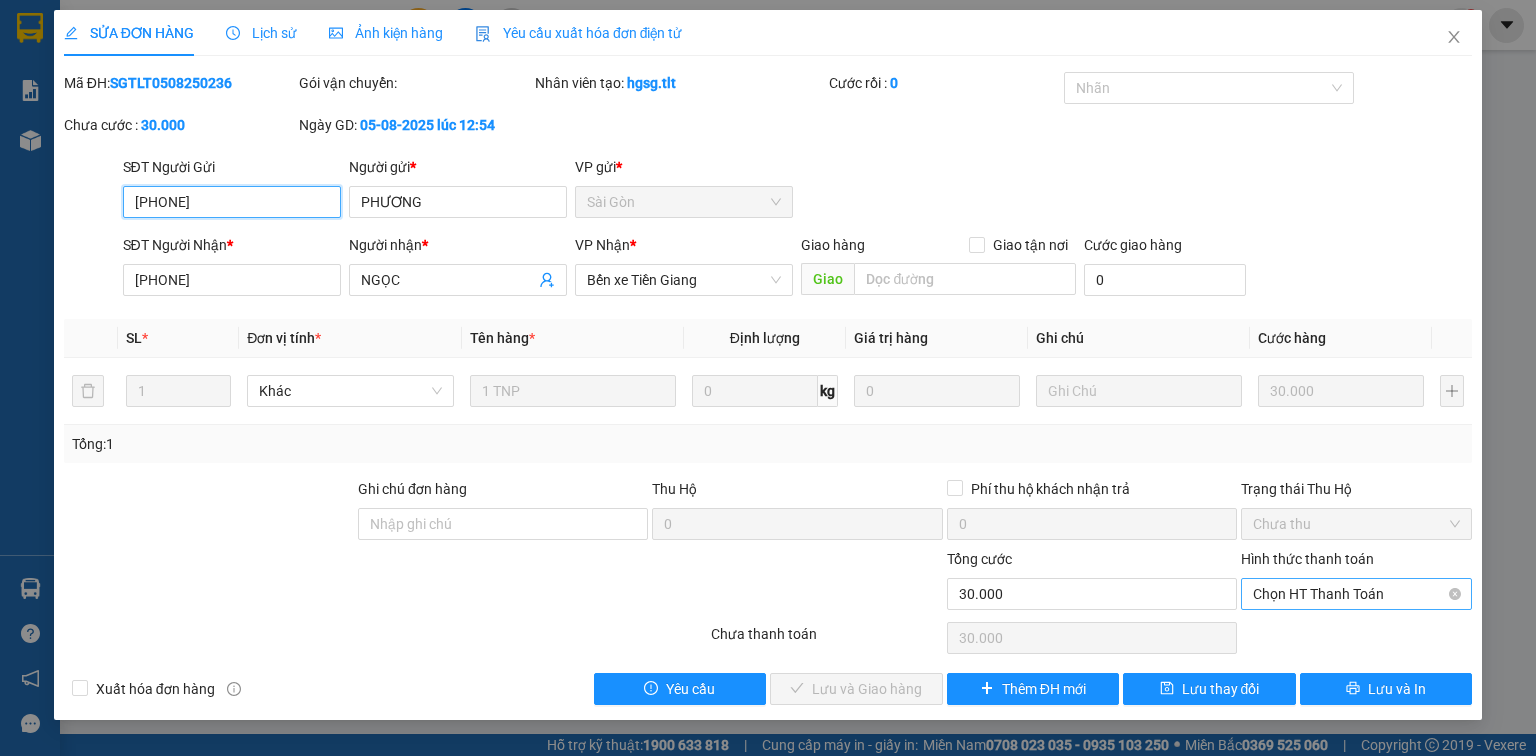 click on "Chọn HT Thanh Toán" at bounding box center (1356, 594) 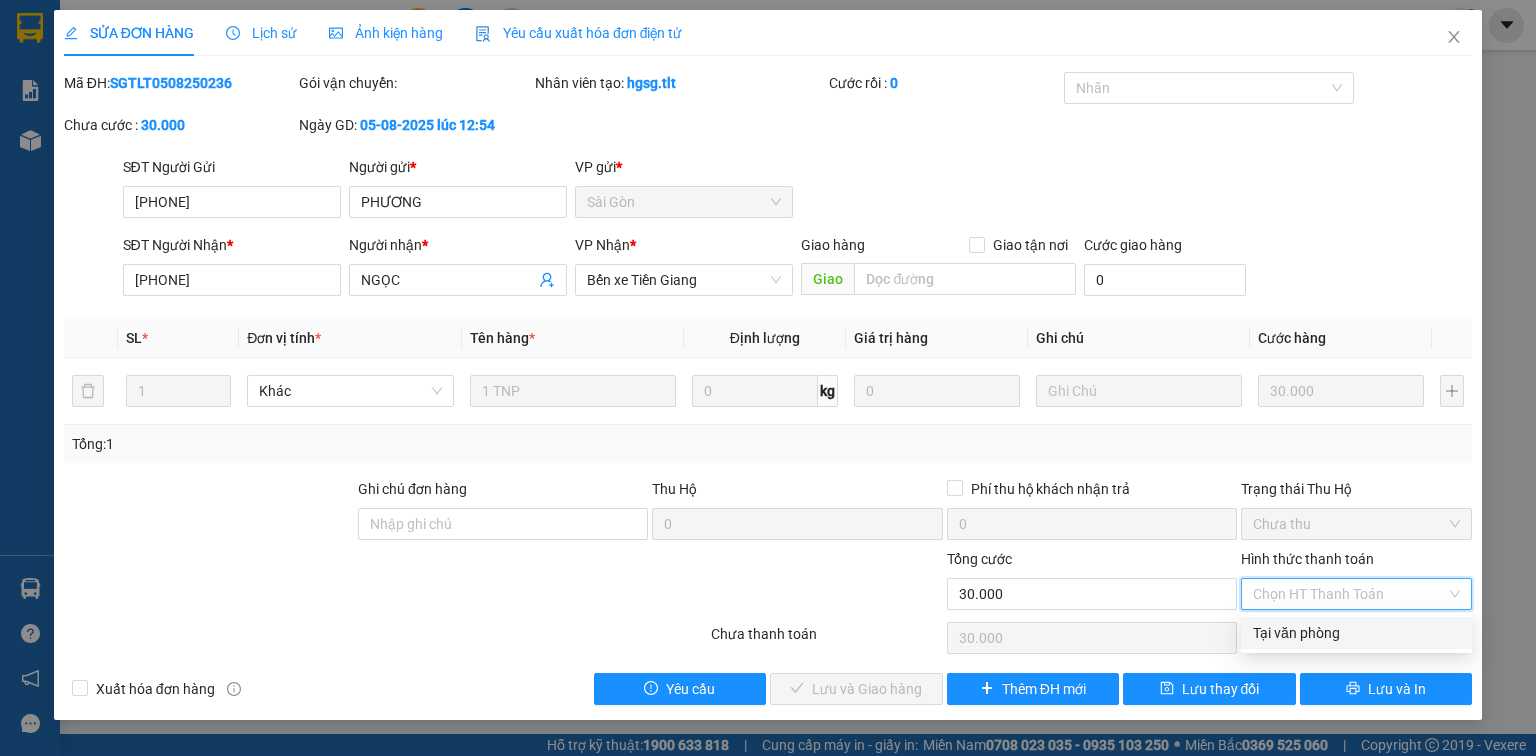 click on "Tại văn phòng" at bounding box center [1356, 633] 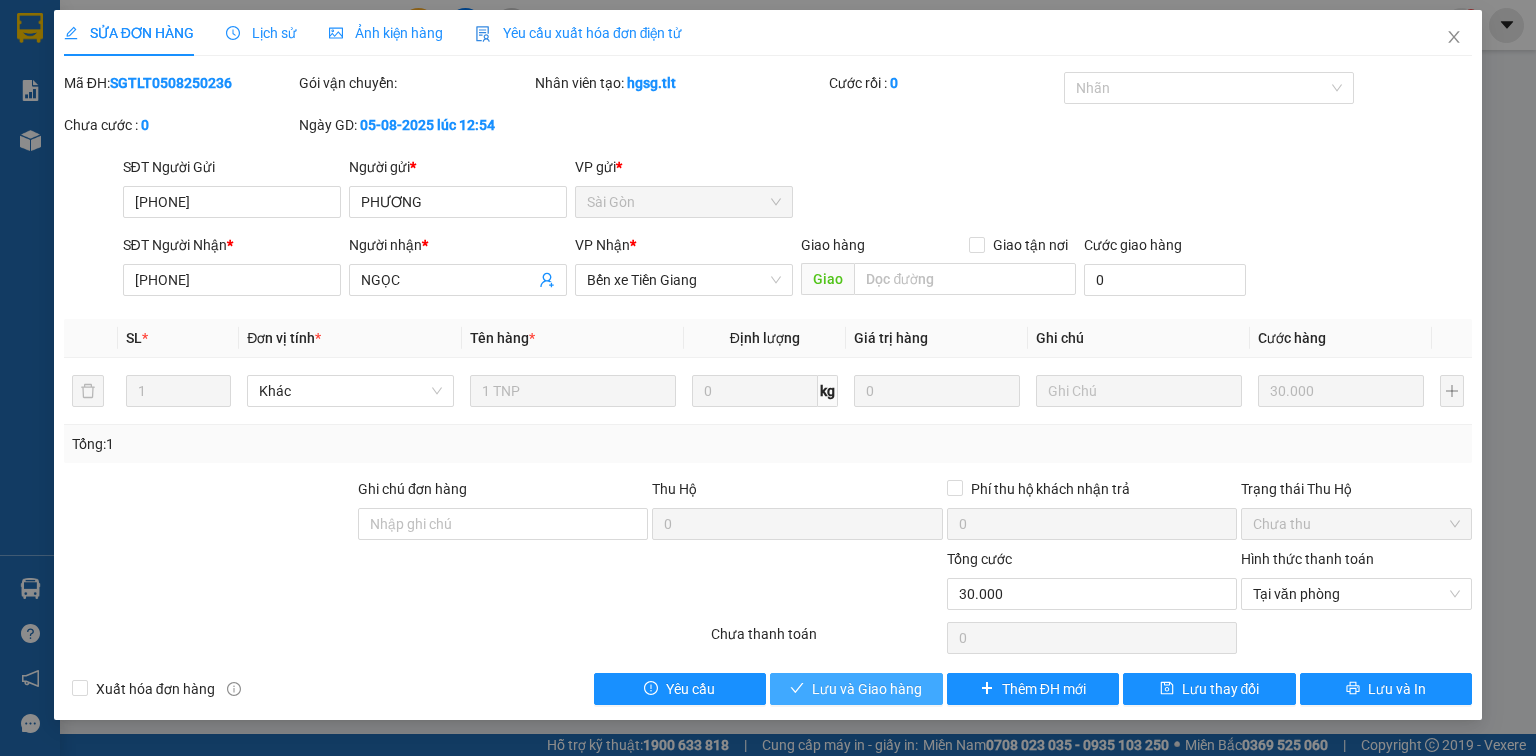 click on "Lưu và Giao hàng" at bounding box center [856, 689] 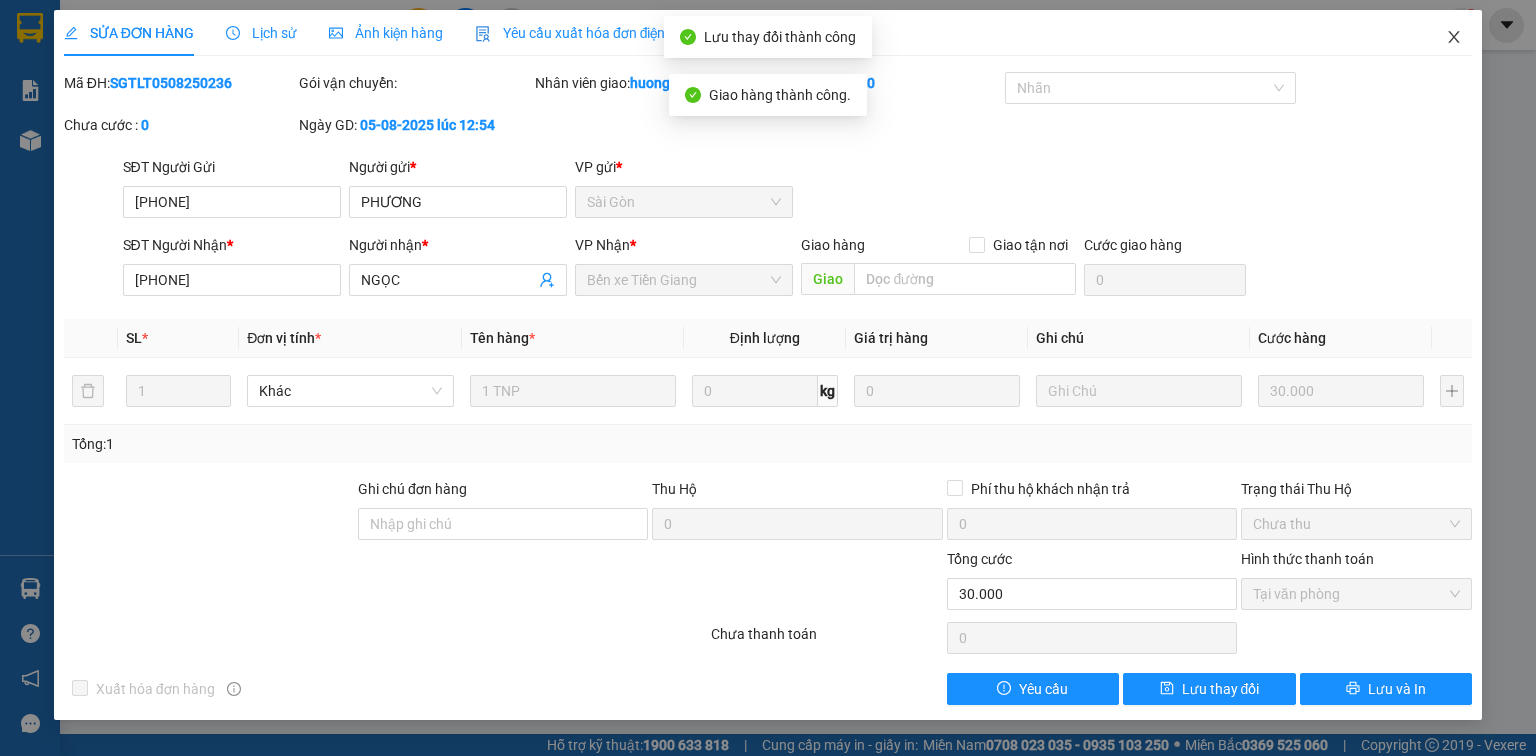click at bounding box center [1454, 38] 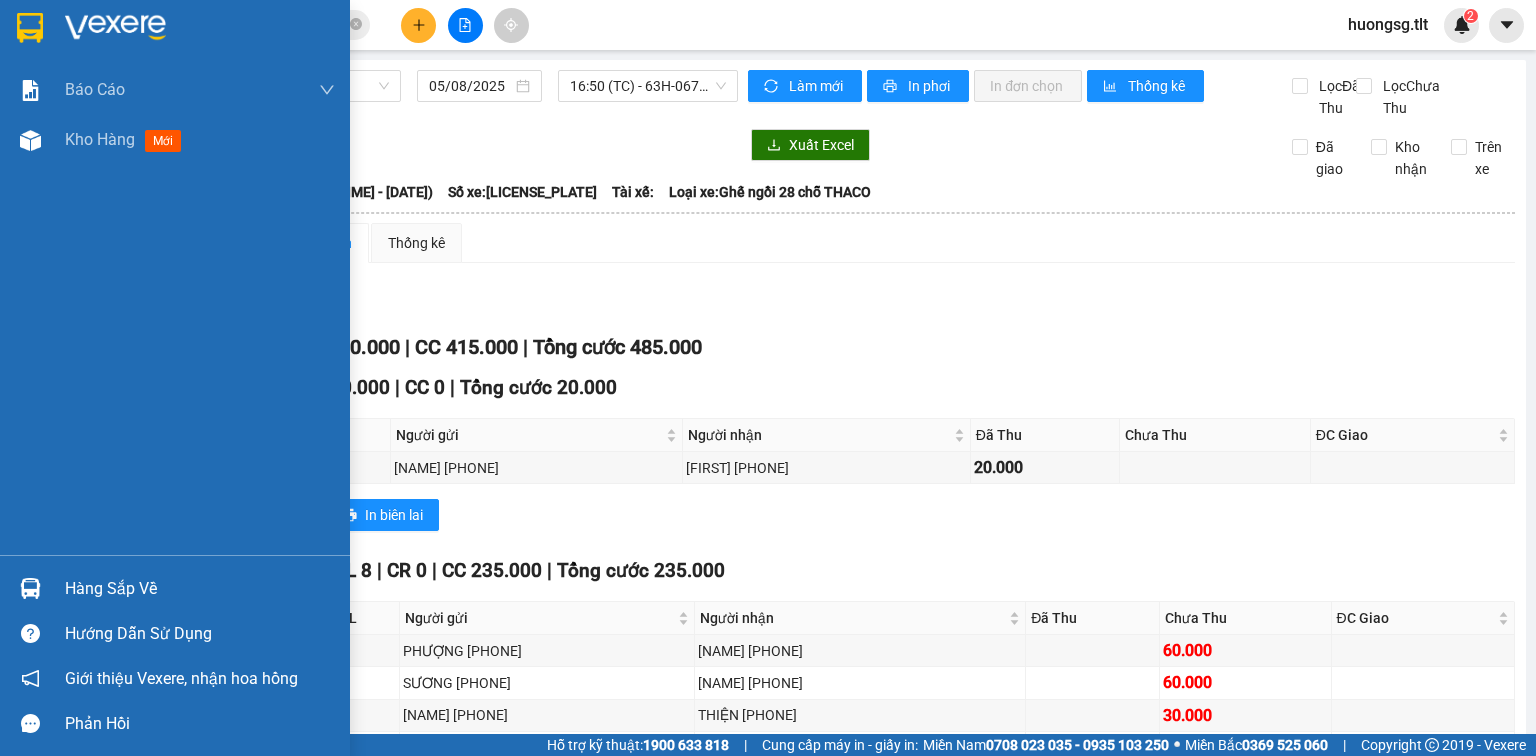 click at bounding box center [30, 588] 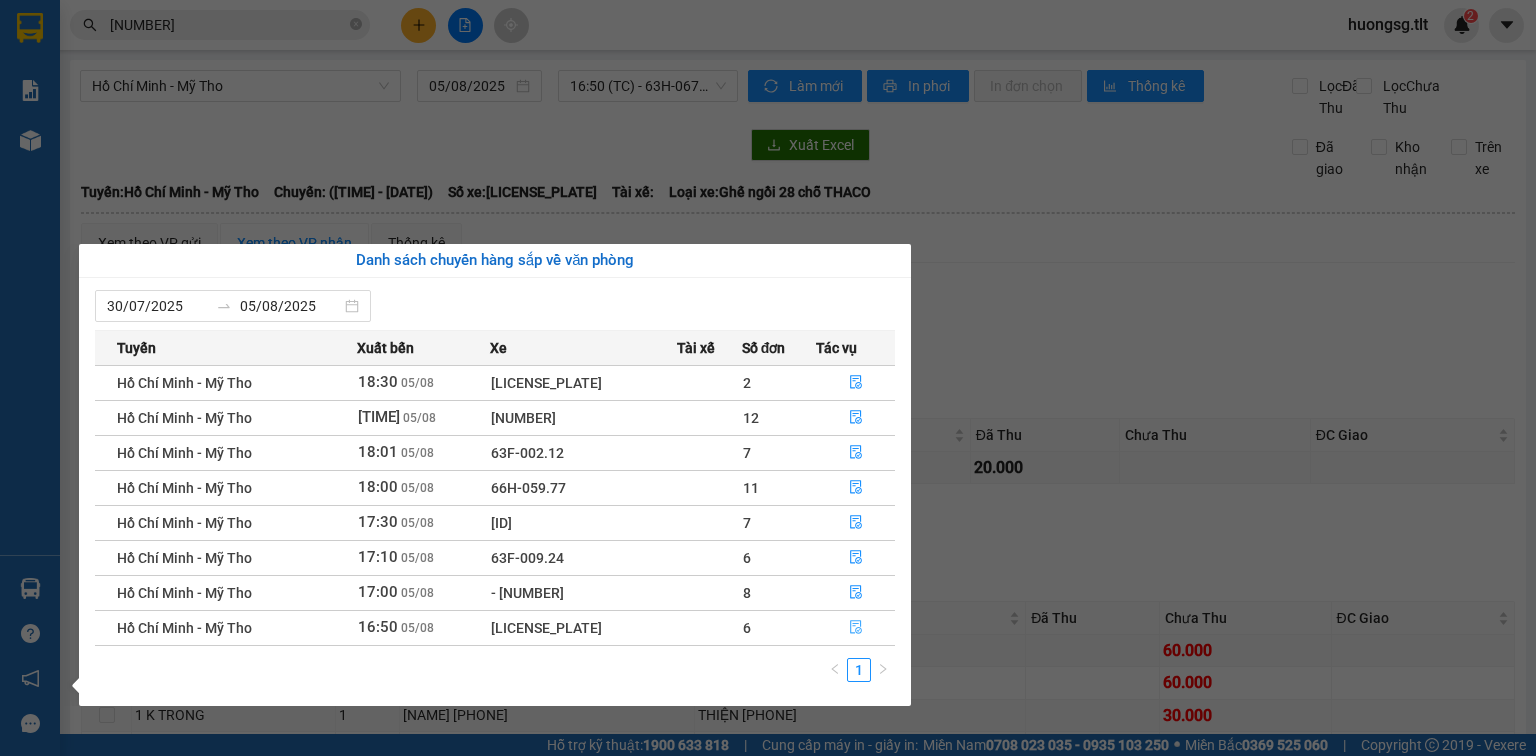 click at bounding box center (856, 628) 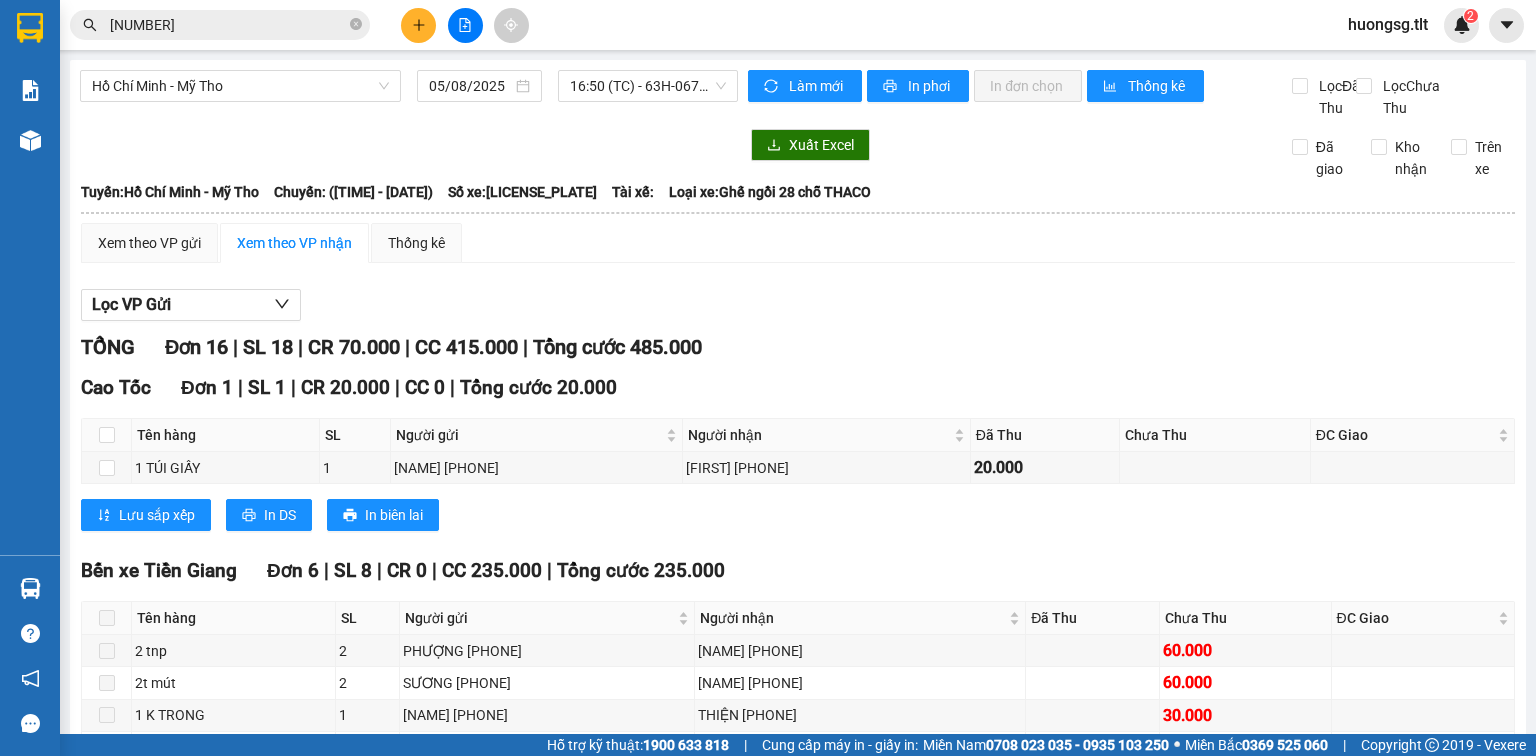 click at bounding box center [107, 618] 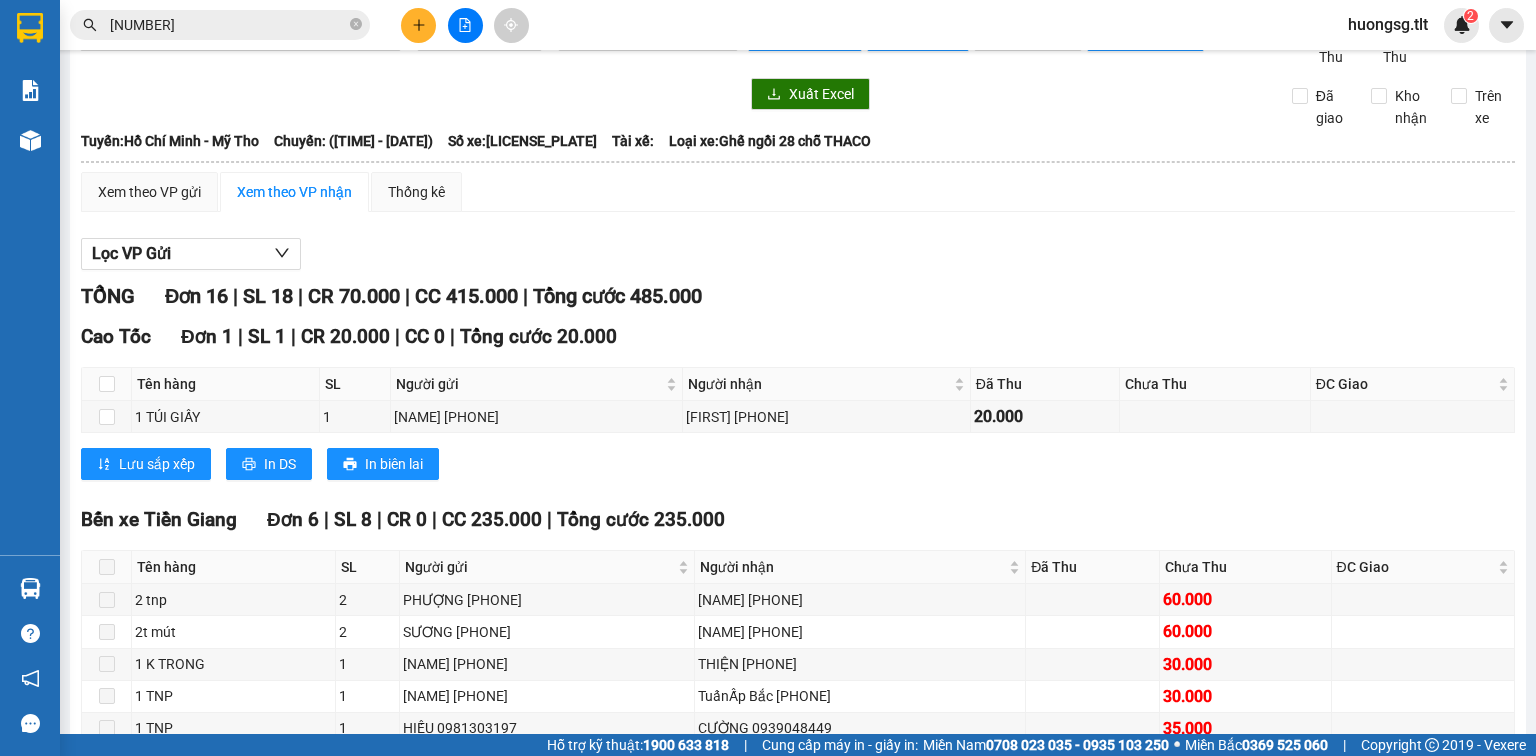 scroll, scrollTop: 80, scrollLeft: 0, axis: vertical 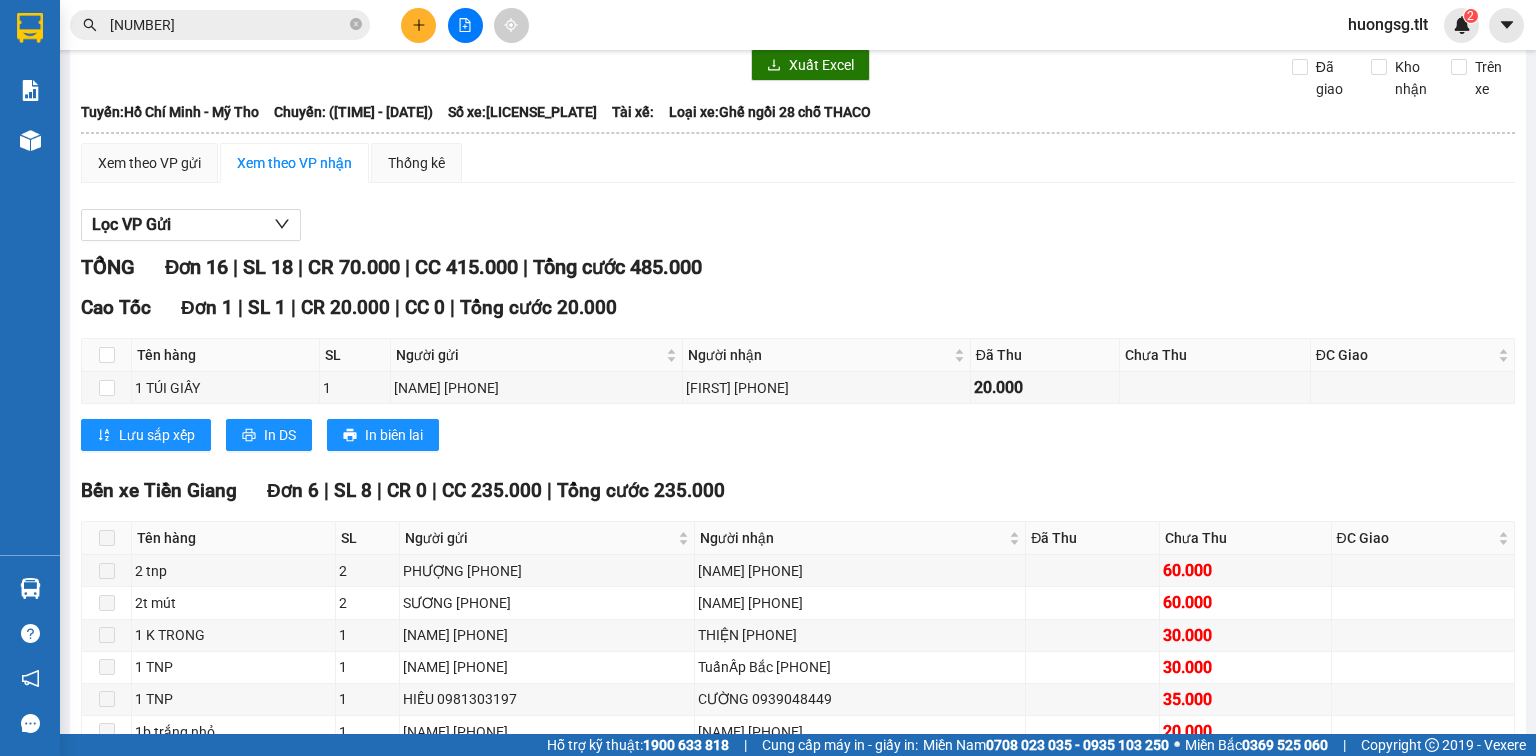 click on "Xem theo VP gửi" at bounding box center [149, 163] 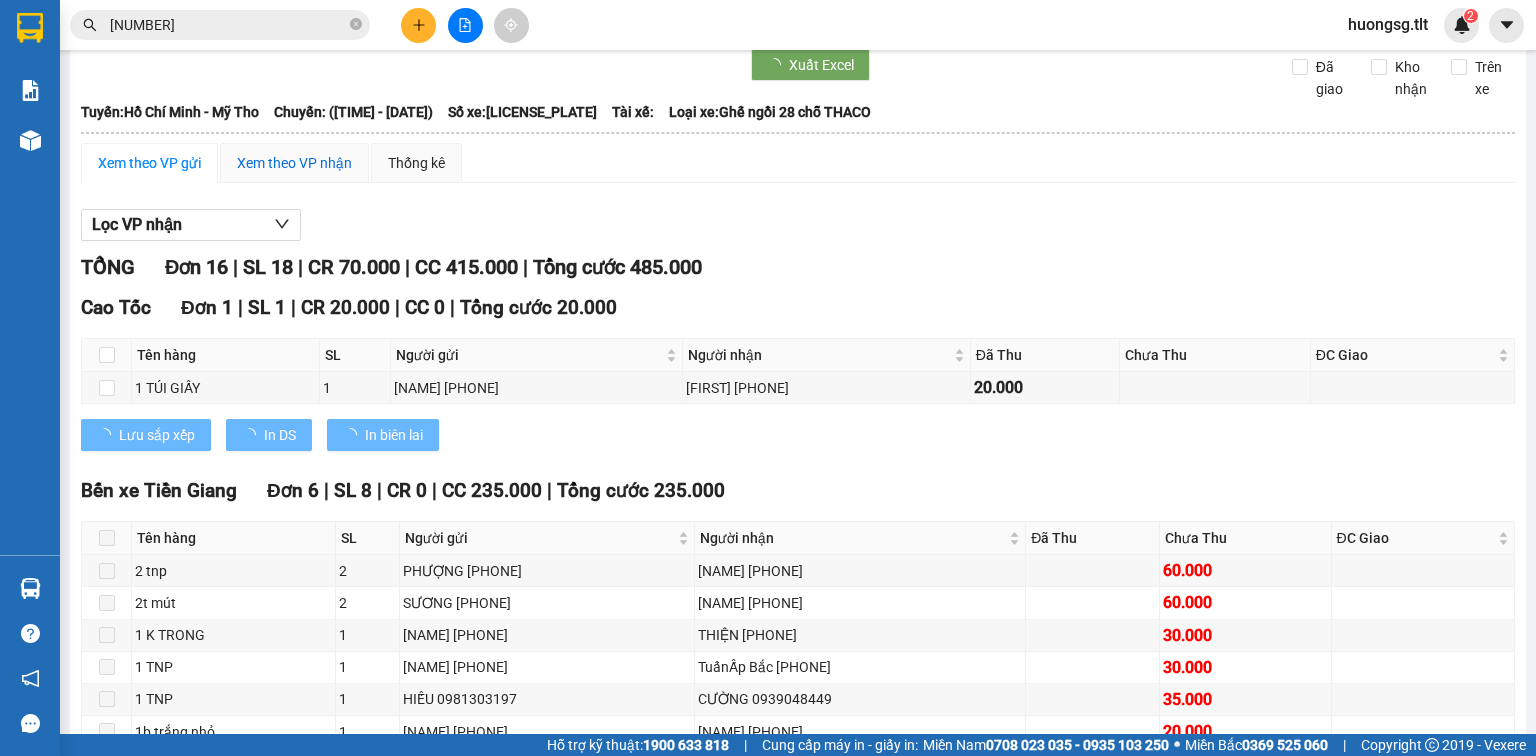 click on "Xem theo VP nhận" at bounding box center [294, 163] 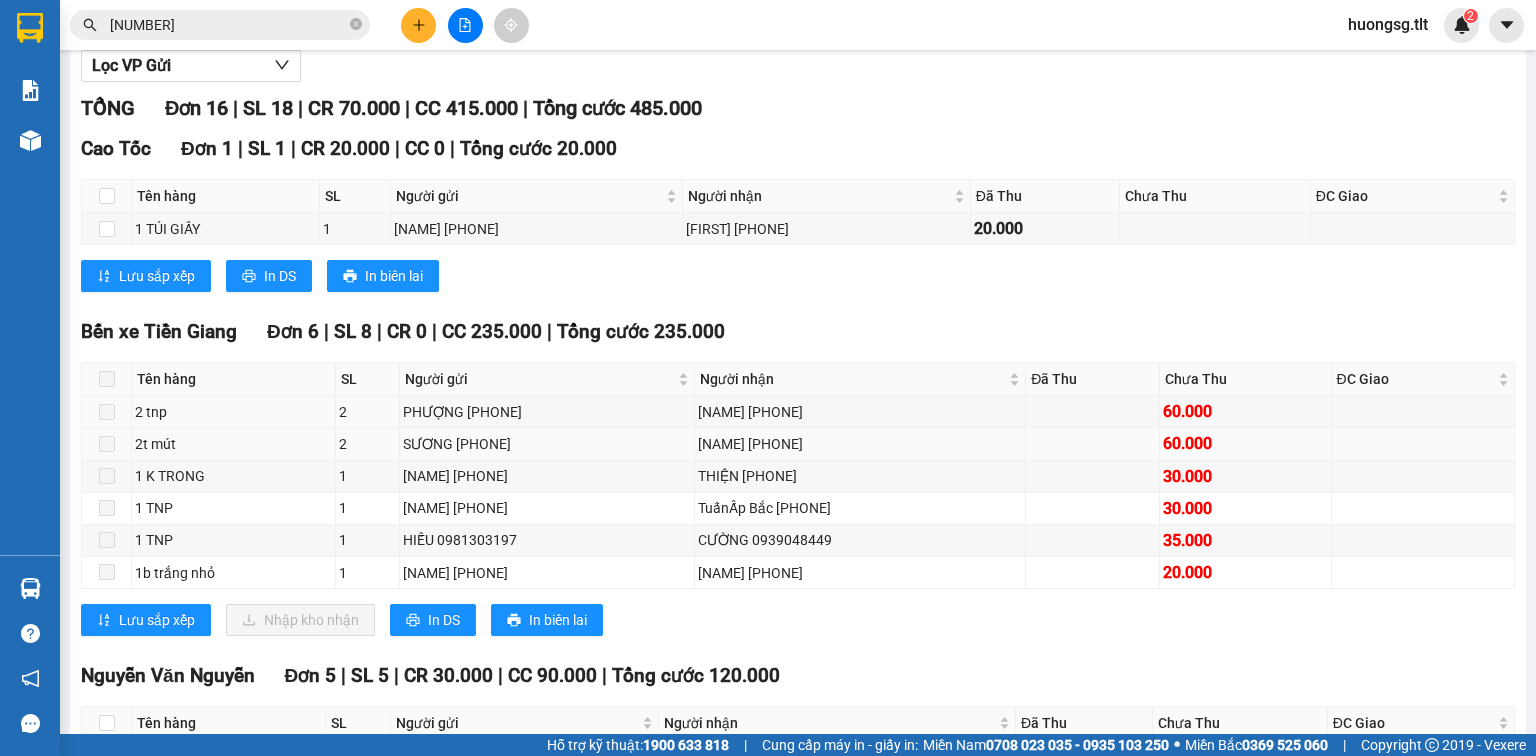 scroll, scrollTop: 240, scrollLeft: 0, axis: vertical 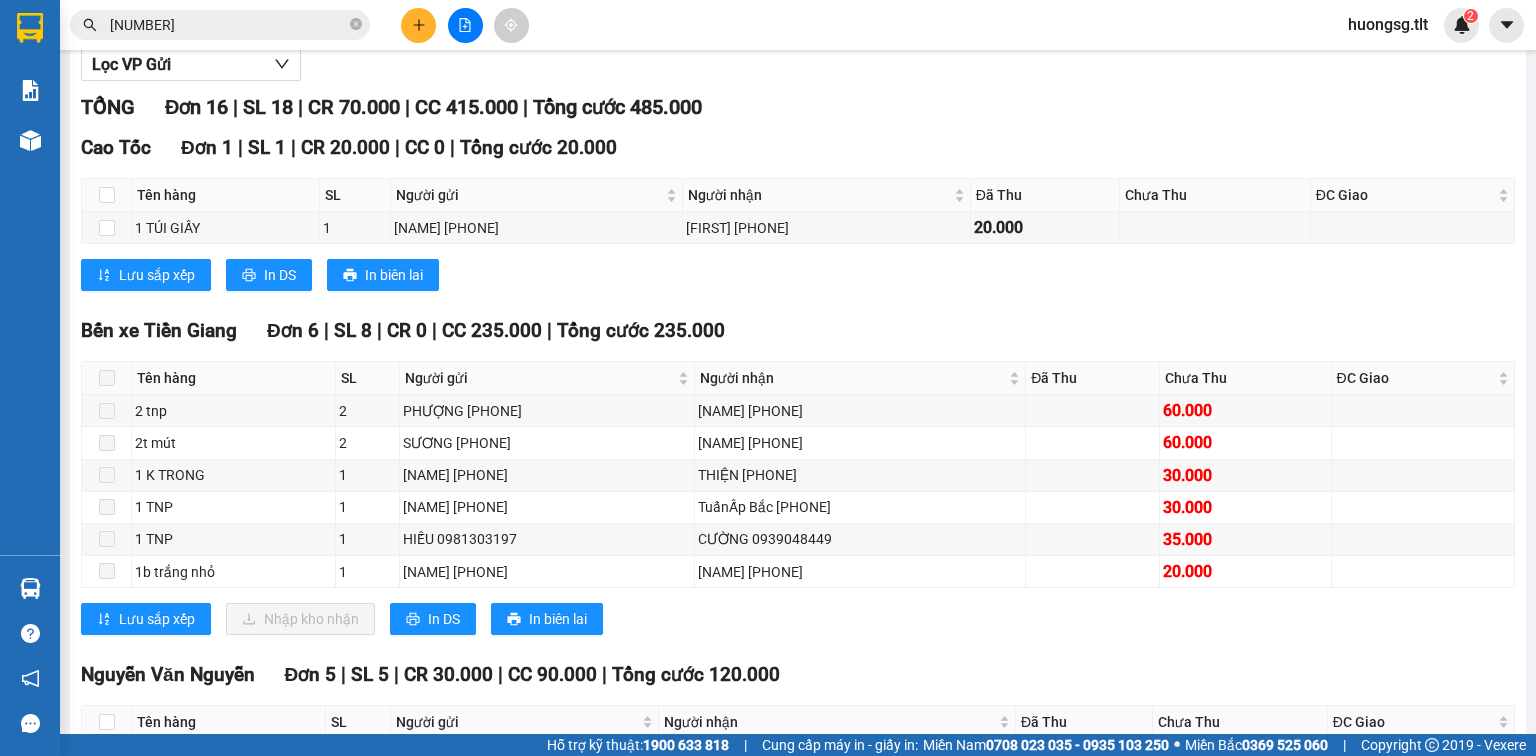 click at bounding box center [107, 378] 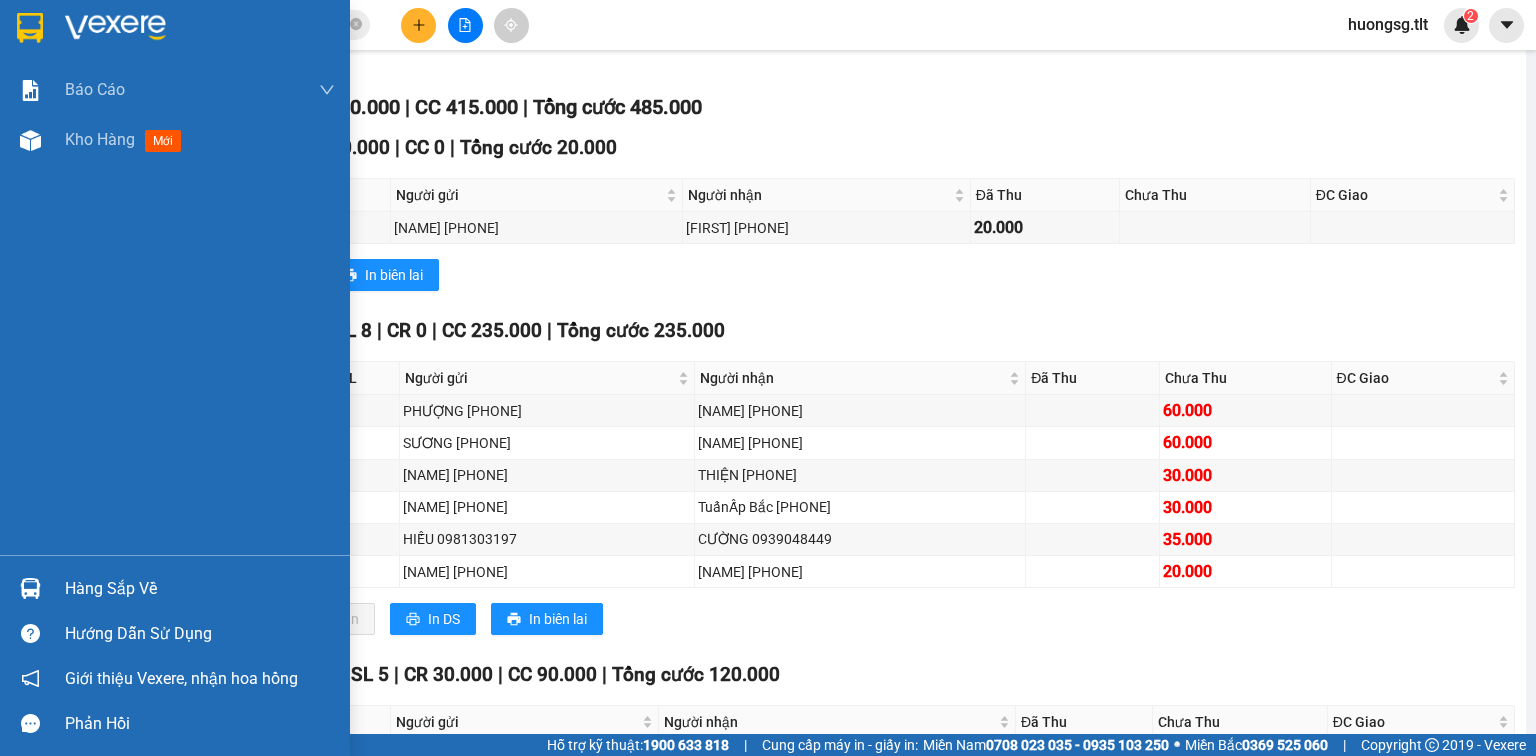 click on "Hàng sắp về" at bounding box center (175, 588) 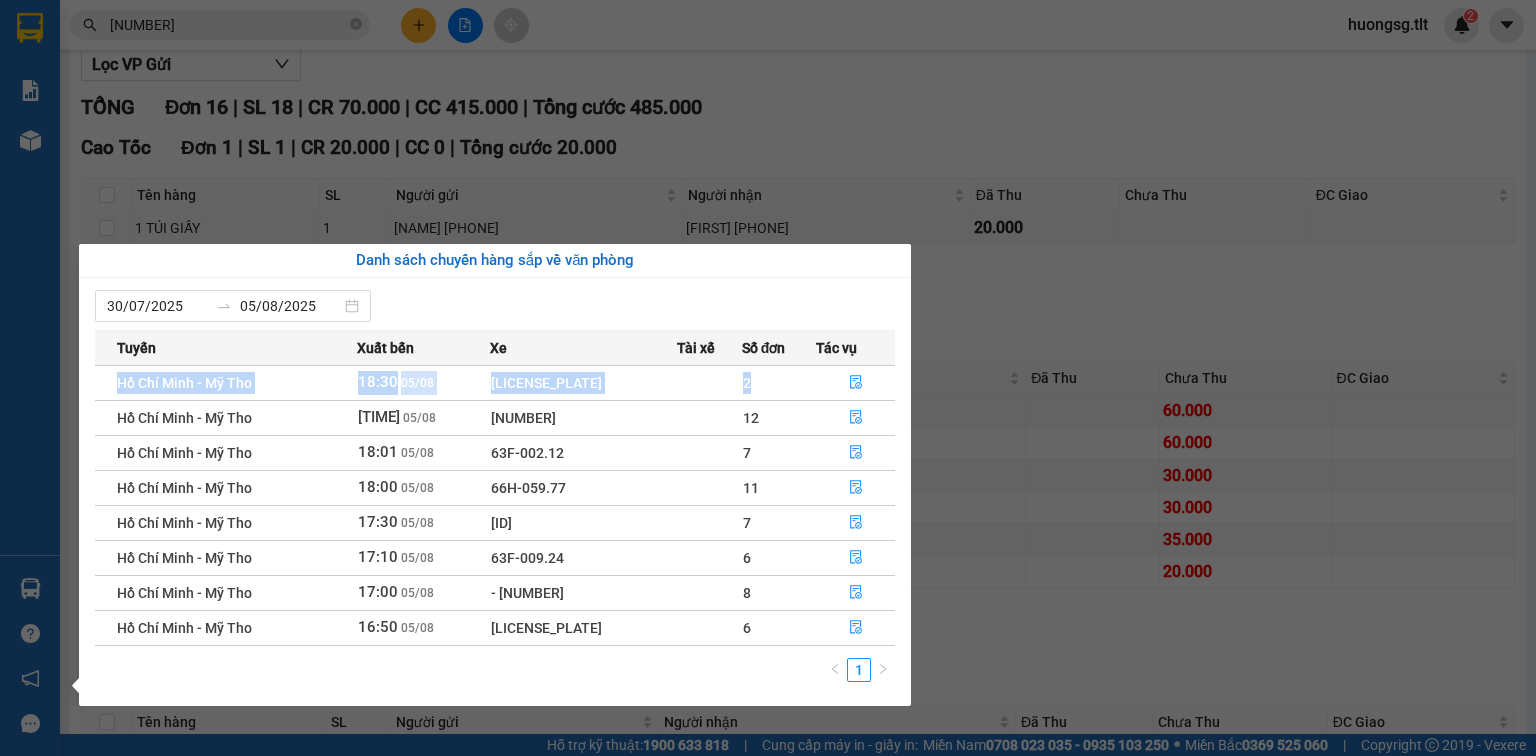 click on "Tuyến Xuất bến Xe Tài xế Số đơn Tác vụ Hồ Chí Minh - Mỹ Tho 18:30 05/08 63B-021.92 2 Hồ Chí Minh - Mỹ Tho 18:15 05/08 63H-066.47 12 Hồ Chí Minh - Mỹ Tho 18:01 05/08 63F-002.12 7 Hồ Chí Minh - Mỹ Tho 18:00 05/08 66H-059.77 11 Hồ Chí Minh - Mỹ Tho 17:30 05/08 63F-002.30 7 Hồ Chí Minh - Mỹ Tho 17:10 05/08 63F-009.24 6 Hồ Chí Minh - Mỹ Tho 17:00 05/08 63B-018.48 8 Hồ Chí Minh - Mỹ Tho 16:50 05/08 63H-067.41 6" at bounding box center (495, 488) 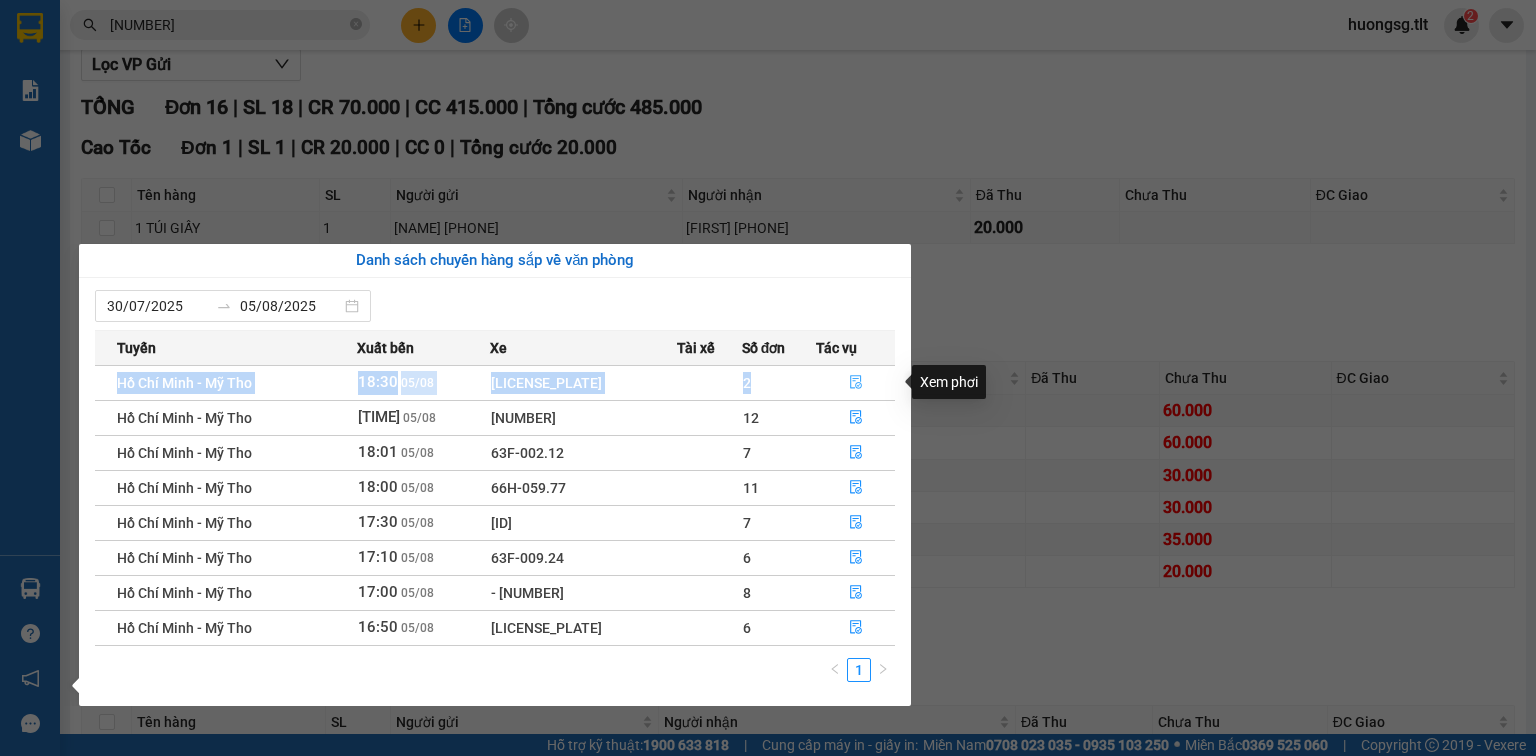 click at bounding box center [856, 383] 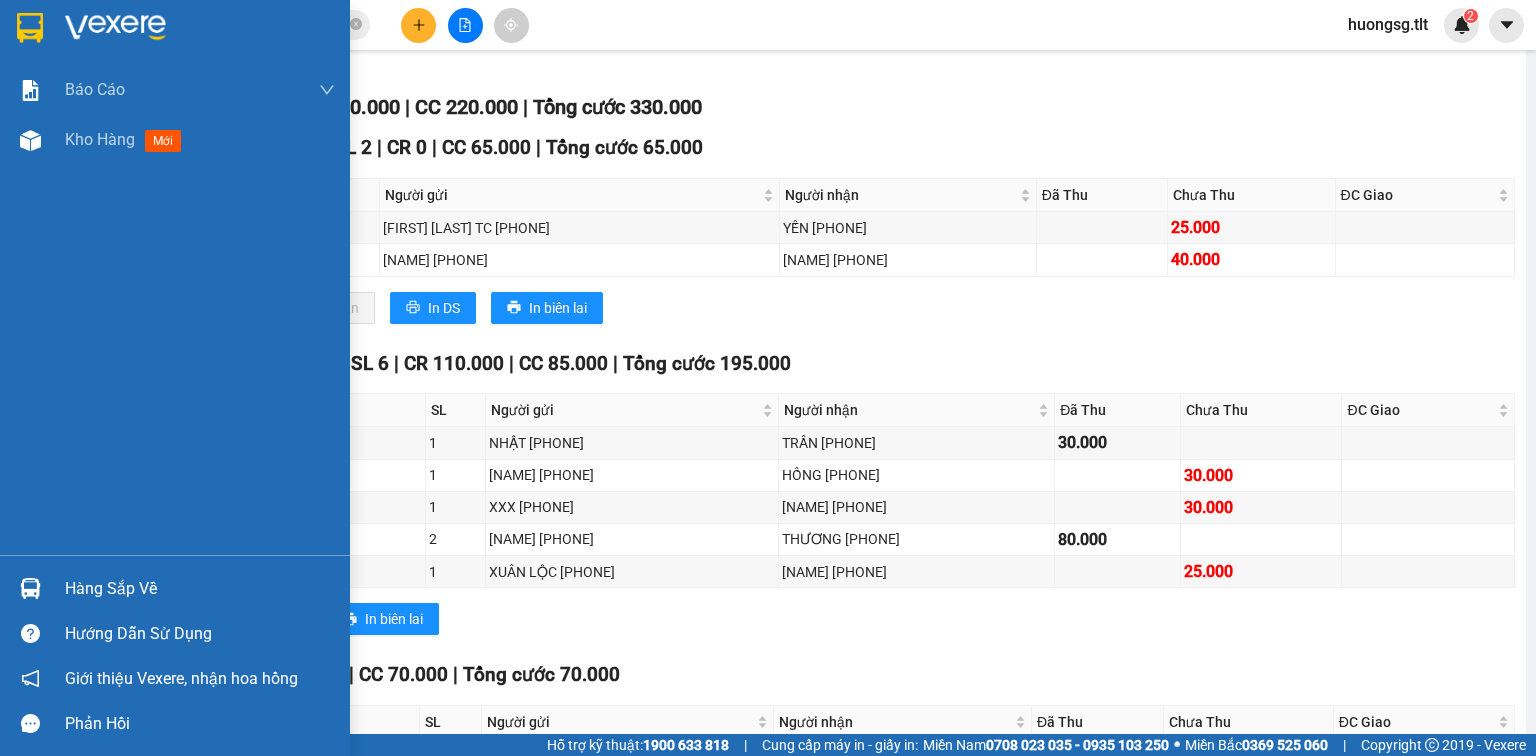 click on "Hàng sắp về Hướng dẫn sử dụng Giới thiệu Vexere, nhận hoa hồng Phản hồi" at bounding box center (175, 650) 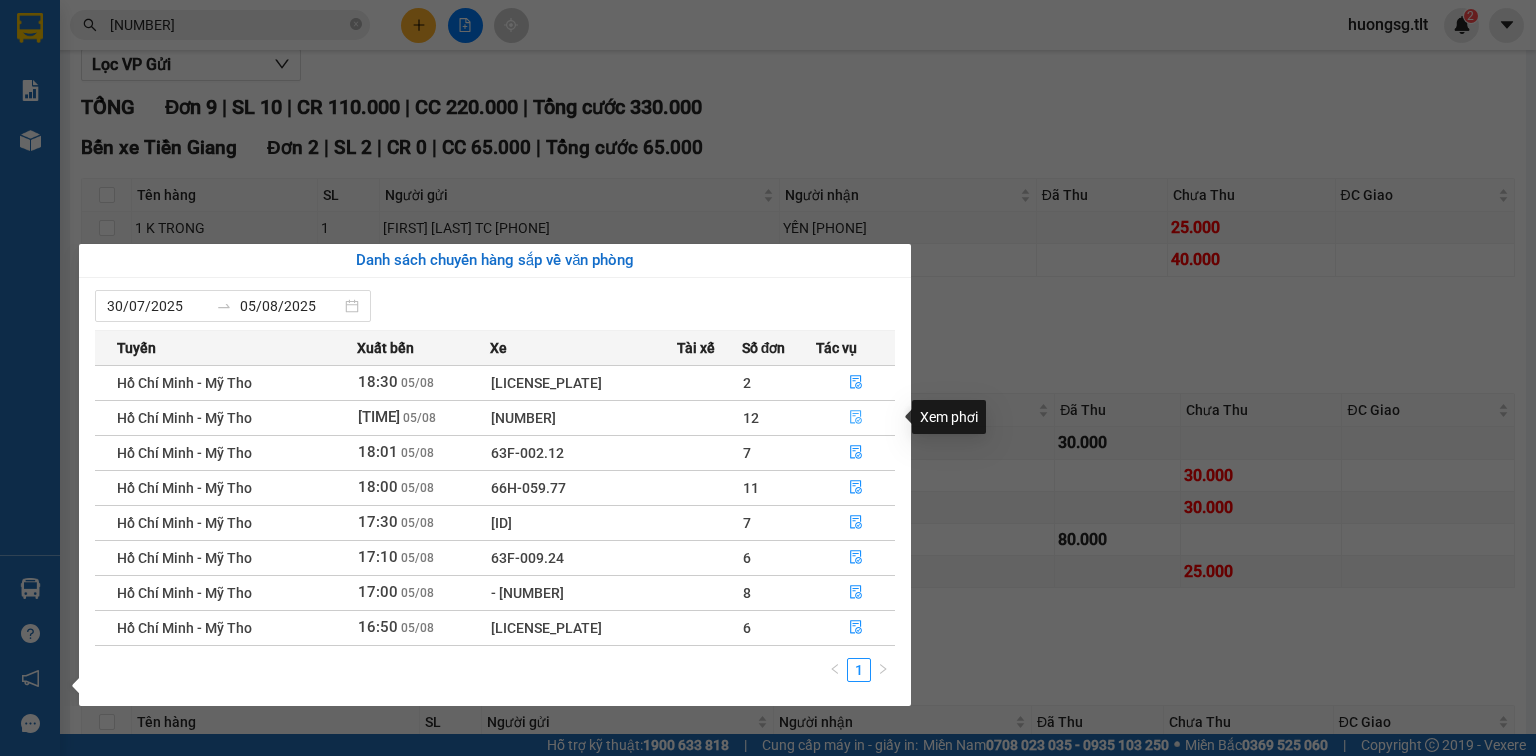 click at bounding box center (856, 418) 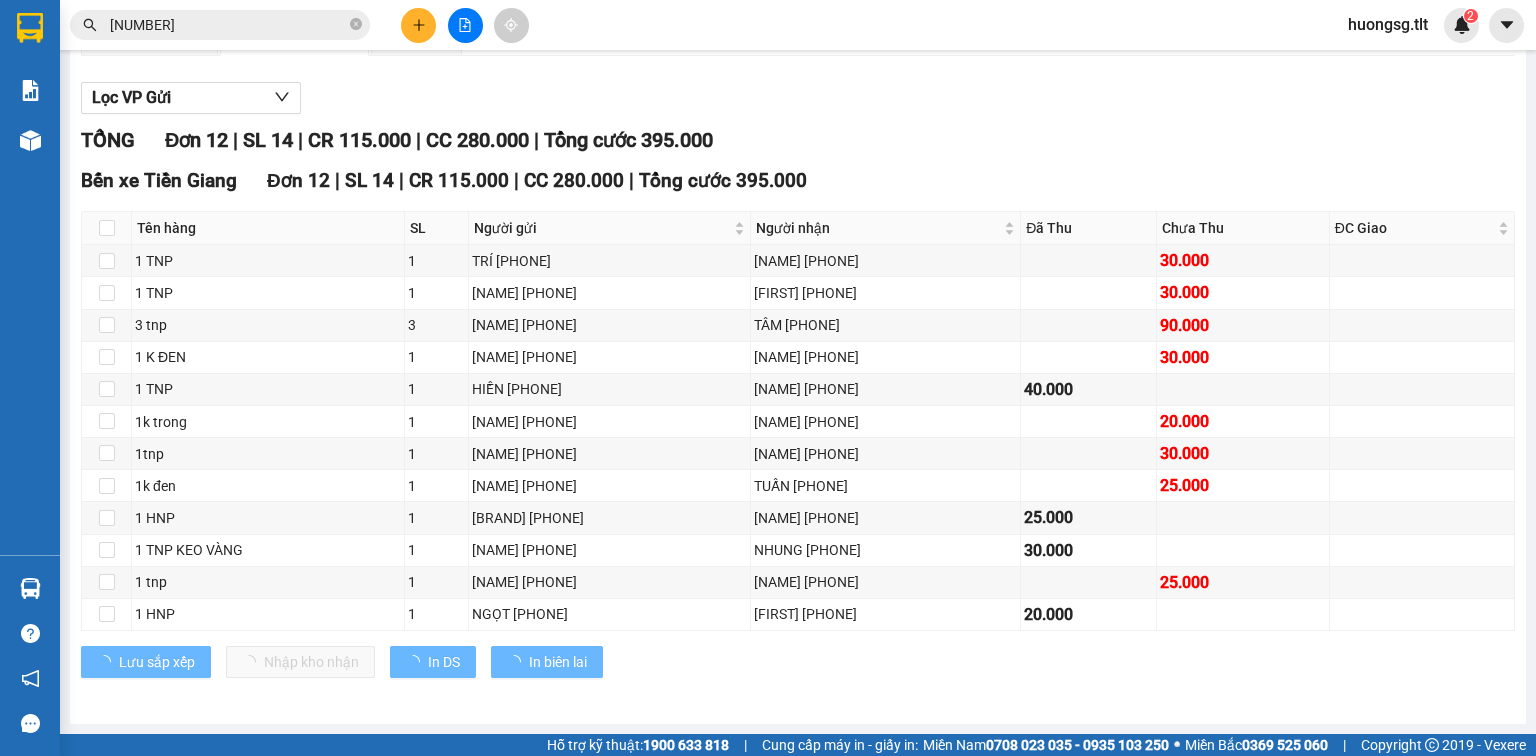 scroll, scrollTop: 224, scrollLeft: 0, axis: vertical 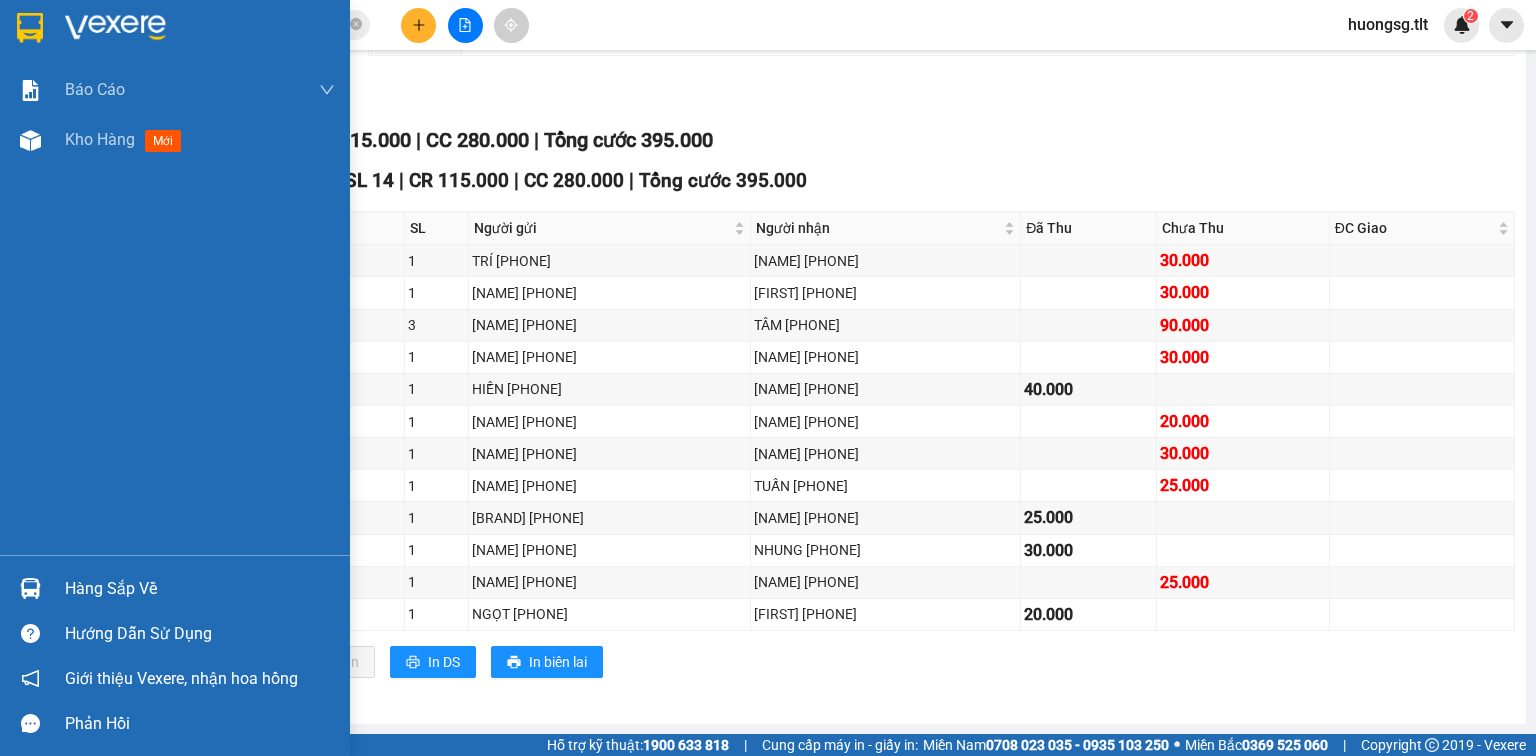 click on "Hàng sắp về" at bounding box center (175, 588) 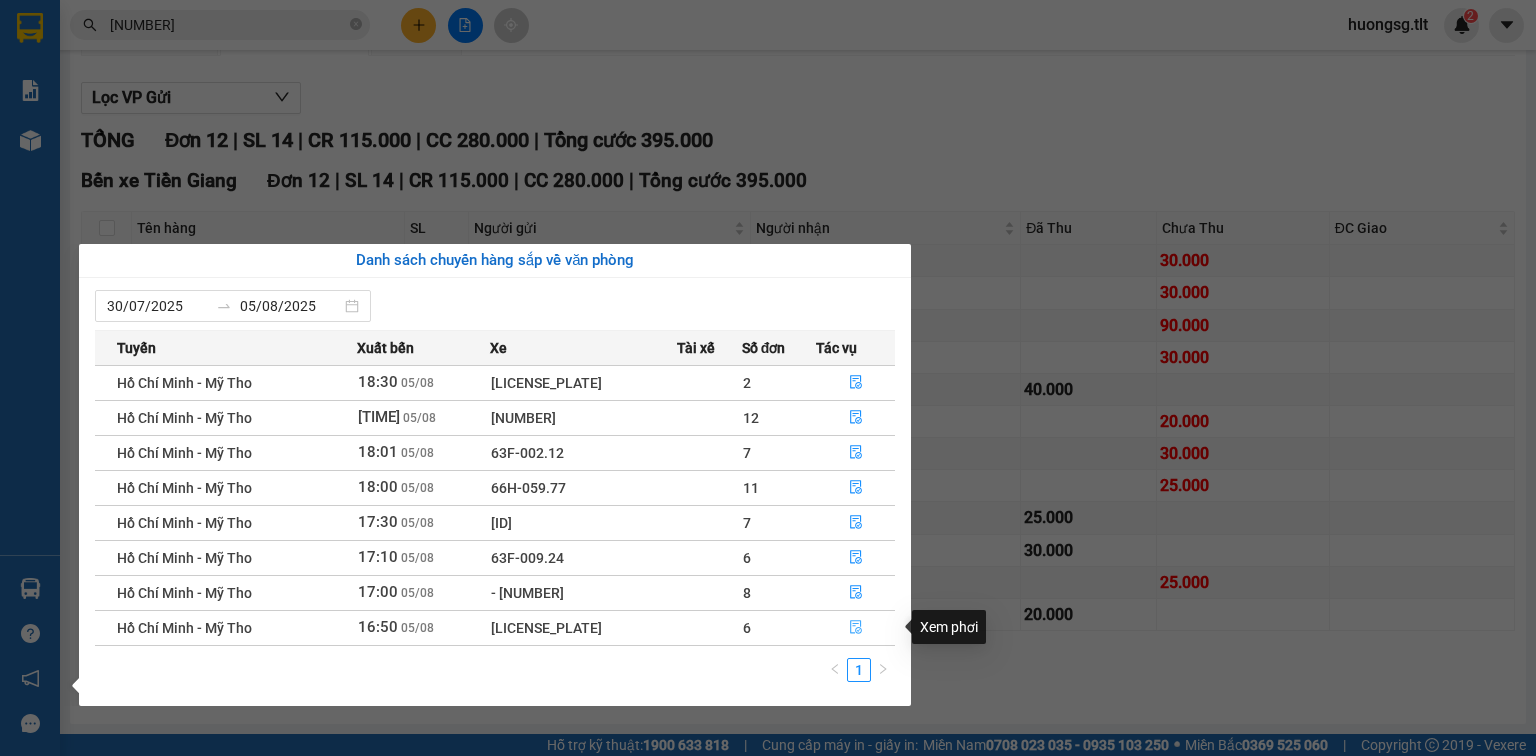 click 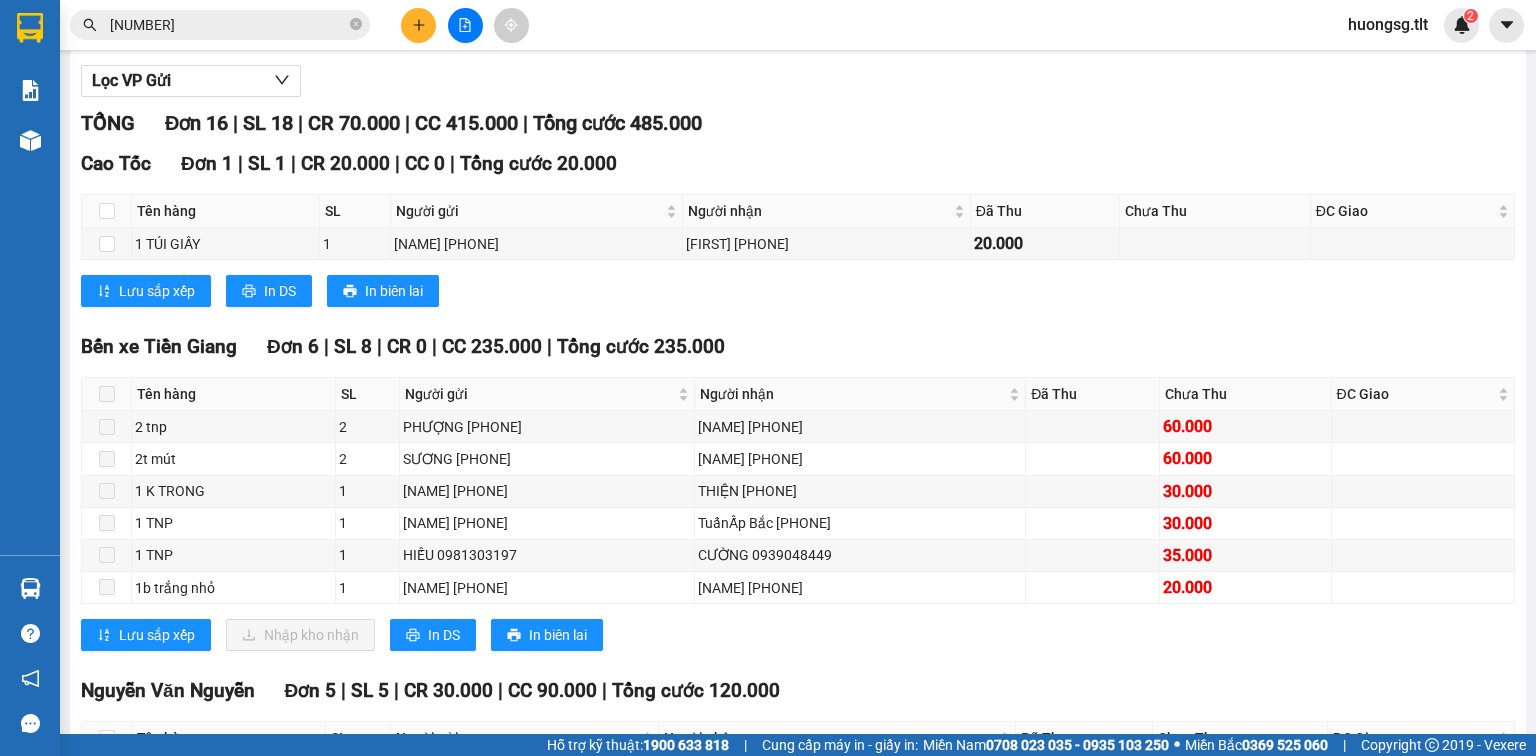 scroll, scrollTop: 240, scrollLeft: 0, axis: vertical 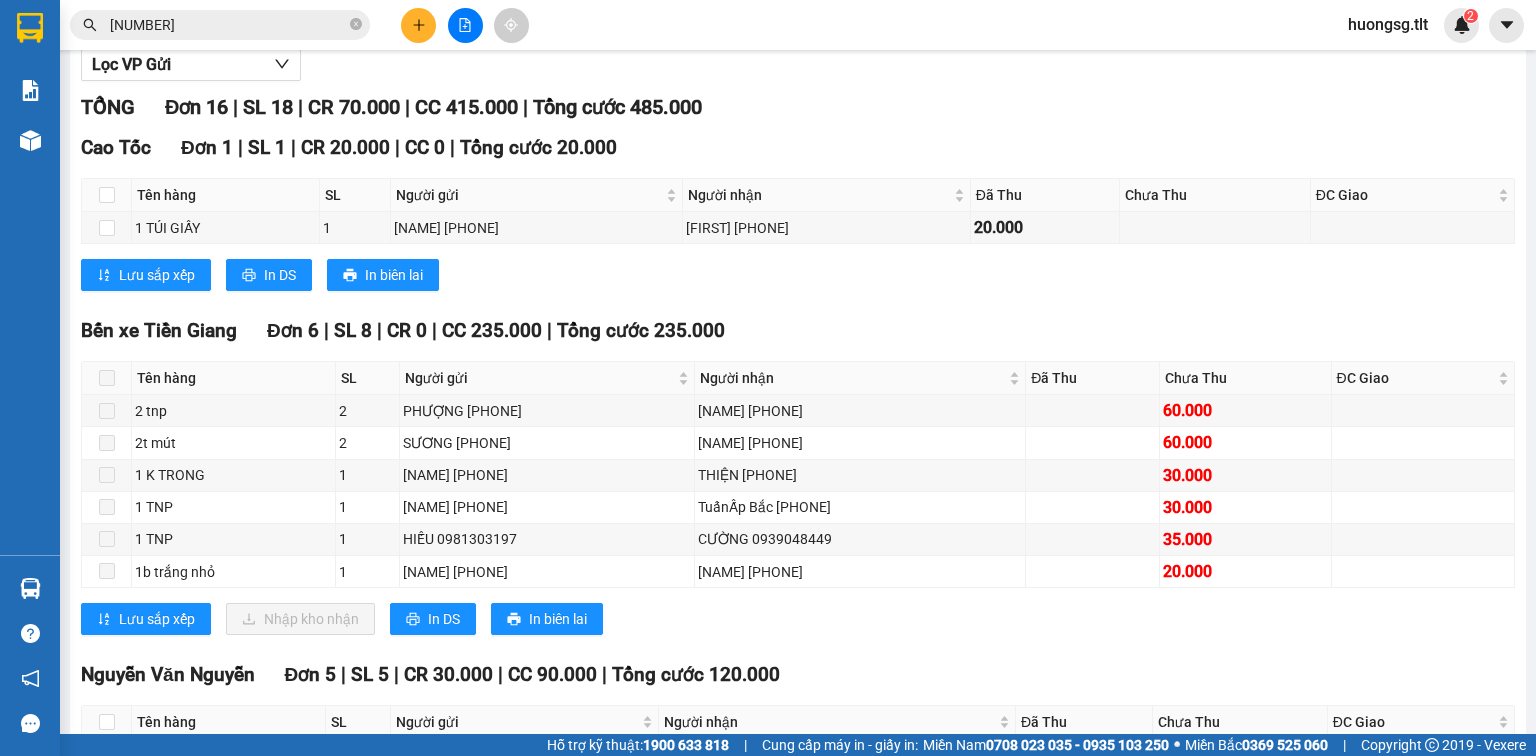 click at bounding box center (107, 378) 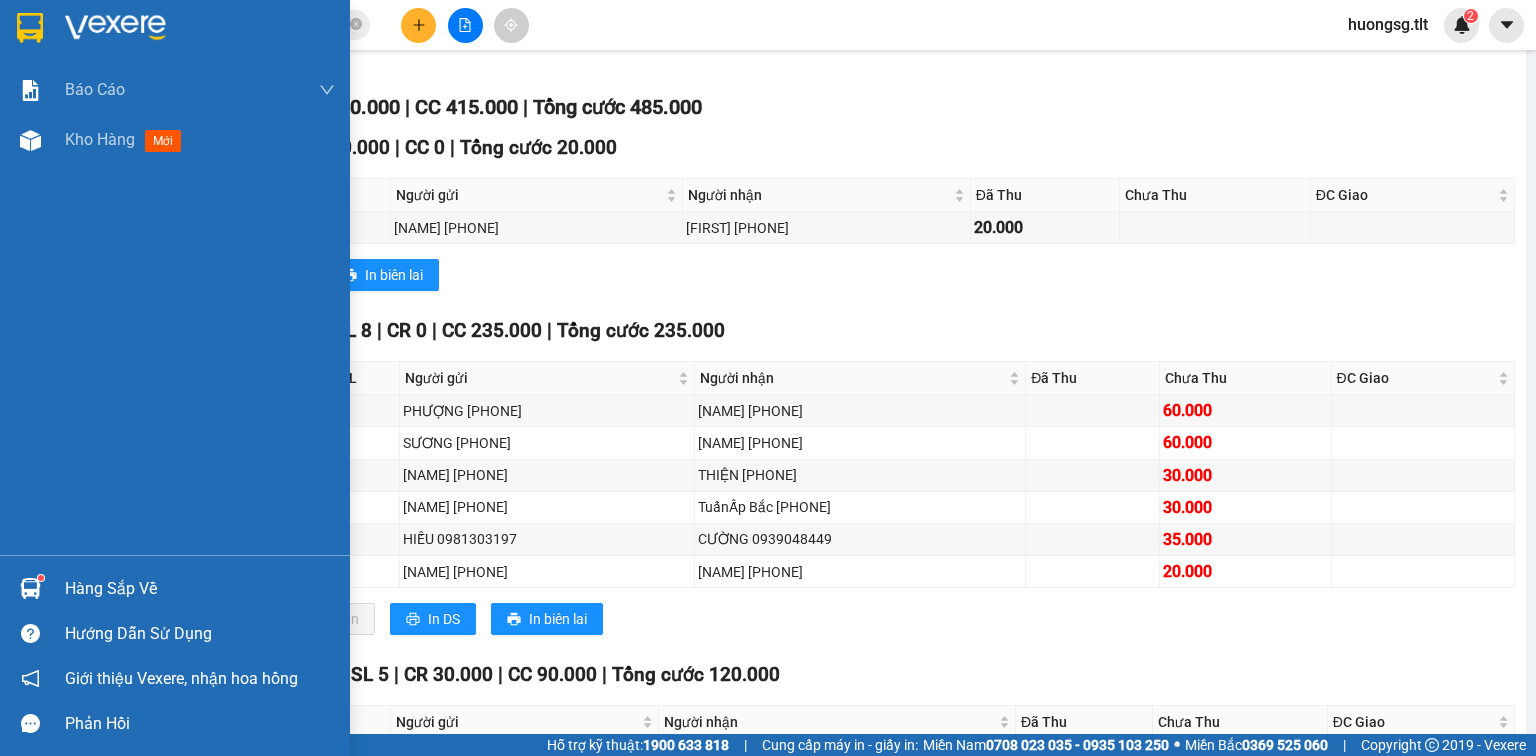 click on "Hàng sắp về" at bounding box center (175, 588) 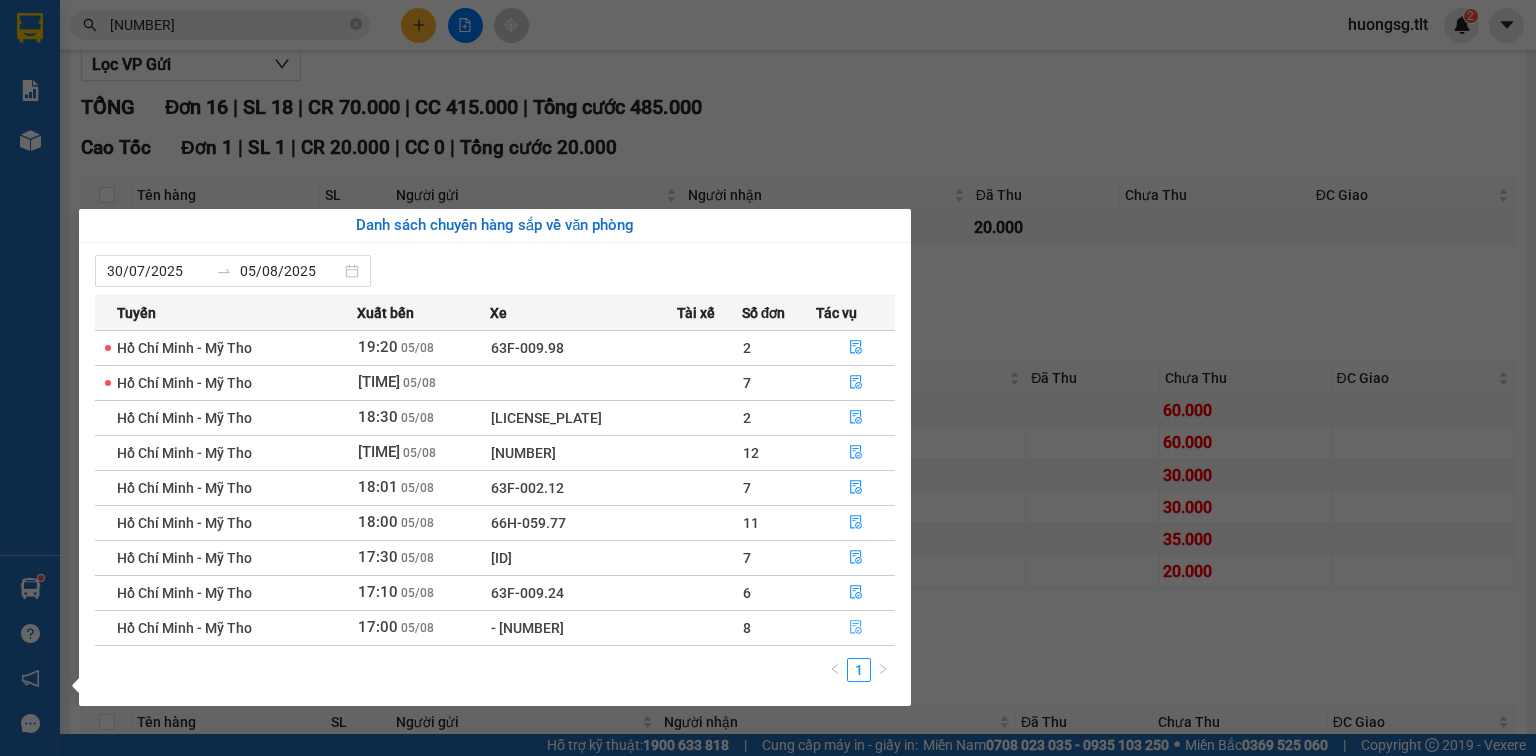 click at bounding box center (856, 628) 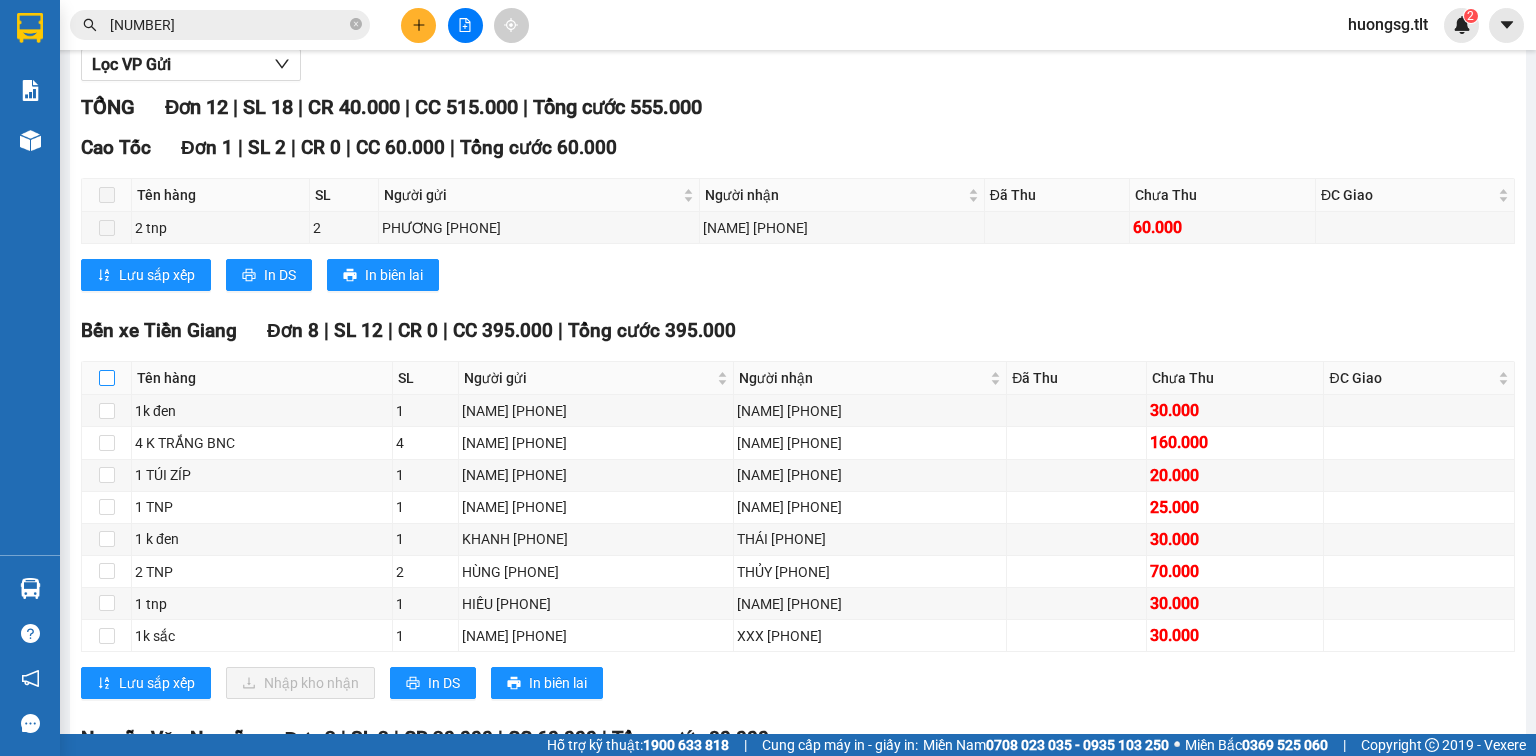 click at bounding box center (107, 378) 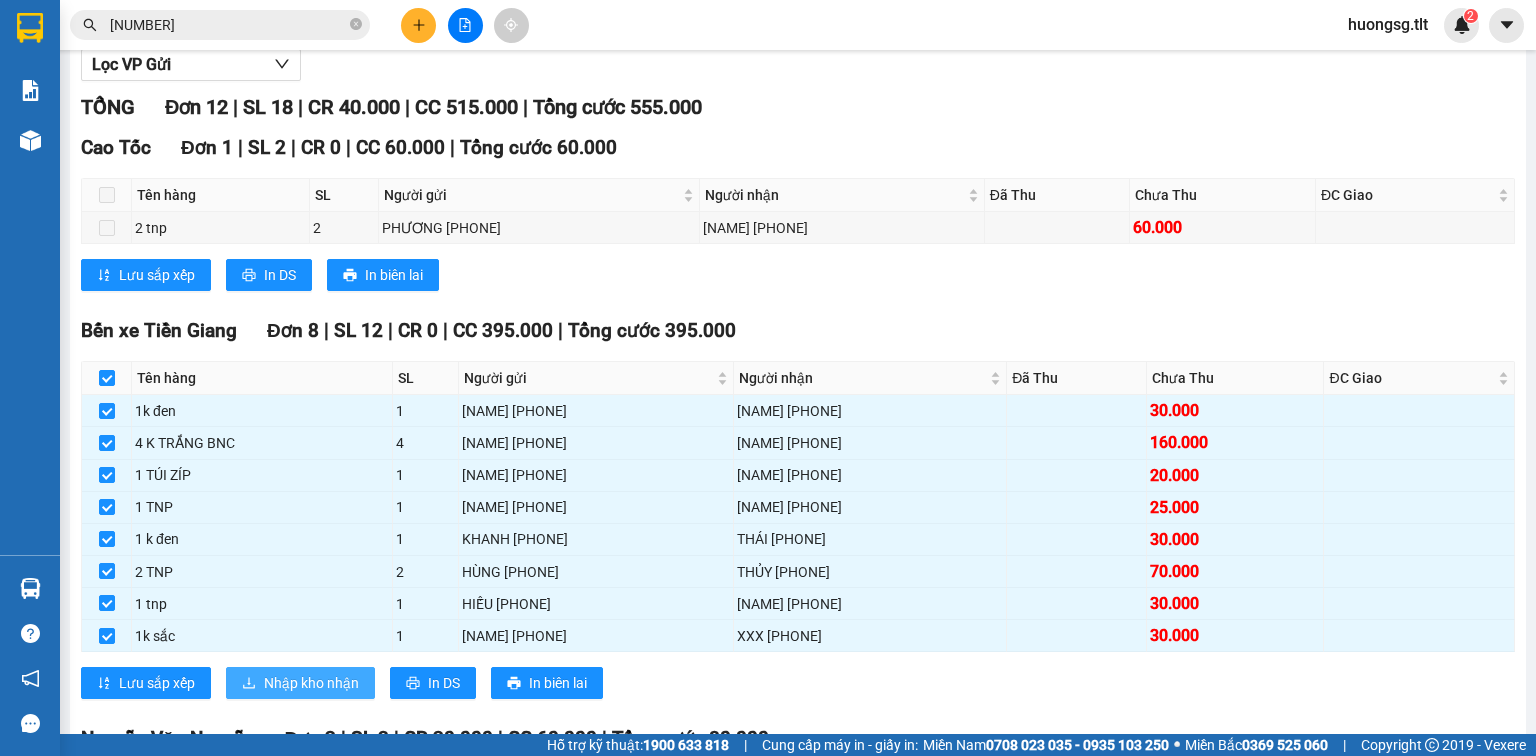 click on "Nhập kho nhận" at bounding box center [311, 683] 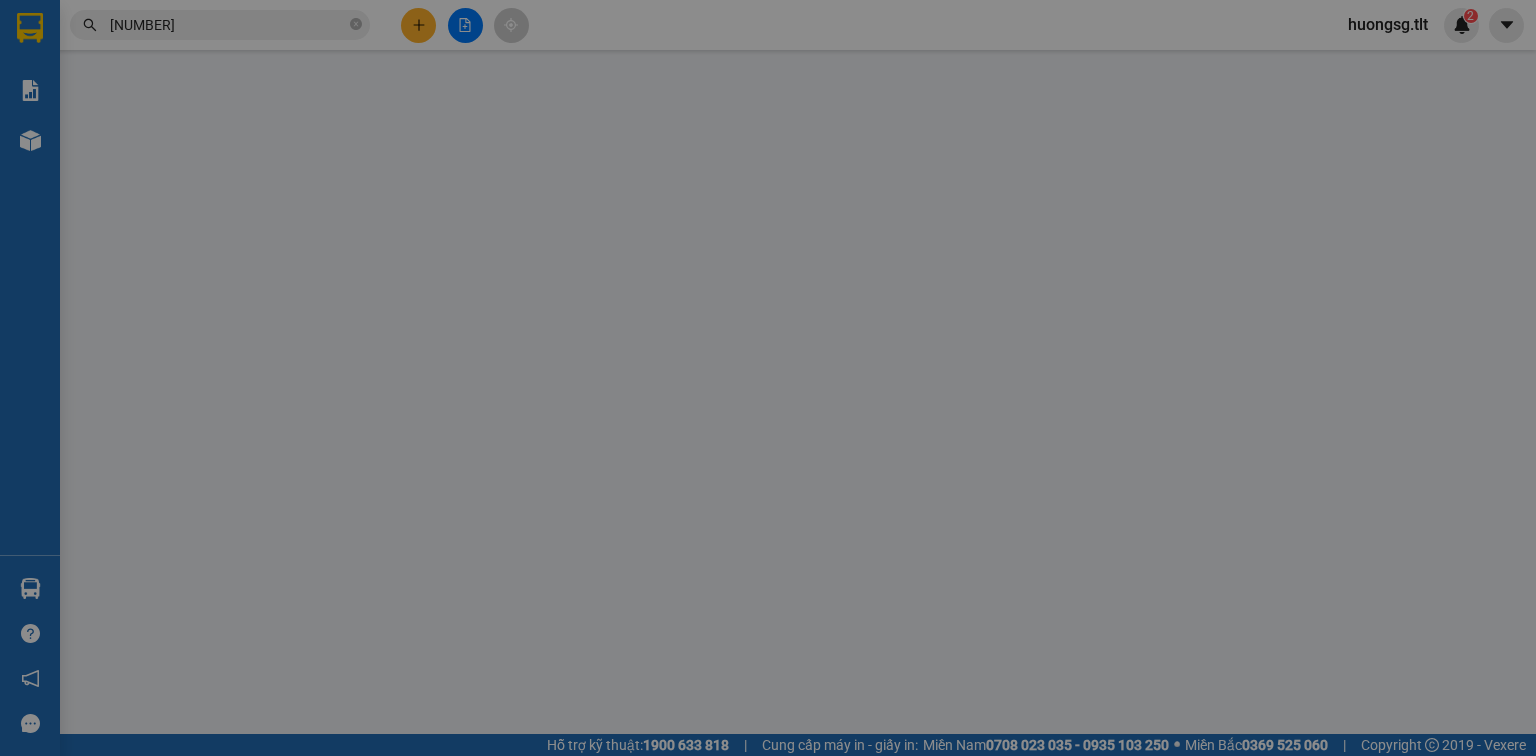scroll, scrollTop: 0, scrollLeft: 0, axis: both 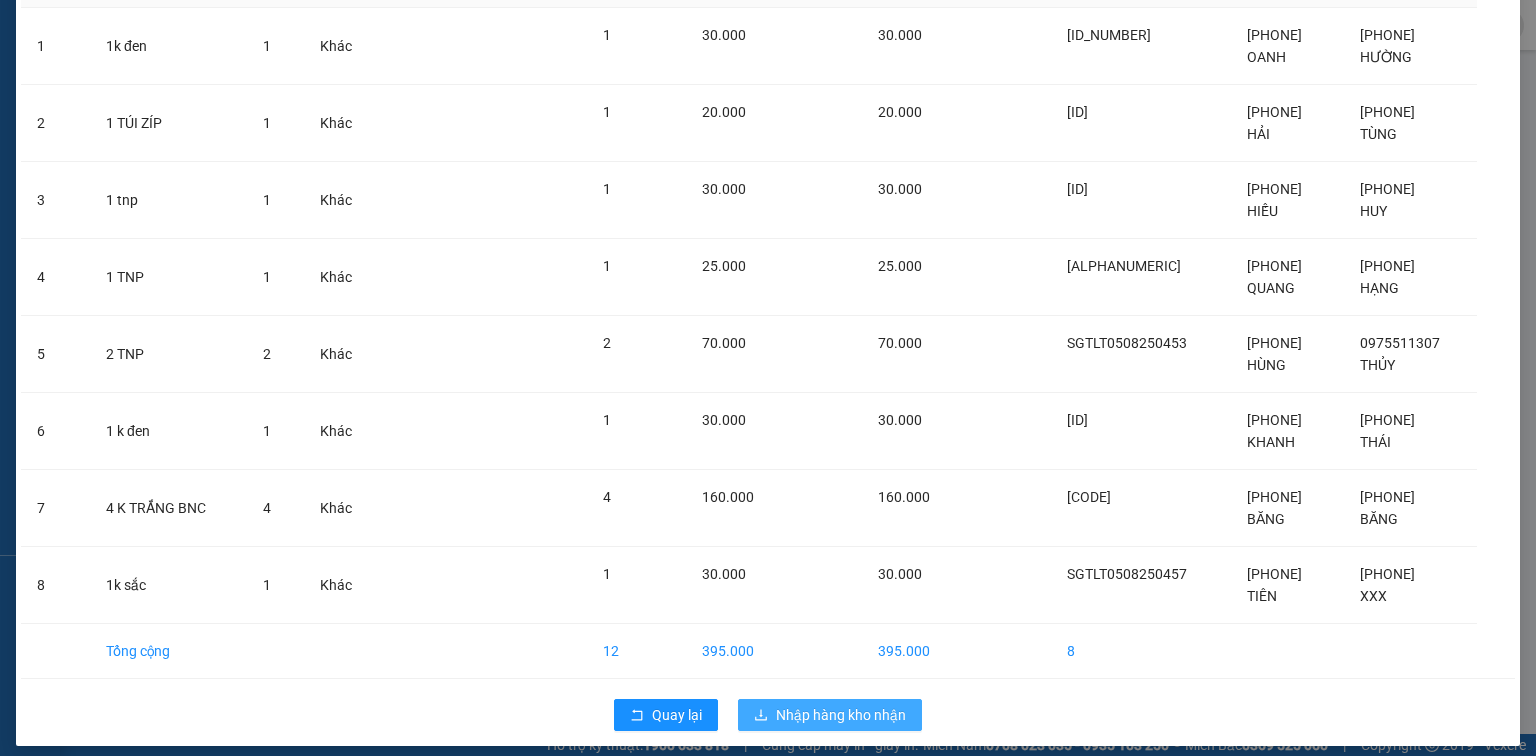click on "Nhập hàng kho nhận" at bounding box center [841, 715] 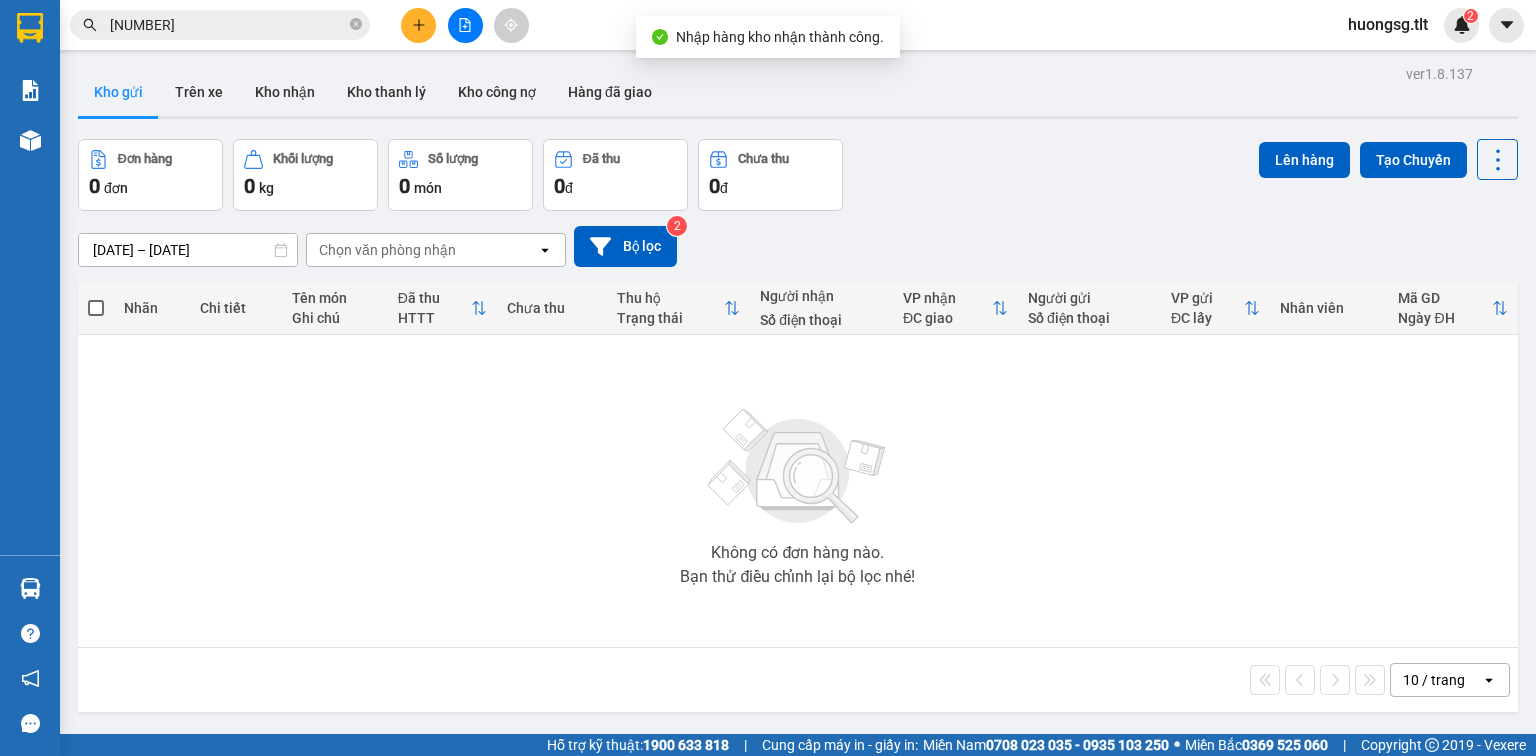 click on "ver 1.8.137 Kho gửi Trên xe Kho nhận Kho thanh lý Kho công nợ Hàng đã giao Đơn hàng 0 đơn Khối lượng 0 kg Số lượng 0 món Đã thu 0 chưa thu 0 đ Lên hàng Tạo Chuyến [DATE] – [DATE] Press the down arrow key to interact with the calendar and select a date. Press the escape button to close the calendar. Selected date range is from [DATE] to [DATE]. Chọn văn phòng nhận open Bộ lọc 2 Nhãn Chi tiết Tên món Ghi chú Đã thu HTTT Chưa thu Thu hộ Trạng thái Người nhận Số điện thoại VP nhận ĐC giao Người gửi Số điện thoại VP gửi ĐC lấy Nhân viên Mã GD Ngày ĐH Không có đơn hàng nào. Bạn thử điều chỉnh lại bộ lọc nhé! 10 / trang open Đang tải dữ liệu" at bounding box center [798, 438] 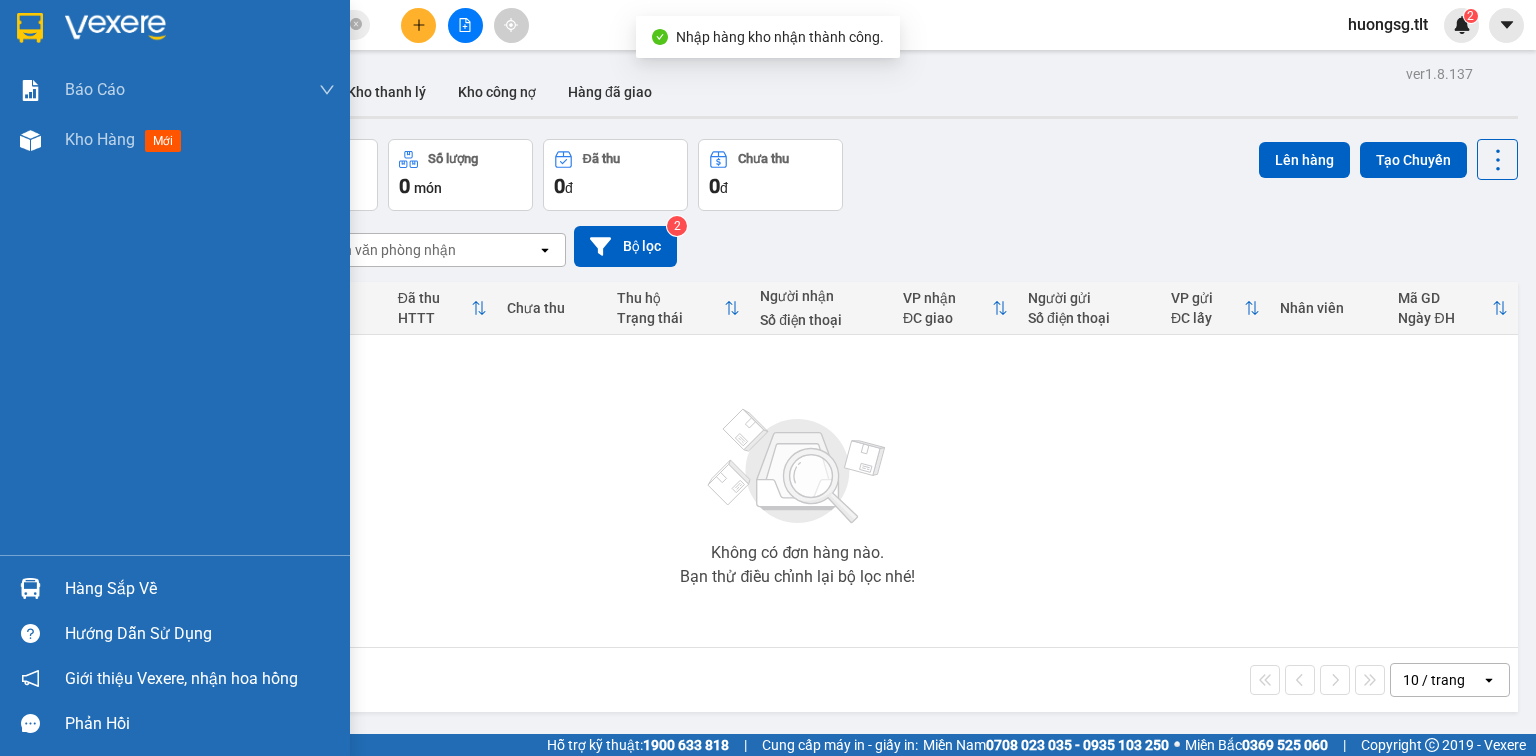 drag, startPoint x: 14, startPoint y: 568, endPoint x: 77, endPoint y: 602, distance: 71.5891 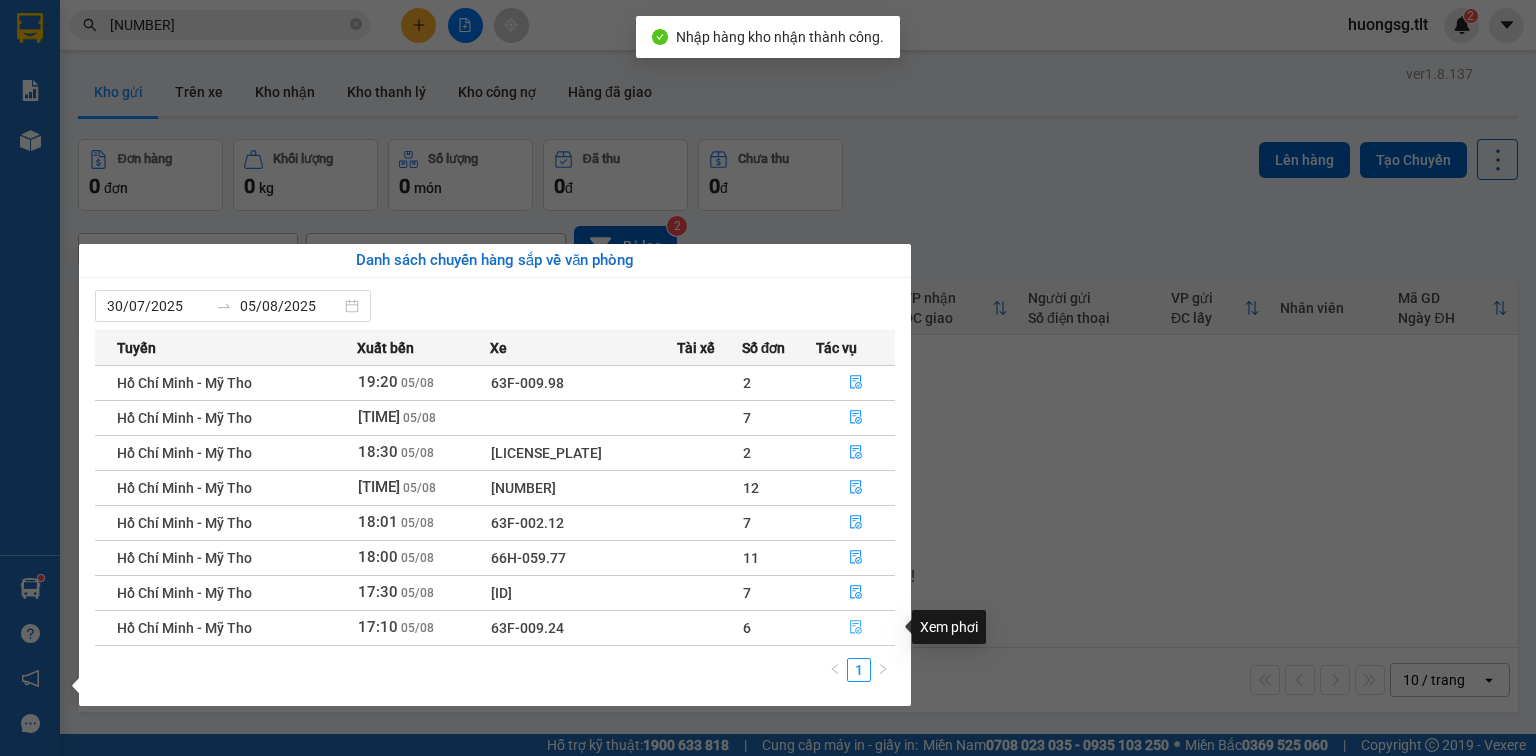 click at bounding box center [856, 628] 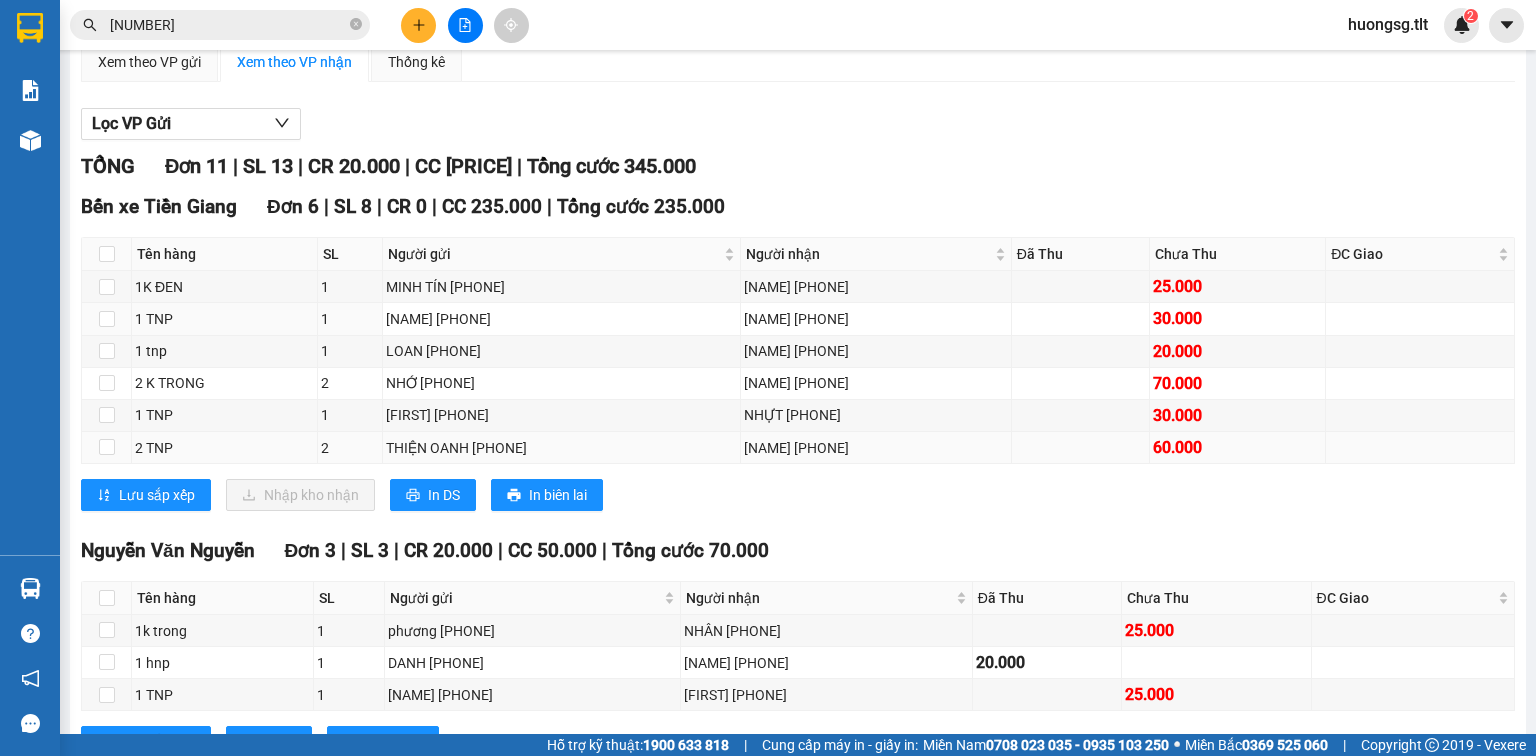 scroll, scrollTop: 240, scrollLeft: 0, axis: vertical 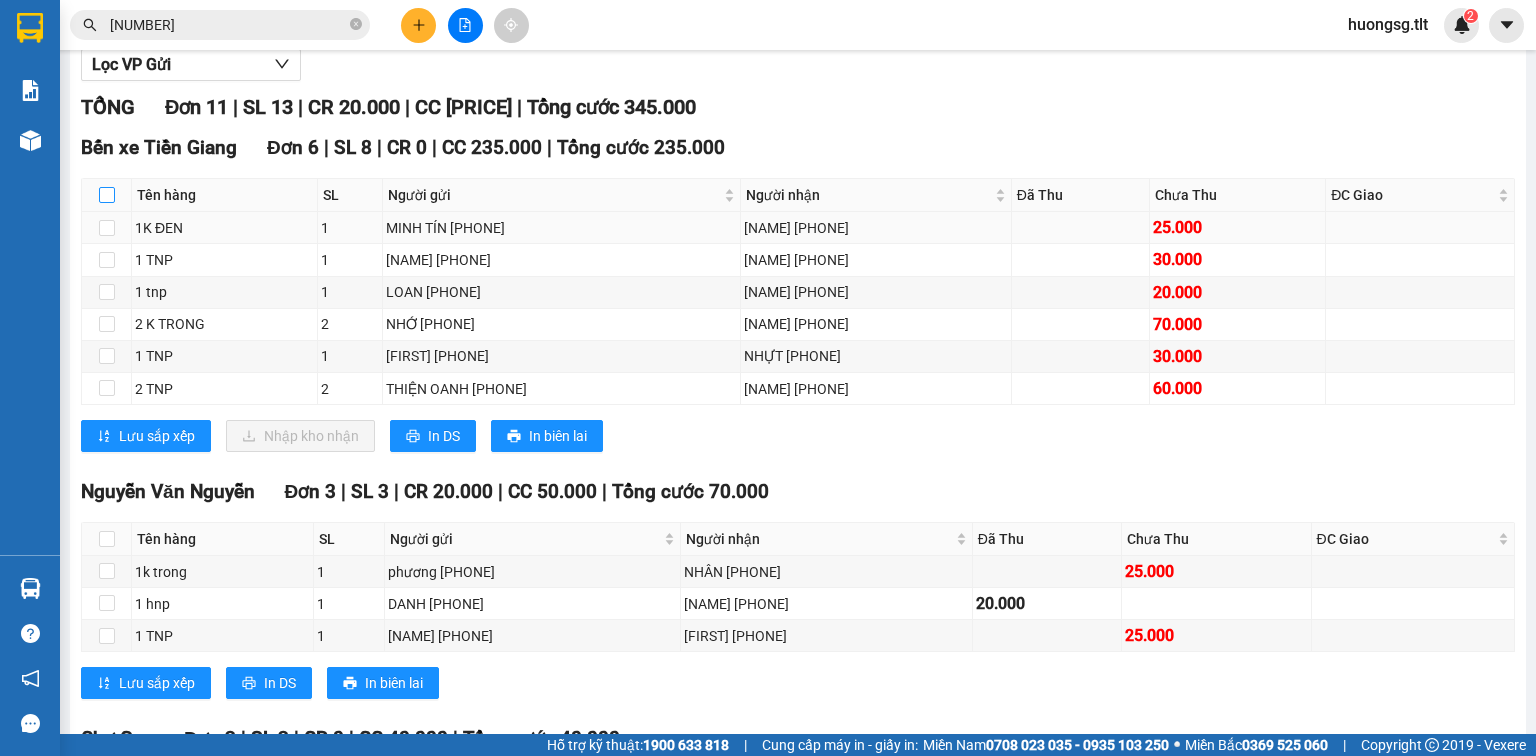 click at bounding box center [107, 195] 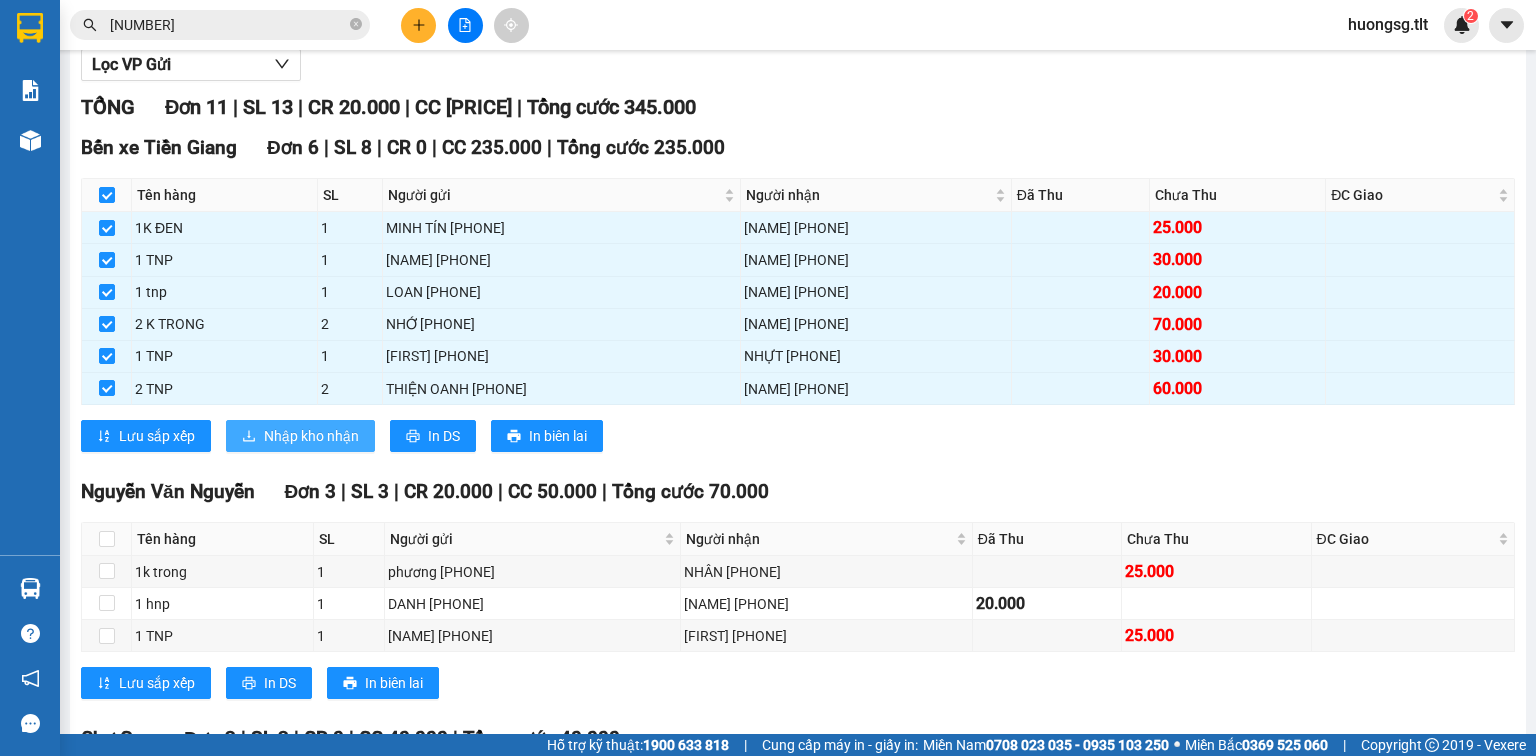 click on "Nhập kho nhận" at bounding box center [311, 436] 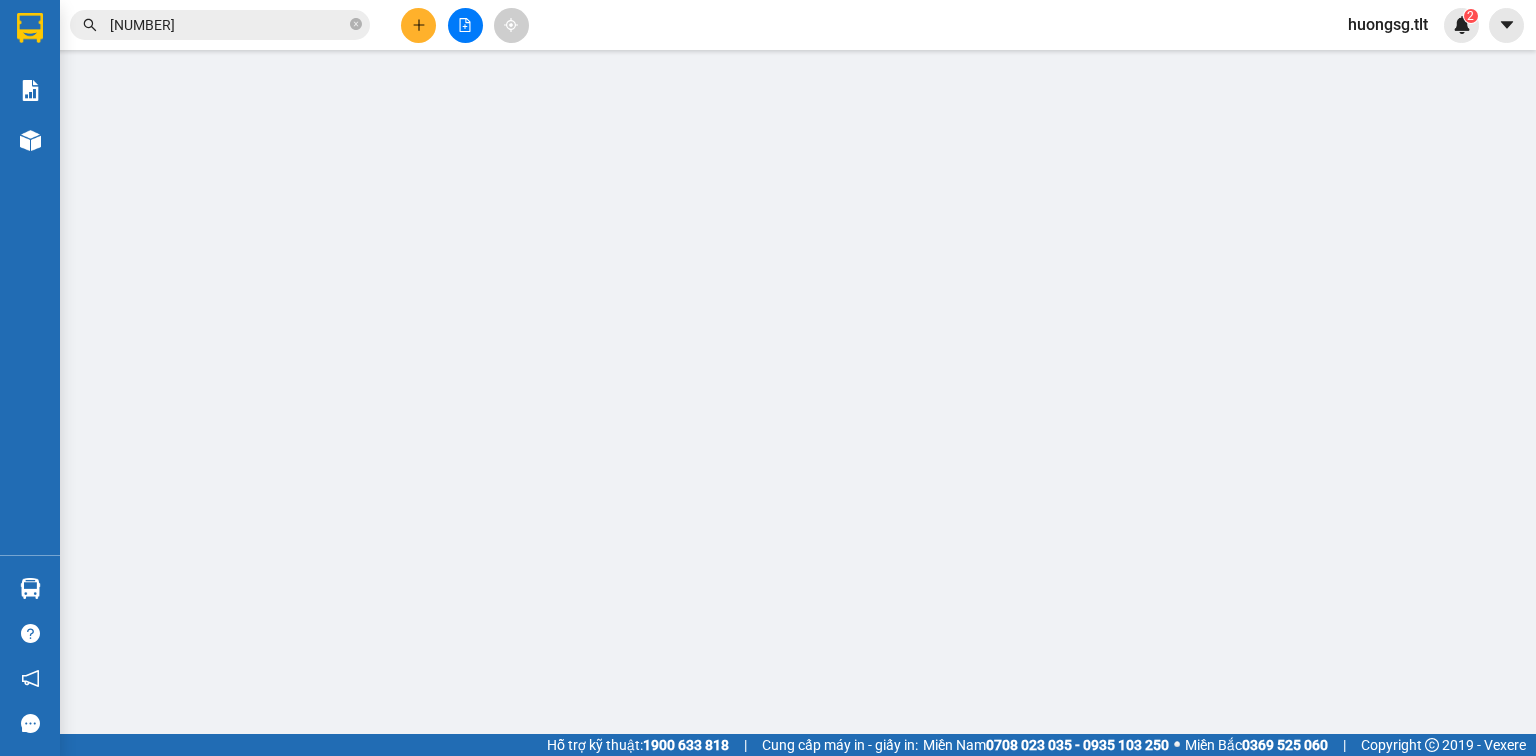 scroll, scrollTop: 0, scrollLeft: 0, axis: both 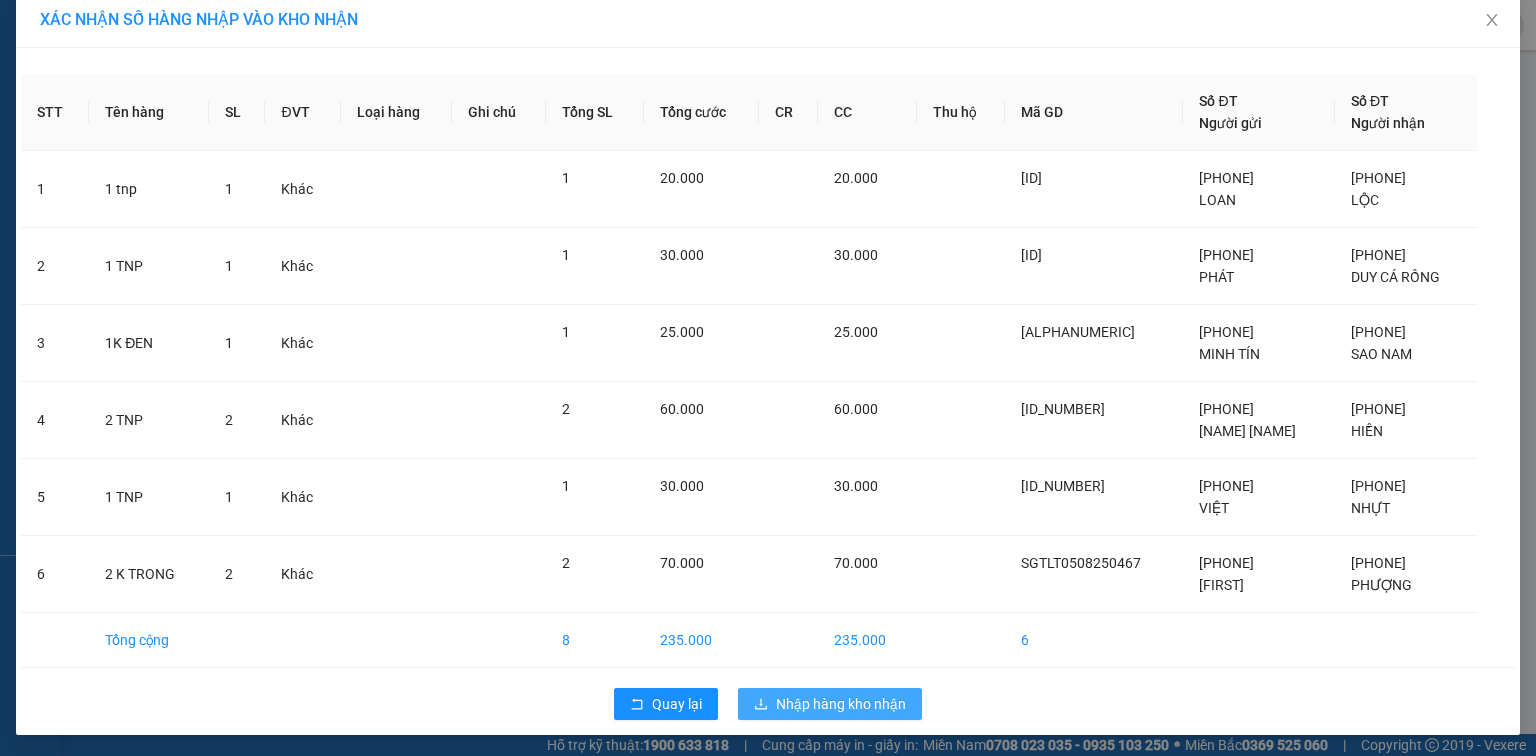 click on "Nhập hàng kho nhận" at bounding box center (841, 704) 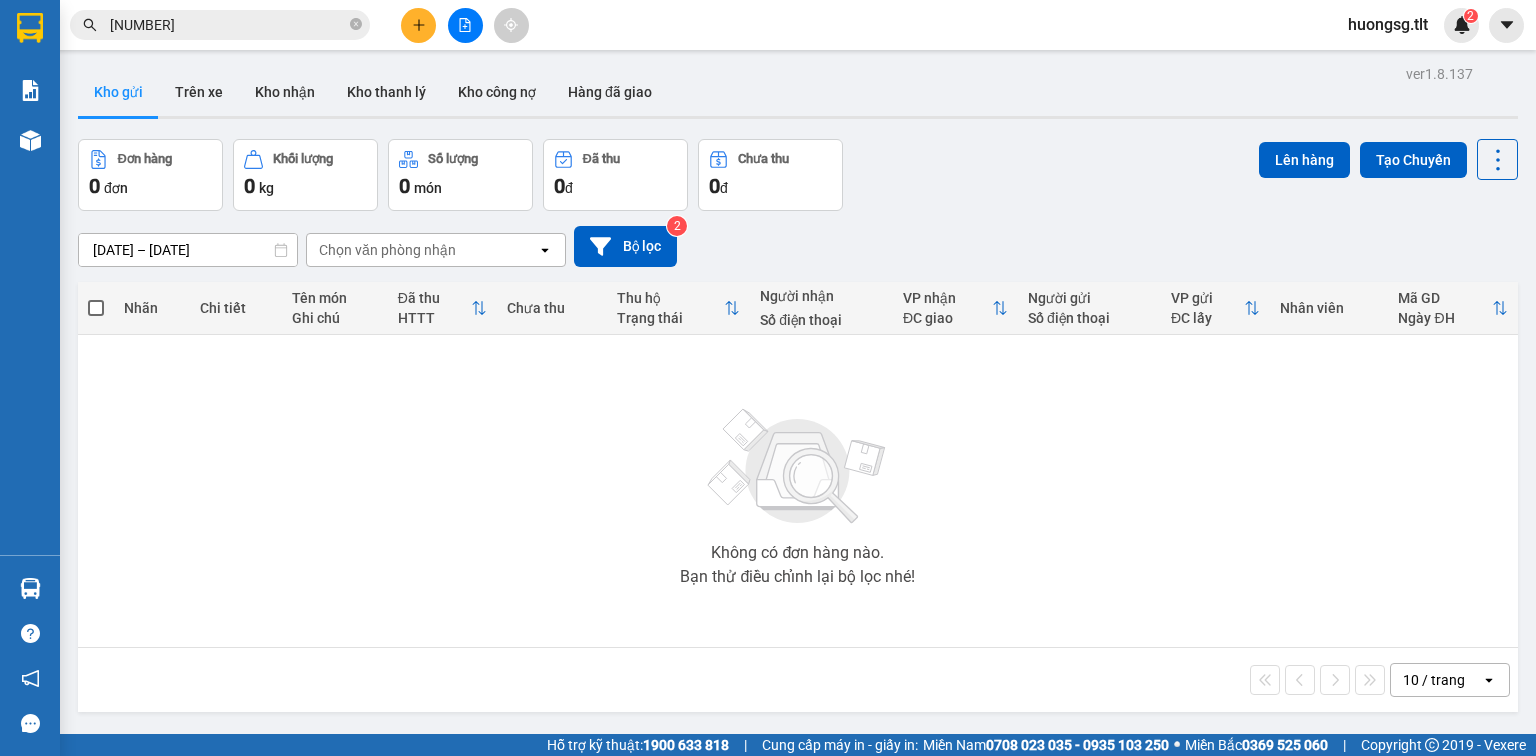 click at bounding box center [30, 588] 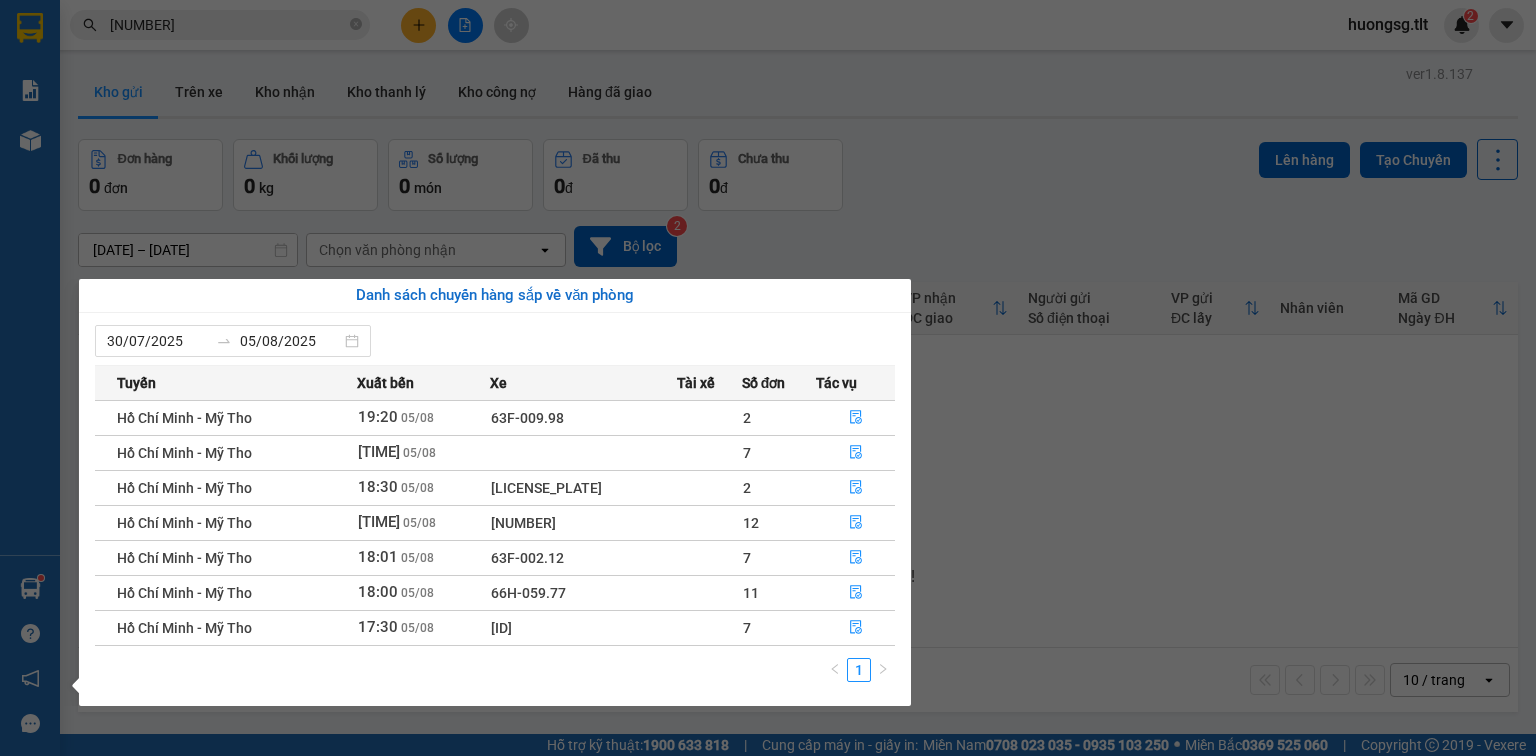 click on "Kết quả tìm kiếm ( 392 )Bộ lọc Ngày tạo đơn gần nhất Mã ĐH Trạng thái Món hàng Thu hộ Tổng cước Chưa cước Nhãn Người gửi VP Gửi Người nhận VP Nhận [ALPHANUMERIC] [TIME] - [DATE] VP Nhận 63h-067.22 [TIME] - [DATE] 1 TNP SL: 1 30.000 30.000 [PHONE] [NAME] Sài Gòn [PHONE] [NAME] Bến xe Tiền Giang [ALPHANUMERIC] [TIME] - [DATE] VP Nhận 63F-002.81 [TIME] - [DATE] 1TNP SL: 1 30.000 [PHONE] [NAME] Bến xe Tiền Giang [PHONE] [BRAND] Sài Gòn [ALPHANUMERIC] [TIME] - [DATE] Đã giao [TIME] - [DATE] 1tnp SL: 1 30.000 [PHONE] [NAME] Sài Gòn [PHONE] [NAME] Bến xe Tiền Giang [ALPHANUMERIC] [TIME] - [DATE] Đã giao [TIME] - [DATE] 3TNP SL: 3 100.000 [PHONE] [NAME] Sài Gòn [PHONE] [NAME] Bến xe Tiền Giang [ALPHANUMERIC] [TIME] - [DATE] Đã giao [TIME] - [DATE] 1TNP SL: 1 35.000 [PHONE] [NAME] Sài Gòn [PHONE] [NAME] Nguyễn Văn Nguyễn [ALPHANUMERIC] [TIME] - [DATE] Đã giao [TIME] - [DATE] 1TNP SL: 1" at bounding box center (768, 378) 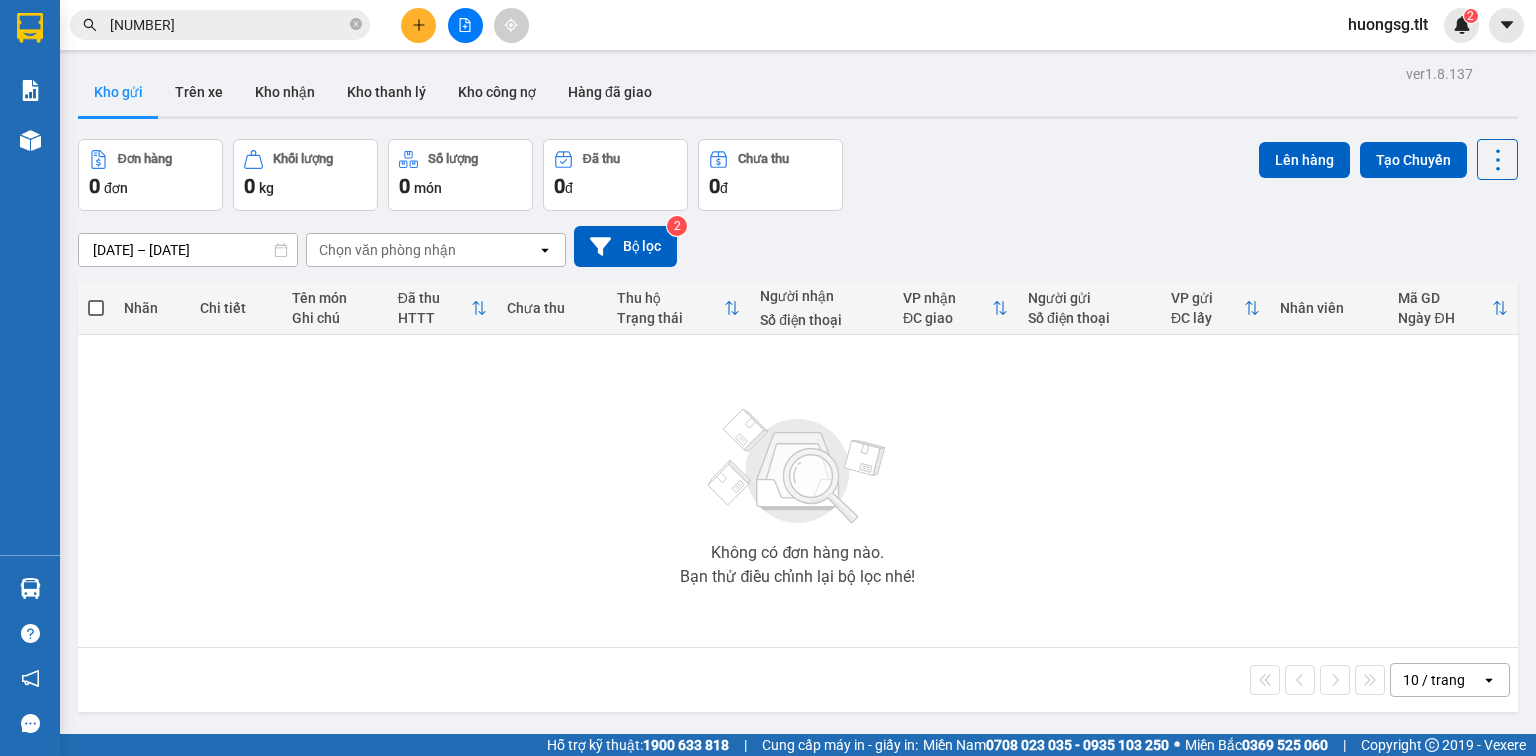 click 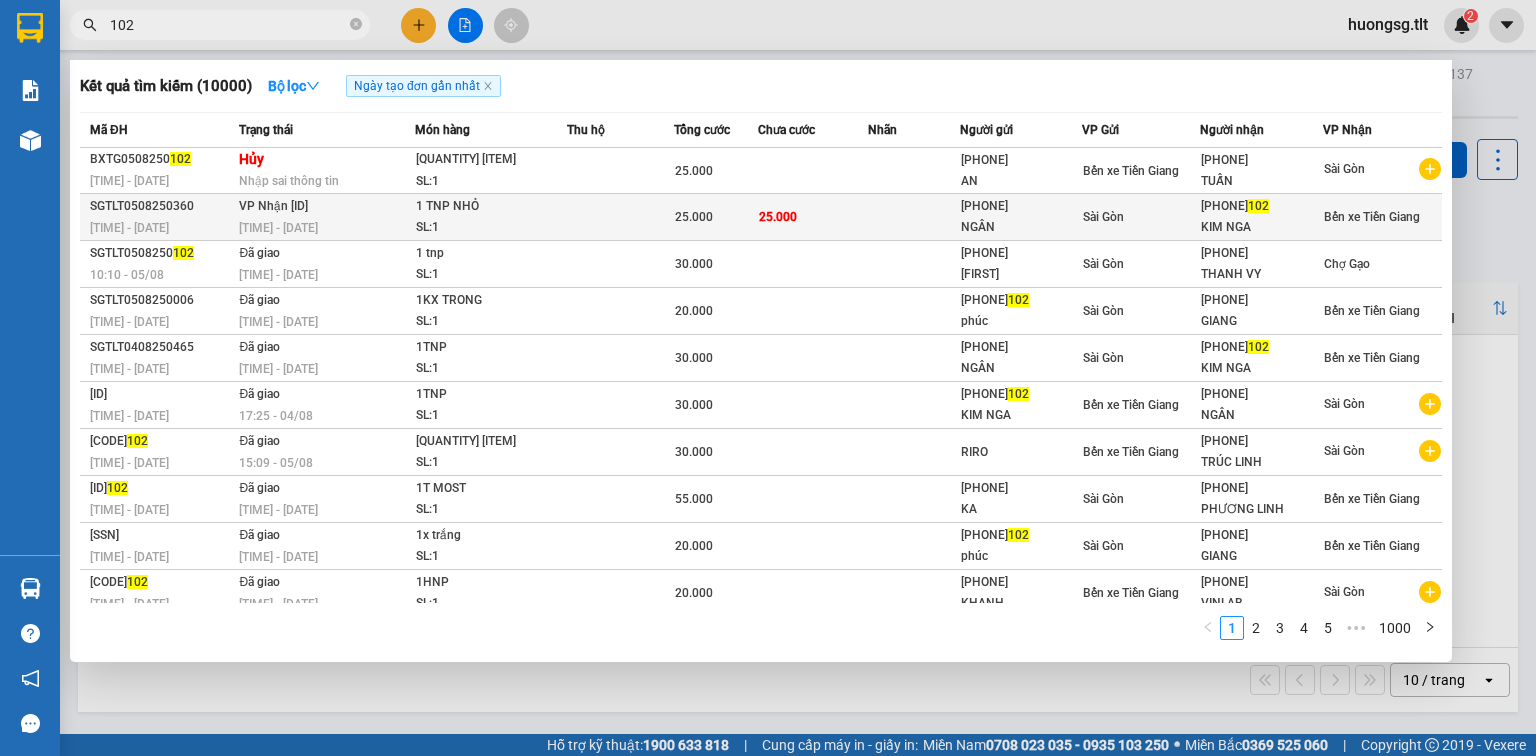 type on "102" 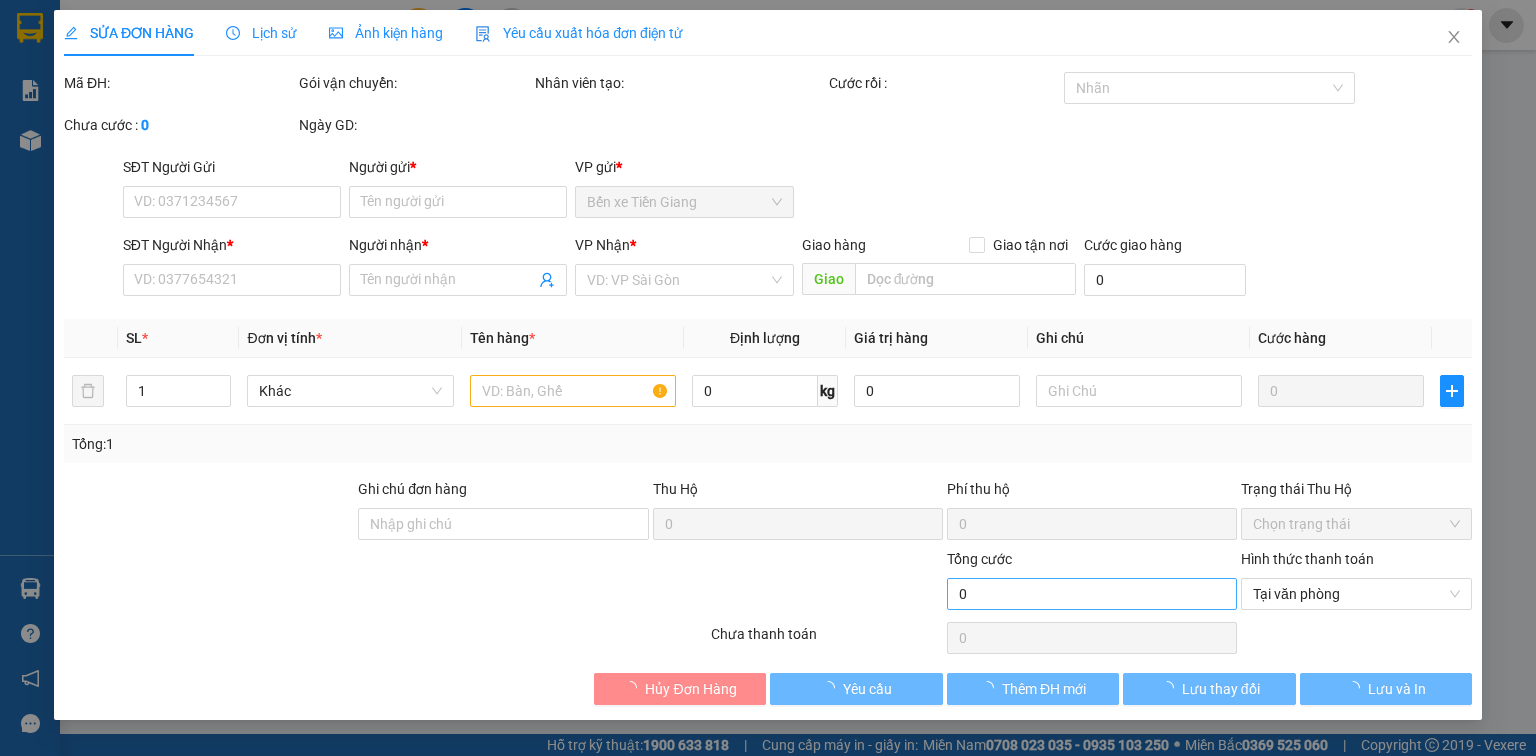type on "[PHONE]" 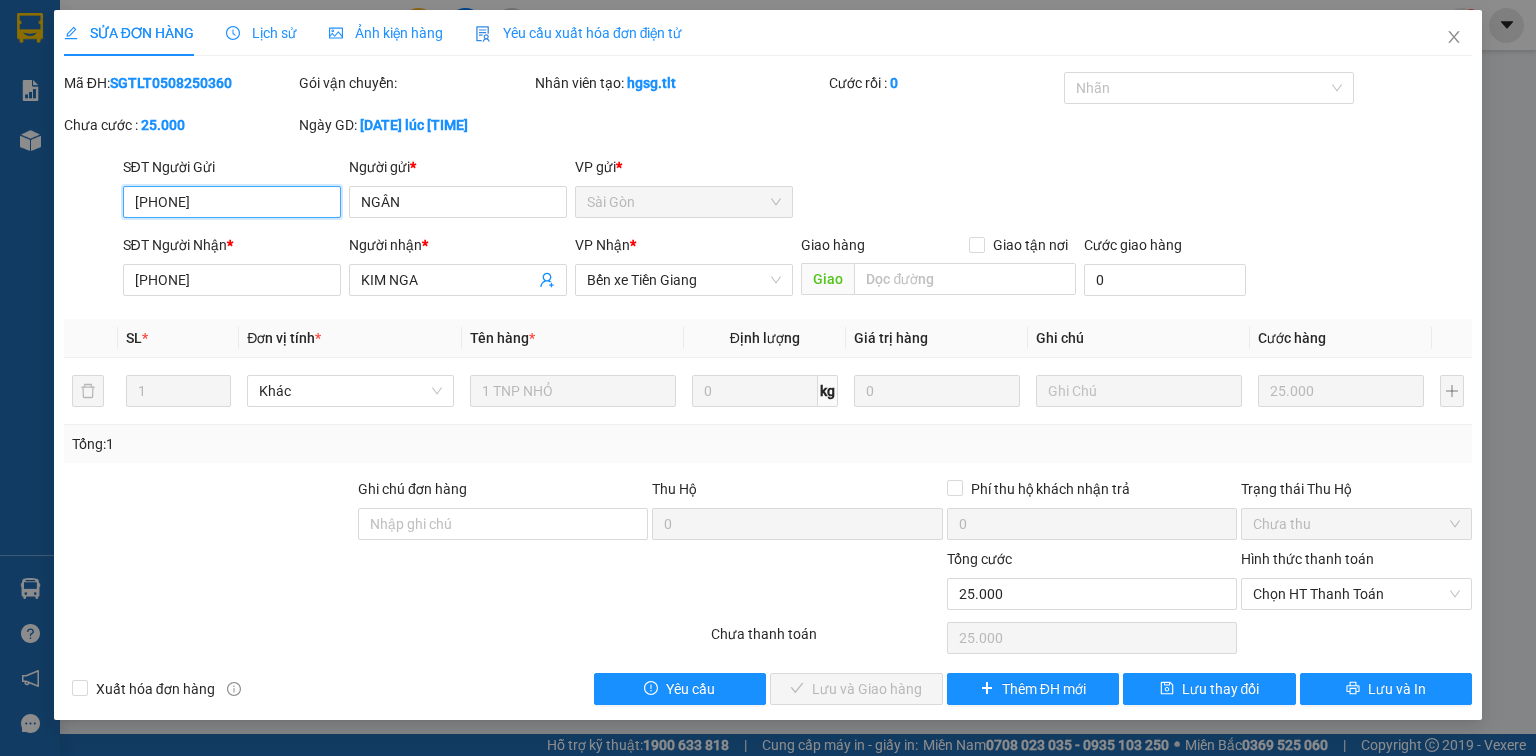 drag, startPoint x: 1298, startPoint y: 600, endPoint x: 1296, endPoint y: 611, distance: 11.18034 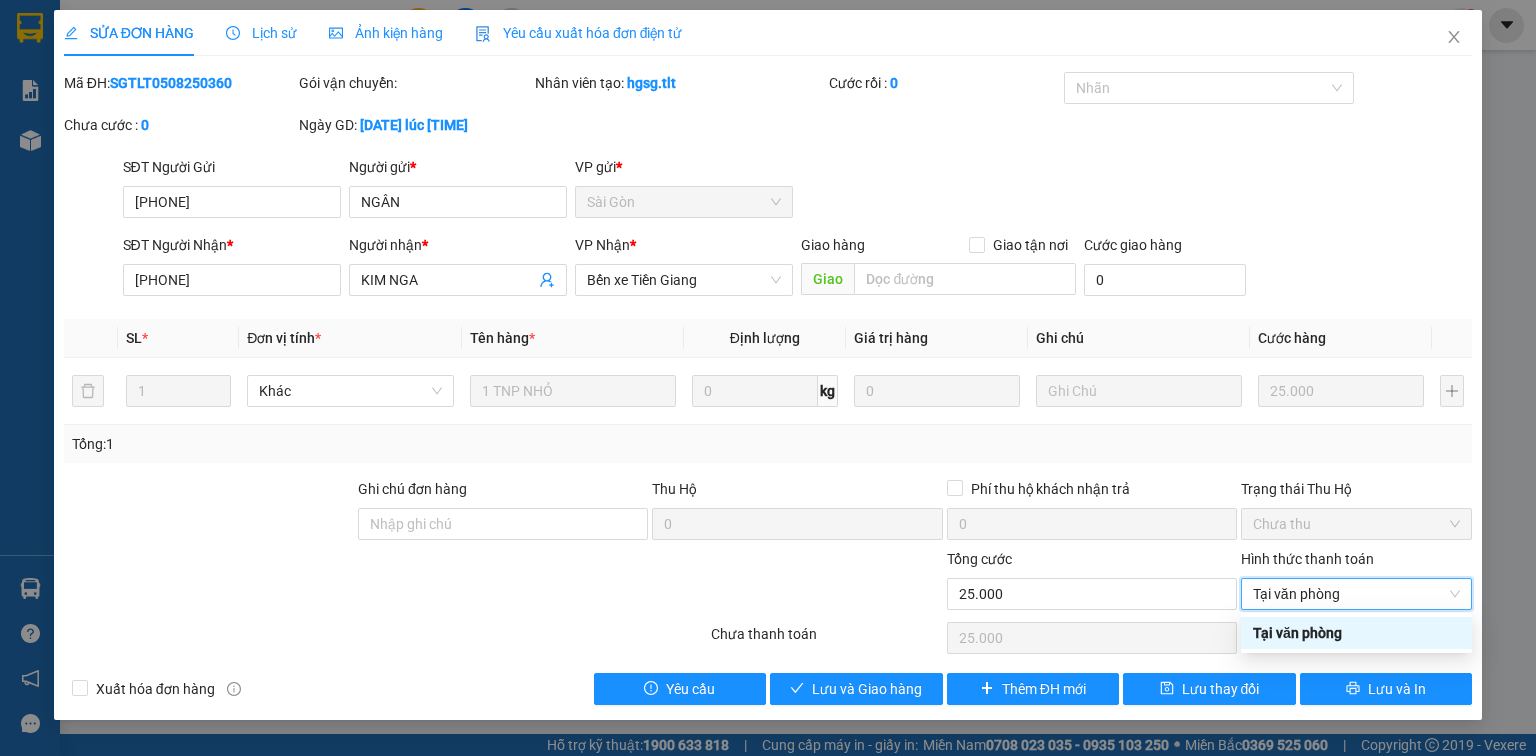 type on "0" 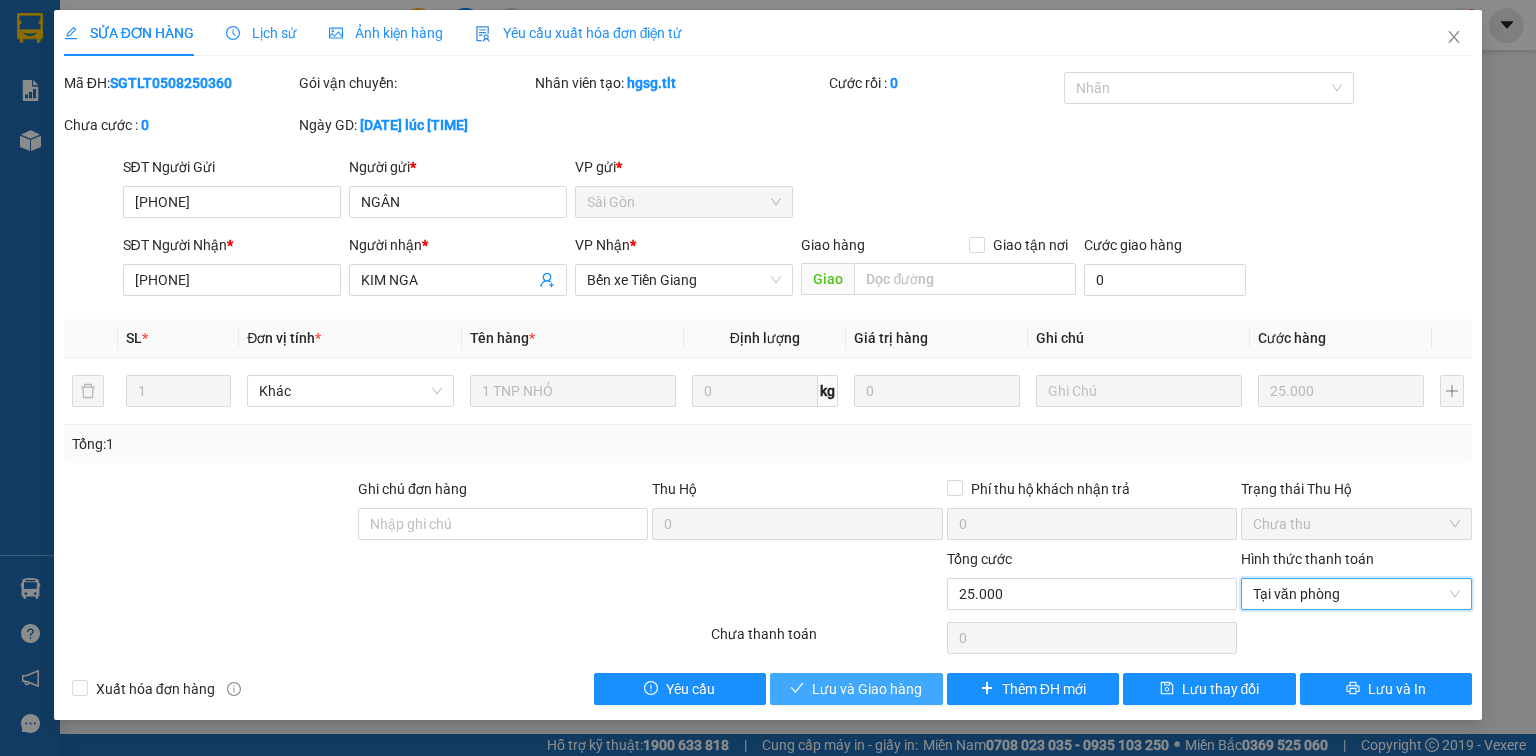 click on "Total Paid Fee 0 Total UnPaid Fee 25.000 Cash Collection Total Fee Mã ĐH:  [ID_NUMBER] Gói vận chuyển:   Nhân viên tạo:   hgsg.tlt Cước rồi :   0   Nhãn Chưa cước :   0 Ngày GD:   [DATE] lúc [TIME] SĐT Người Gửi [PHONE] Người gửi  * NGÂN VP gửi  * Sài Gòn SĐT Người Nhận  * [PHONE] Người nhận  * KIM NGA VP Nhận  * Bến xe Tiền Giang Giao hàng Giao tận nơi Giao Cước giao hàng 0 SL  * Đơn vị tính  * Tên hàng  * Định lượng Giá trị hàng Ghi chú Cước hàng                   1 Khác 1 TNP NHỎ 0 kg 0 25.000 Tổng:  1 Ghi chú đơn hàng Thu Hộ 0 Phí thu hộ khách nhận trả 0 Trạng thái Thu Hộ   Chưa thu Tổng cước 25.000 Hình thức thanh toán Tại văn phòng Tại văn phòng Số tiền thu trước 0 Tại văn phòng Chưa thanh toán 0 Xuất hóa đơn hàng Yêu cầu Lưu và Giao hàng Thêm ĐH mới Lưu thay đổi Lưu và In Tại văn phòng Tại văn phòng" at bounding box center (768, 388) 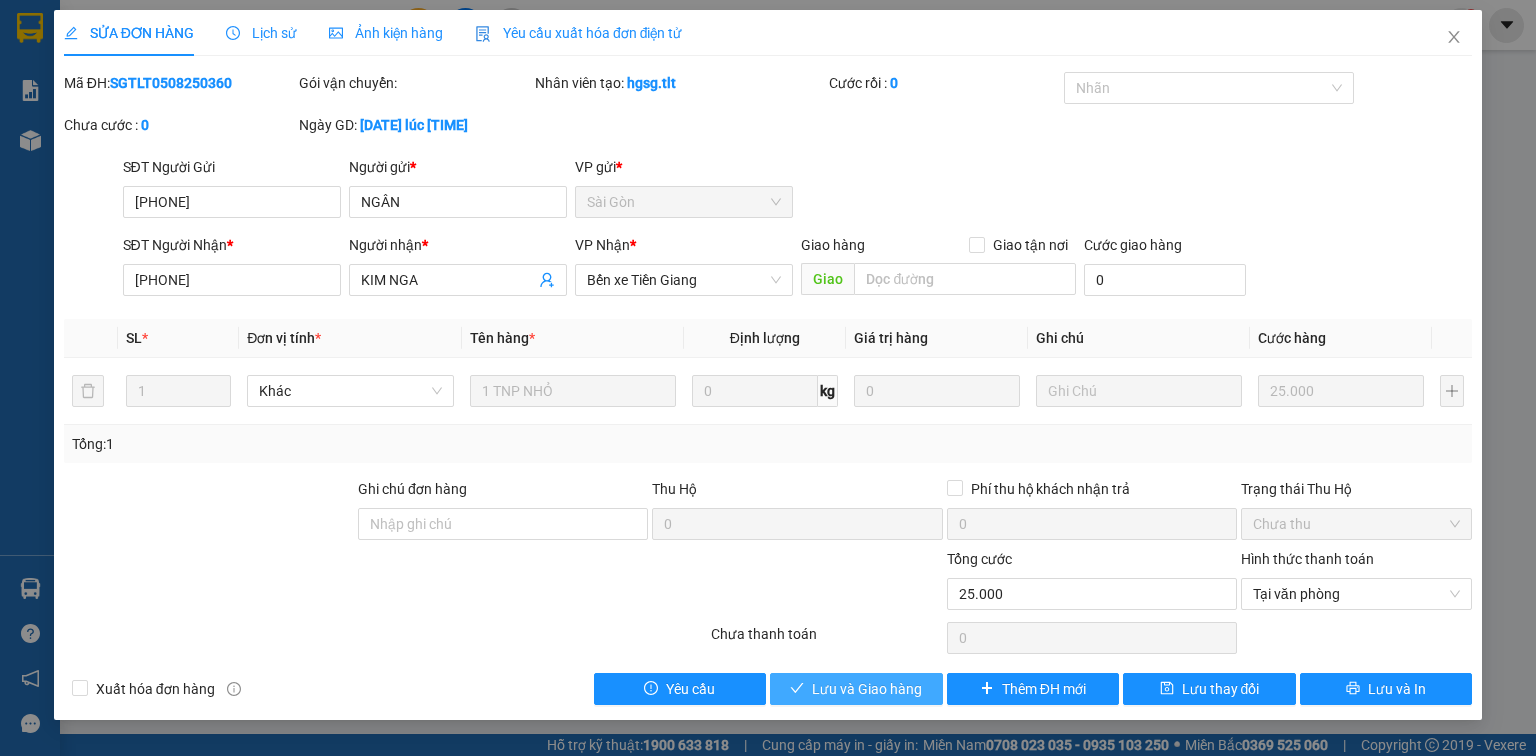 click on "Lưu và Giao hàng" at bounding box center (867, 689) 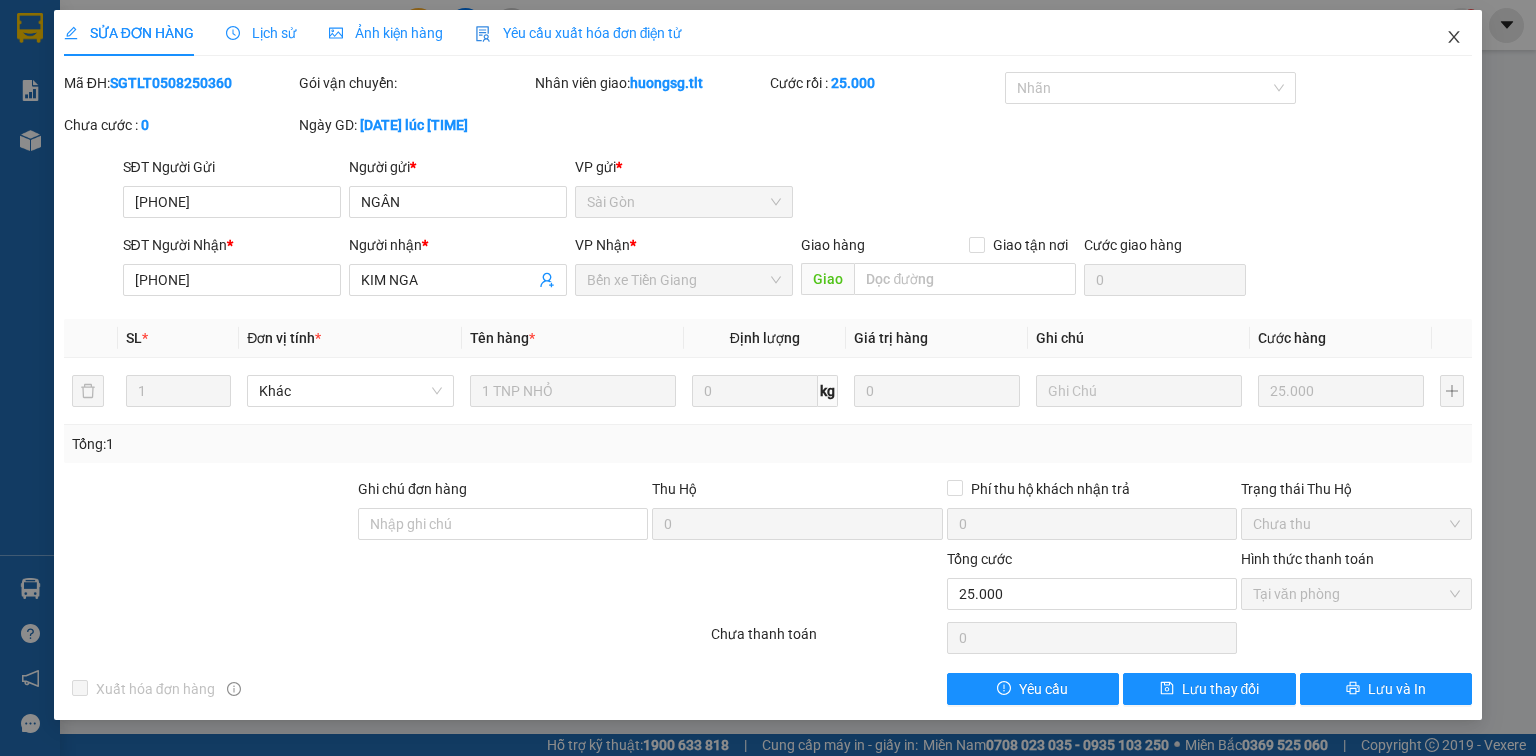 drag, startPoint x: 1448, startPoint y: 32, endPoint x: 604, endPoint y: 26, distance: 844.0213 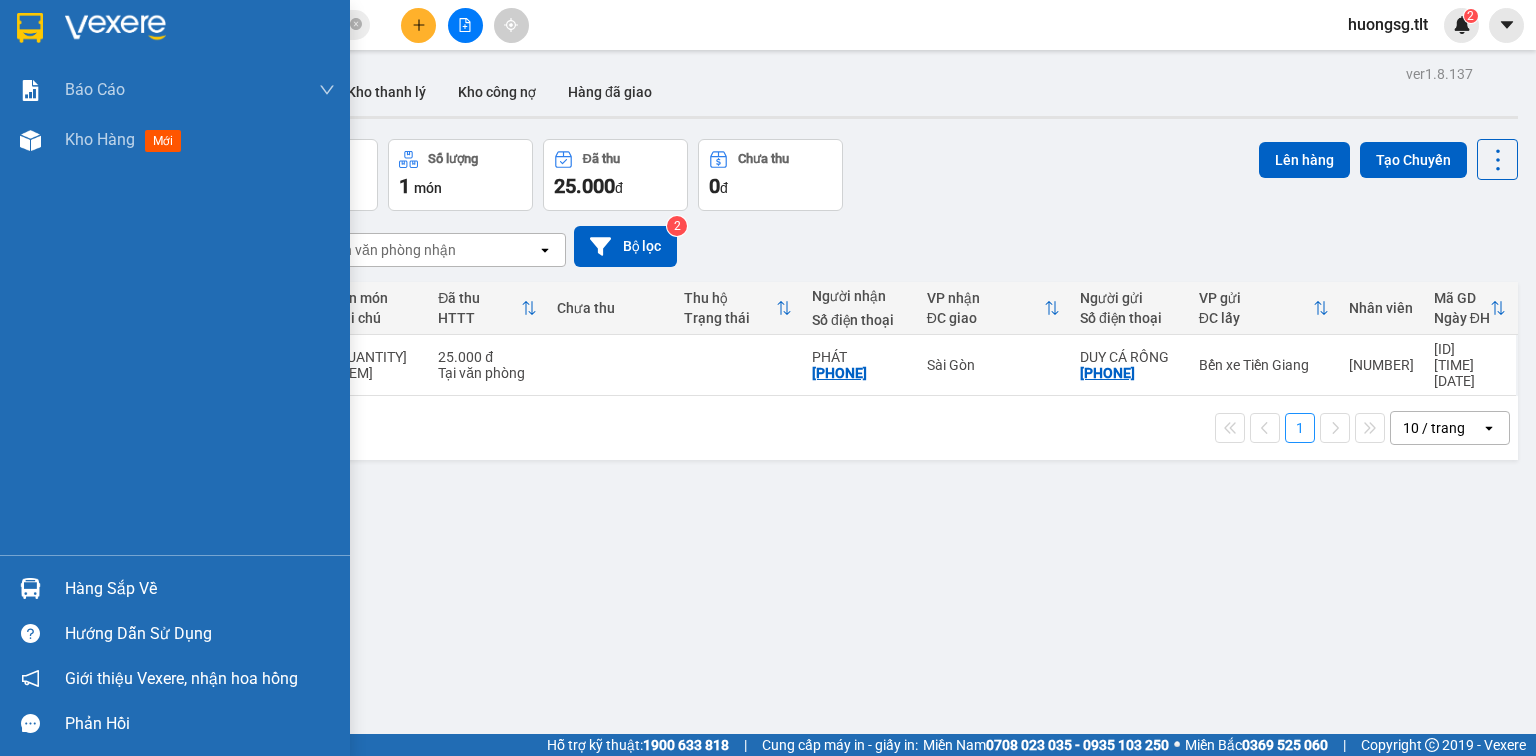 drag, startPoint x: 40, startPoint y: 579, endPoint x: 53, endPoint y: 583, distance: 13.601471 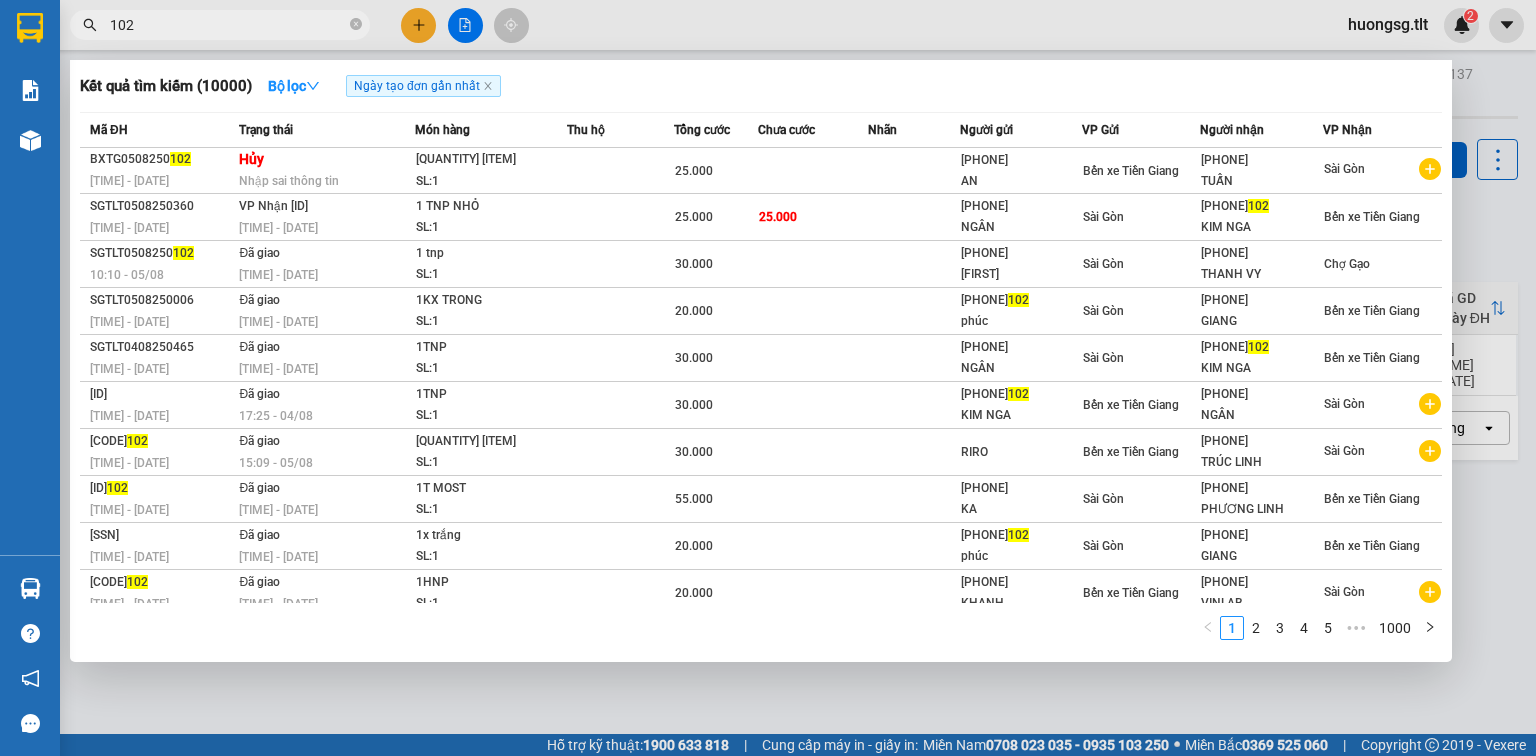 drag, startPoint x: 229, startPoint y: 18, endPoint x: 230, endPoint y: 34, distance: 16.03122 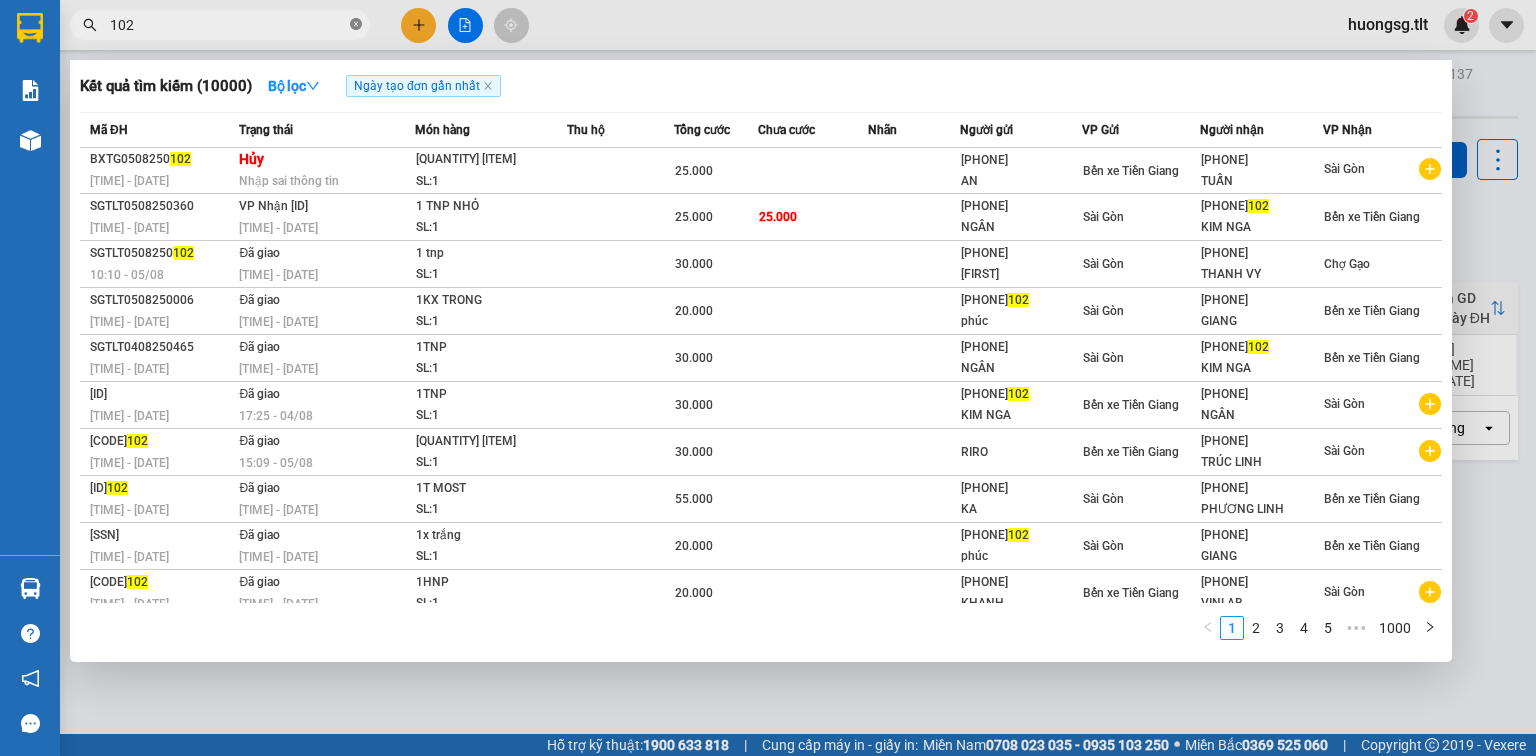 click 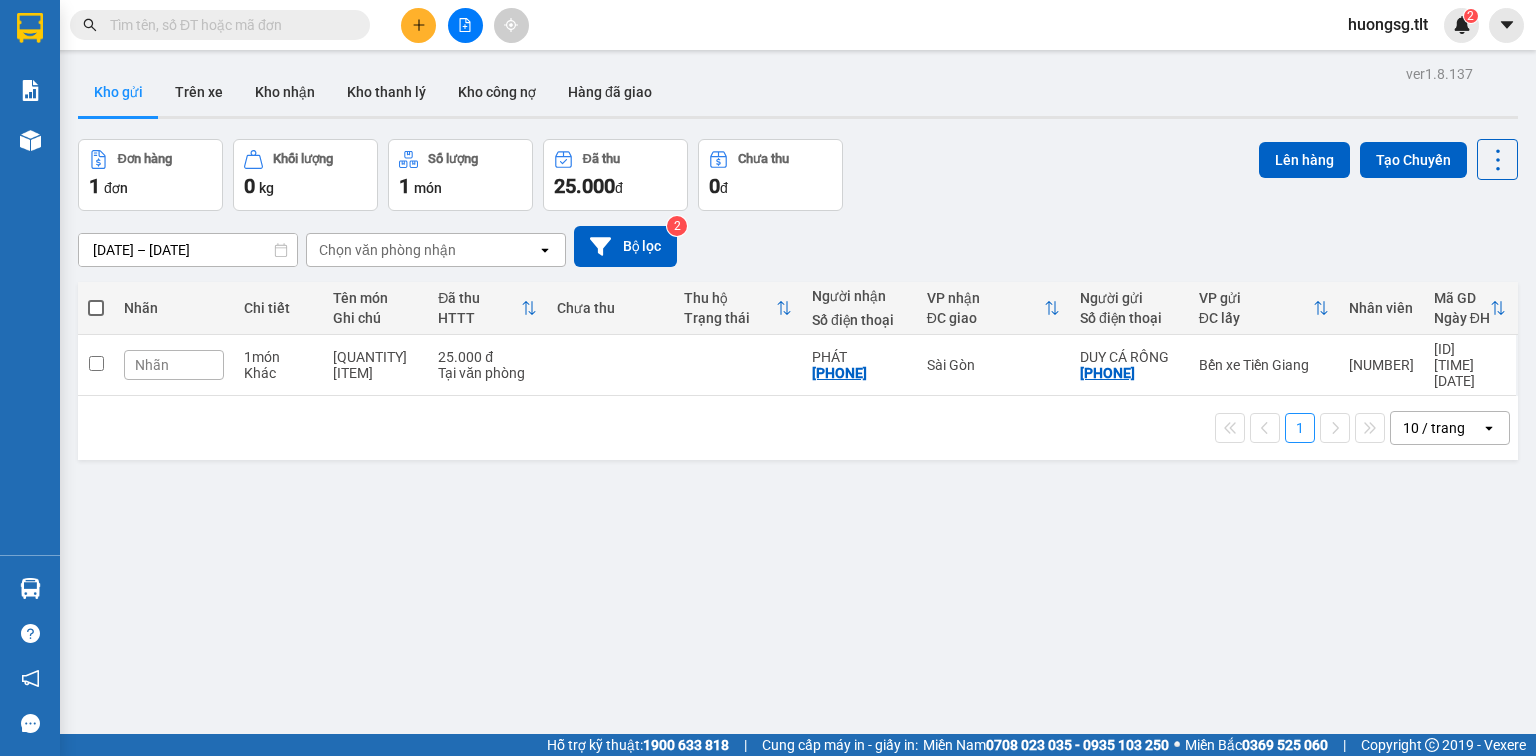 click at bounding box center [228, 25] 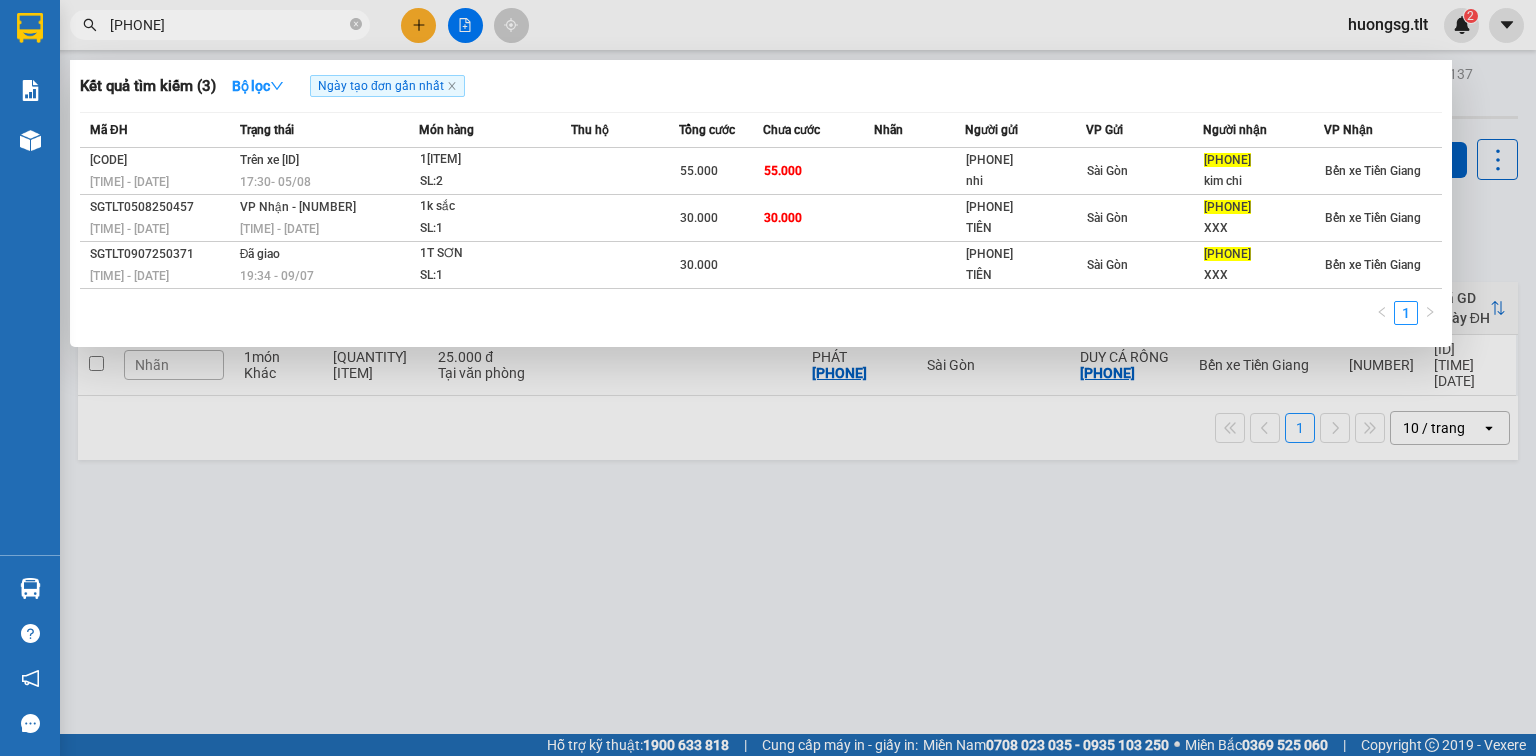 type on "[PHONE]" 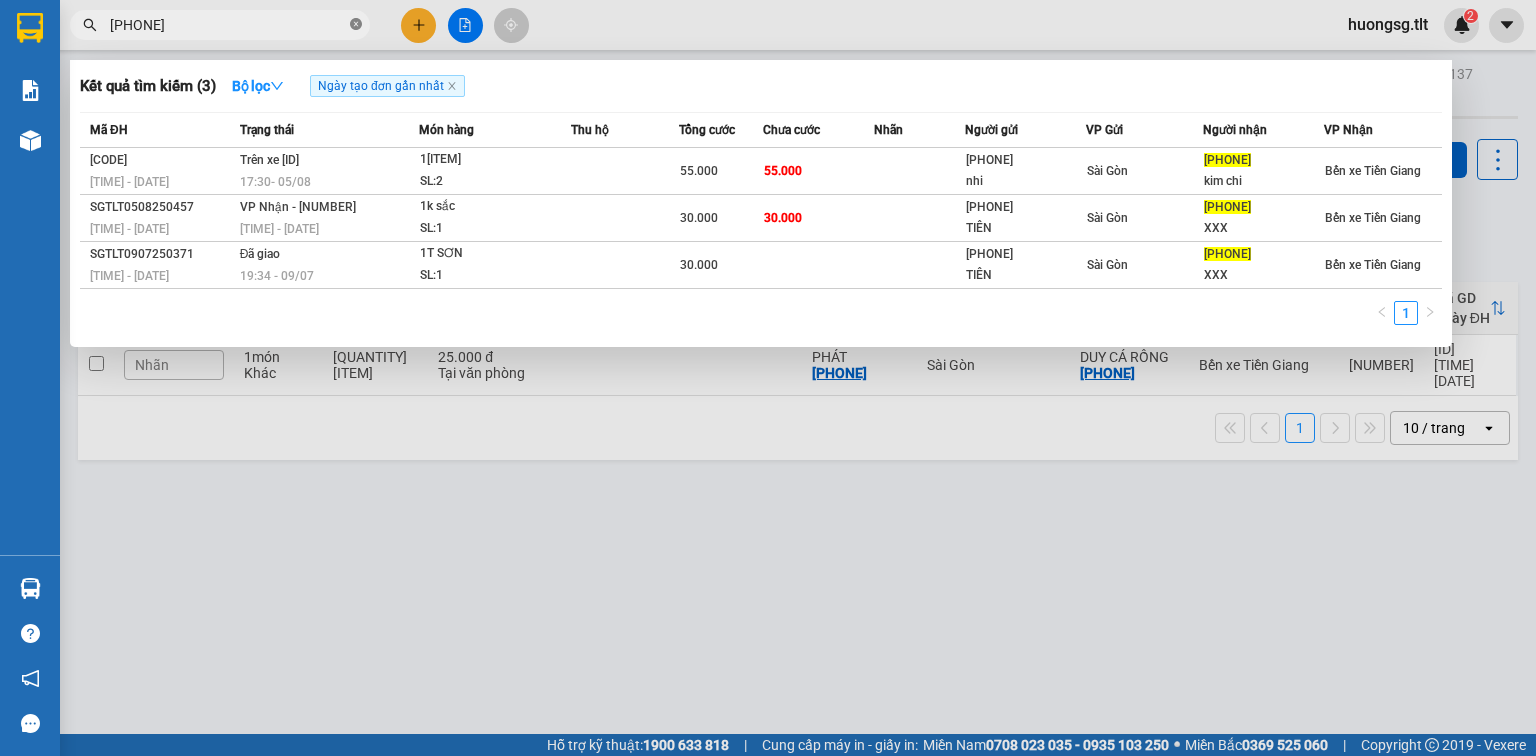 drag, startPoint x: 370, startPoint y: 22, endPoint x: 355, endPoint y: 24, distance: 15.132746 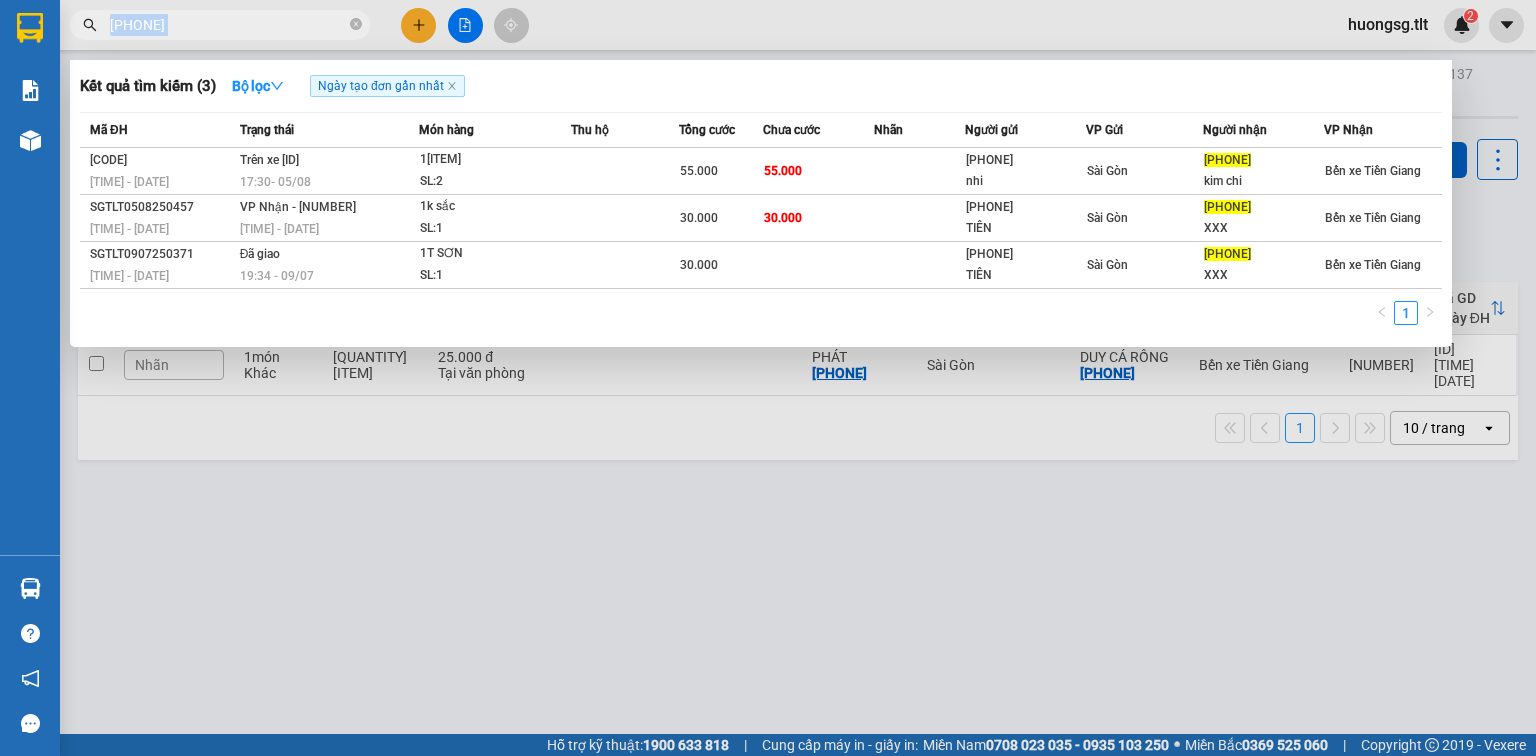 click 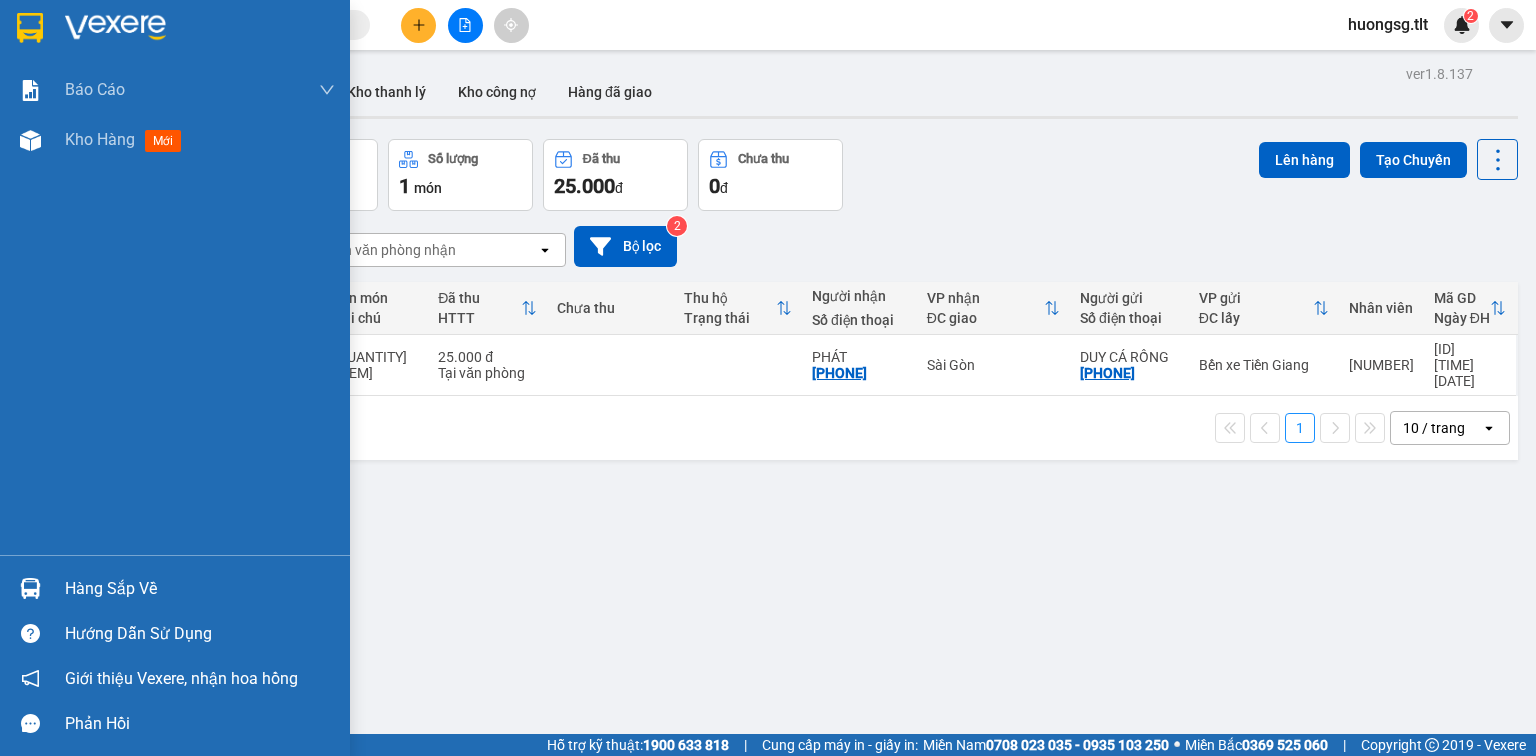 click at bounding box center (30, 588) 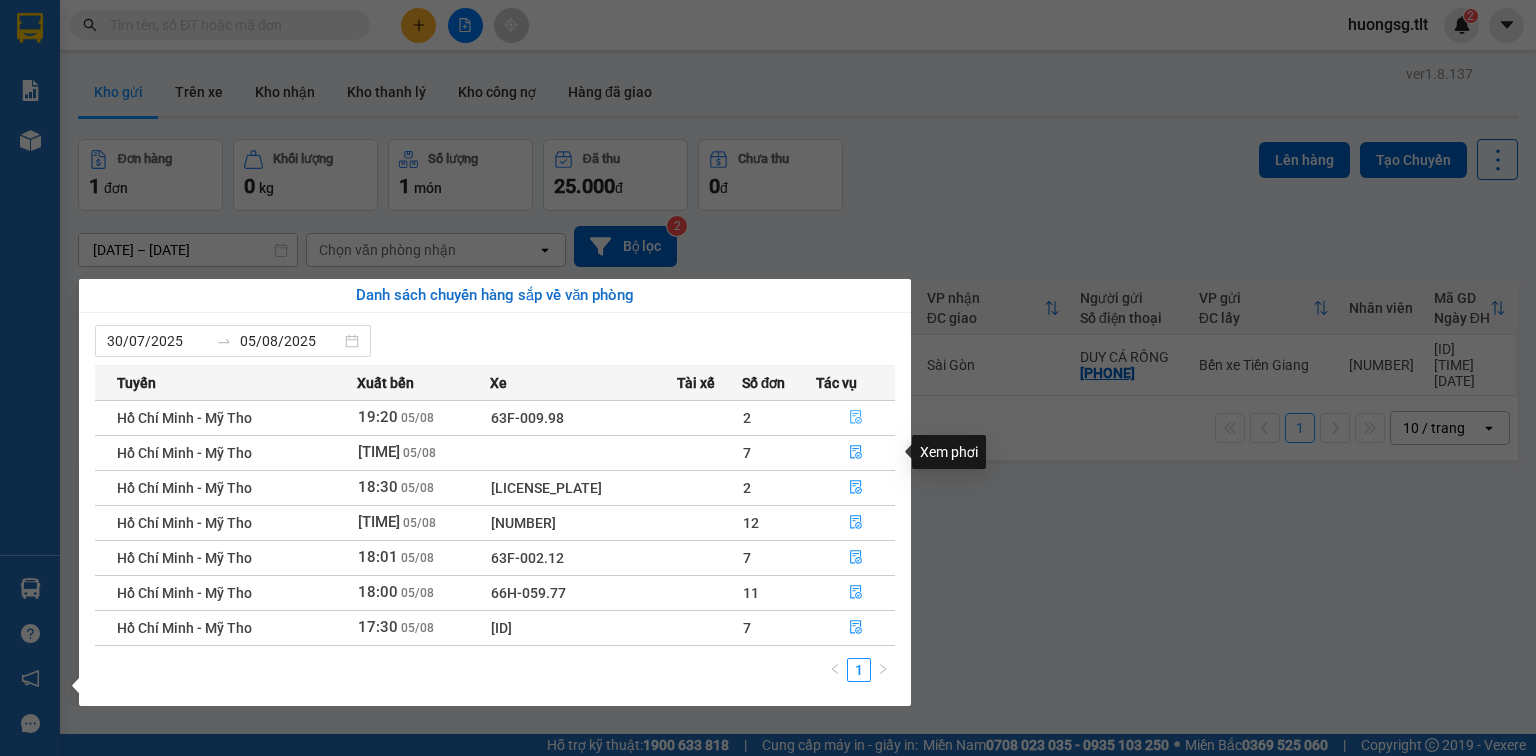 click 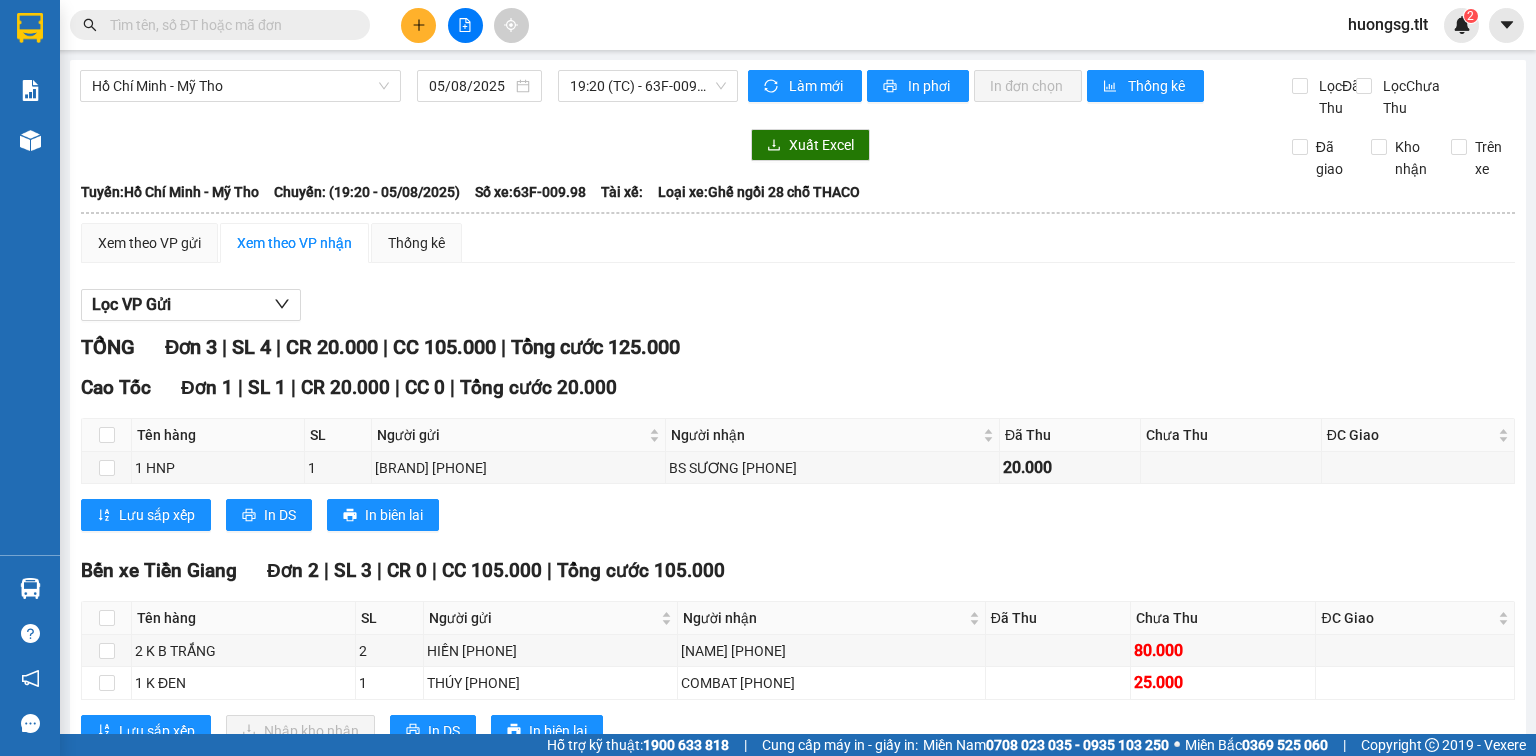 click at bounding box center (228, 25) 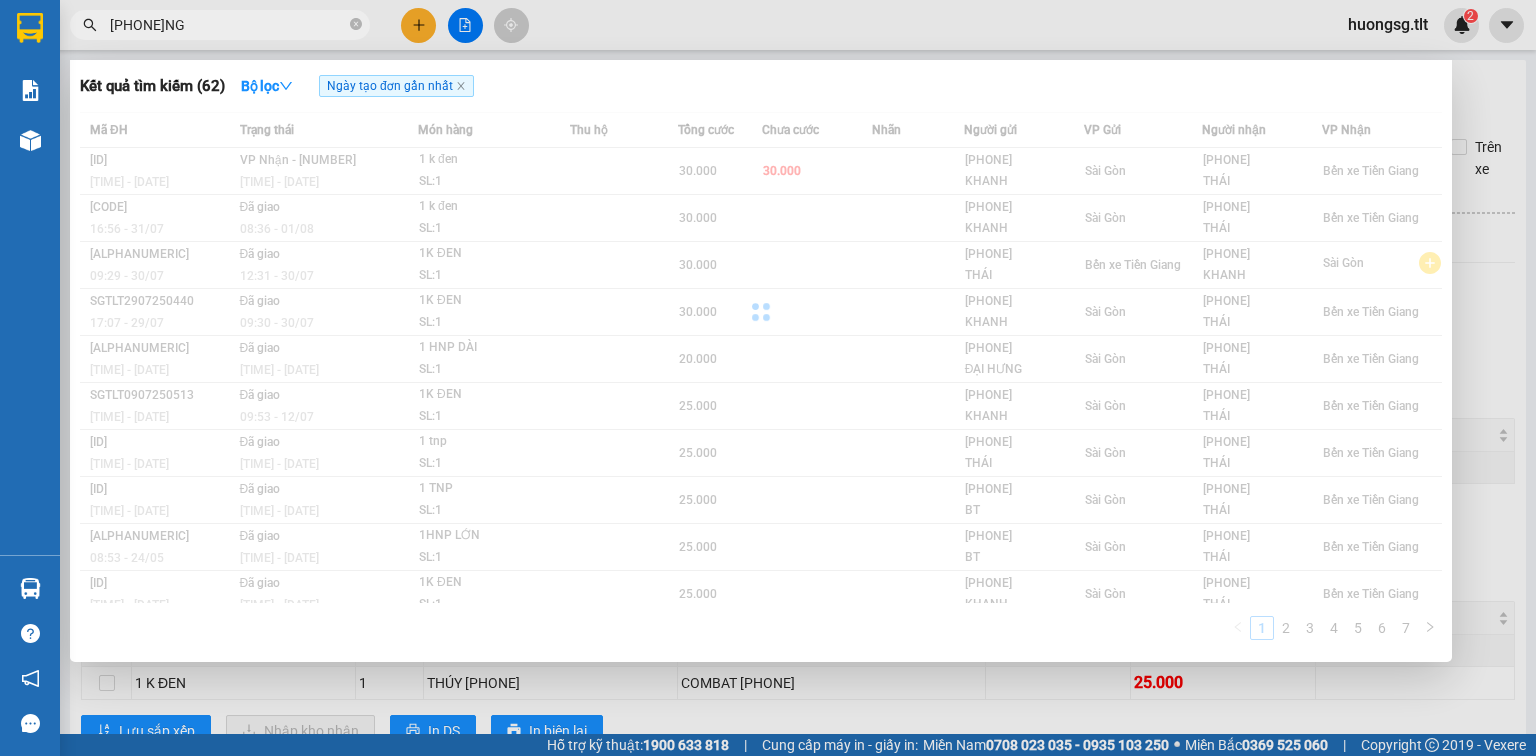 type on "[PHONE]NG" 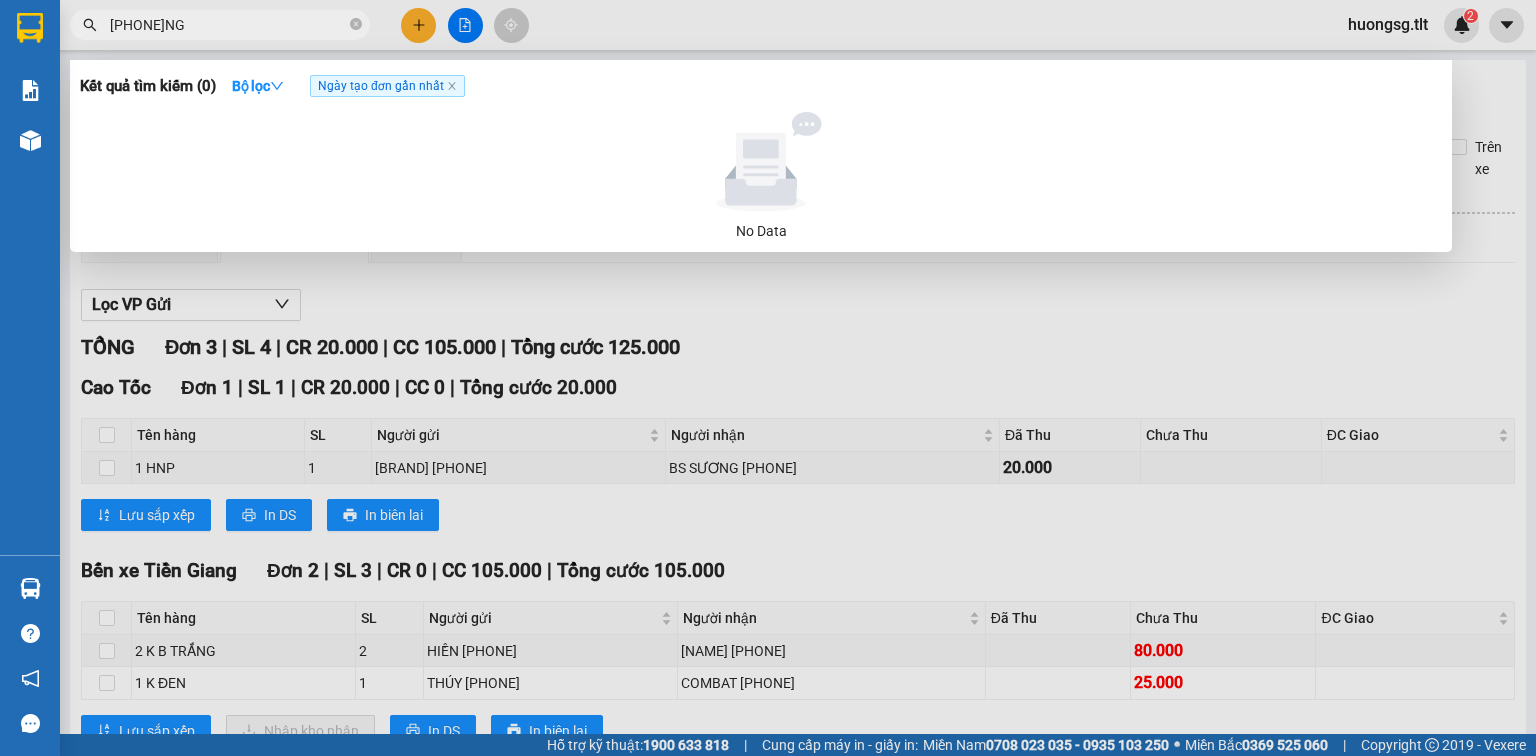 click 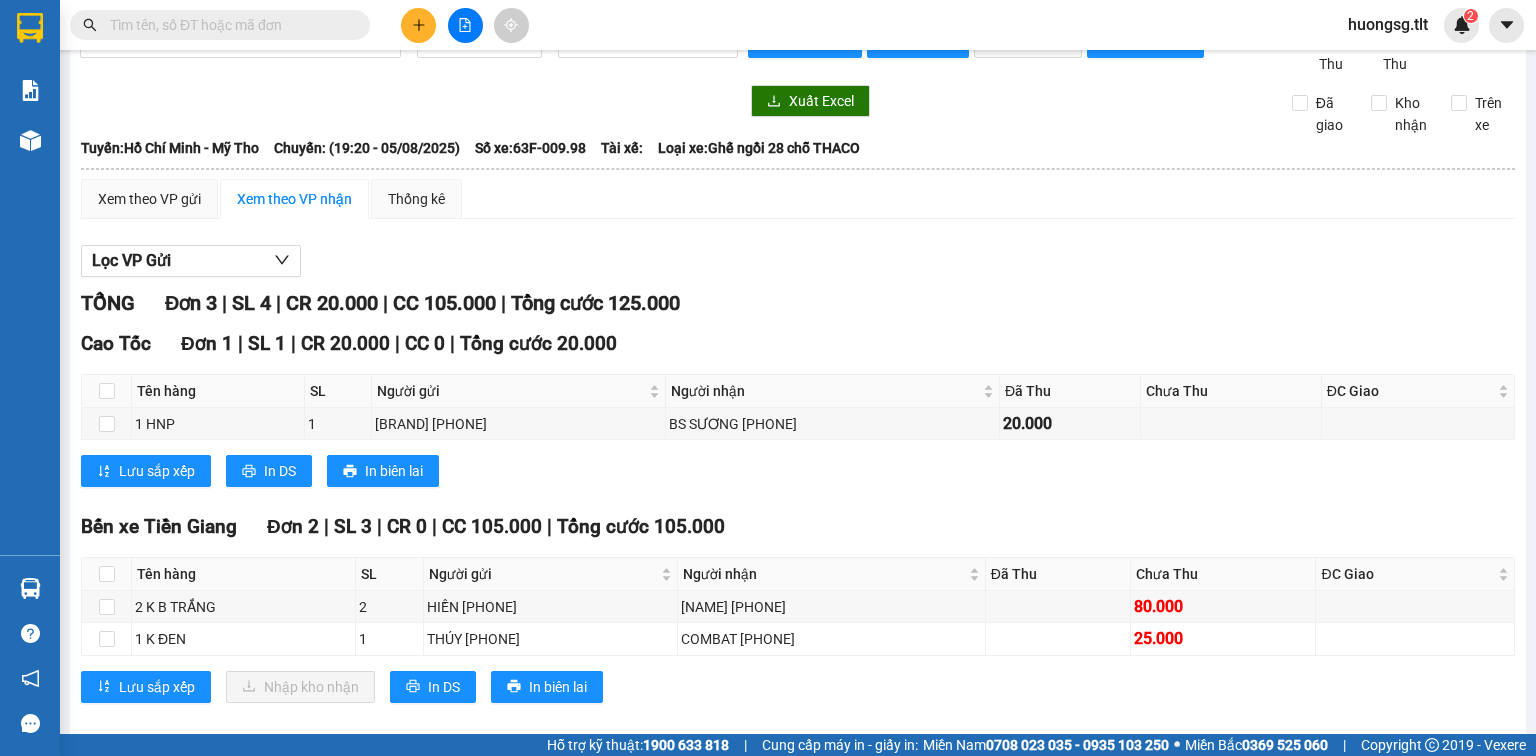 scroll, scrollTop: 88, scrollLeft: 0, axis: vertical 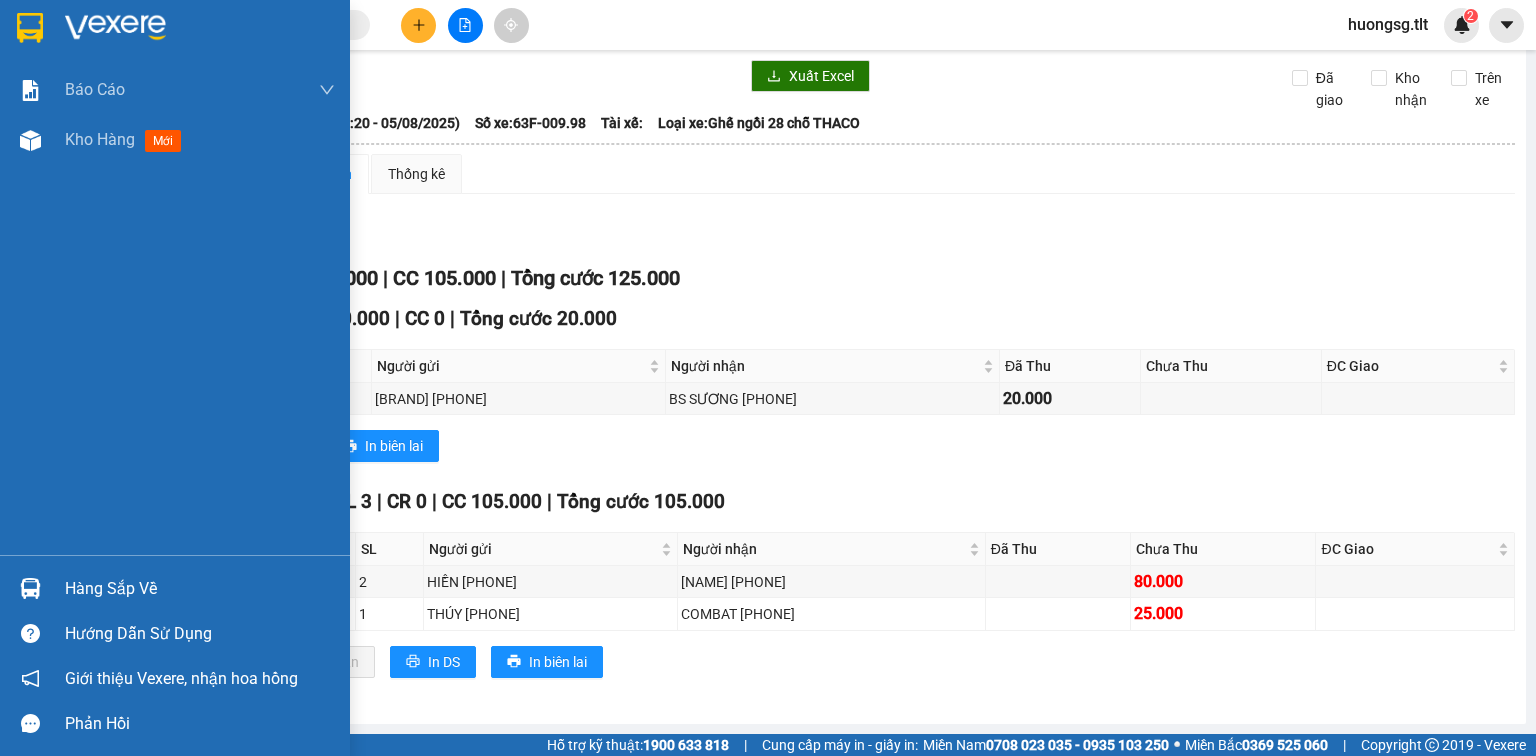 click on "Hàng sắp về" at bounding box center [200, 589] 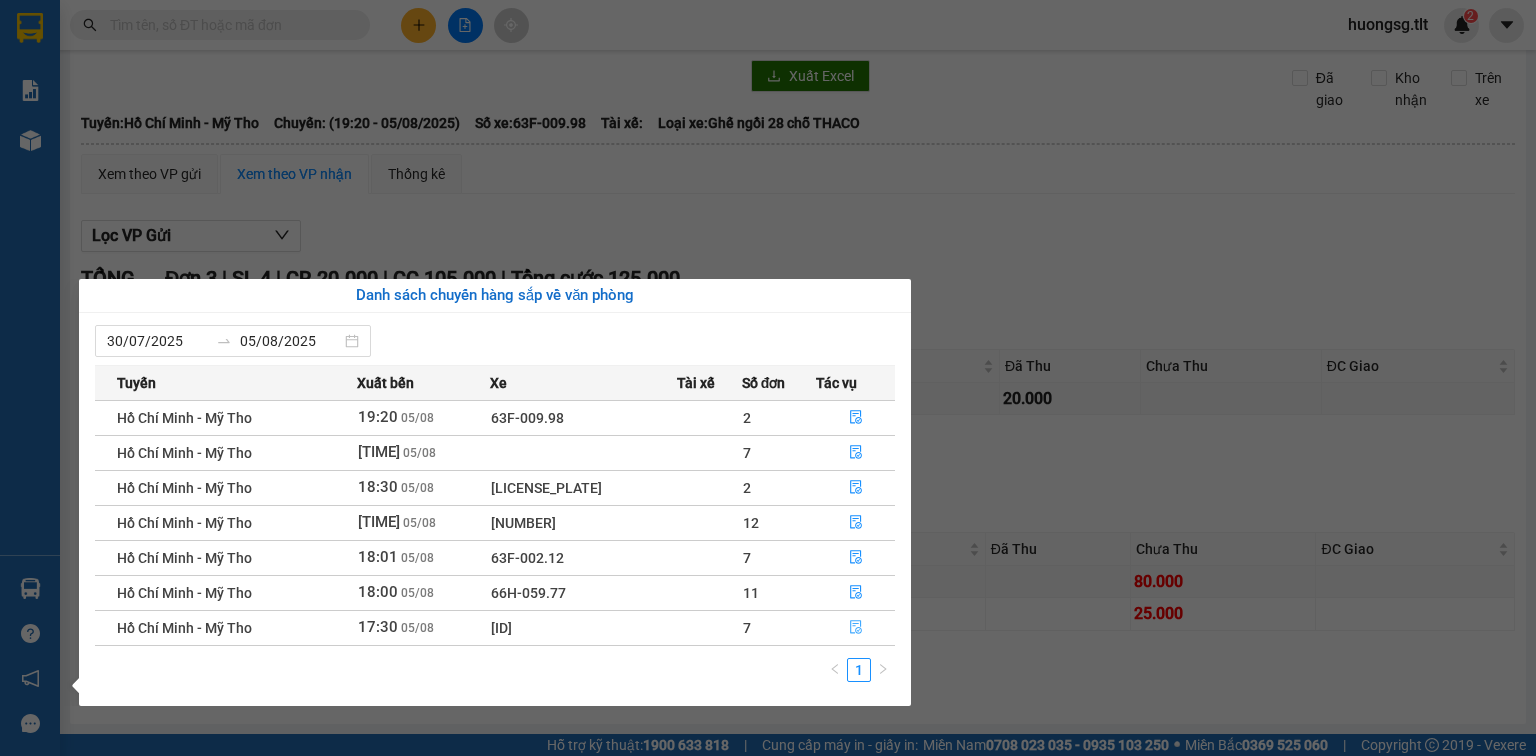 click at bounding box center (856, 628) 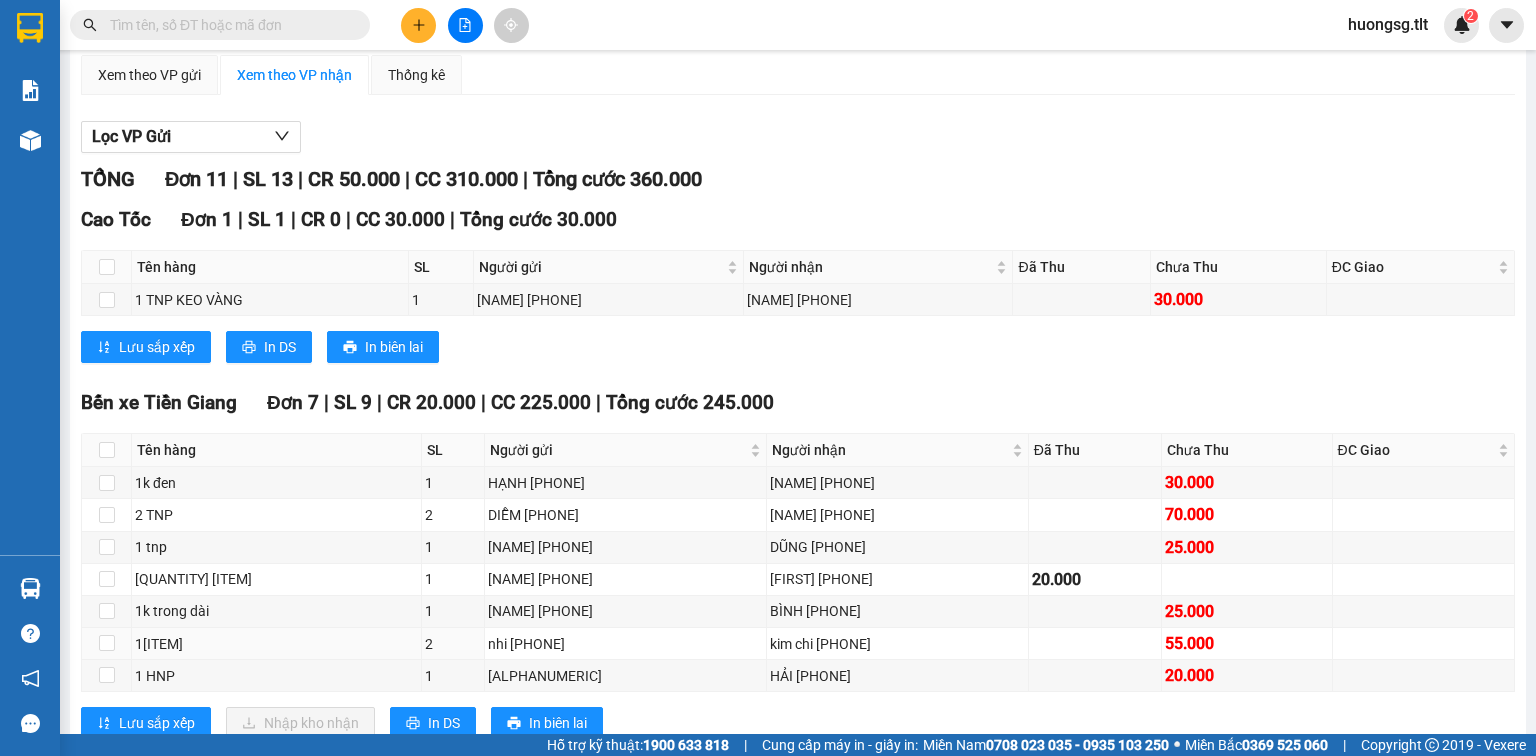 scroll, scrollTop: 328, scrollLeft: 0, axis: vertical 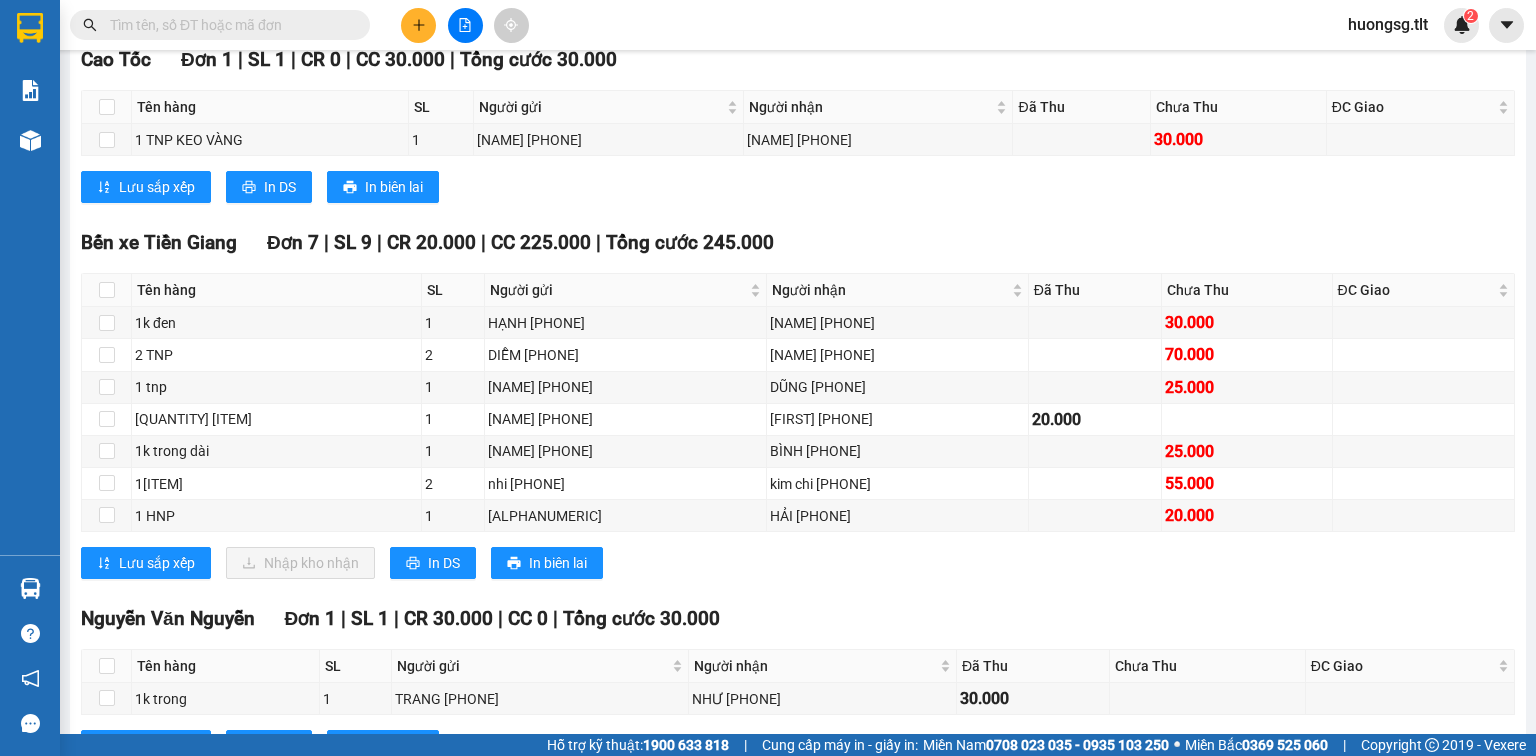 click on "Kết quả tìm kiếm ( 0 )  Bộ lọc  Ngày tạo đơn gần nhất No Data huongsg.tlt 2" at bounding box center (768, 25) 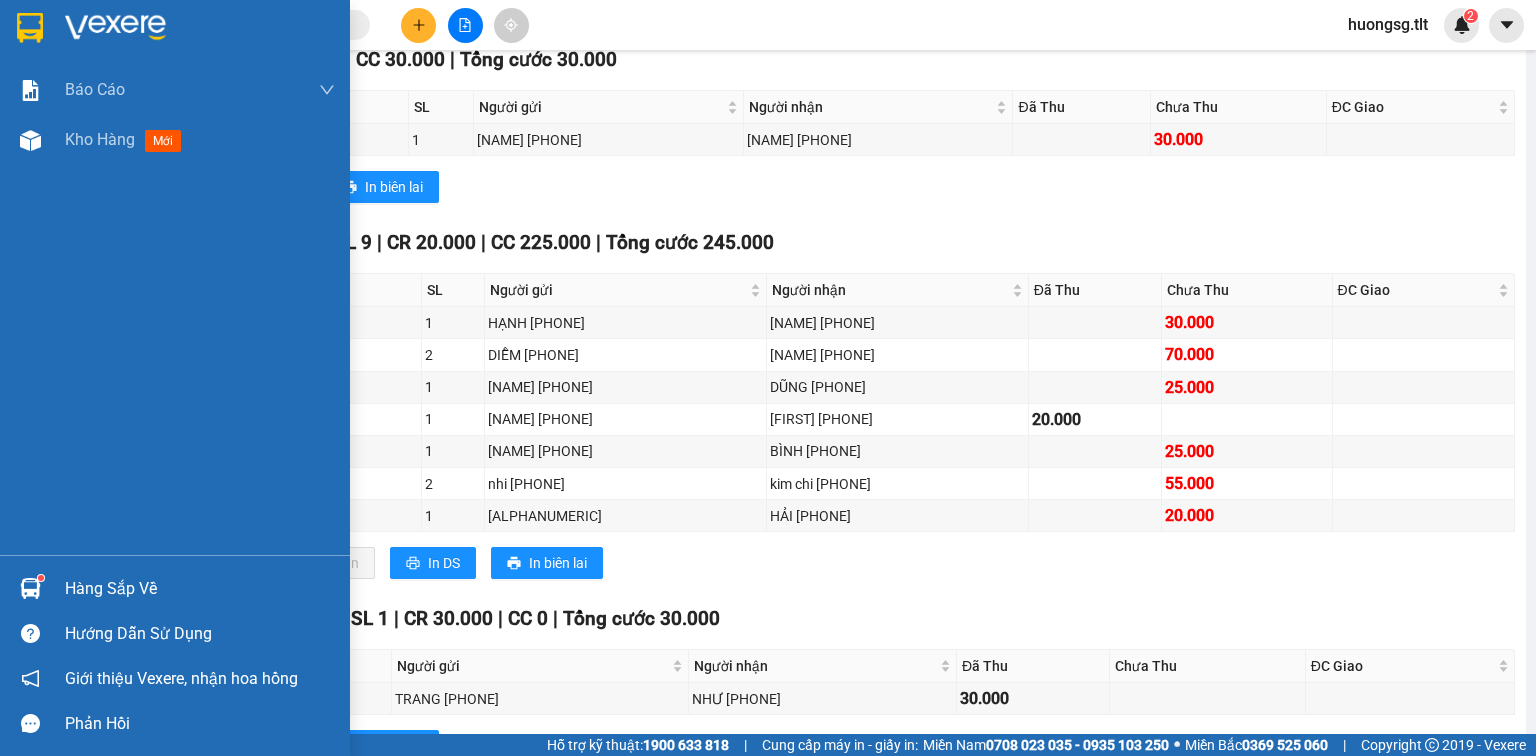 click at bounding box center (30, 588) 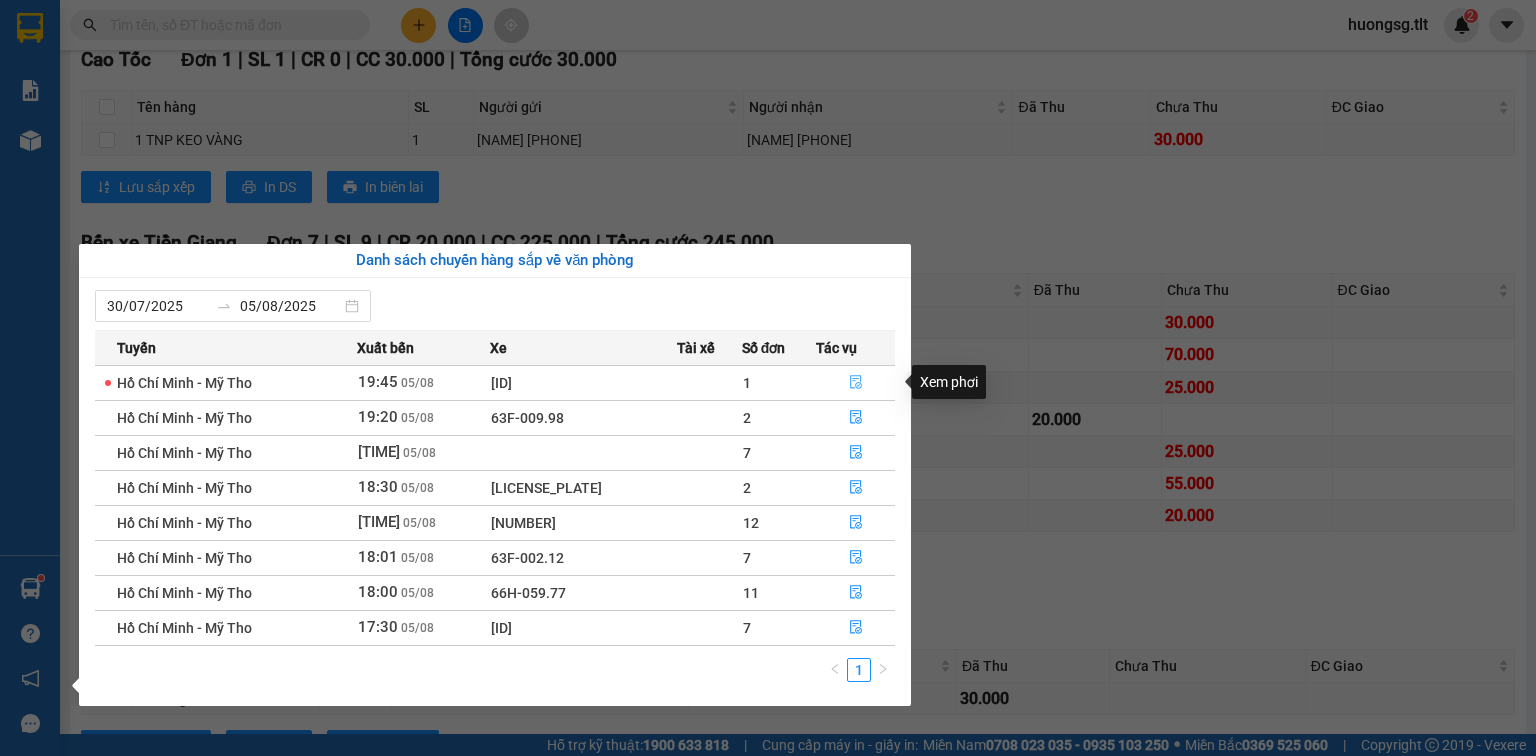 click at bounding box center [856, 383] 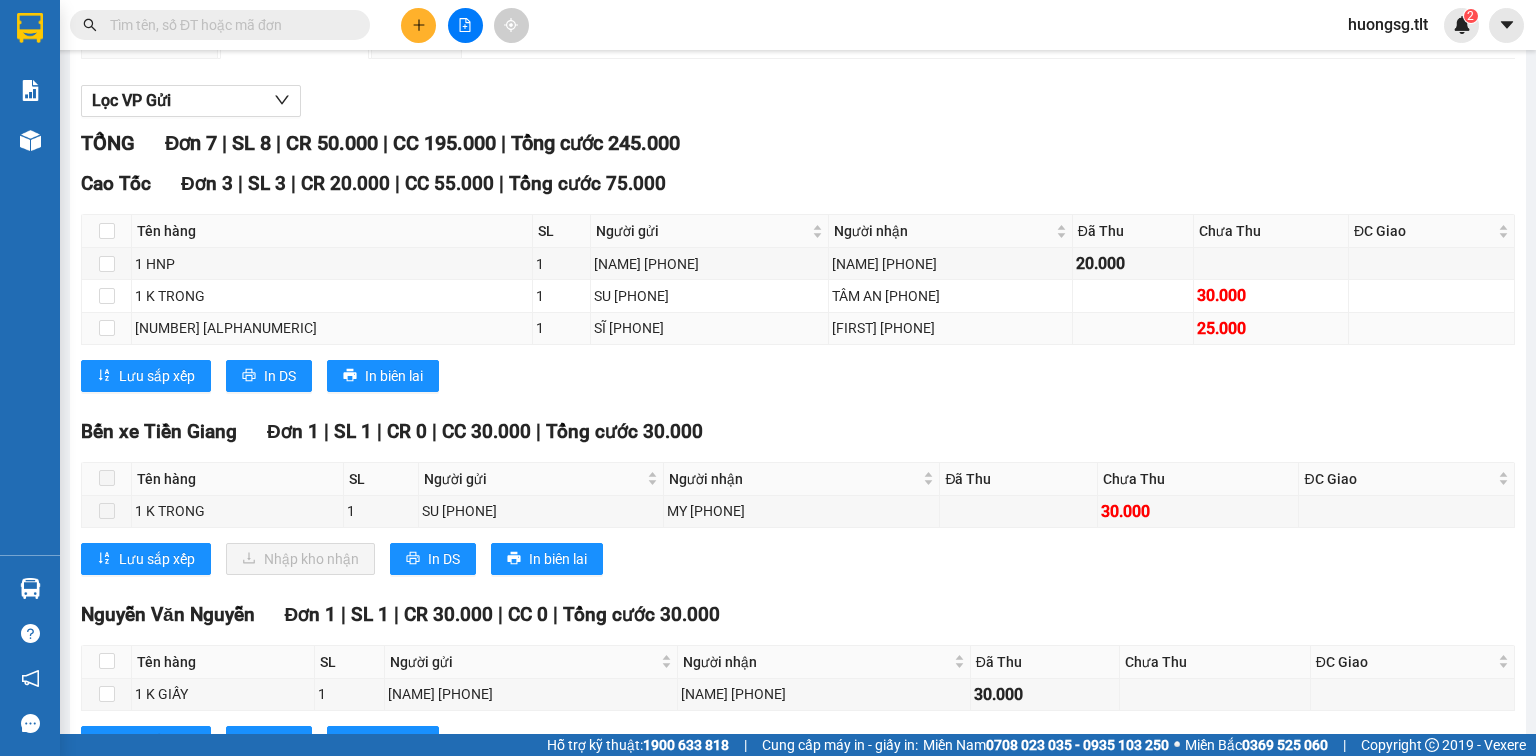 scroll, scrollTop: 168, scrollLeft: 0, axis: vertical 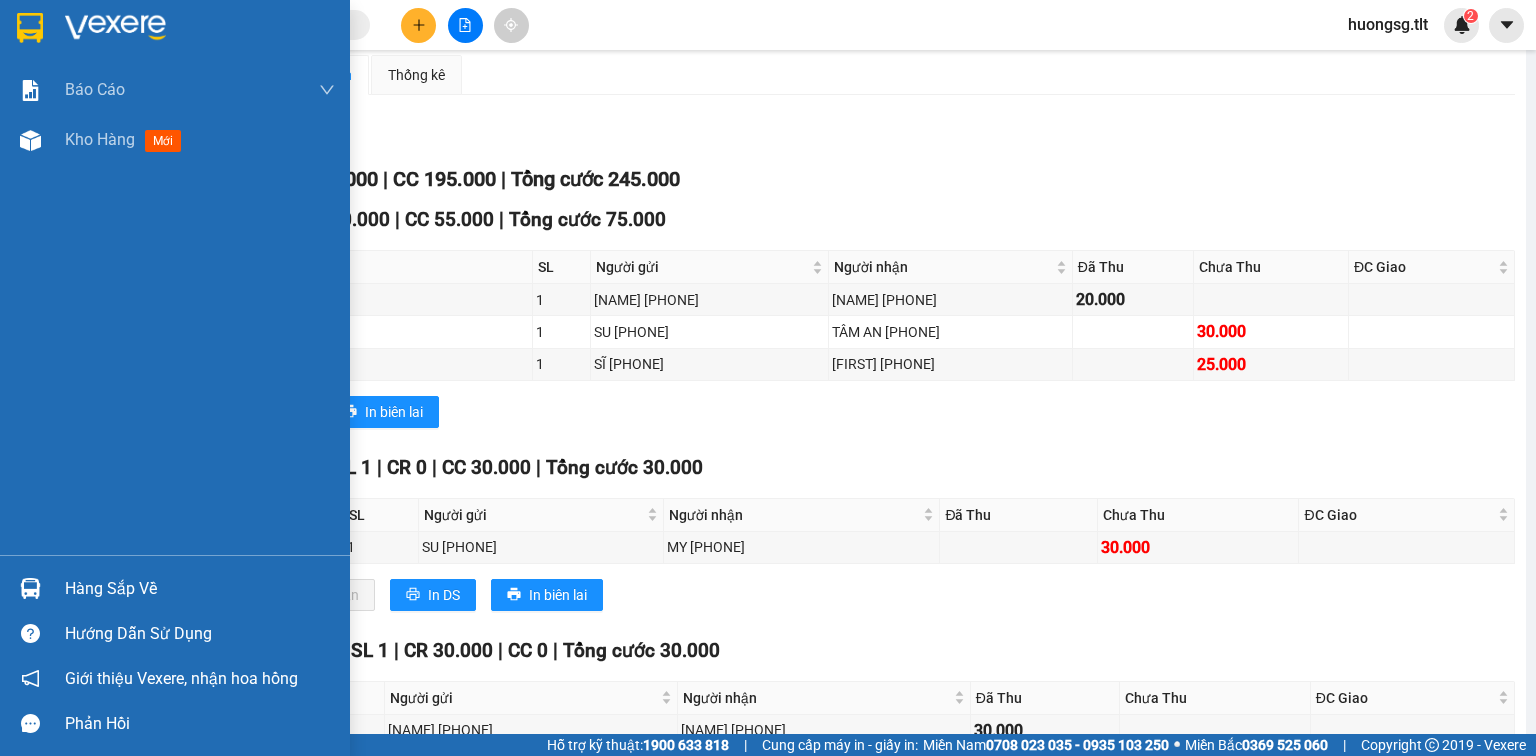 click at bounding box center (30, 588) 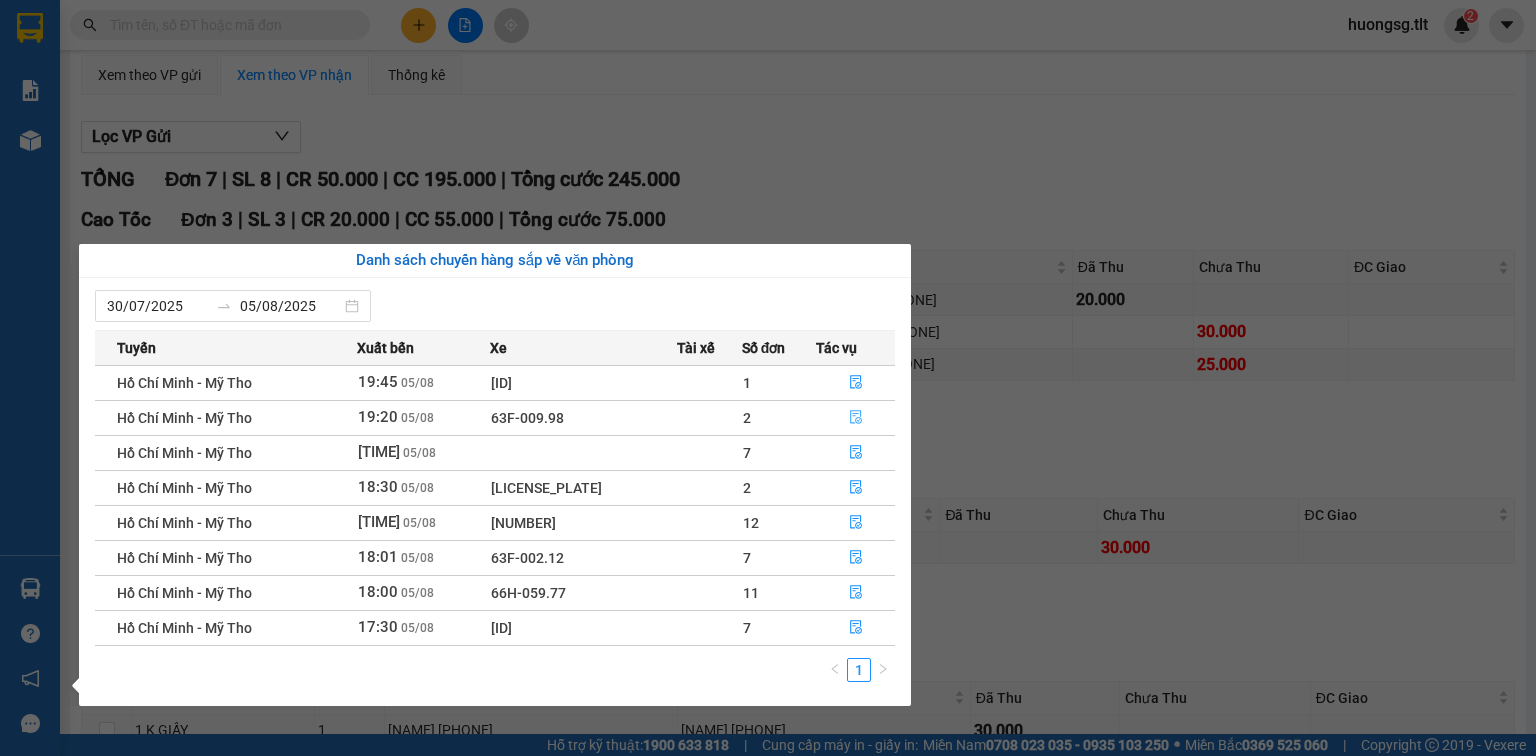 click at bounding box center (856, 418) 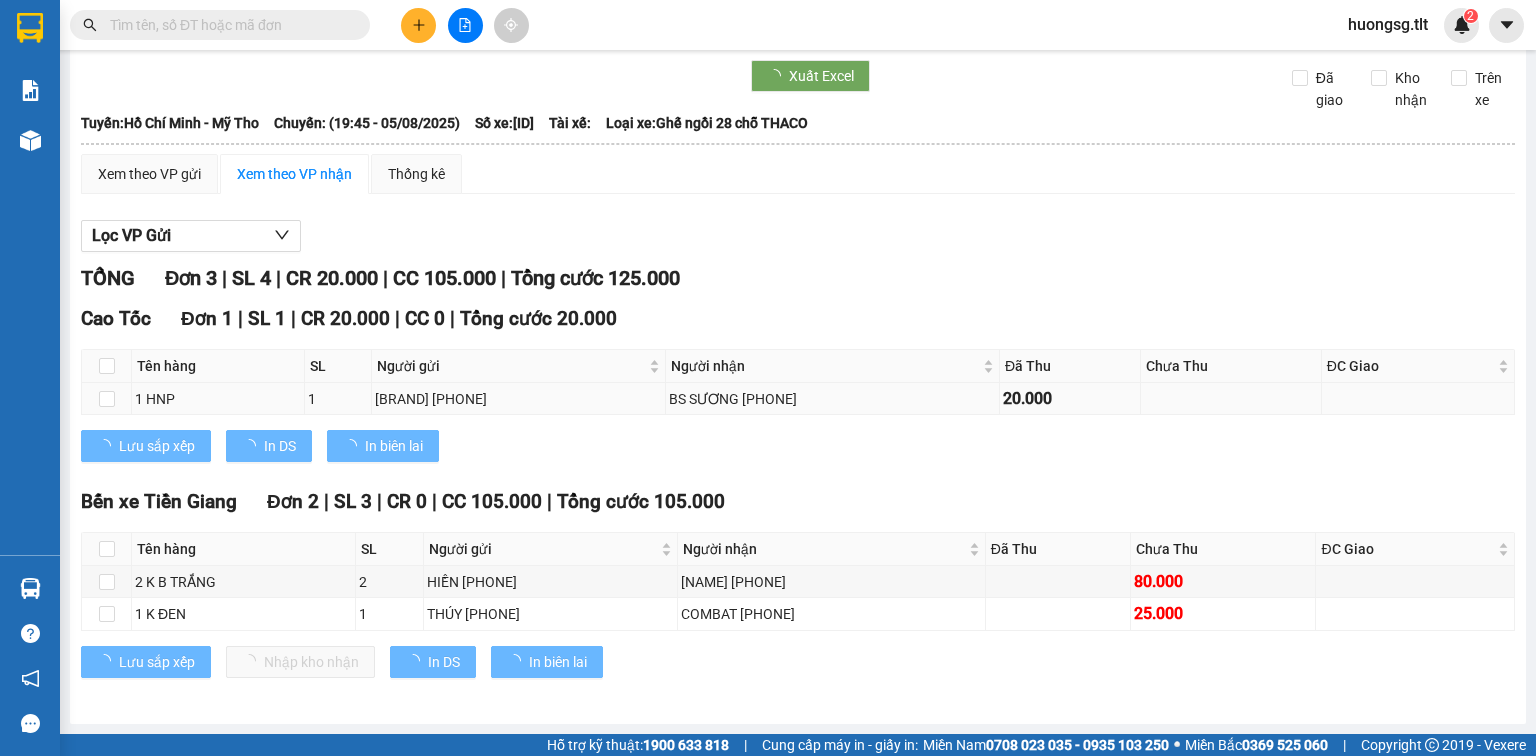 scroll, scrollTop: 88, scrollLeft: 0, axis: vertical 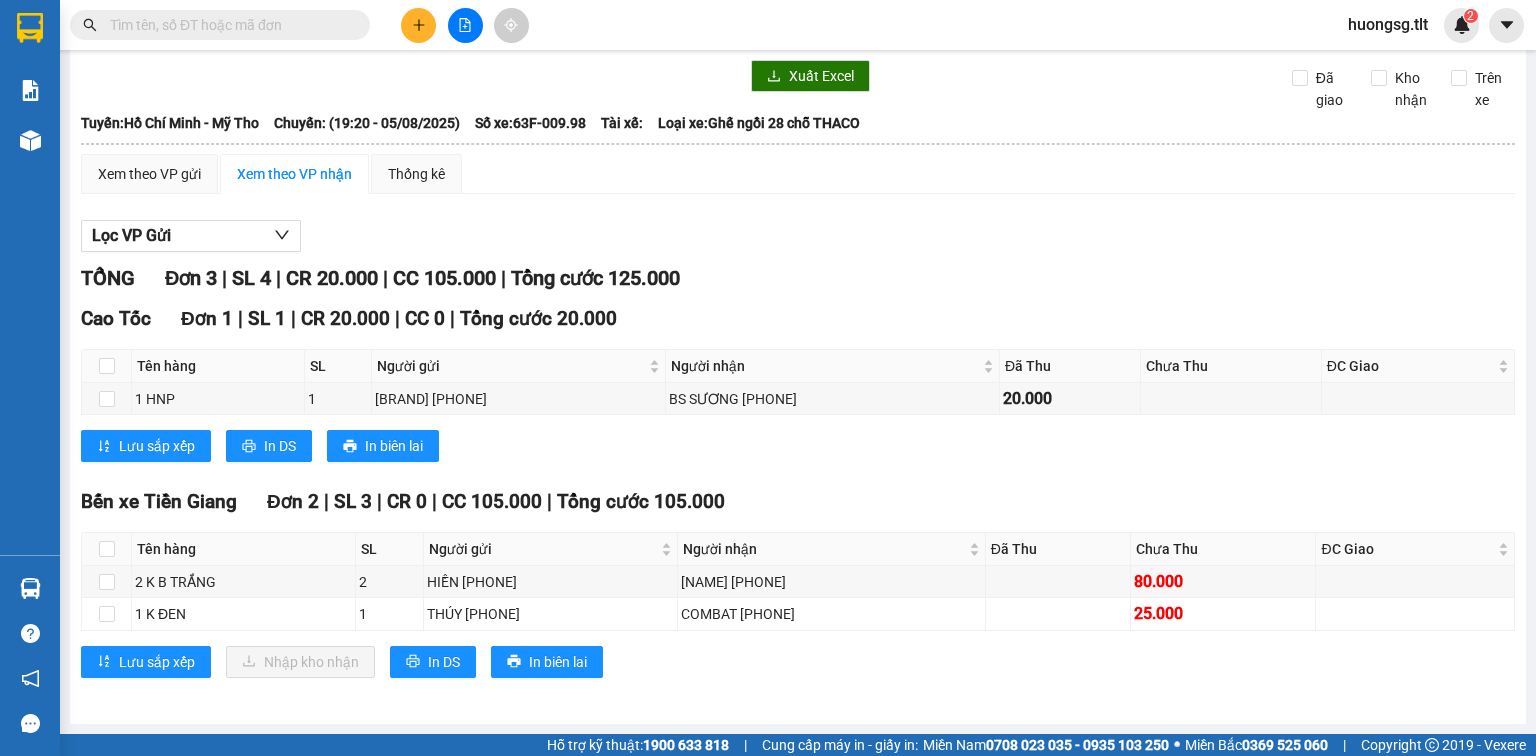 click at bounding box center (228, 25) 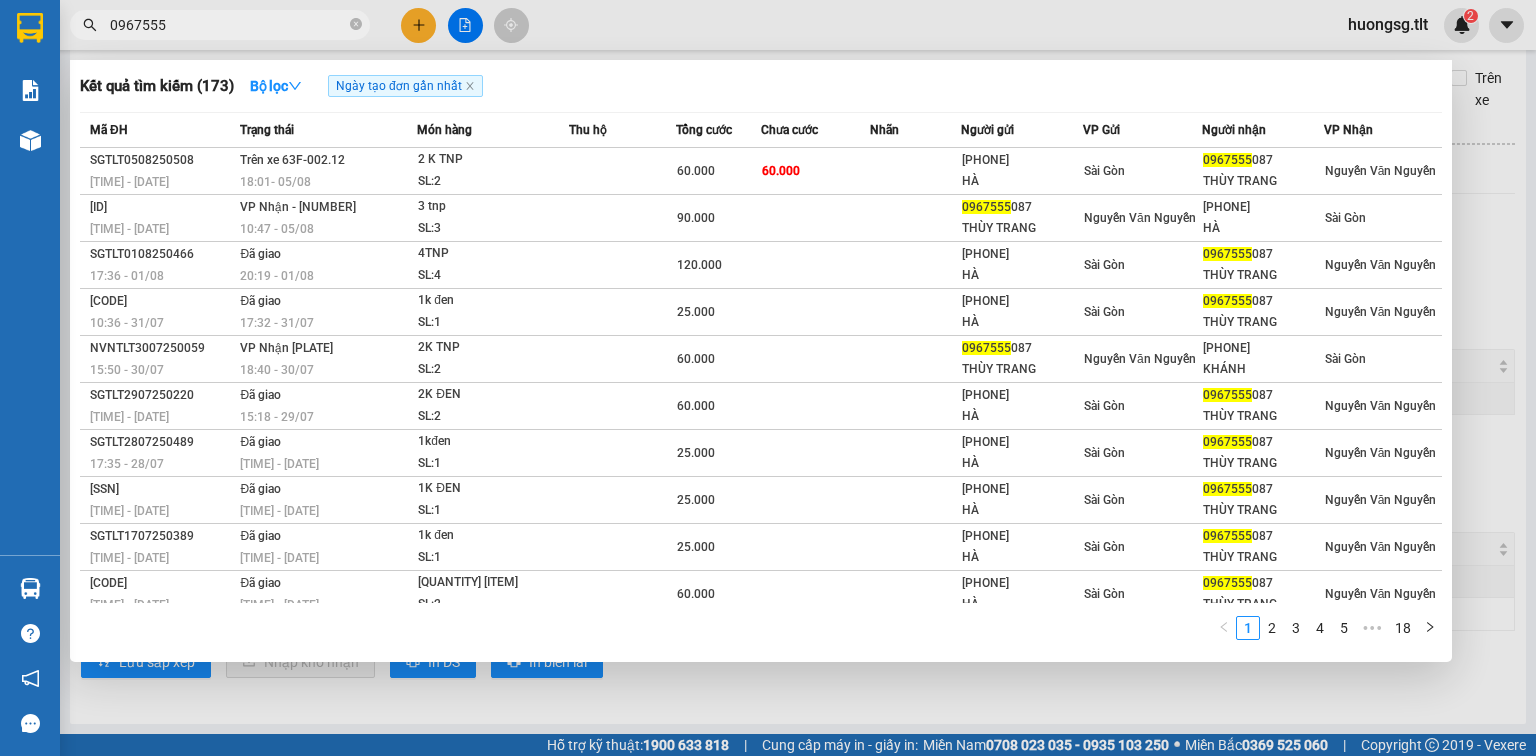 type on "0967555" 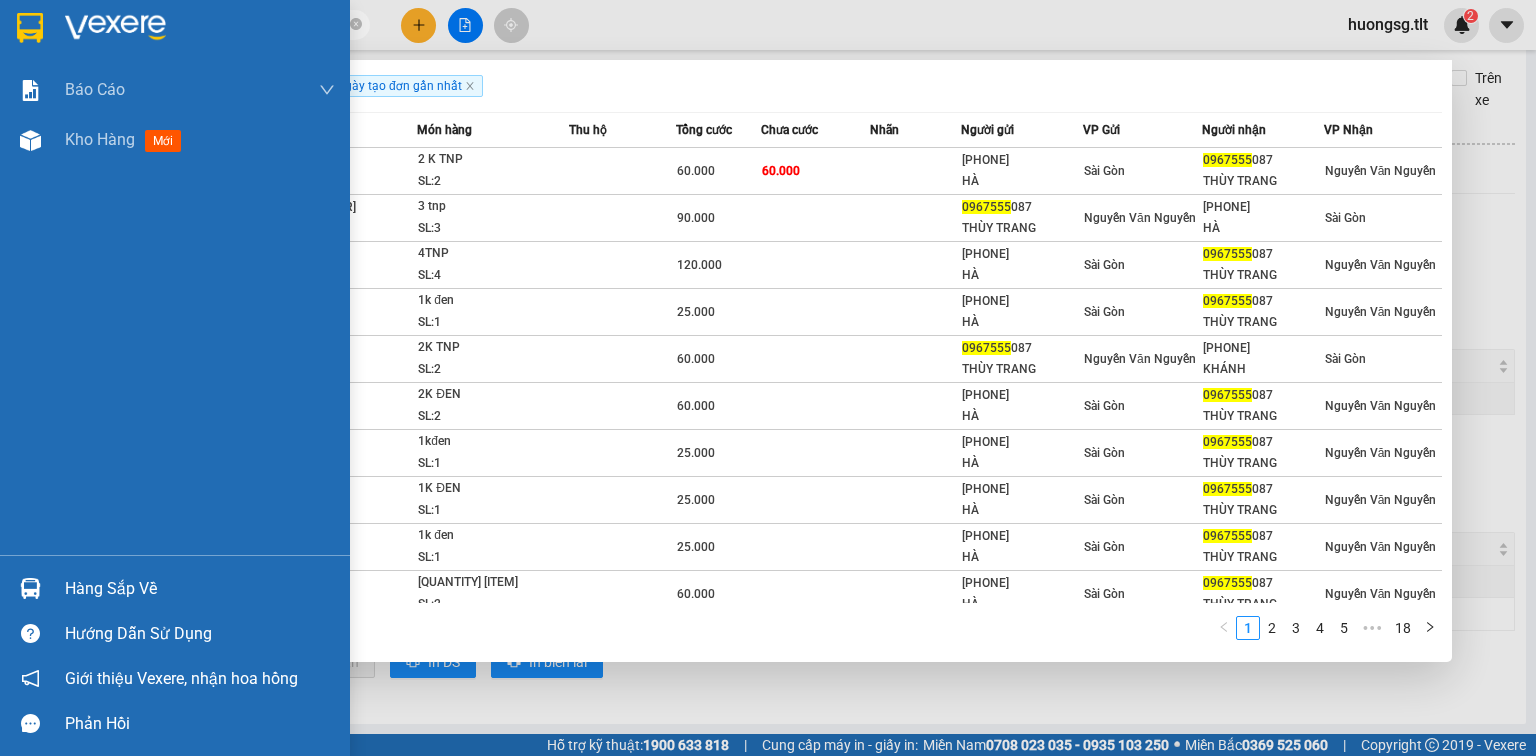 drag, startPoint x: 21, startPoint y: 572, endPoint x: 66, endPoint y: 587, distance: 47.434166 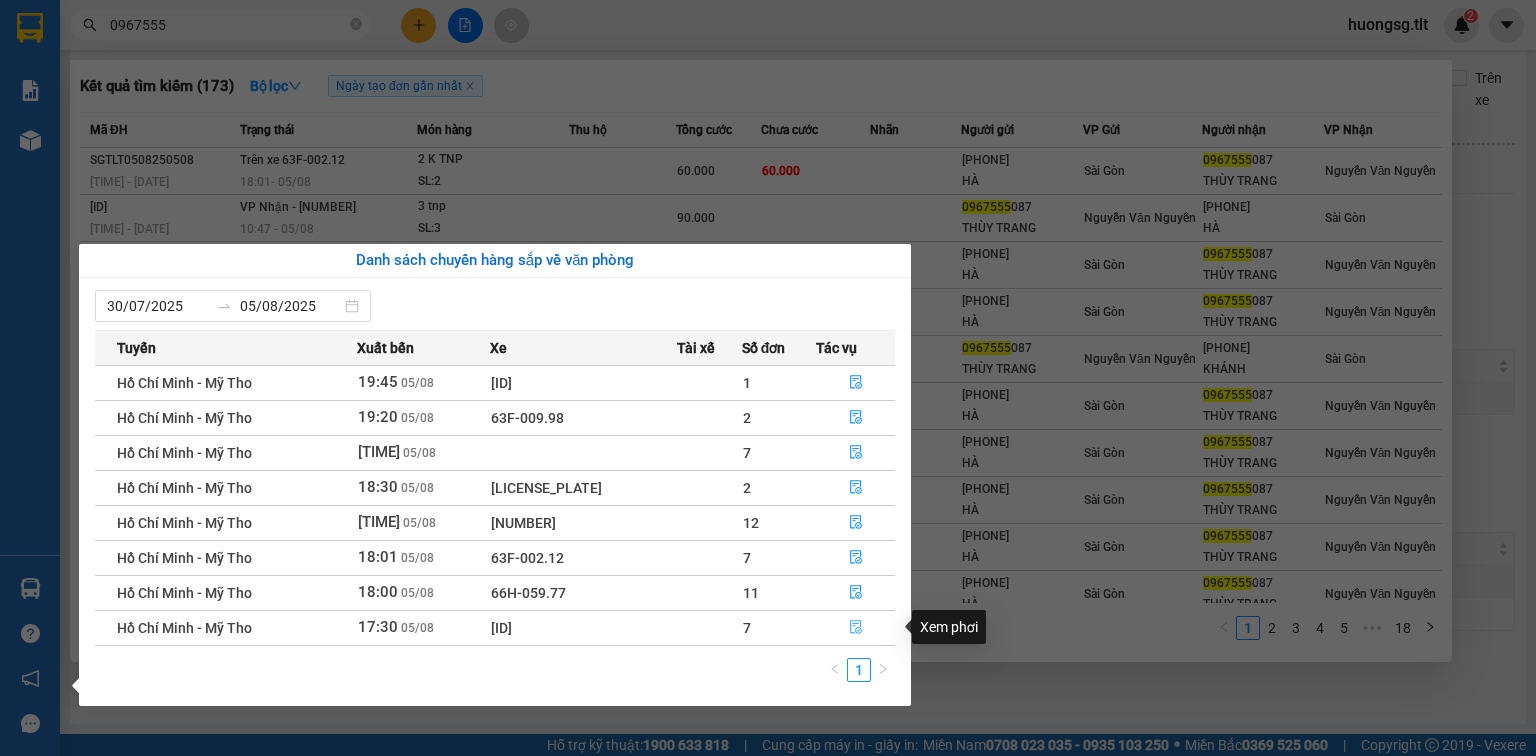 click at bounding box center [856, 628] 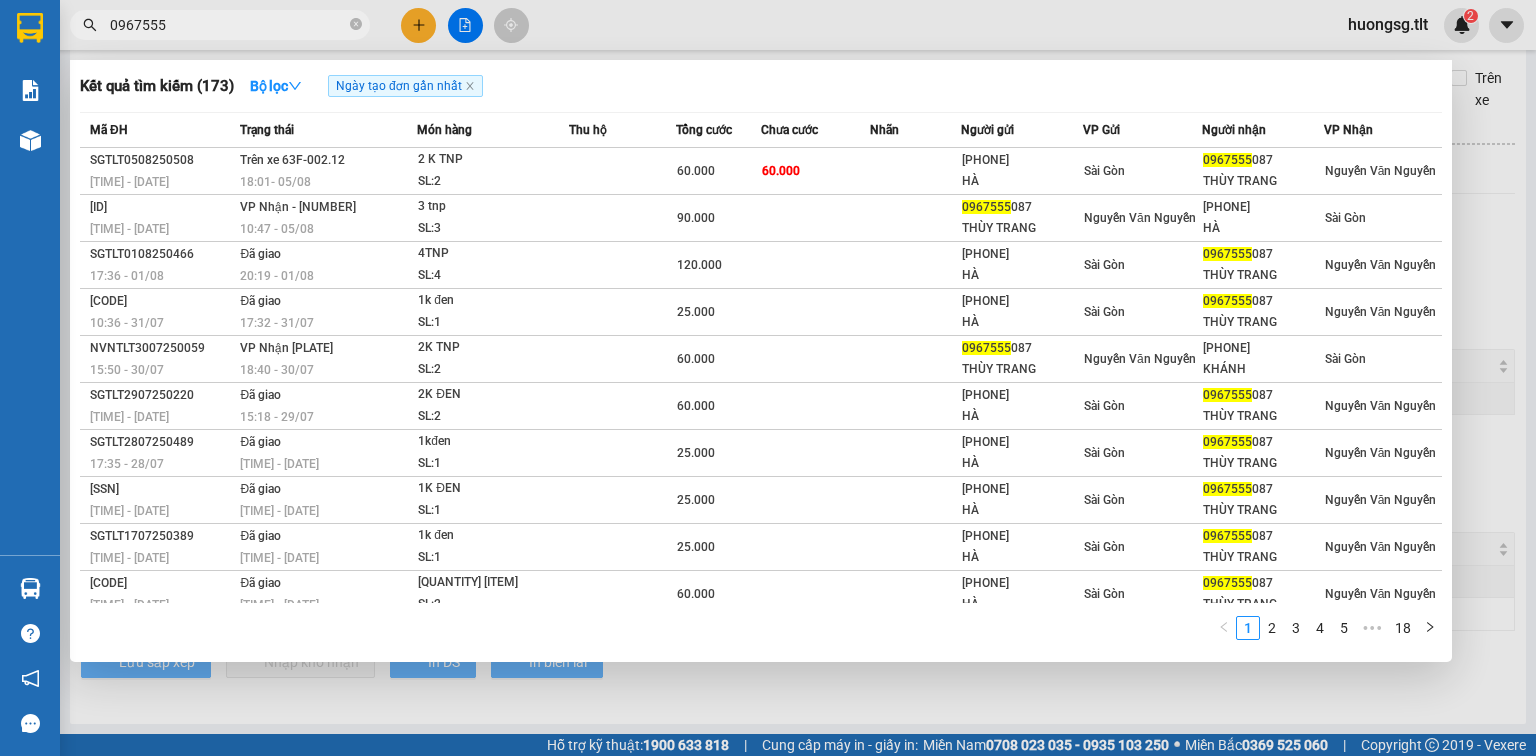 click on "1 2 3 4 5 ••• 18" at bounding box center [761, 633] 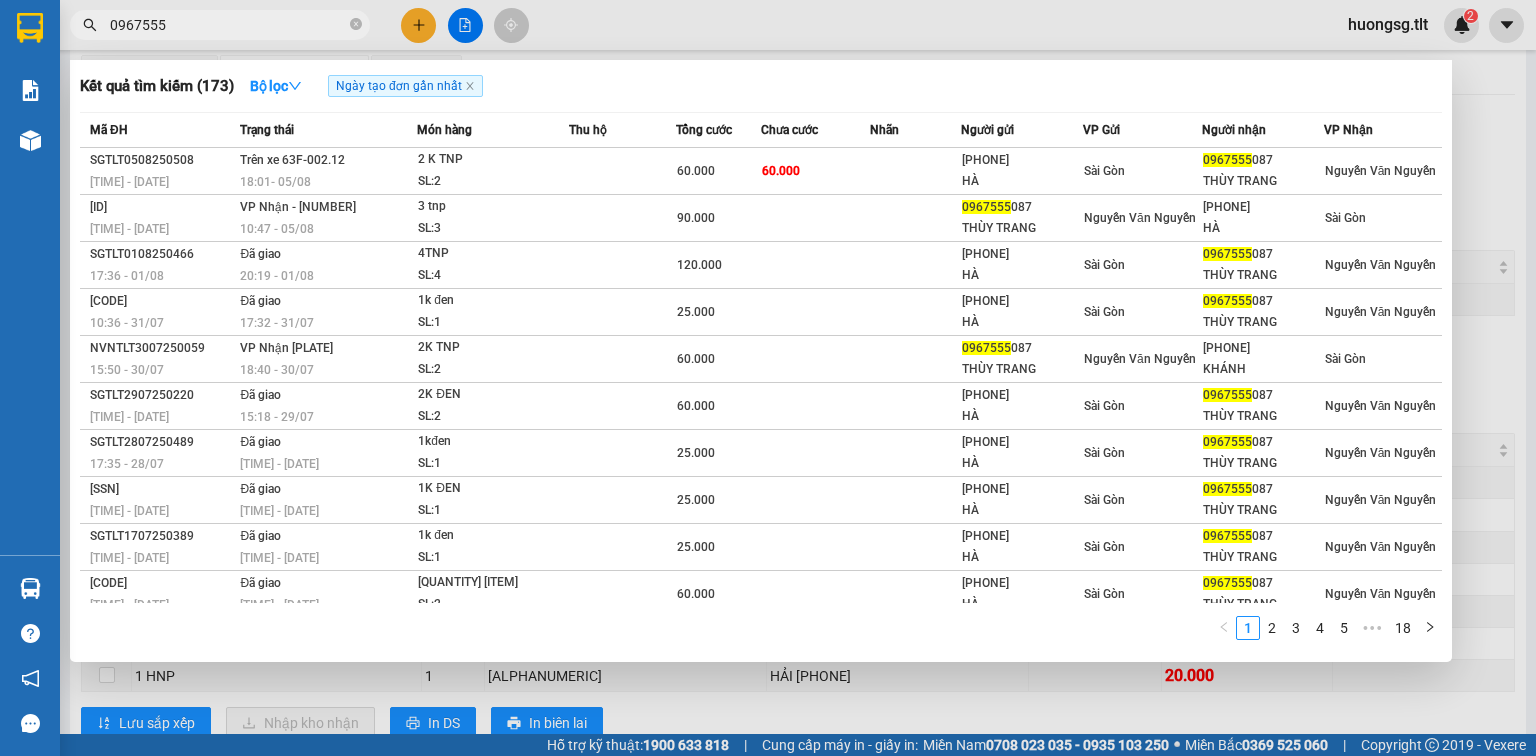click at bounding box center [768, 378] 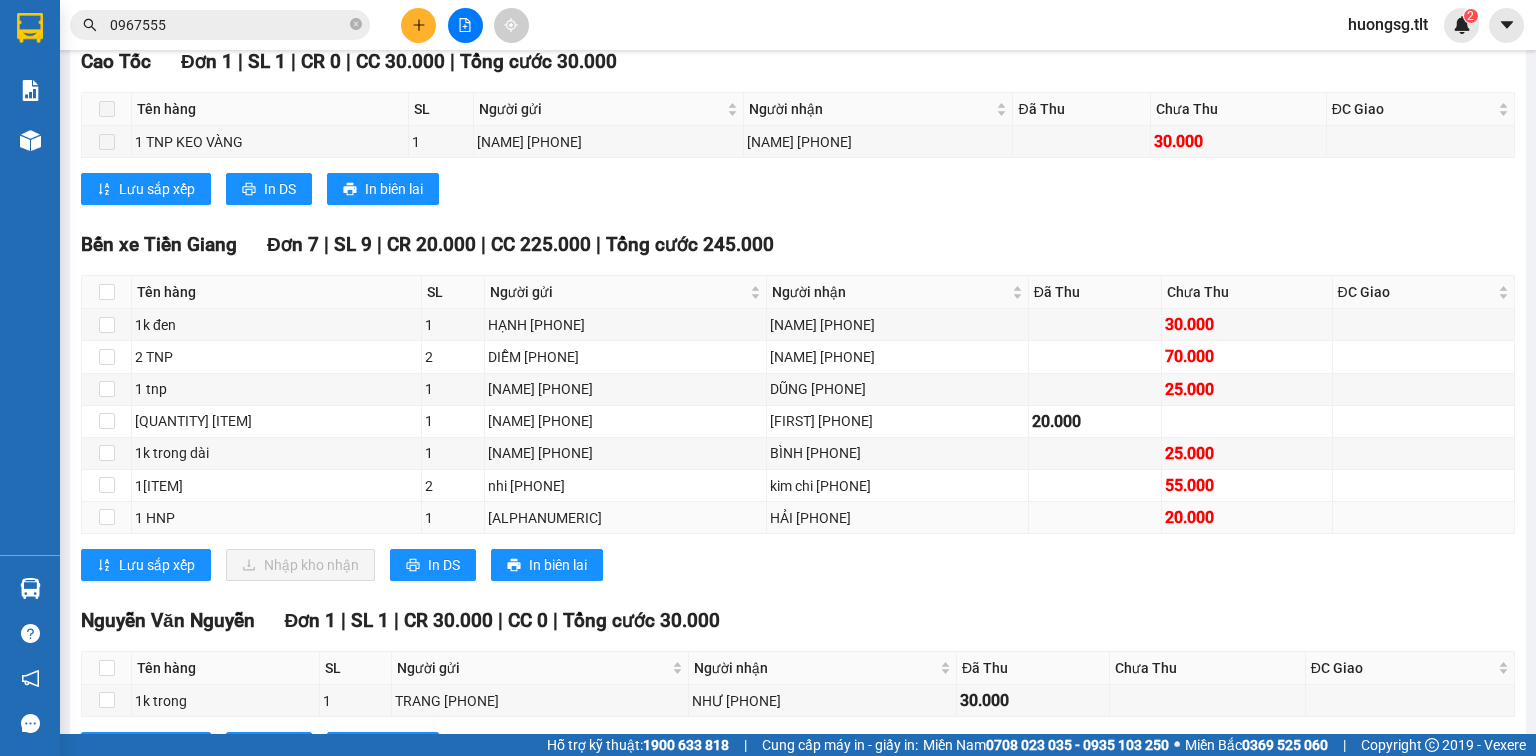 scroll, scrollTop: 328, scrollLeft: 0, axis: vertical 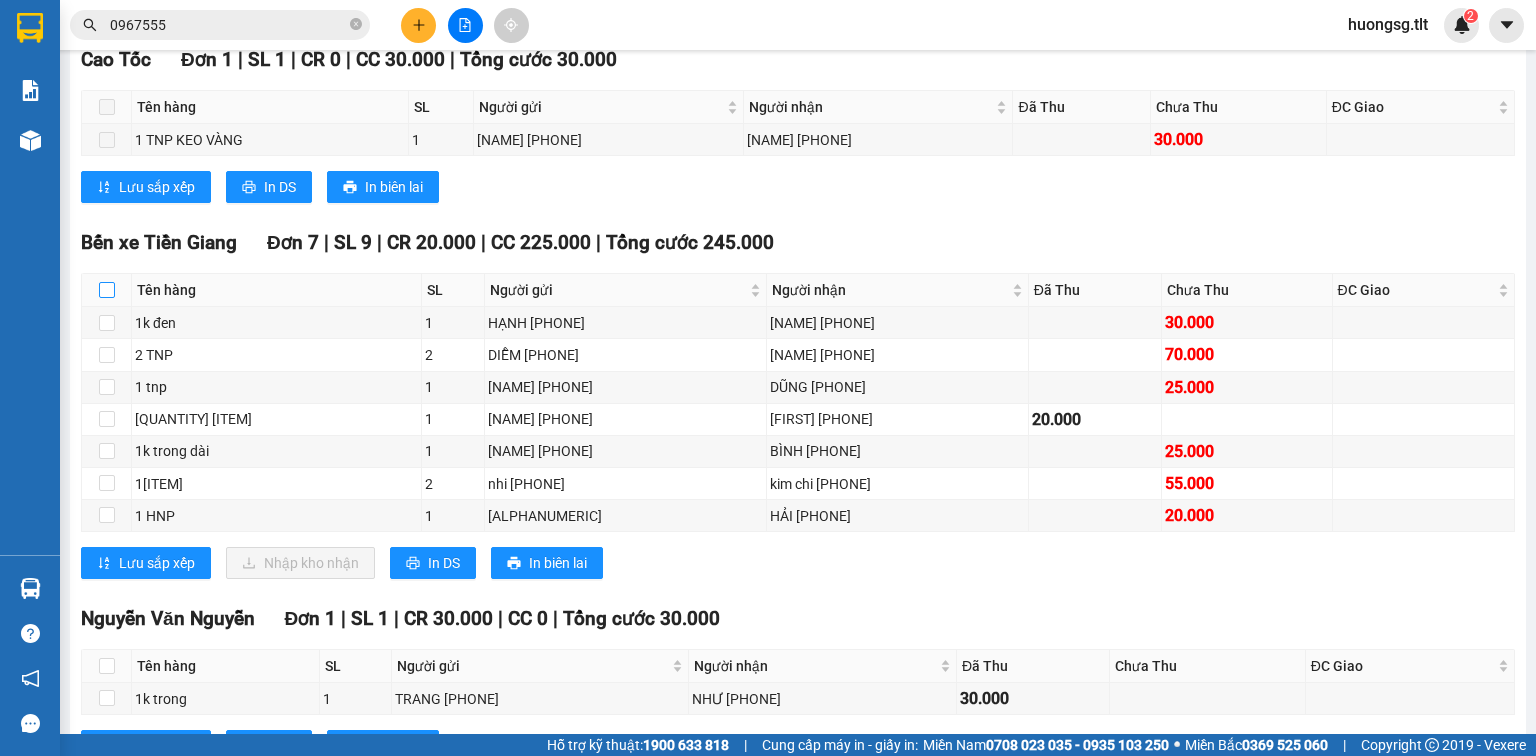 click at bounding box center [107, 290] 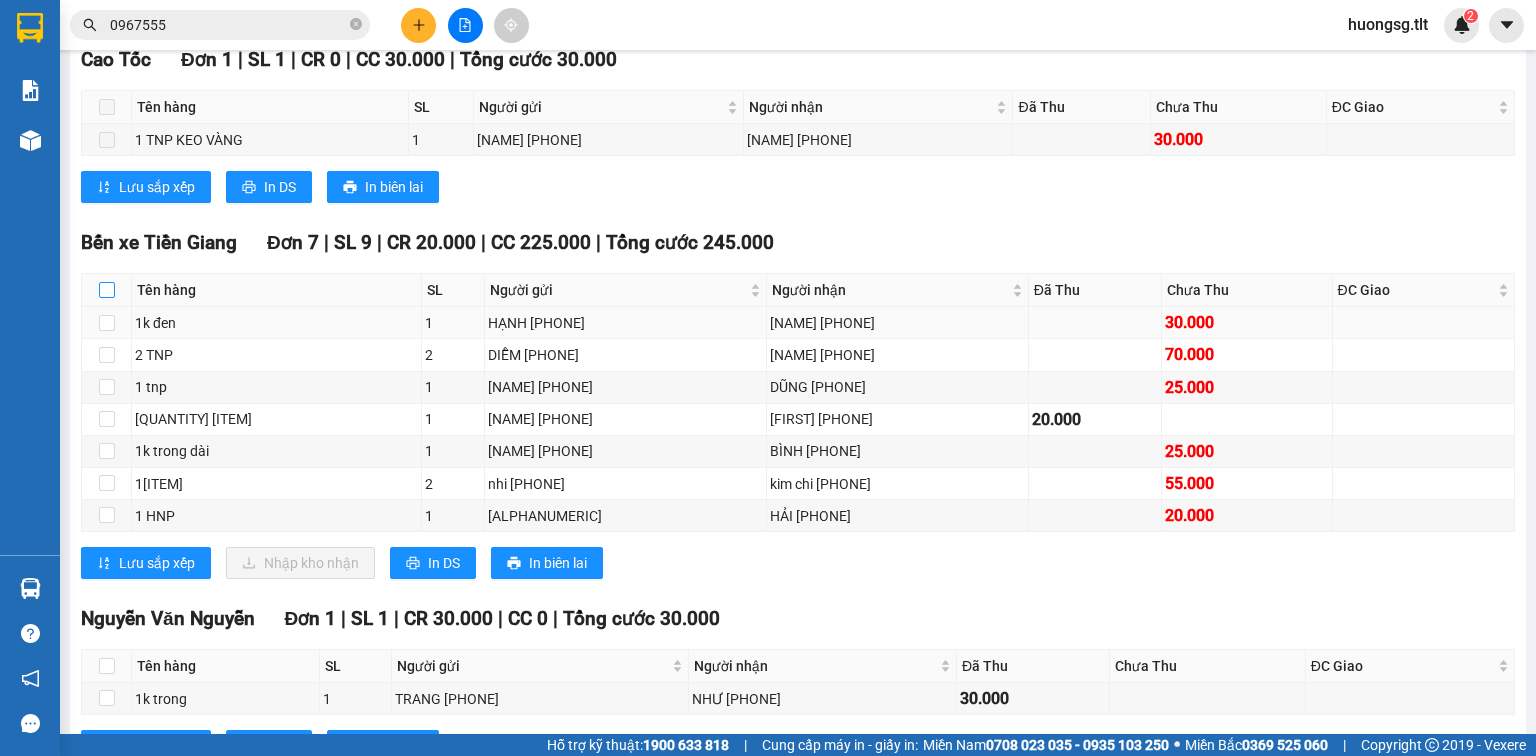 checkbox on "true" 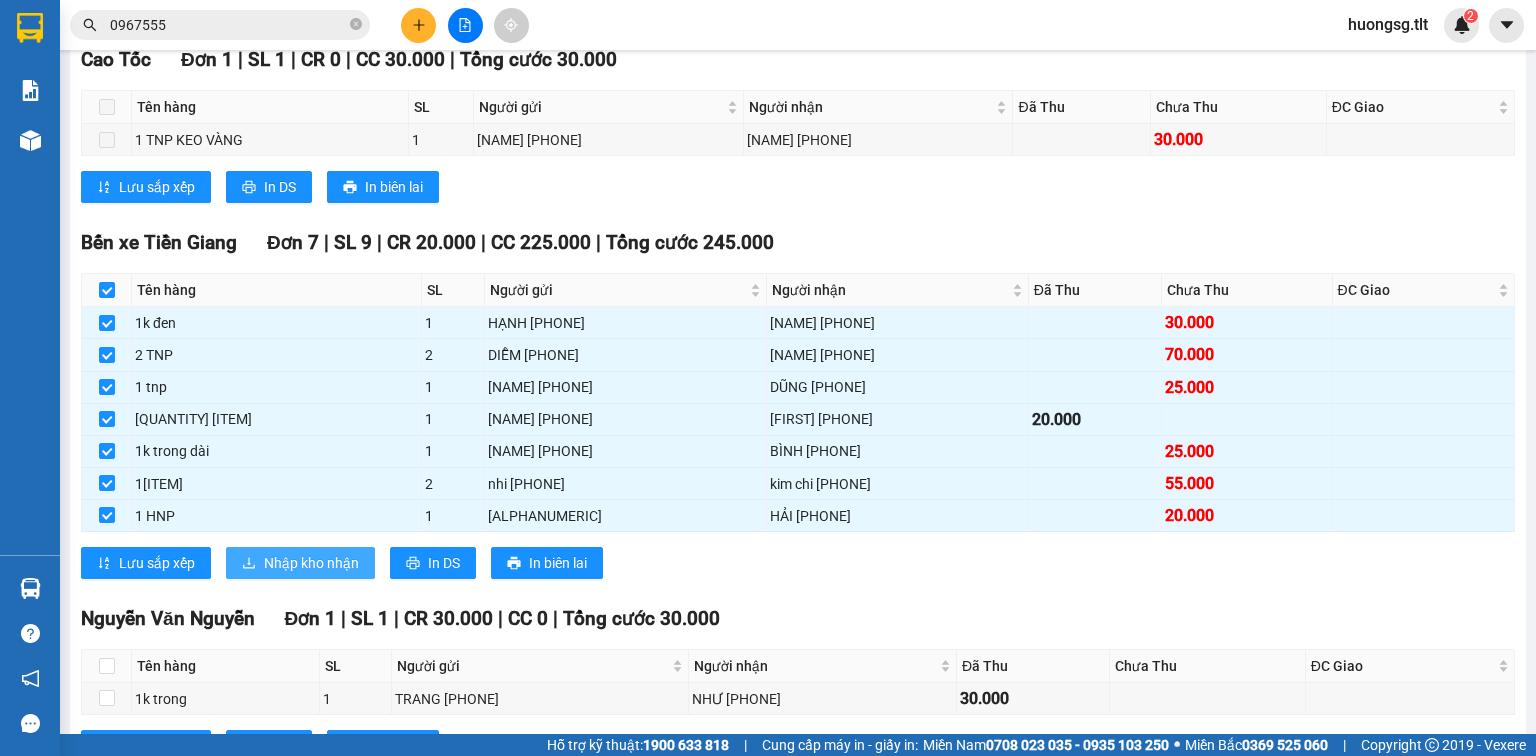 click on "Nhập kho nhận" at bounding box center (300, 563) 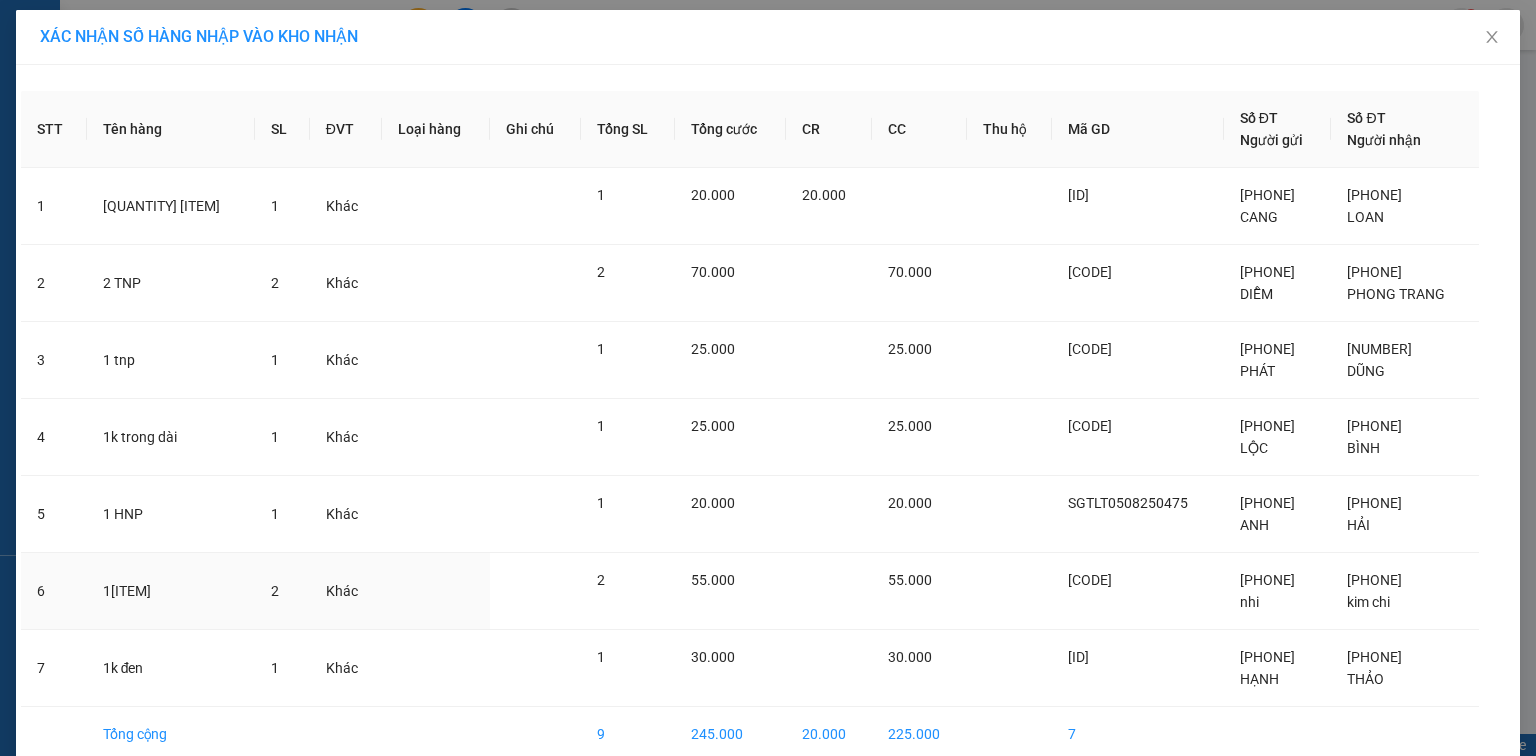 scroll, scrollTop: 0, scrollLeft: 0, axis: both 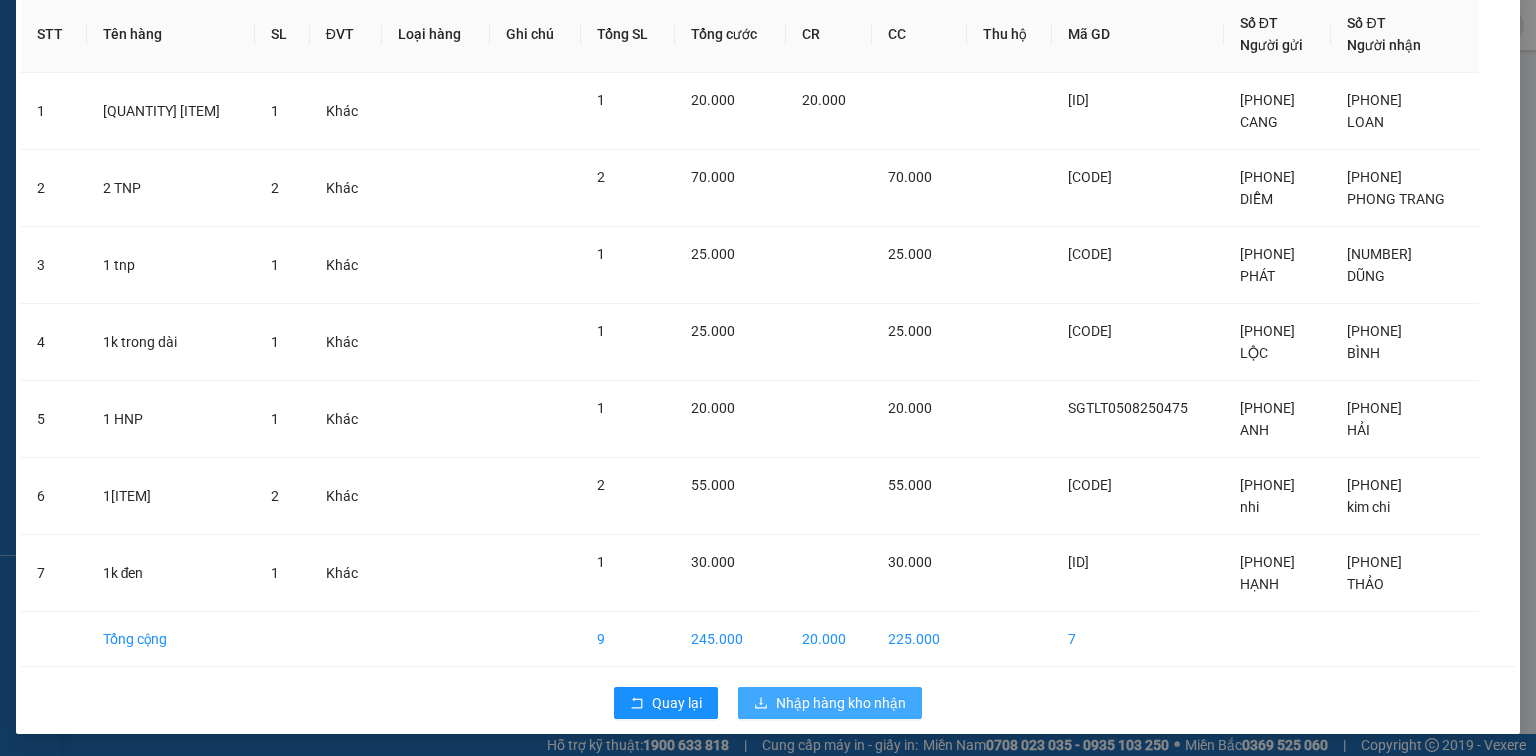 click on "Nhập hàng kho nhận" at bounding box center [841, 703] 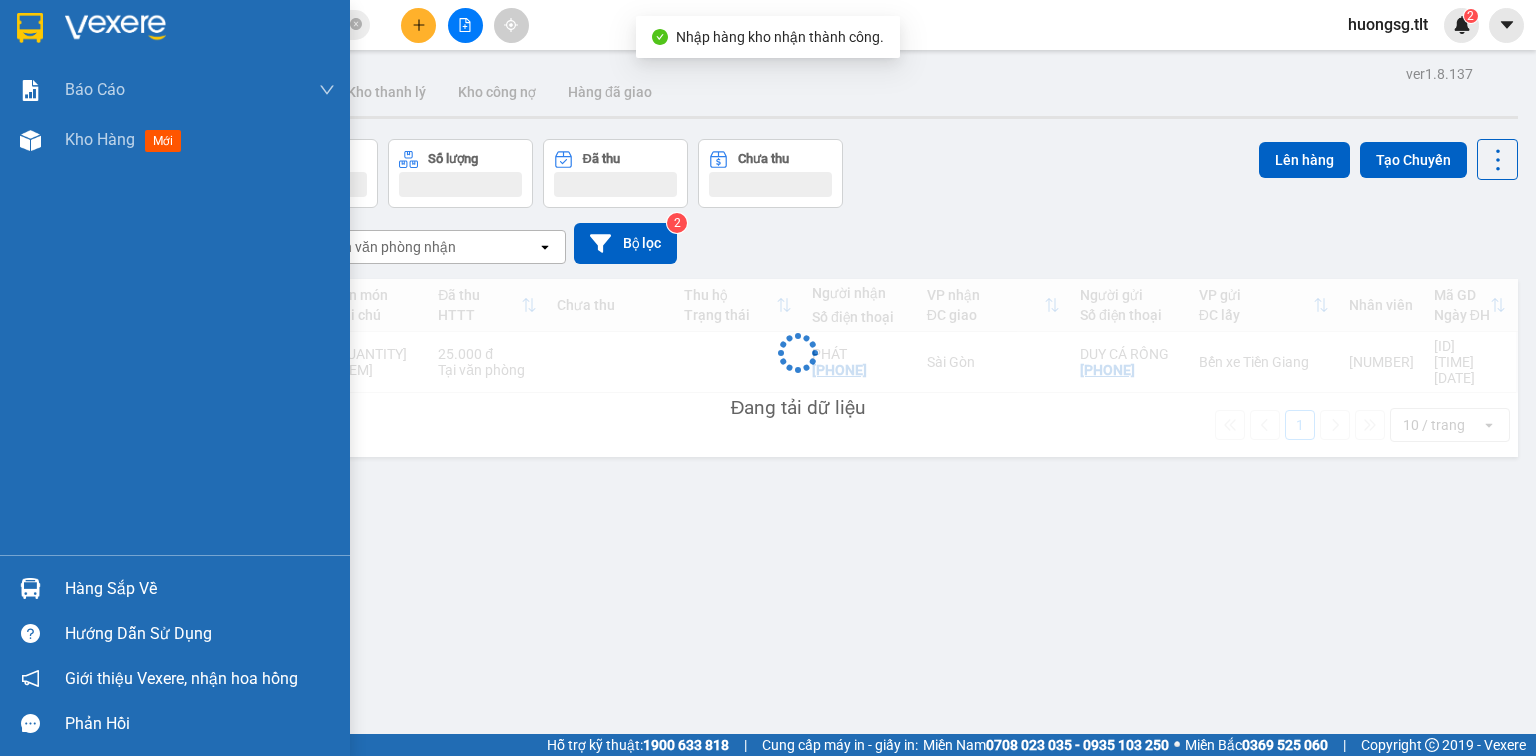 click at bounding box center [30, 588] 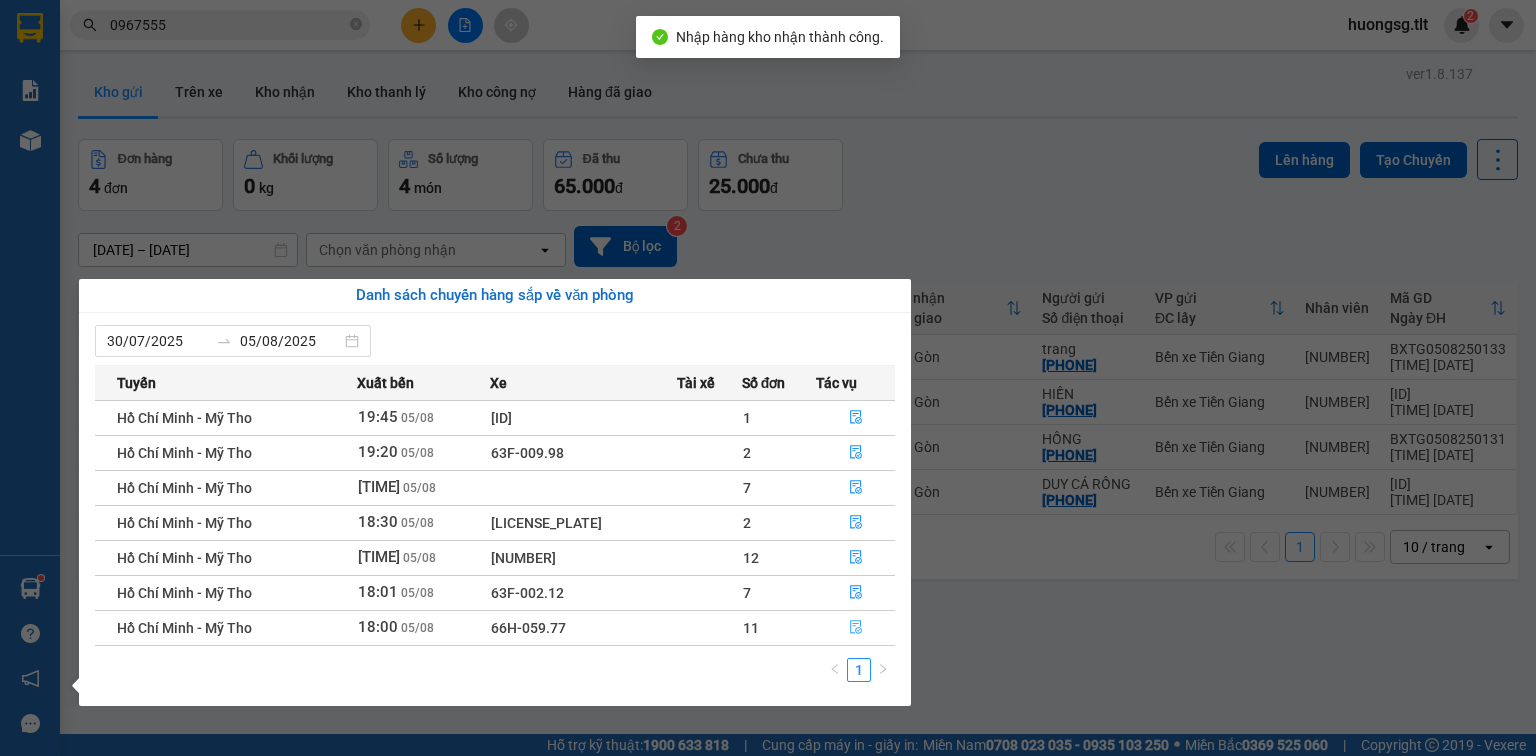 click 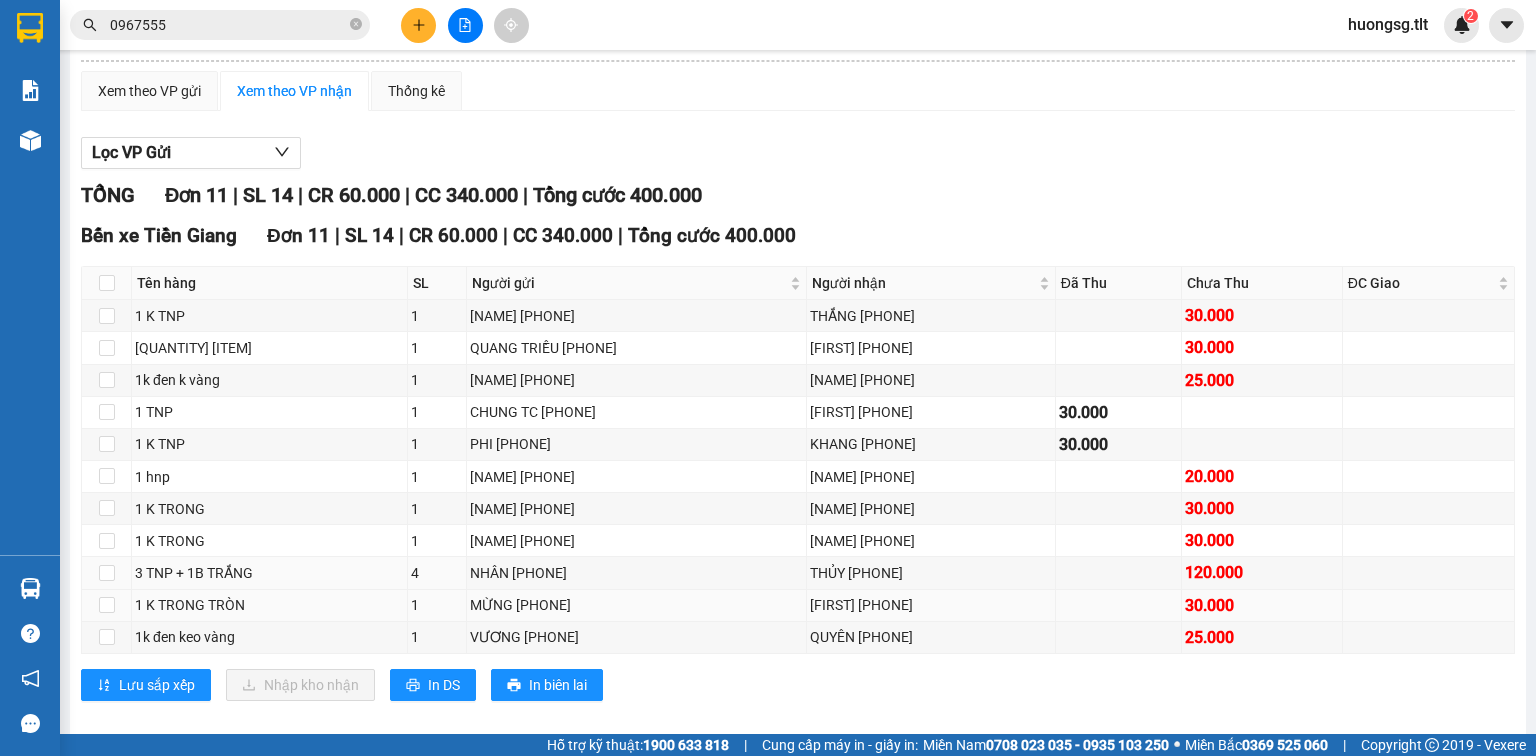 scroll, scrollTop: 160, scrollLeft: 0, axis: vertical 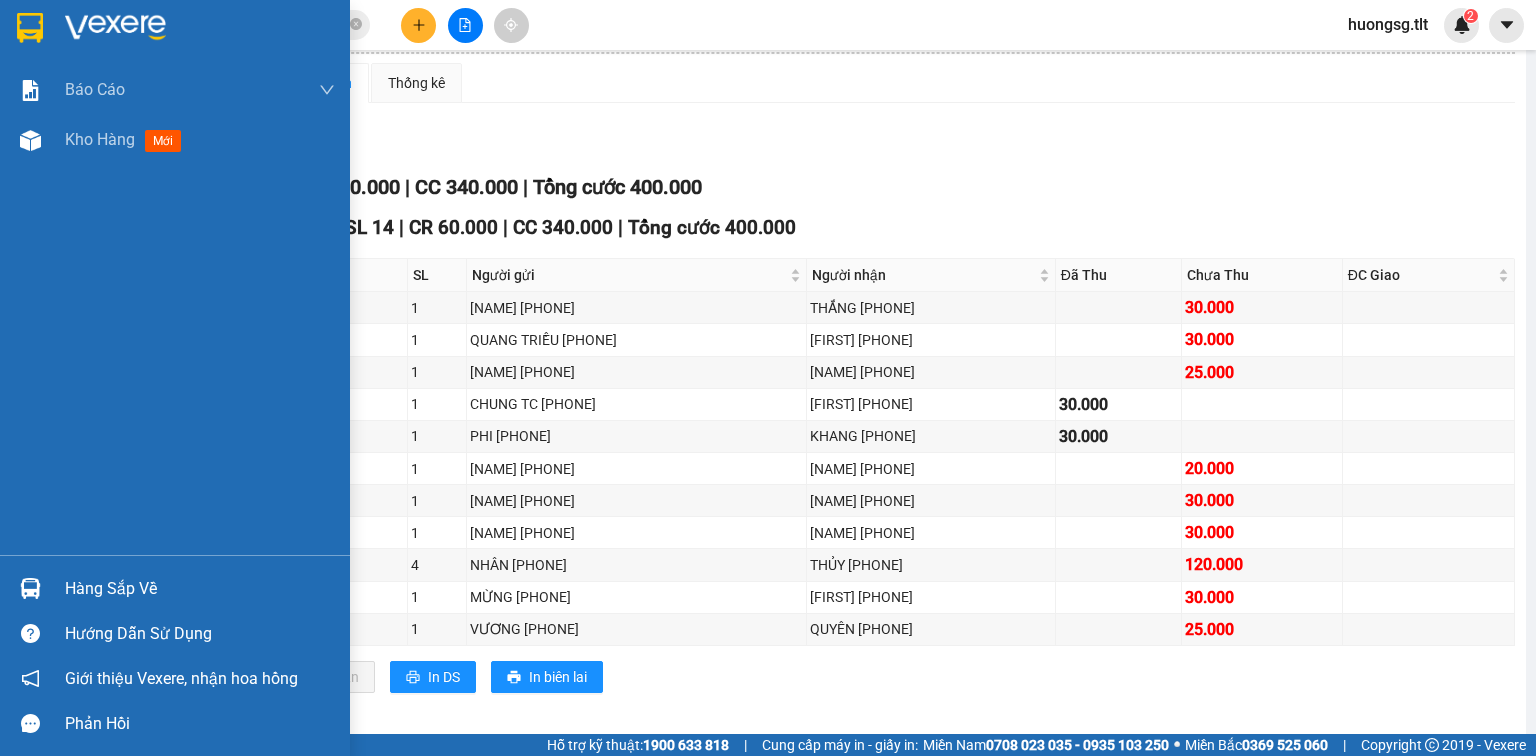 click on "Hàng sắp về Hướng dẫn sử dụng Giới thiệu Vexere, nhận hoa hồng Phản hồi" at bounding box center [175, 650] 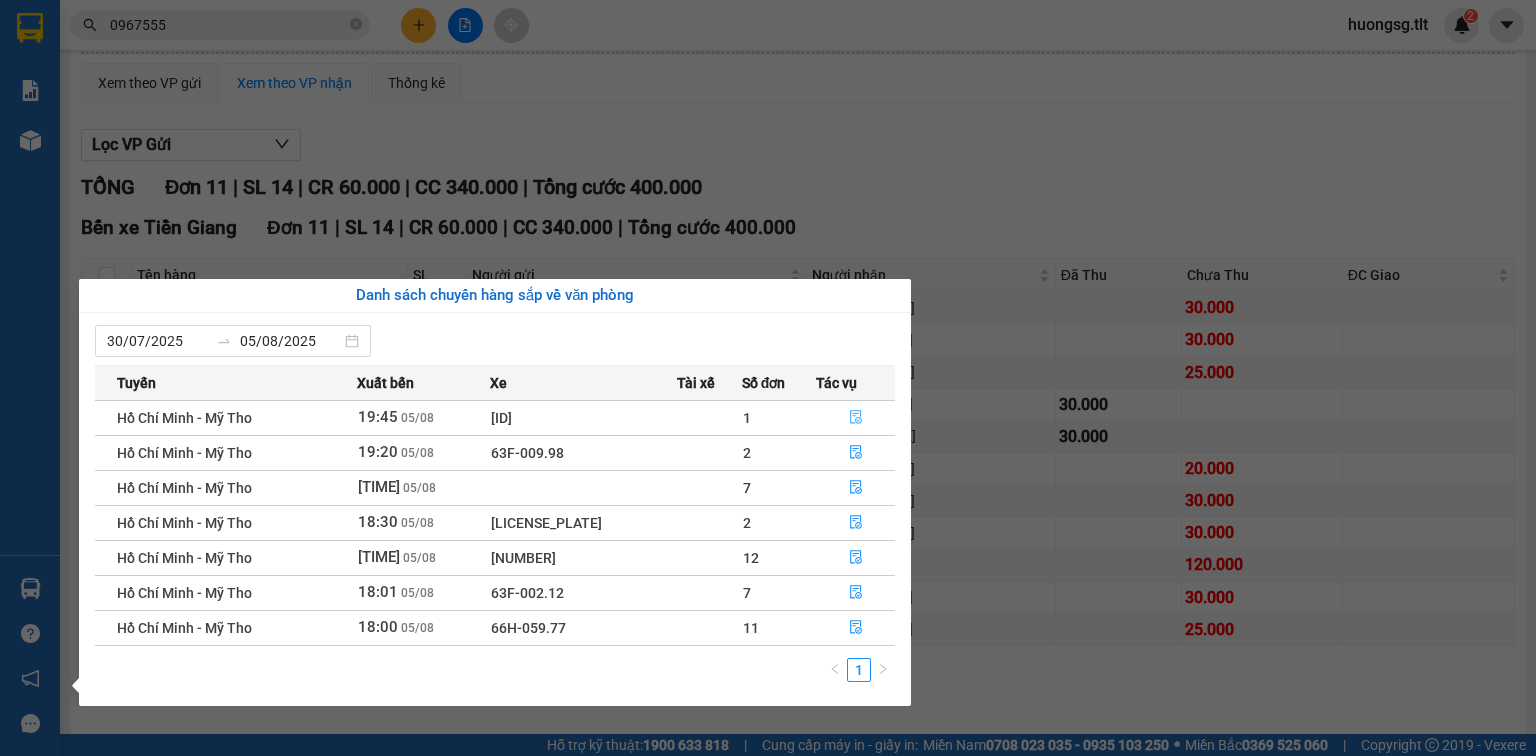 click at bounding box center [856, 418] 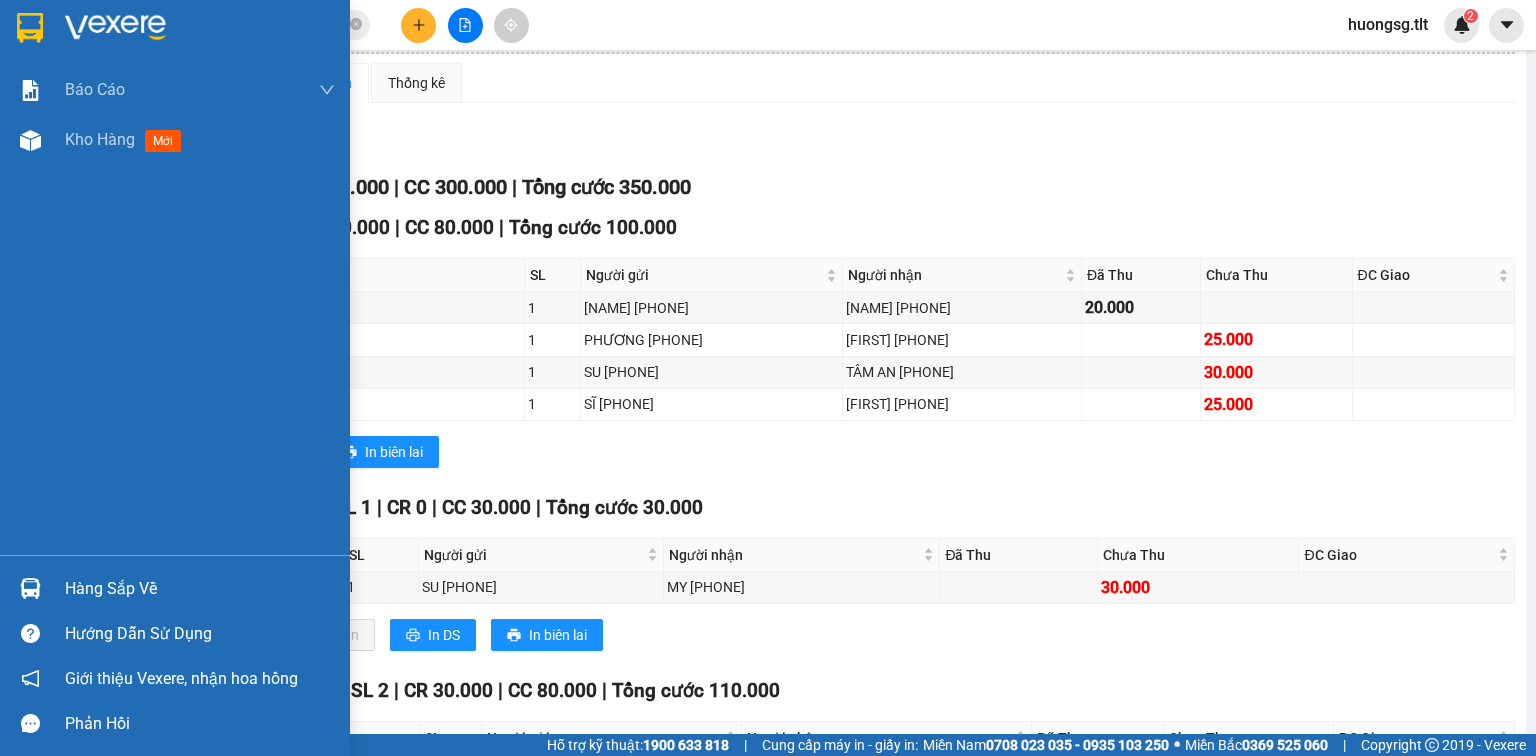 click on "Hàng sắp về" at bounding box center [175, 588] 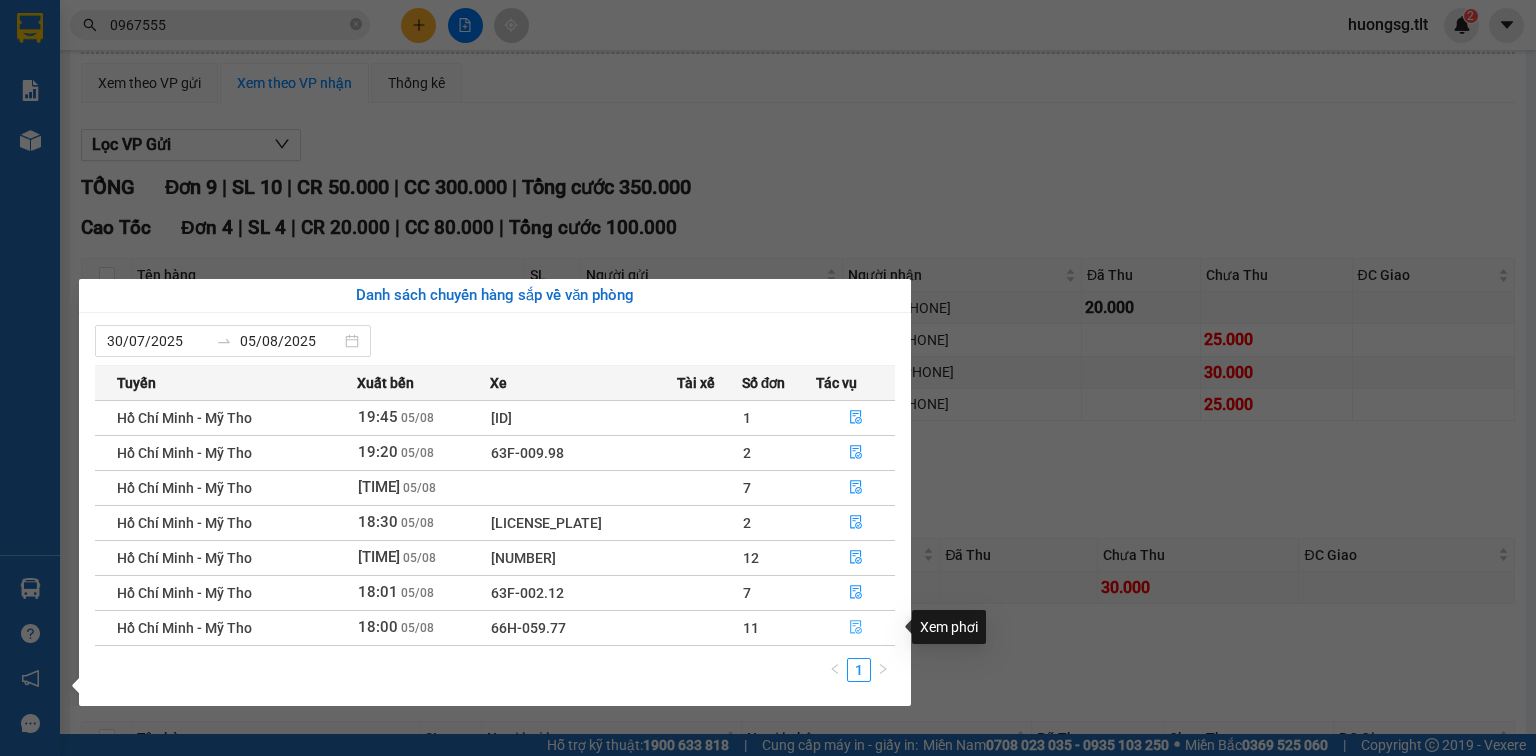 click 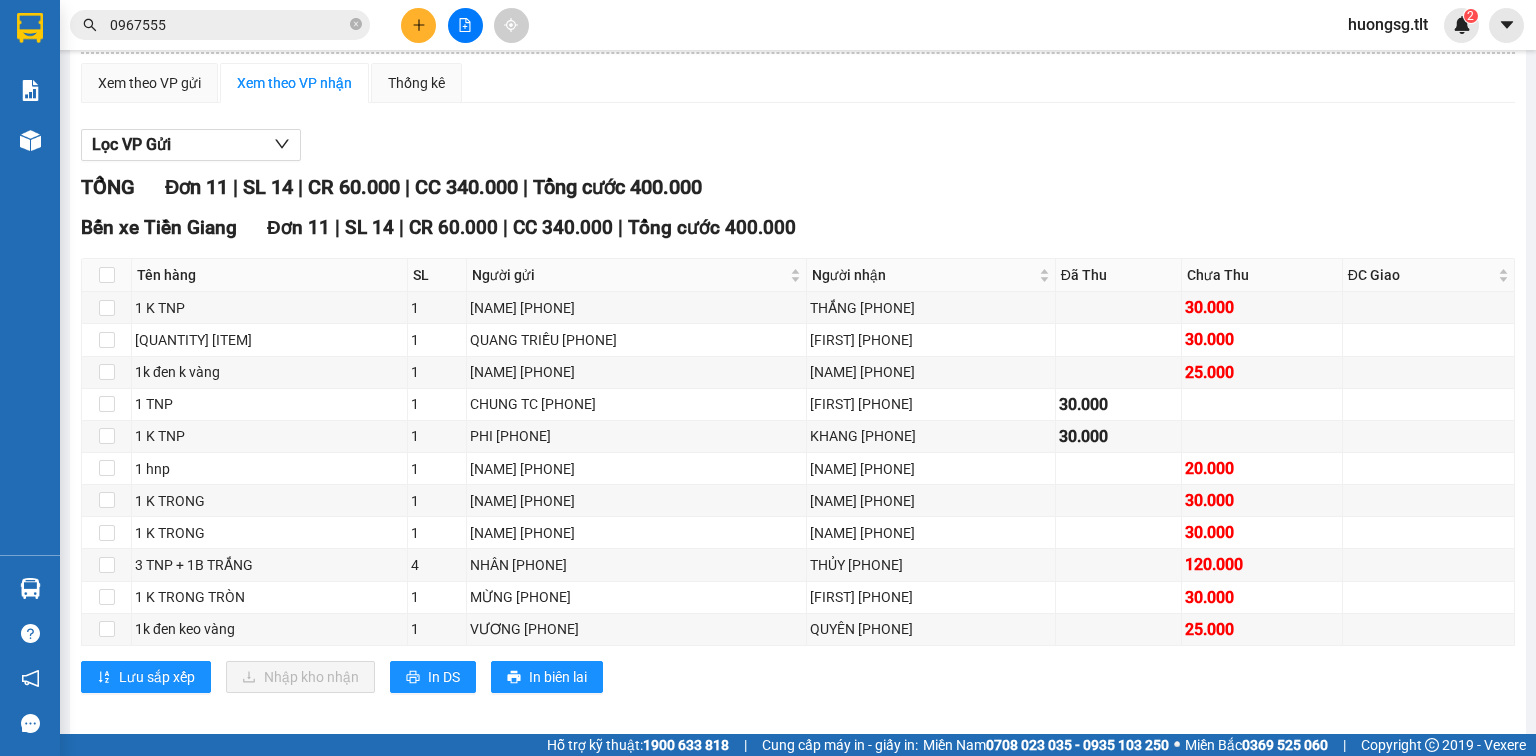 click at bounding box center (30, 588) 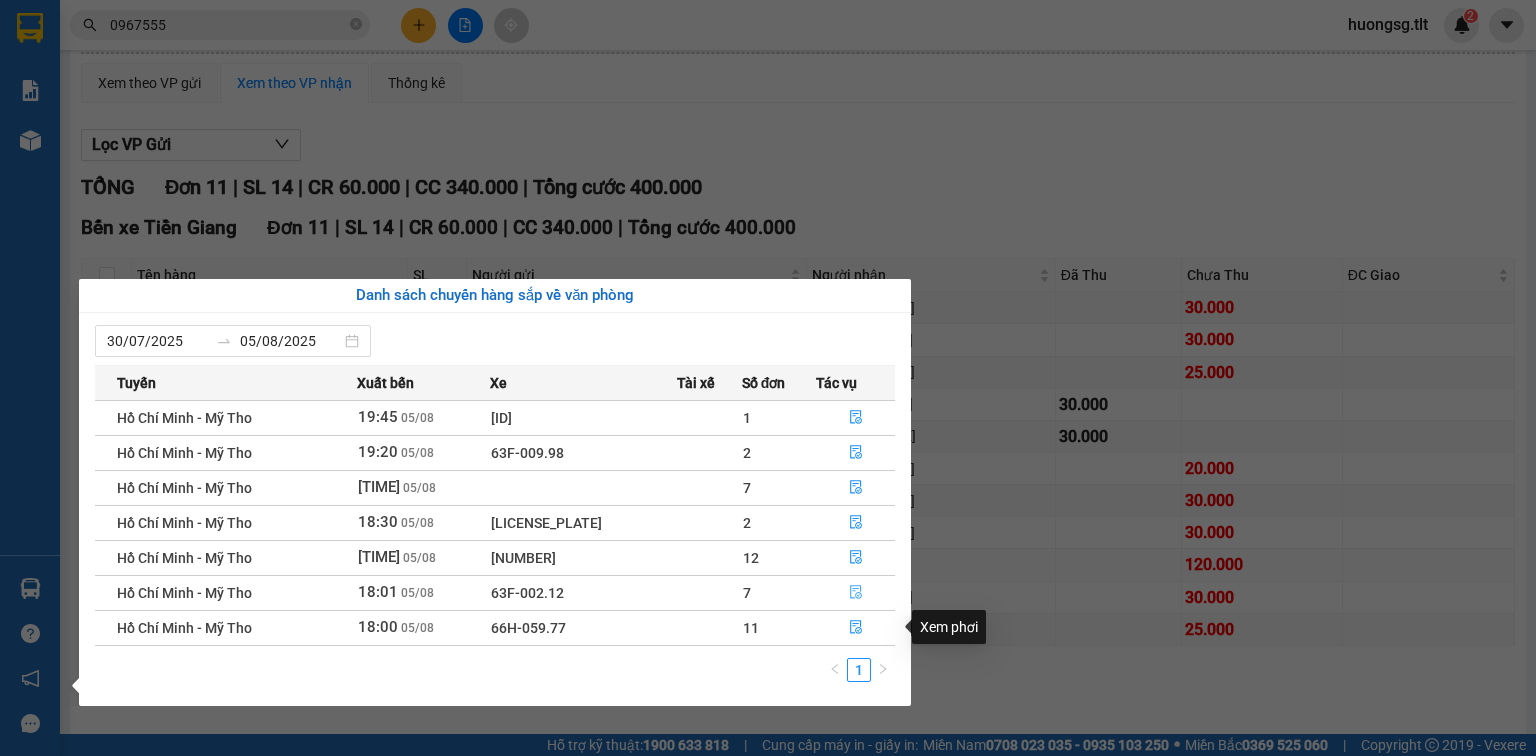 click 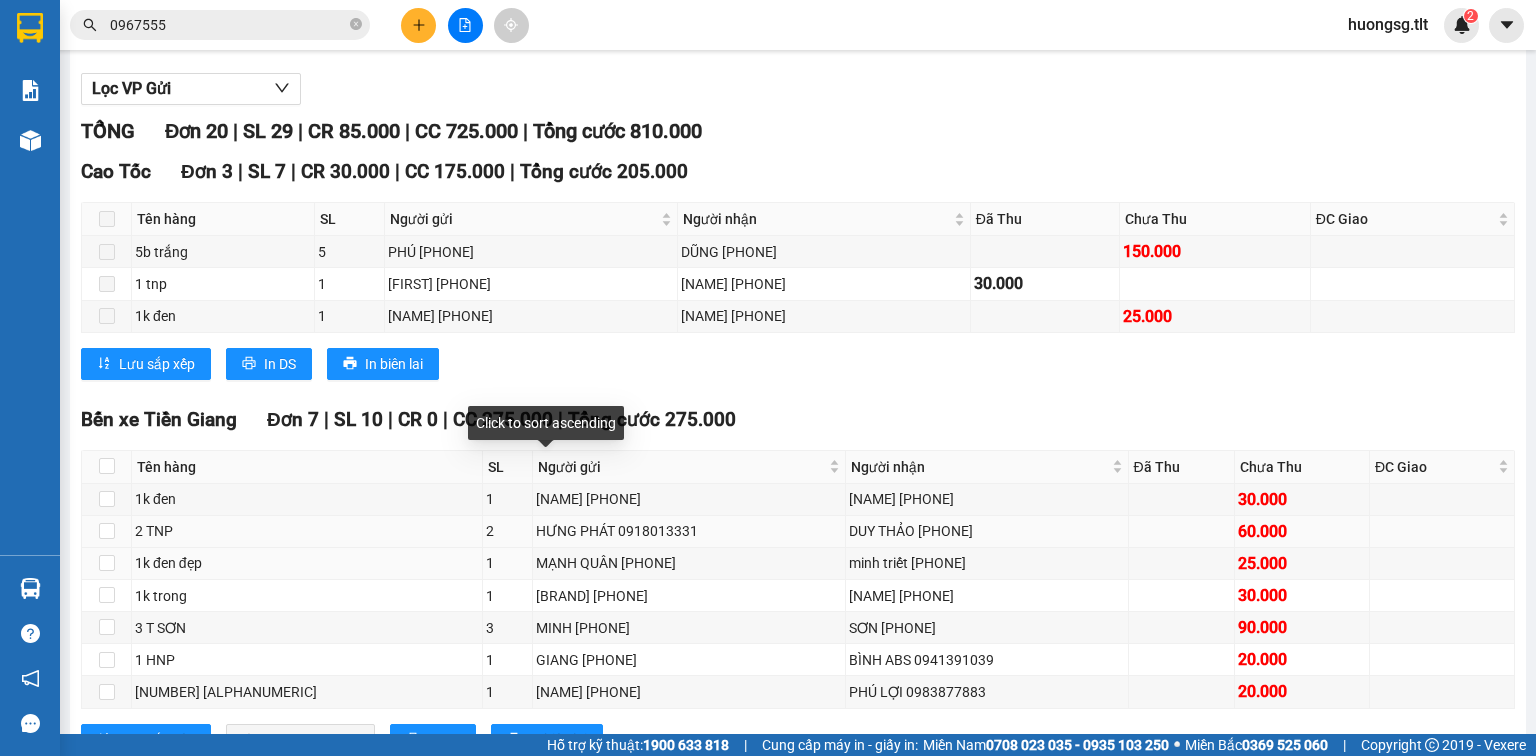 scroll, scrollTop: 320, scrollLeft: 0, axis: vertical 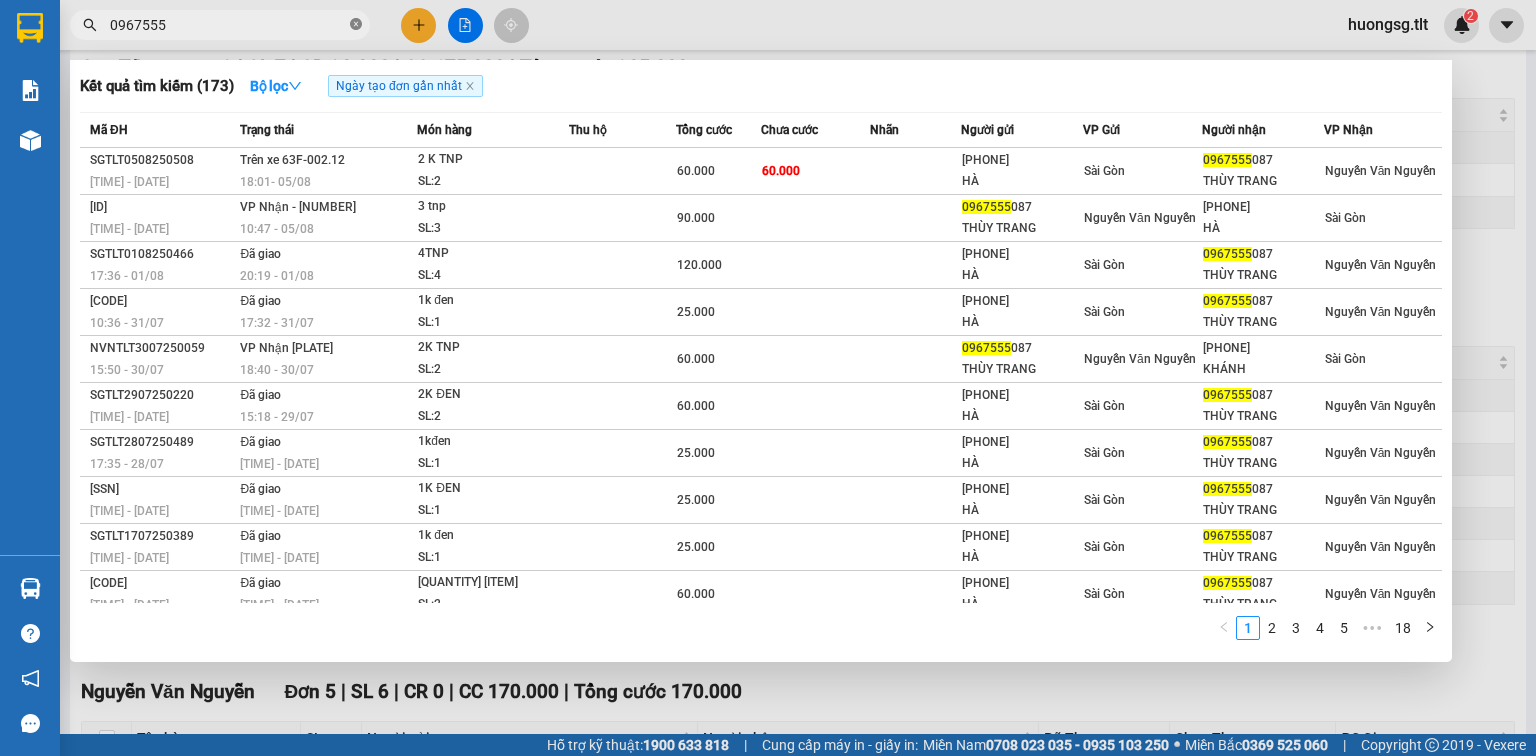 click 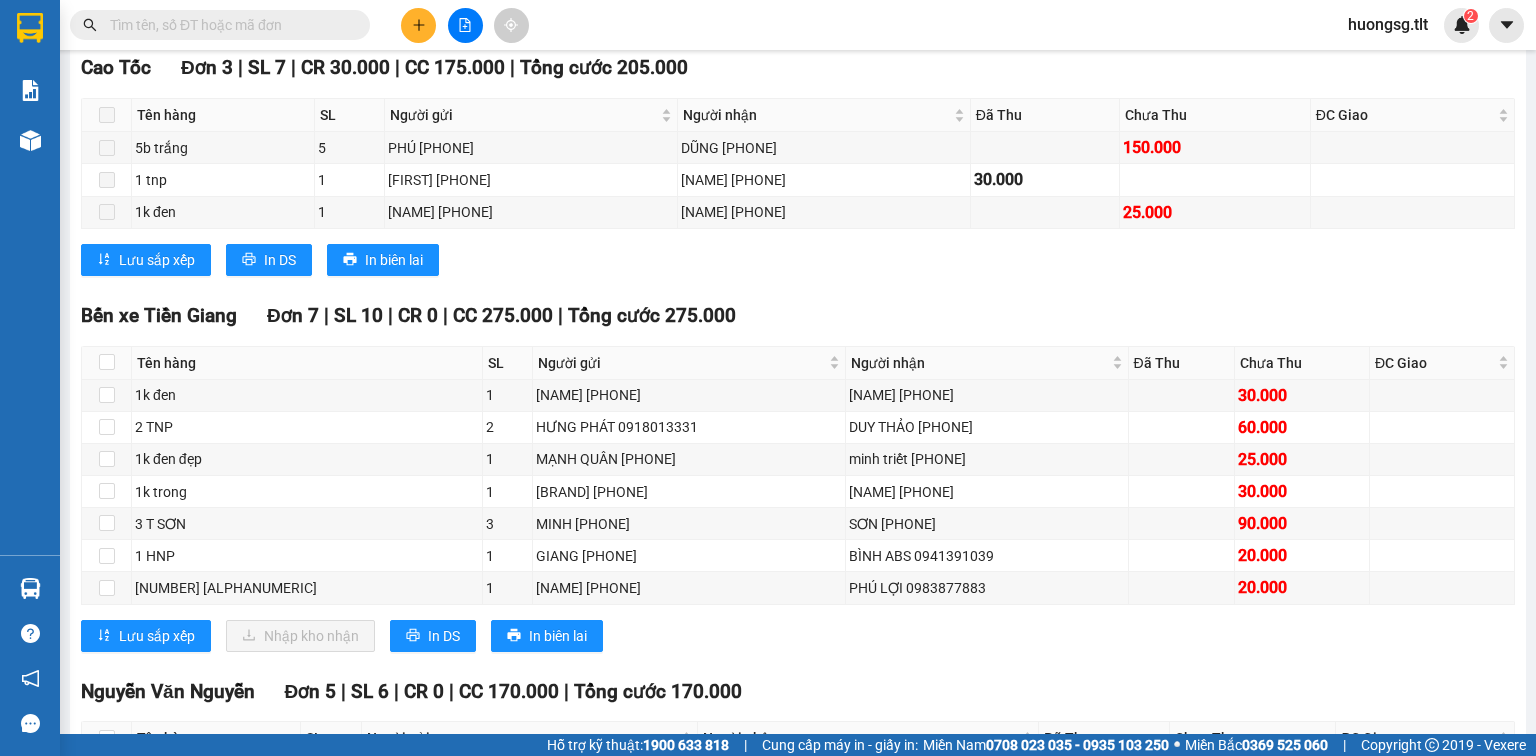 click at bounding box center [228, 25] 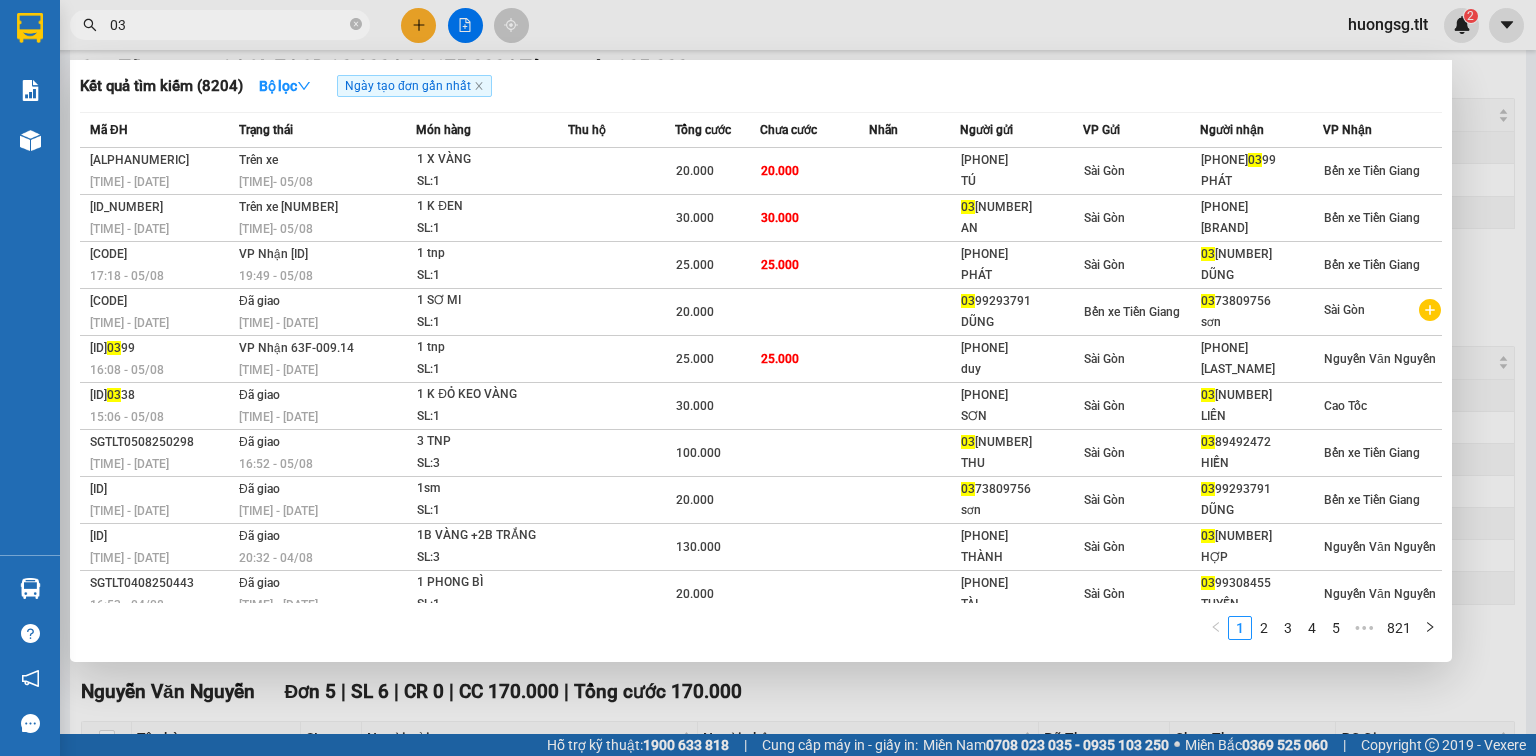 type on "0" 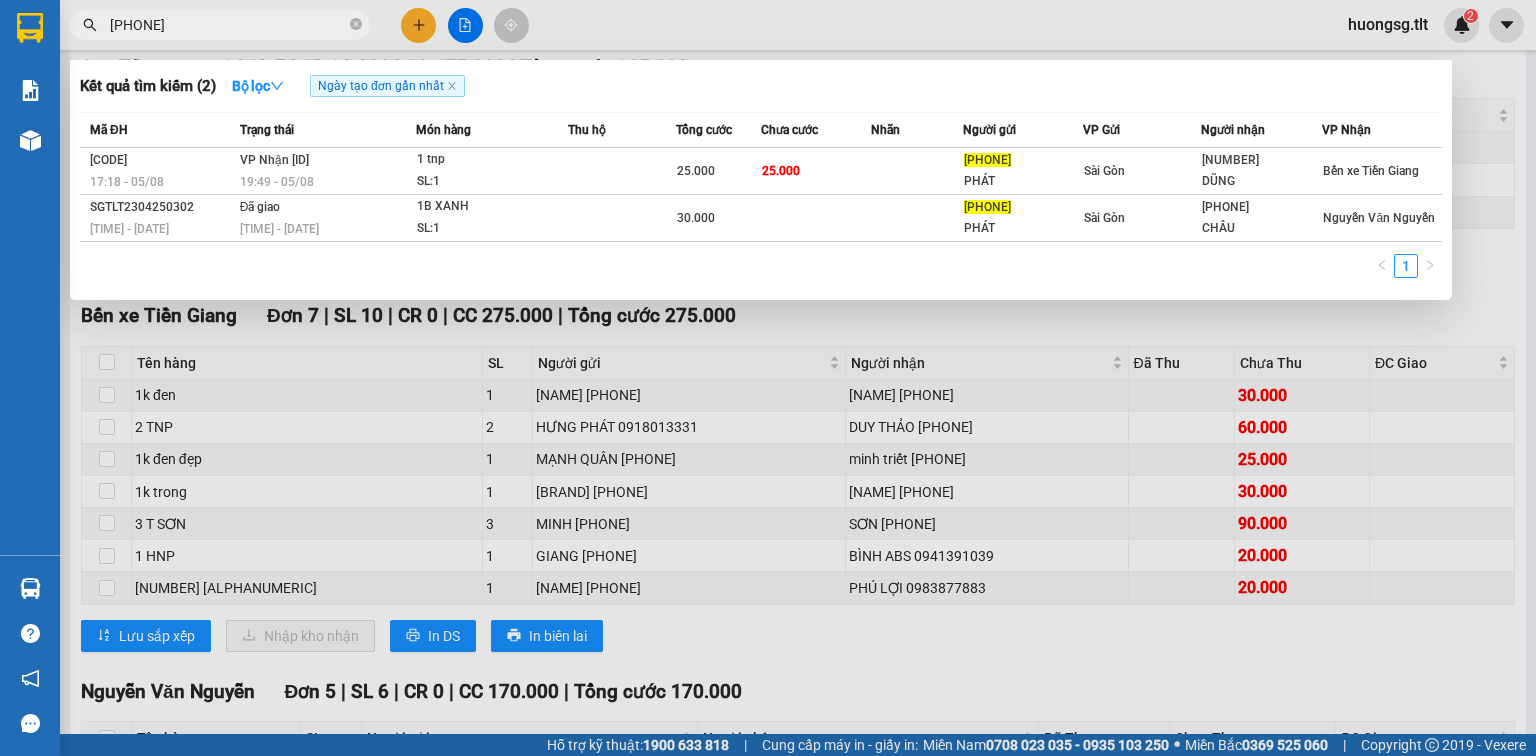 type on "[PHONE]" 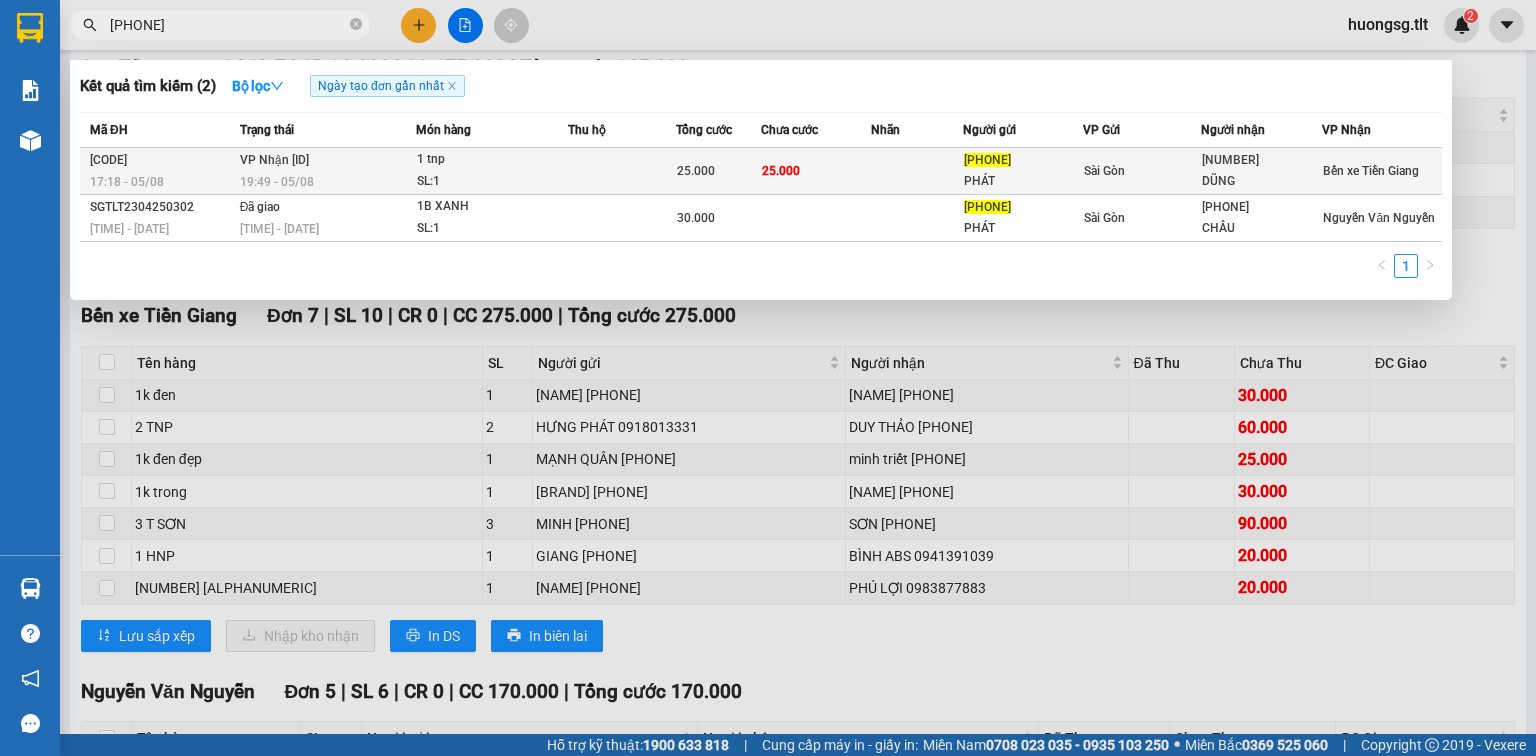 click on "1 tnp" at bounding box center (492, 160) 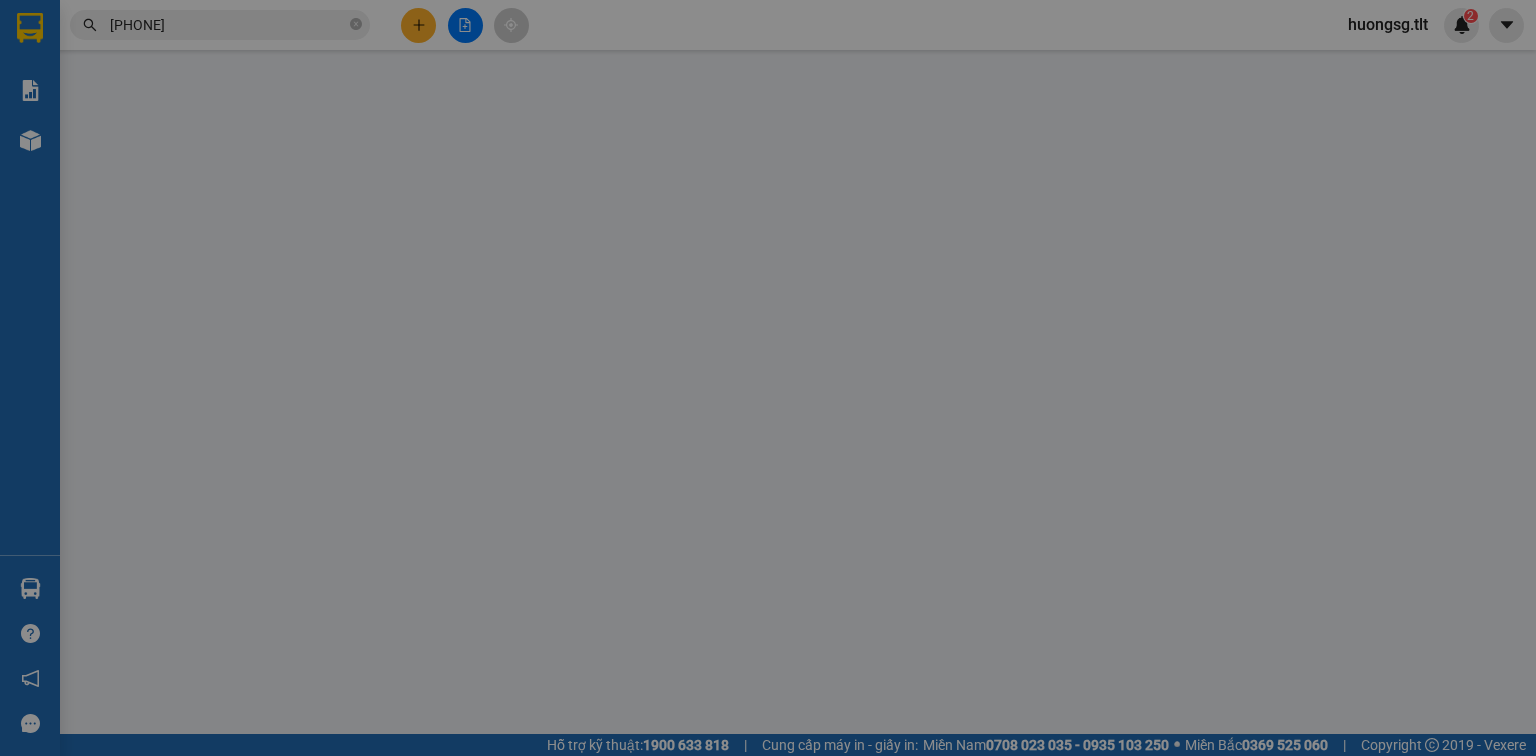 scroll, scrollTop: 0, scrollLeft: 0, axis: both 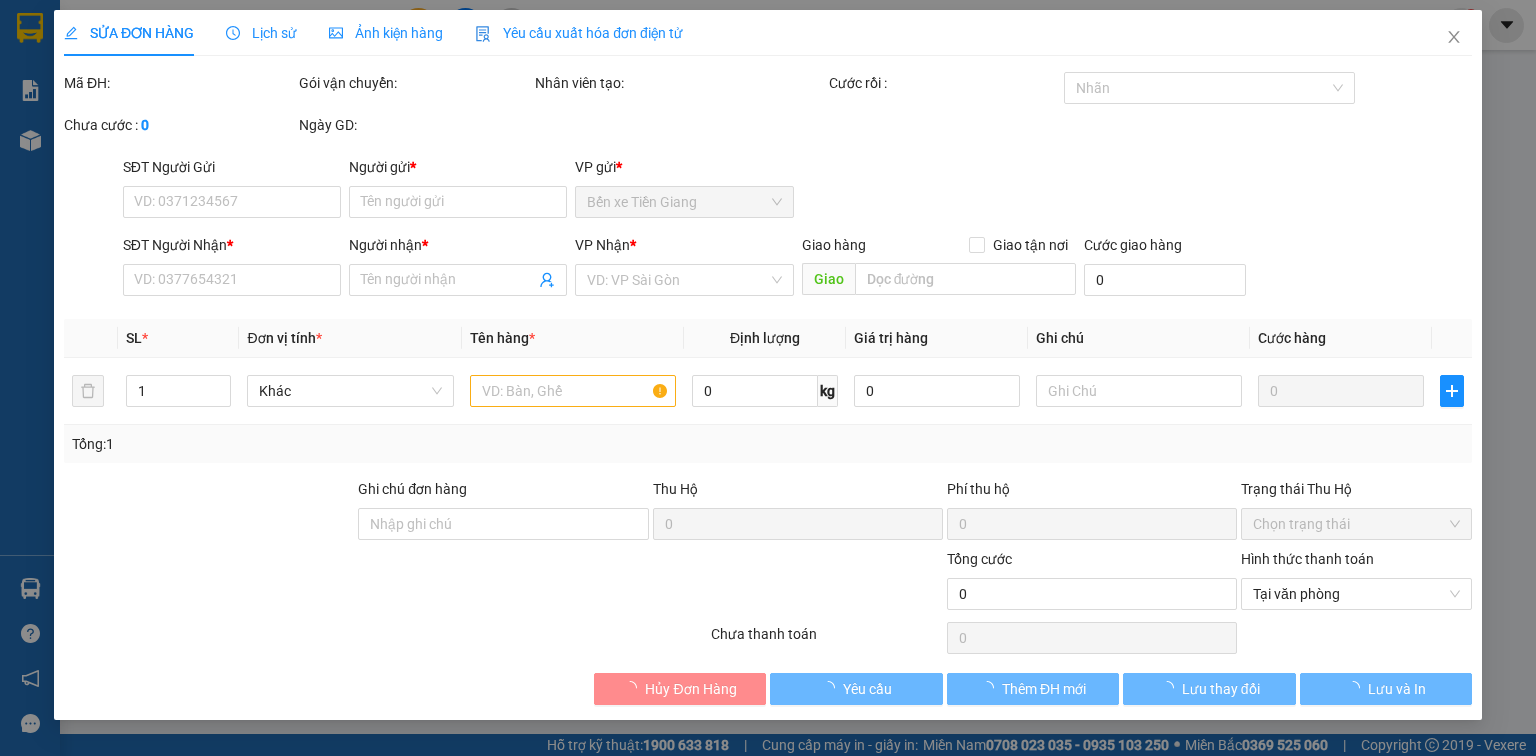 type on "[PHONE]" 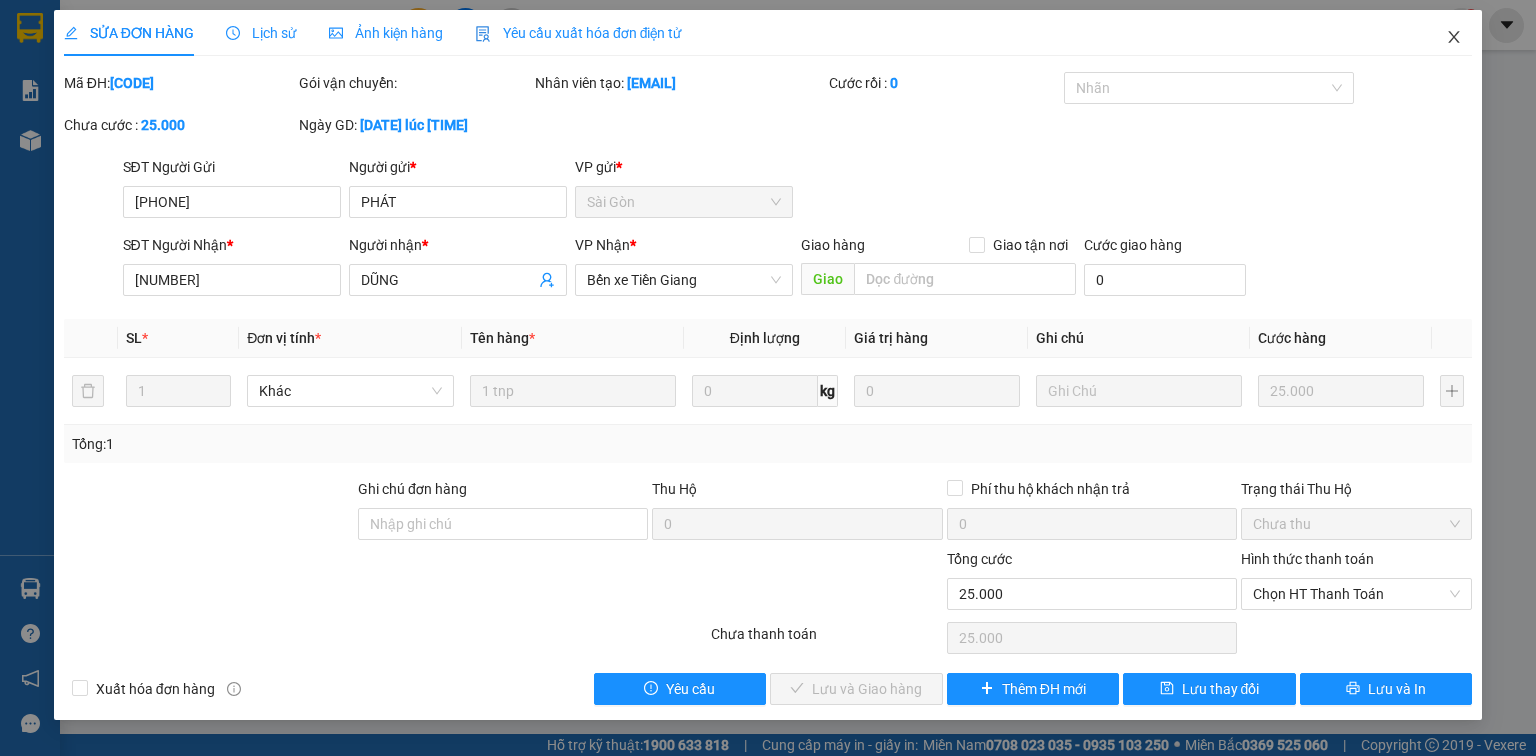 click 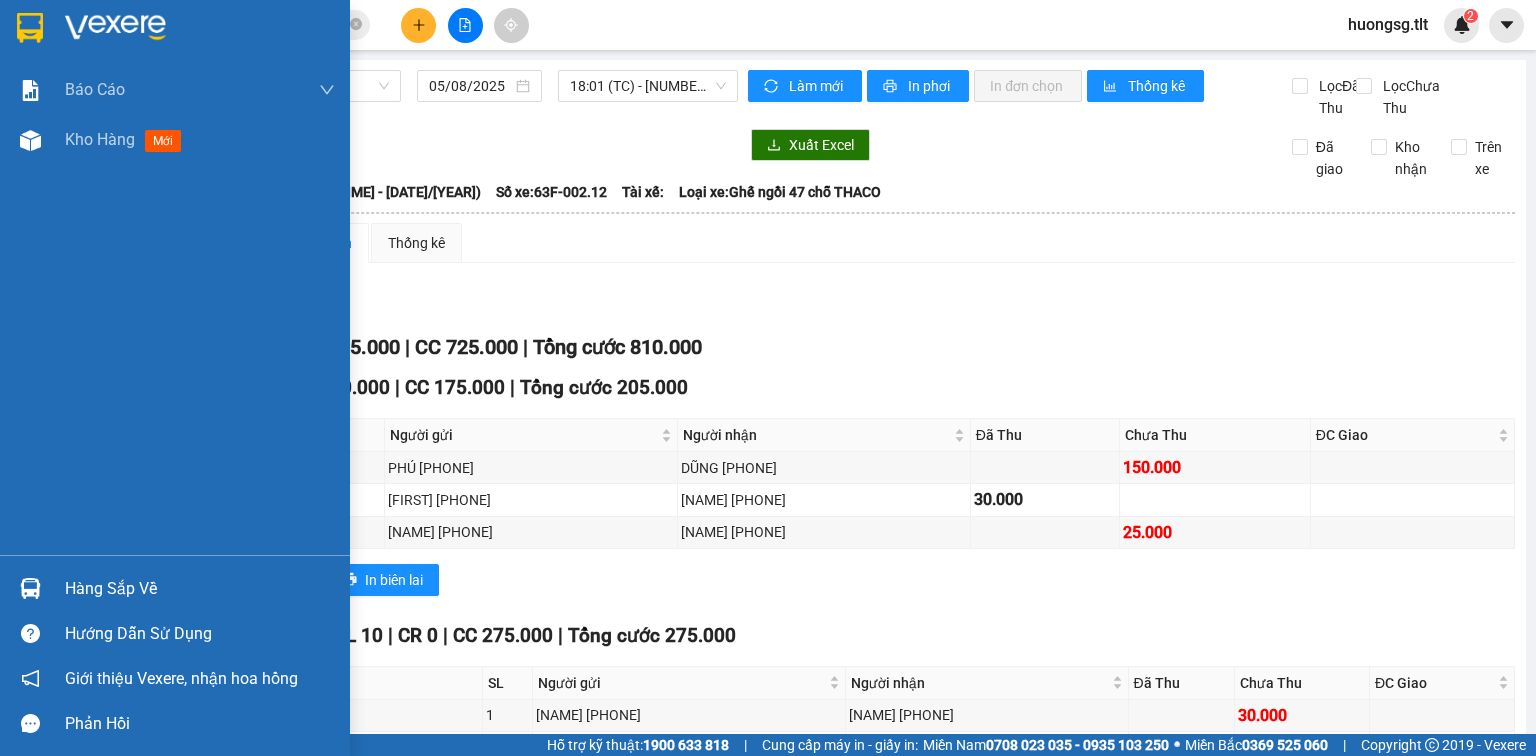 click at bounding box center (30, 588) 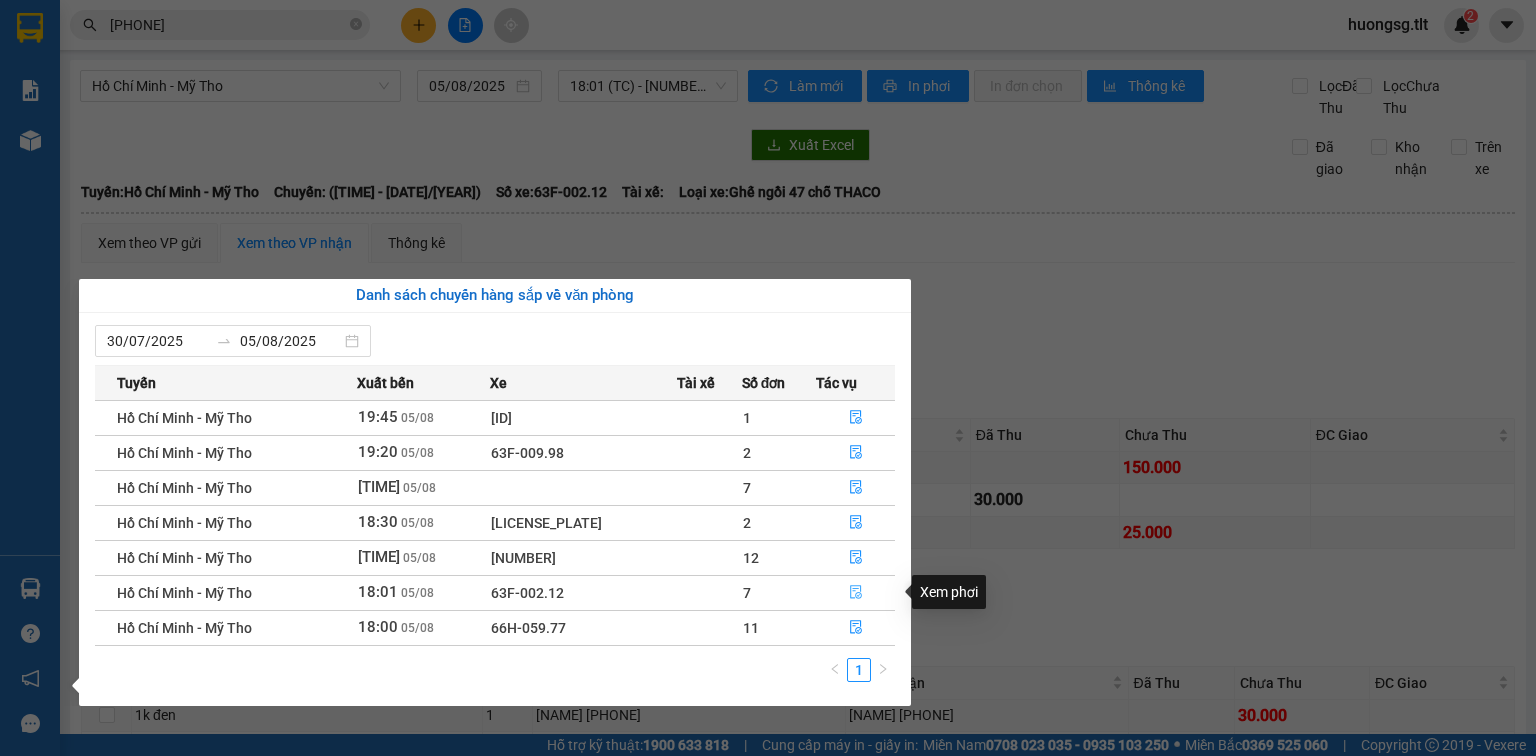click 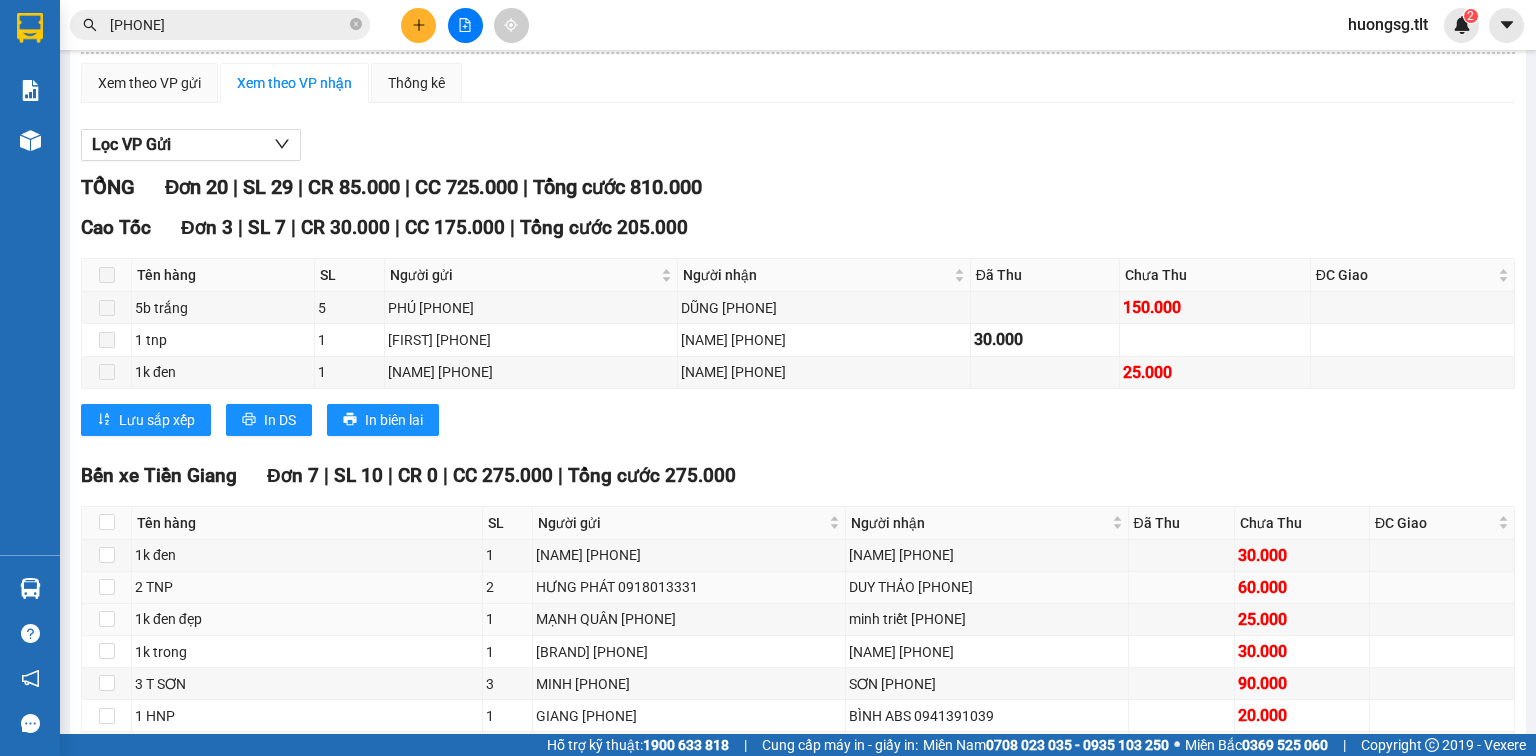 scroll, scrollTop: 400, scrollLeft: 0, axis: vertical 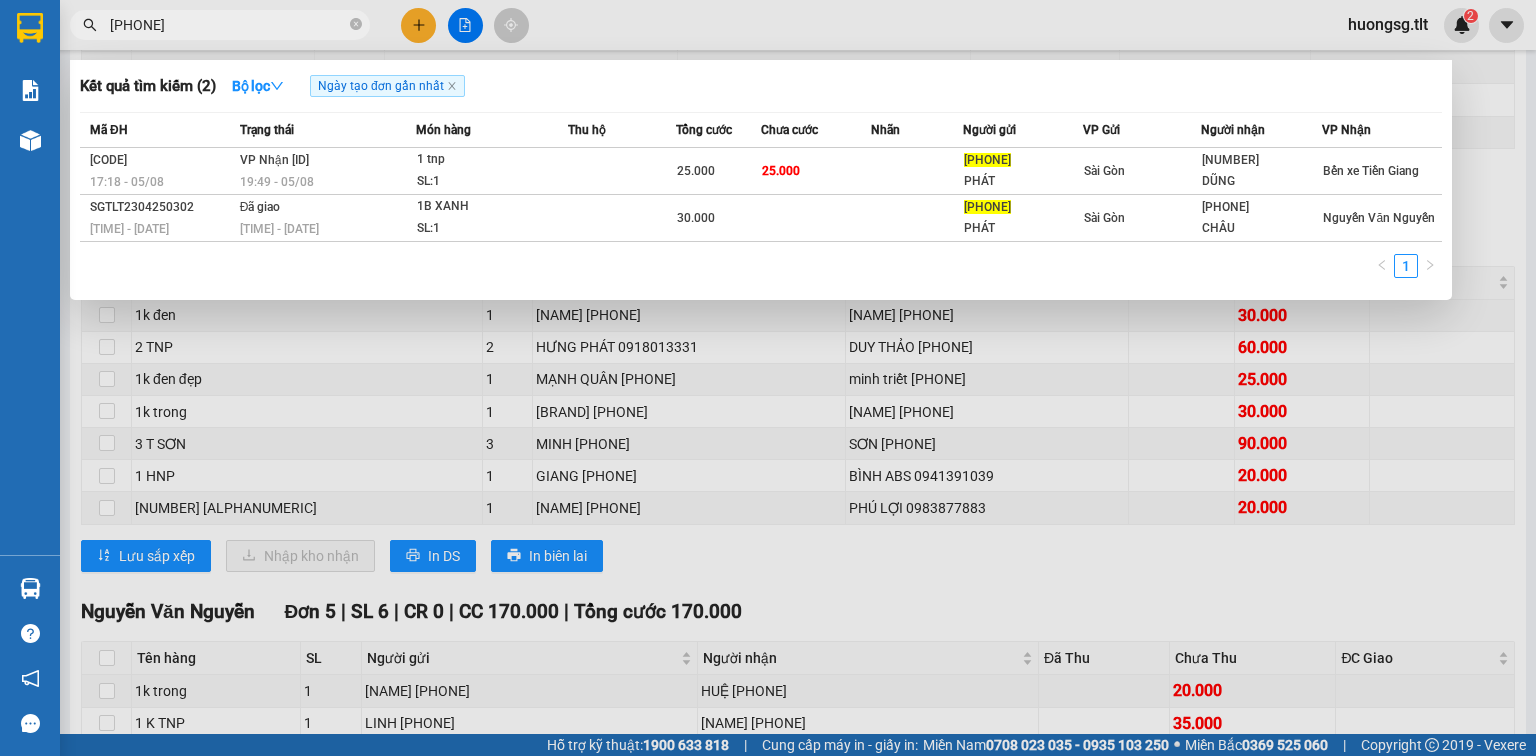 click on "[PHONE]" at bounding box center (228, 25) 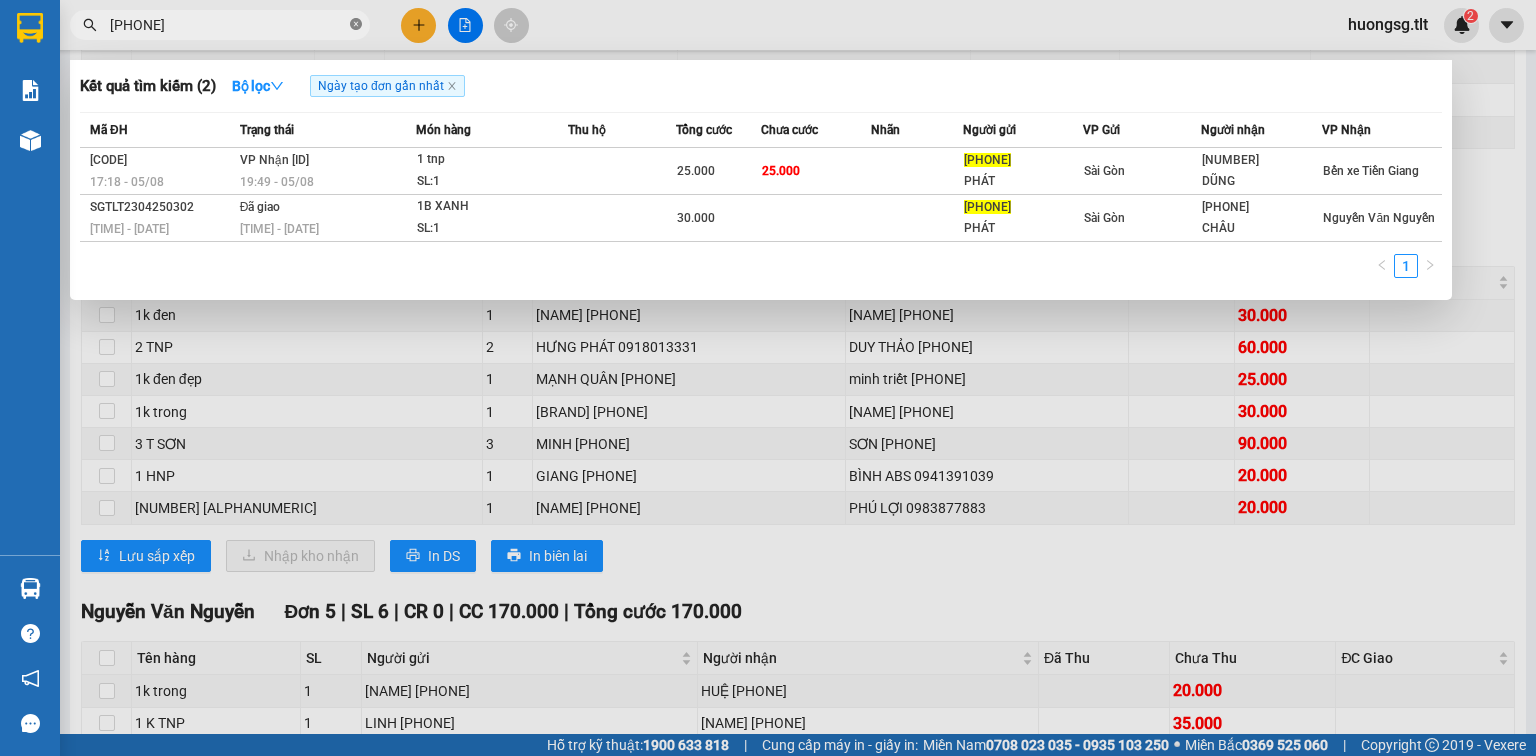 click 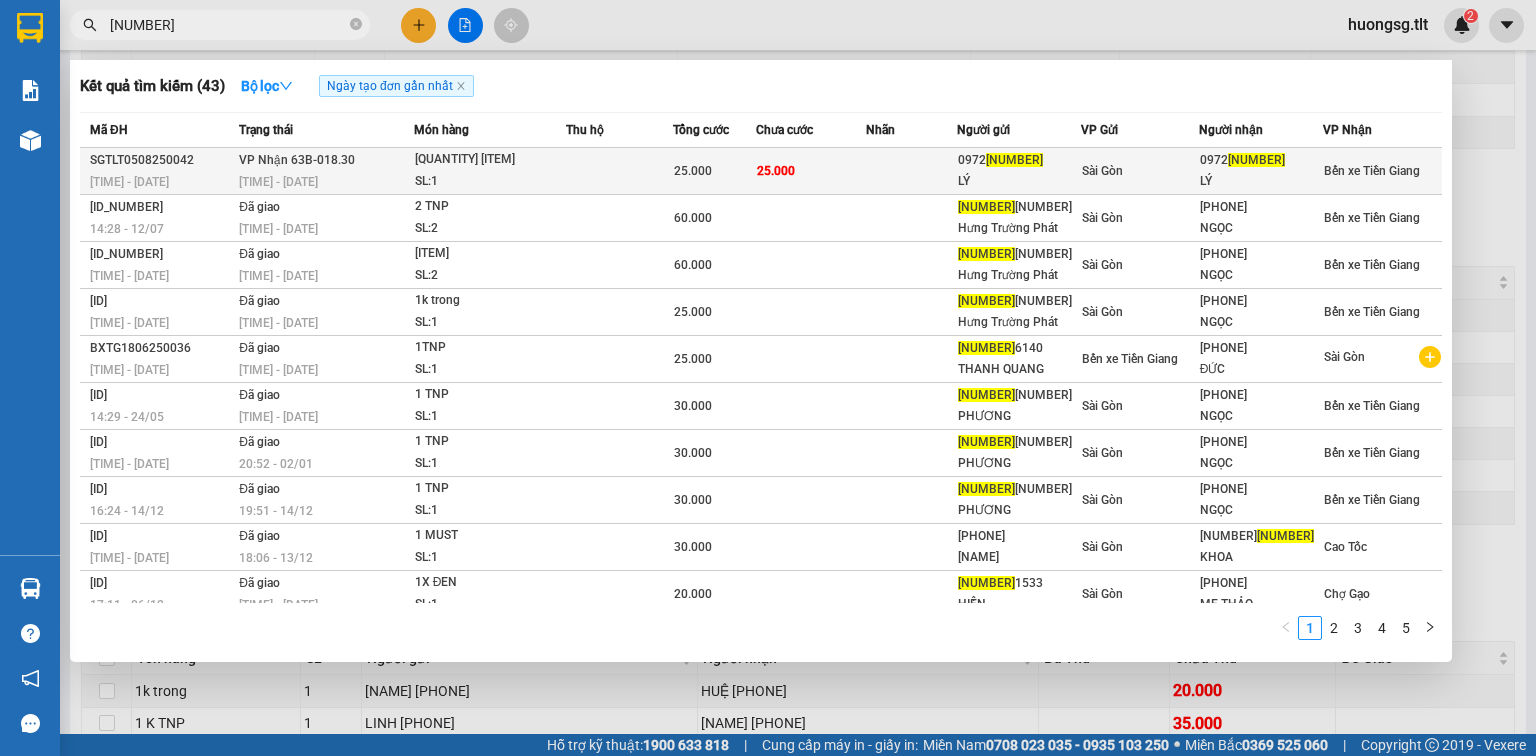 type on "[NUMBER]" 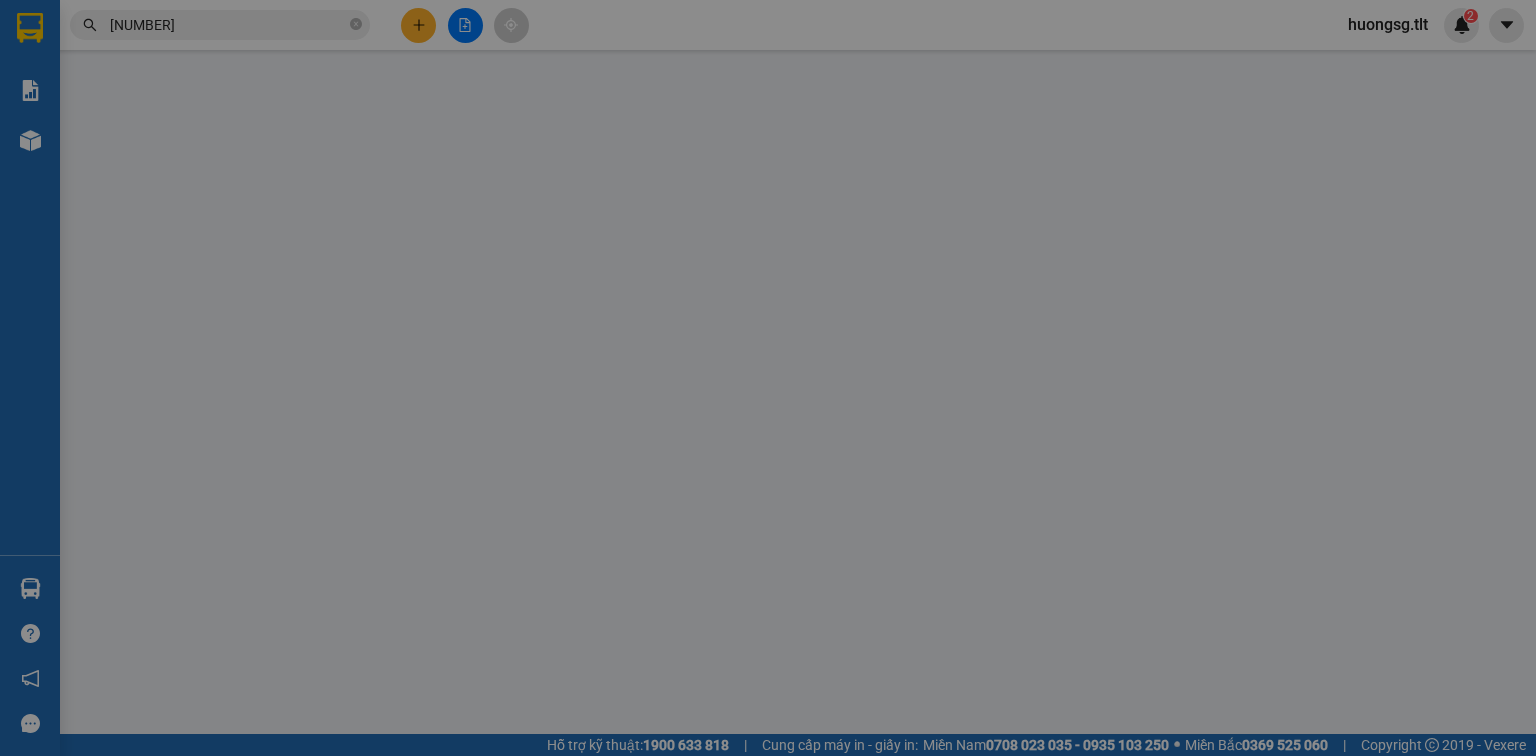 scroll, scrollTop: 0, scrollLeft: 0, axis: both 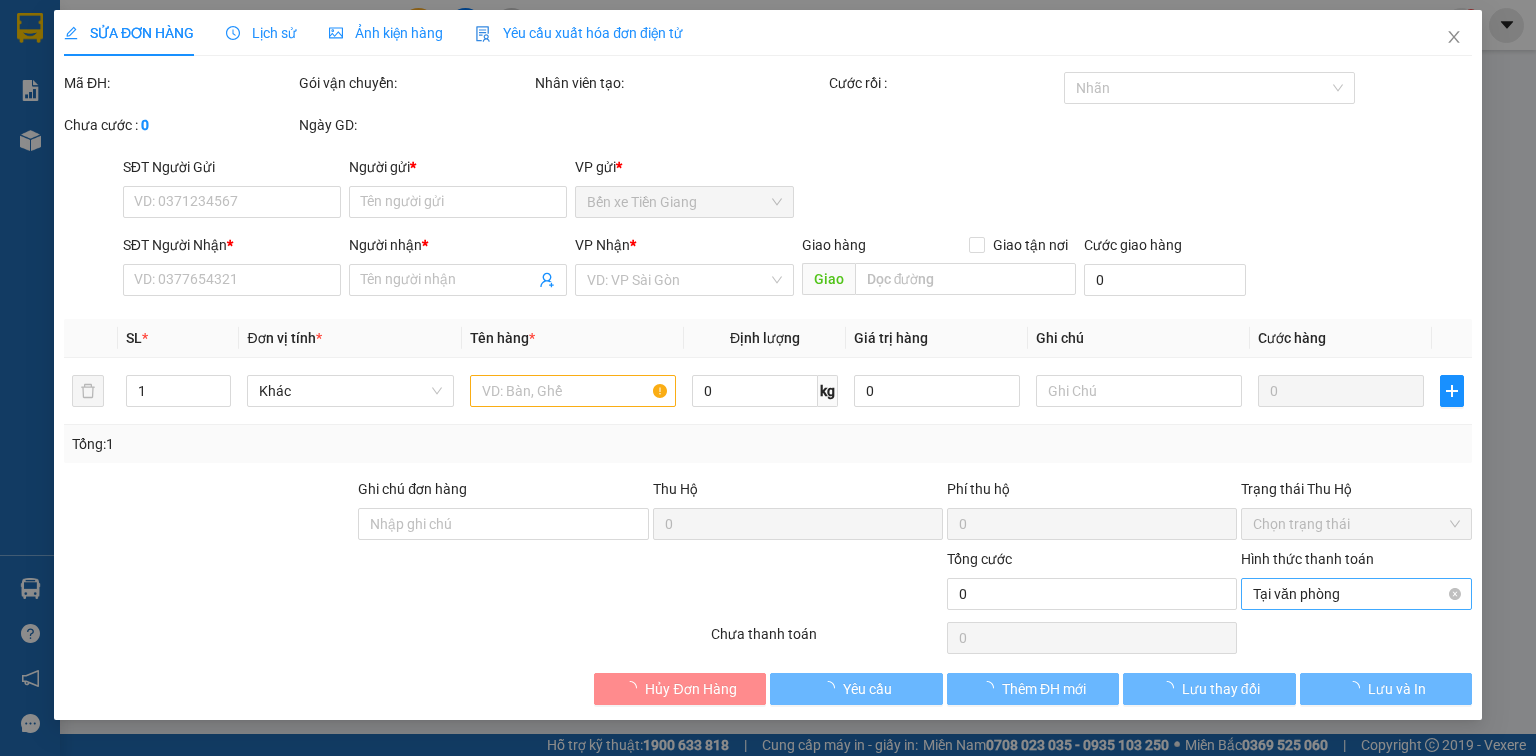 type on "[PHONE]" 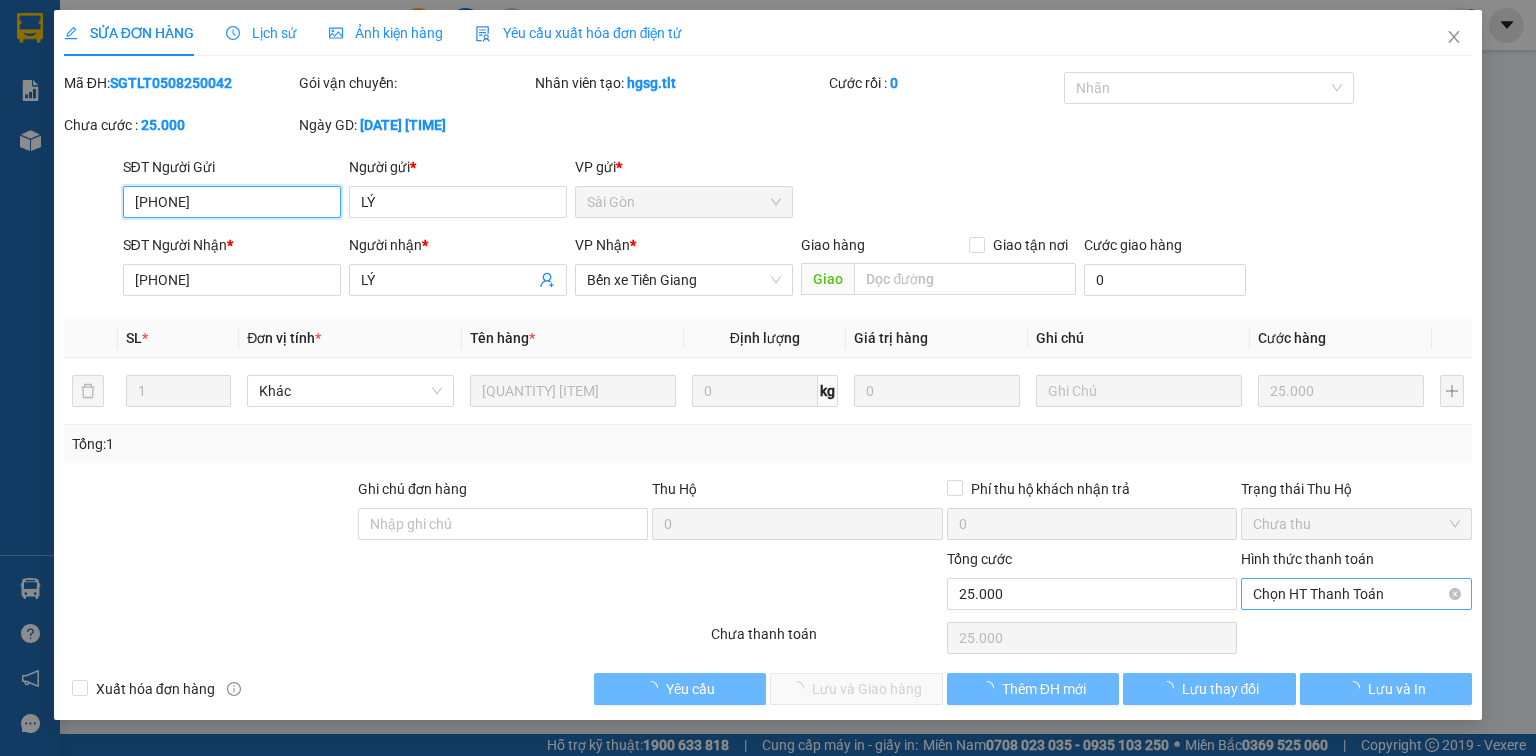 click on "Chọn HT Thanh Toán" at bounding box center (1356, 594) 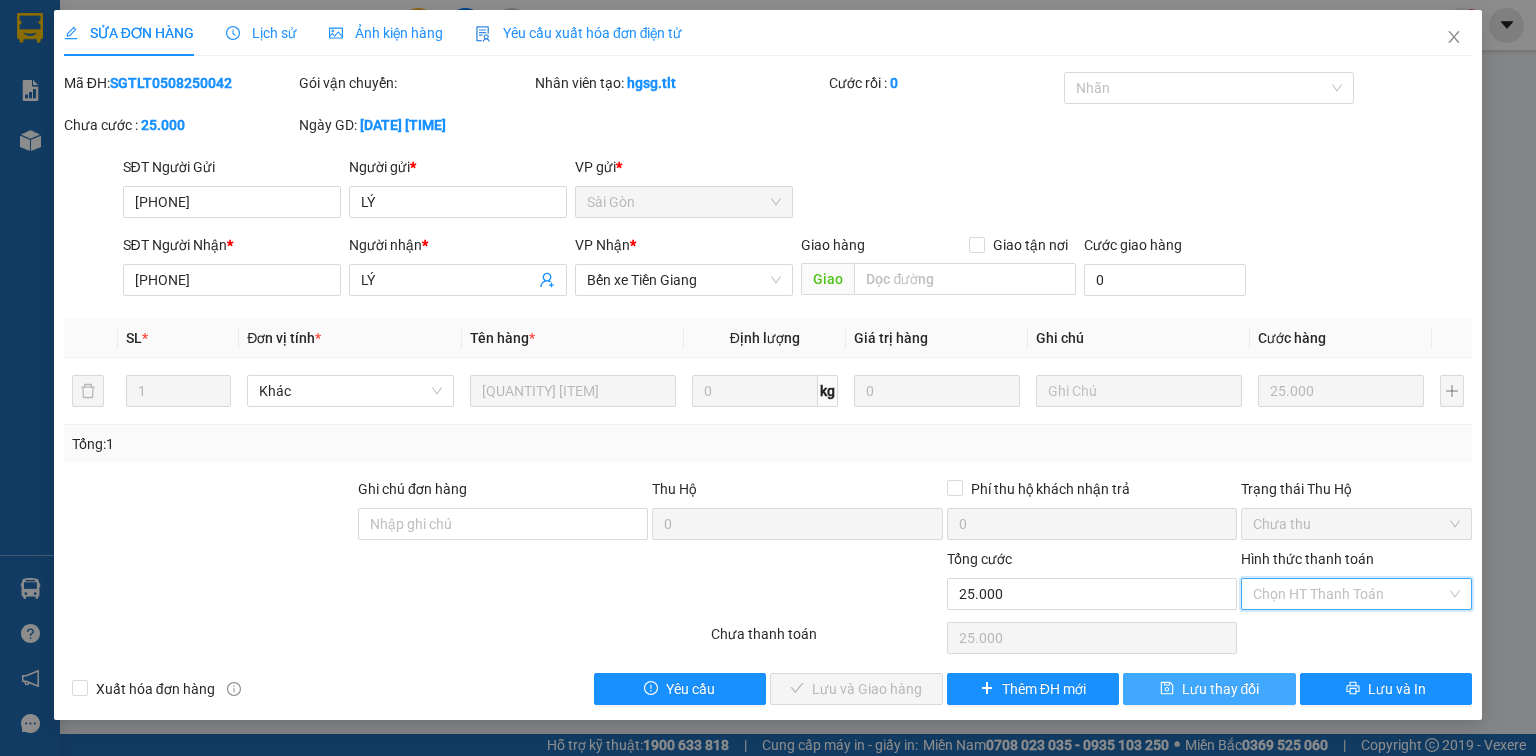 drag, startPoint x: 1313, startPoint y: 631, endPoint x: 1124, endPoint y: 684, distance: 196.2906 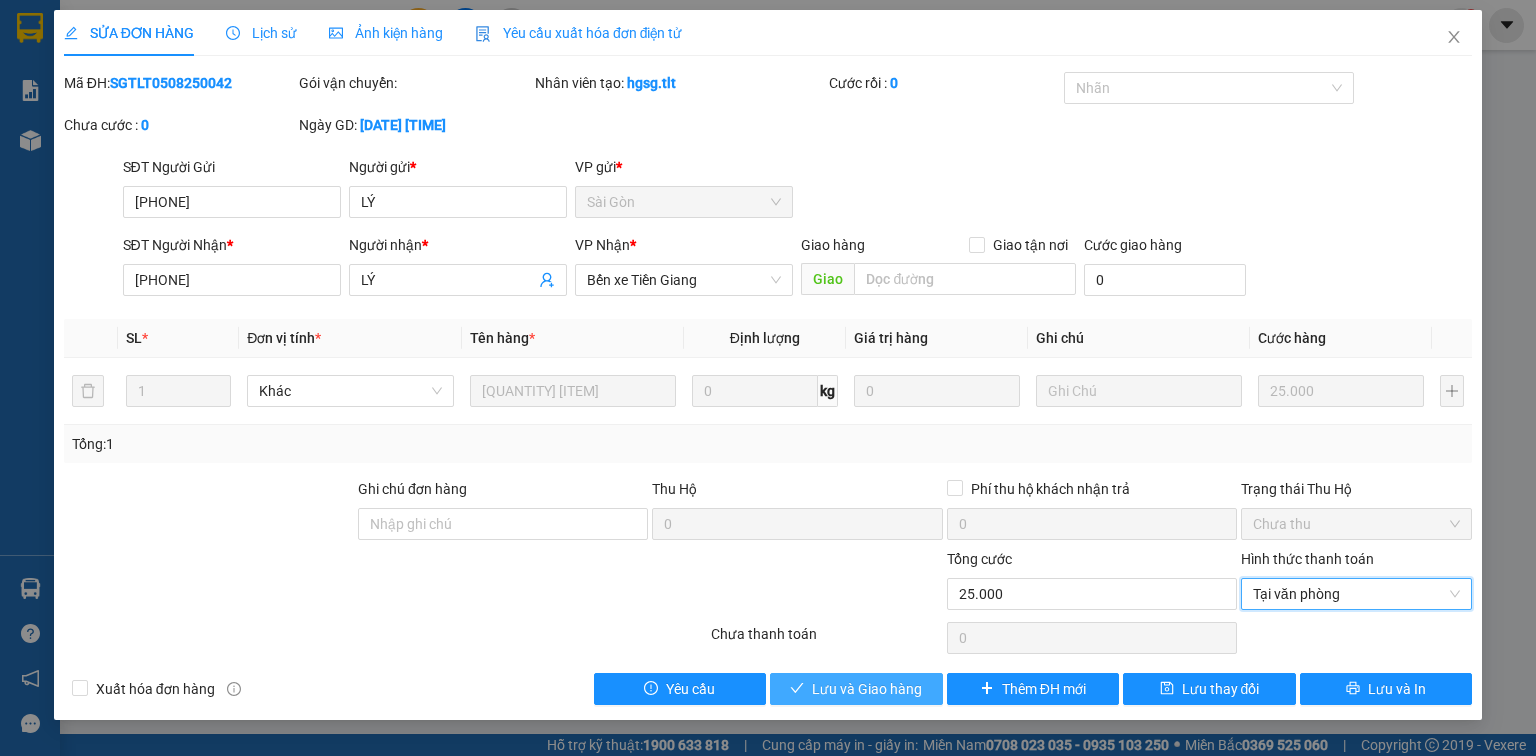 click on "Lưu và Giao hàng" at bounding box center [867, 689] 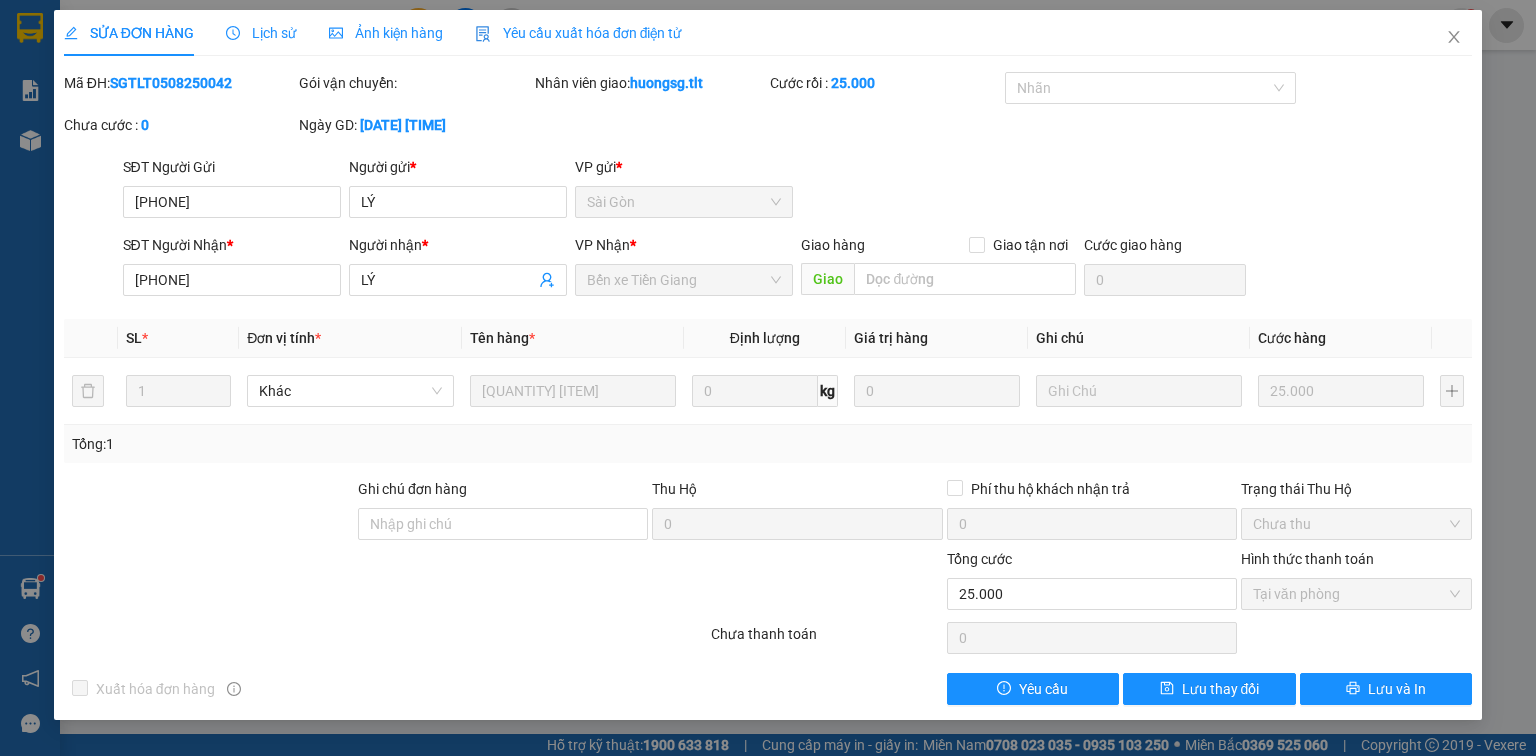 drag, startPoint x: 610, startPoint y: 18, endPoint x: 0, endPoint y: 437, distance: 740.0412 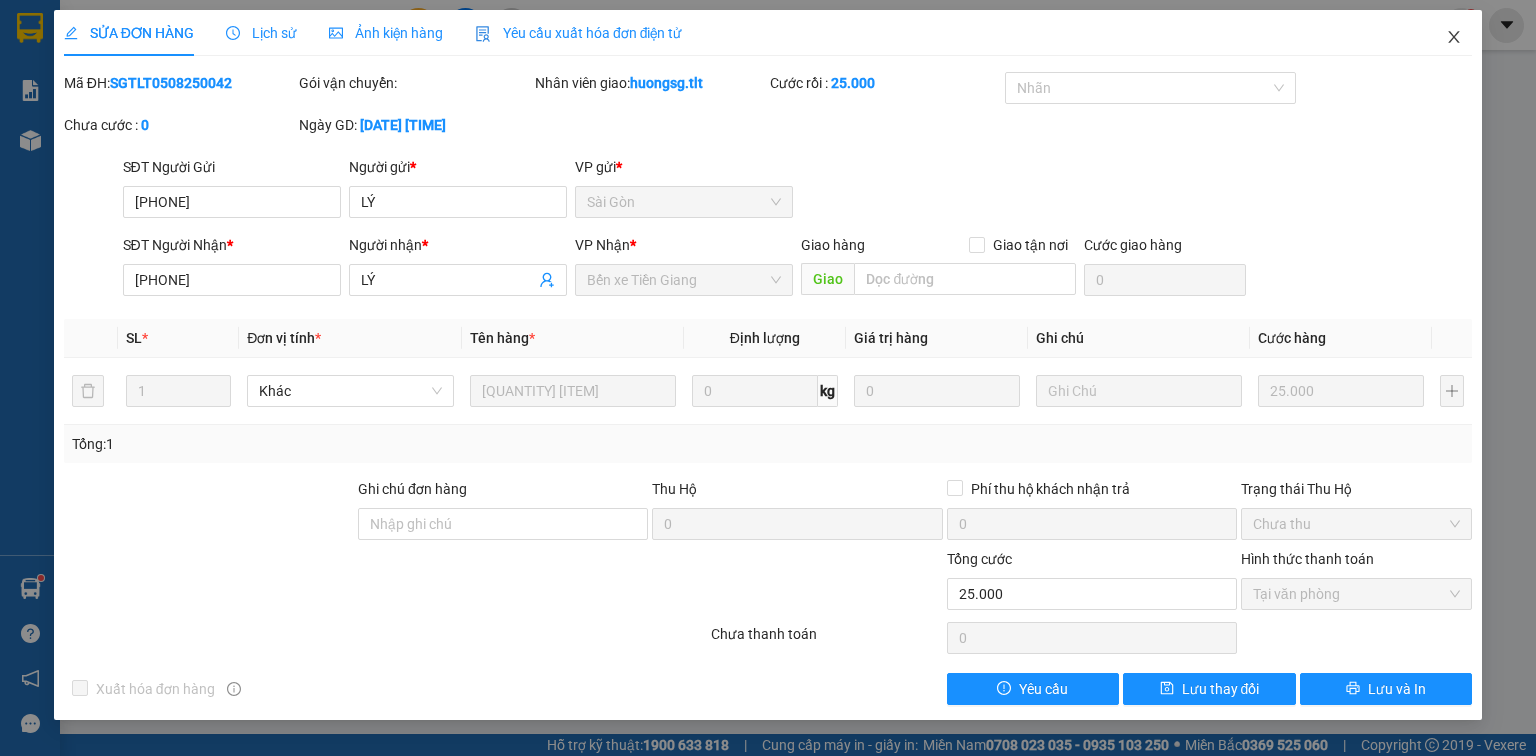 drag, startPoint x: 1455, startPoint y: 34, endPoint x: 1413, endPoint y: 53, distance: 46.09772 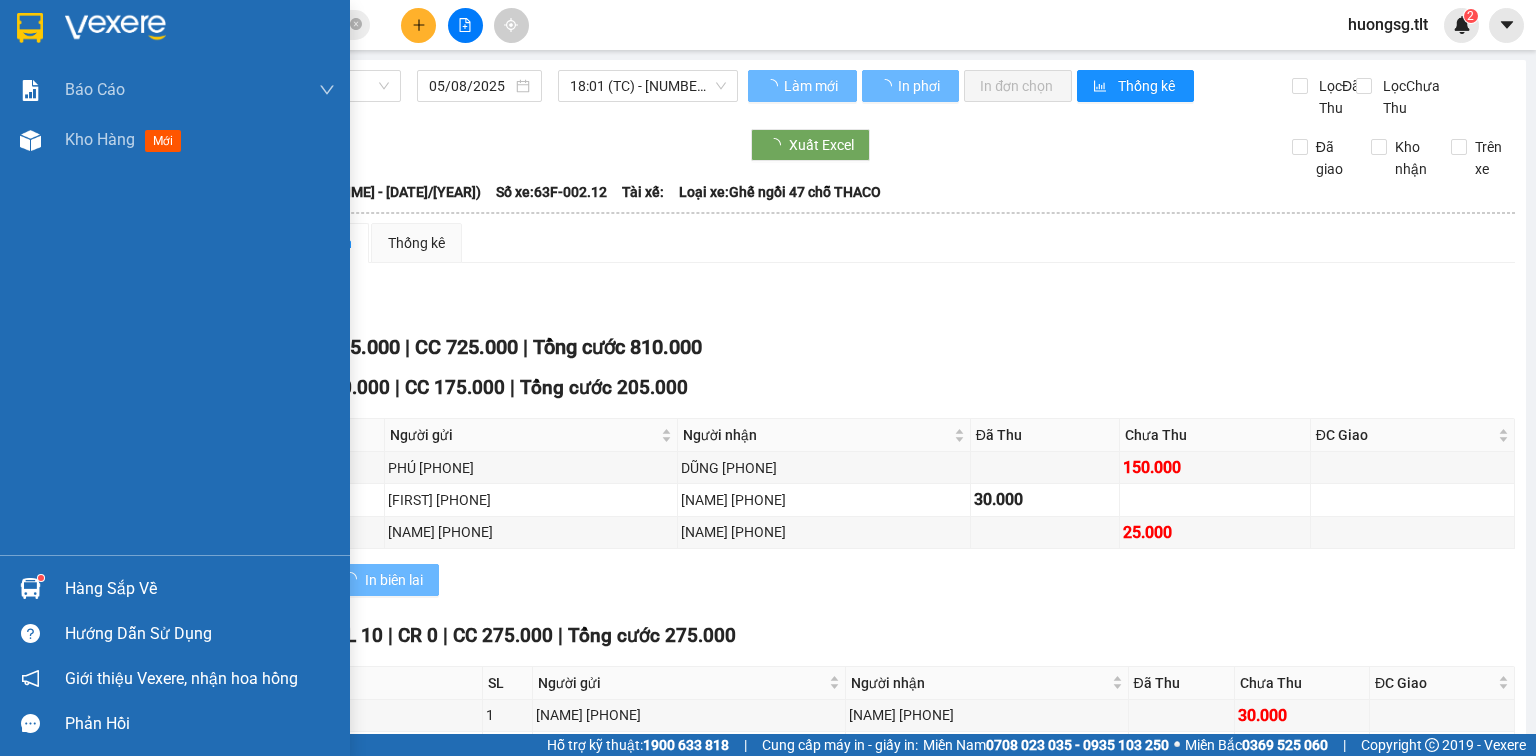 click at bounding box center (30, 588) 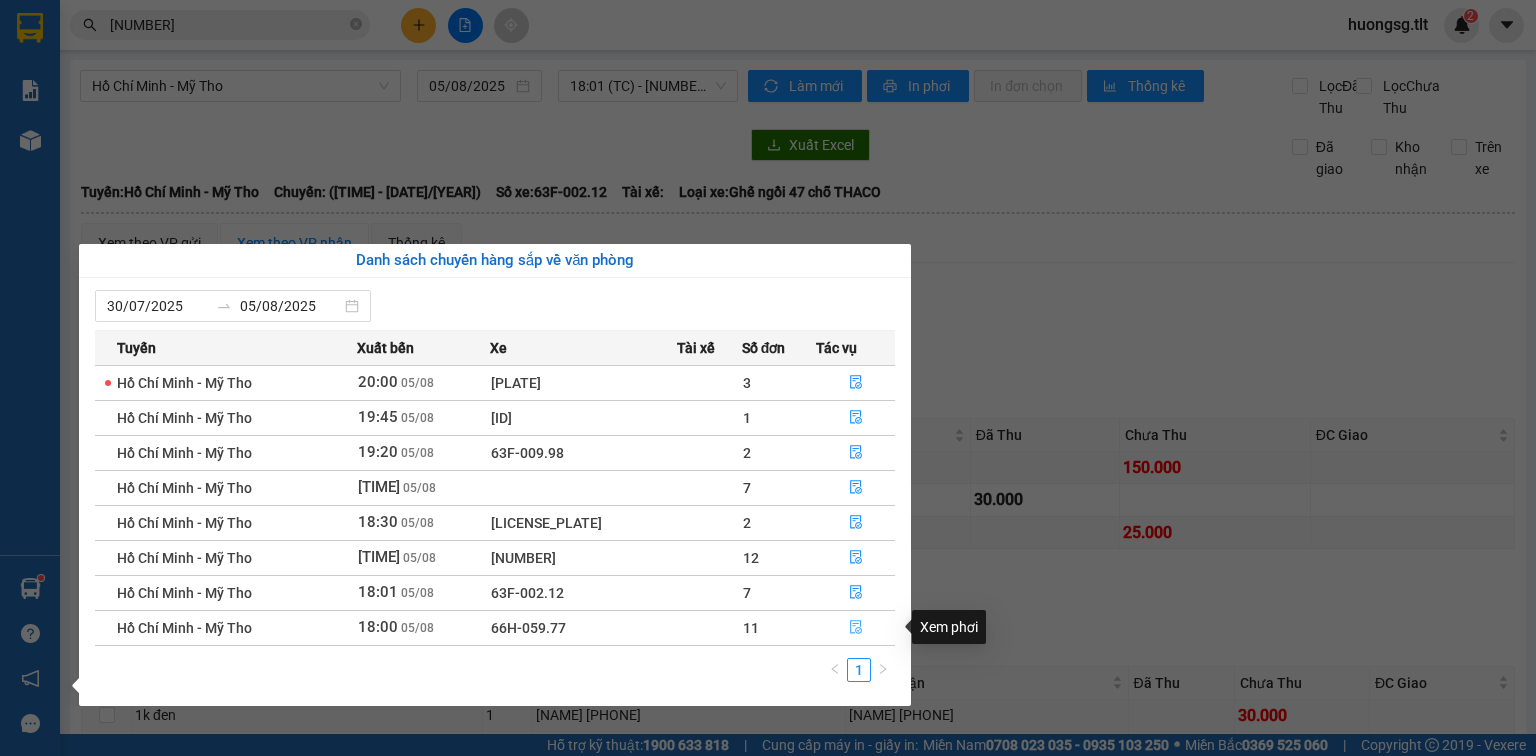 click at bounding box center [856, 628] 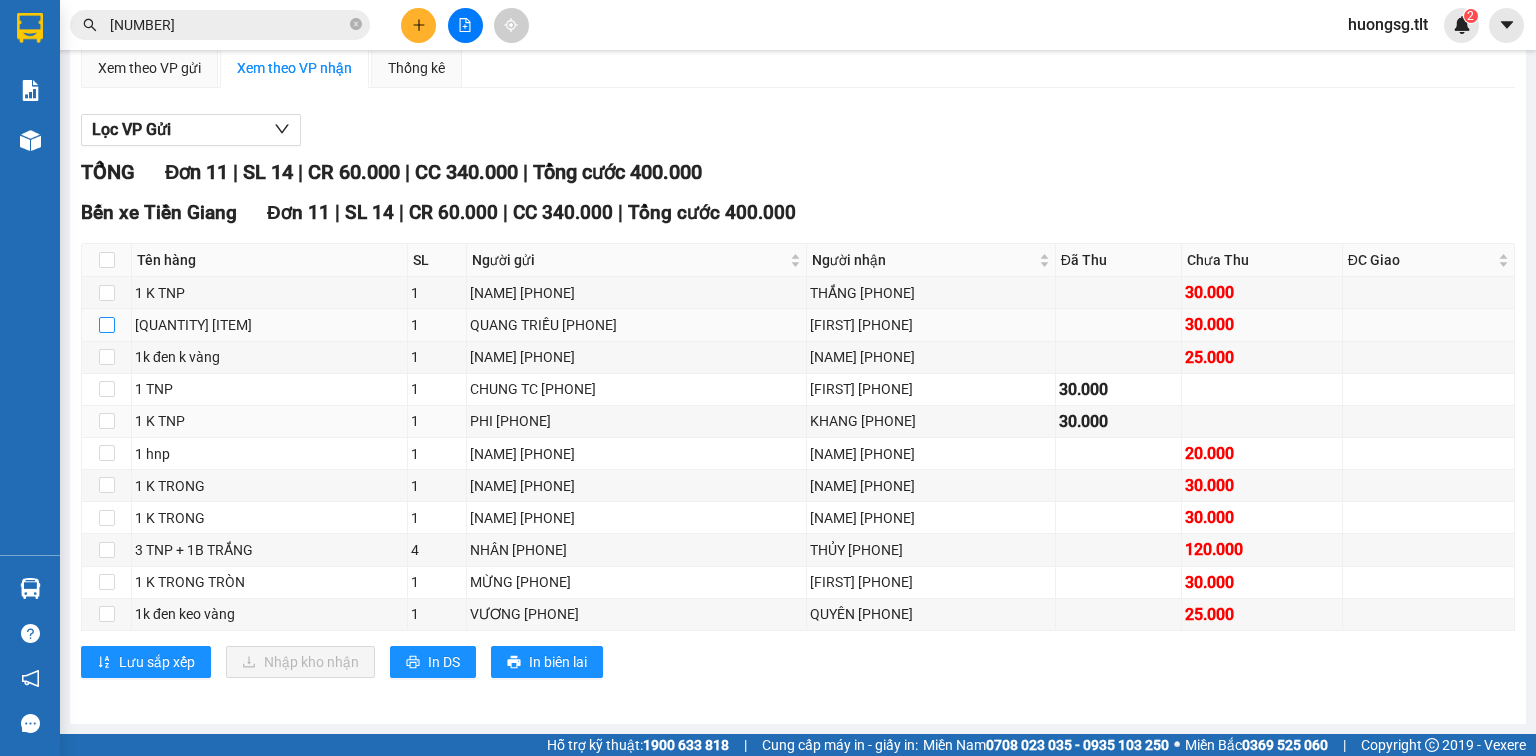scroll, scrollTop: 192, scrollLeft: 0, axis: vertical 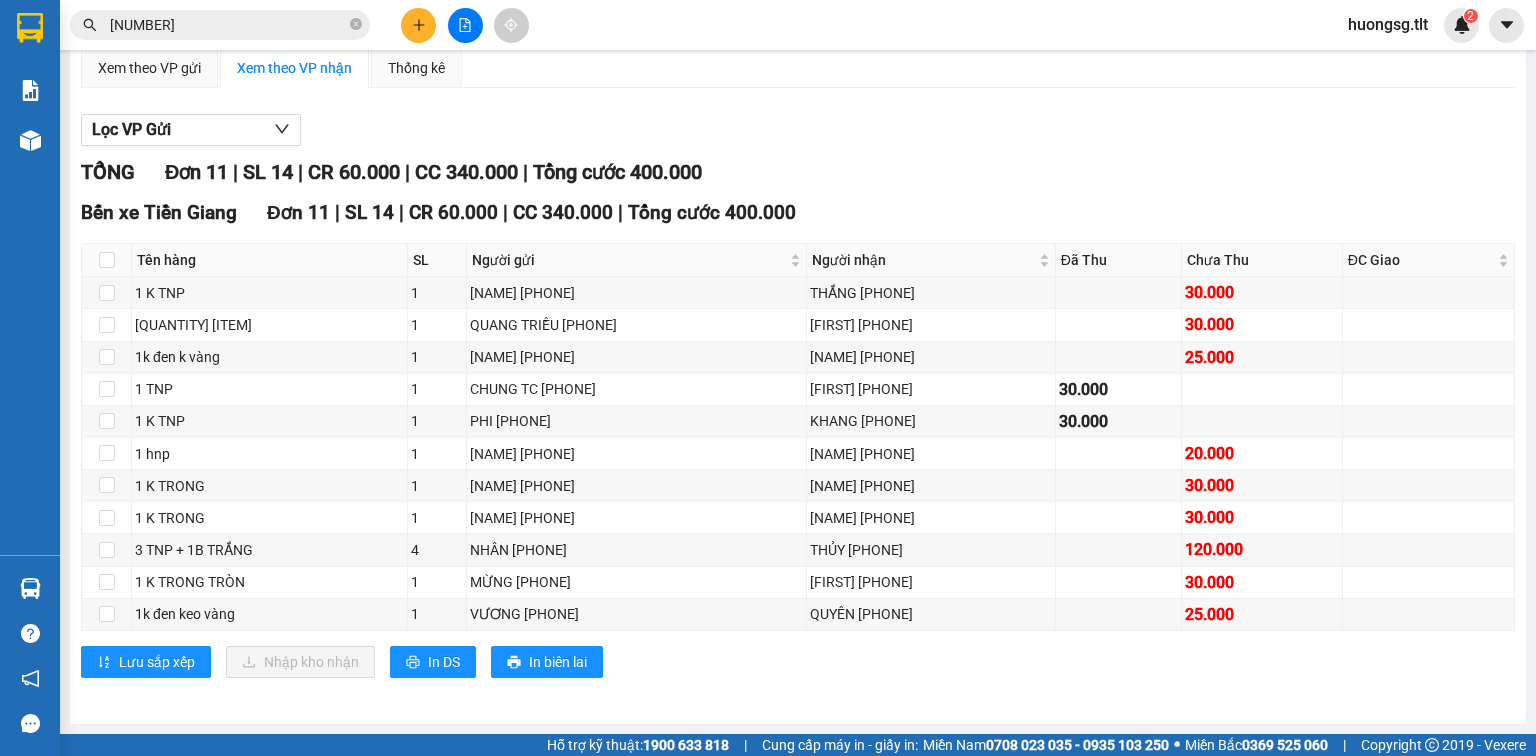 click at bounding box center (107, 260) 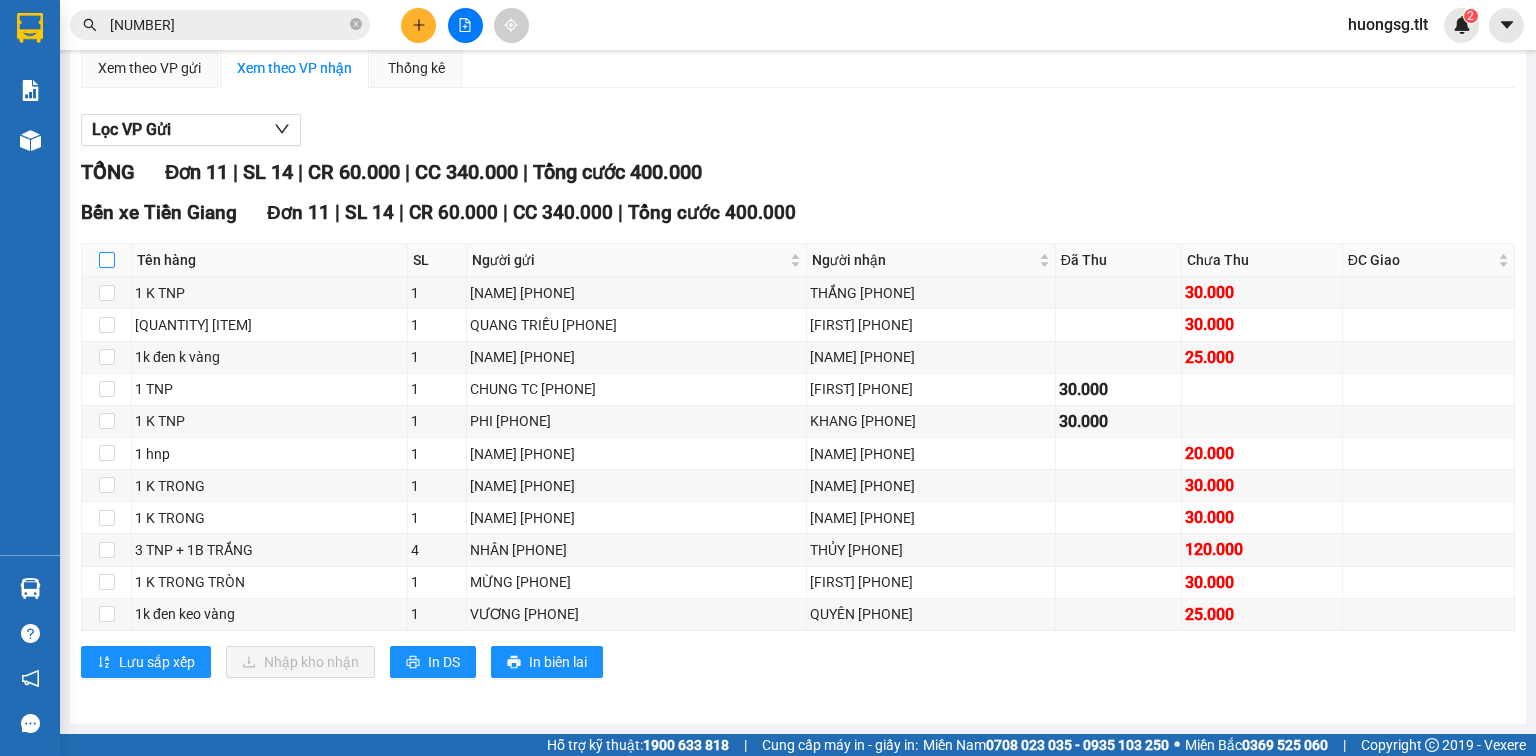 click at bounding box center [107, 260] 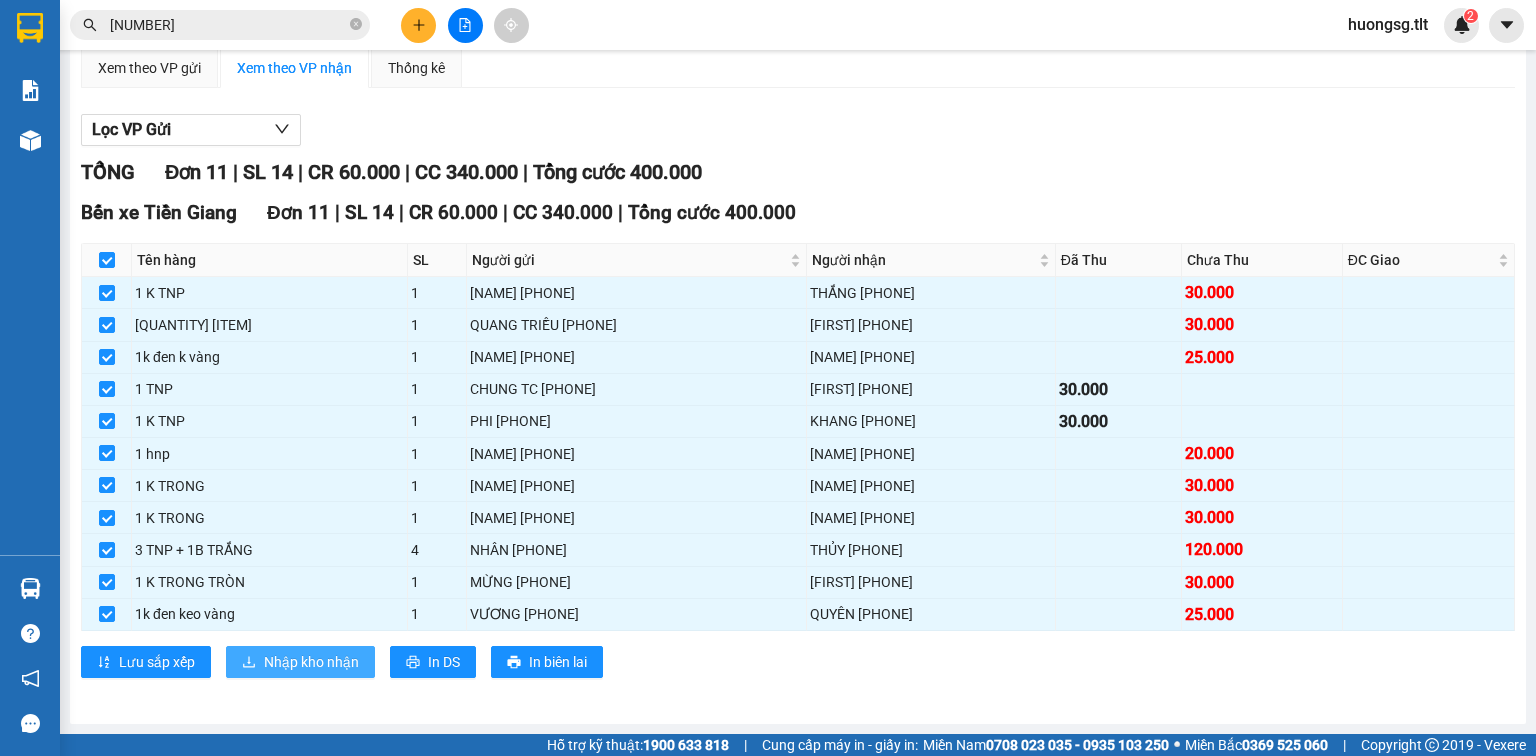 click on "Nhập kho nhận" at bounding box center (311, 662) 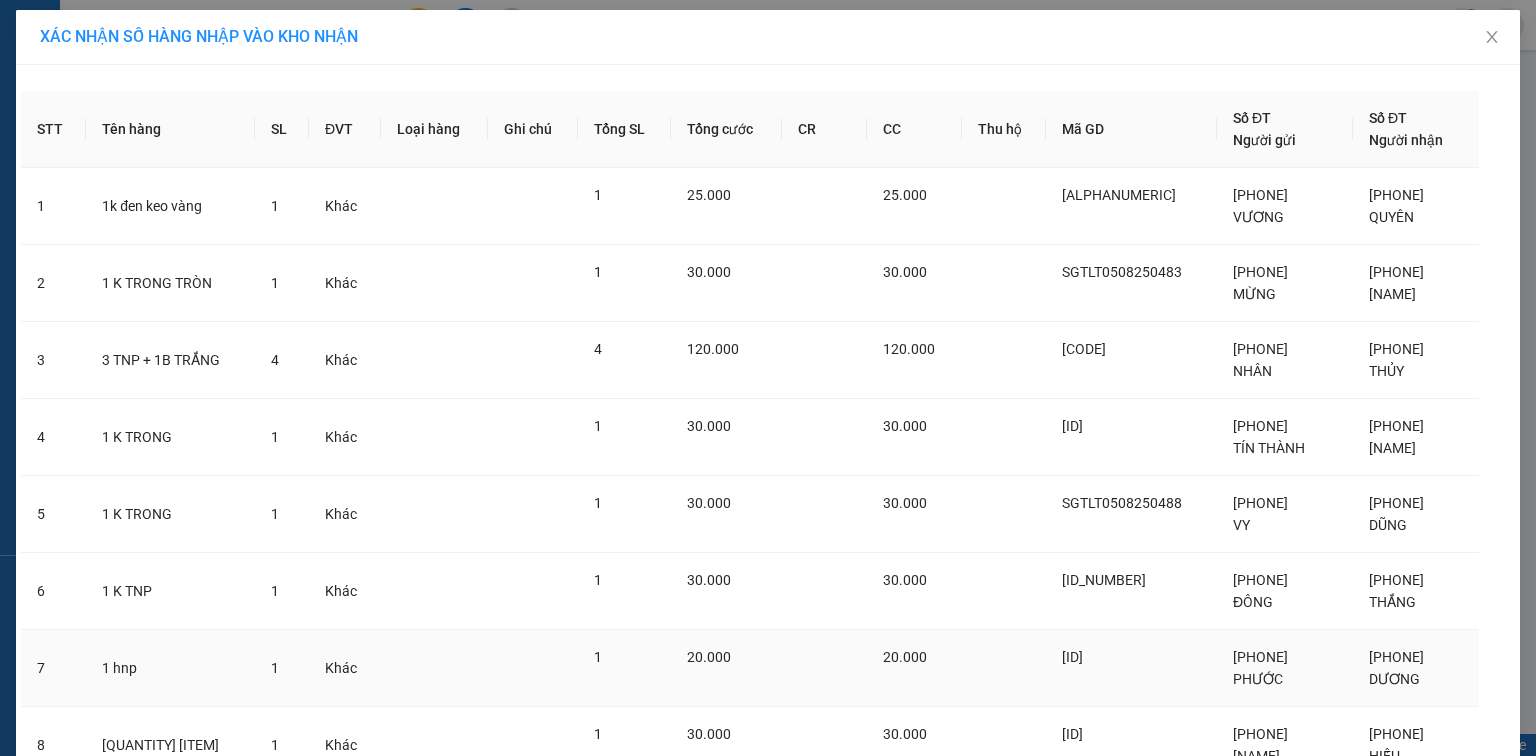 scroll, scrollTop: 0, scrollLeft: 0, axis: both 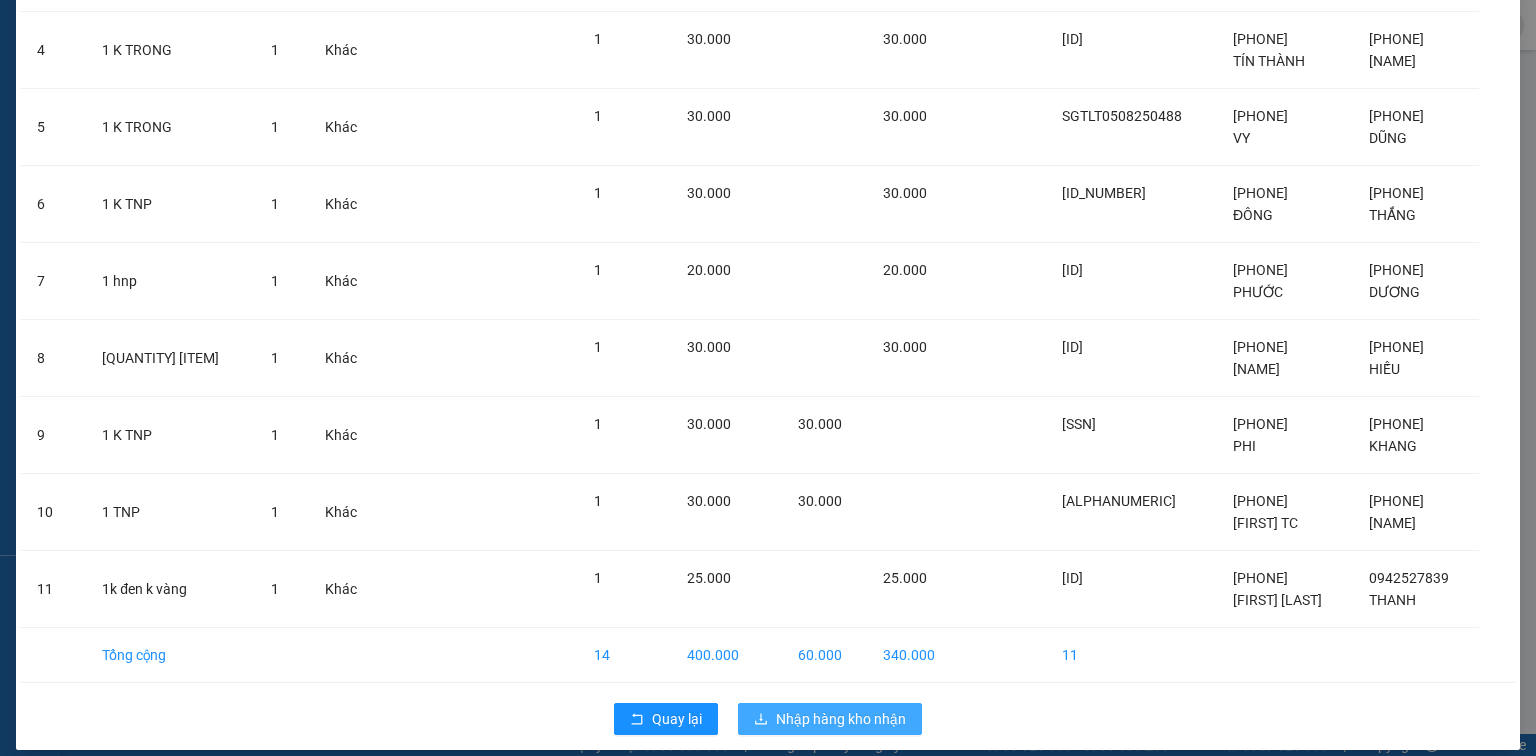 click on "Nhập hàng kho nhận" at bounding box center (841, 719) 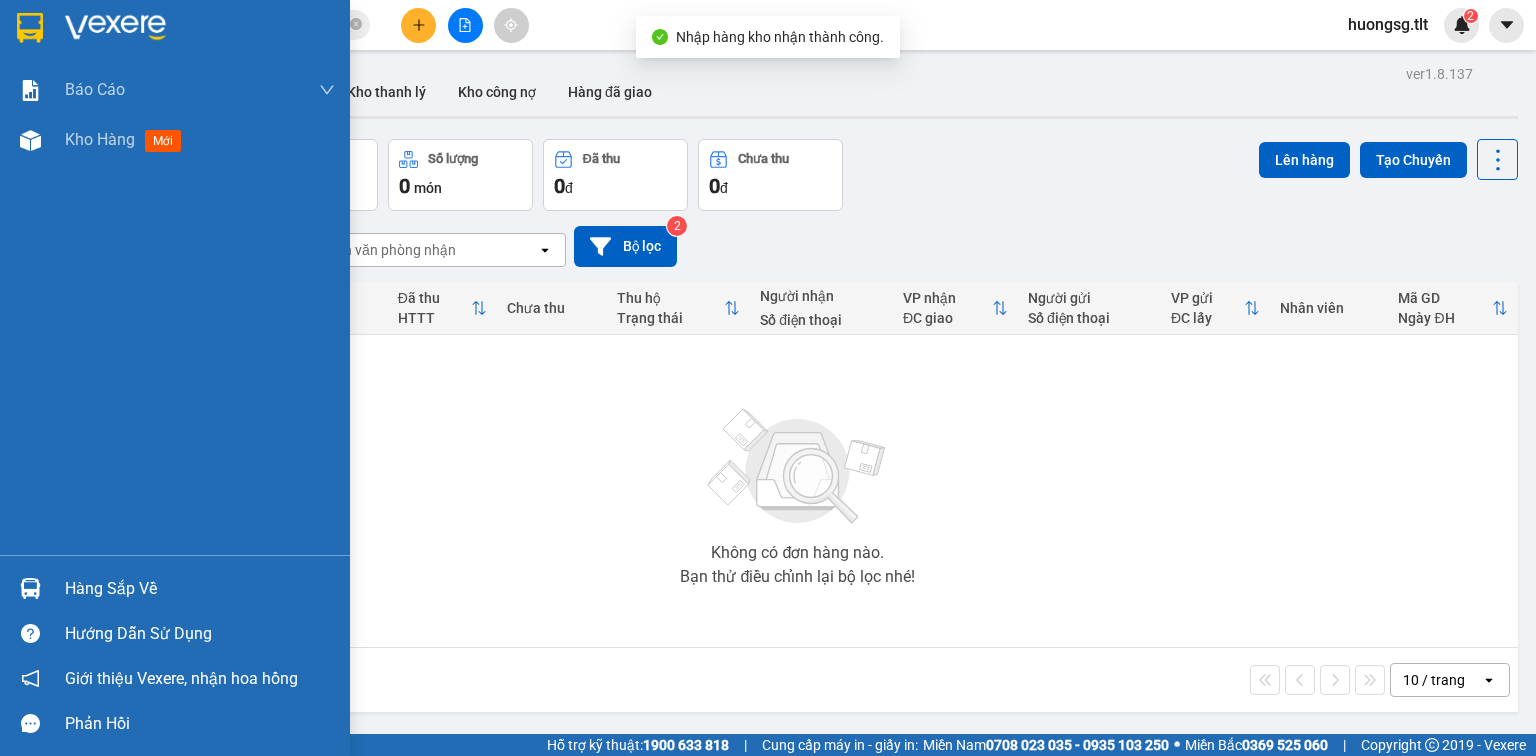 click on "Hàng sắp về" at bounding box center (175, 588) 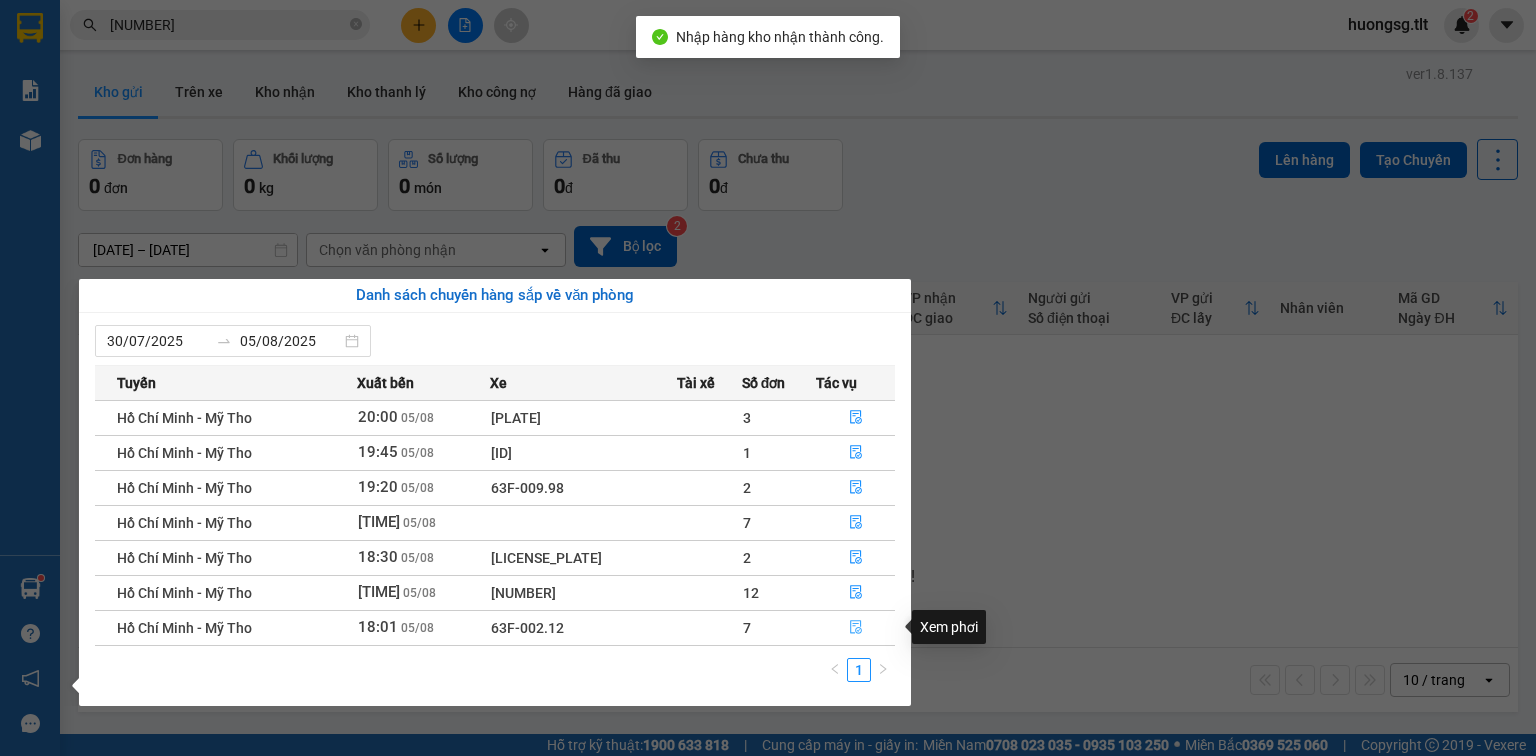 click at bounding box center (856, 628) 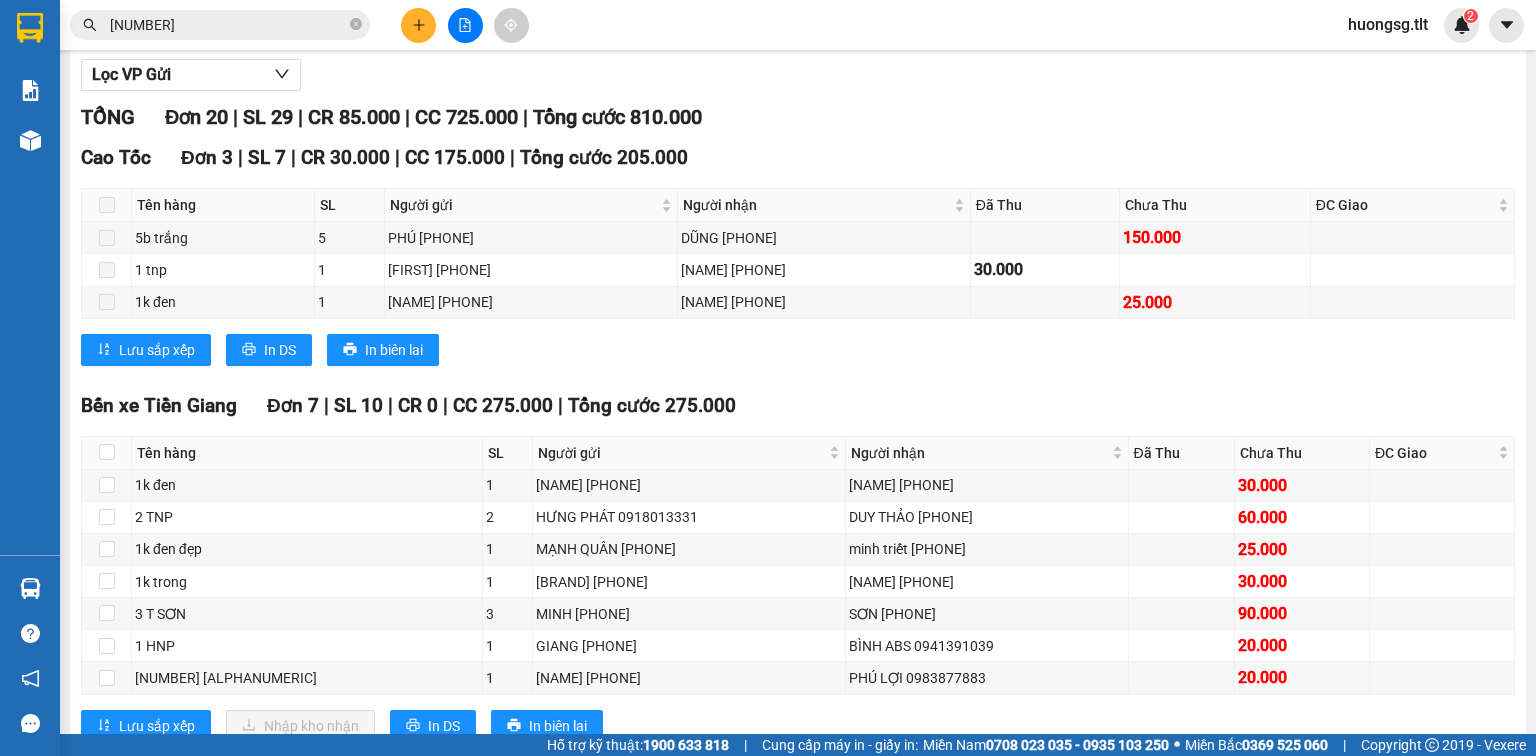 scroll, scrollTop: 240, scrollLeft: 0, axis: vertical 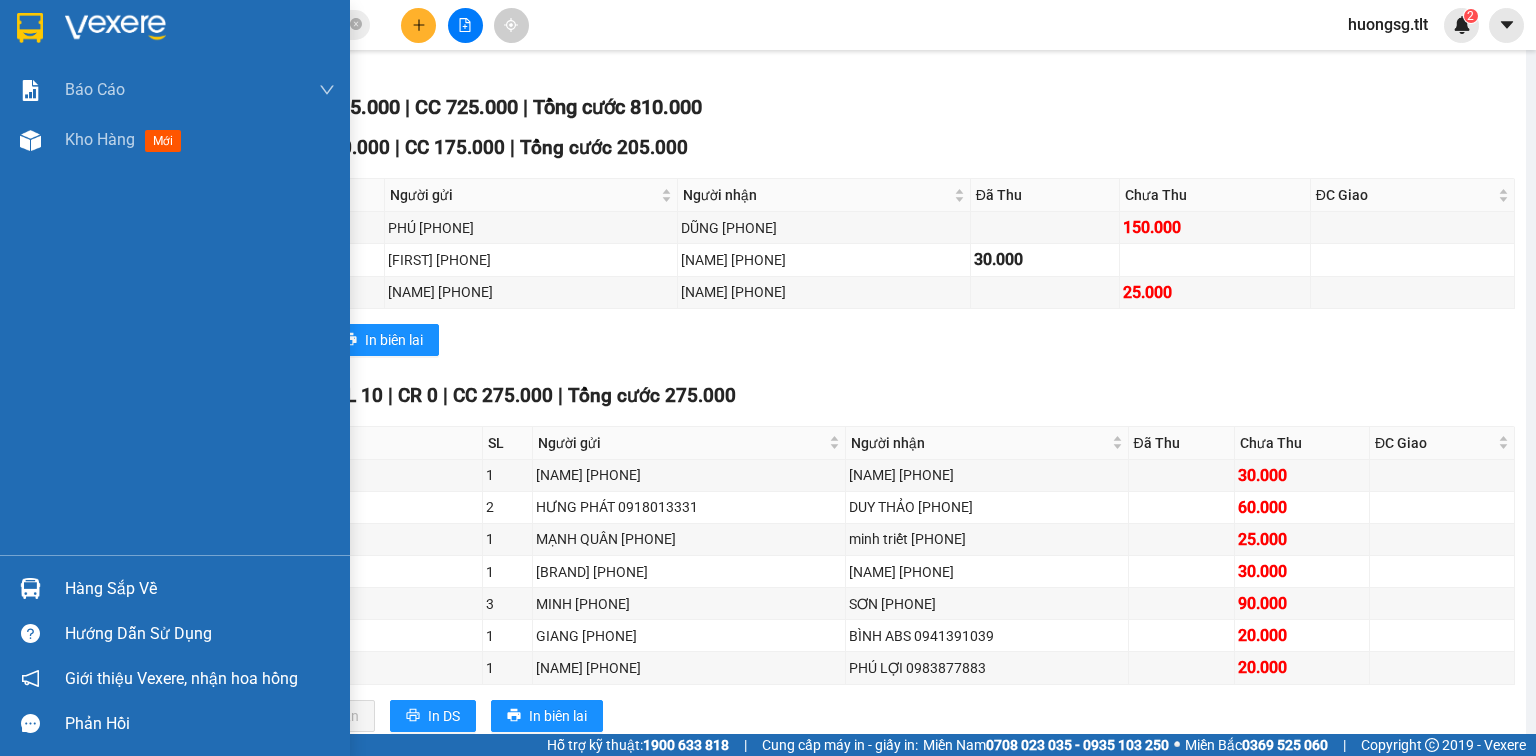 click at bounding box center (30, 588) 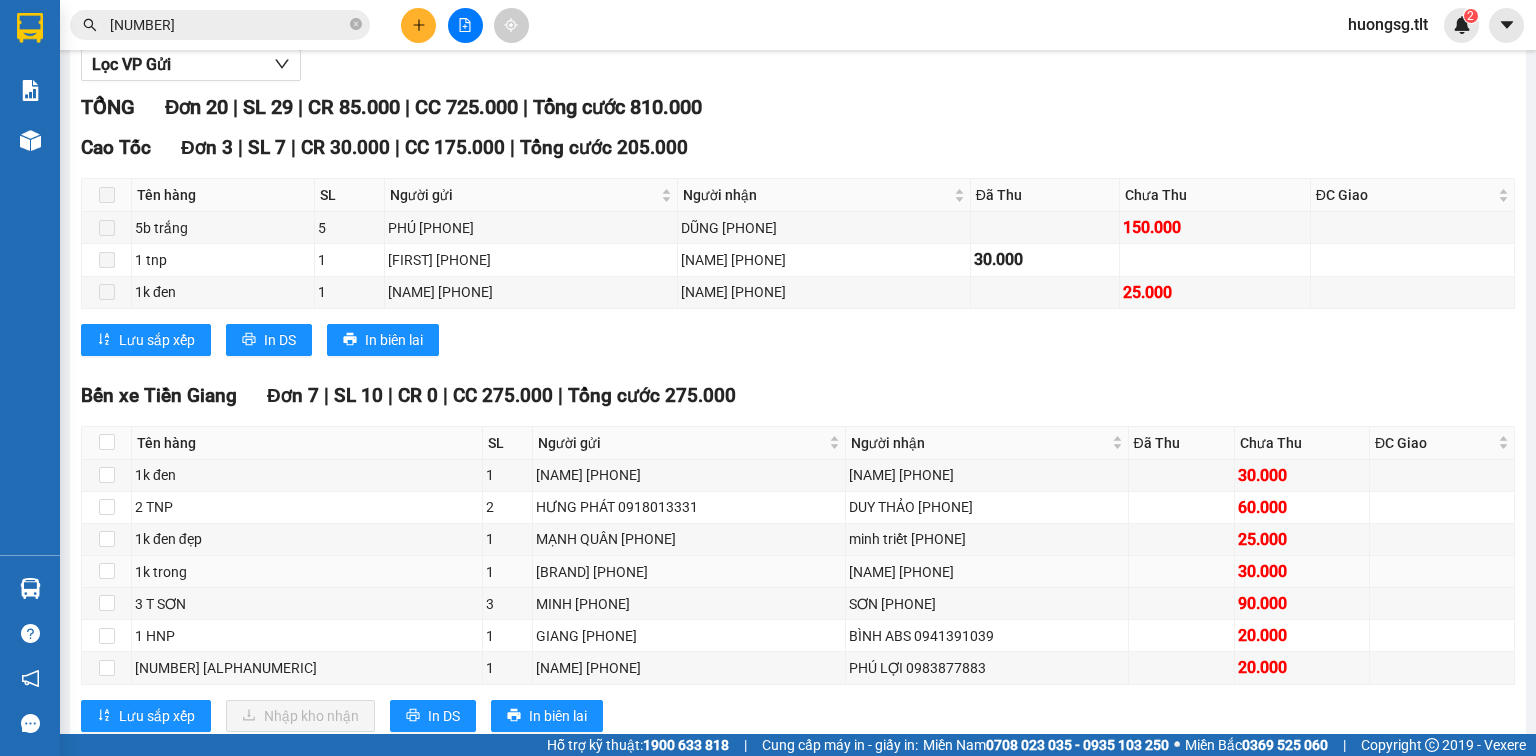 click on "Kết quả tìm kiếm ( 43 )Bộ lọc Ngày tạo đơn gần nhất Mã ĐH Trạng thái Món hàng Thu hộ Tổng cước Chưa cước Nhãn Người gửi VP Gửi Người nhận VP Nhận [ALPHANUMERIC] [TIME] - [DATE] VP Nhận 63B-018.30 [TIME] - [DATE] 1K TRONG SL: 1 25.000 25.000 [PHONE] [NAME] Sài Gòn [PHONE] [NAME] Bến xe Tiền Giang [ALPHANUMERIC] [TIME] - [DATE] Đã giao [TIME] - [DATE] 2 TNP SL: 2 60.000 [PHONE] [NAME] Sài Gòn [PHONE] [NAME] Bến xe Tiền Giang [ALPHANUMERIC] [TIME] - [DATE] Đã giao [TIME] - [DATE] 2tnp SL: 2 60.000 [PHONE] [NAME] Sài Gòn [PHONE] [NAME] Bến xe Tiền Giang [ALPHANUMERIC] [TIME] - [DATE] Đã giao [TIME] - [DATE] 1k trong SL: 1 25.000 [PHONE] [NAME] Sài Gòn [PHONE] [NAME] Bến xe Tiền Giang [ALPHANUMERIC] [TIME] - [DATE] Đã giao [TIME] - [DATE] 1TNP SL: 1 25.000 [PHONE] [NAME] Bến xe Tiền Giang [PHONE] [NAME] Sài Gòn [ALPHANUMERIC] [TIME] - [DATE]" at bounding box center [768, 378] 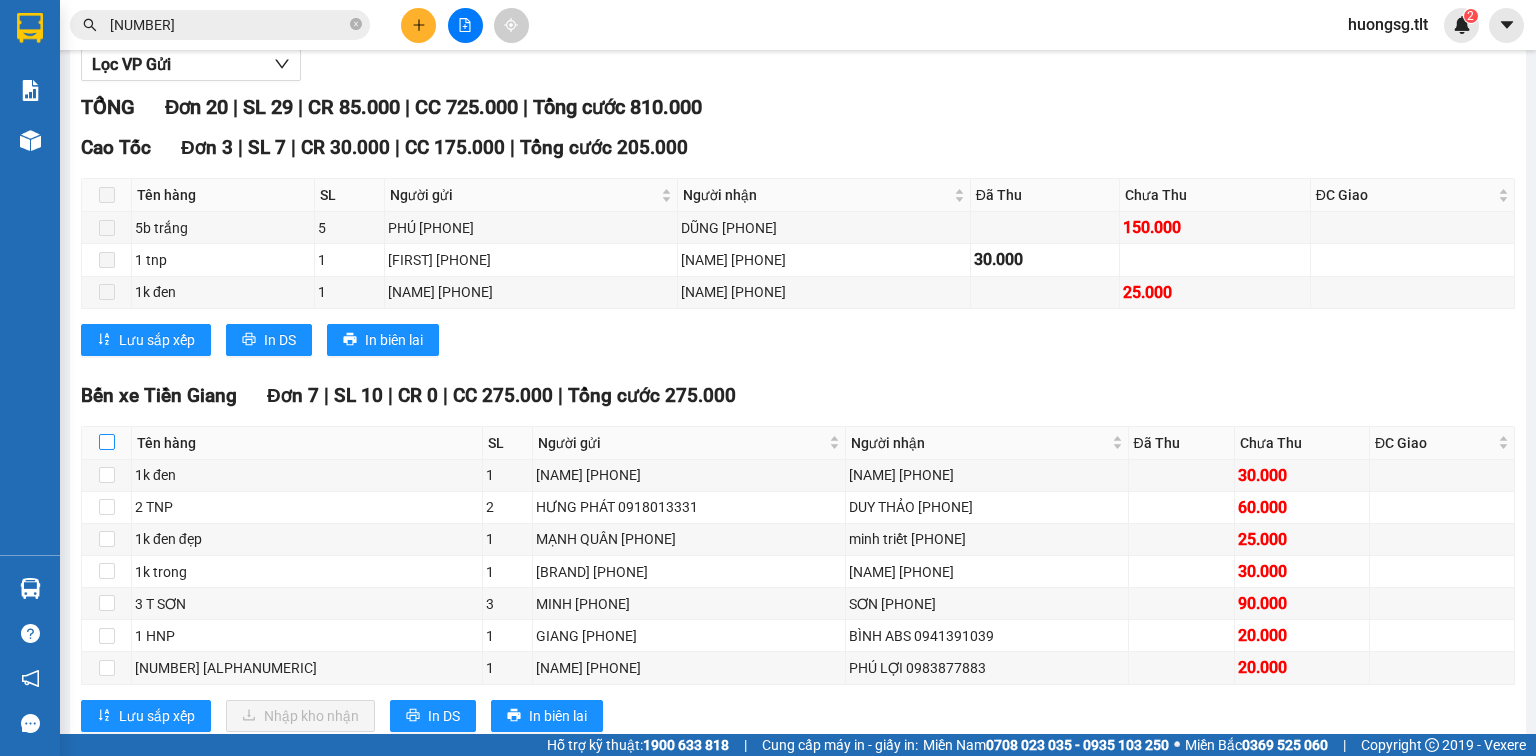 click at bounding box center [107, 442] 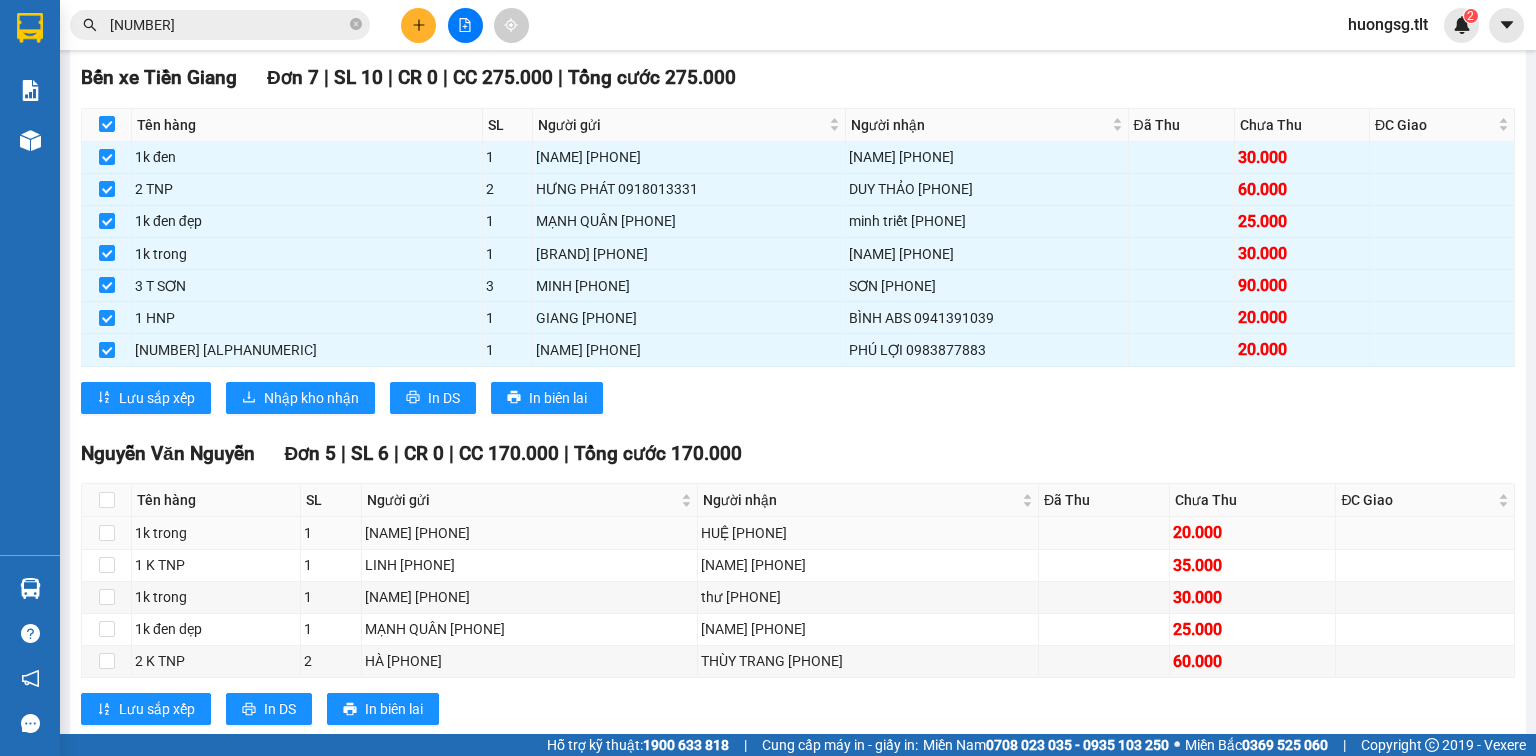 scroll, scrollTop: 560, scrollLeft: 0, axis: vertical 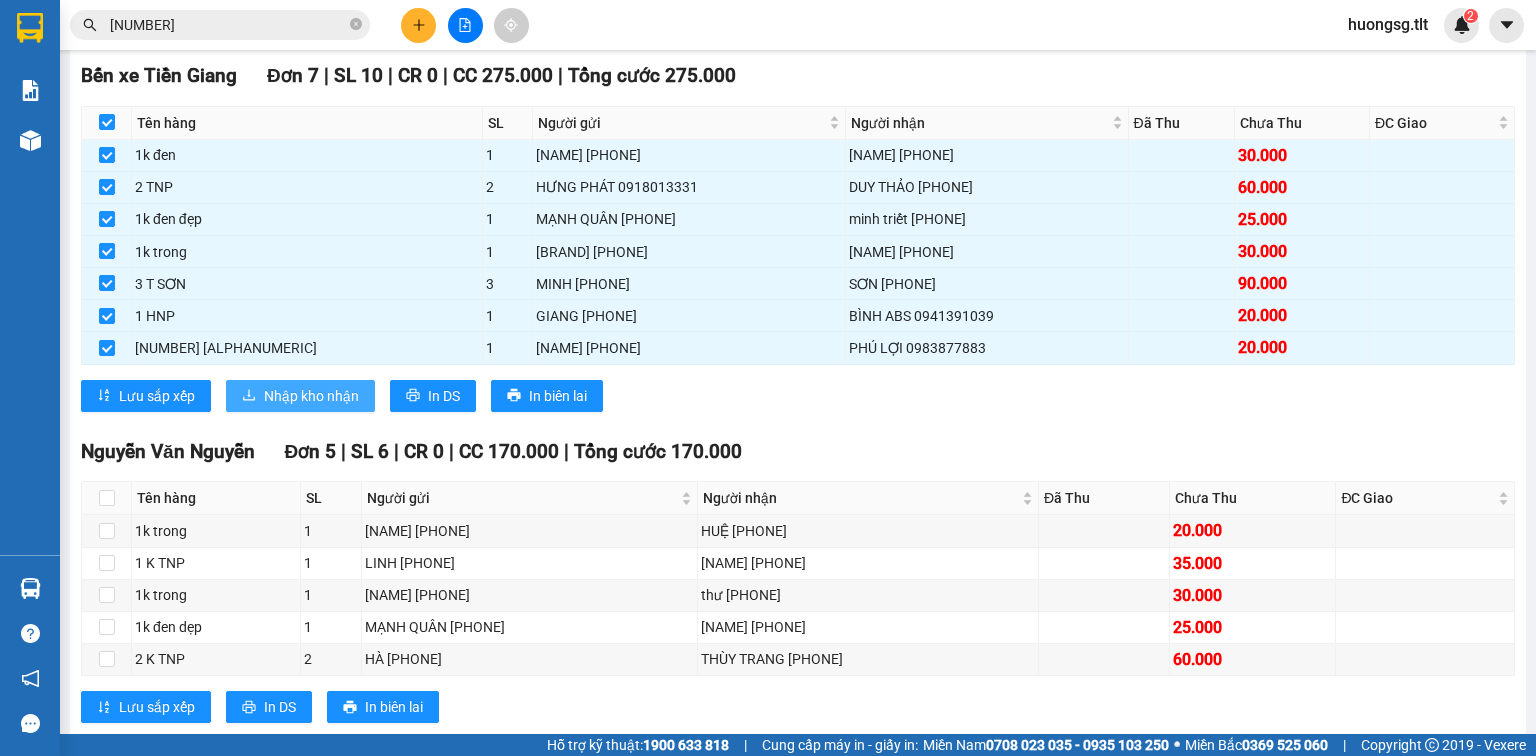 click on "Nhập kho nhận" at bounding box center (311, 396) 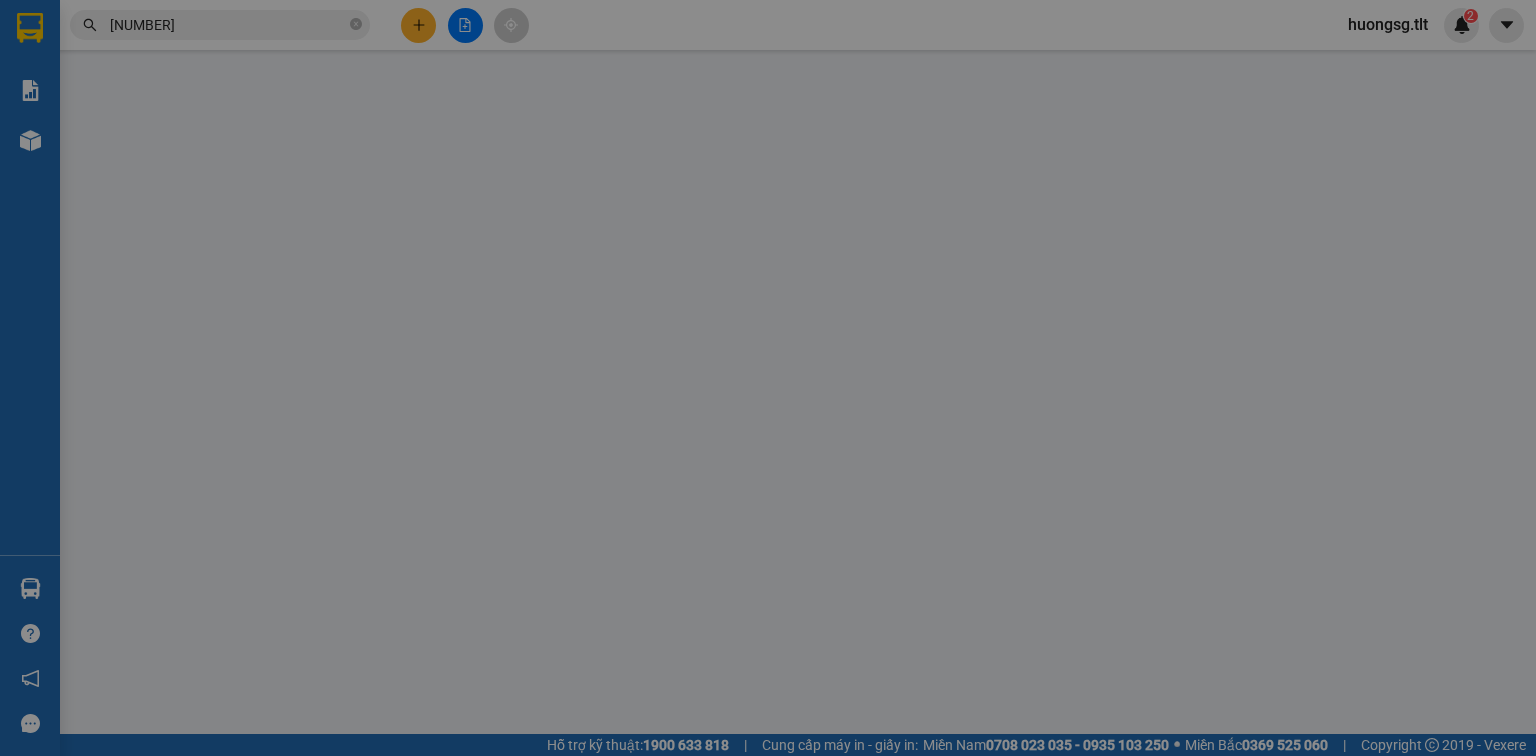 scroll, scrollTop: 0, scrollLeft: 0, axis: both 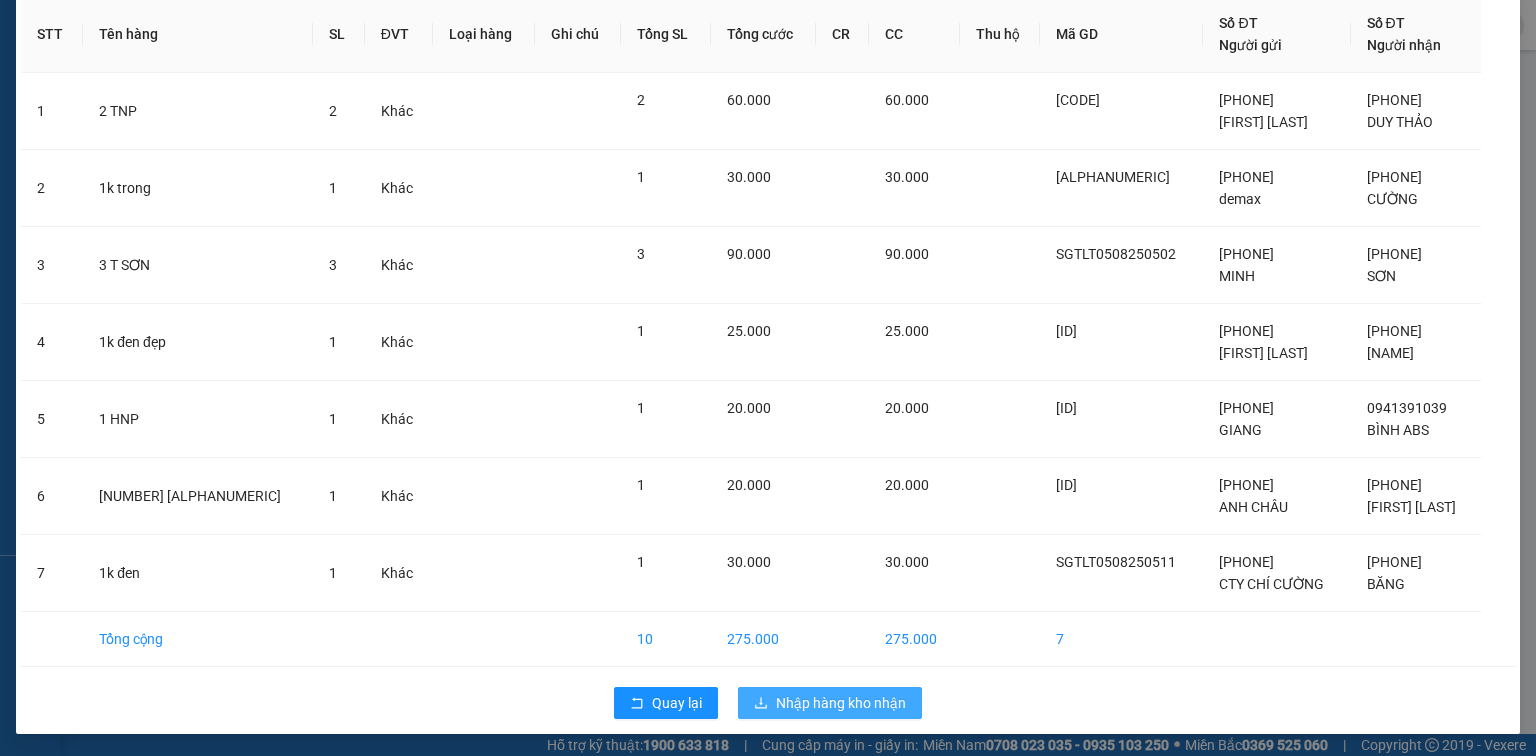 click on "Nhập hàng kho nhận" at bounding box center (841, 703) 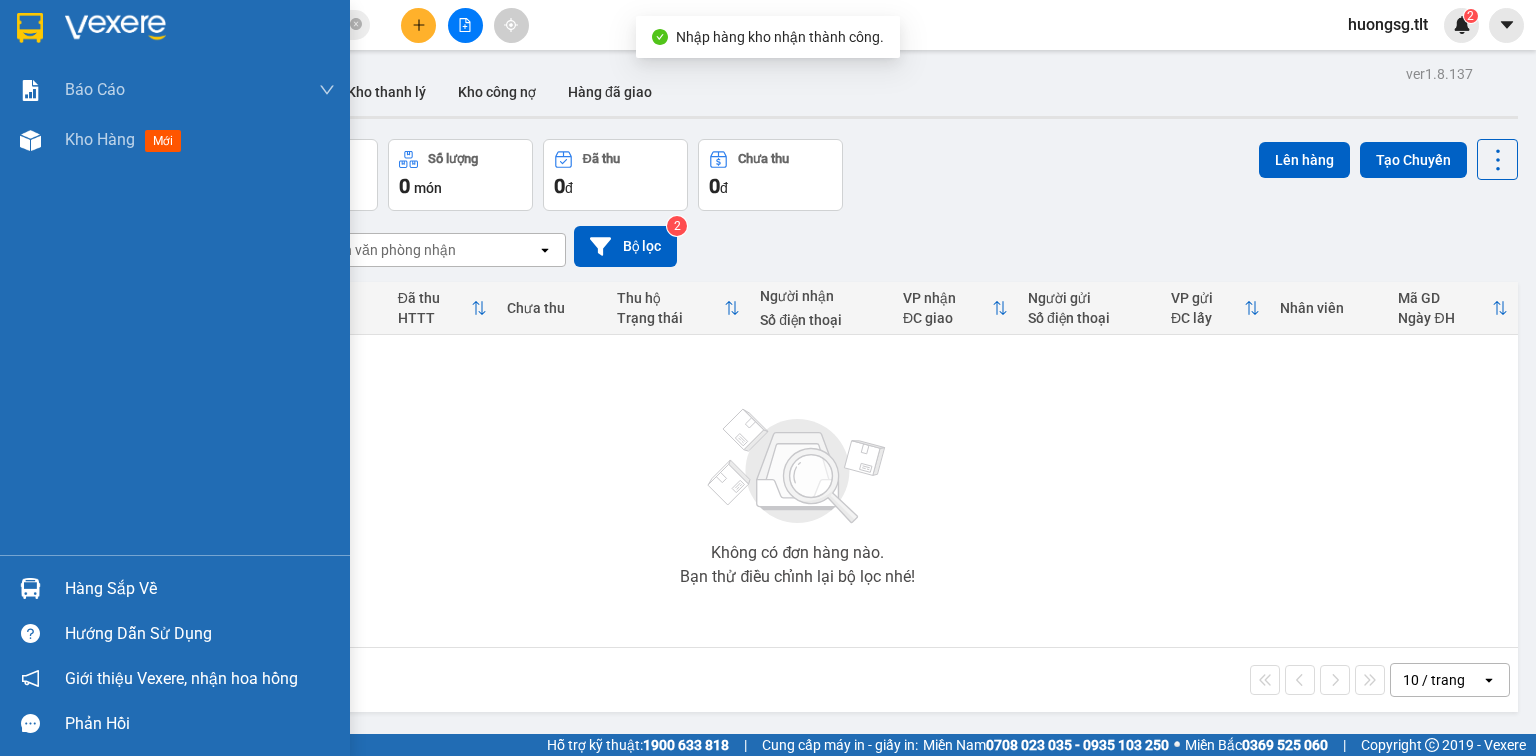 click on "Hàng sắp về" at bounding box center [175, 588] 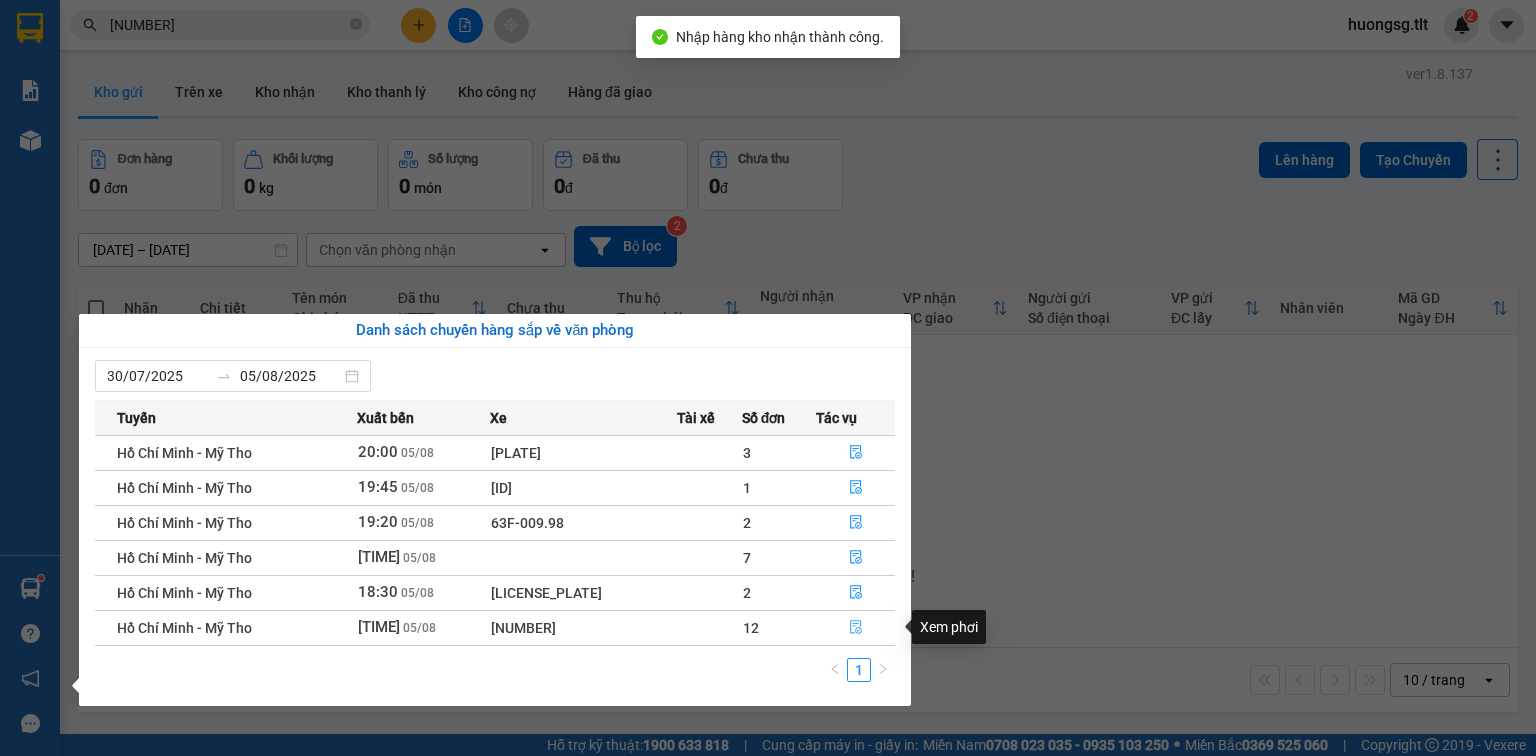 click 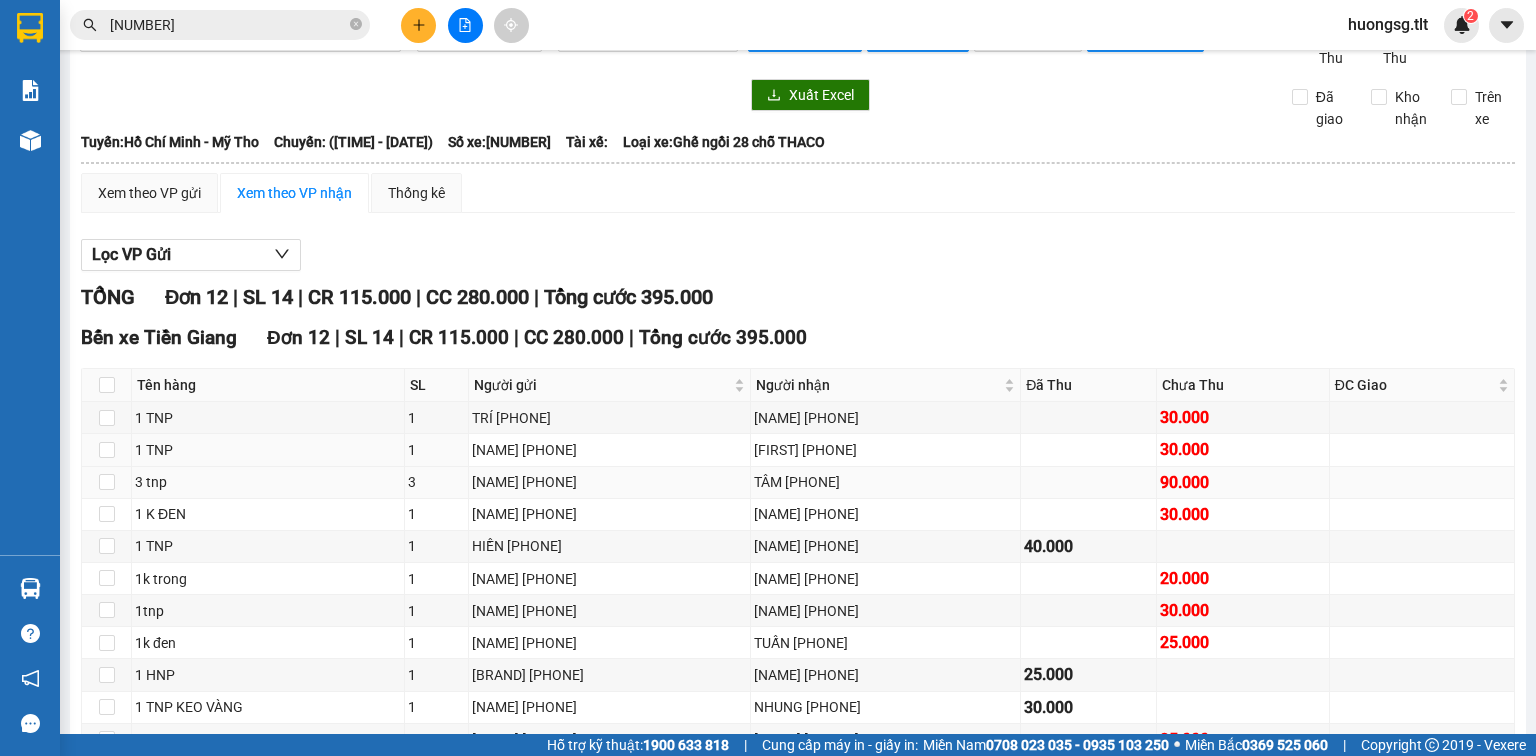 scroll, scrollTop: 224, scrollLeft: 0, axis: vertical 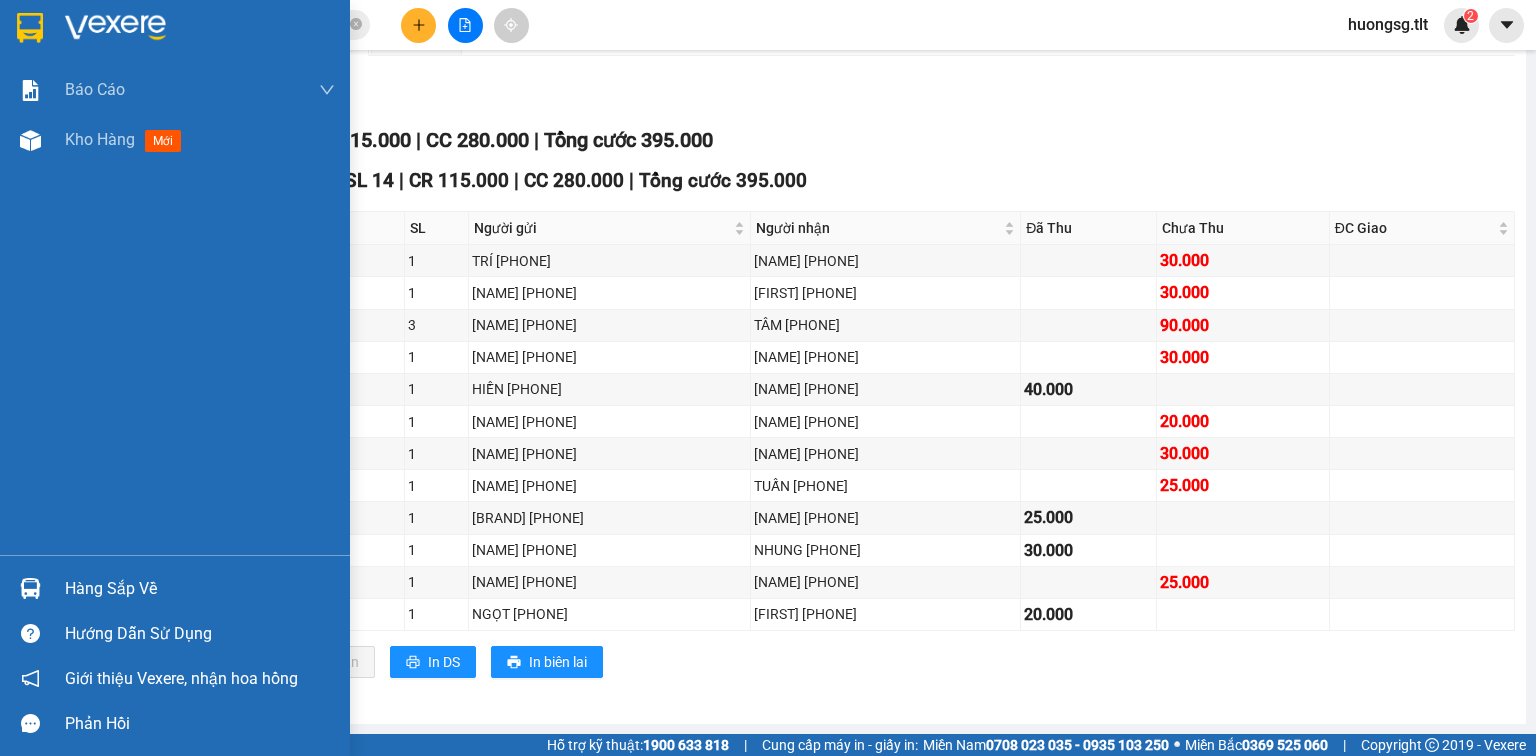 click on "Hàng sắp về" at bounding box center (175, 588) 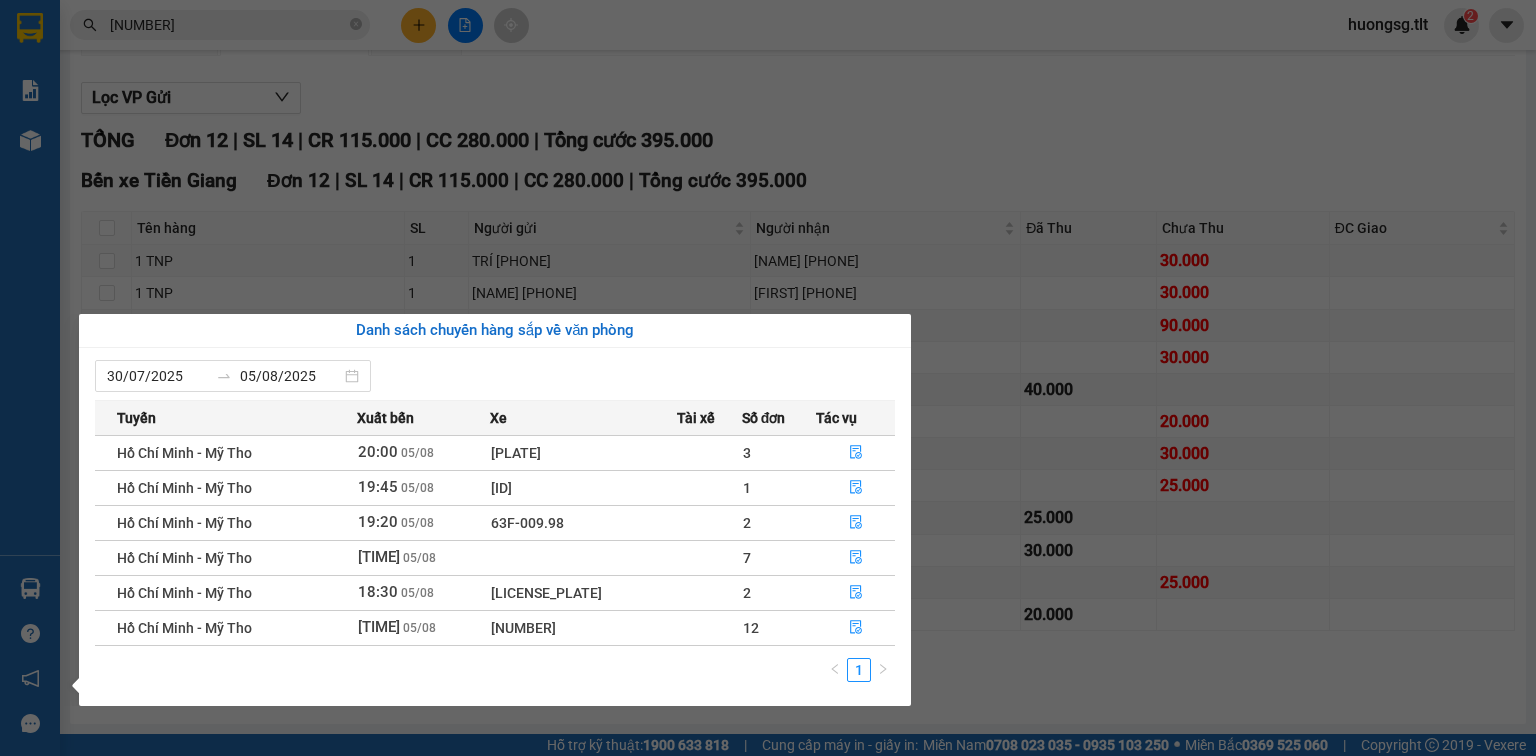 click on "Kết quả tìm kiếm ( 43 )Bộ lọc Ngày tạo đơn gần nhất Mã ĐH Trạng thái Món hàng Thu hộ Tổng cước Chưa cước Nhãn Người gửi VP Gửi Người nhận VP Nhận [ALPHANUMERIC] [TIME] - [DATE] VP Nhận 63B-018.30 [TIME] - [DATE] 1K TRONG SL: 1 25.000 25.000 [PHONE] [NAME] Sài Gòn [PHONE] [NAME] Bến xe Tiền Giang [ALPHANUMERIC] [TIME] - [DATE] Đã giao [TIME] - [DATE] 2 TNP SL: 2 60.000 [PHONE] [NAME] Sài Gòn [PHONE] [NAME] Bến xe Tiền Giang [ALPHANUMERIC] [TIME] - [DATE] Đã giao [TIME] - [DATE] 2tnp SL: 2 60.000 [PHONE] [NAME] Sài Gòn [PHONE] [NAME] Bến xe Tiền Giang [ALPHANUMERIC] [TIME] - [DATE] Đã giao [TIME] - [DATE] 1k trong SL: 1 25.000 [PHONE] [NAME] Sài Gòn [PHONE] [NAME] Bến xe Tiền Giang [ALPHANUMERIC] [TIME] - [DATE] Đã giao [TIME] - [DATE] 1TNP SL: 1 25.000 [PHONE] [NAME] Bến xe Tiền Giang [PHONE] [NAME] Sài Gòn [ALPHANUMERIC] [TIME] - [DATE]" at bounding box center (768, 378) 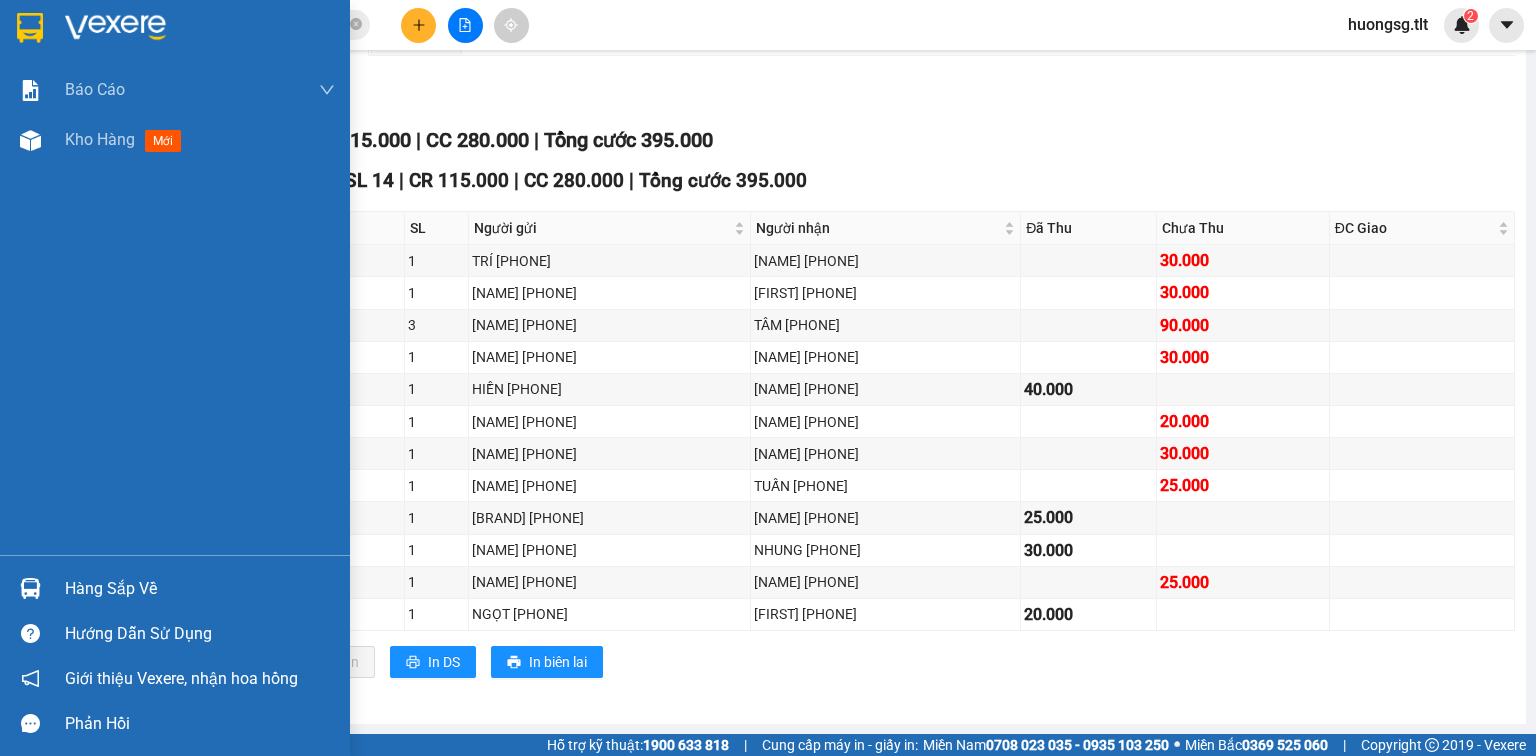 click on "Hàng sắp về" at bounding box center [200, 589] 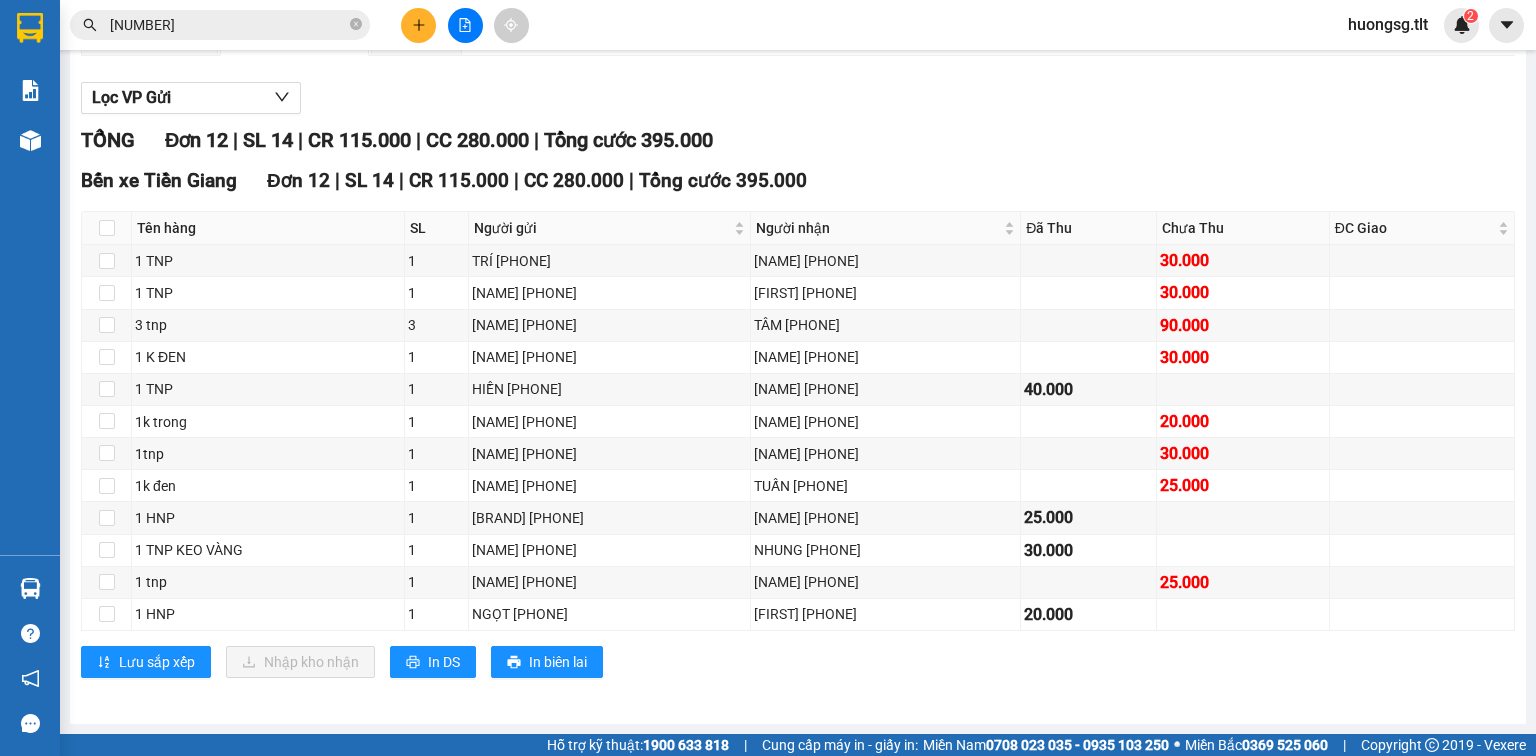 click on "Kết quả tìm kiếm ( 43 )Bộ lọc Ngày tạo đơn gần nhất Mã ĐH Trạng thái Món hàng Thu hộ Tổng cước Chưa cước Nhãn Người gửi VP Gửi Người nhận VP Nhận [ALPHANUMERIC] [TIME] - [DATE] VP Nhận 63B-018.30 [TIME] - [DATE] 1K TRONG SL: 1 25.000 25.000 [PHONE] [NAME] Sài Gòn [PHONE] [NAME] Bến xe Tiền Giang [ALPHANUMERIC] [TIME] - [DATE] Đã giao [TIME] - [DATE] 2 TNP SL: 2 60.000 [PHONE] [NAME] Sài Gòn [PHONE] [NAME] Bến xe Tiền Giang [ALPHANUMERIC] [TIME] - [DATE] Đã giao [TIME] - [DATE] 2tnp SL: 2 60.000 [PHONE] [NAME] Sài Gòn [PHONE] [NAME] Bến xe Tiền Giang [ALPHANUMERIC] [TIME] - [DATE] Đã giao [TIME] - [DATE] 1k trong SL: 1 25.000 [PHONE] [NAME] Sài Gòn [PHONE] [NAME] Bến xe Tiền Giang [ALPHANUMERIC] [TIME] - [DATE] Đã giao [TIME] - [DATE] 1TNP SL: 1 25.000 [PHONE] [NAME] Bến xe Tiền Giang [PHONE] [NAME] Sài Gòn [ALPHANUMERIC] [TIME] - [DATE]" at bounding box center [768, 378] 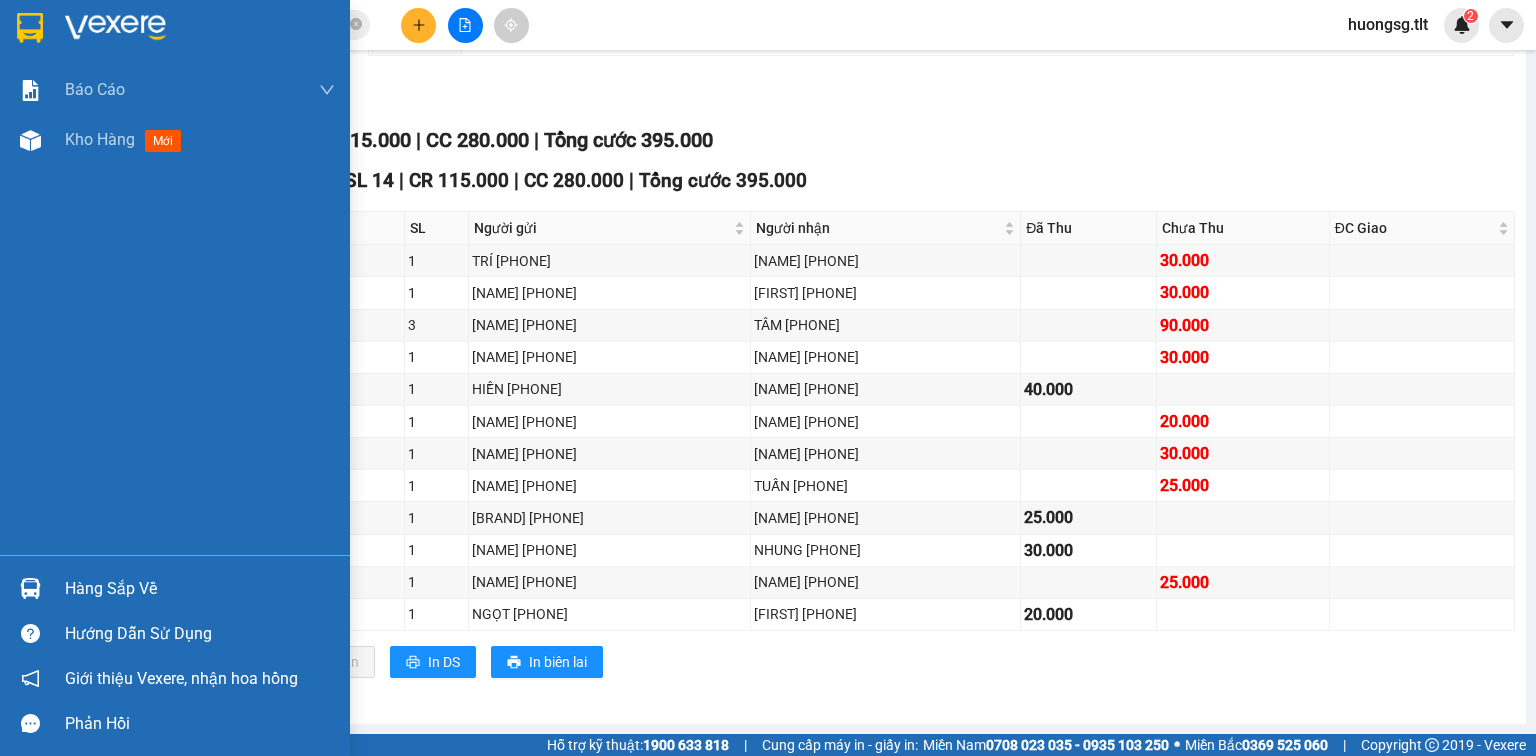 click at bounding box center (30, 588) 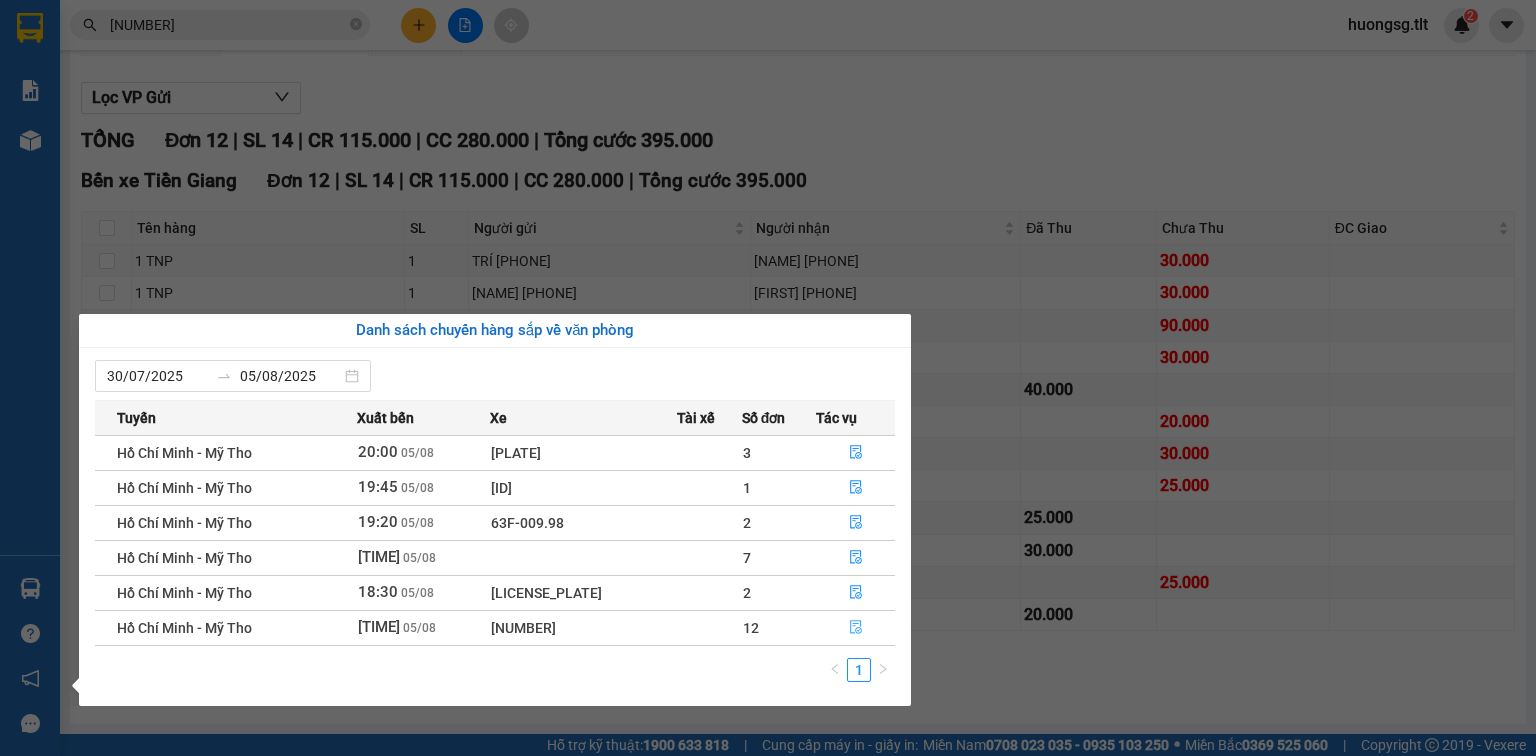 click 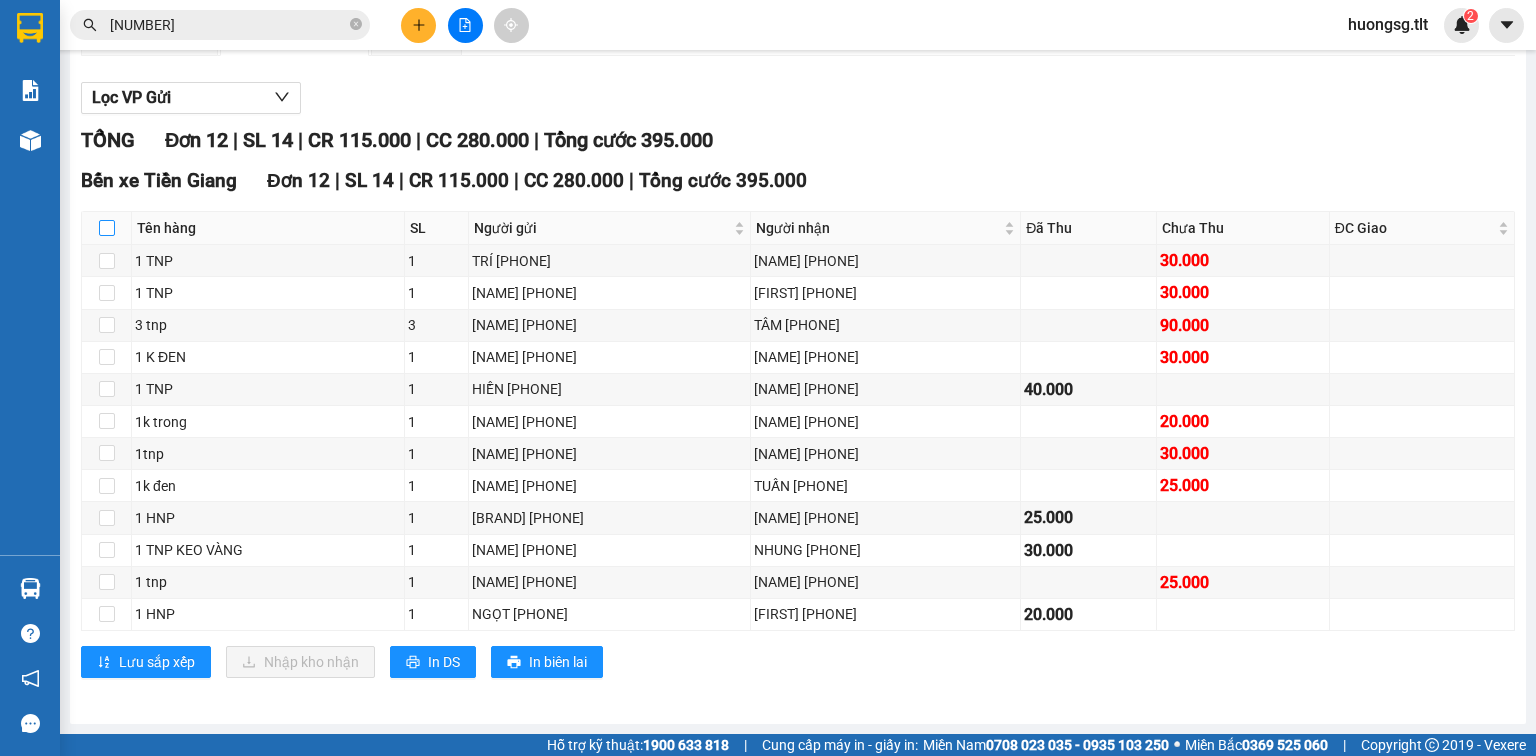 click at bounding box center (107, 228) 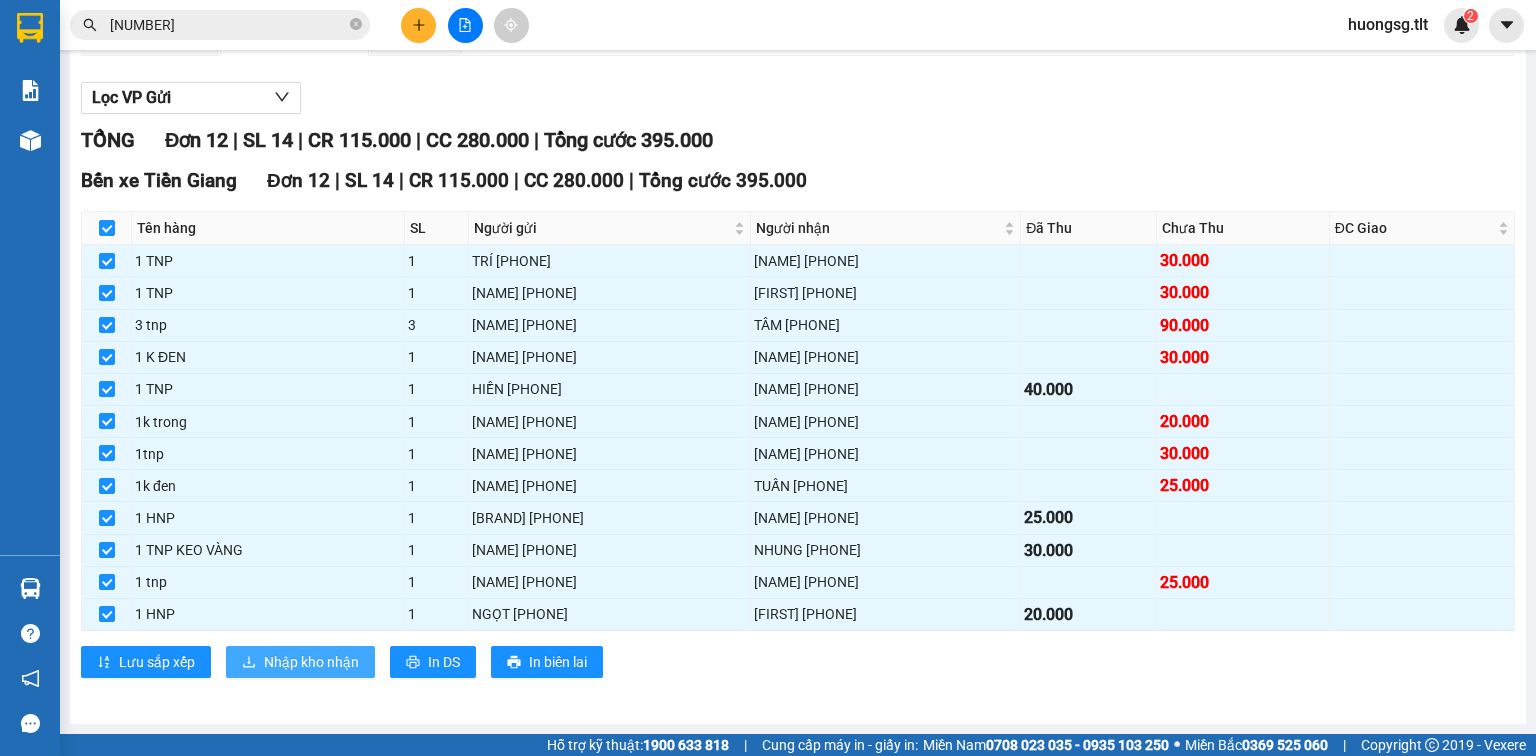 click on "Nhập kho nhận" at bounding box center [311, 662] 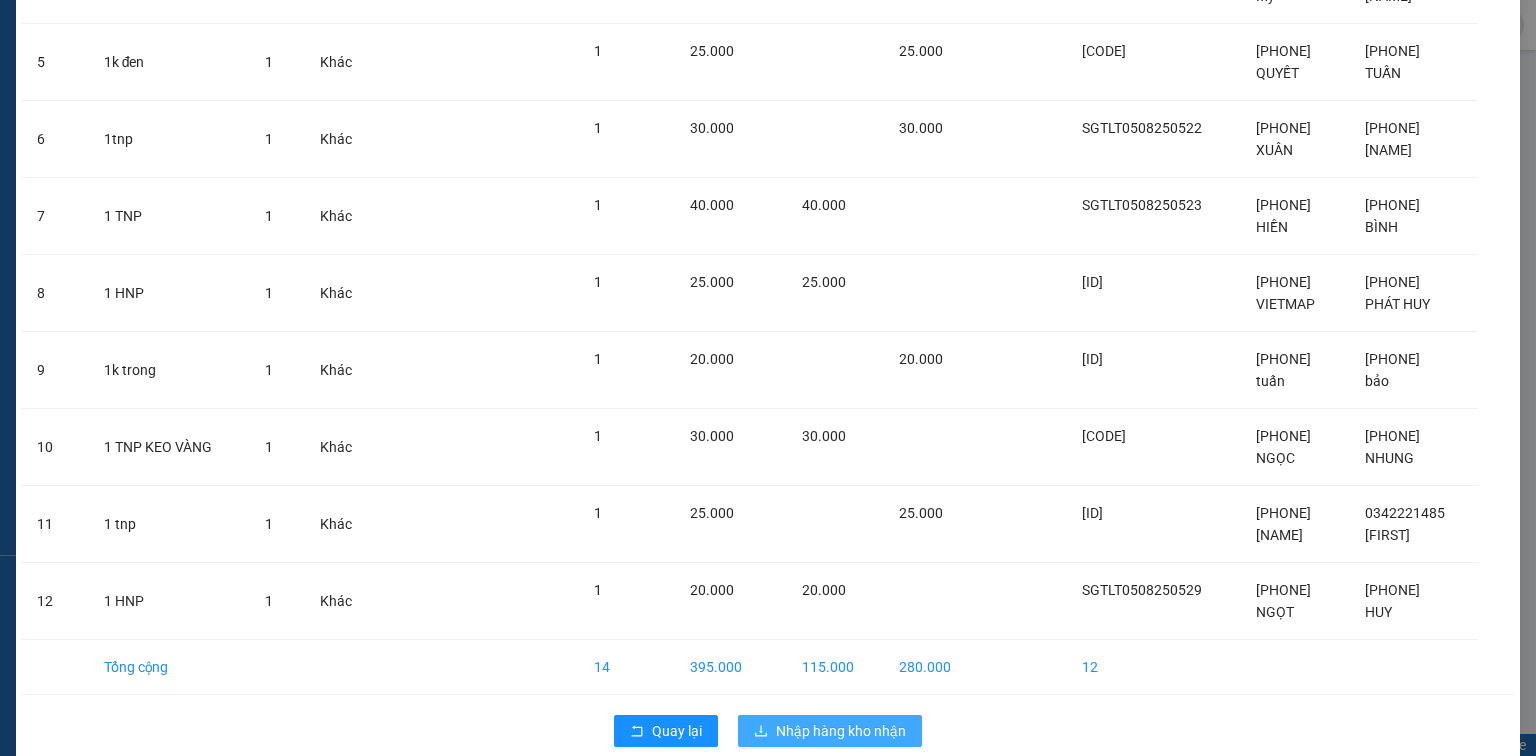 scroll, scrollTop: 479, scrollLeft: 0, axis: vertical 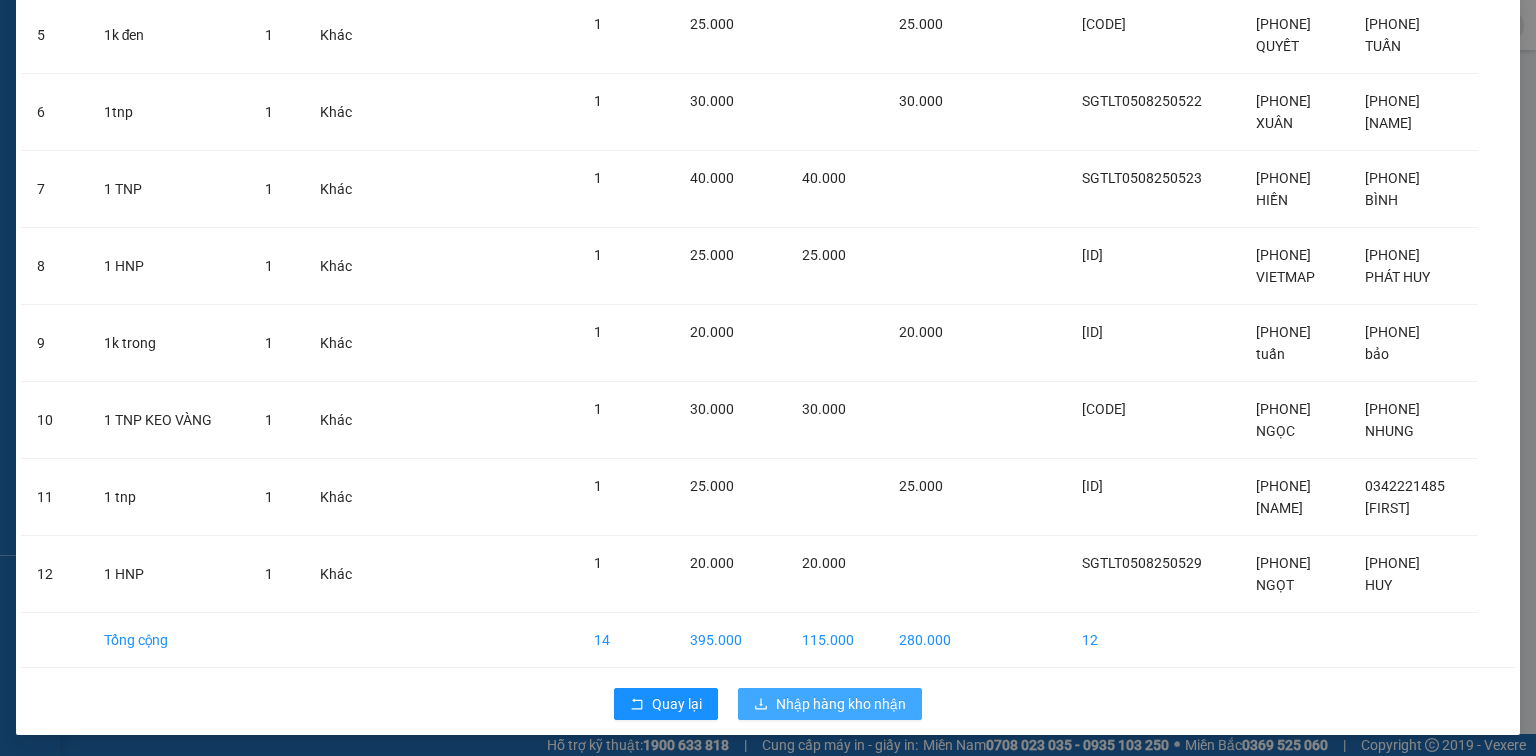 click on "Nhập hàng kho nhận" at bounding box center (830, 704) 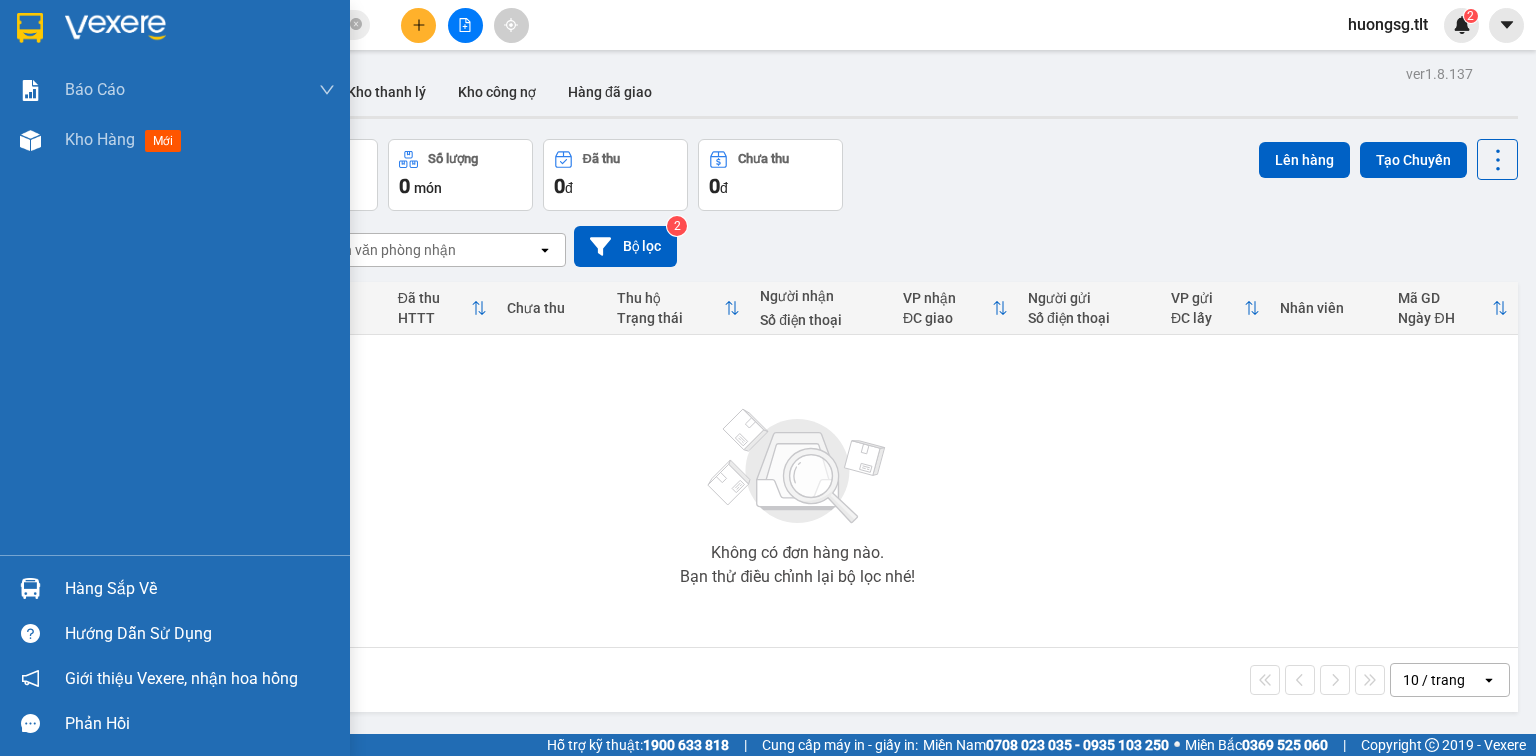 click on "Hàng sắp về" at bounding box center [200, 589] 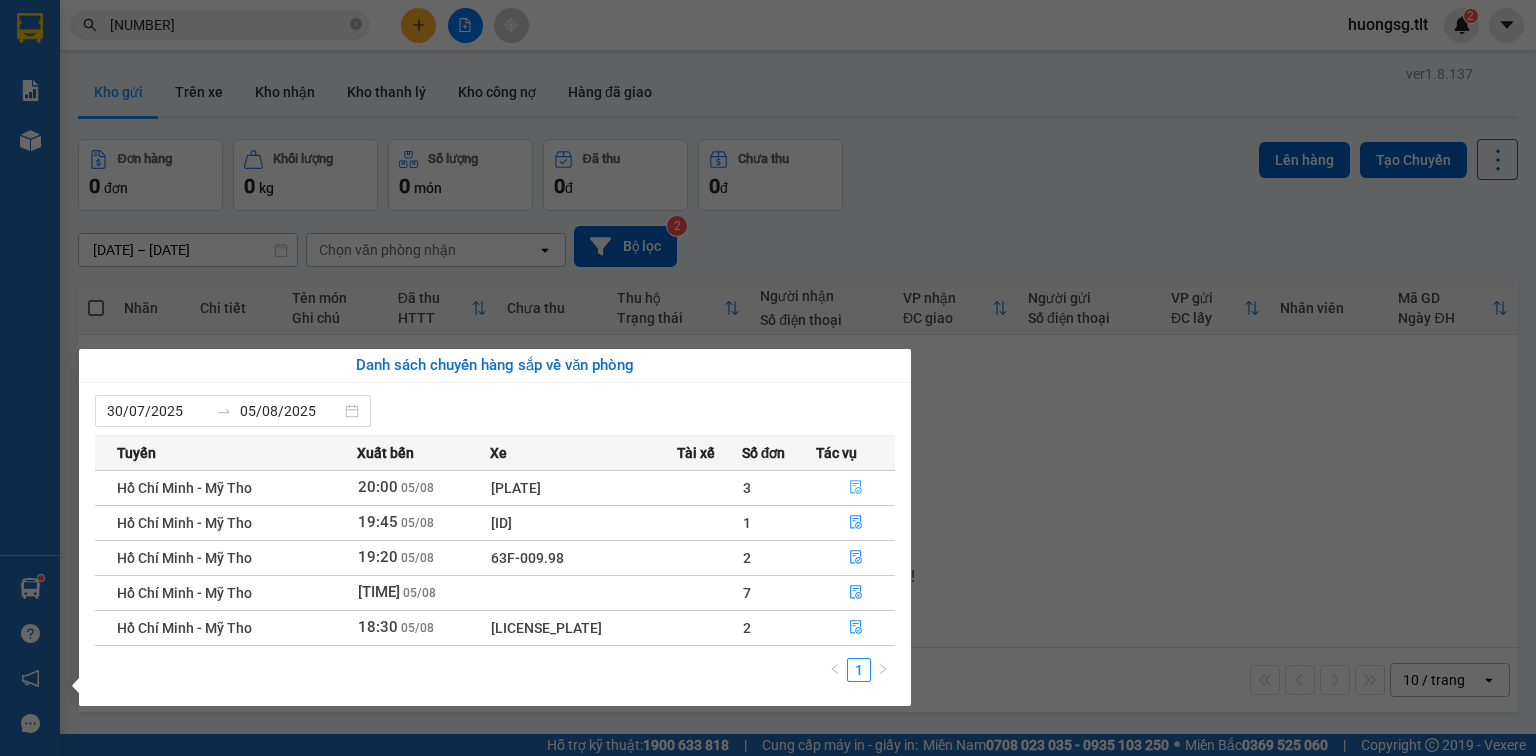 click at bounding box center (856, 488) 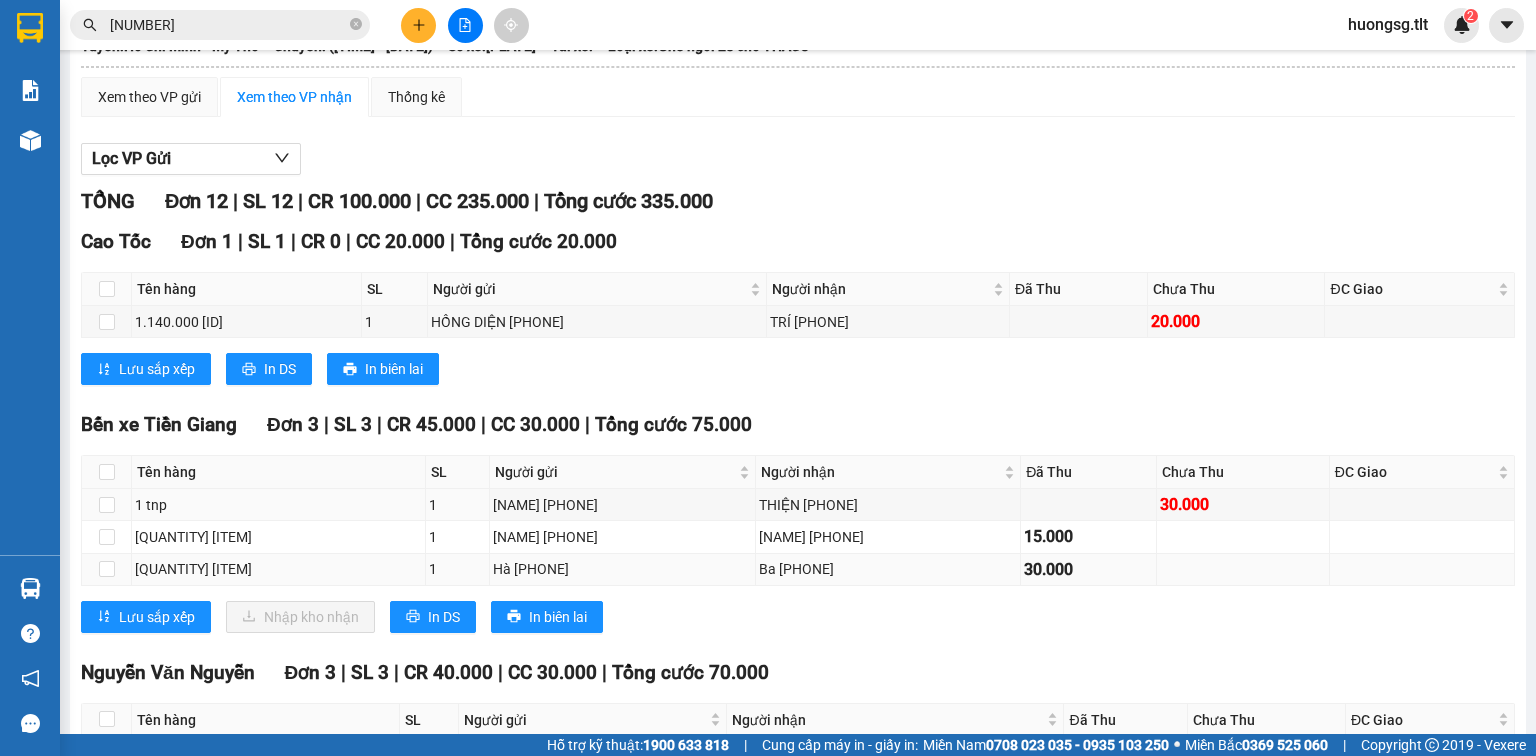 scroll, scrollTop: 160, scrollLeft: 0, axis: vertical 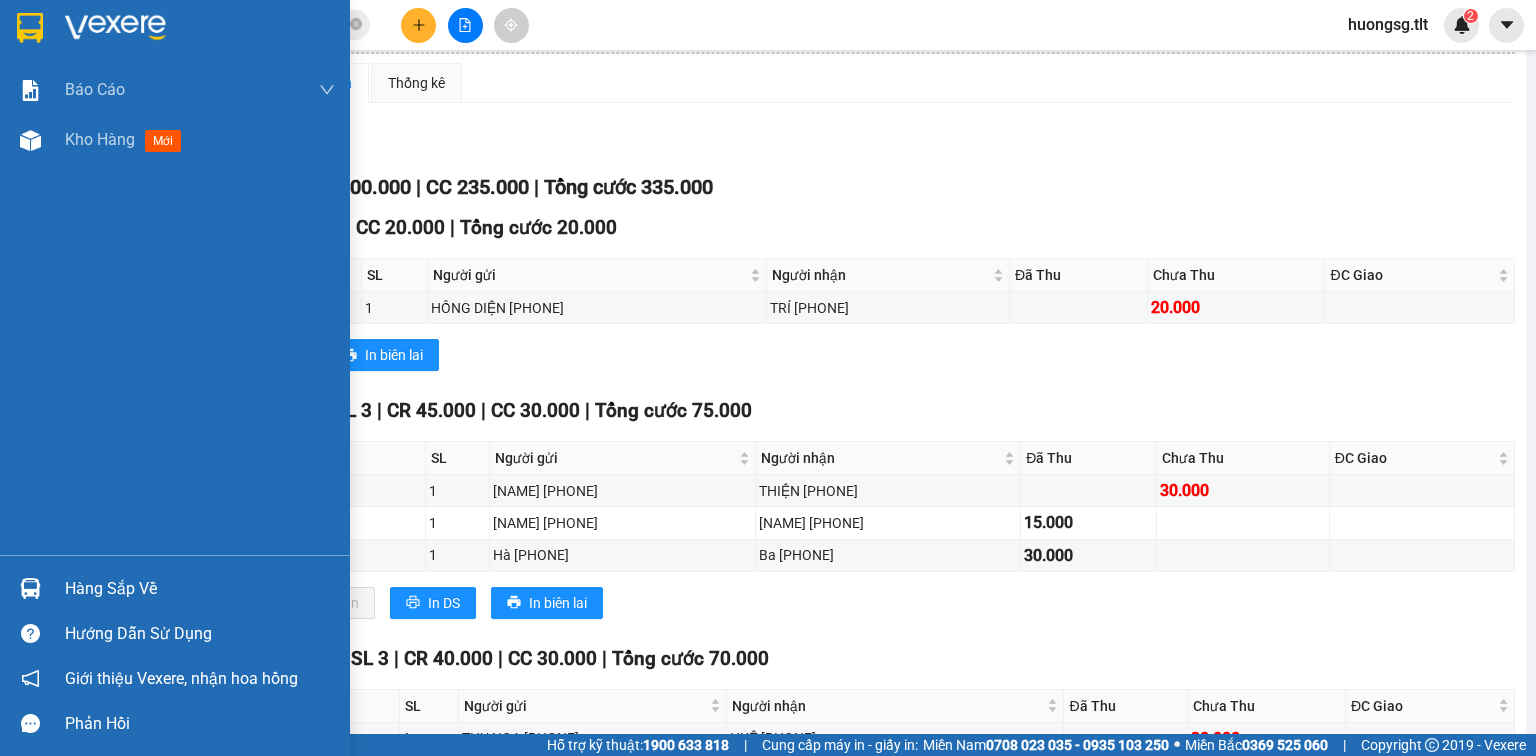 click at bounding box center (30, 588) 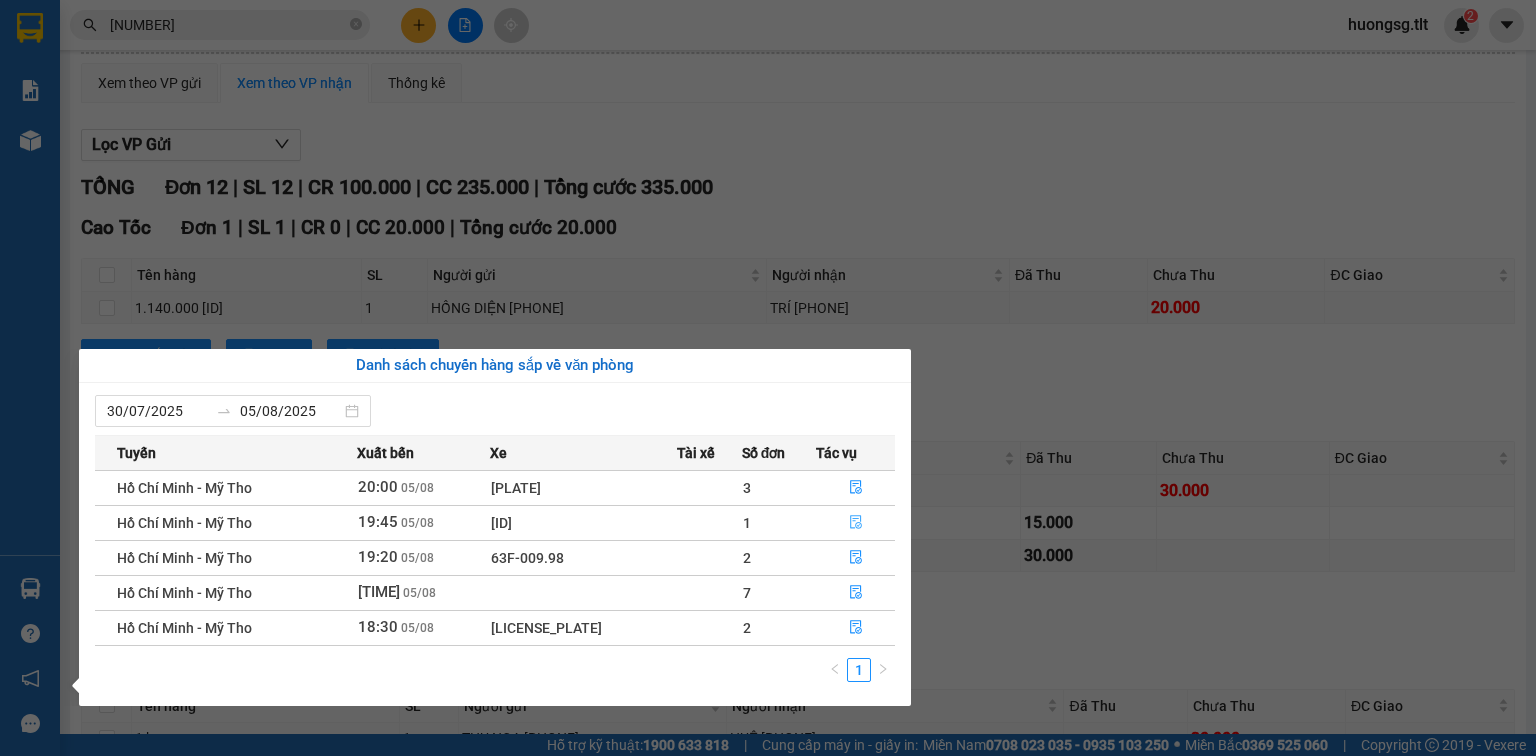 click 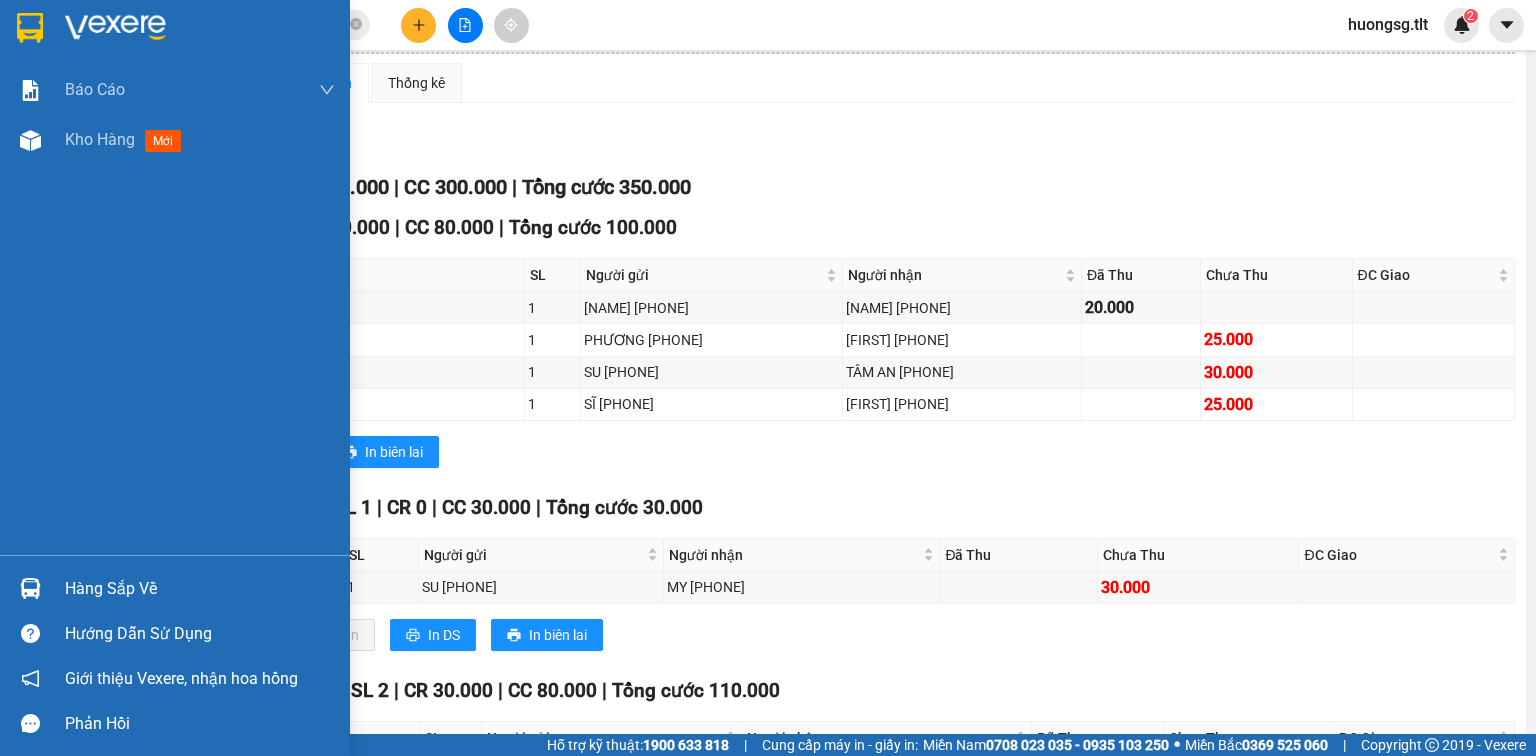 drag, startPoint x: 4, startPoint y: 580, endPoint x: 195, endPoint y: 604, distance: 192.50195 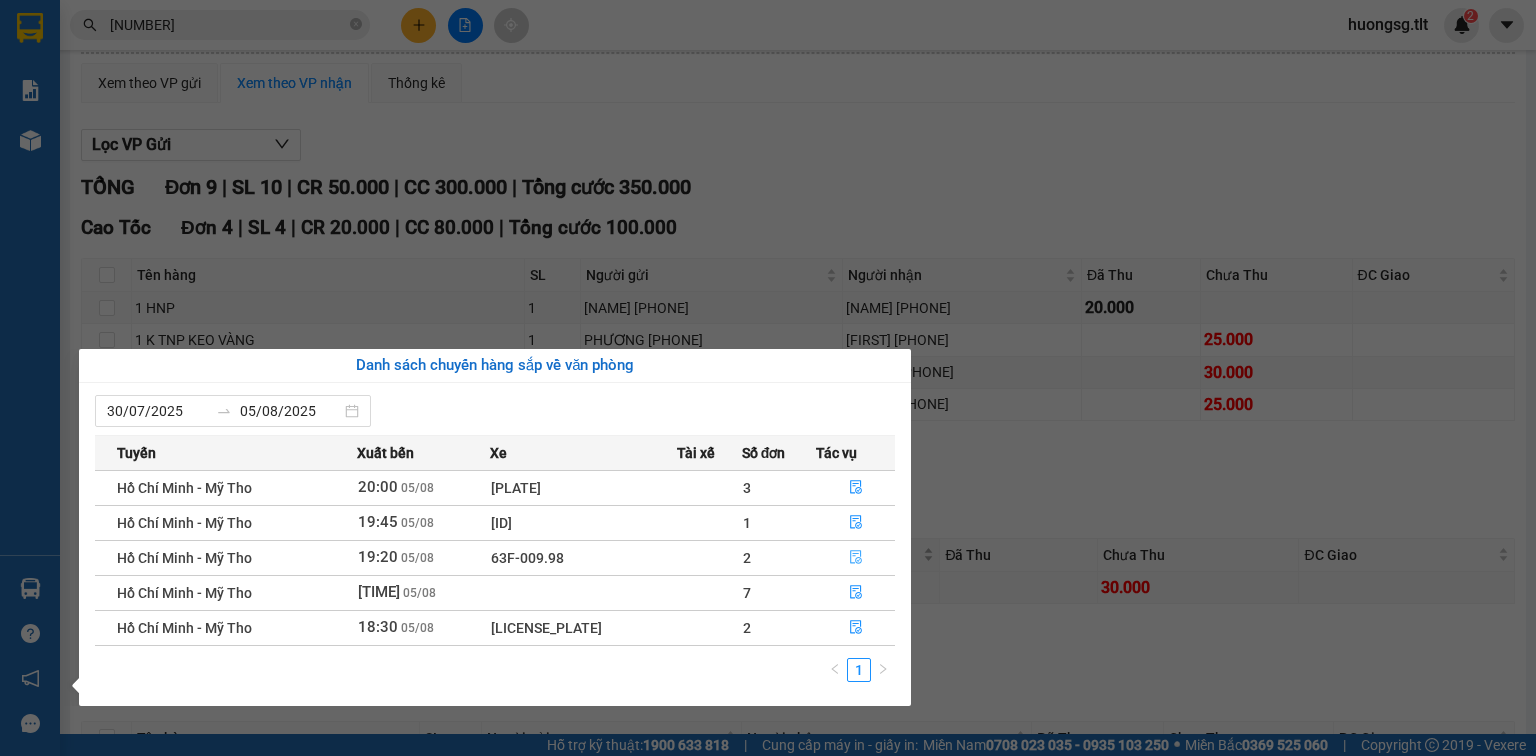 click at bounding box center [856, 558] 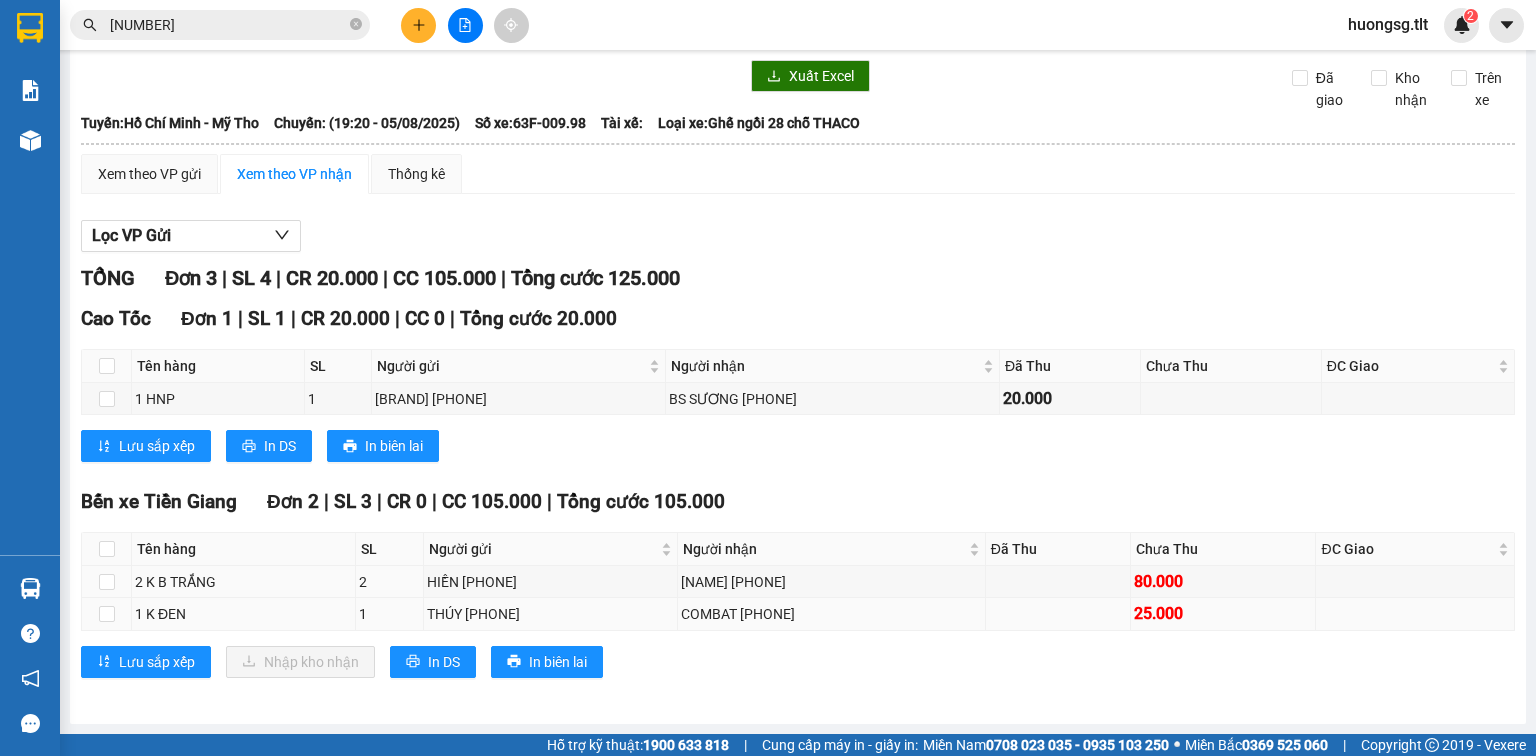 scroll, scrollTop: 88, scrollLeft: 0, axis: vertical 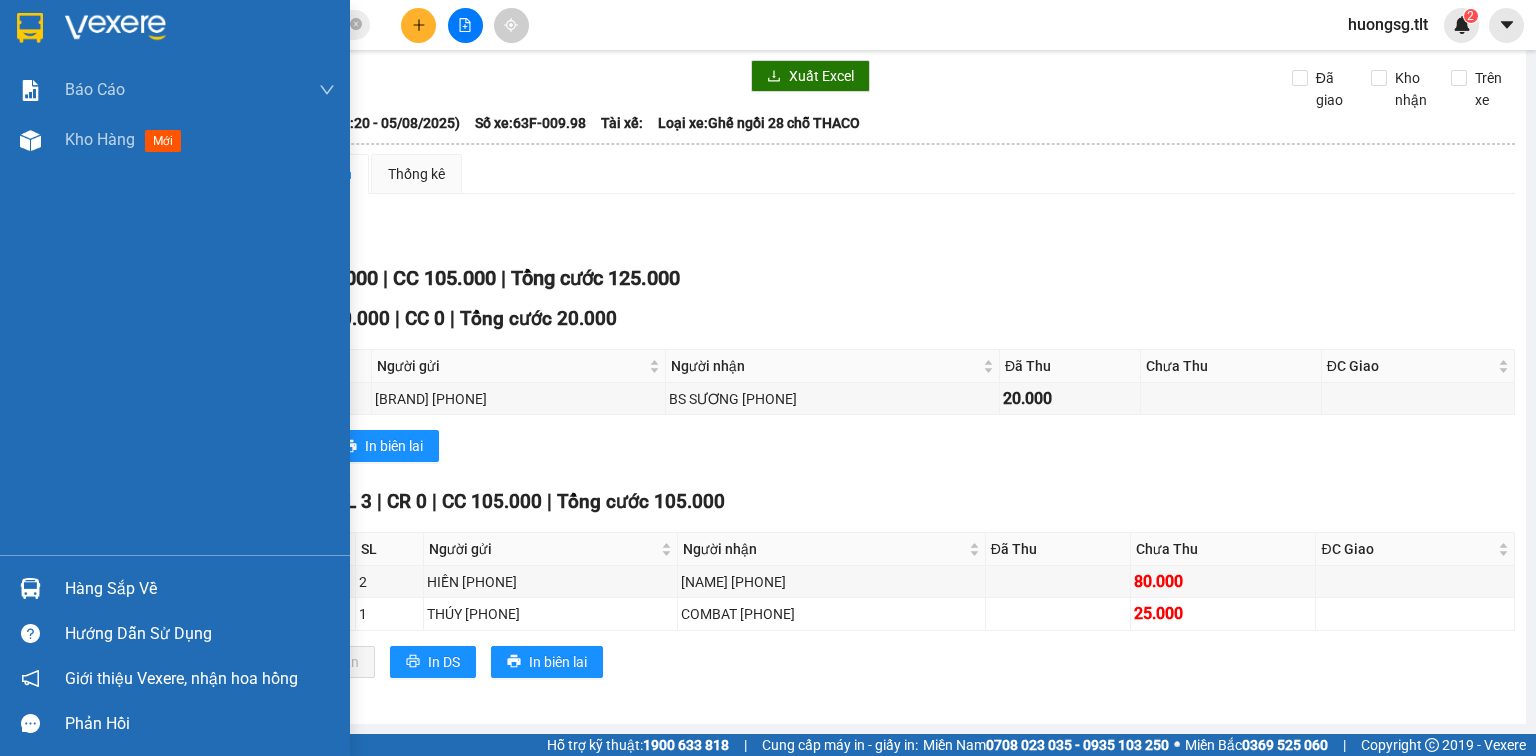drag, startPoint x: 0, startPoint y: 590, endPoint x: 44, endPoint y: 588, distance: 44.04543 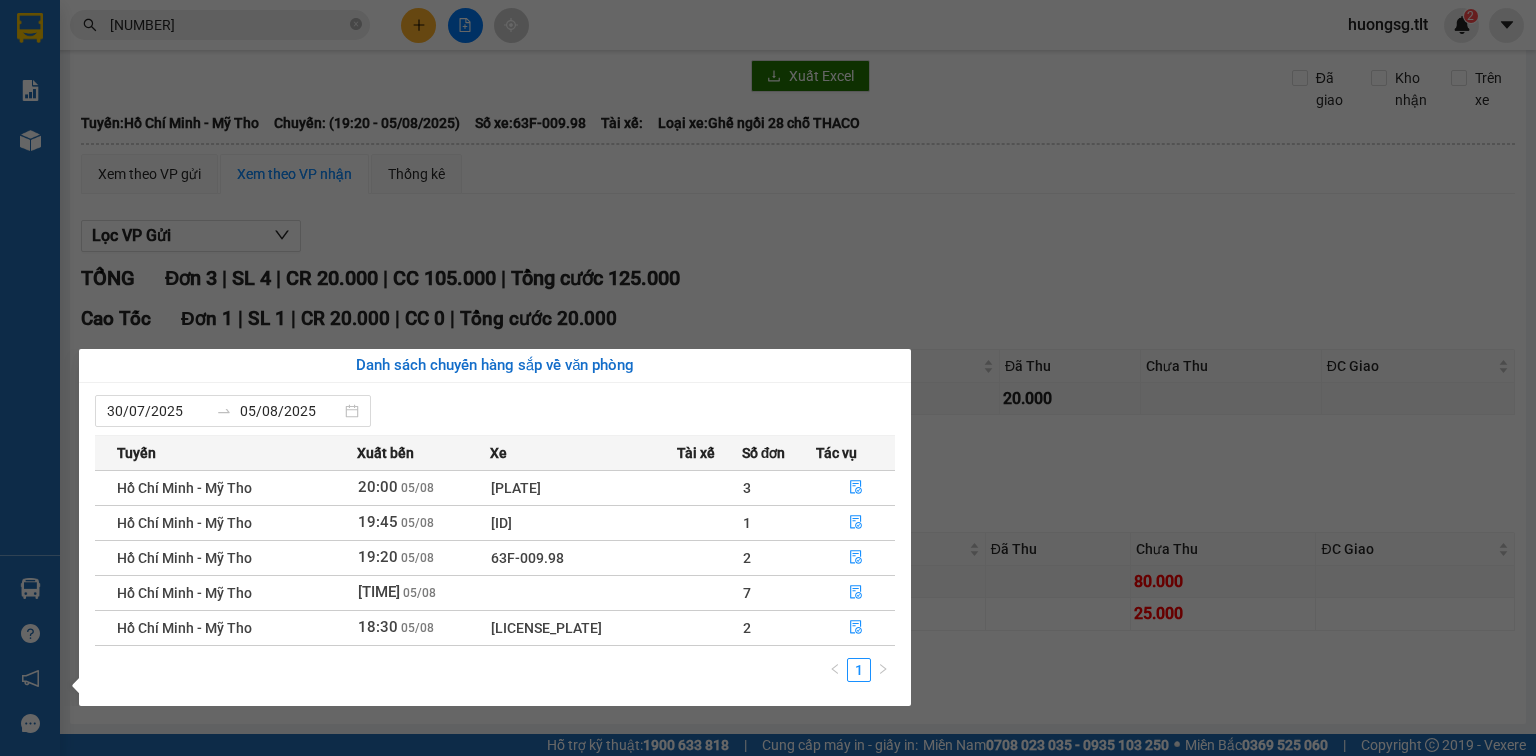 click on "Kết quả tìm kiếm ( 43 )Bộ lọc Ngày tạo đơn gần nhất Mã ĐH Trạng thái Món hàng Thu hộ Tổng cước Chưa cước Nhãn Người gửi VP Gửi Người nhận VP Nhận [ALPHANUMERIC] [TIME] - [DATE] VP Nhận 63B-018.30 [TIME] - [DATE] 1K TRONG SL: 1 25.000 25.000 [PHONE] [NAME] Sài Gòn [PHONE] [NAME] Bến xe Tiền Giang [ALPHANUMERIC] [TIME] - [DATE] Đã giao [TIME] - [DATE] 2 TNP SL: 2 60.000 [PHONE] [NAME] Sài Gòn [PHONE] [NAME] Bến xe Tiền Giang [ALPHANUMERIC] [TIME] - [DATE] Đã giao [TIME] - [DATE] 2tnp SL: 2 60.000 [PHONE] [NAME] Sài Gòn [PHONE] [NAME] Bến xe Tiền Giang [ALPHANUMERIC] [TIME] - [DATE] Đã giao [TIME] - [DATE] 1k trong SL: 1 25.000 [PHONE] [NAME] Sài Gòn [PHONE] [NAME] Bến xe Tiền Giang [ALPHANUMERIC] [TIME] - [DATE] Đã giao [TIME] - [DATE] 1TNP SL: 1 25.000 [PHONE] [NAME] Bến xe Tiền Giang [PHONE] [NAME] Sài Gòn [ALPHANUMERIC] [TIME] - [DATE]" at bounding box center (768, 378) 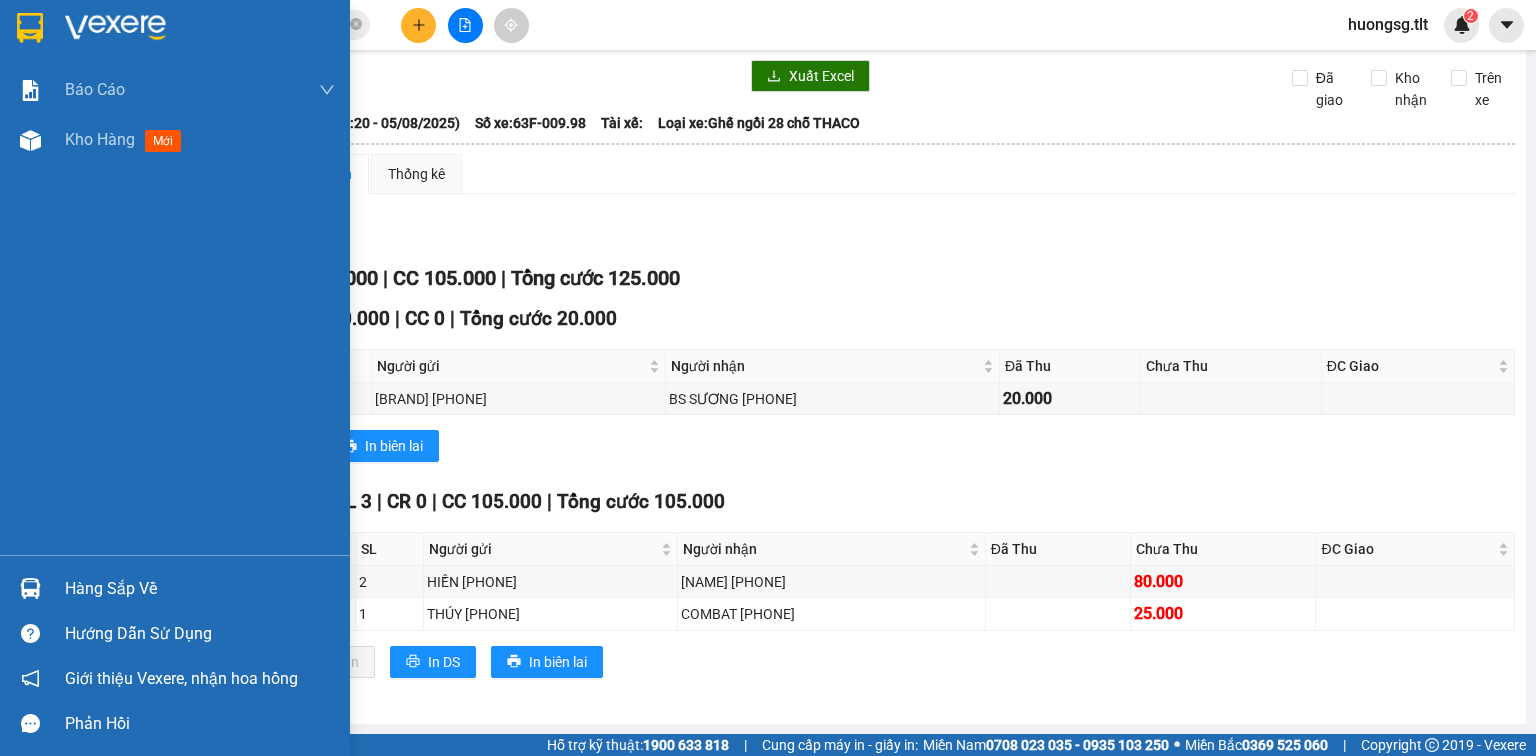 drag, startPoint x: 46, startPoint y: 561, endPoint x: 55, endPoint y: 567, distance: 10.816654 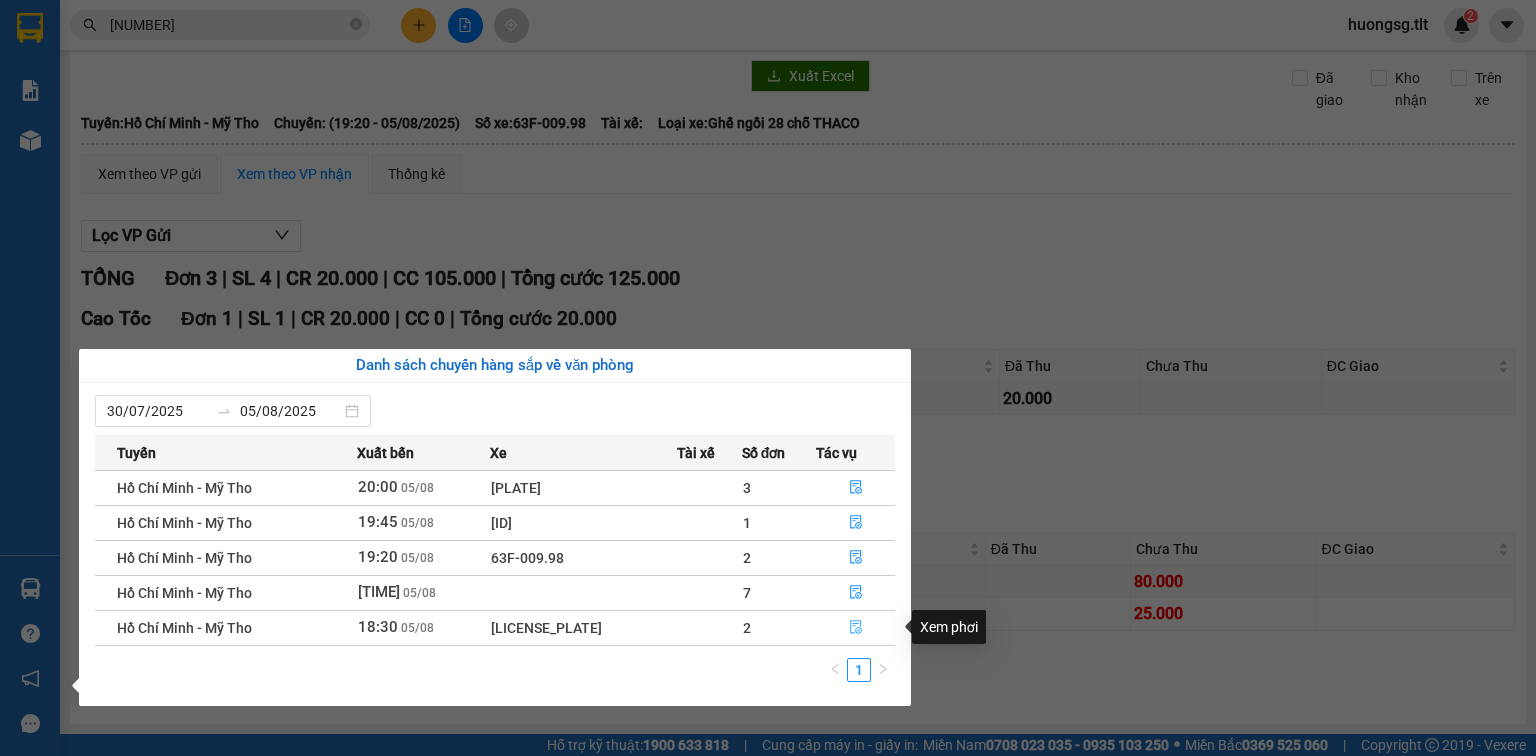 click at bounding box center (856, 628) 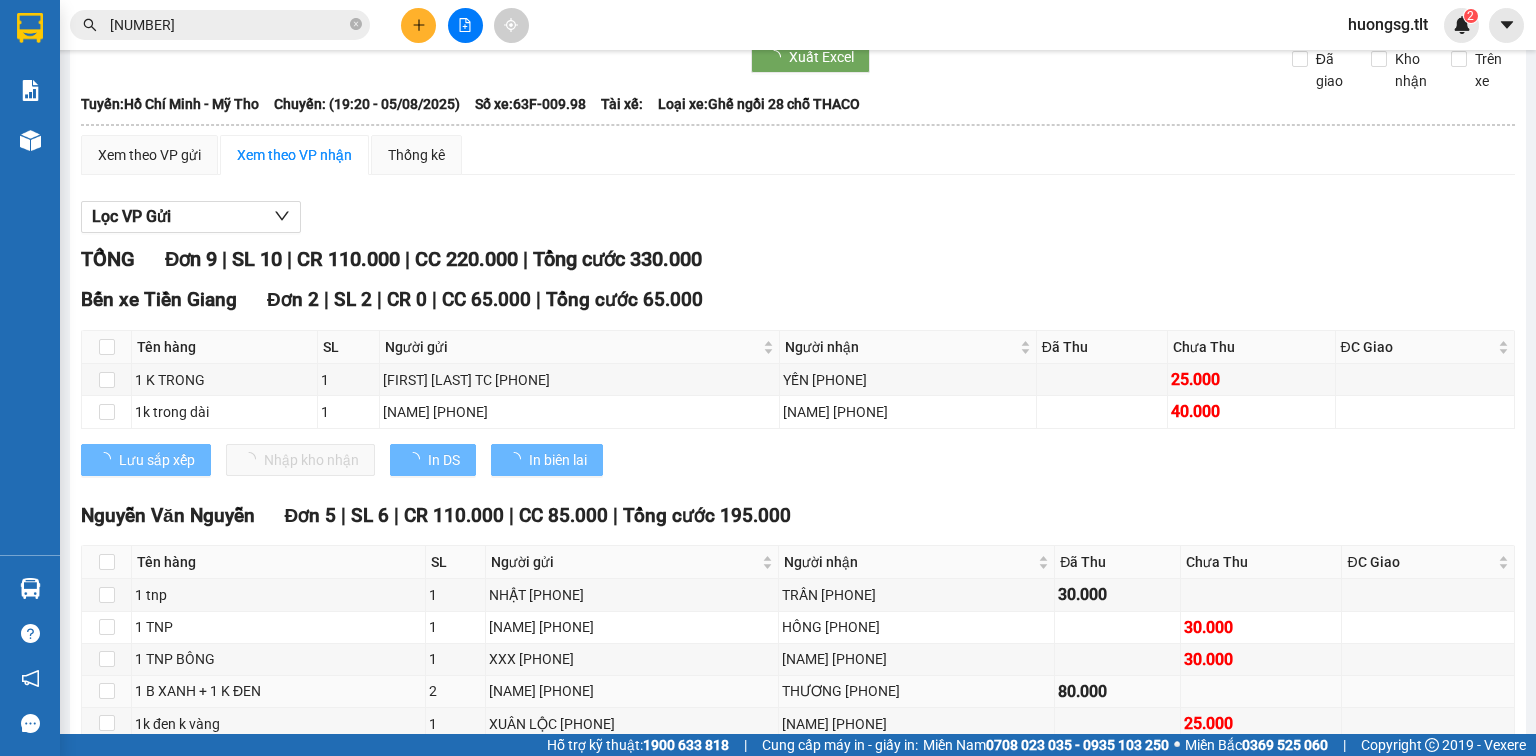 scroll, scrollTop: 160, scrollLeft: 0, axis: vertical 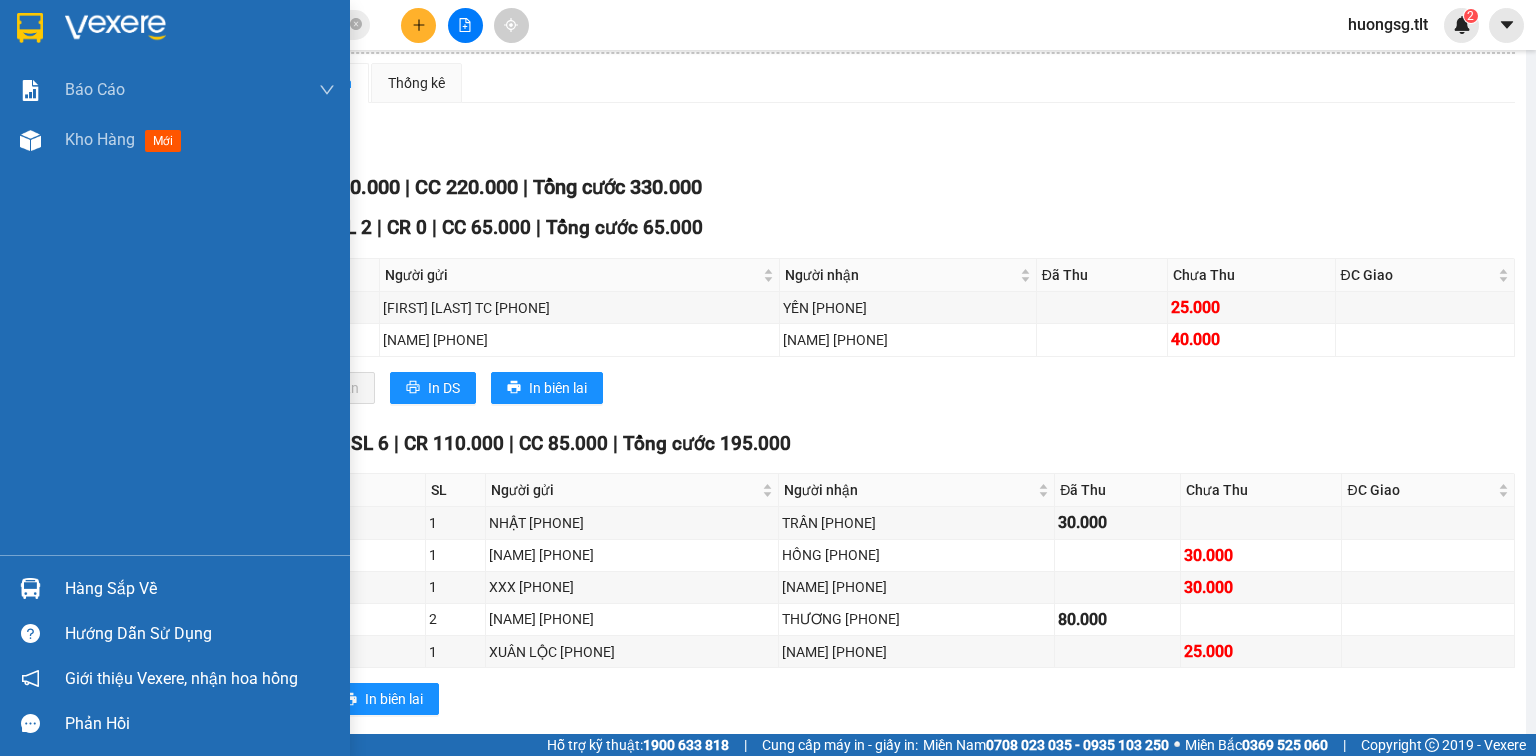 click at bounding box center [30, 588] 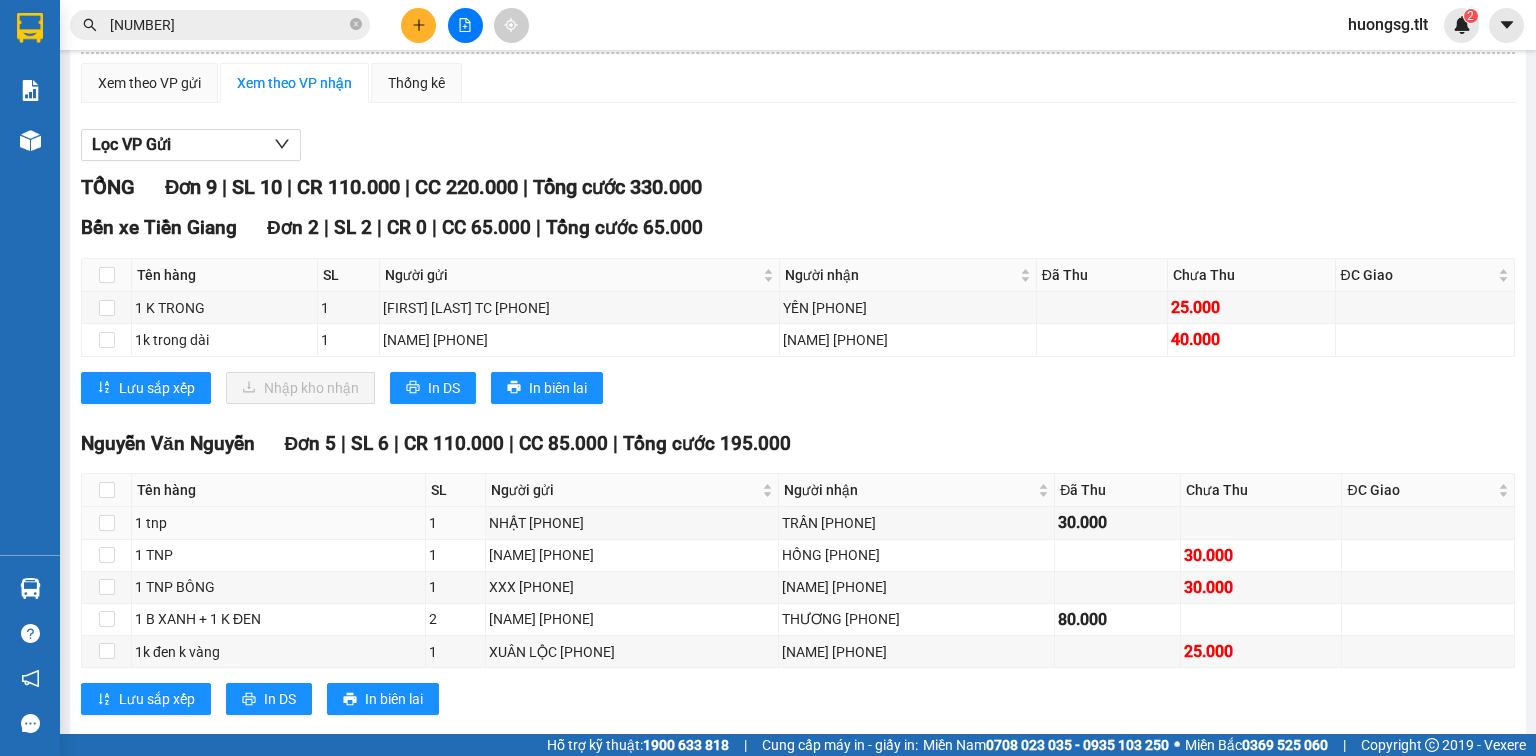click on "Kết quả tìm kiếm ( 43 )Bộ lọc Ngày tạo đơn gần nhất Mã ĐH Trạng thái Món hàng Thu hộ Tổng cước Chưa cước Nhãn Người gửi VP Gửi Người nhận VP Nhận [ALPHANUMERIC] [TIME] - [DATE] VP Nhận 63B-018.30 [TIME] - [DATE] 1K TRONG SL: 1 25.000 25.000 [PHONE] [NAME] Sài Gòn [PHONE] [NAME] Bến xe Tiền Giang [ALPHANUMERIC] [TIME] - [DATE] Đã giao [TIME] - [DATE] 2 TNP SL: 2 60.000 [PHONE] [NAME] Sài Gòn [PHONE] [NAME] Bến xe Tiền Giang [ALPHANUMERIC] [TIME] - [DATE] Đã giao [TIME] - [DATE] 2tnp SL: 2 60.000 [PHONE] [NAME] Sài Gòn [PHONE] [NAME] Bến xe Tiền Giang [ALPHANUMERIC] [TIME] - [DATE] Đã giao [TIME] - [DATE] 1k trong SL: 1 25.000 [PHONE] [NAME] Sài Gòn [PHONE] [NAME] Bến xe Tiền Giang [ALPHANUMERIC] [TIME] - [DATE] Đã giao [TIME] - [DATE] 1TNP SL: 1 25.000 [PHONE] [NAME] Bến xe Tiền Giang [PHONE] [NAME] Sài Gòn [ALPHANUMERIC] [TIME] - [DATE]" at bounding box center [768, 378] 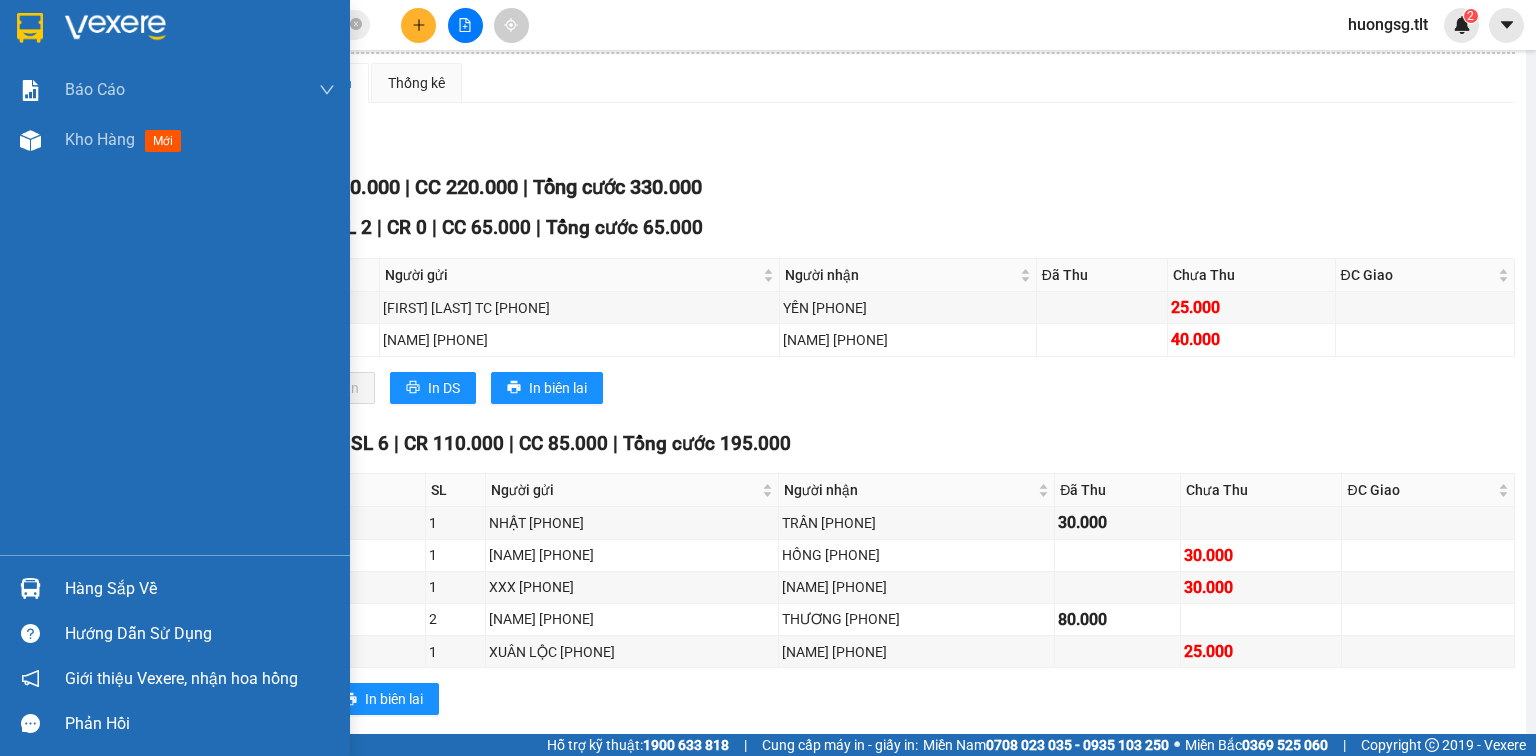 drag, startPoint x: 20, startPoint y: 598, endPoint x: 149, endPoint y: 596, distance: 129.0155 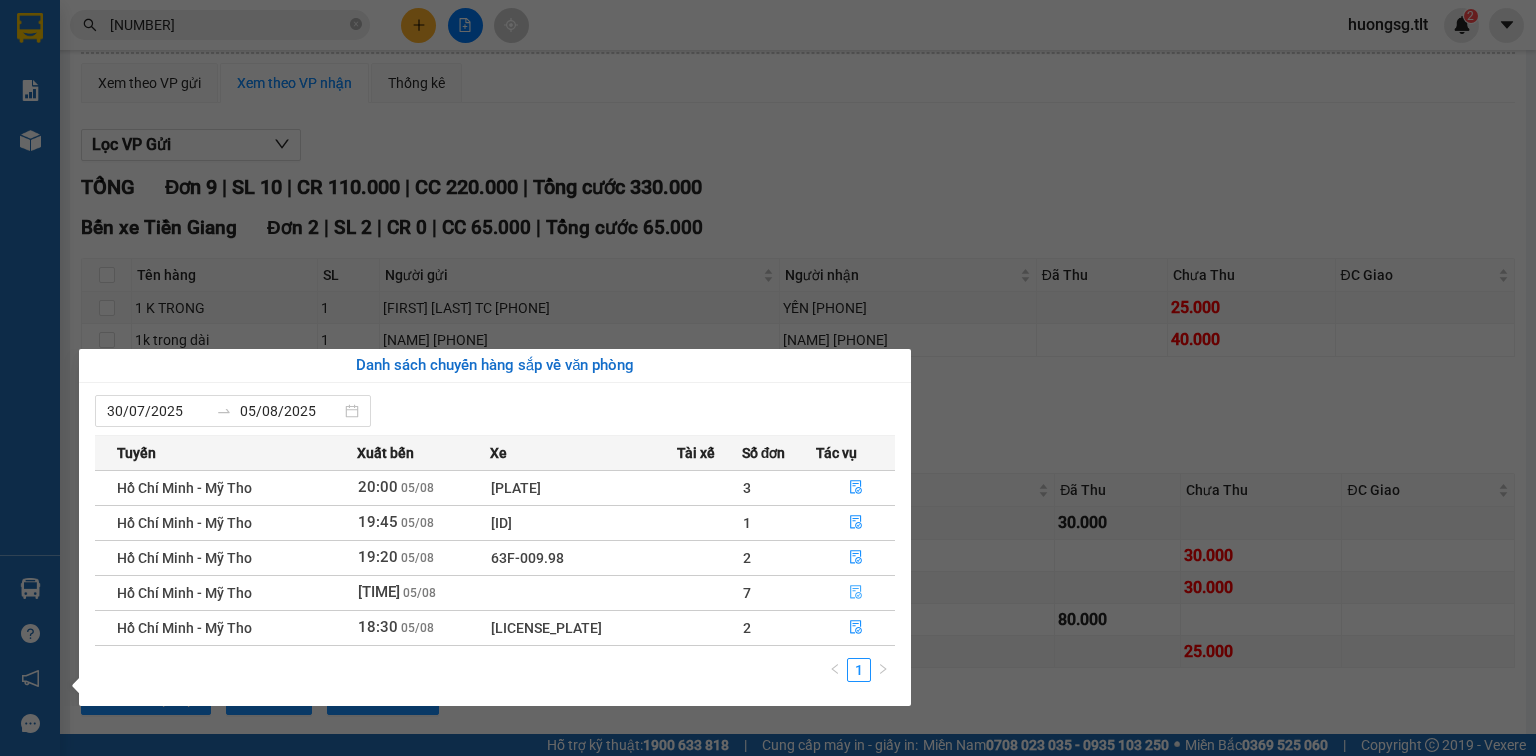 click at bounding box center [856, 593] 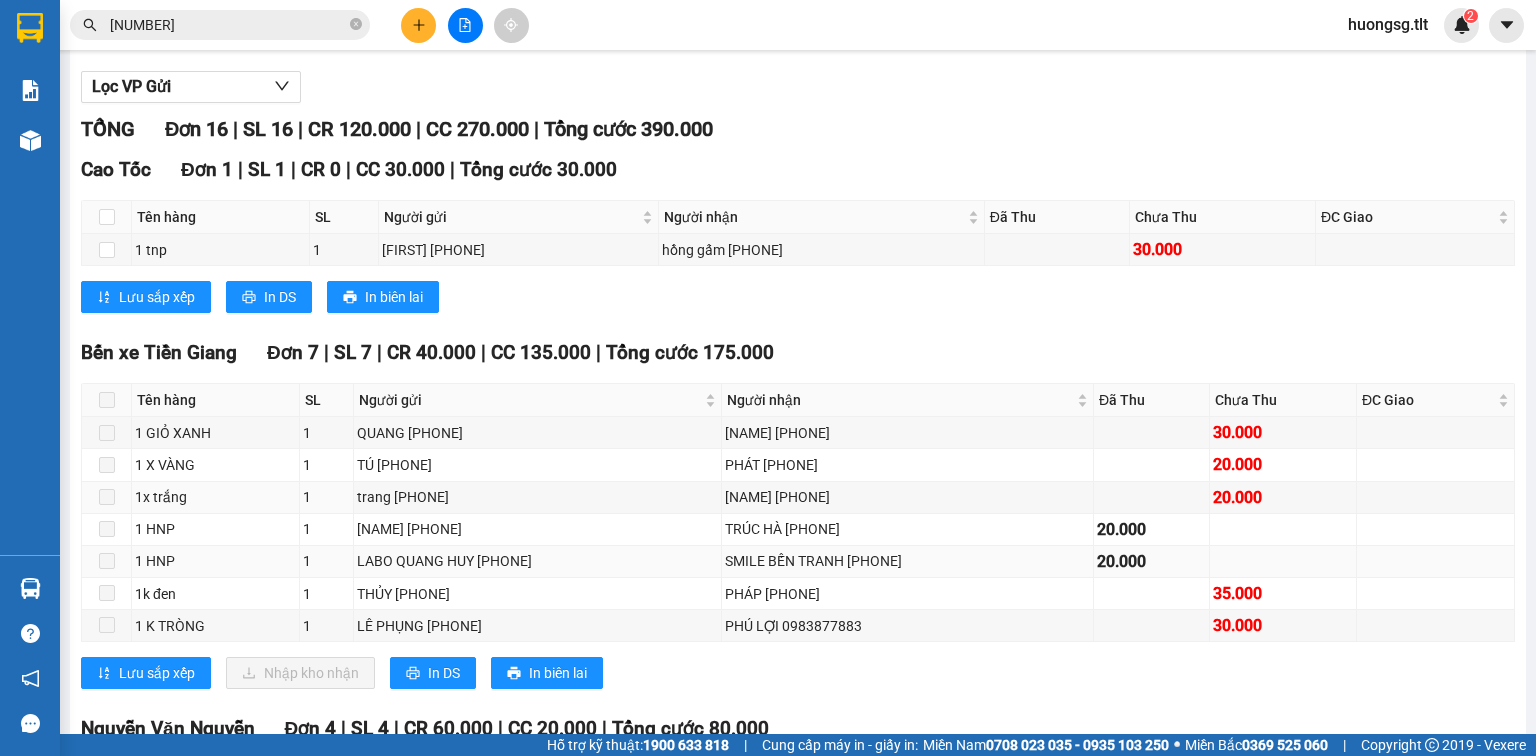 scroll, scrollTop: 320, scrollLeft: 0, axis: vertical 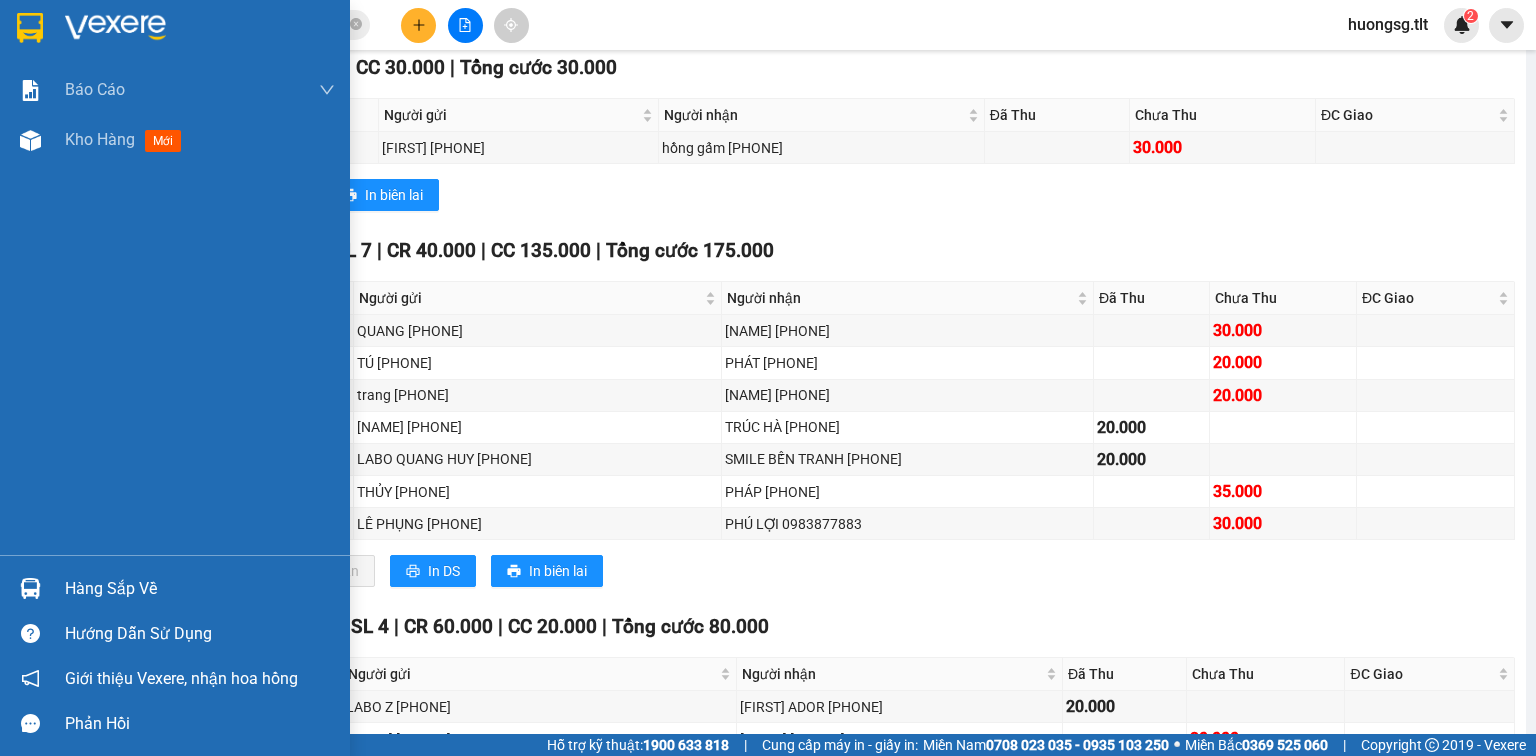 click on "Hàng sắp về" at bounding box center (175, 588) 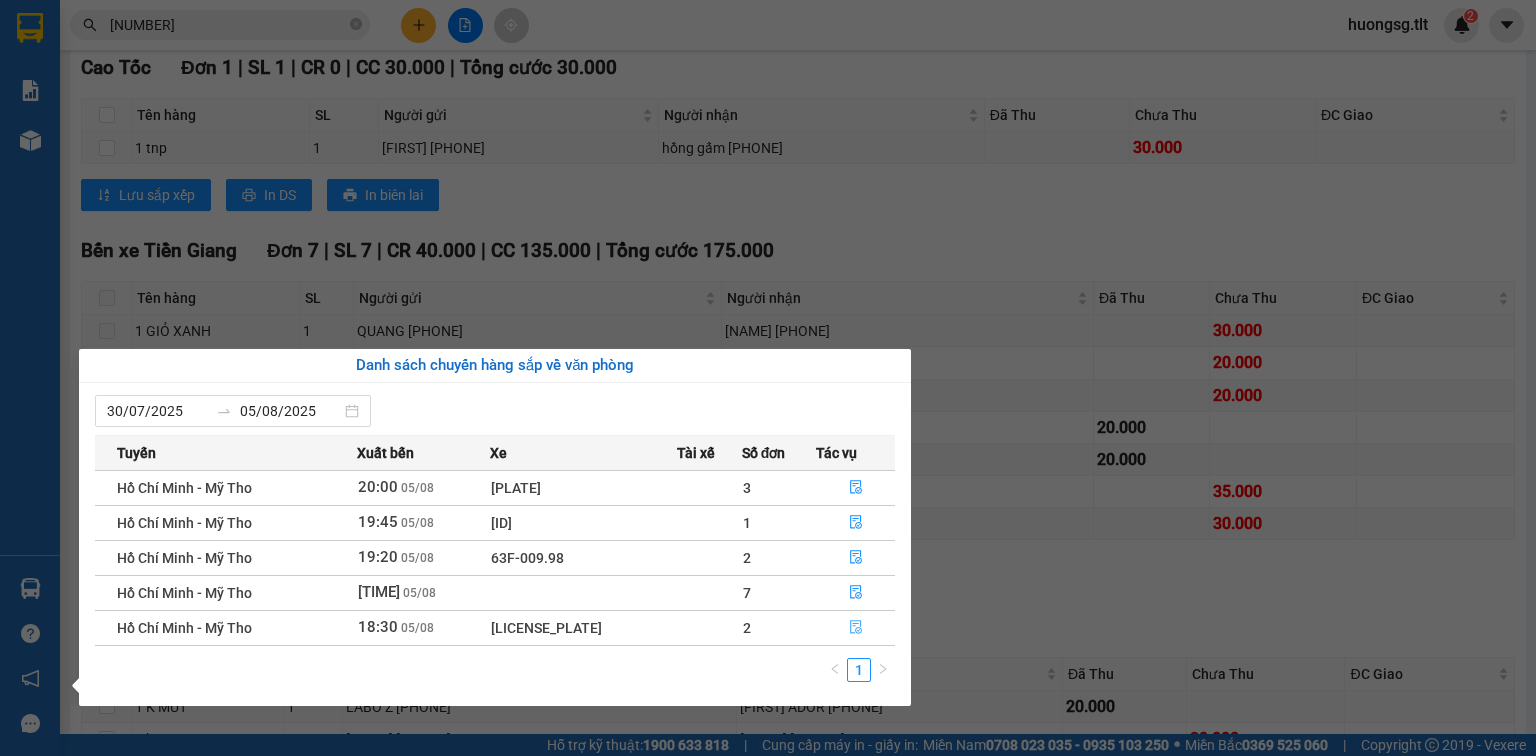 click 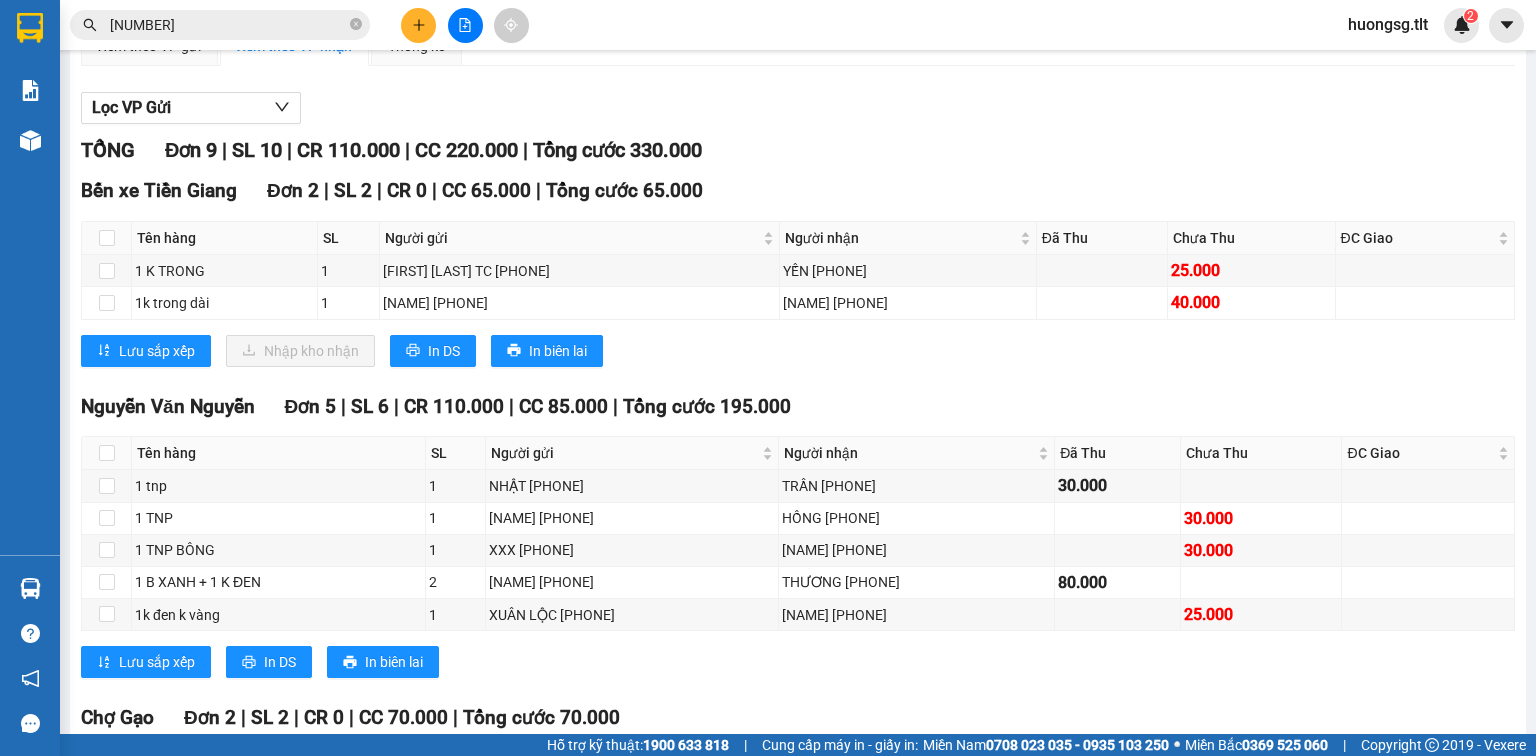 scroll, scrollTop: 190, scrollLeft: 0, axis: vertical 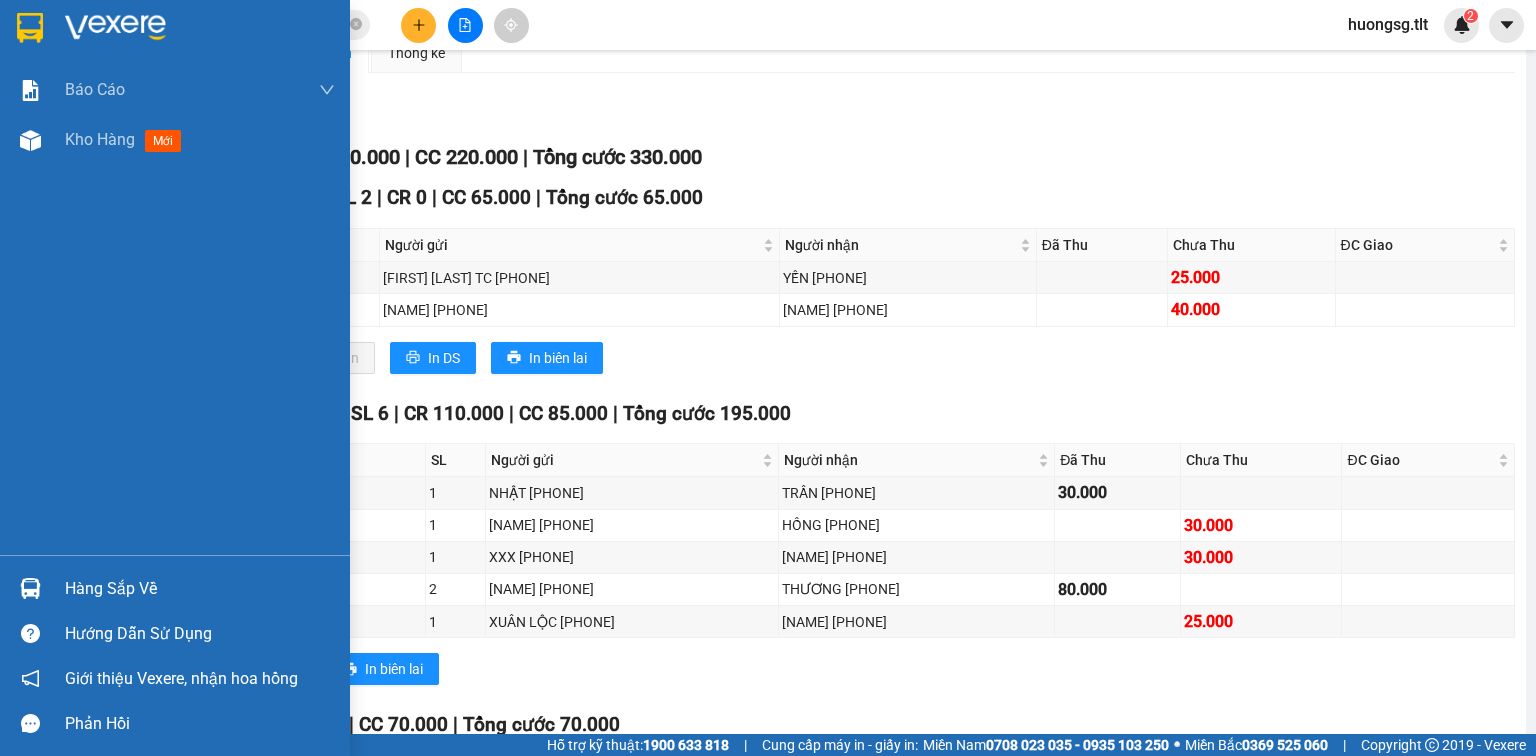 drag, startPoint x: 68, startPoint y: 589, endPoint x: 111, endPoint y: 592, distance: 43.104523 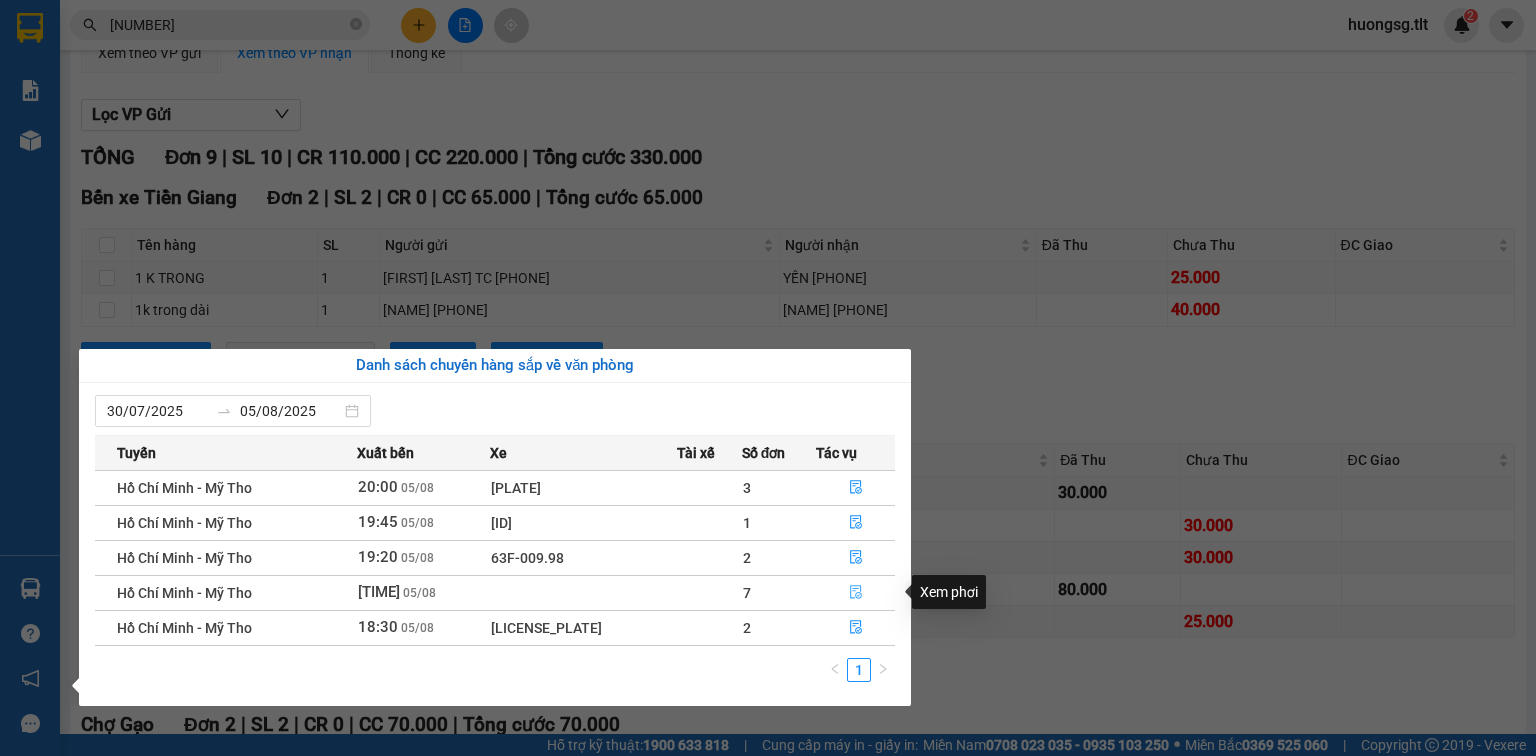 click 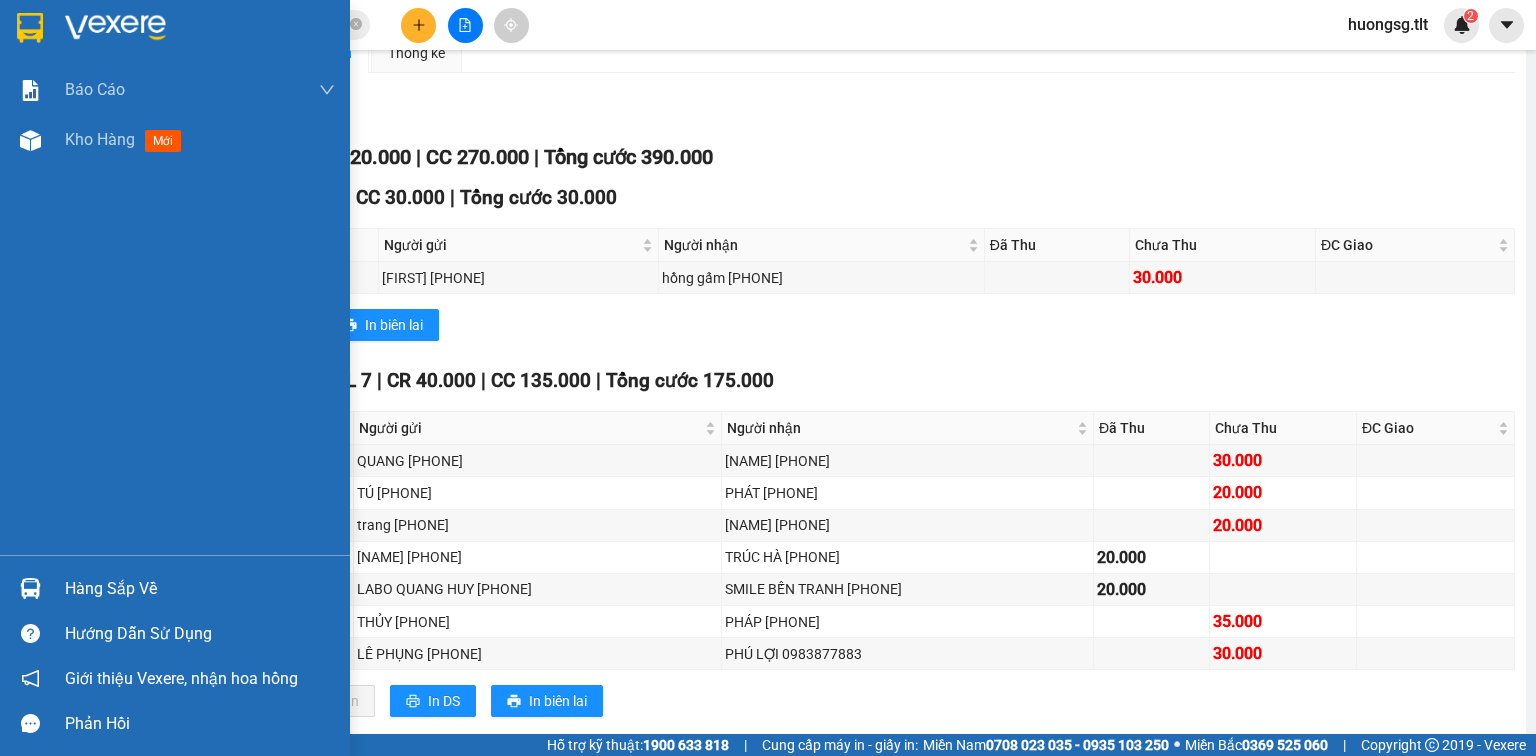 drag, startPoint x: 16, startPoint y: 581, endPoint x: 44, endPoint y: 567, distance: 31.304953 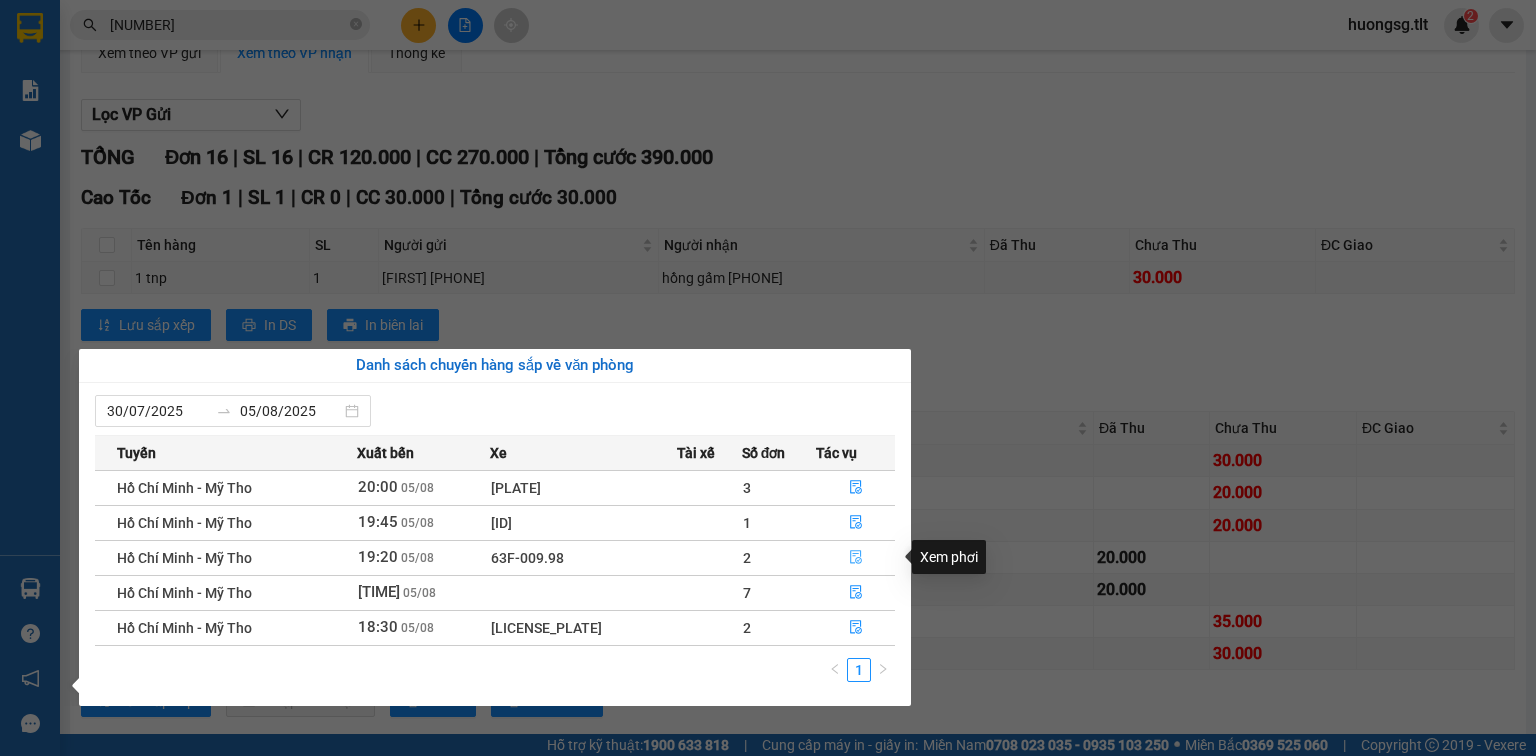 click 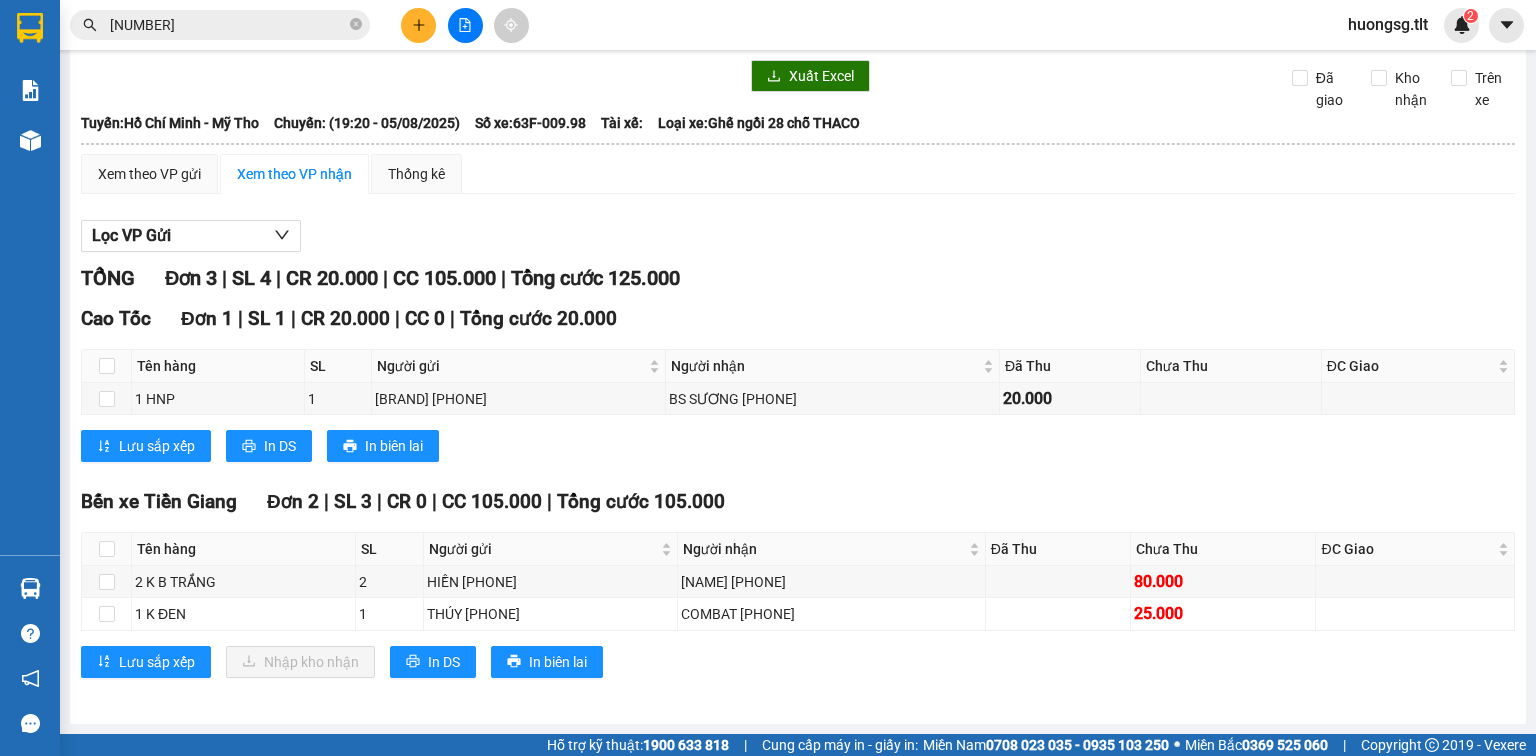 scroll, scrollTop: 88, scrollLeft: 0, axis: vertical 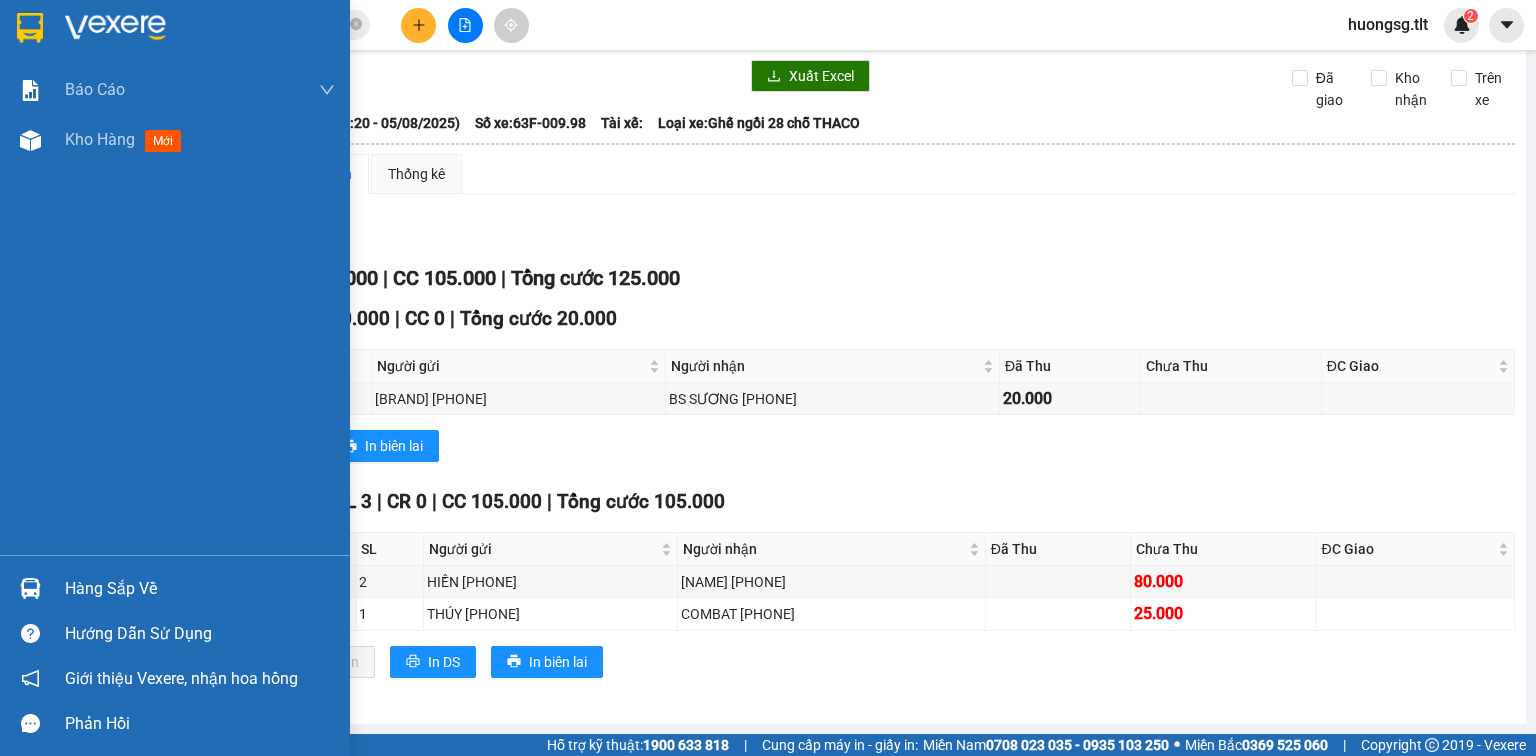 click at bounding box center (30, 588) 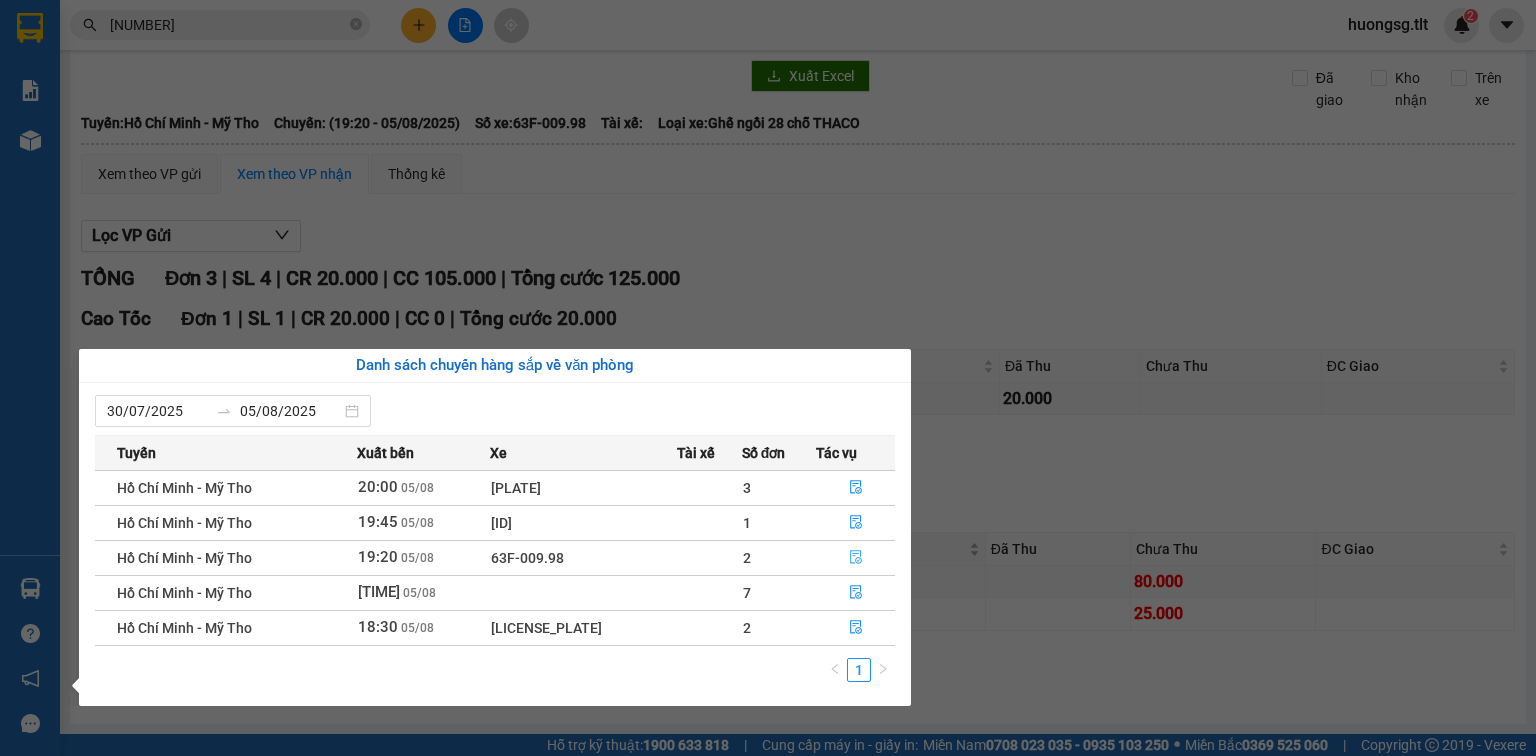 click 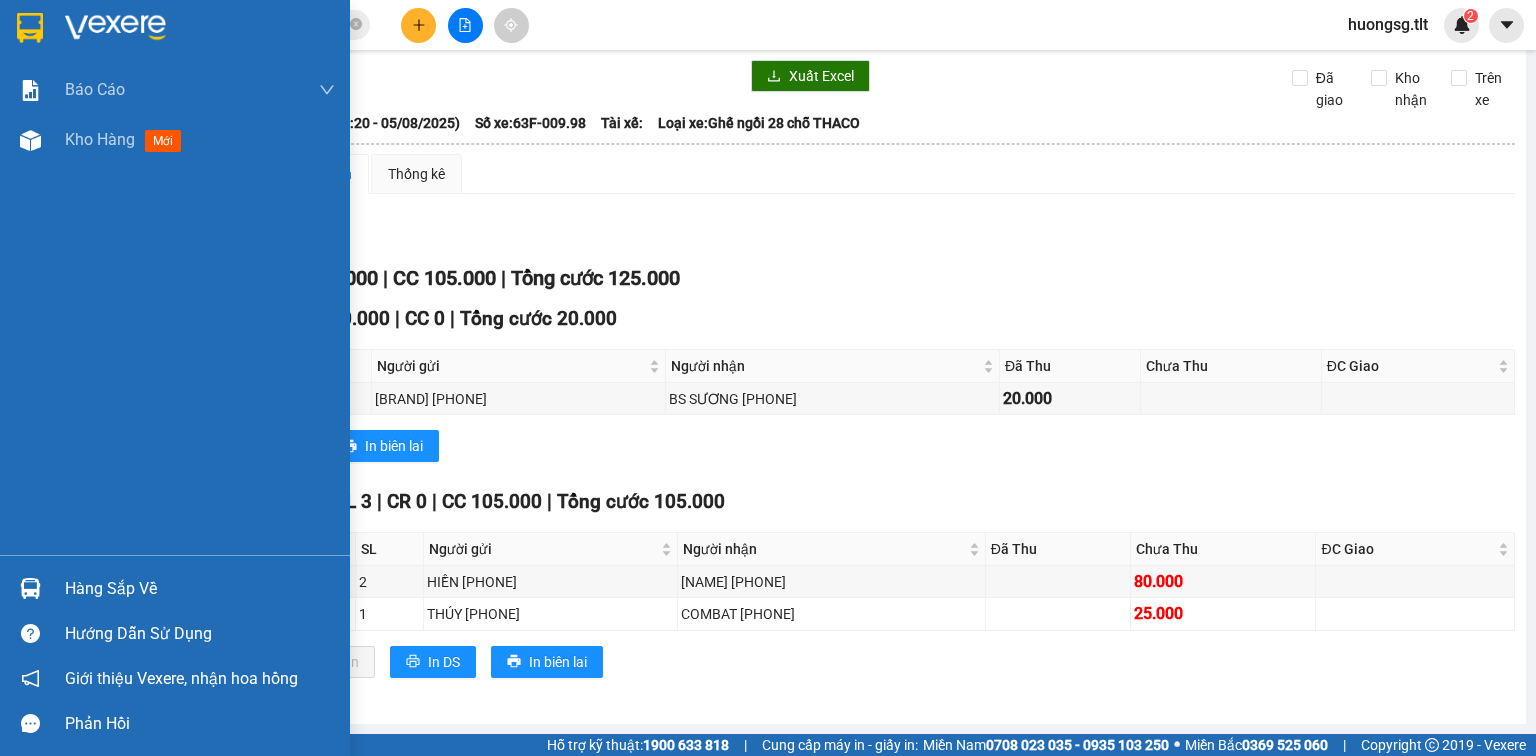click on "Hàng sắp về" at bounding box center [175, 588] 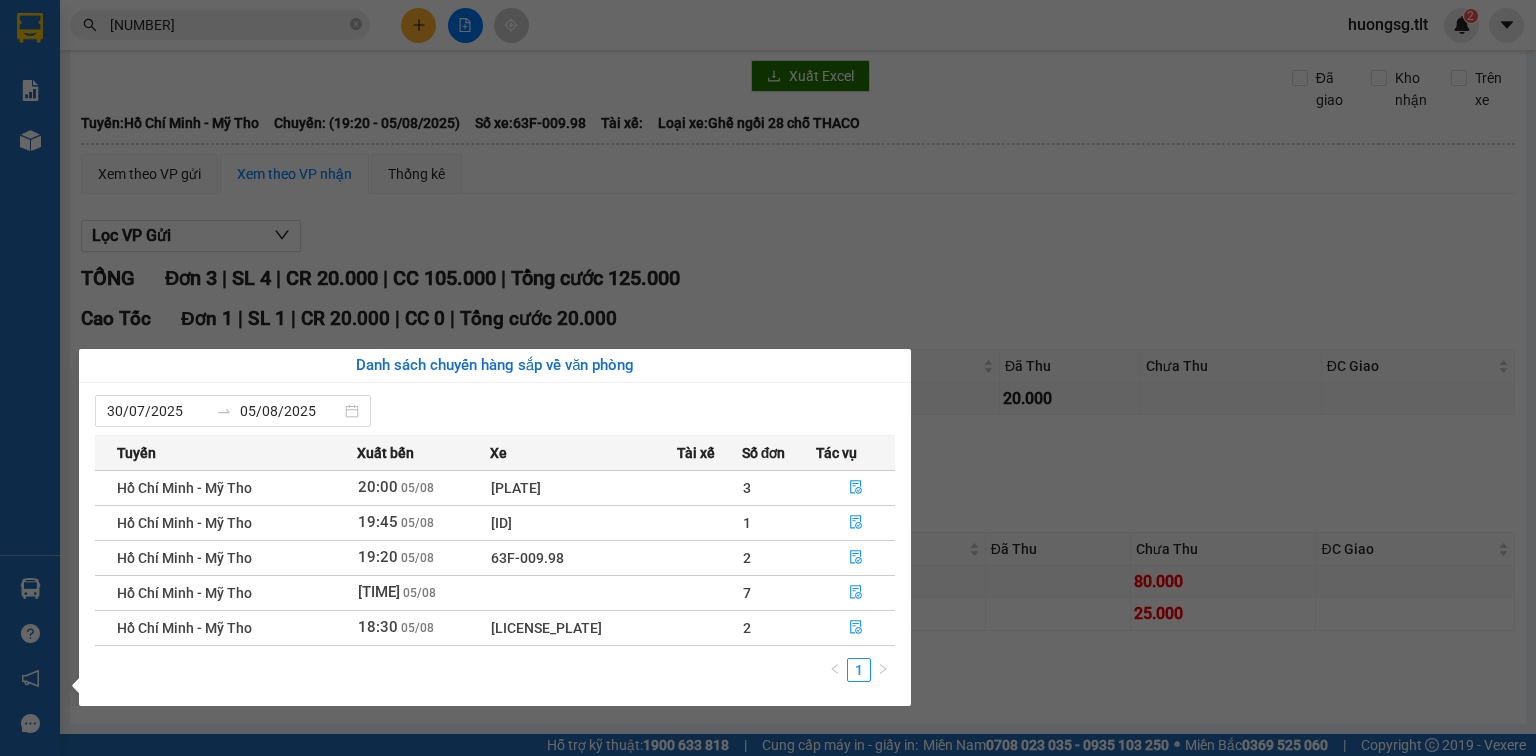 click on "Kết quả tìm kiếm ( 43 )Bộ lọc Ngày tạo đơn gần nhất Mã ĐH Trạng thái Món hàng Thu hộ Tổng cước Chưa cước Nhãn Người gửi VP Gửi Người nhận VP Nhận [ALPHANUMERIC] [TIME] - [DATE] VP Nhận 63B-018.30 [TIME] - [DATE] 1K TRONG SL: 1 25.000 25.000 [PHONE] [NAME] Sài Gòn [PHONE] [NAME] Bến xe Tiền Giang [ALPHANUMERIC] [TIME] - [DATE] Đã giao [TIME] - [DATE] 2 TNP SL: 2 60.000 [PHONE] [NAME] Sài Gòn [PHONE] [NAME] Bến xe Tiền Giang [ALPHANUMERIC] [TIME] - [DATE] Đã giao [TIME] - [DATE] 2tnp SL: 2 60.000 [PHONE] [NAME] Sài Gòn [PHONE] [NAME] Bến xe Tiền Giang [ALPHANUMERIC] [TIME] - [DATE] Đã giao [TIME] - [DATE] 1k trong SL: 1 25.000 [PHONE] [NAME] Sài Gòn [PHONE] [NAME] Bến xe Tiền Giang [ALPHANUMERIC] [TIME] - [DATE] Đã giao [TIME] - [DATE] 1TNP SL: 1 25.000 [PHONE] [NAME] Bến xe Tiền Giang [PHONE] [NAME] Sài Gòn [ALPHANUMERIC] [TIME] - [DATE]" at bounding box center (768, 378) 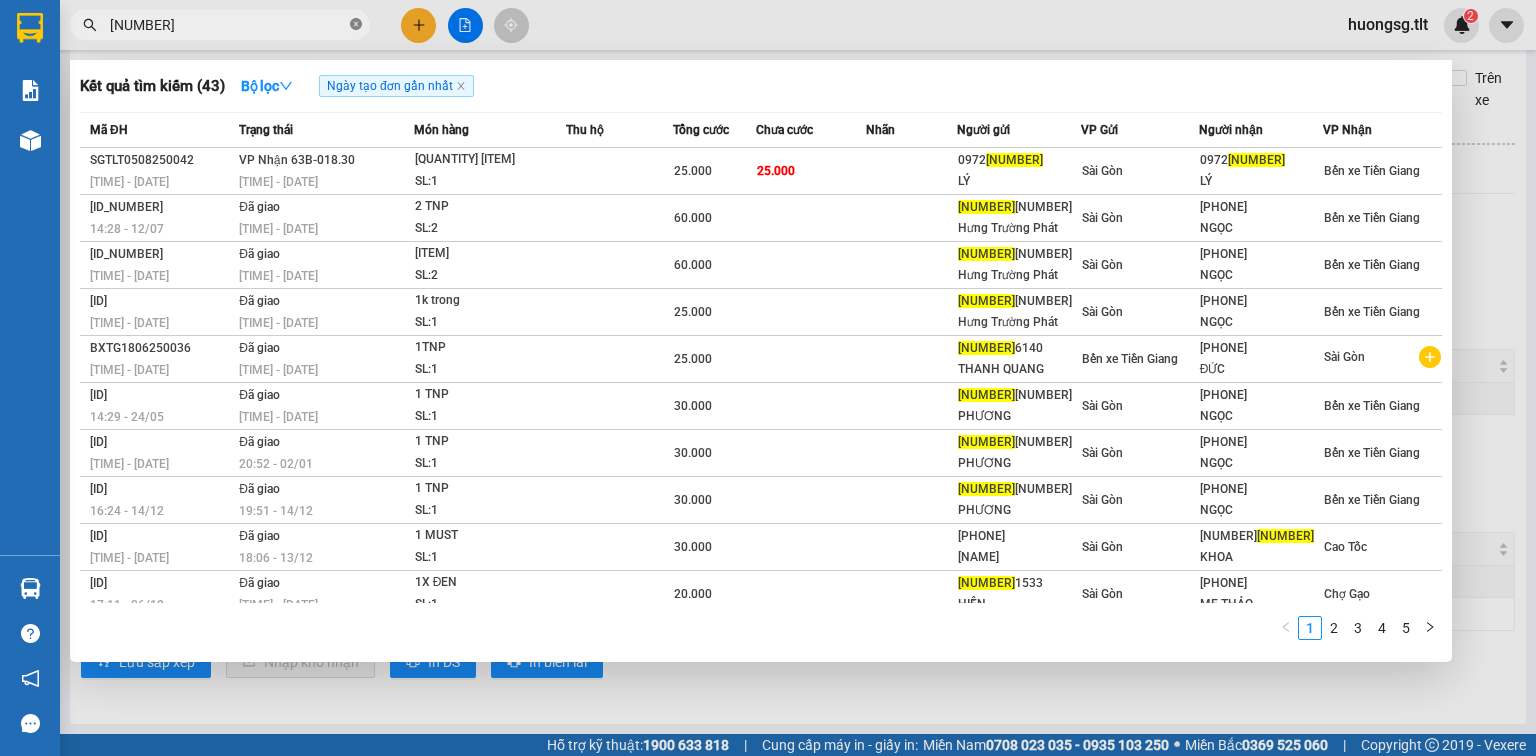 click 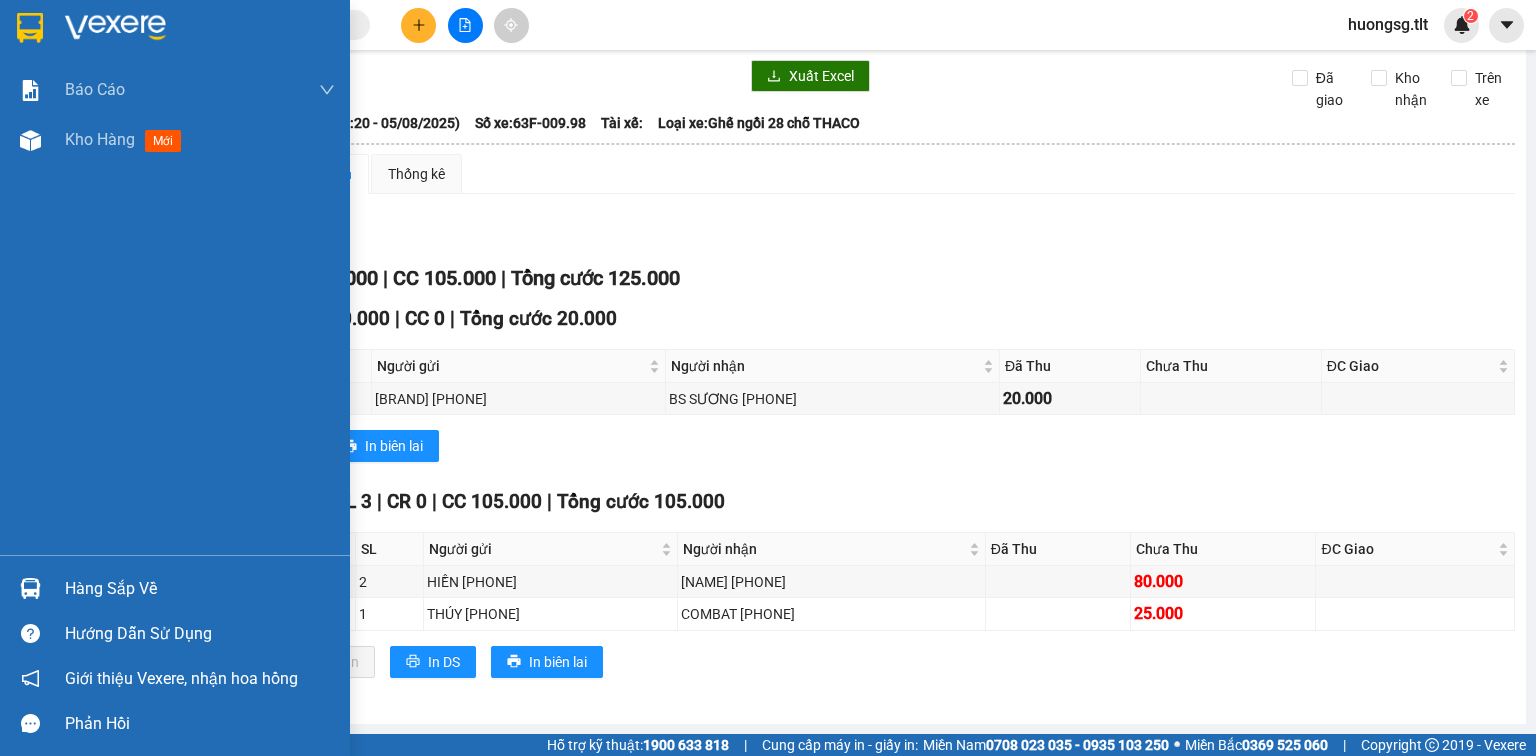 click on "Hàng sắp về Hướng dẫn sử dụng Giới thiệu Vexere, nhận hoa hồng Phản hồi" at bounding box center (175, 650) 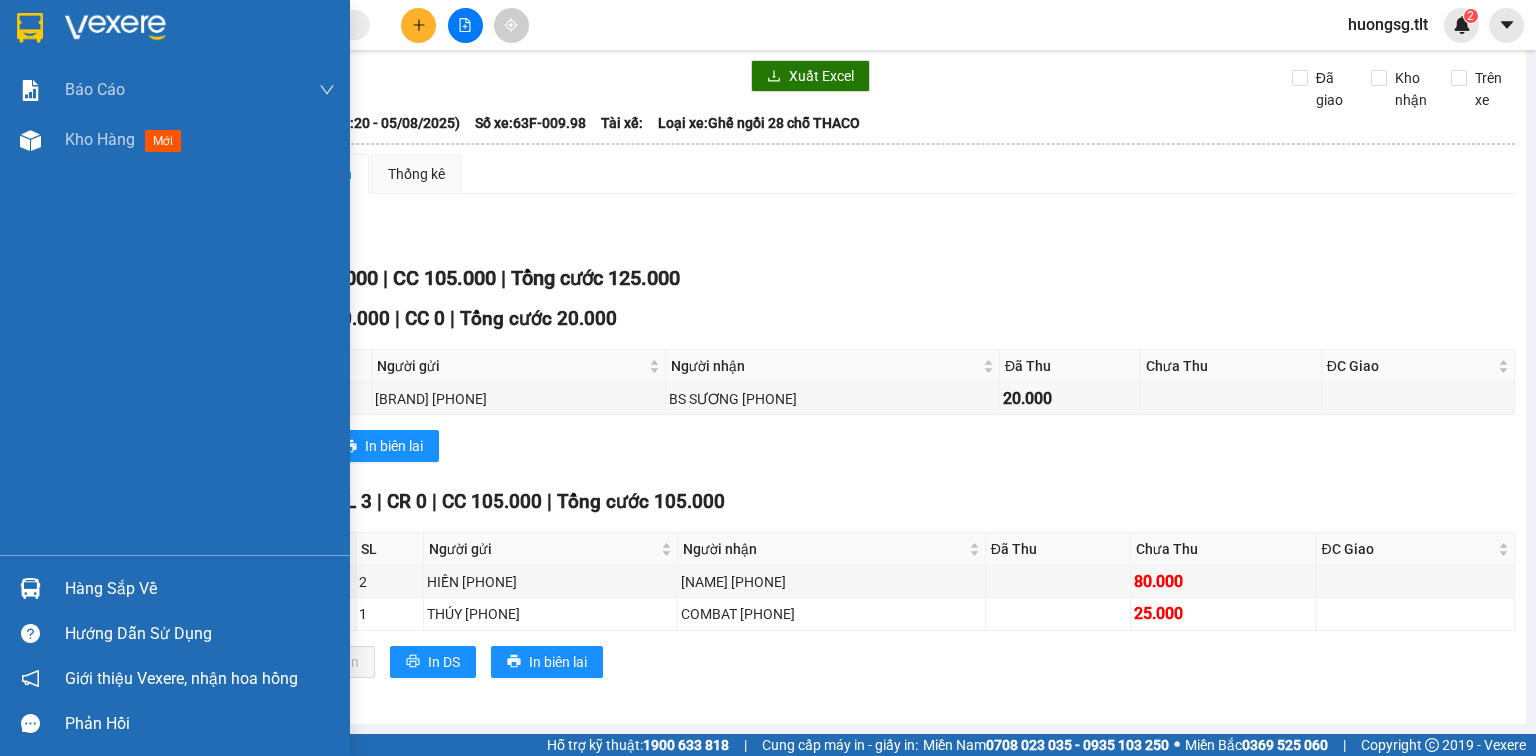 drag, startPoint x: 20, startPoint y: 560, endPoint x: 33, endPoint y: 576, distance: 20.615528 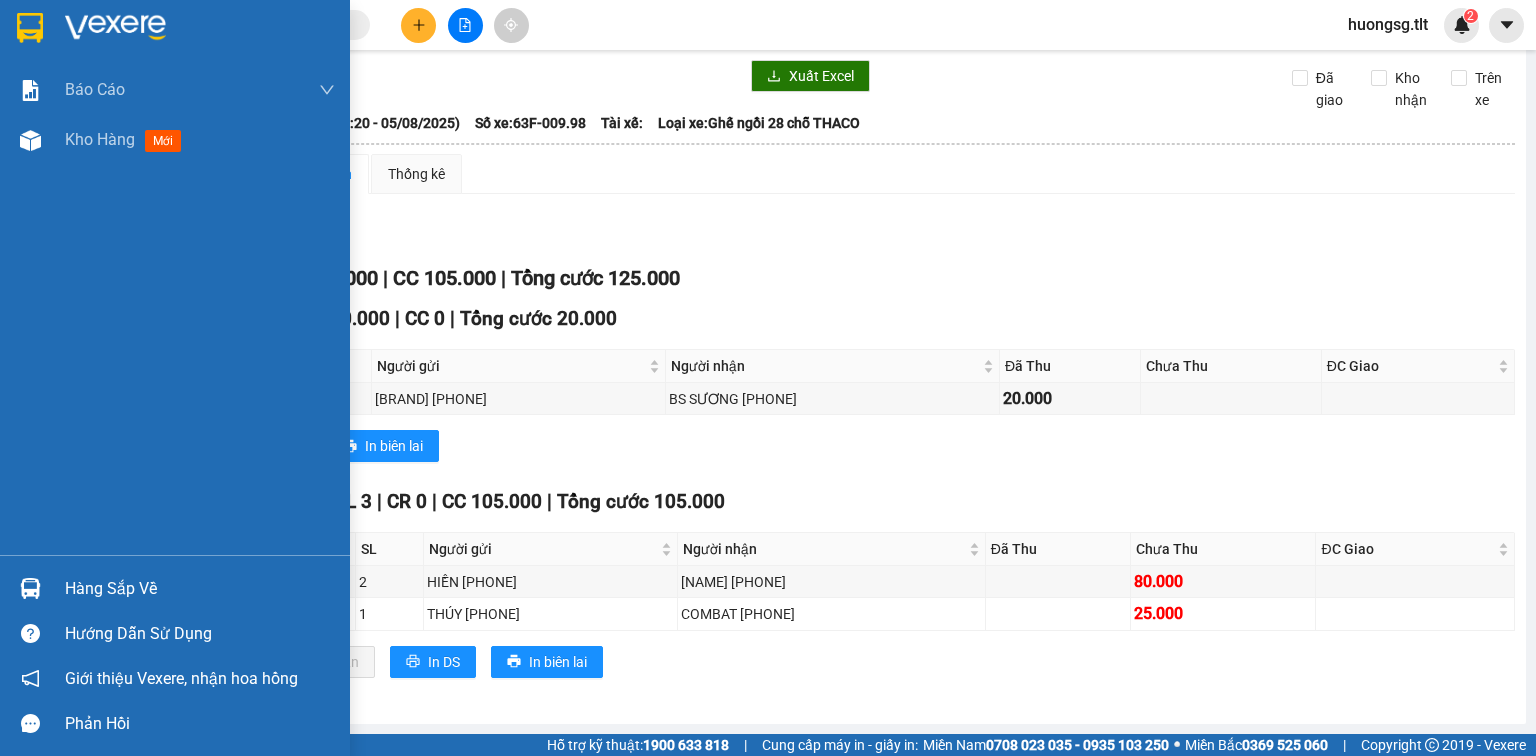 click on "Hàng sắp về Hướng dẫn sử dụng Giới thiệu Vexere, nhận hoa hồng Phản hồi" at bounding box center [175, 650] 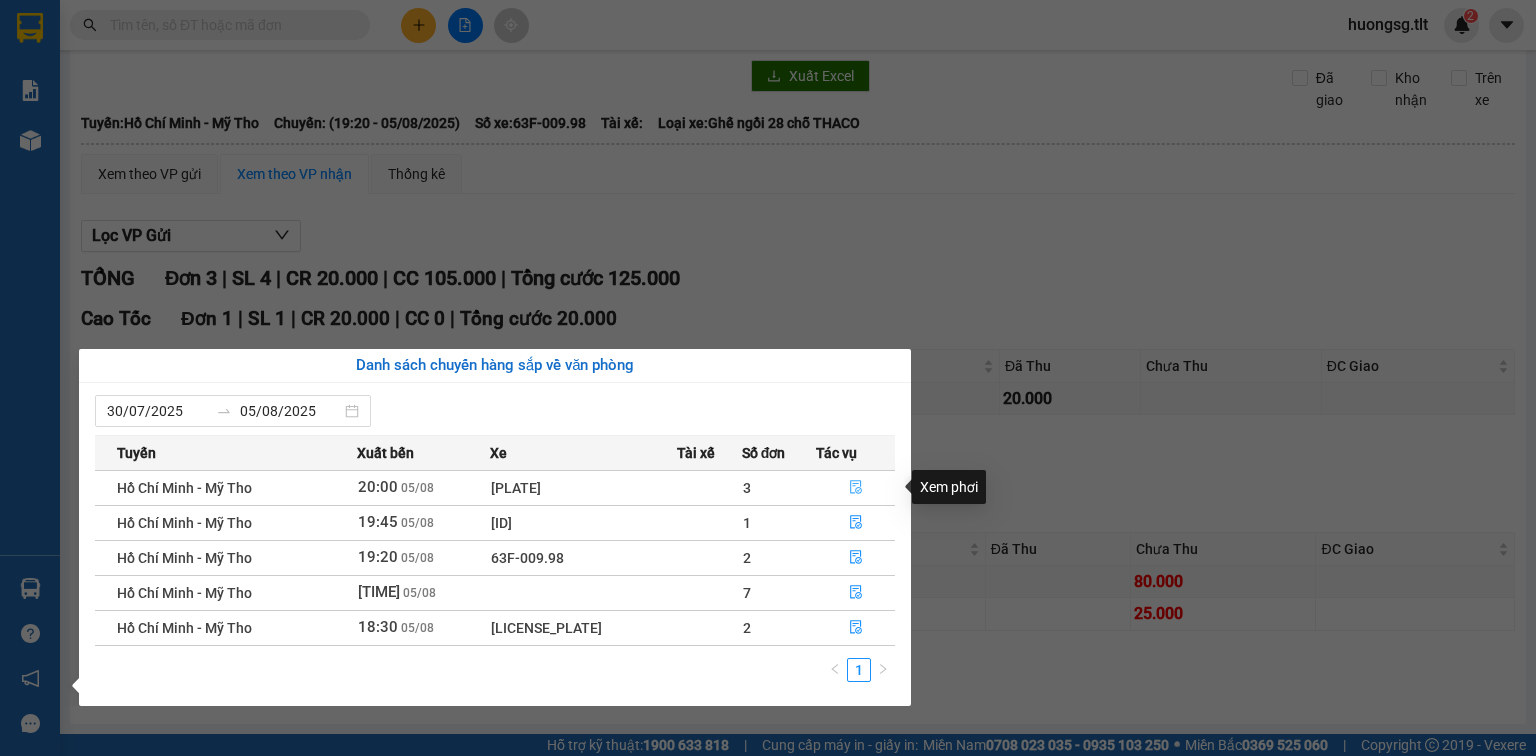 click at bounding box center (856, 488) 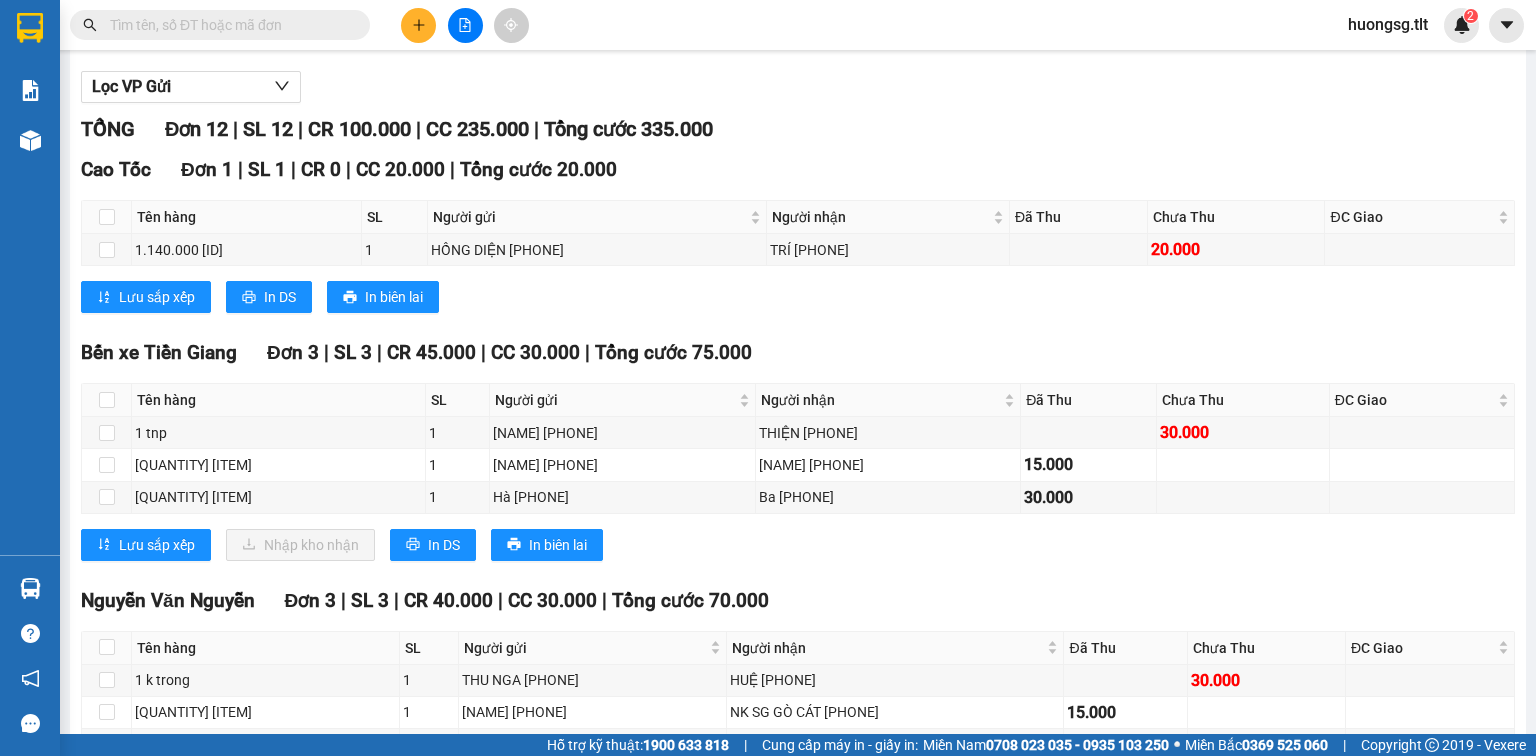 scroll, scrollTop: 190, scrollLeft: 0, axis: vertical 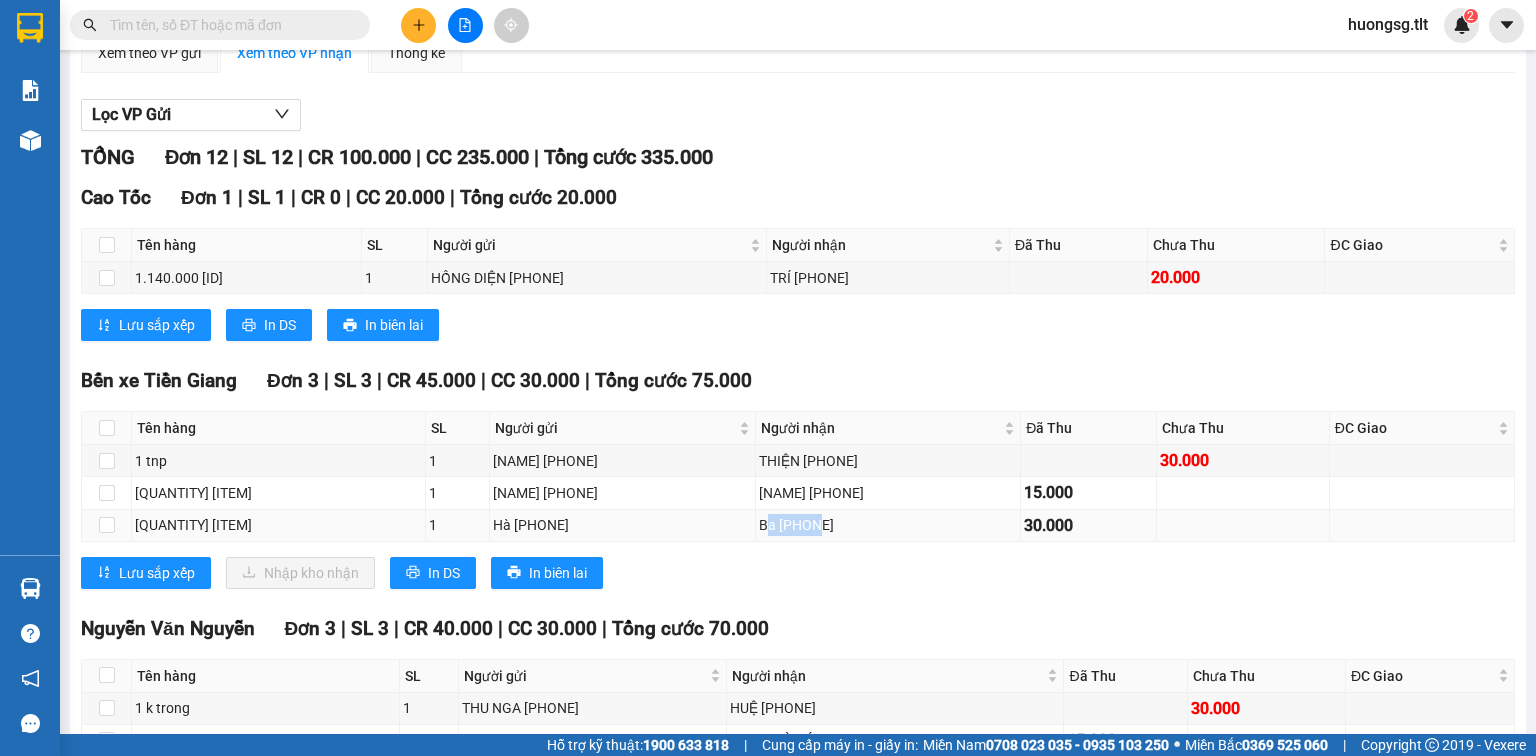drag, startPoint x: 669, startPoint y: 535, endPoint x: 725, endPoint y: 544, distance: 56.718605 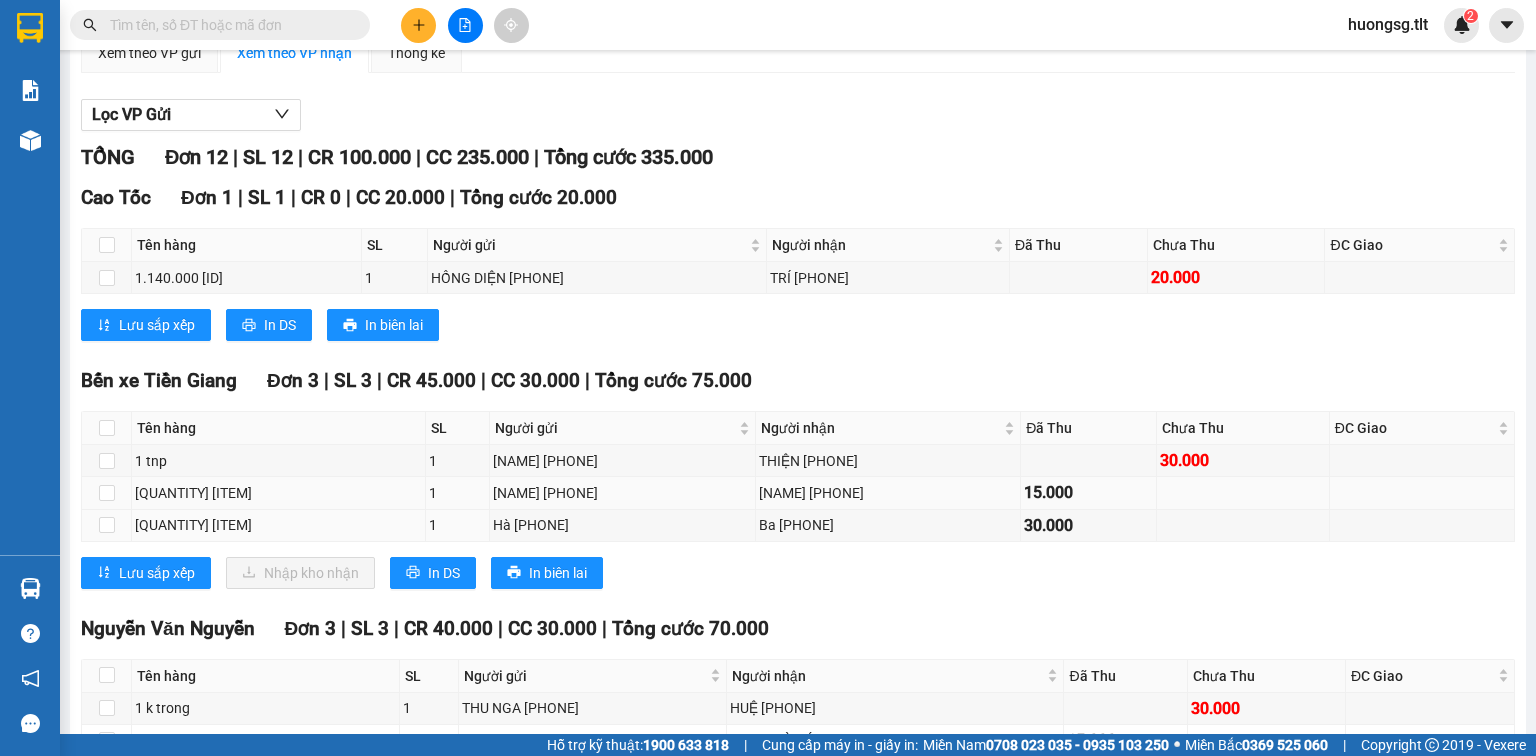 click on "[NAME] [PHONE]" at bounding box center [888, 493] 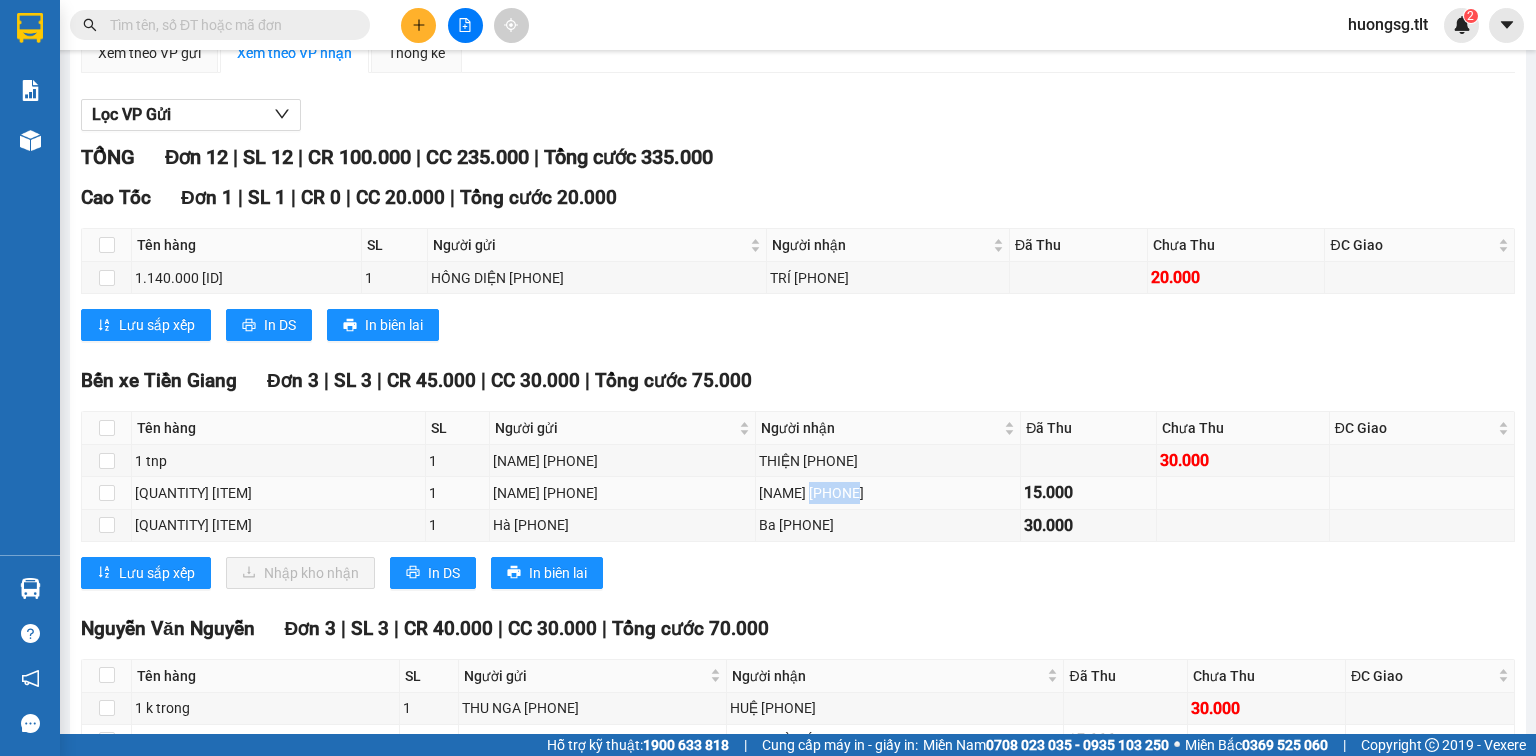 click on "[NAME] [PHONE]" at bounding box center (888, 493) 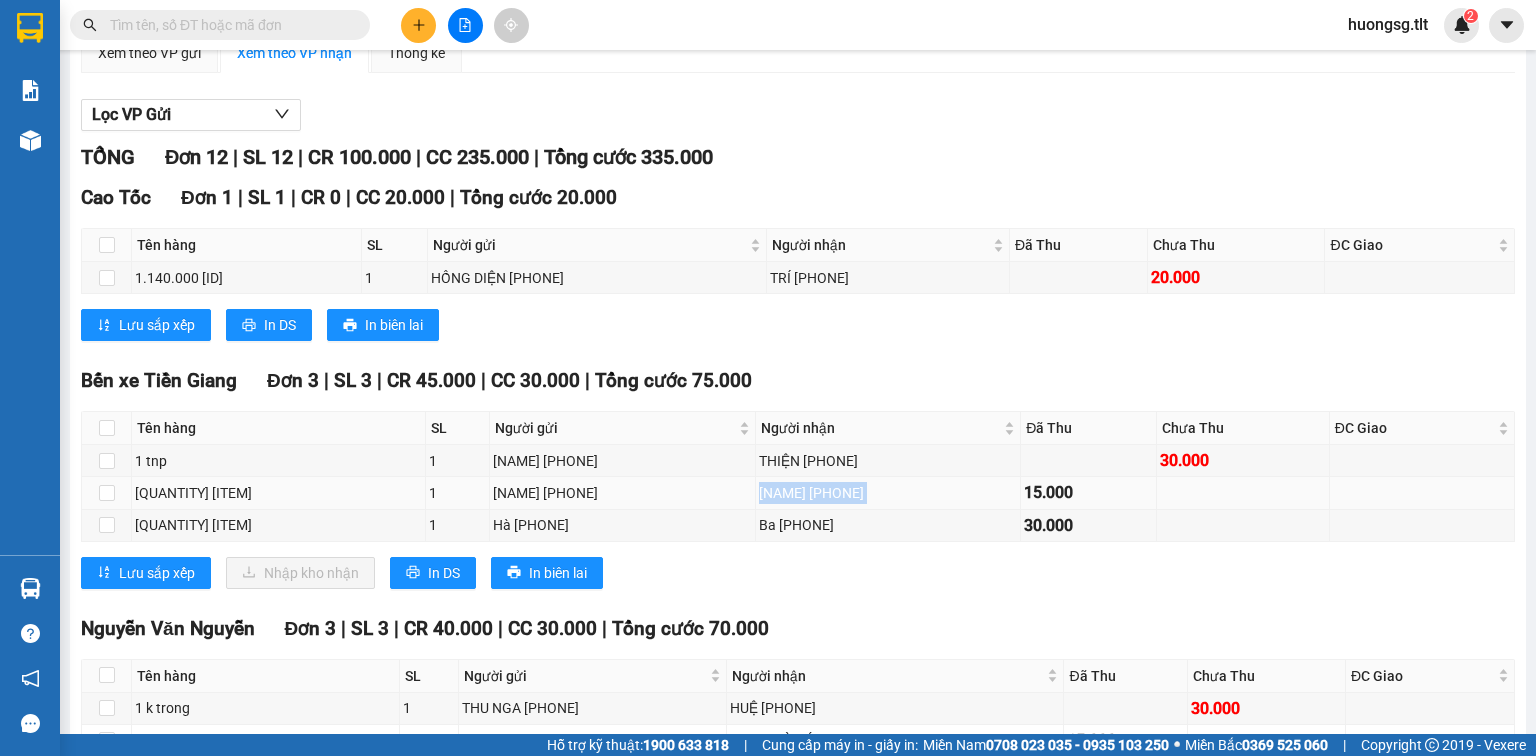 click on "[NAME] [PHONE]" at bounding box center [888, 493] 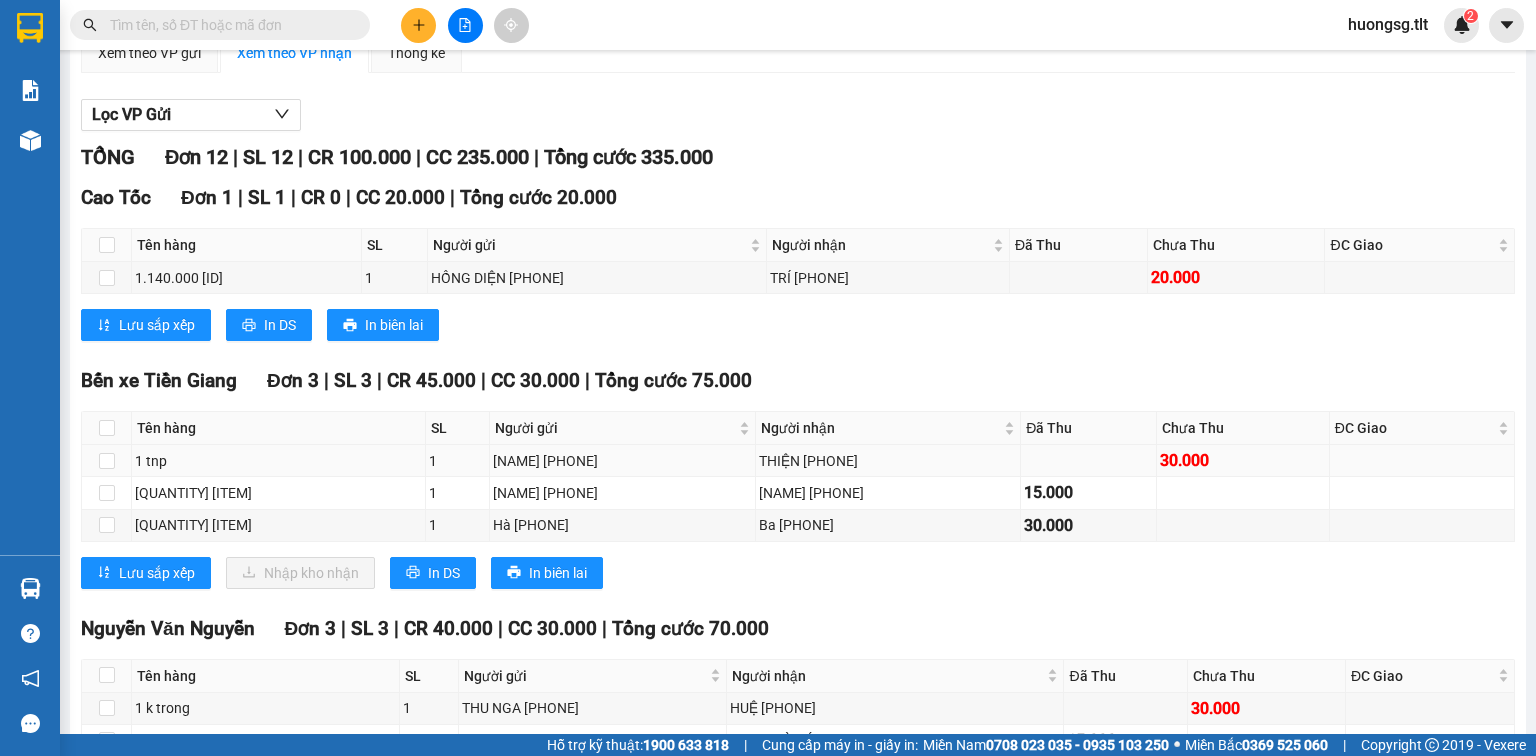 click on "THIỆN [PHONE]" at bounding box center [889, 461] 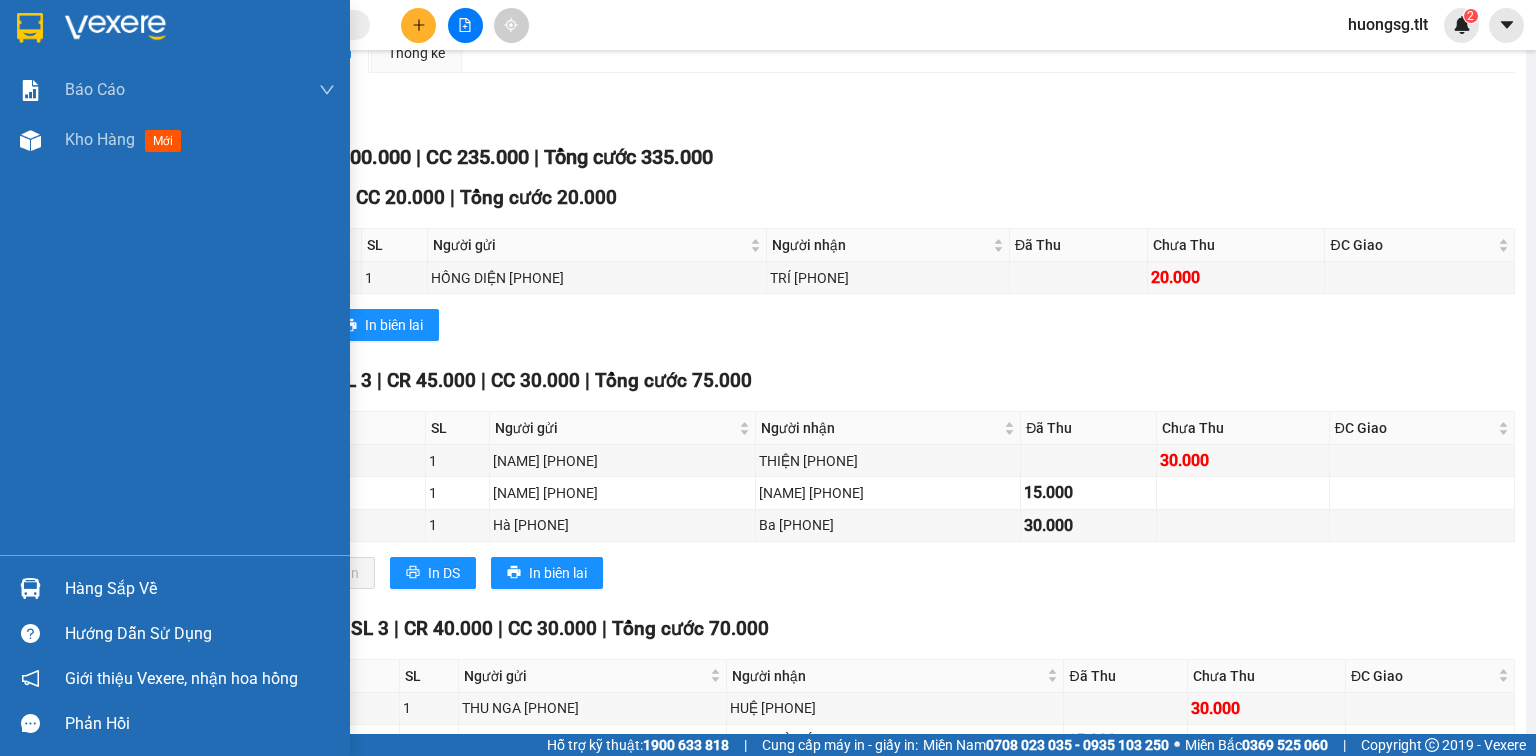 click on "Hàng sắp về Hướng dẫn sử dụng Giới thiệu Vexere, nhận hoa hồng Phản hồi" at bounding box center (175, 650) 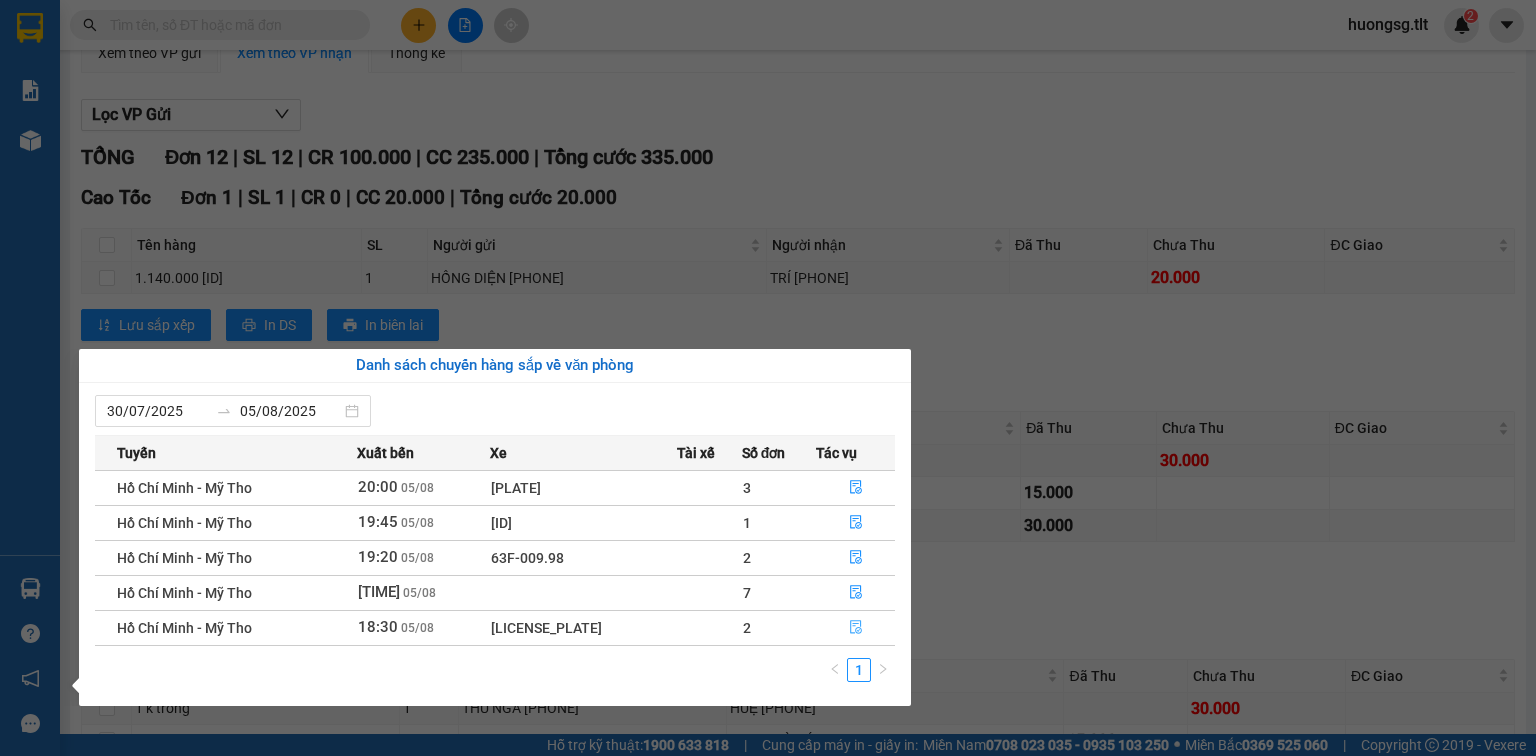 click 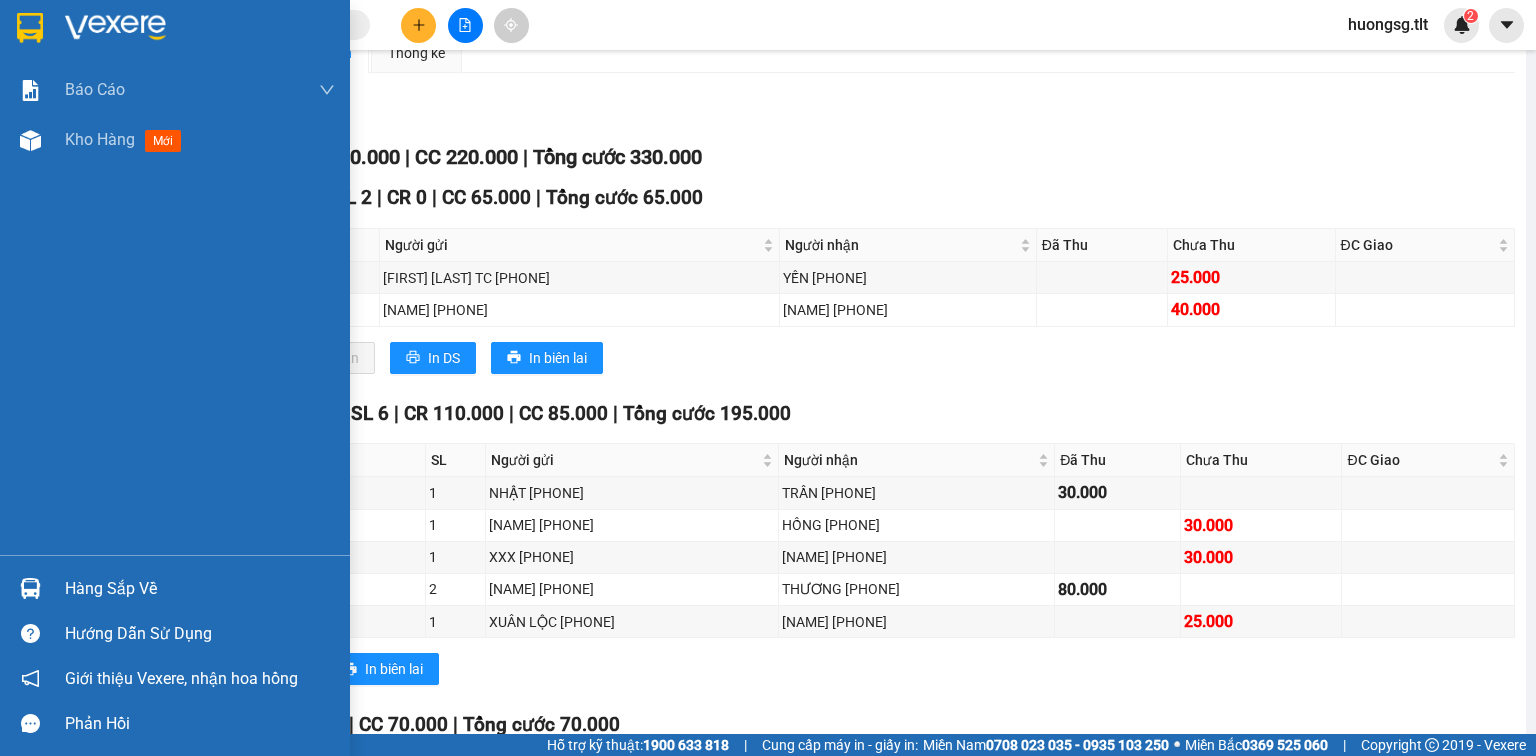 click on "Hàng sắp về" at bounding box center [175, 588] 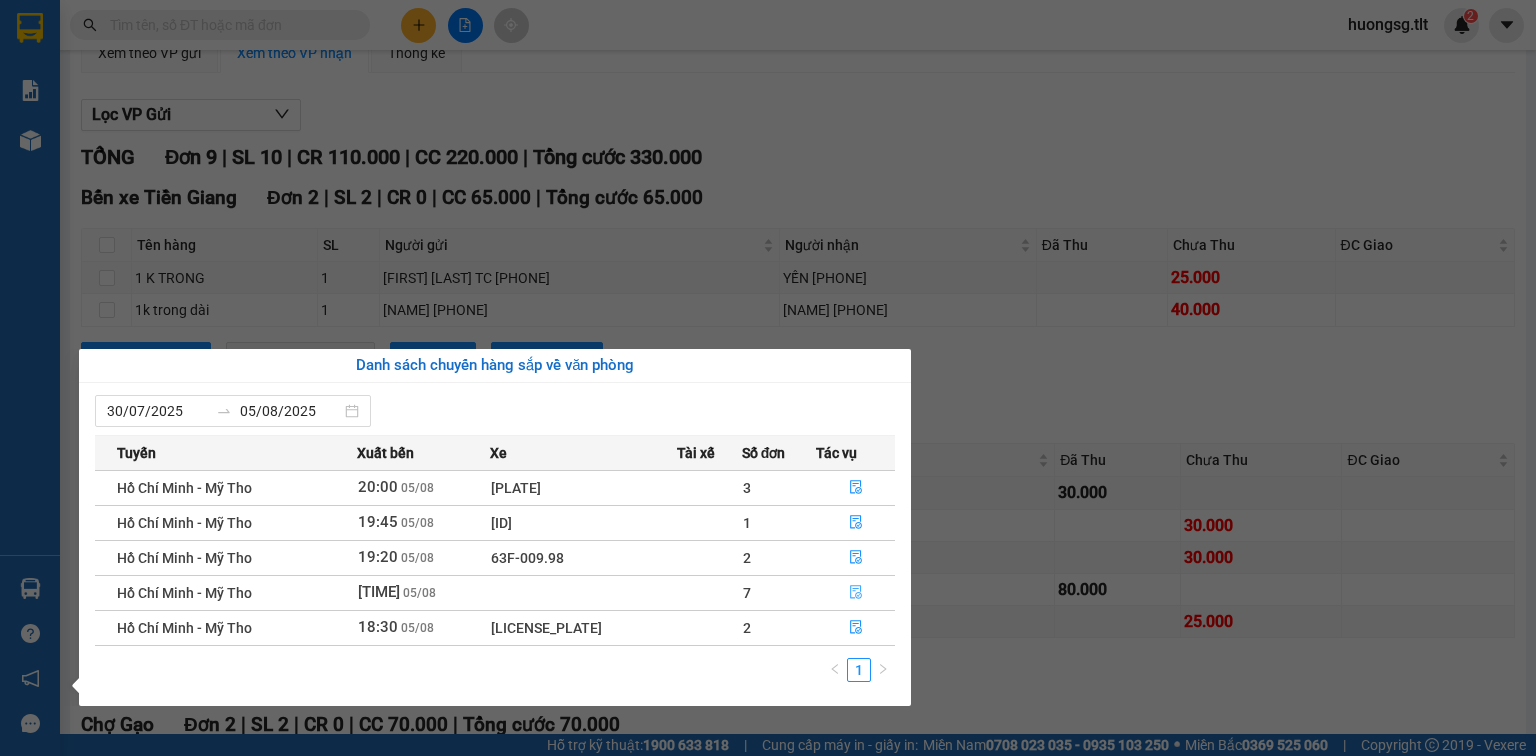 click at bounding box center [856, 593] 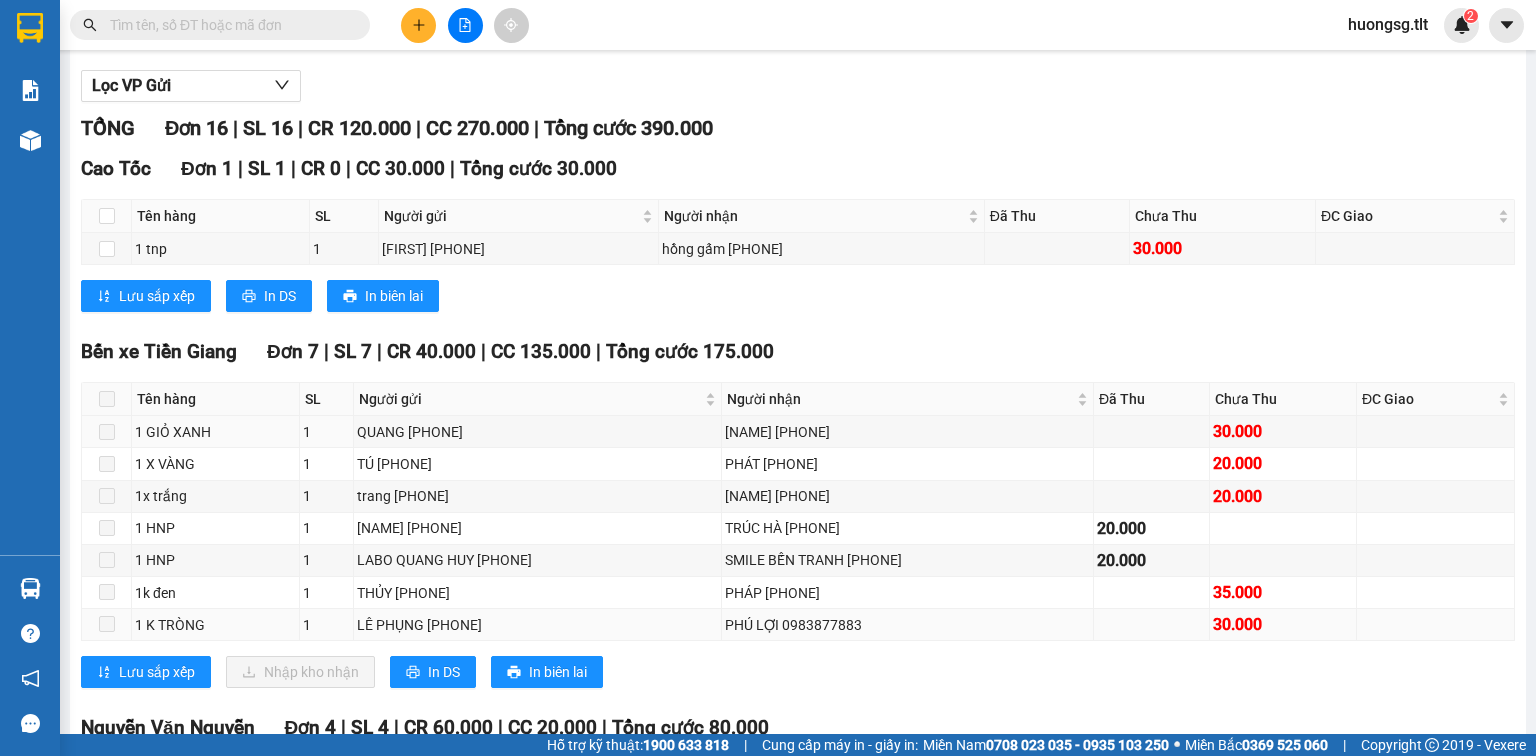 scroll, scrollTop: 320, scrollLeft: 0, axis: vertical 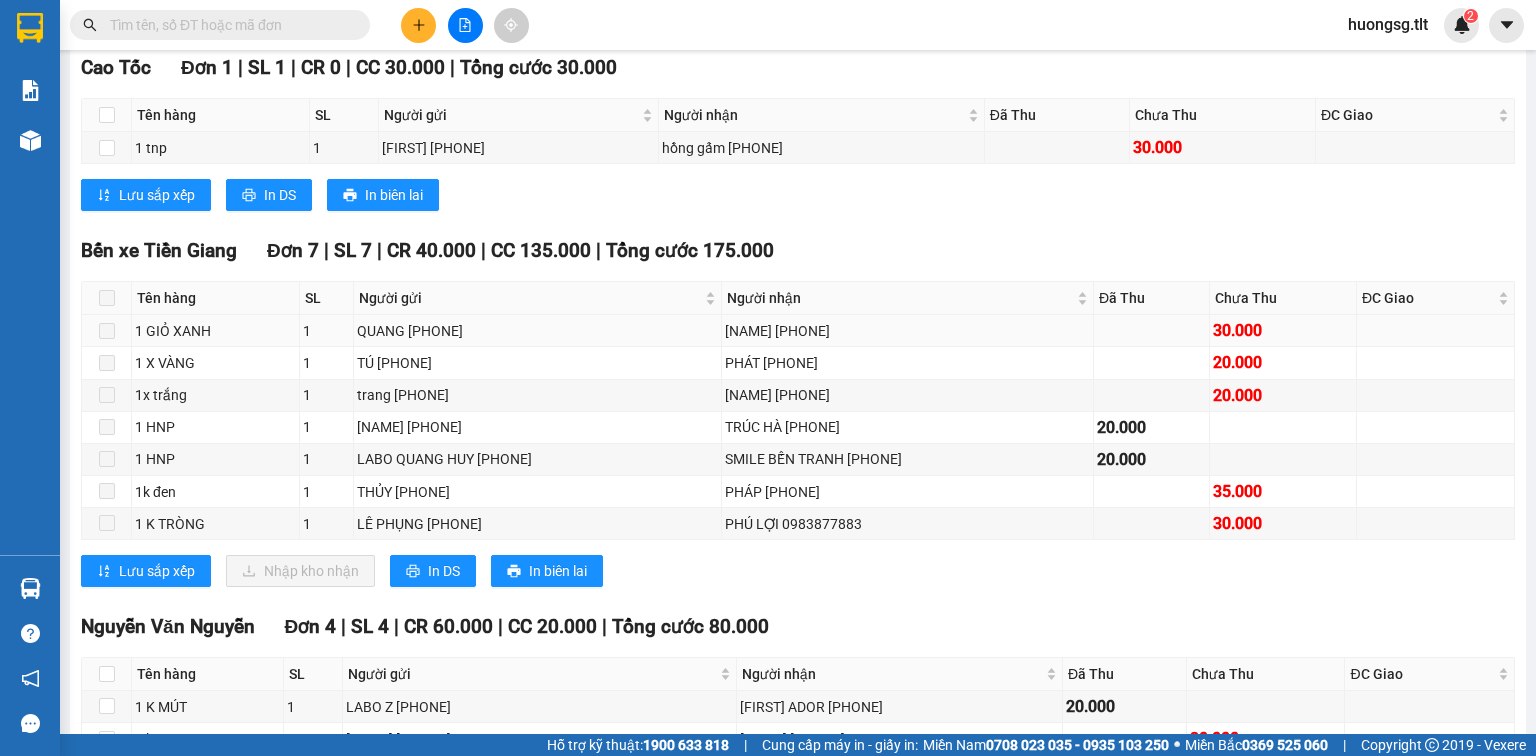 drag, startPoint x: 780, startPoint y: 345, endPoint x: 824, endPoint y: 351, distance: 44.407207 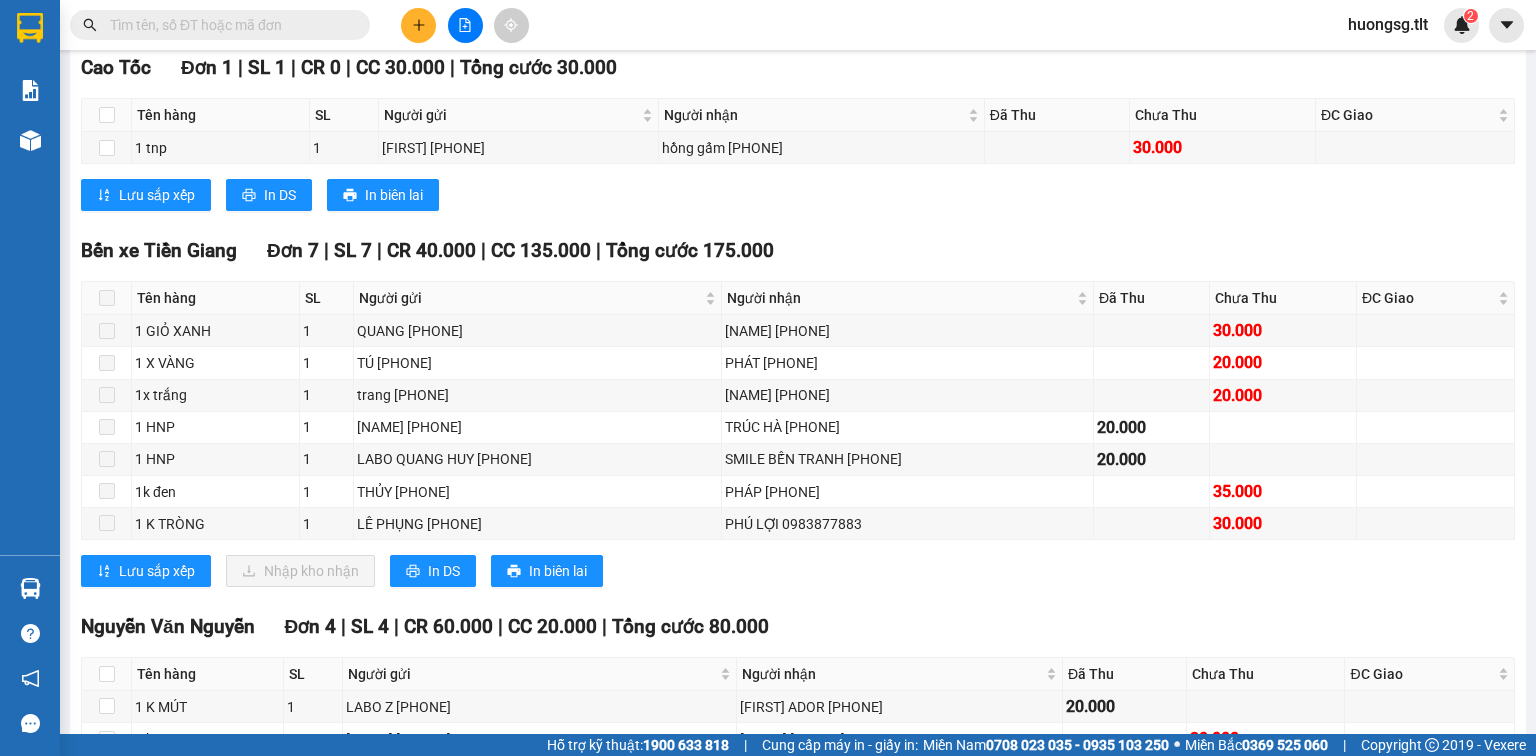 click at bounding box center (220, 25) 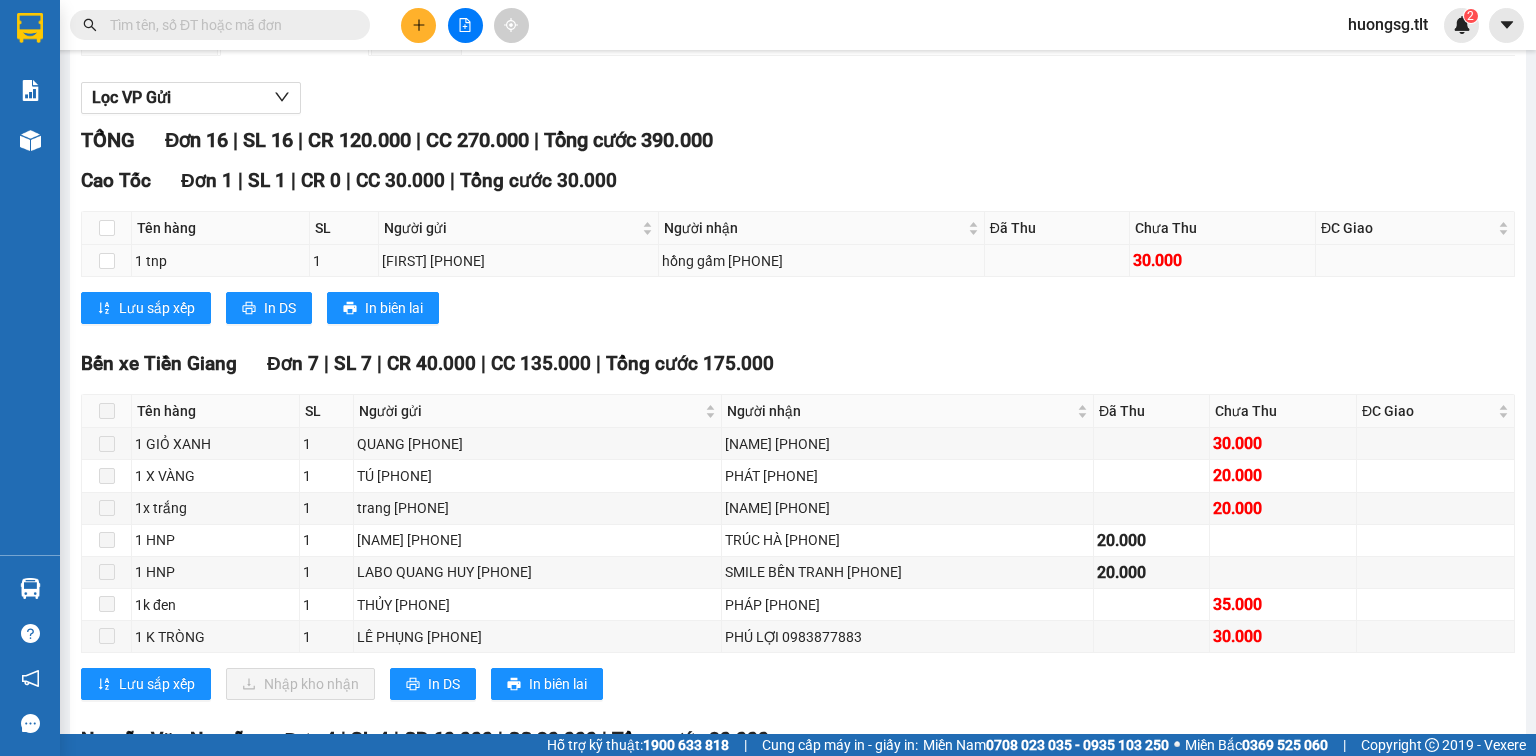 scroll, scrollTop: 0, scrollLeft: 0, axis: both 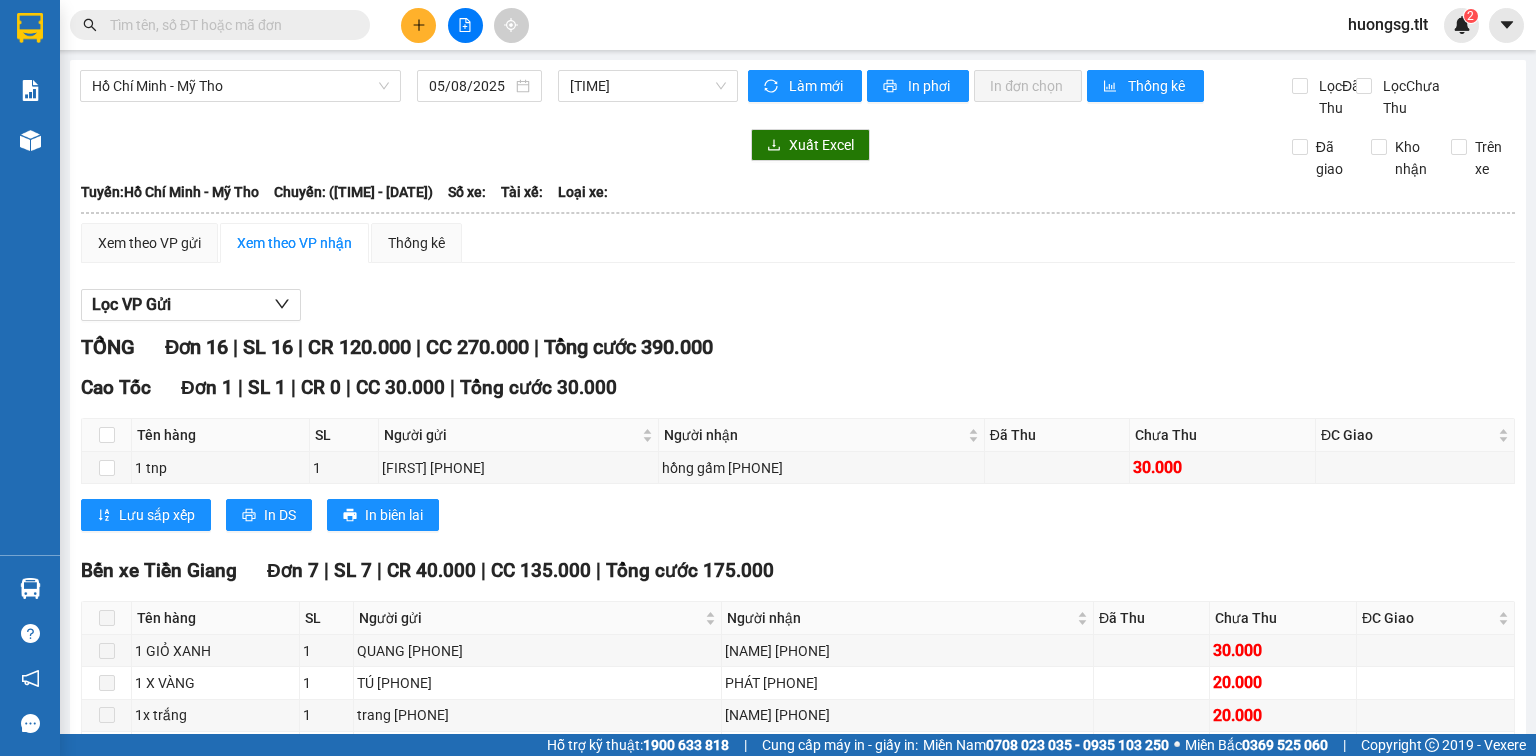 click on "Tuyến: Hồ Chí Minh - Mỹ Tho Chuyến: ([TIME] - [DATE]) Số xe: Tài xế: Loại xe:" at bounding box center [798, 192] 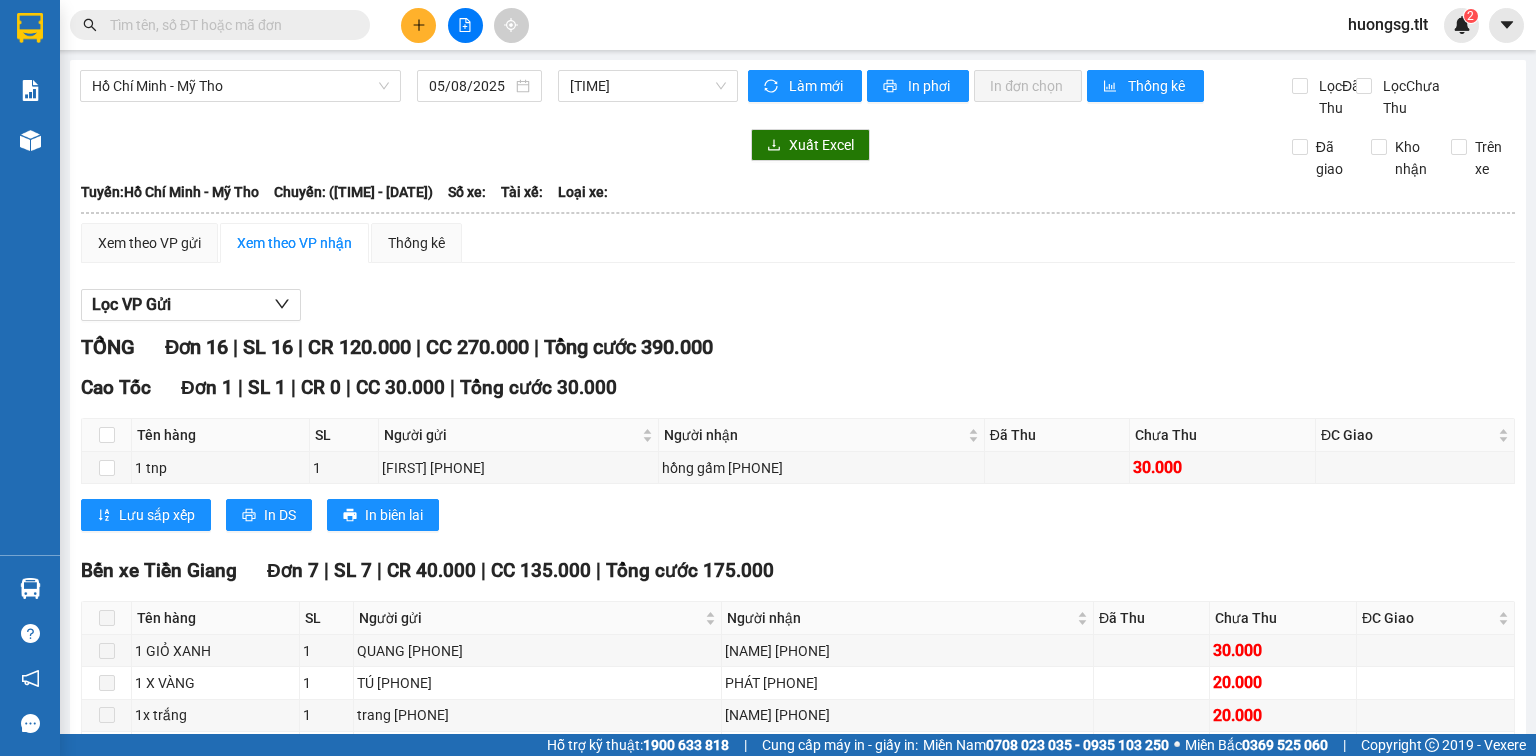 click on "Tuyến: Hồ Chí Minh - Mỹ Tho Chuyến: ([TIME] - [DATE]) Số xe: Tài xế: Loại xe:" at bounding box center (798, 192) 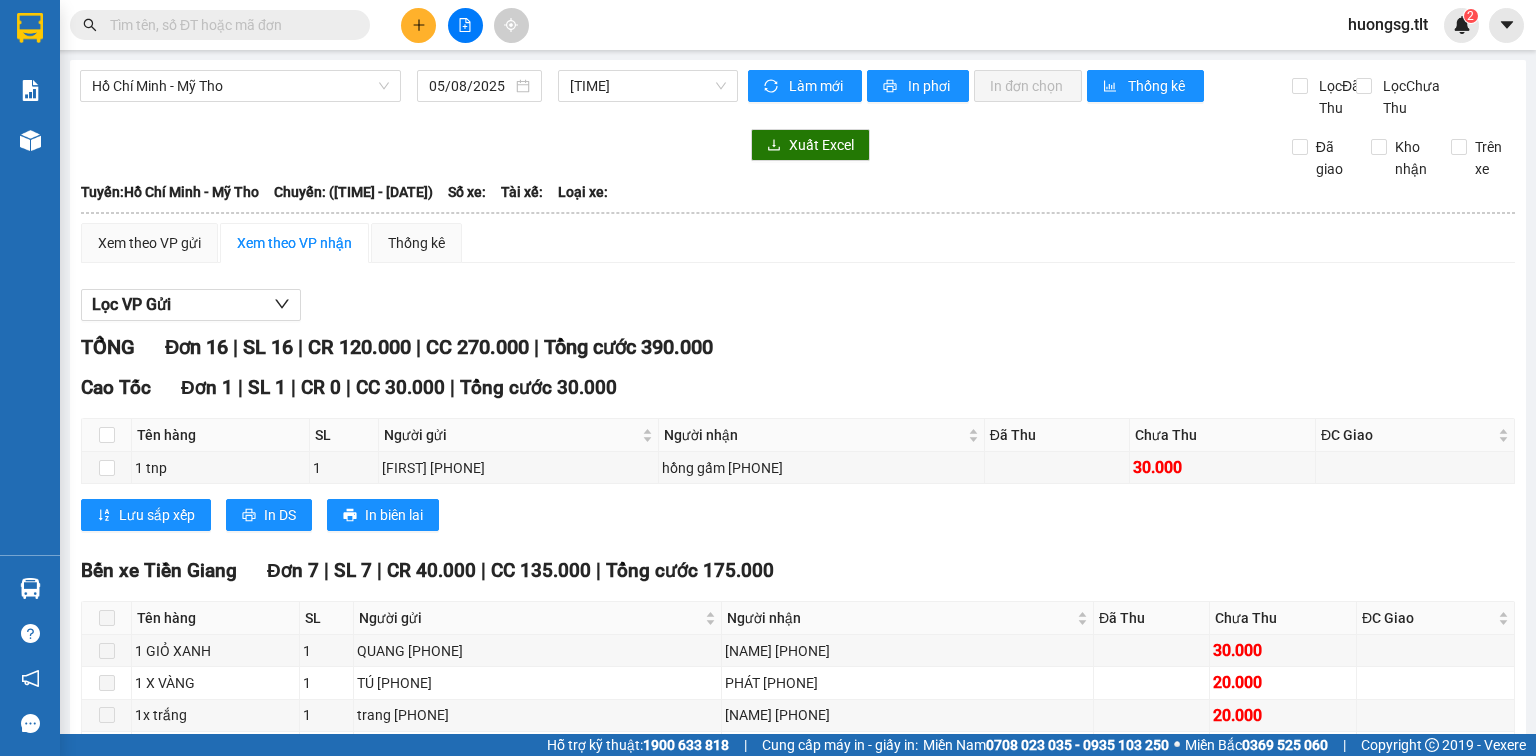 click on "Tuyến: Hồ Chí Minh - Mỹ Tho Chuyến: ([TIME] - [DATE]) Số xe: Tài xế: Loại xe:" at bounding box center (798, 192) 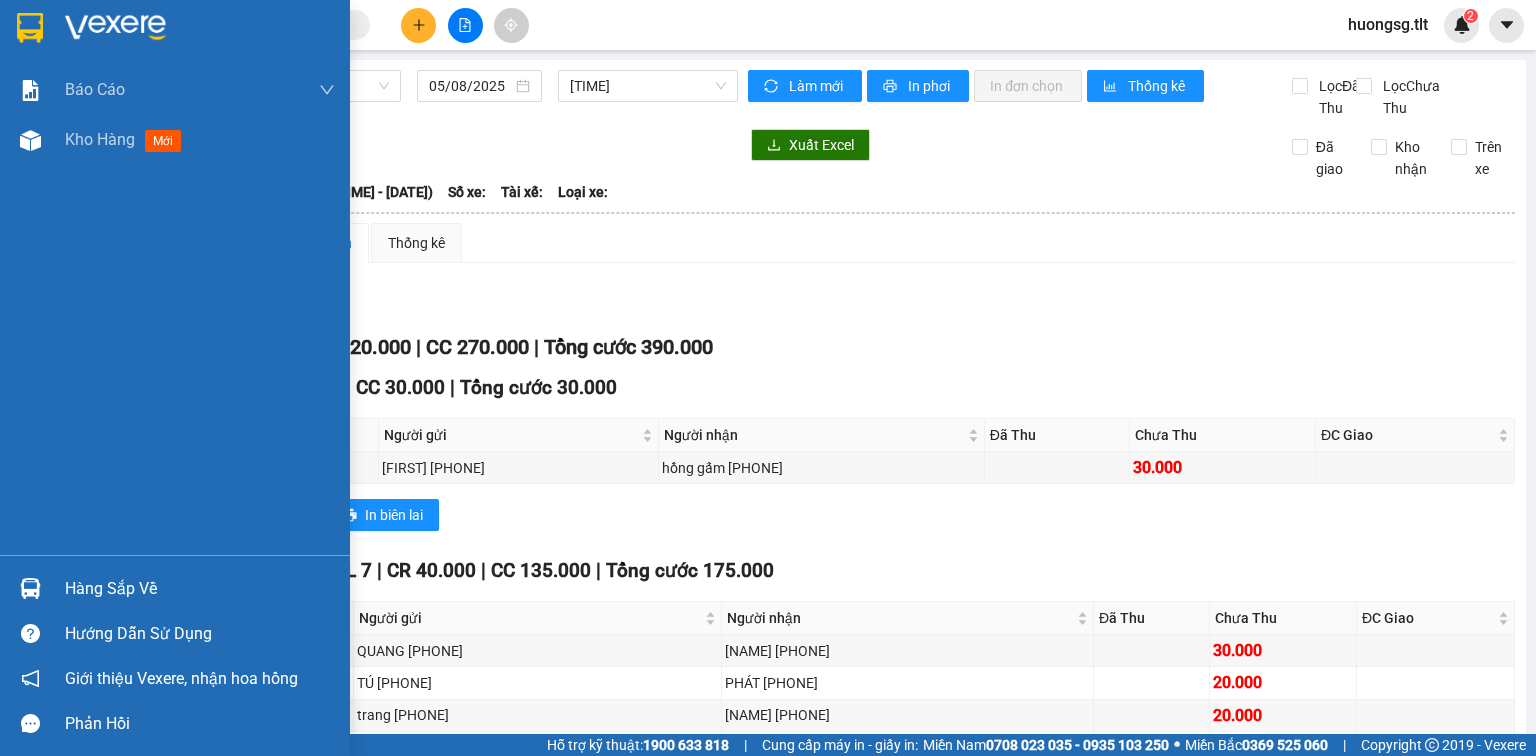 click at bounding box center [30, 588] 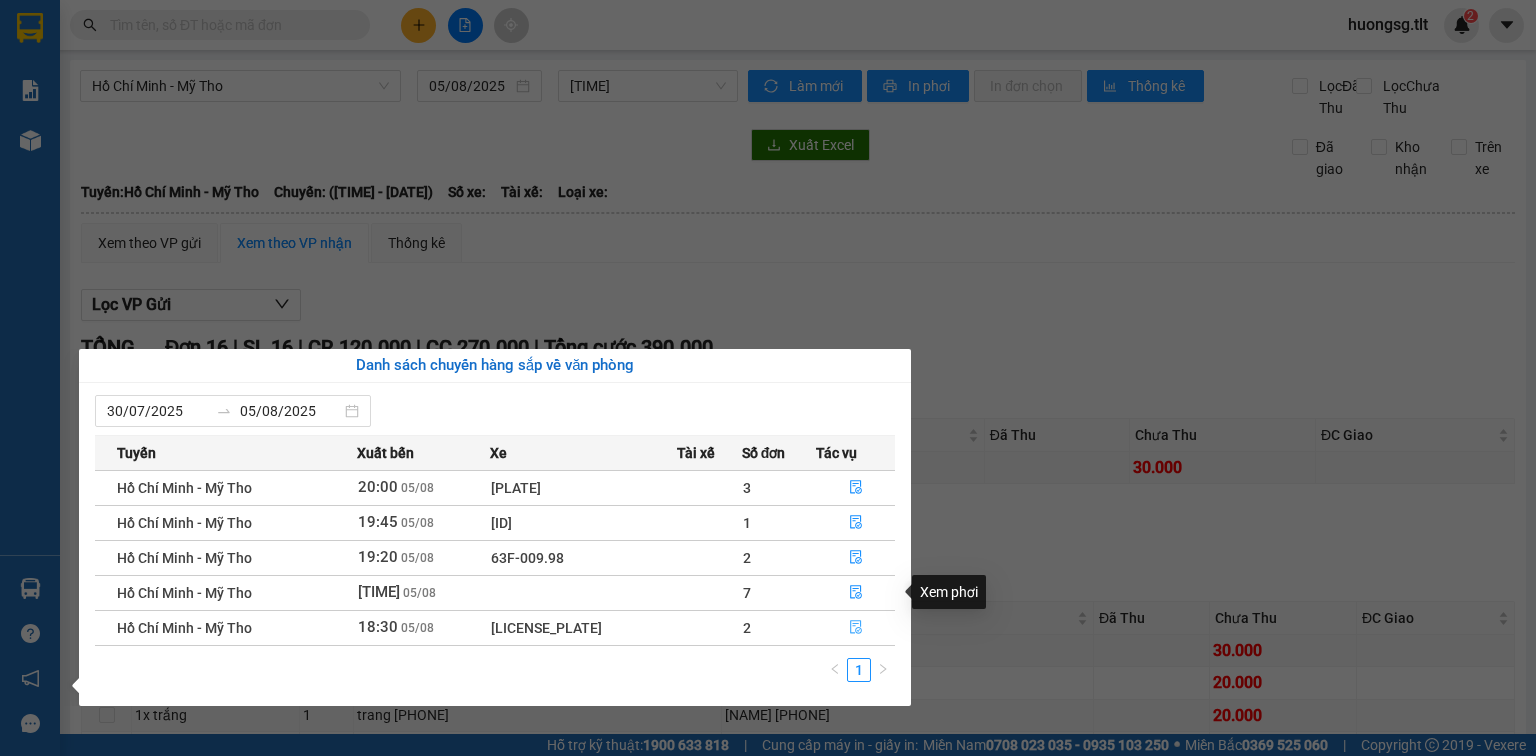 click at bounding box center [856, 628] 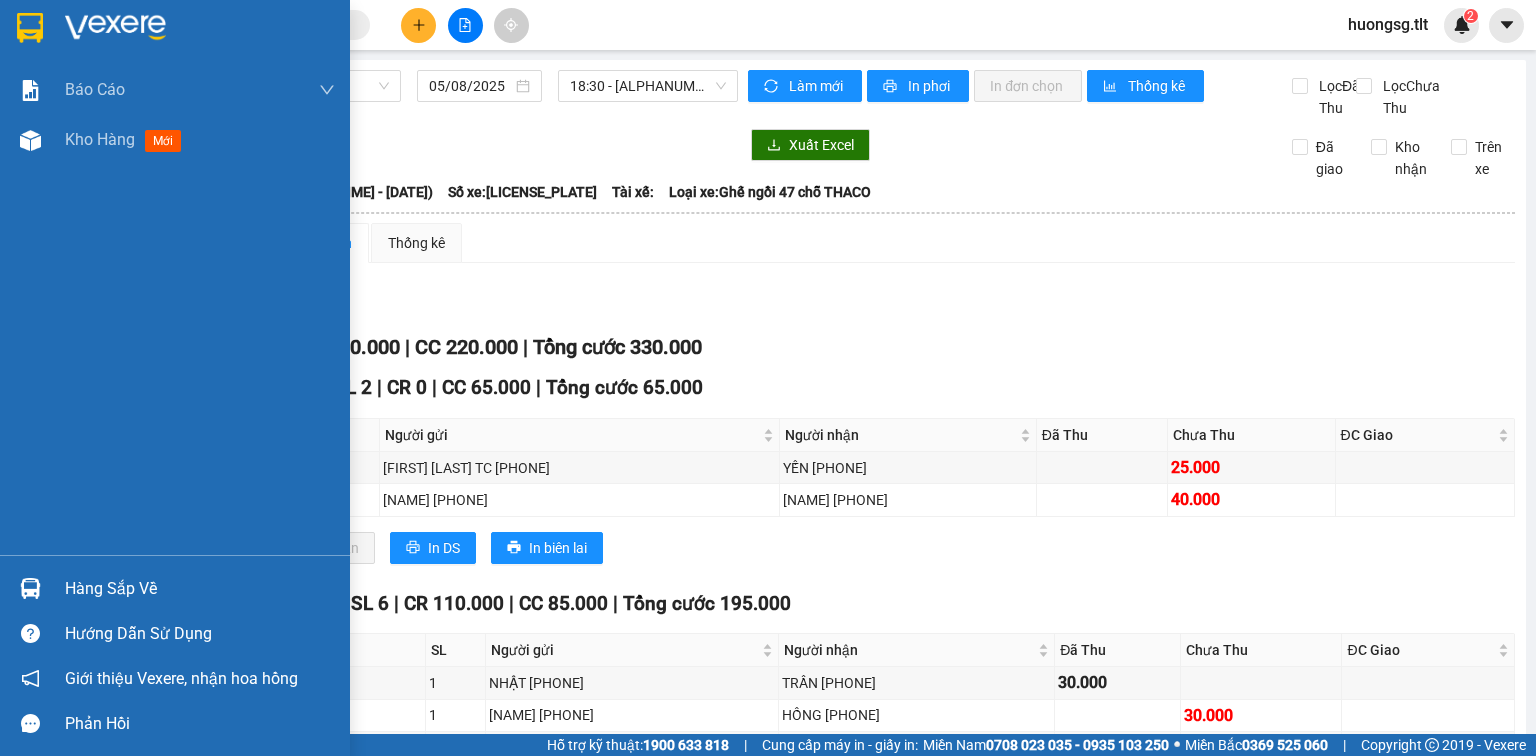 click at bounding box center (30, 588) 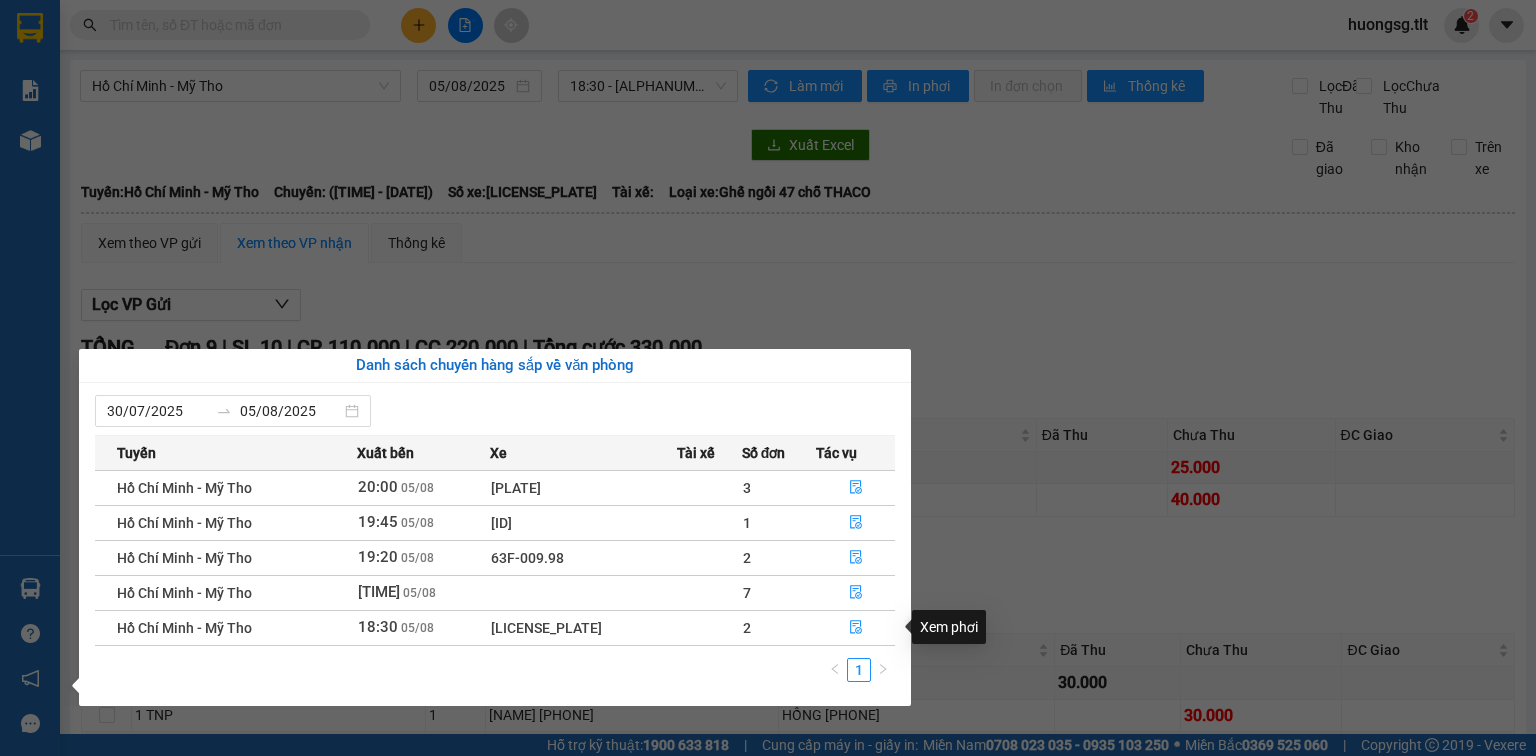 click on "Kết quả tìm kiếm ( 43 )Bộ lọc Ngày tạo đơn gần nhất Mã ĐH Trạng thái Món hàng Thu hộ Tổng cước Chưa cước Nhãn Người gửi VP Gửi Người nhận VP Nhận [CODE] [TIME] - [DATE] VP Nhận 1K TRONG SL: 1 25.000 25.000 [PHONE] [NAME] Sài Gòn [PHONE] [NAME] Bến xe Tiền Giang [CODE] [TIME] - [DATE] Đã giao 17:05 - 12/07 2 TNP SL: 2 60.000 [PHONE] [NAME] Trường Phát Sài Gòn [PHONE] [NAME] Bến xe Tiền Giang [CODE] [TIME] - [DATE] Đã giao 16:47 - 07/07 2tnp SL: 2 60.000 [PHONE] [NAME] Trường Phát Sài Gòn [PHONE] [NAME] Bến xe Tiền Giang [CODE] [TIME] - [DATE] Đã giao 18:45 - 23/06 1k trong SL: 1 25.000 [PHONE] [NAME] Trường Phát Sài Gòn [PHONE] [NAME] Bến xe Tiền Giang [CODE] [TIME] - [DATE] Đã giao 20:11 - 18/06 1TNP SL: 1 25.000 [PHONE] [NAME] QUANG Bến xe Tiền Giang [PHONE] [NAME] Sài Gòn [CODE] [TIME] - [DATE]" at bounding box center [768, 378] 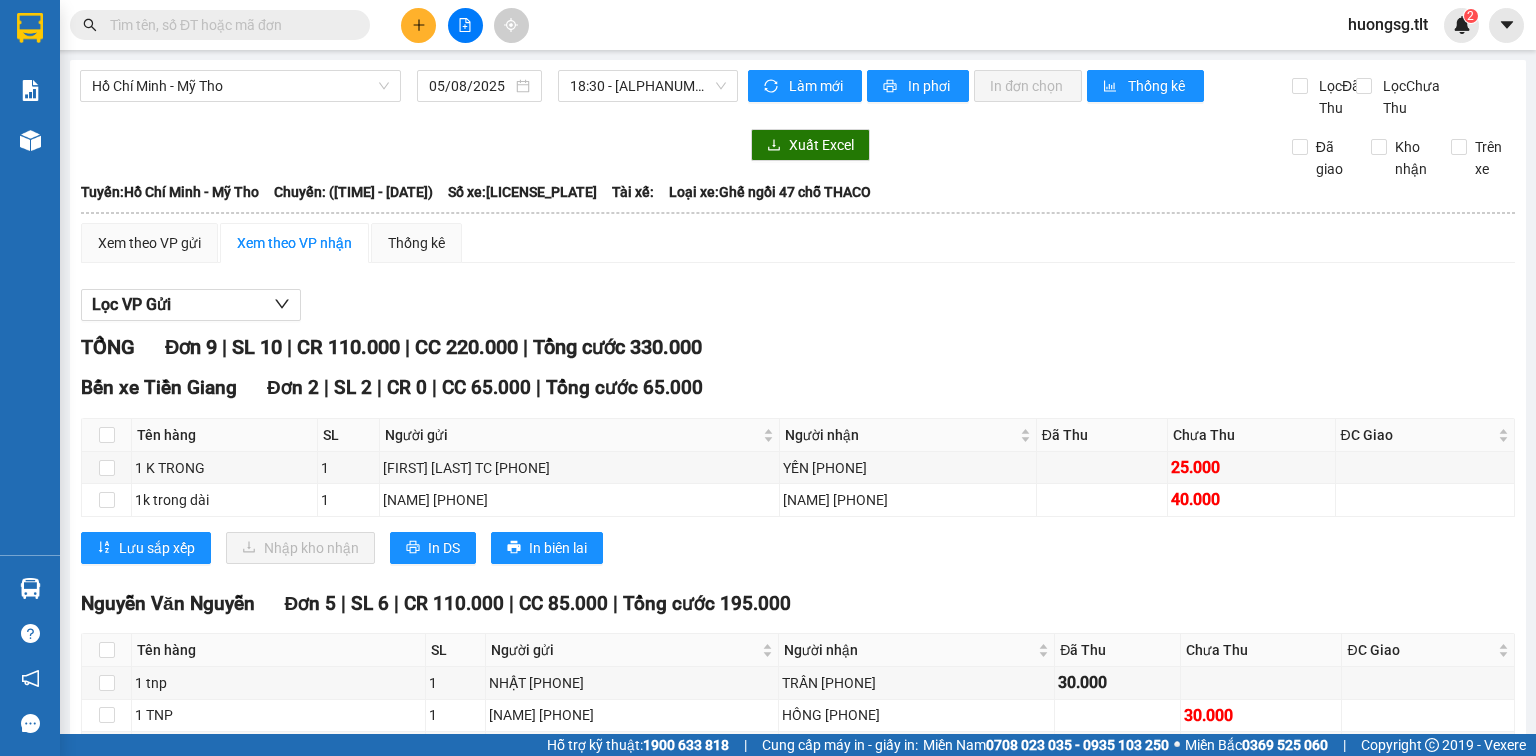 click at bounding box center [228, 25] 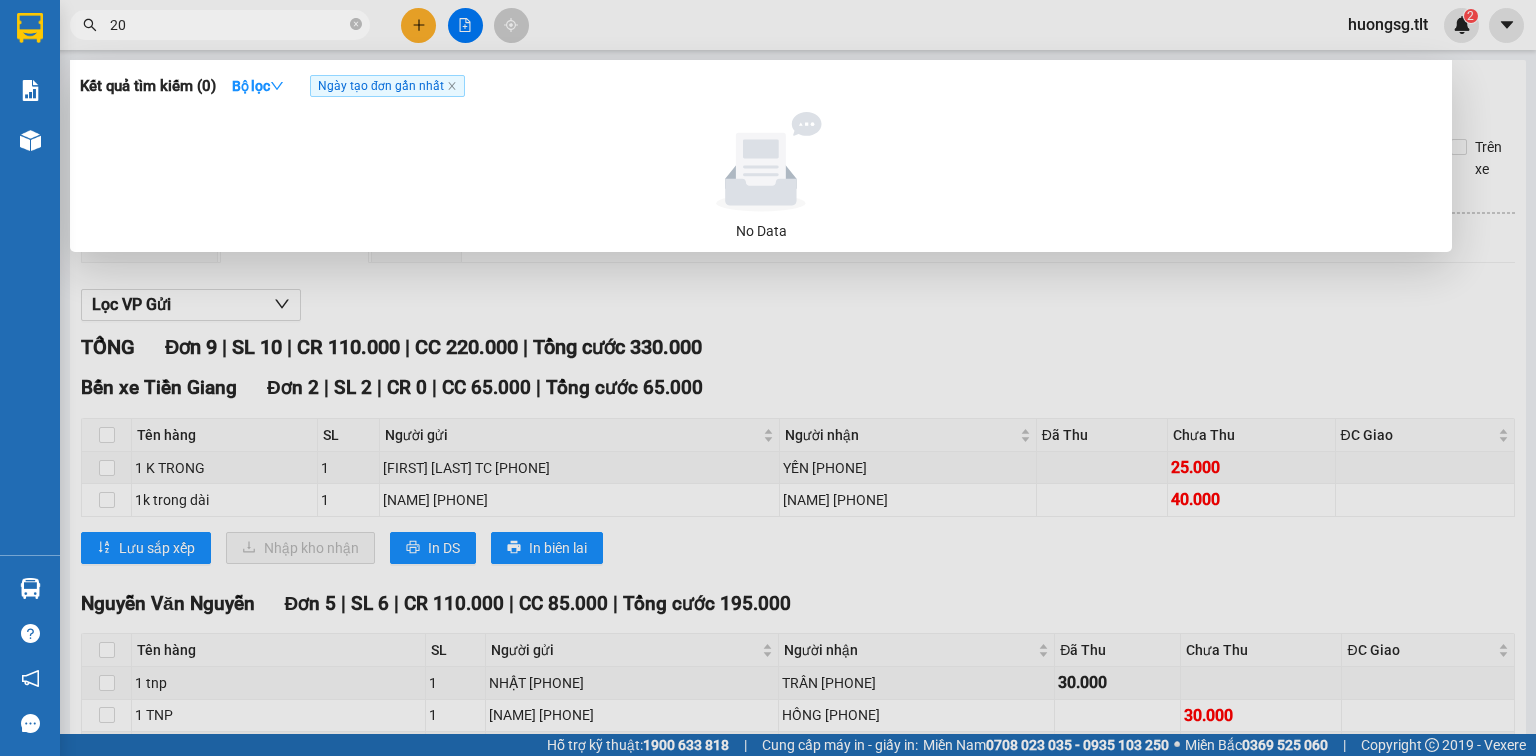 type on "2" 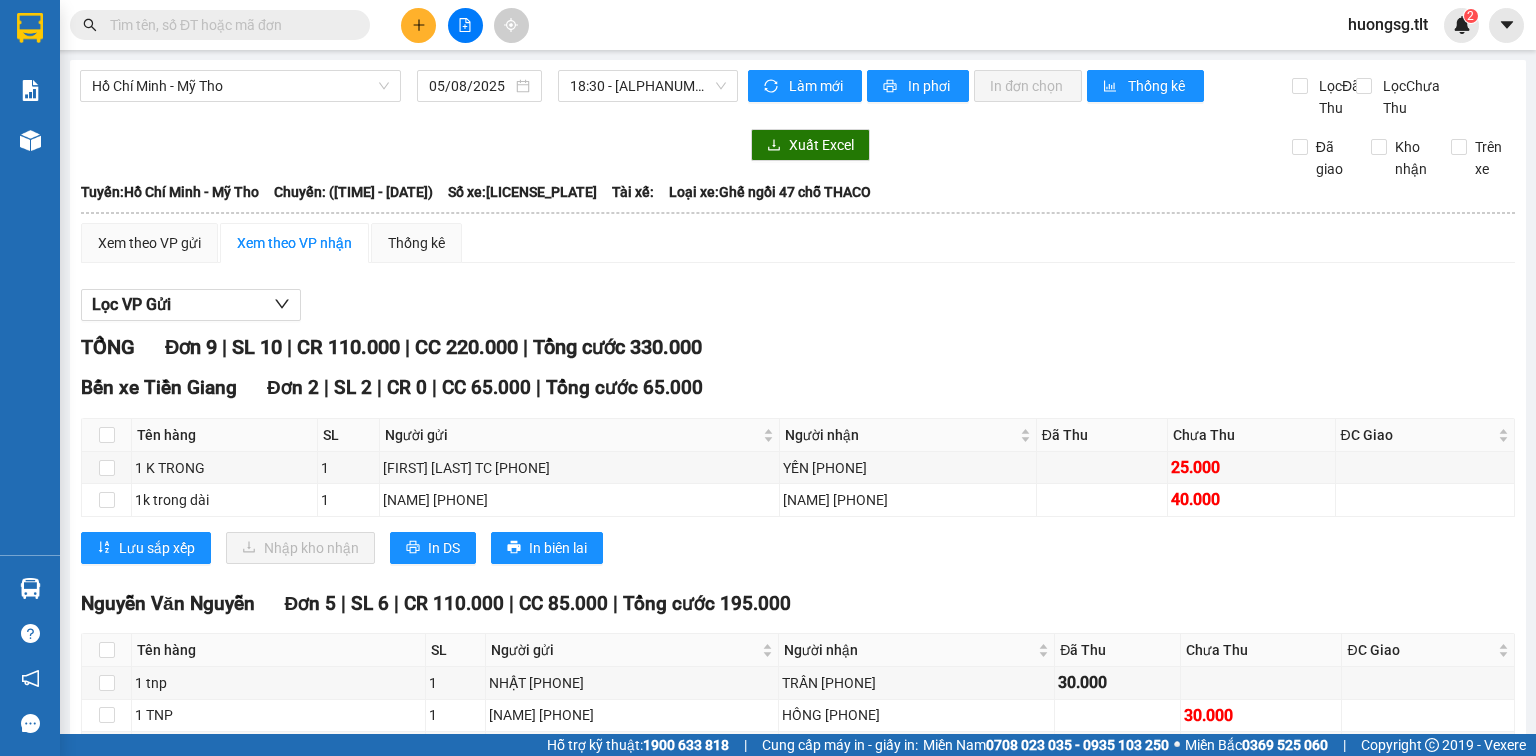 click at bounding box center [30, 588] 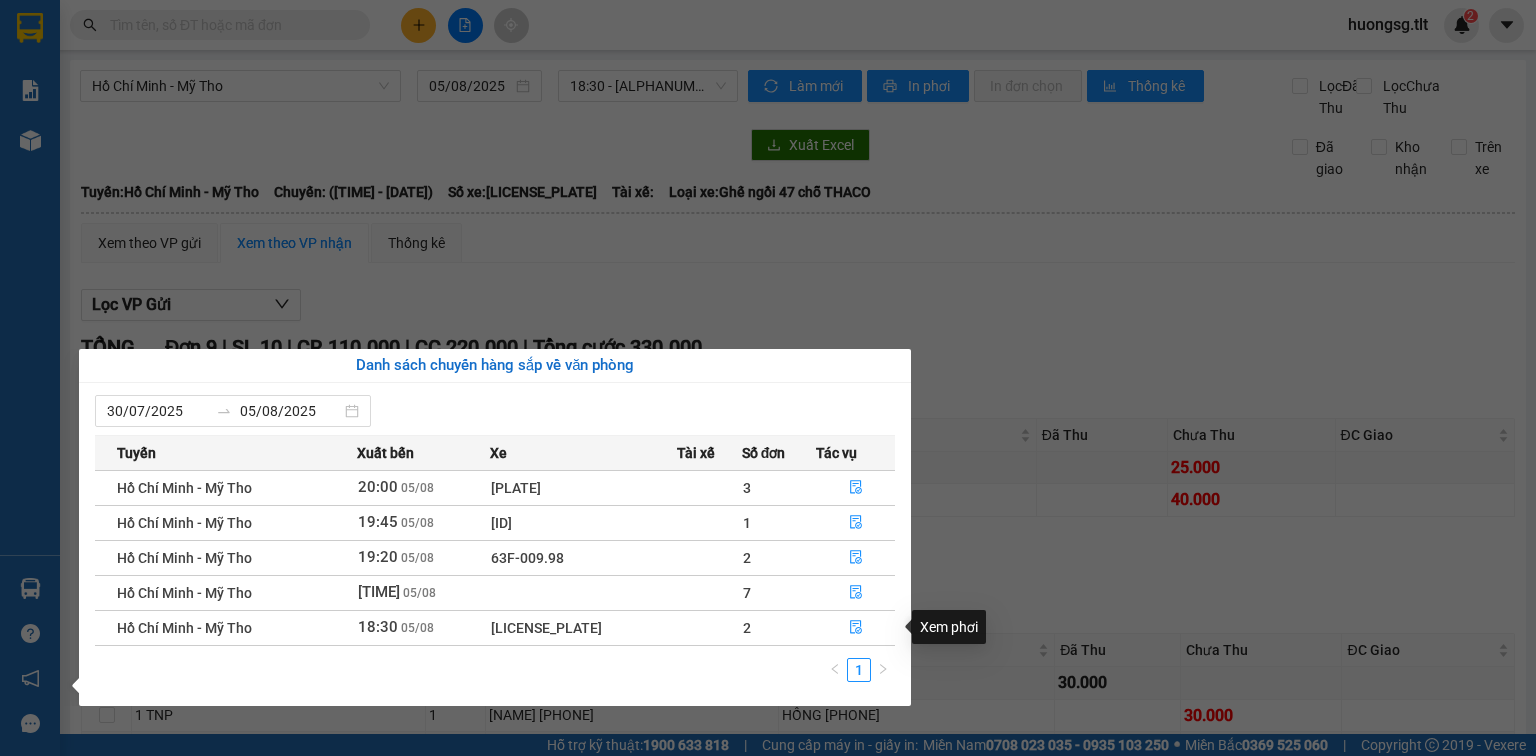 click on "SGTLT3012240452 16:32 - 30/12 Đã giao   07:21 - 31/12 1K TRONG SL:  1 25.000 [PHONE]  HUỲNH Sài Gòn [PHONE] PHONG Nguyễn Văn Nguyễn SGTLT2812240558 18:02 - 28/12 Đã giao   07:50 - 29/12 1 K TRONG SL:  1 30.000 [PHONE]  HUỲNH Sài Gòn [PHONE] PHONG Nguyễn Văn Nguyễn SGTLT3012220531 17:14 - 30/12 Đã giao   10:39 - 31/12 1 TNP SL:  1 30.000 [PHONE] ĐẠT Sài Gòn [PHONE] Tân Phạm Bến xe Tiền Giang SGTLT2912220531 17:45 - 29/12 Đã giao   07:34 - 30/12 1 X TRONG SL:  1 20.000 [PHONE] LÊ HƯƠNG  Sài Gòn [PHONE] THÁI Bến xe Tiền Giang SGTLT2812220531 18:51 - 28/12 Đã giao   14:44 - 29/12 1 TÉP TRONG SL:  1 20.000 [PHONE] THÀNH Sài Gòn [PHONE] NHANH  Bến xe Tiền Giang SGTLT2712220531 18:07 - 27/12 Đã giao   06:38 - 28/12 1X TRONG SL:" at bounding box center [768, 378] 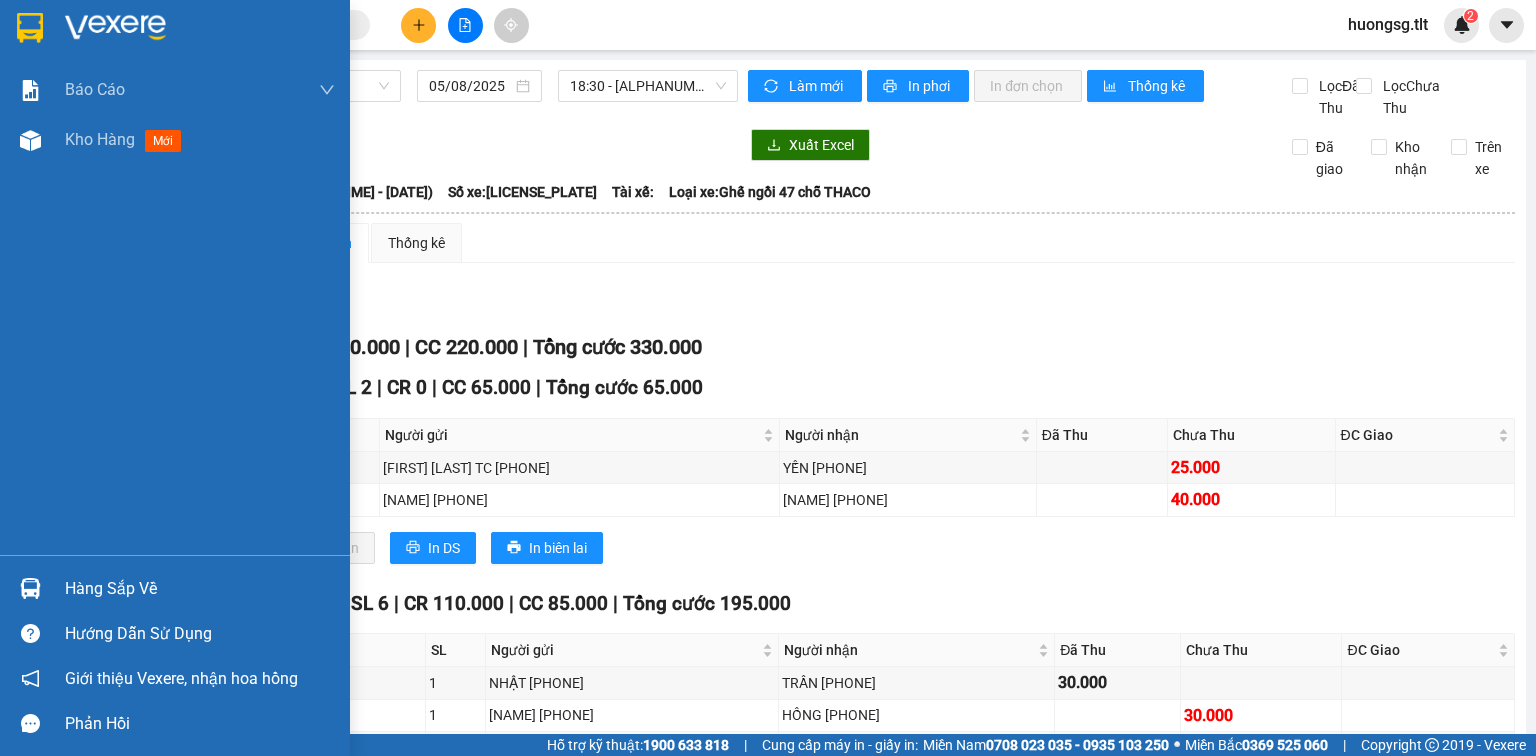 click at bounding box center [30, 588] 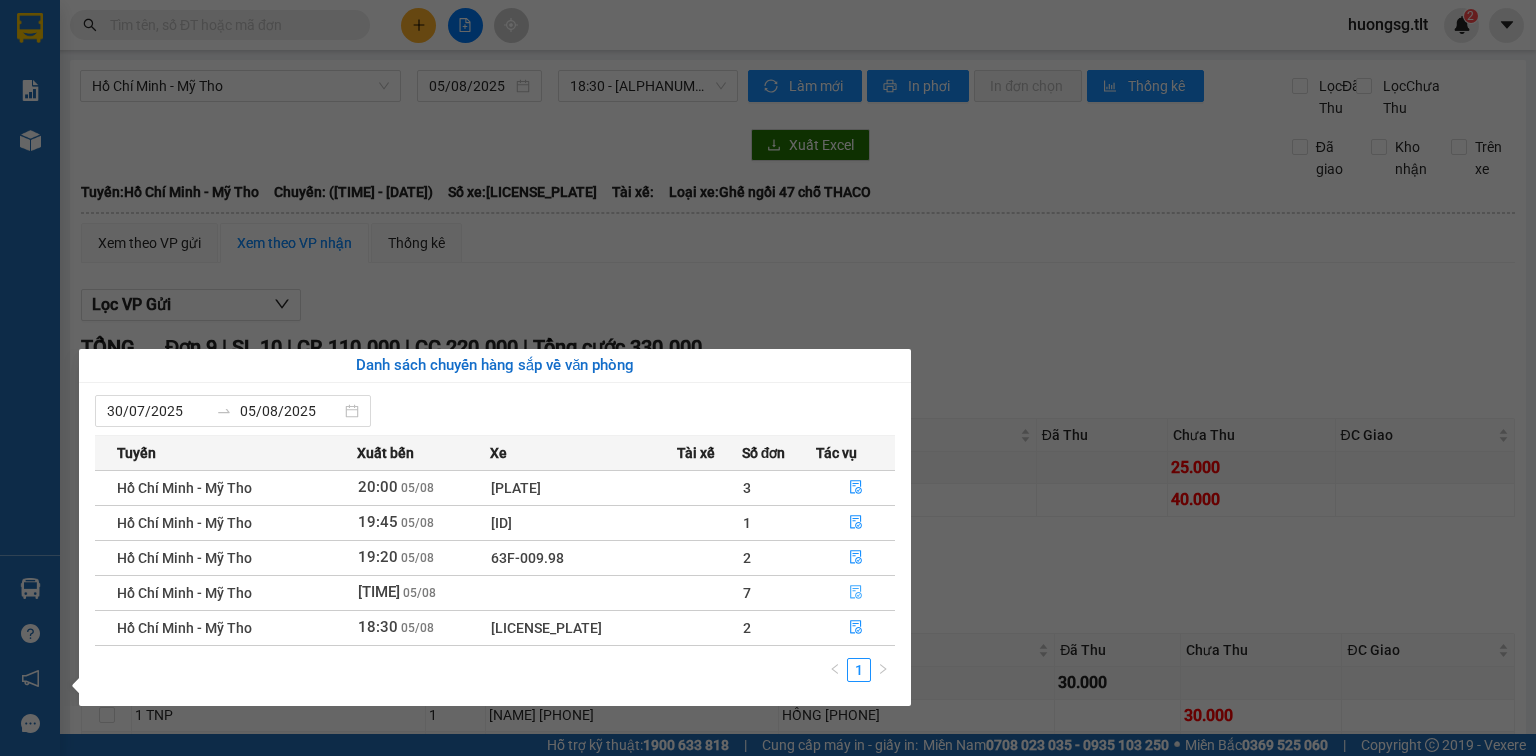 click at bounding box center (856, 593) 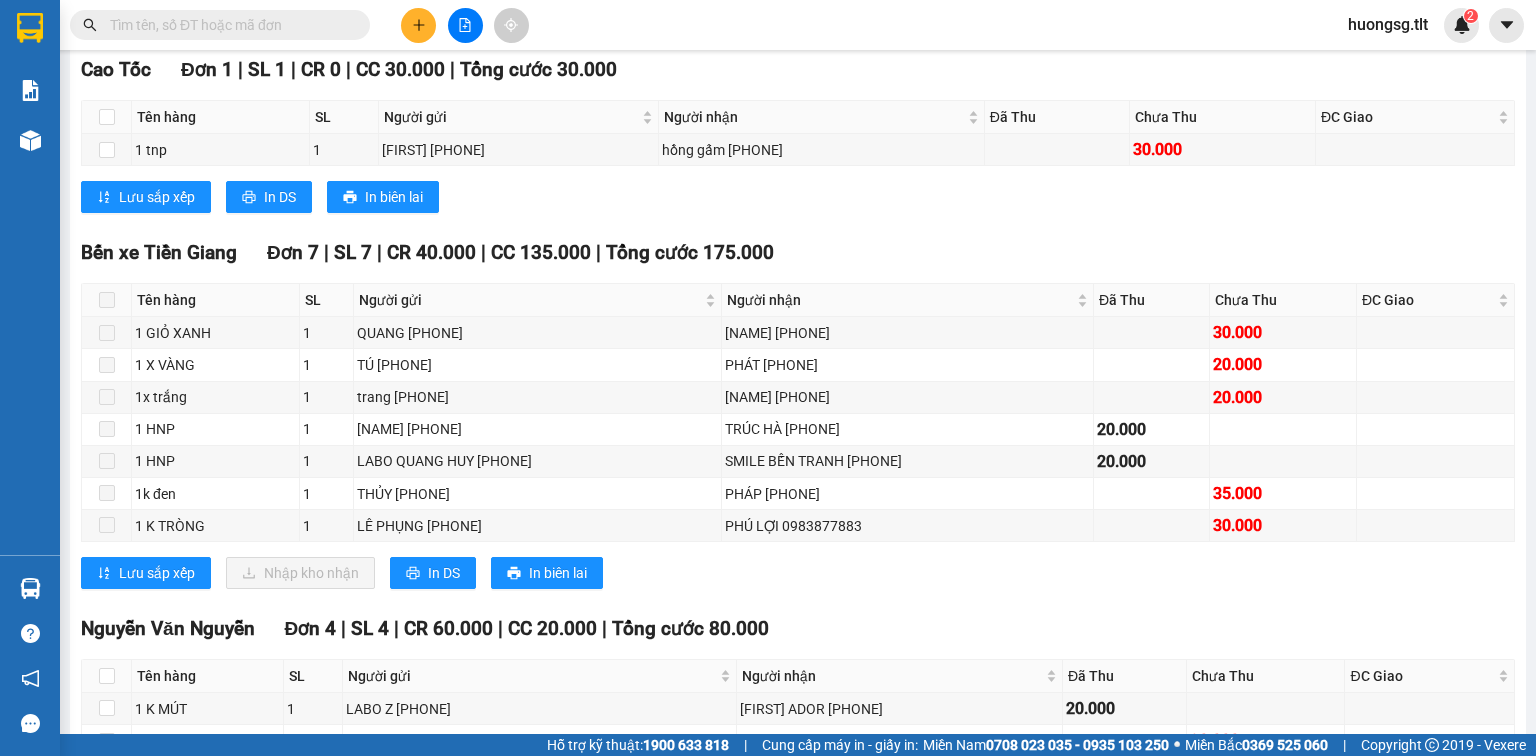 scroll, scrollTop: 320, scrollLeft: 0, axis: vertical 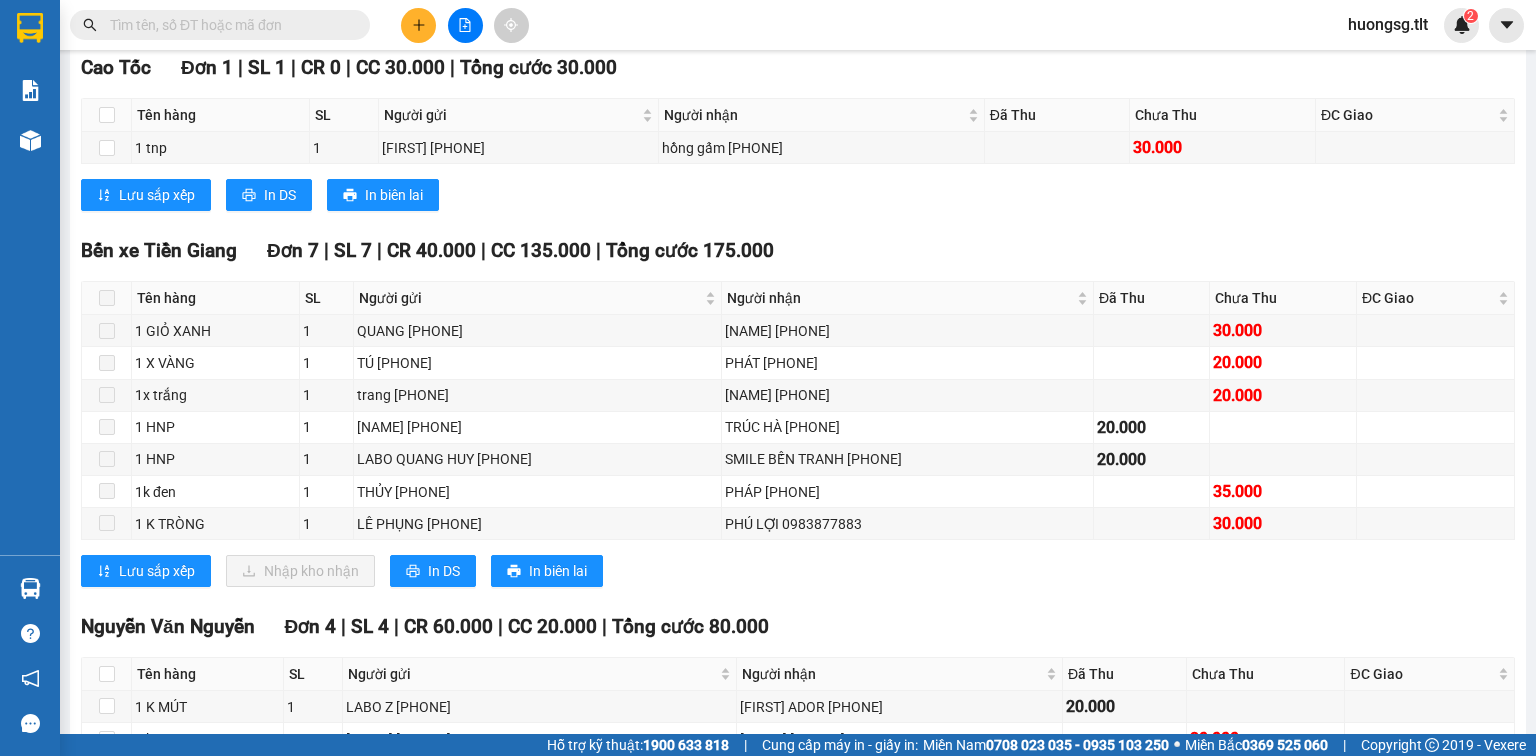 click at bounding box center [228, 25] 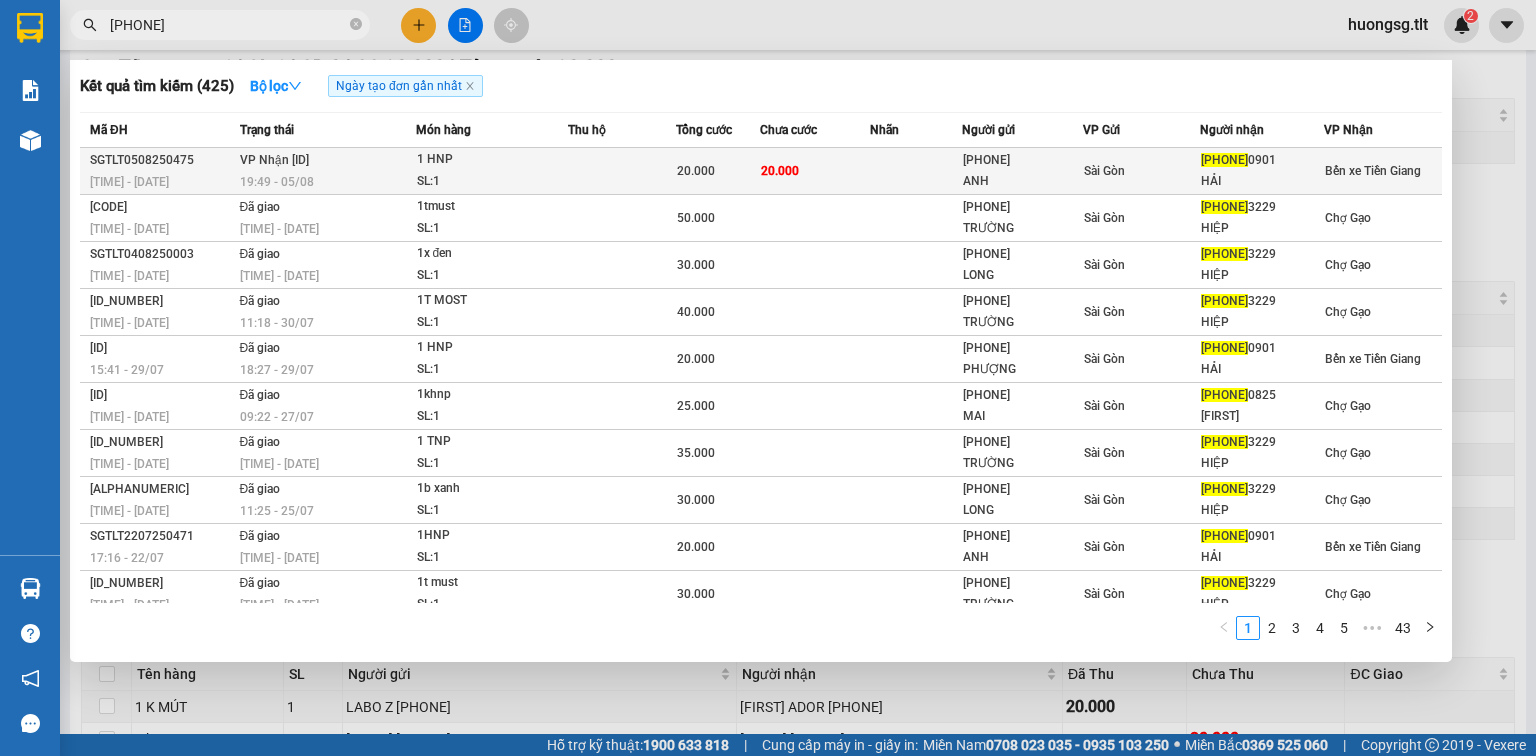 type on "[PHONE]" 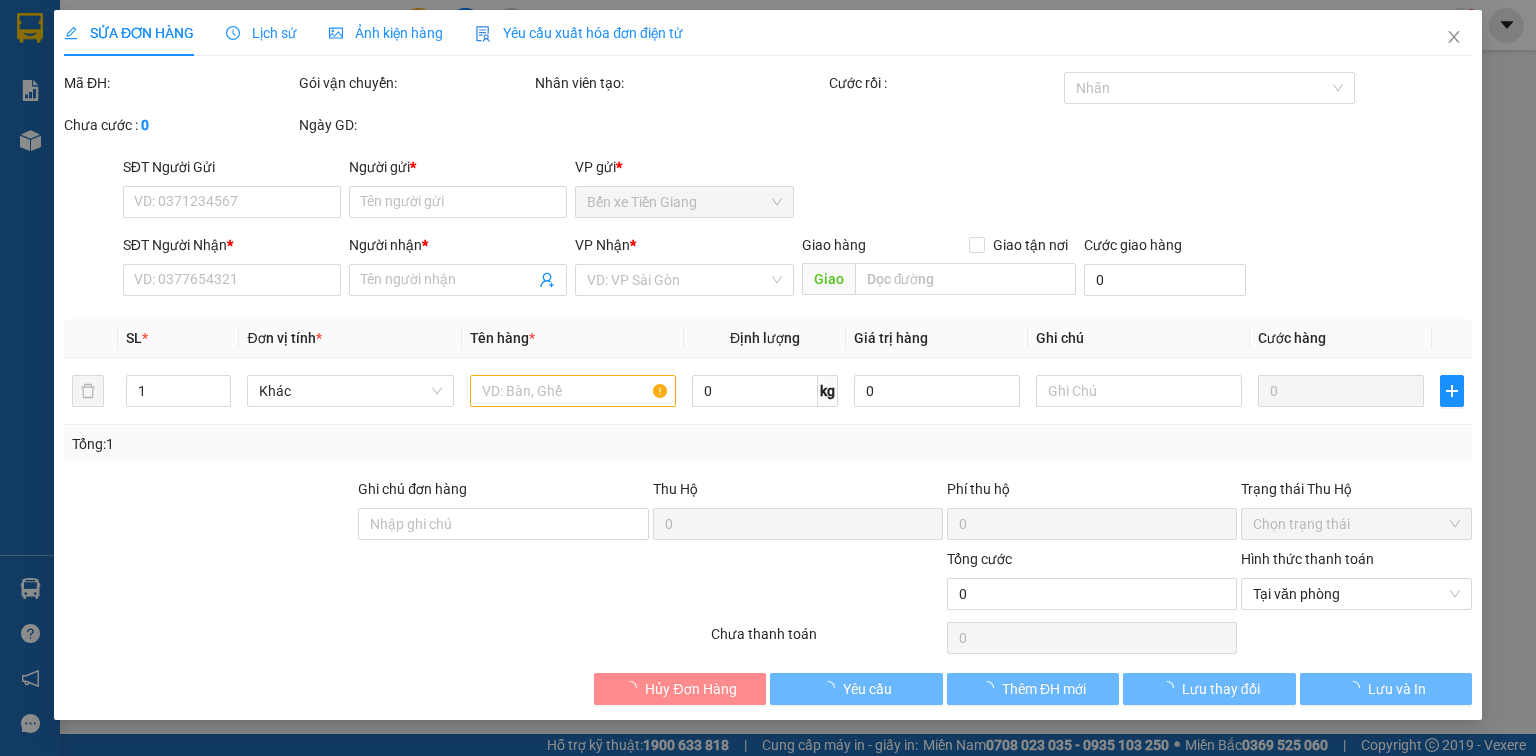 scroll, scrollTop: 0, scrollLeft: 0, axis: both 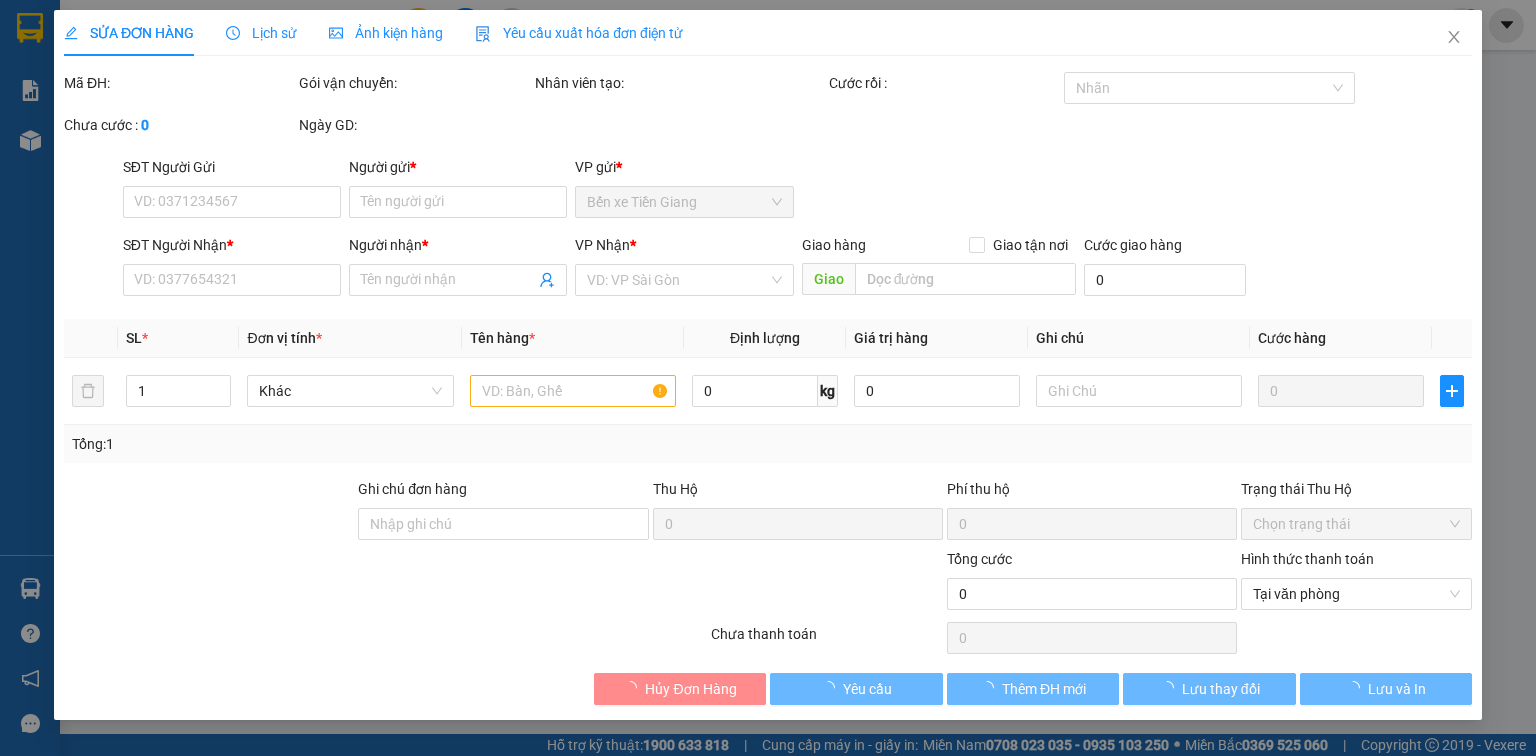 type on "[PHONE]" 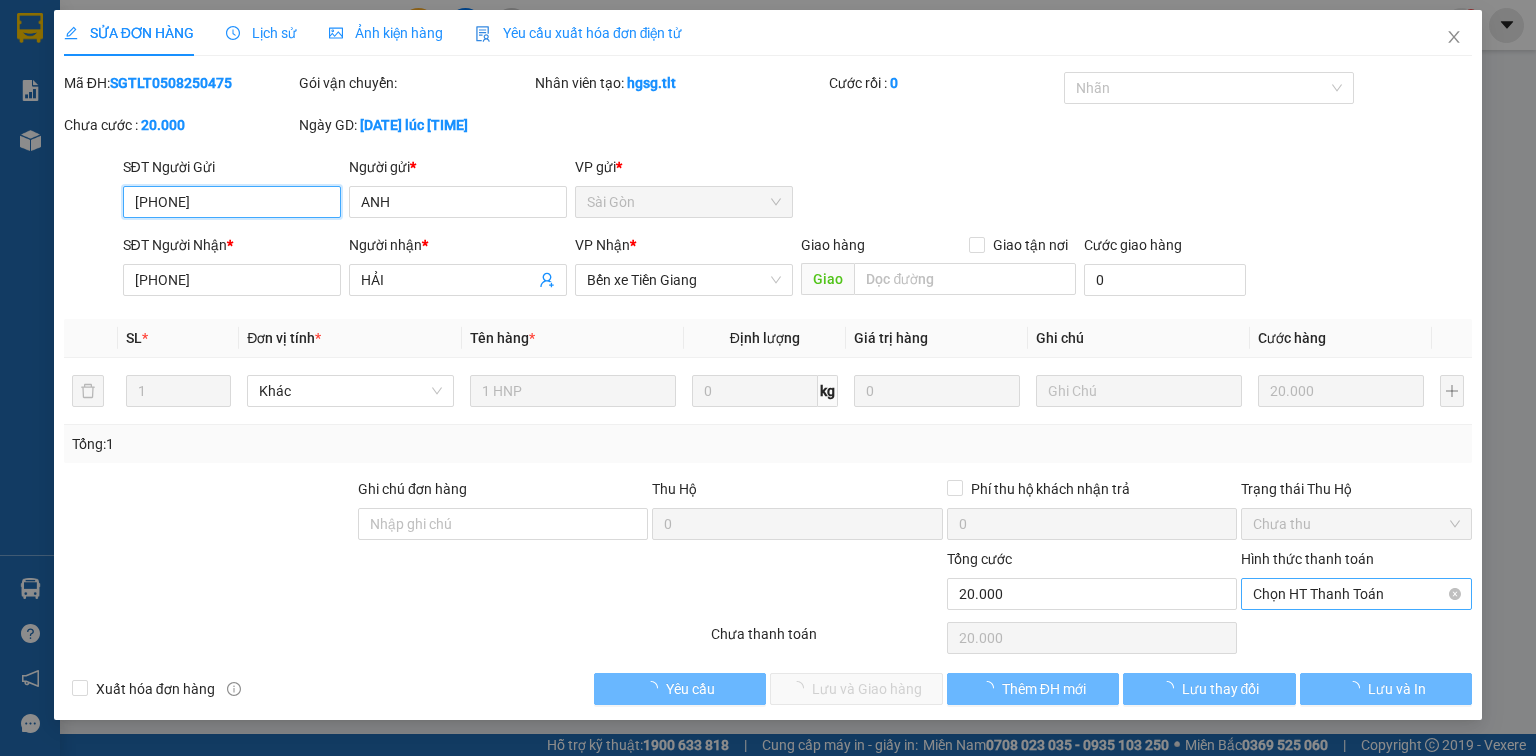 click on "Chọn HT Thanh Toán" at bounding box center [1356, 594] 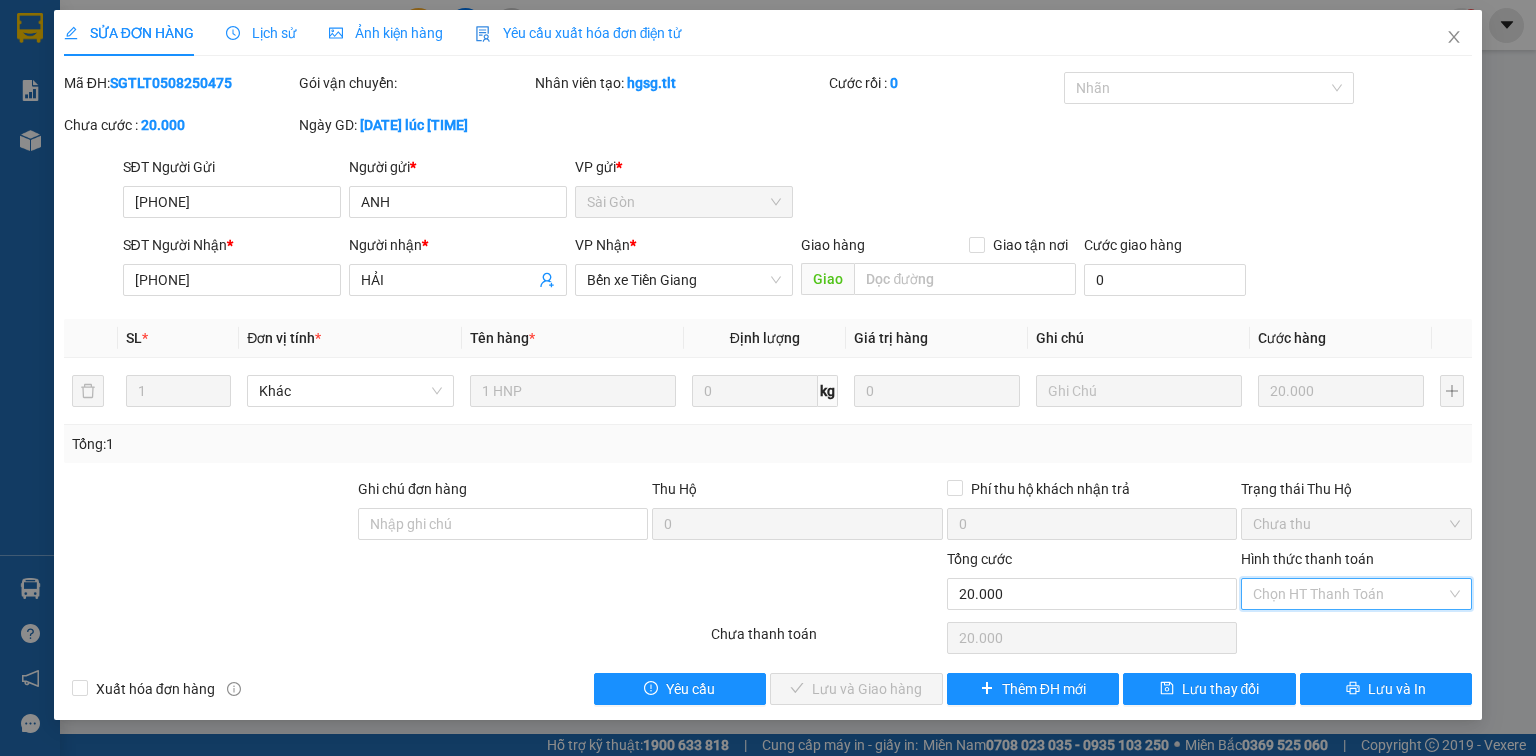 click on "Chọn HT Thanh Toán" at bounding box center (1356, 638) 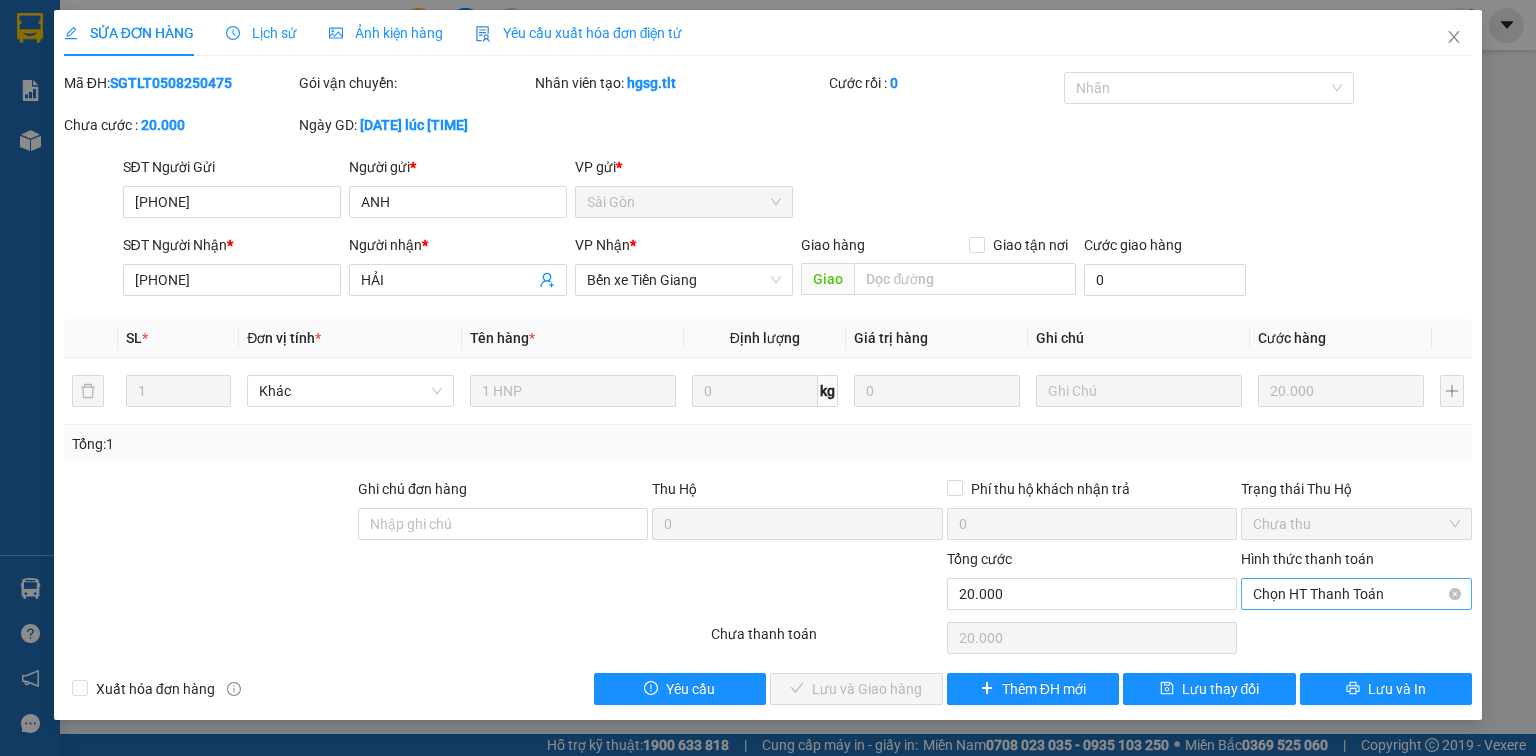 click on "Chọn HT Thanh Toán" at bounding box center [1356, 594] 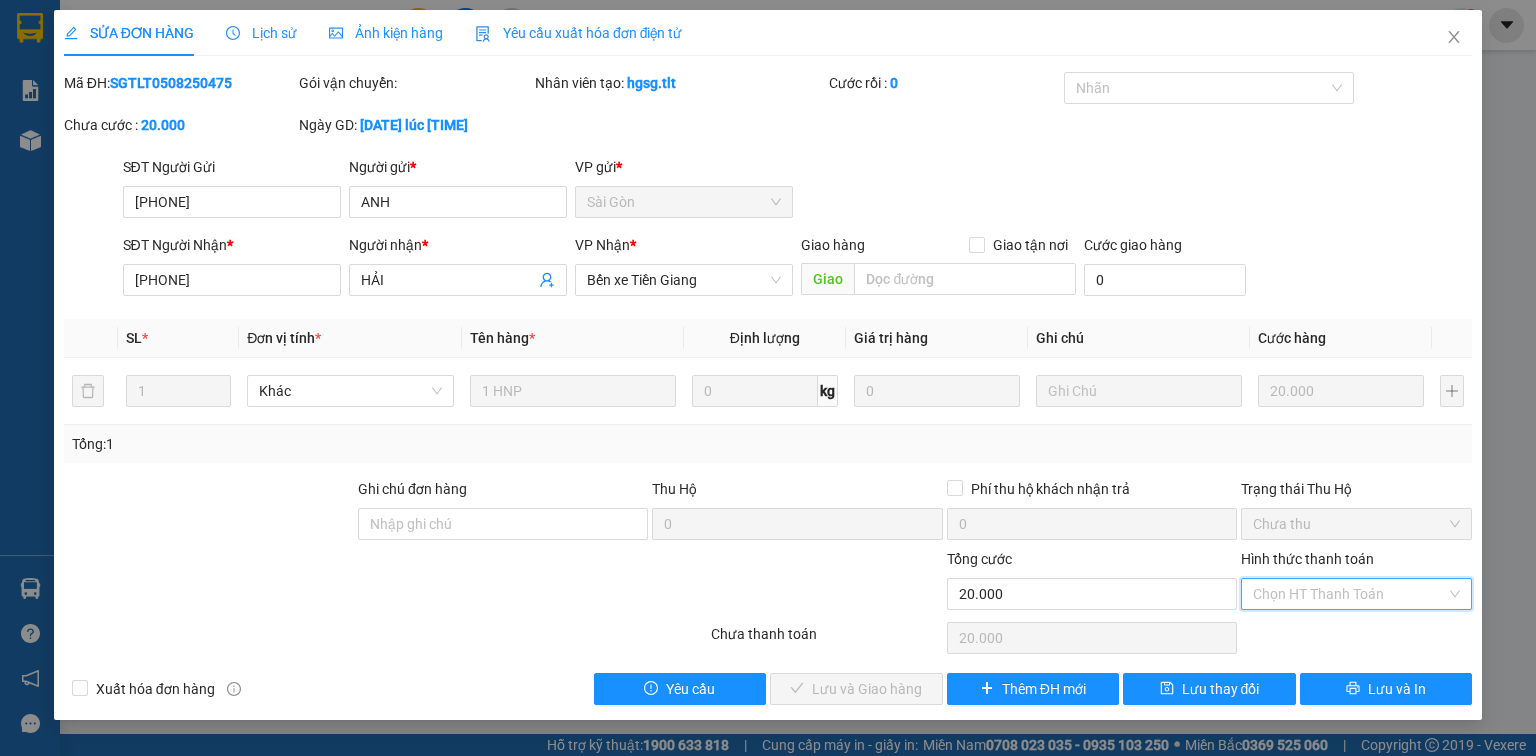 drag, startPoint x: 1276, startPoint y: 634, endPoint x: 1260, endPoint y: 633, distance: 16.03122 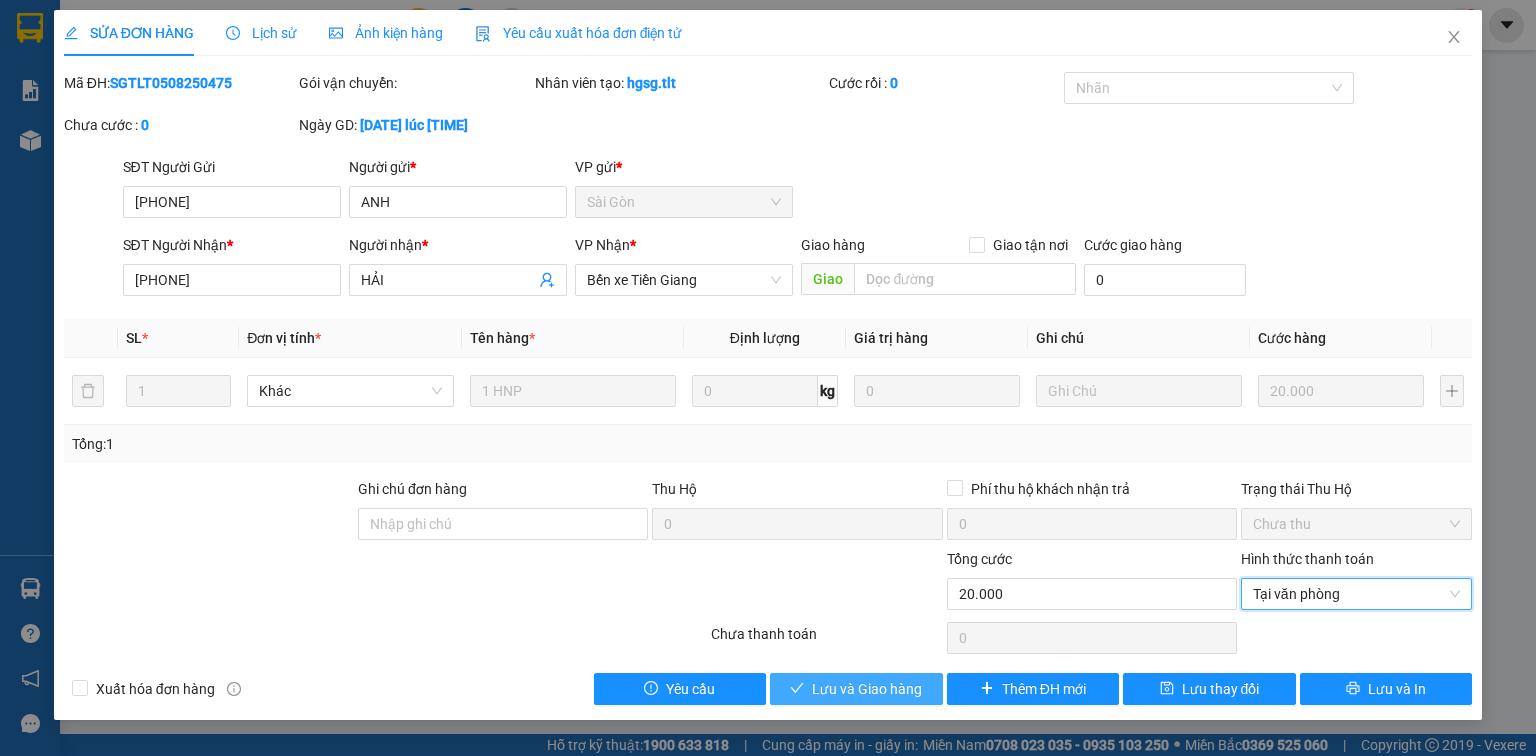 click on "Lưu và Giao hàng" at bounding box center (856, 689) 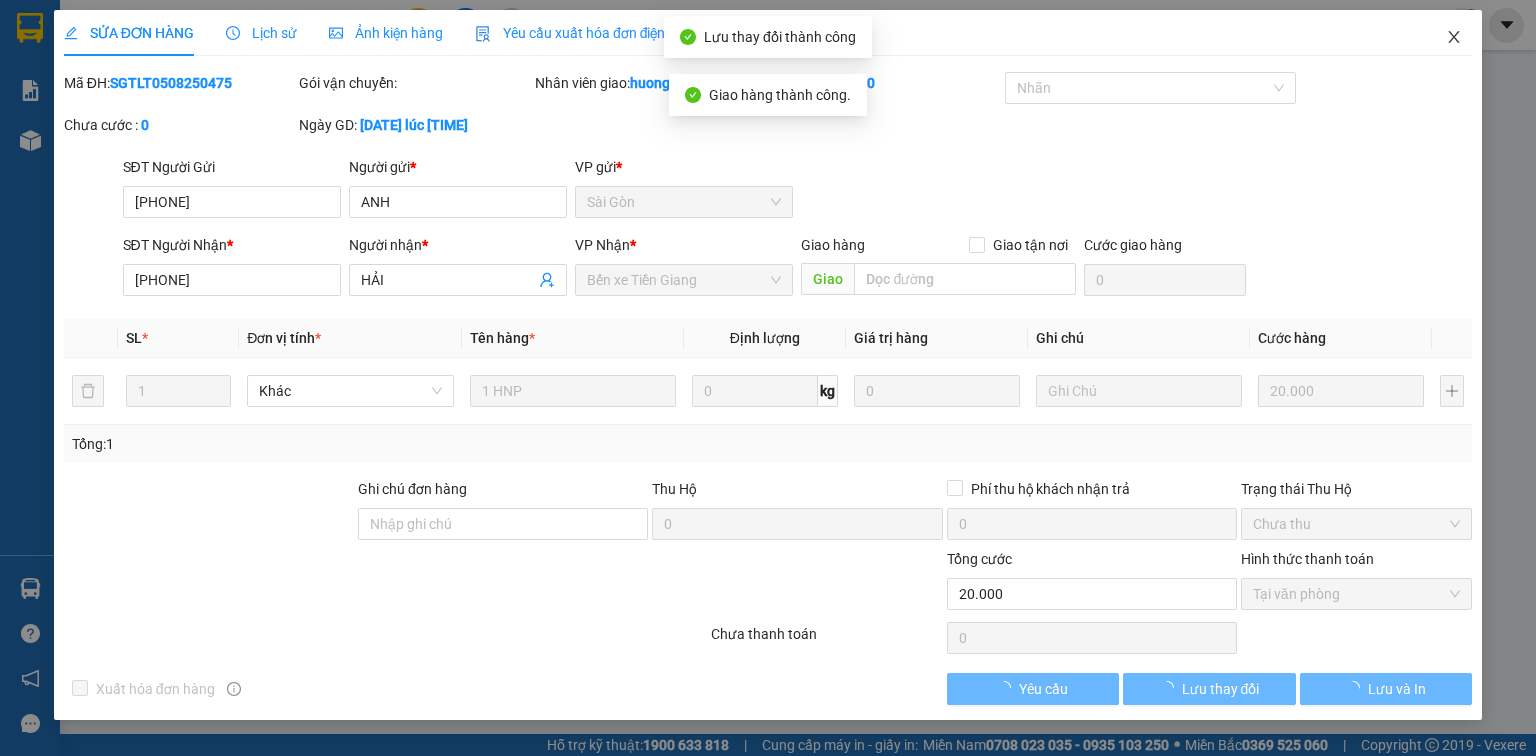click 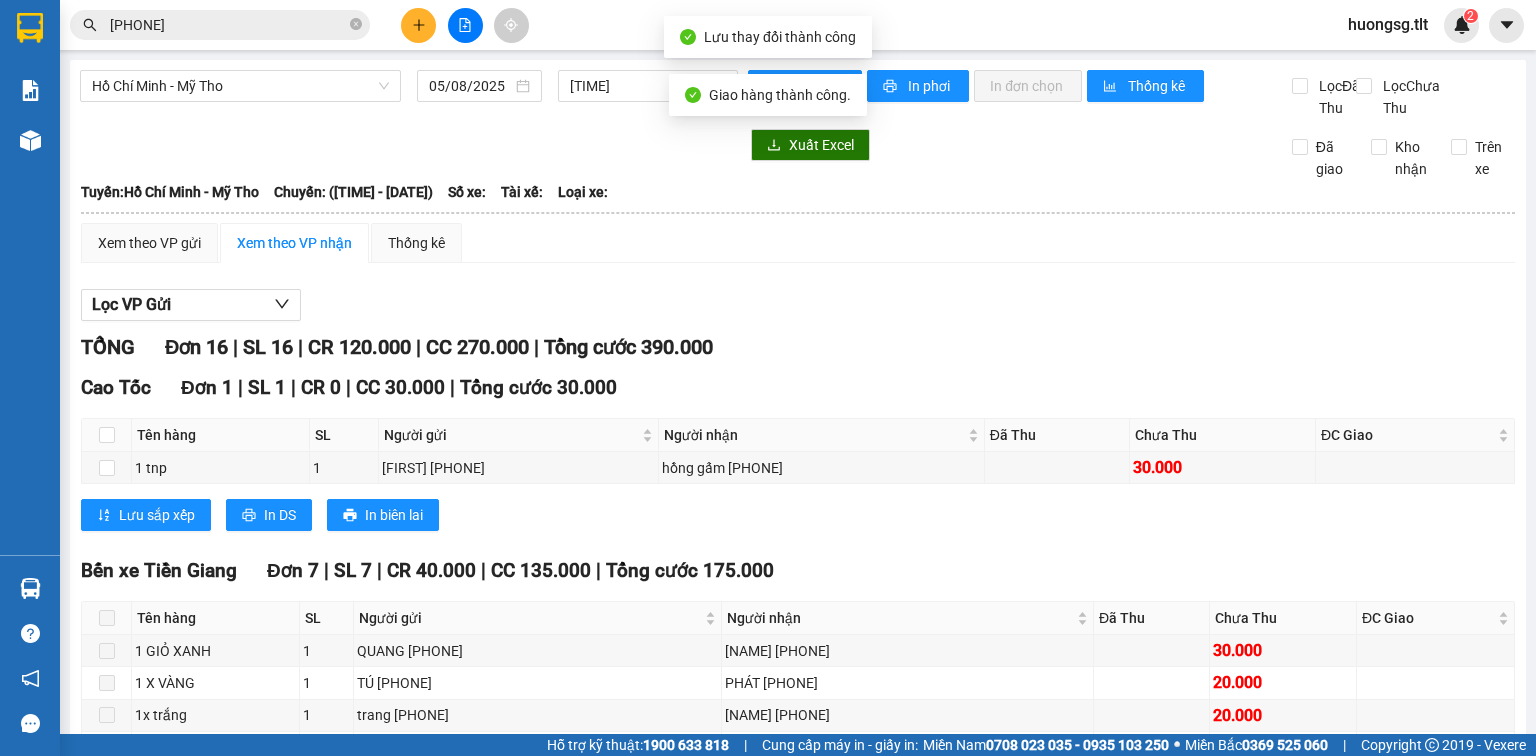click 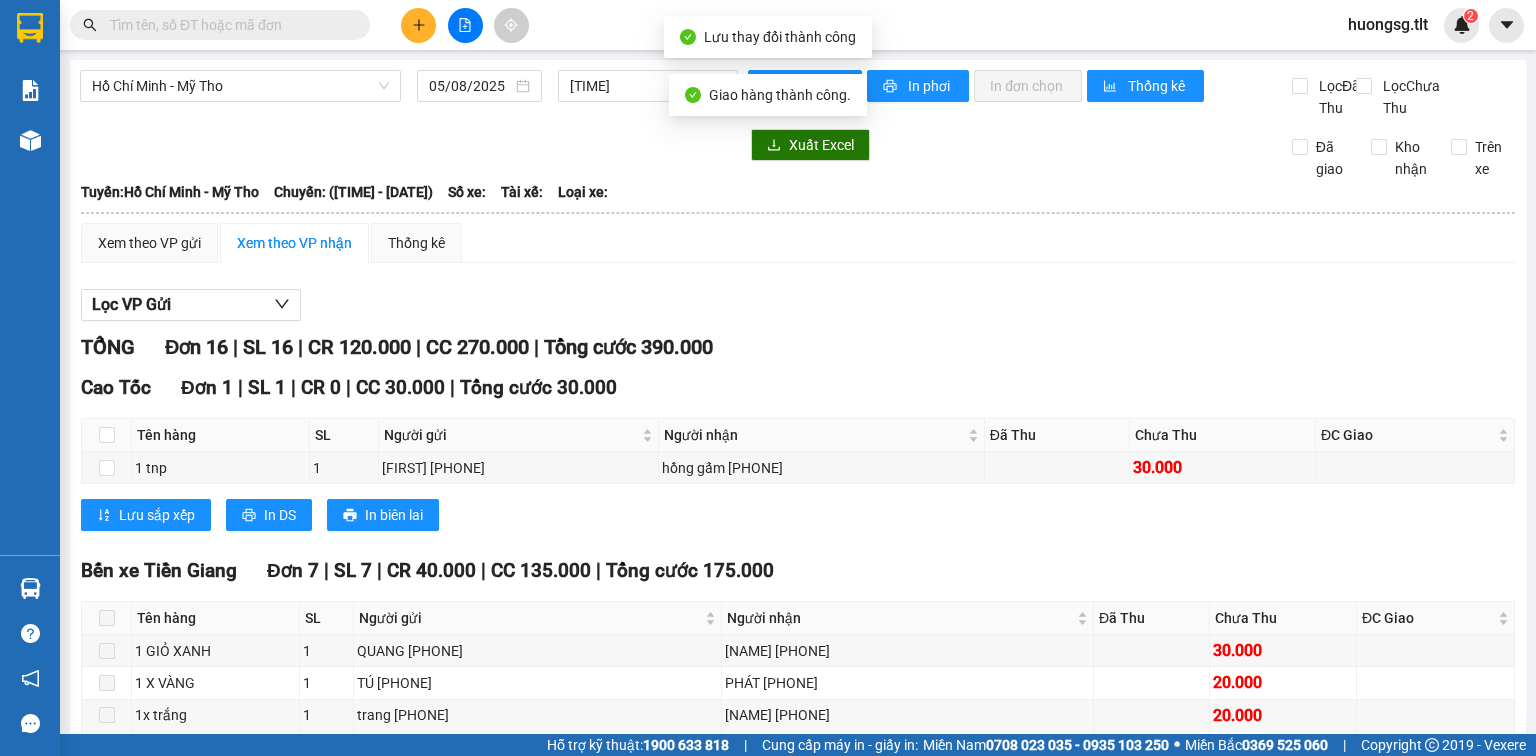 click at bounding box center (356, 25) 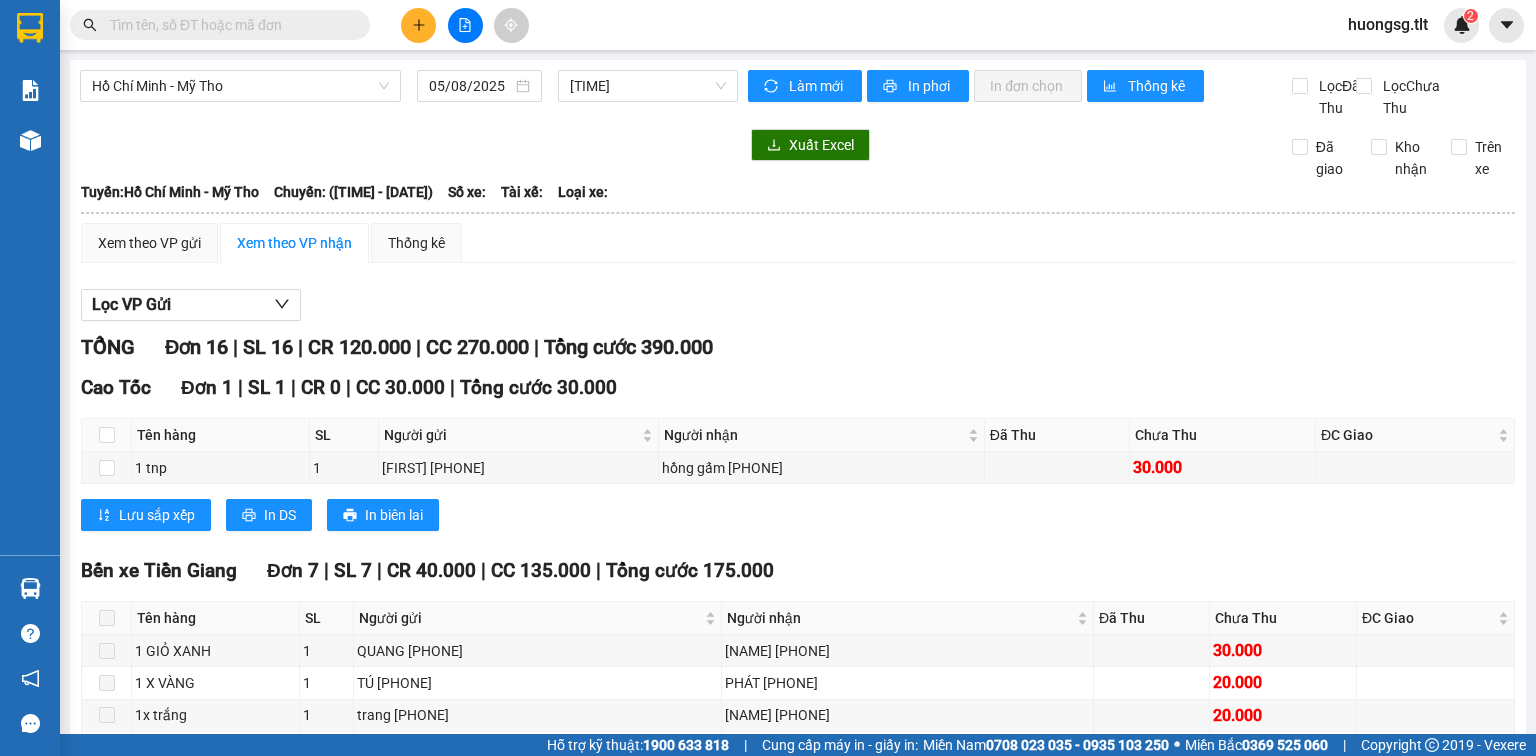 click at bounding box center [220, 25] 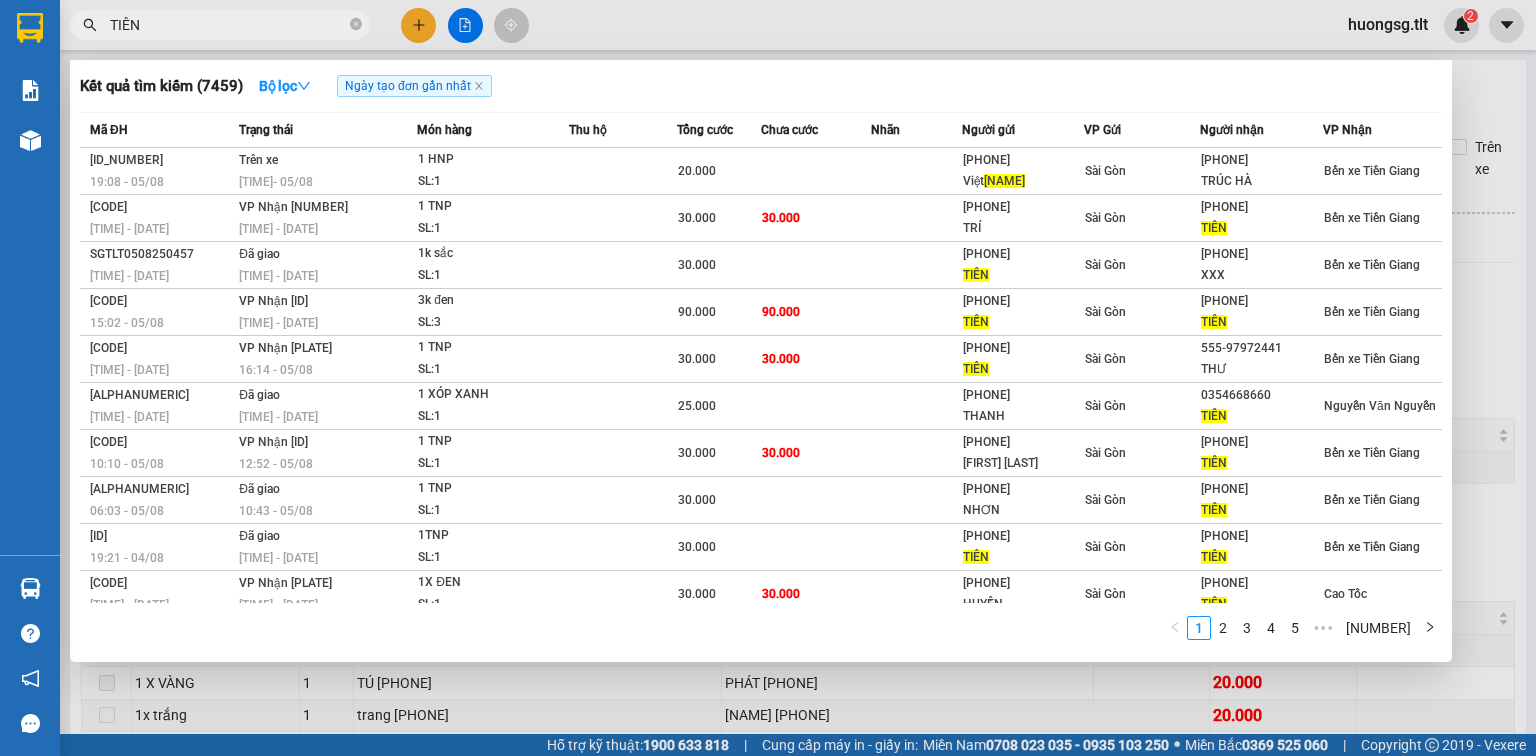 type on "TIÊN" 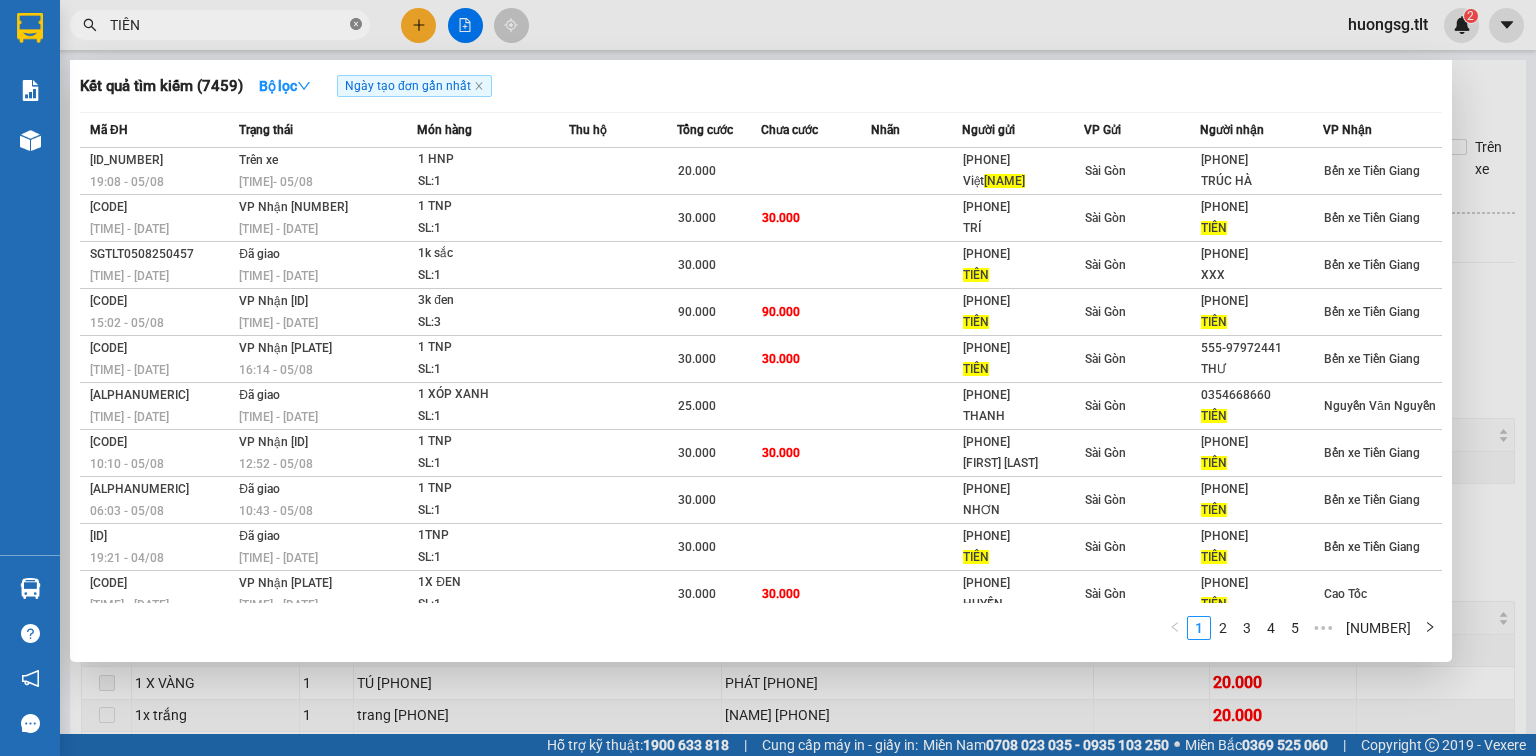 click 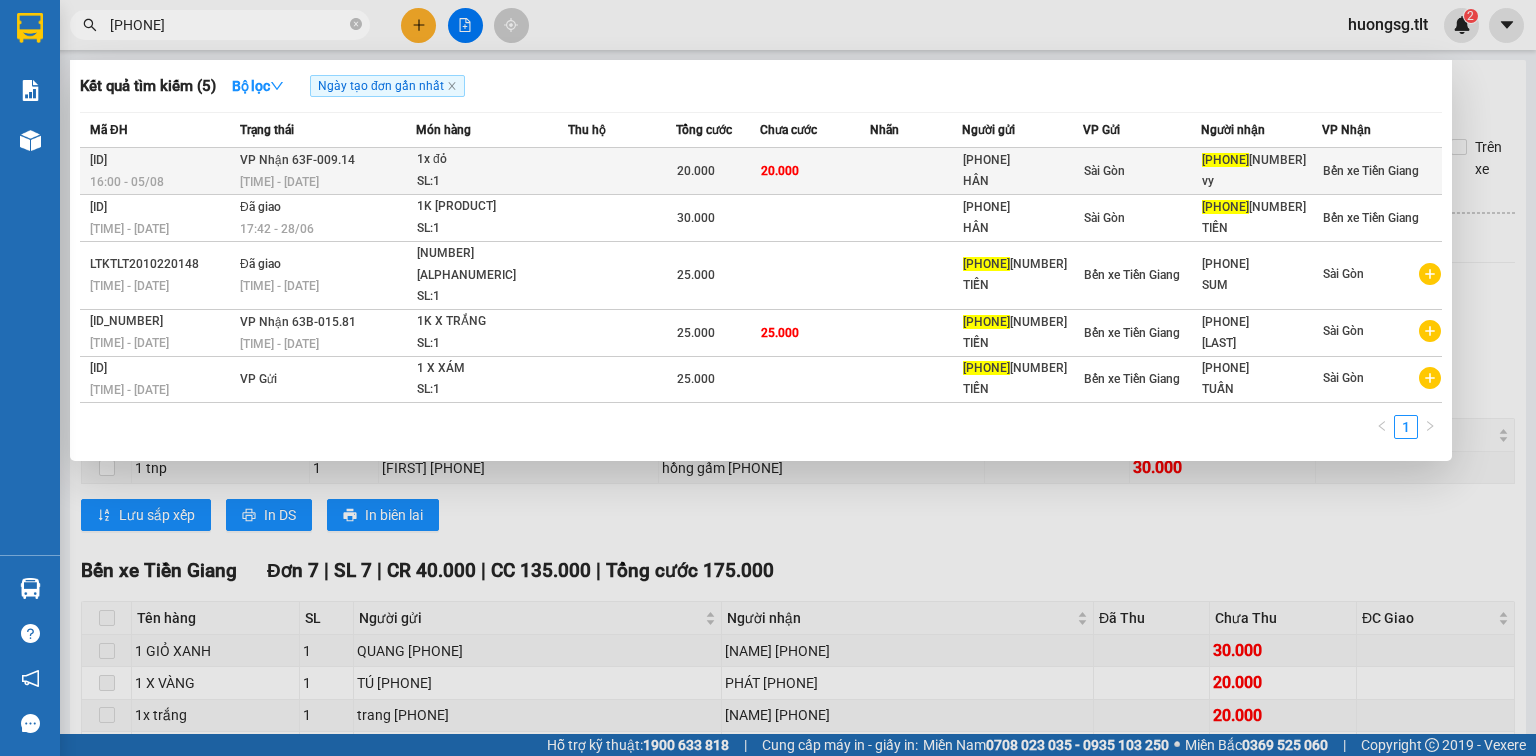 type 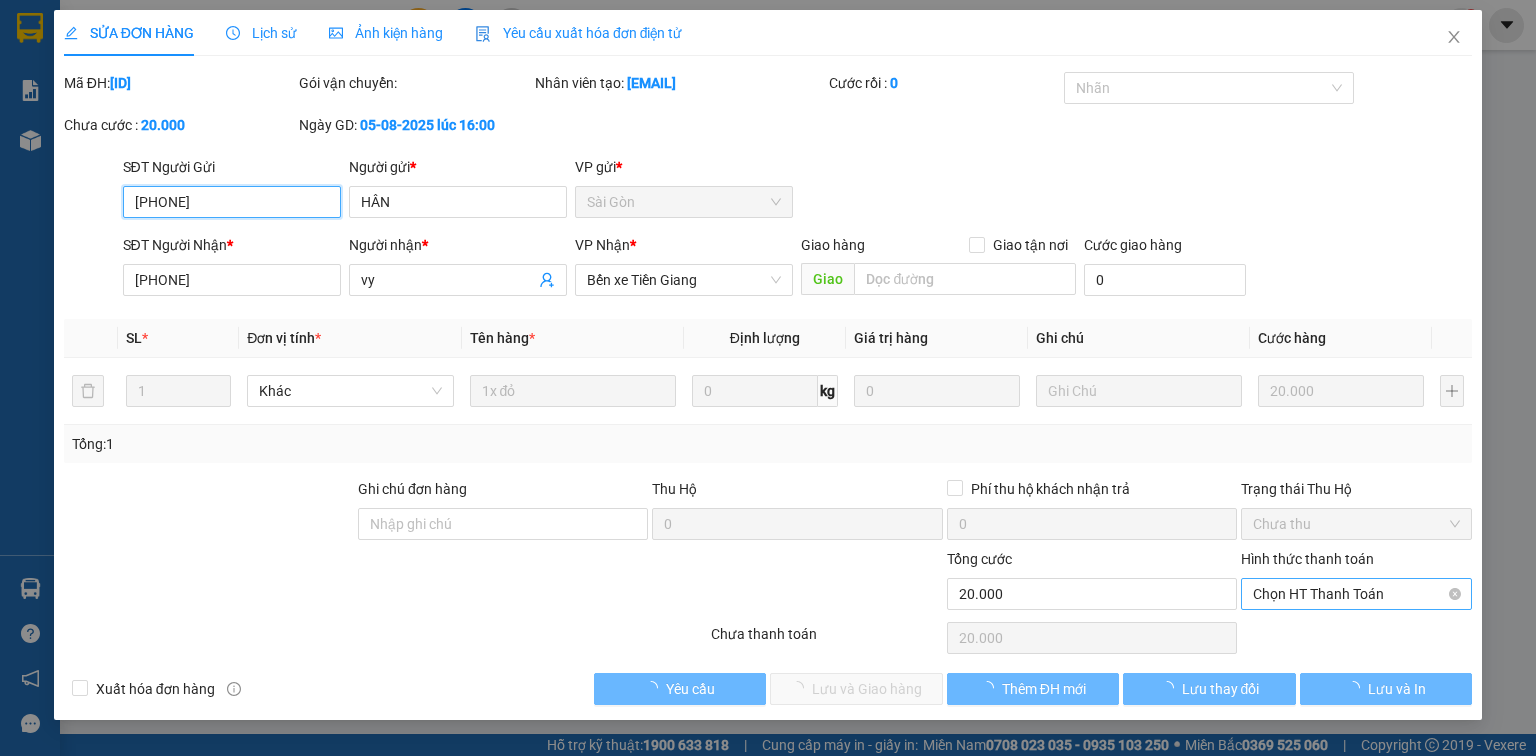 click on "Chọn HT Thanh Toán" at bounding box center [1356, 594] 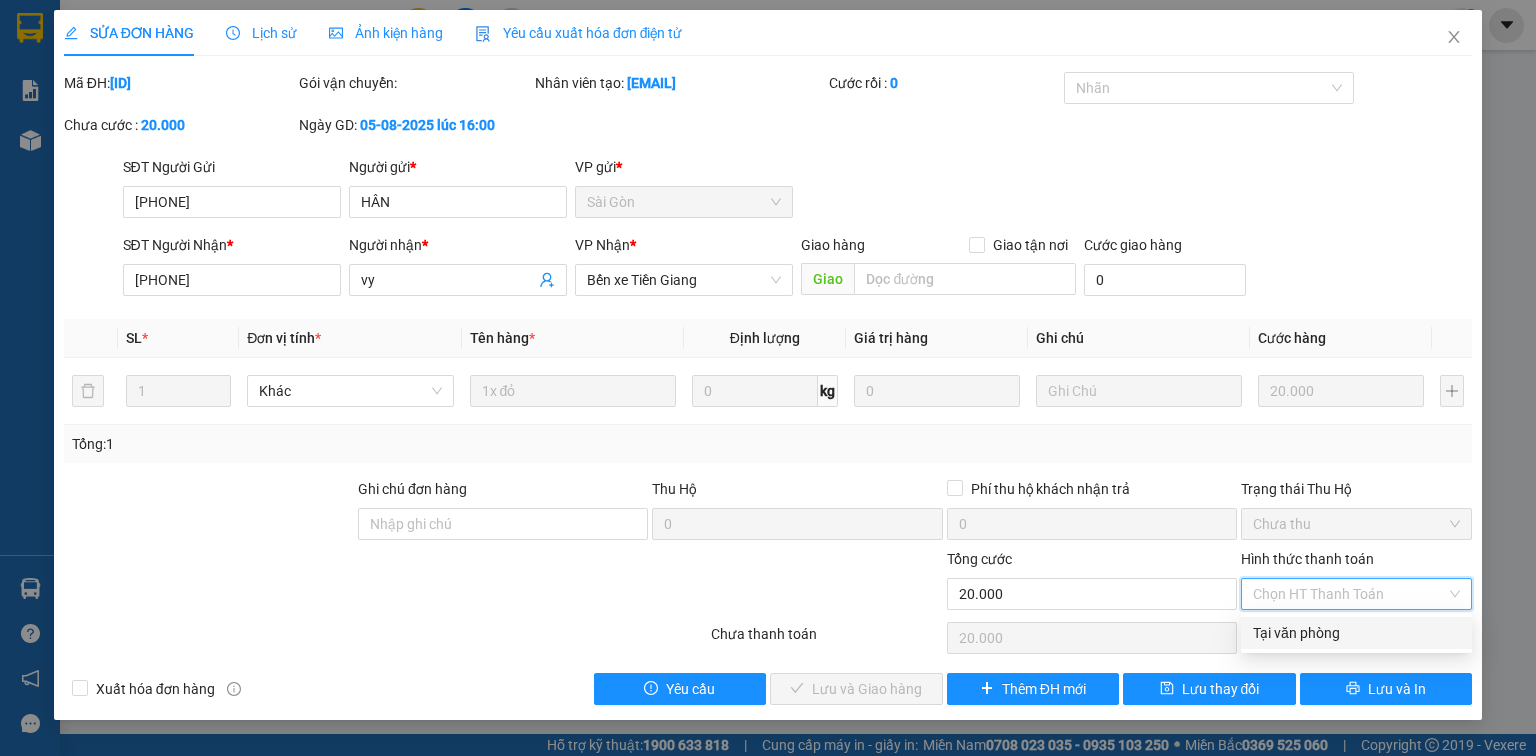 click on "Tại văn phòng" at bounding box center (1356, 633) 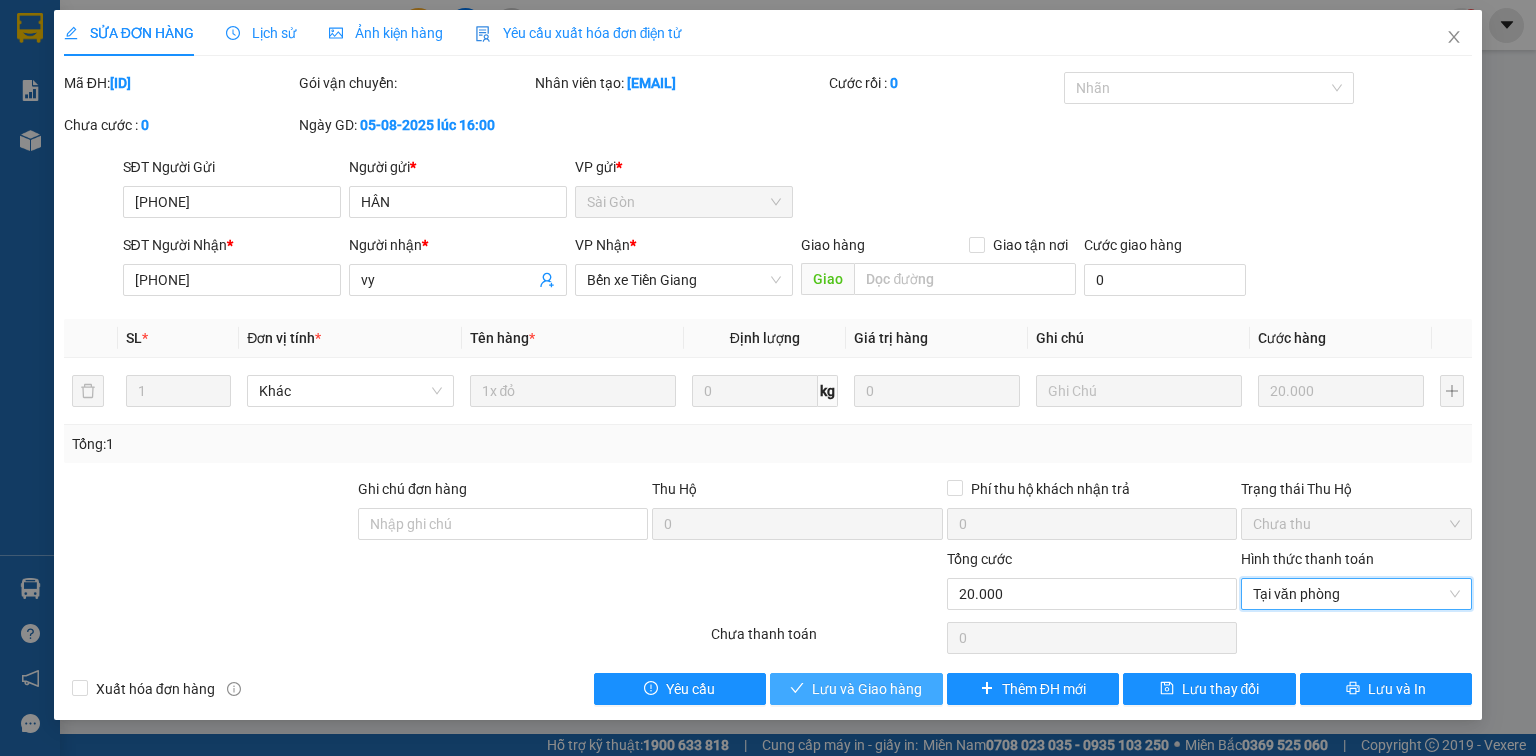 click on "Lưu và Giao hàng" at bounding box center (867, 689) 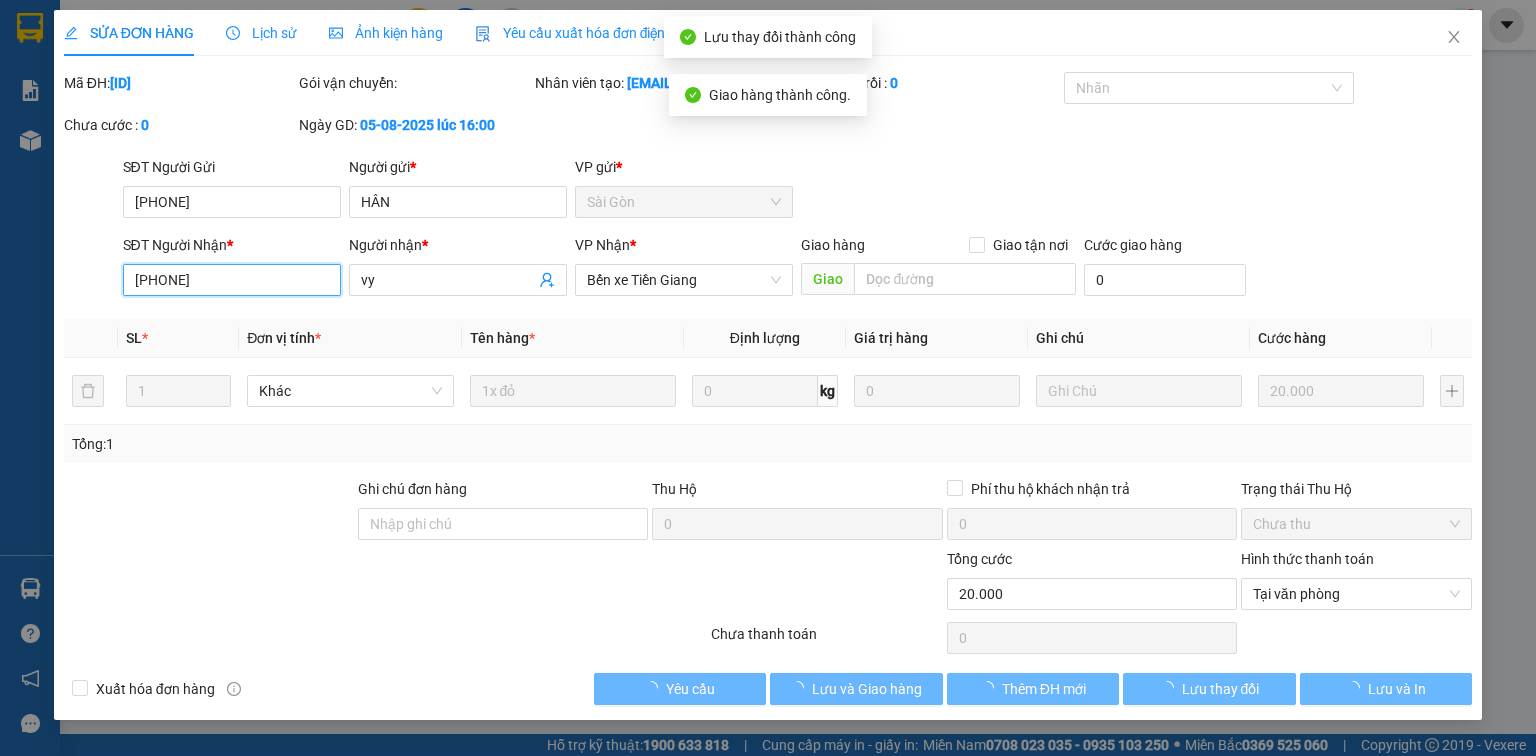 click on "[PHONE]" at bounding box center (232, 280) 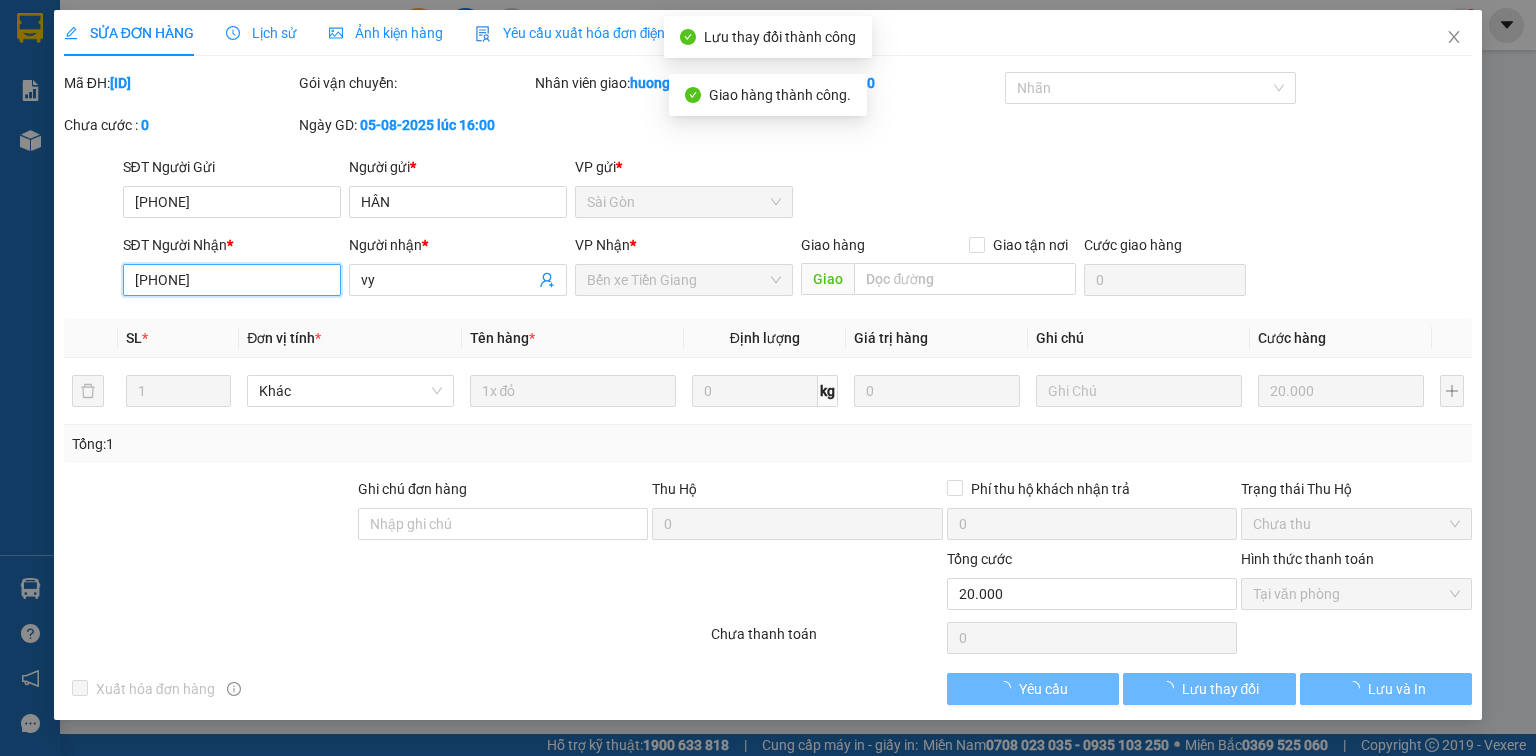 click on "[PHONE]" at bounding box center [232, 280] 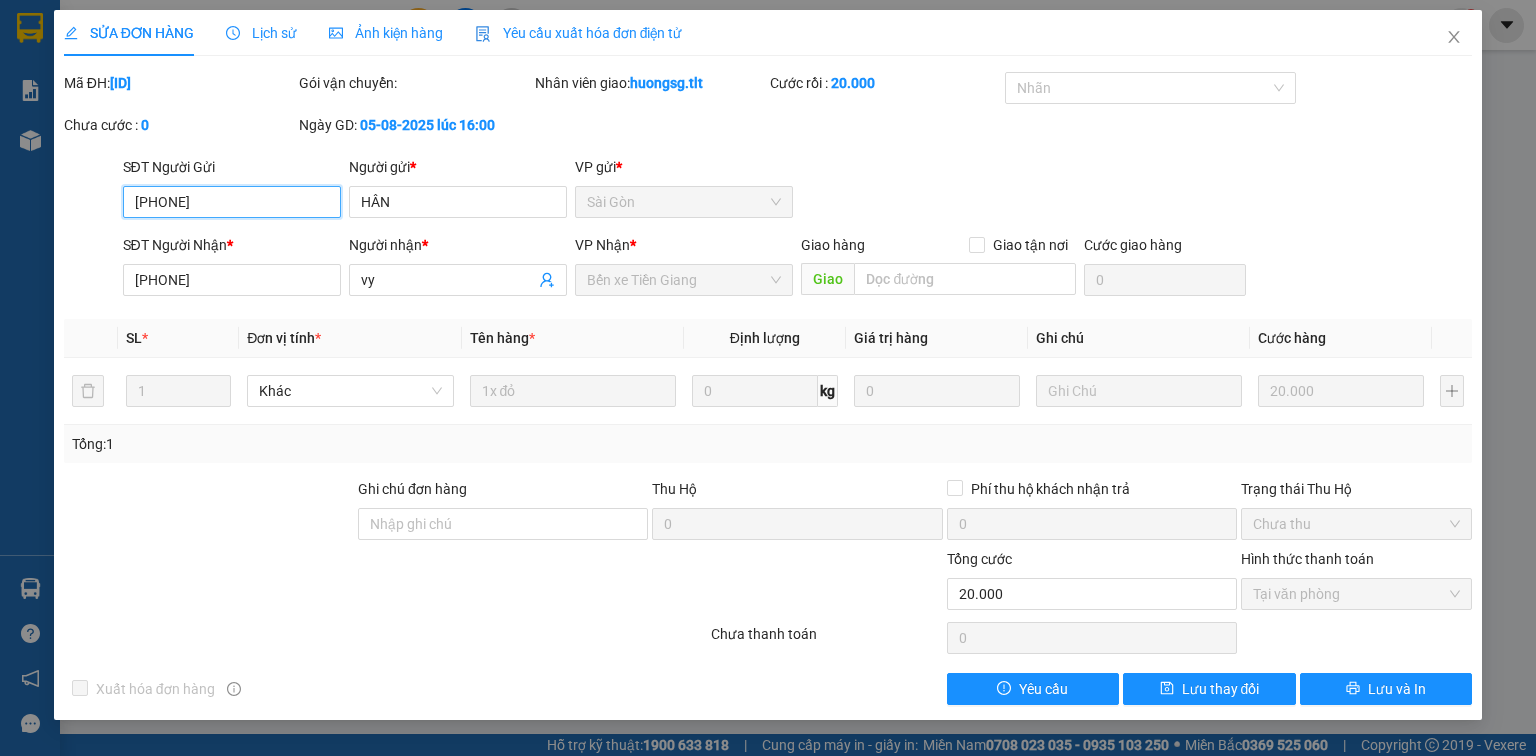 click on "[PHONE]" at bounding box center (232, 202) 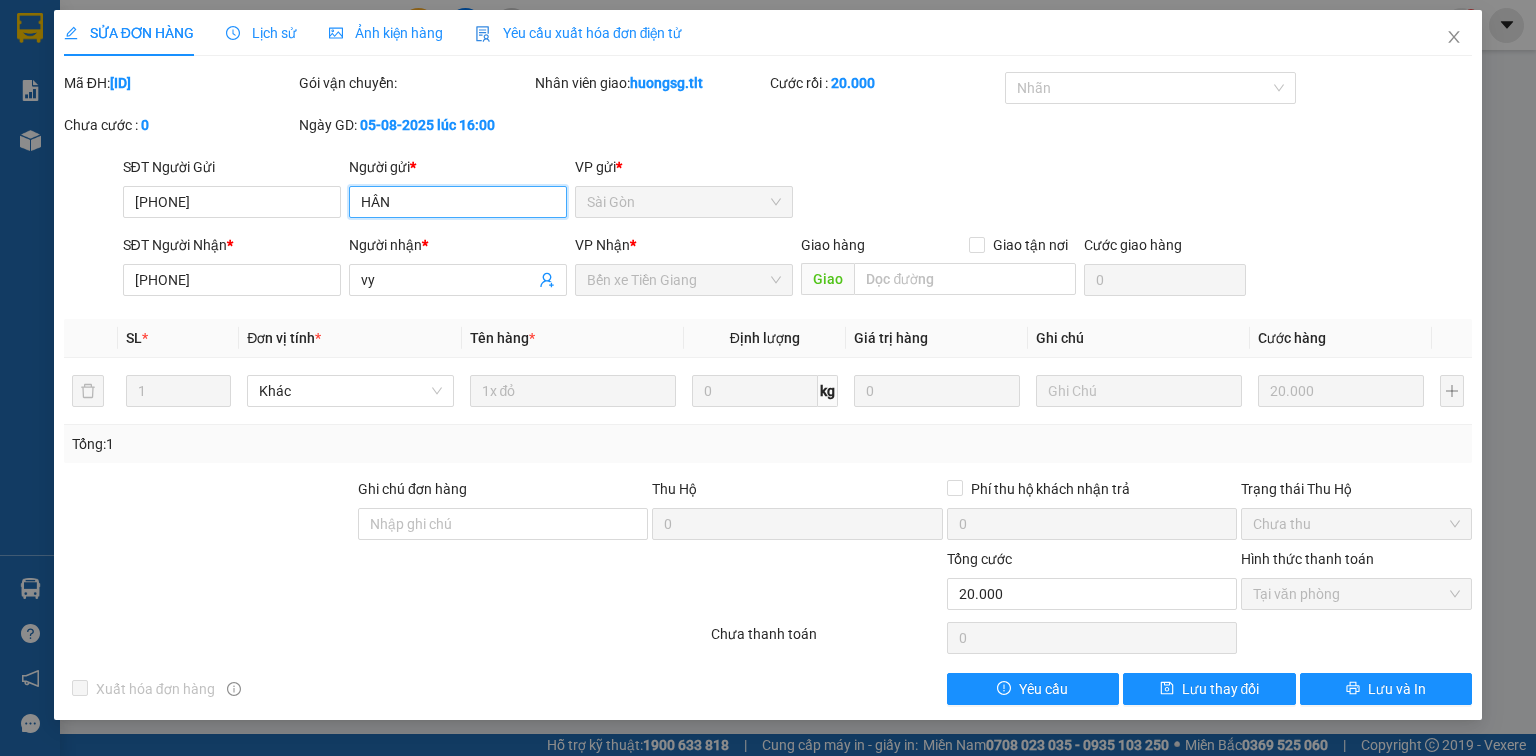 click on "HÂN" at bounding box center [458, 202] 